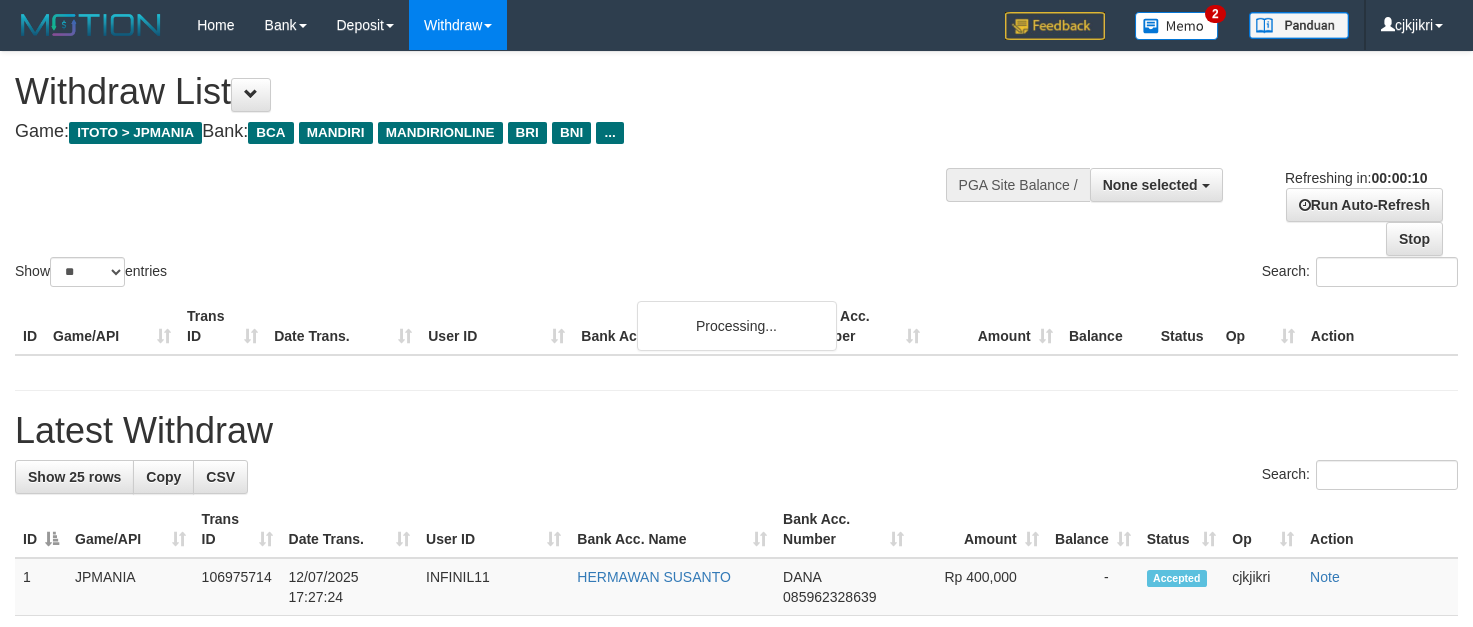 select 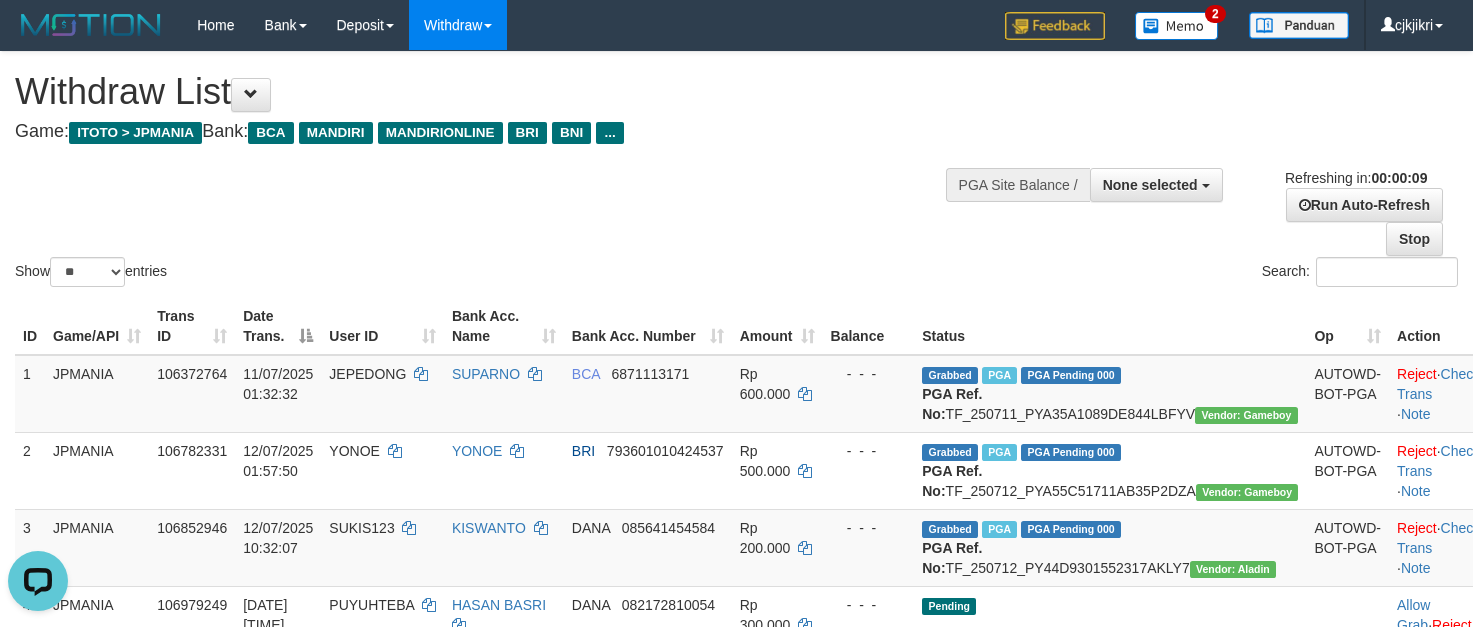 scroll, scrollTop: 0, scrollLeft: 0, axis: both 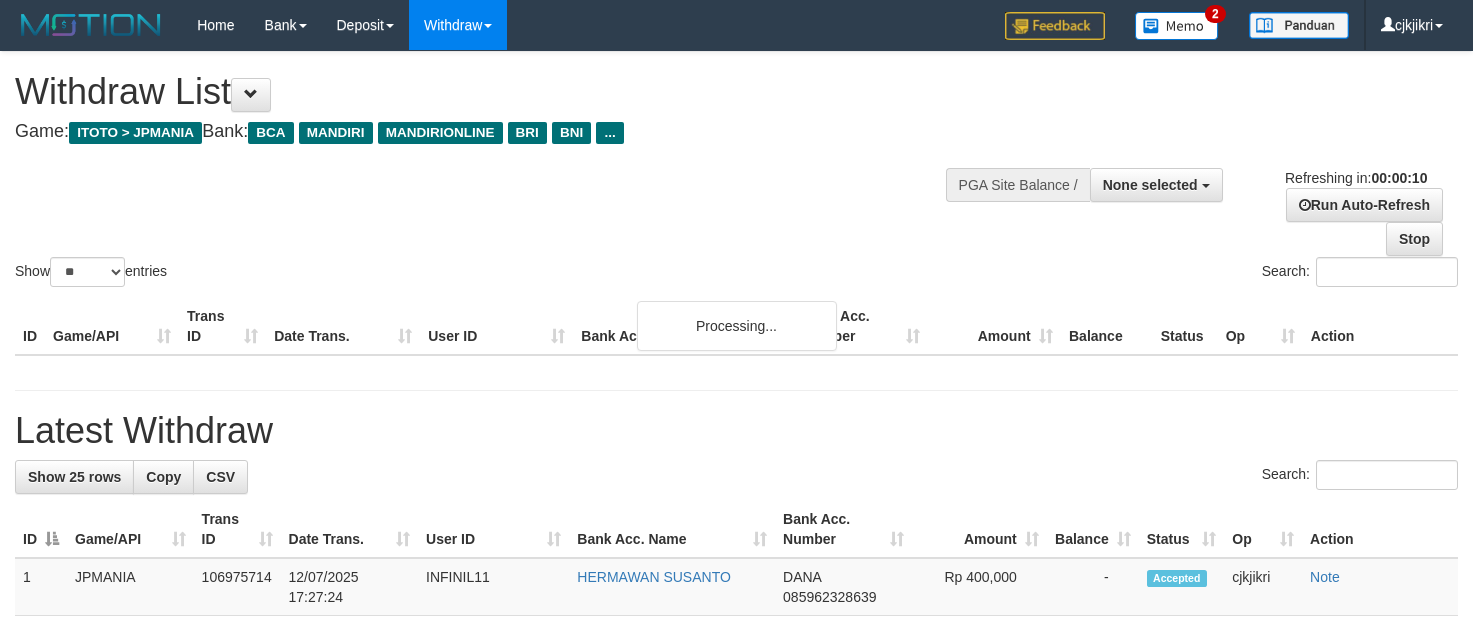 select 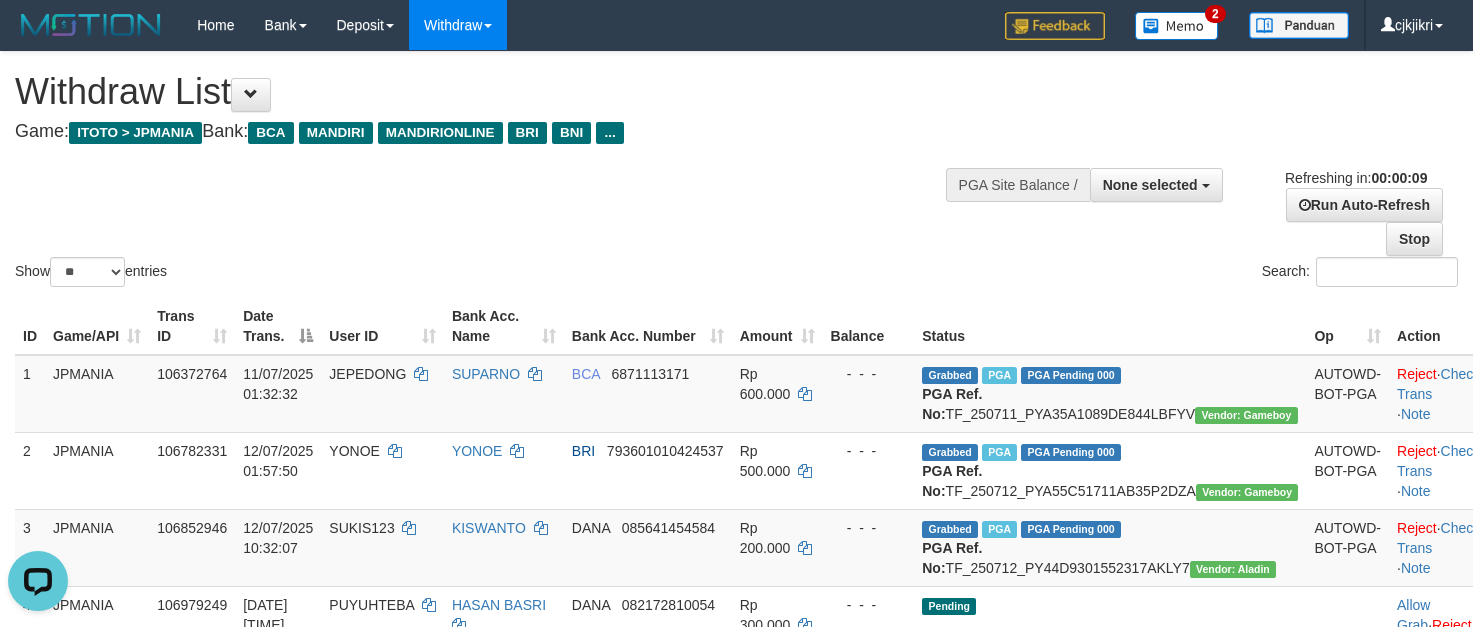 scroll, scrollTop: 0, scrollLeft: 0, axis: both 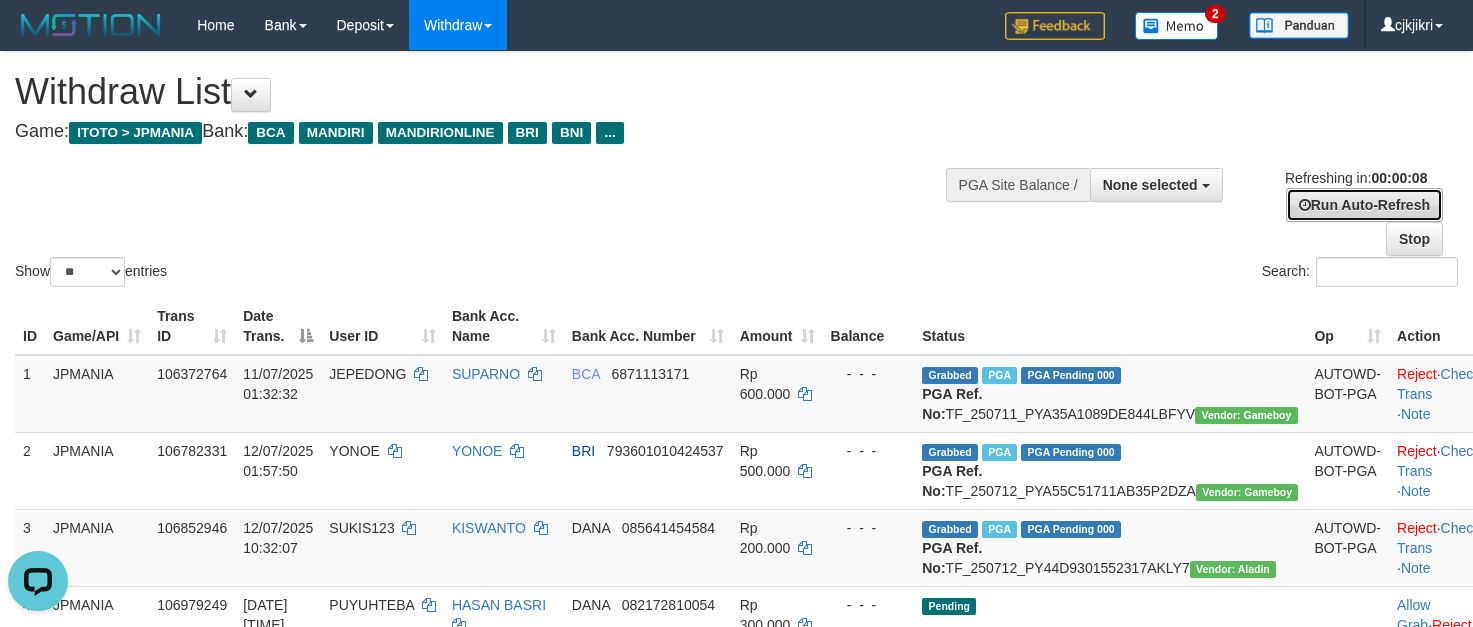 click on "Run Auto-Refresh" at bounding box center (1364, 205) 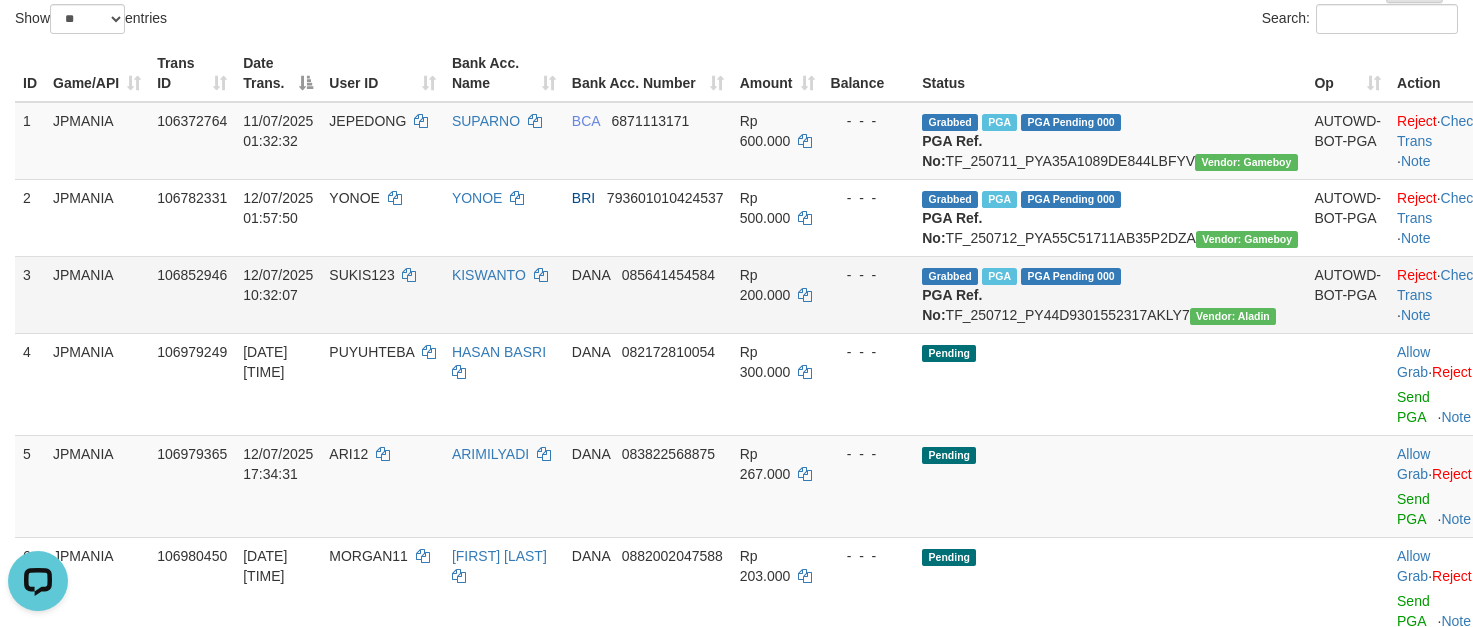 scroll, scrollTop: 300, scrollLeft: 0, axis: vertical 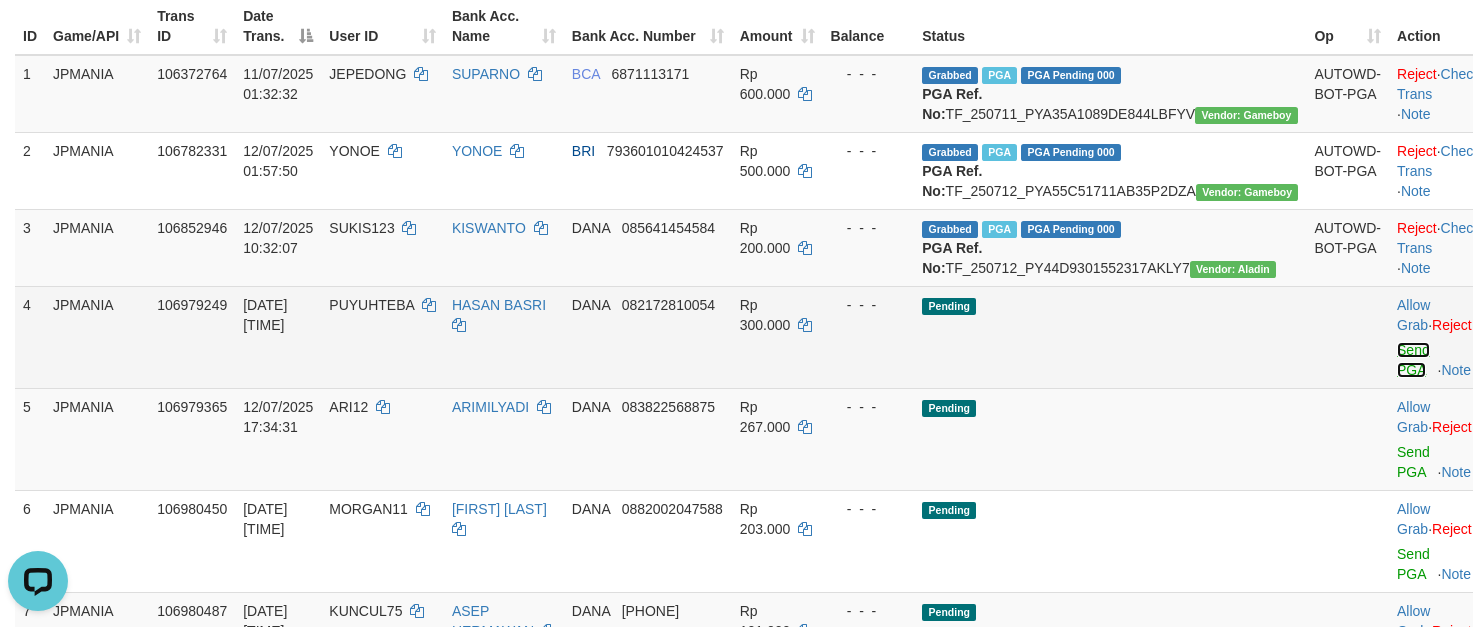 click on "Send PGA" at bounding box center (1413, 360) 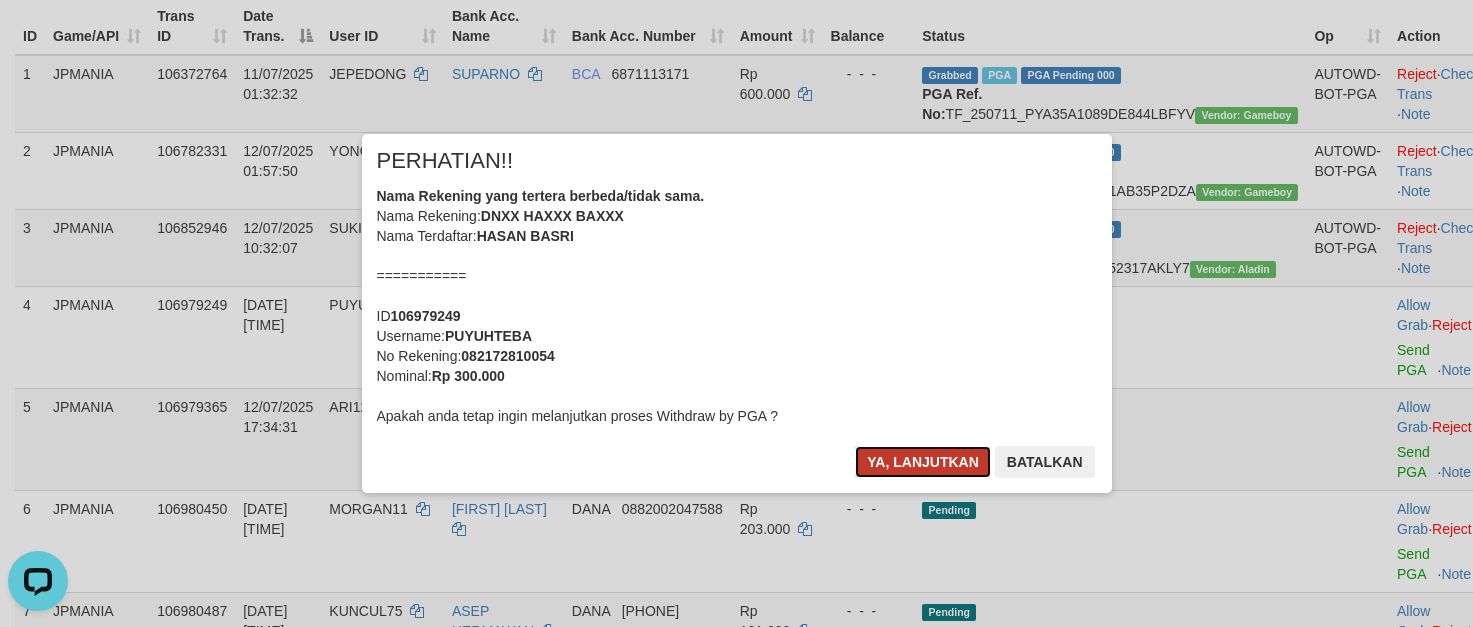 click on "Ya, lanjutkan" at bounding box center [923, 462] 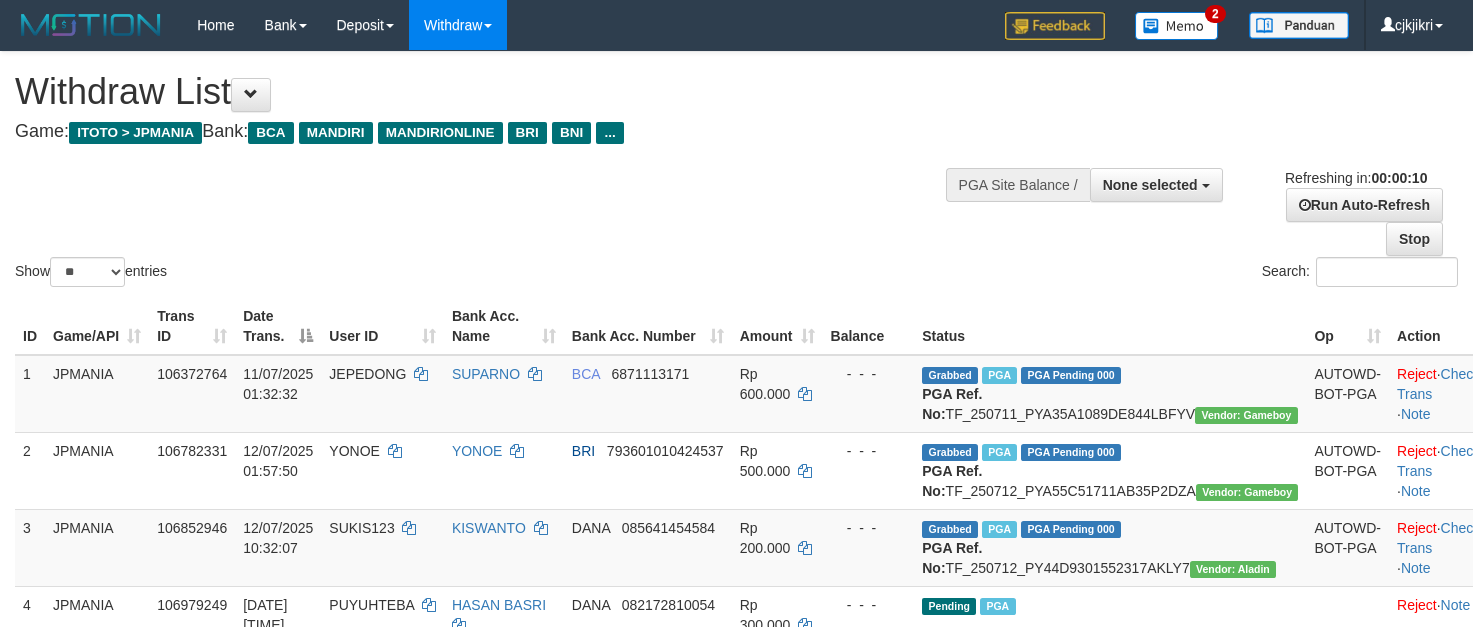 select 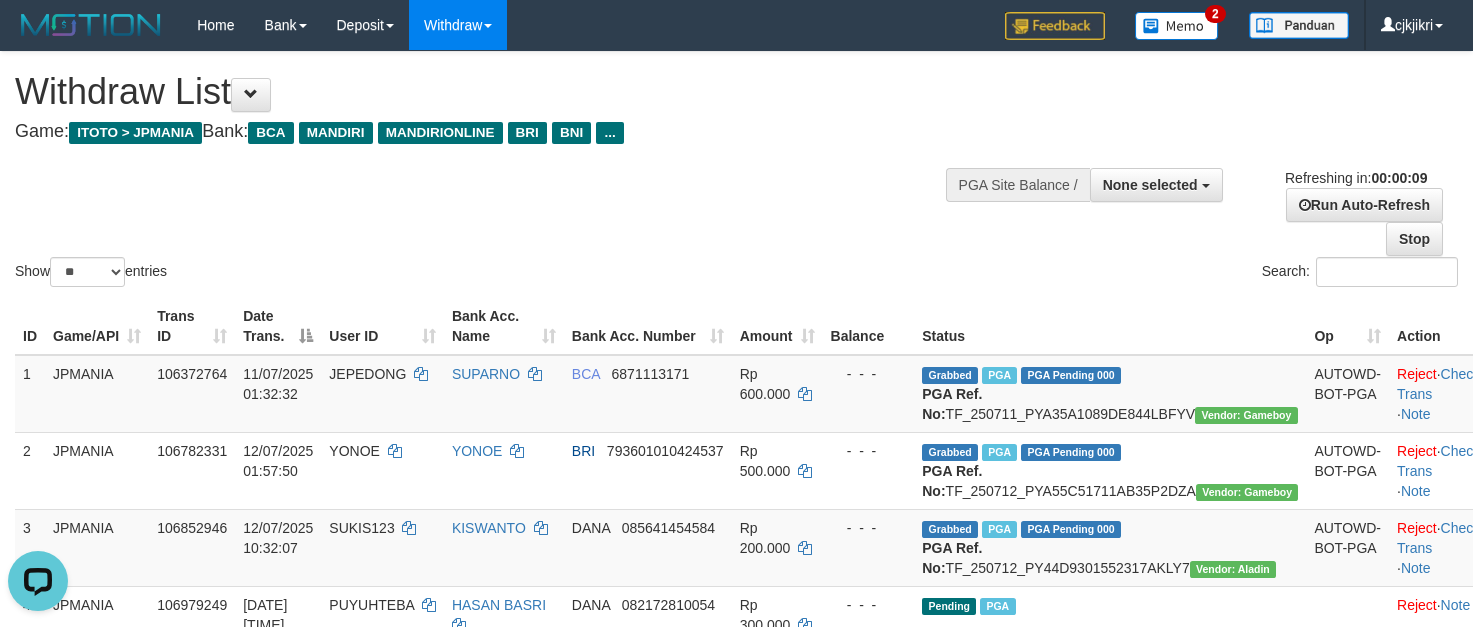scroll, scrollTop: 0, scrollLeft: 0, axis: both 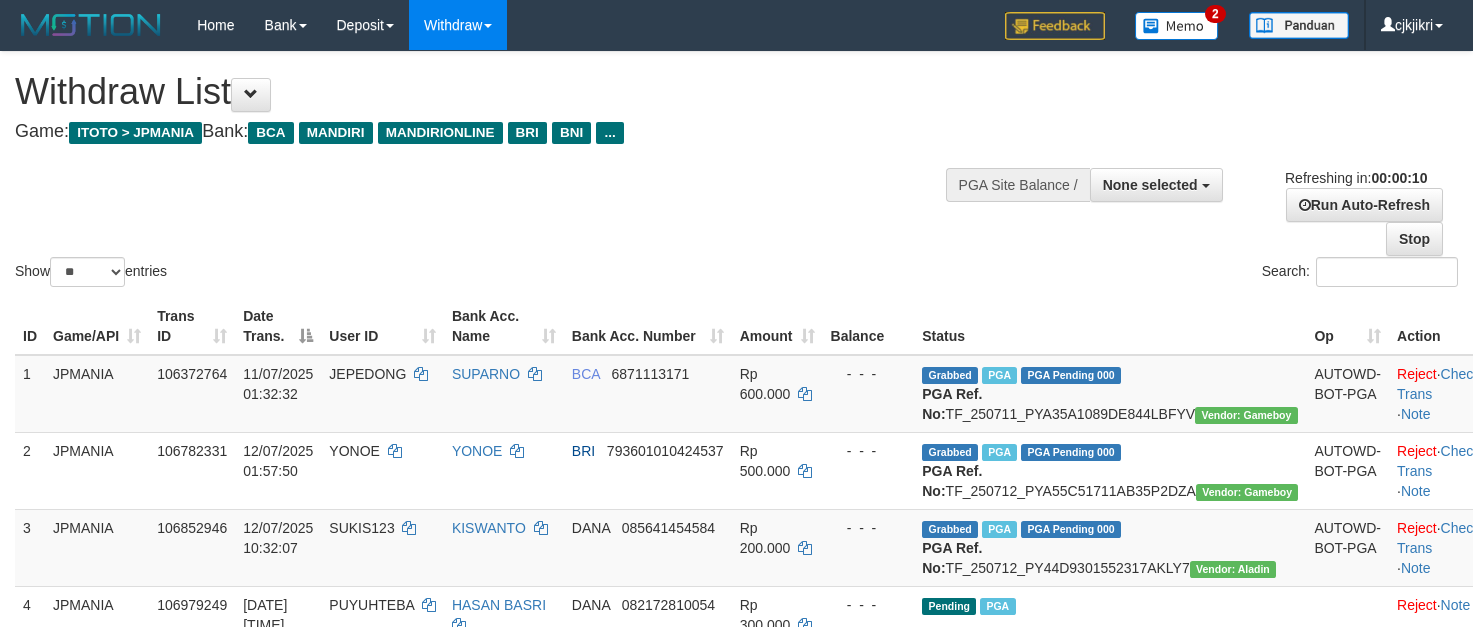 select 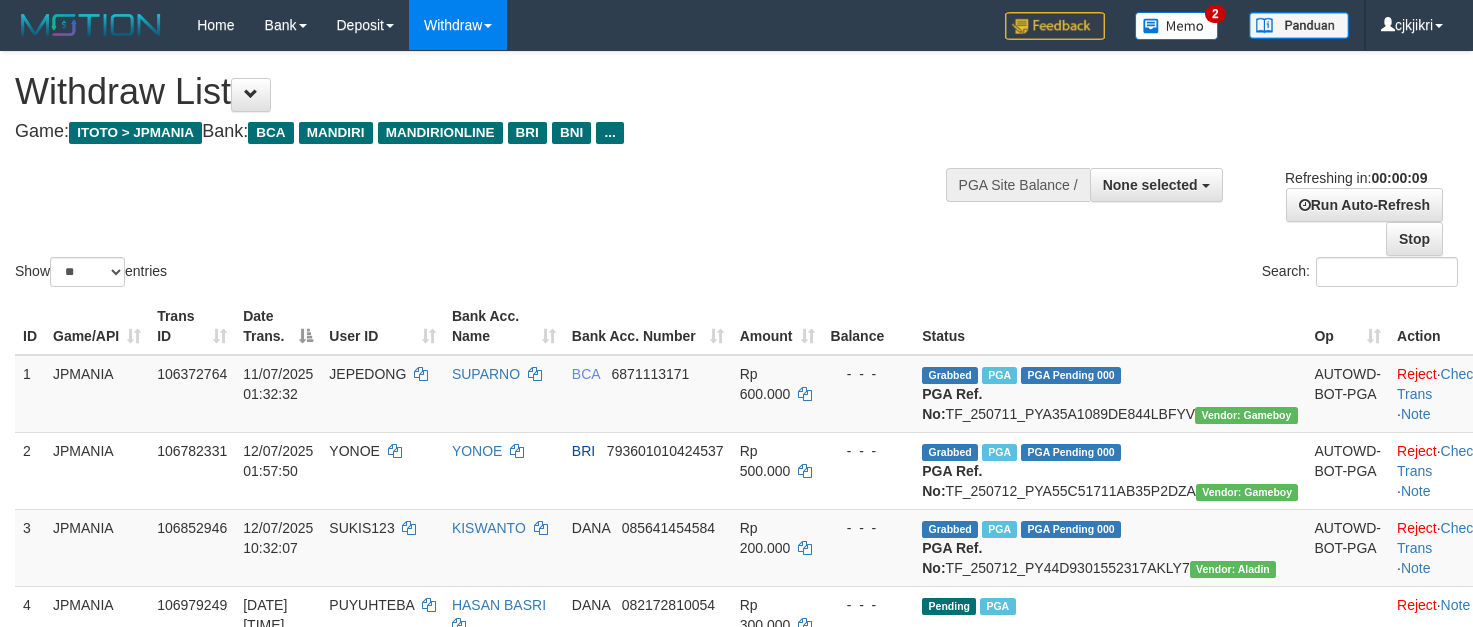 scroll, scrollTop: 115, scrollLeft: 0, axis: vertical 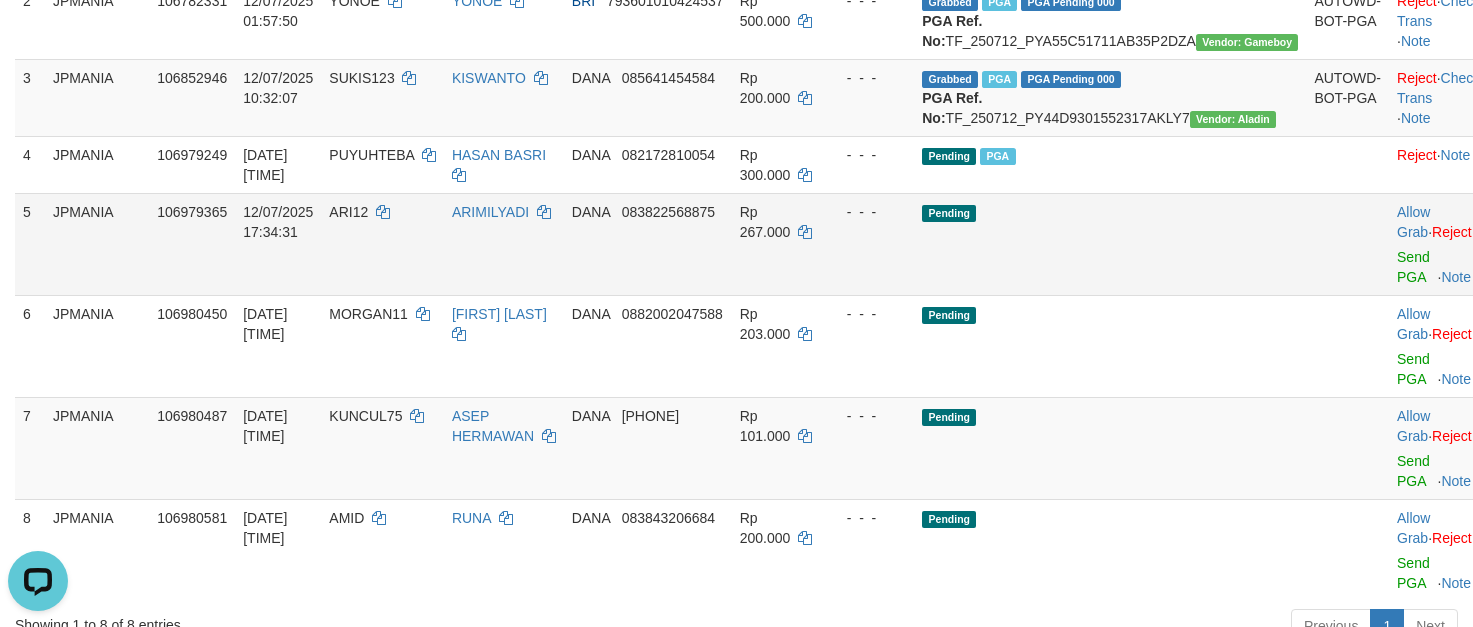click on "Allow Grab   ·    Reject Send PGA     ·    Note" at bounding box center [1438, 244] 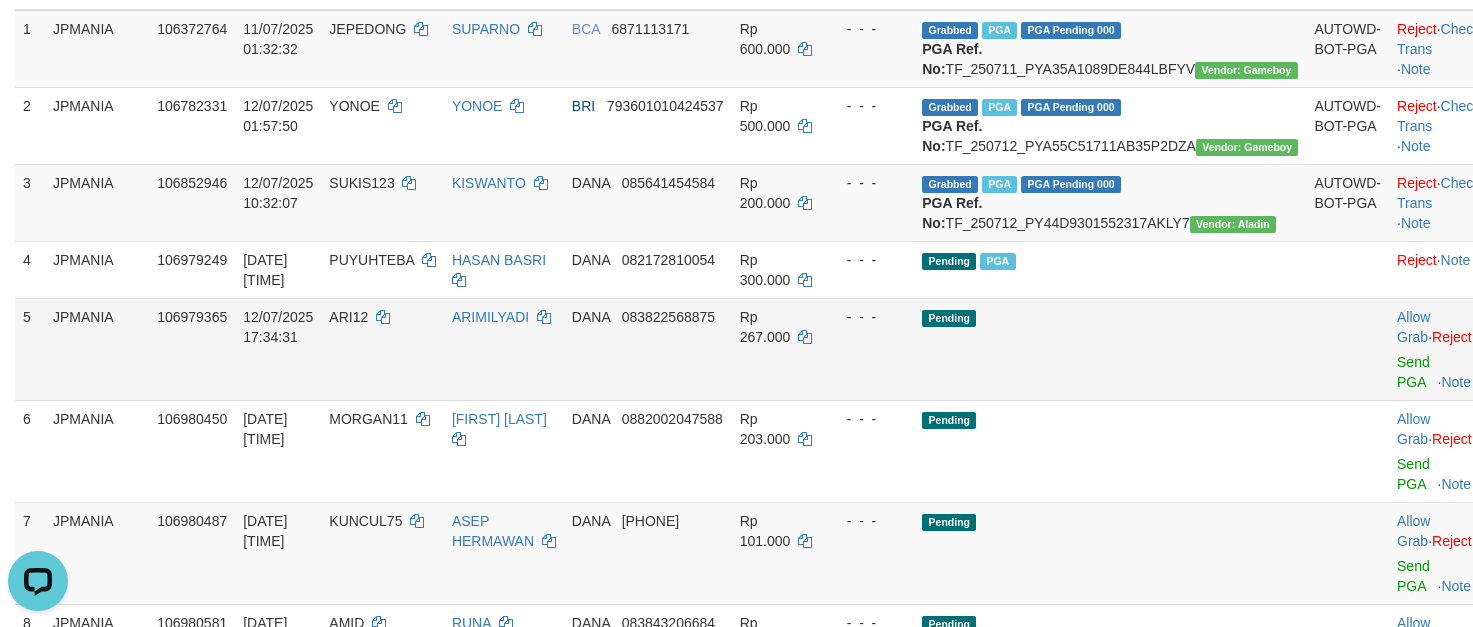scroll, scrollTop: 397, scrollLeft: 0, axis: vertical 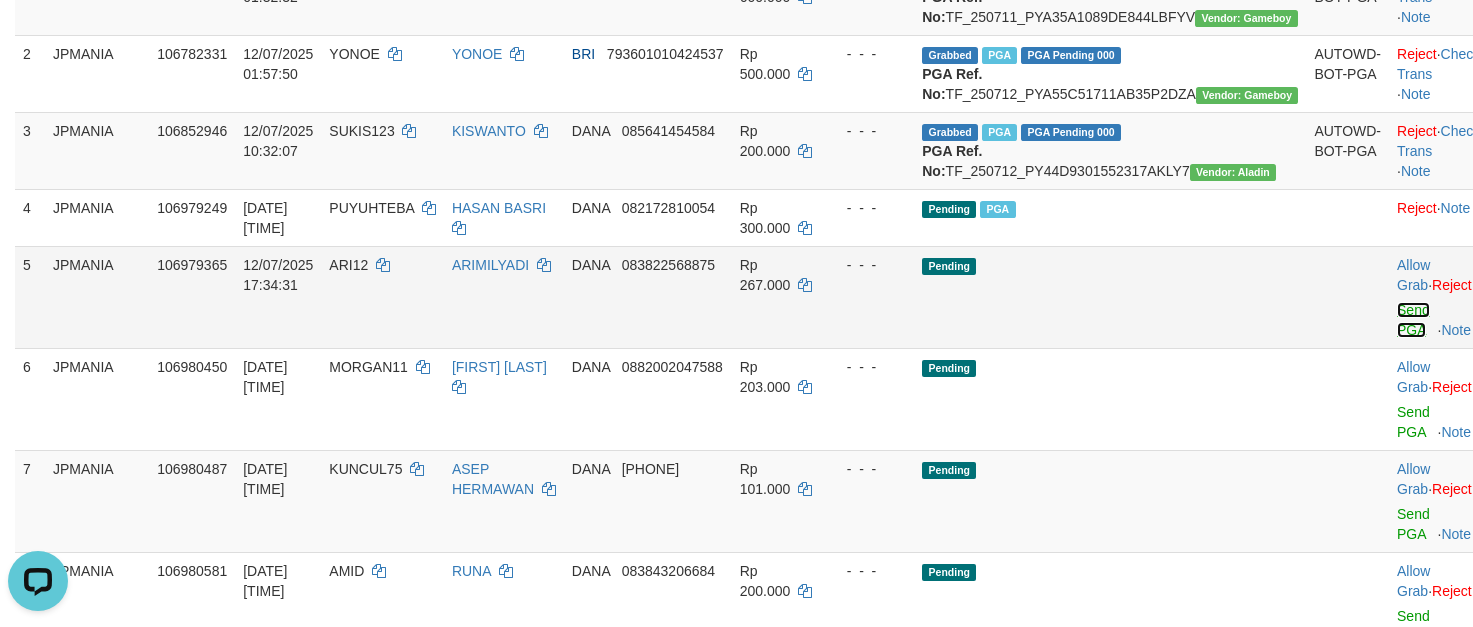 click on "Send PGA" at bounding box center [1413, 320] 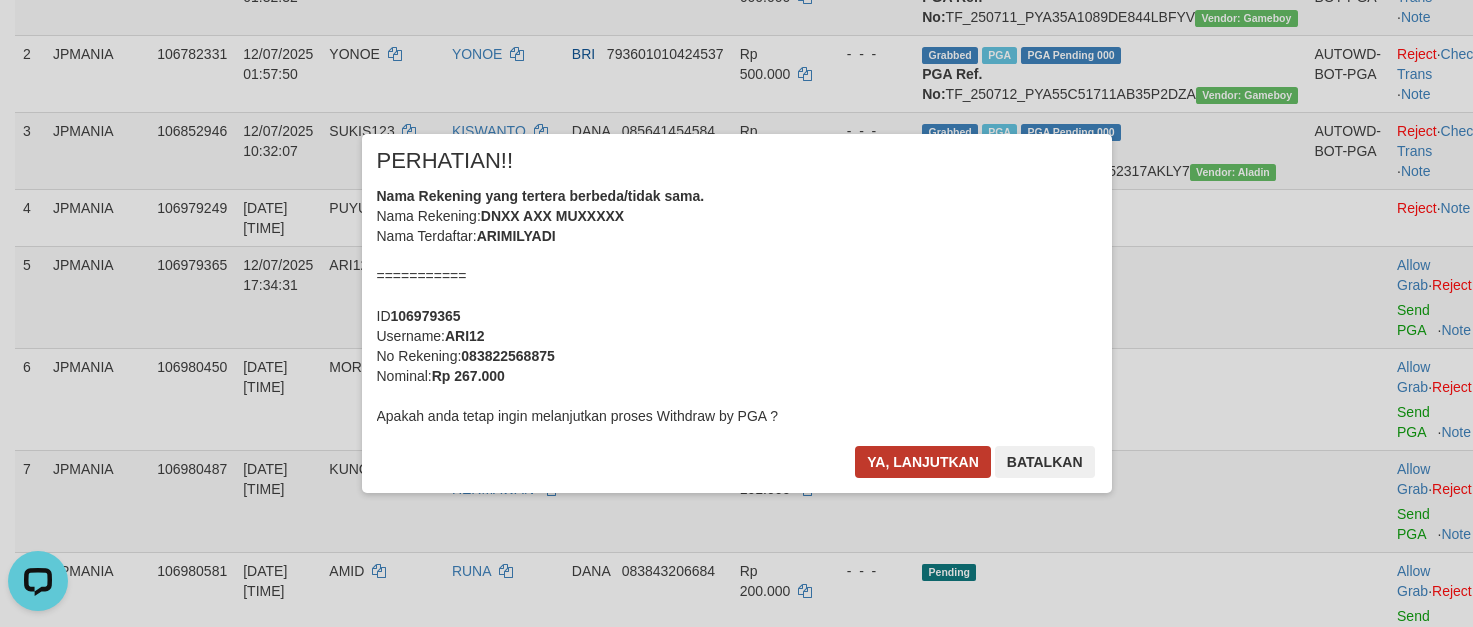 drag, startPoint x: 952, startPoint y: 490, endPoint x: 928, endPoint y: 465, distance: 34.655445 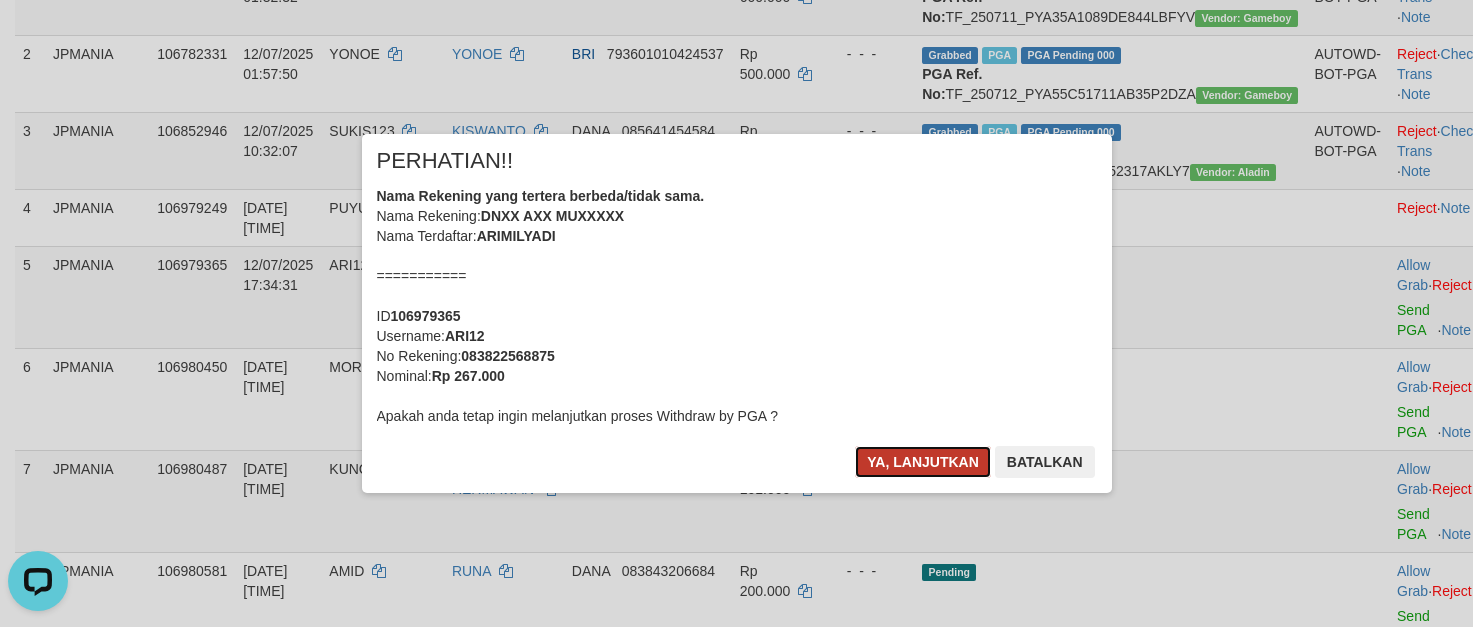 click on "Ya, lanjutkan" at bounding box center [923, 462] 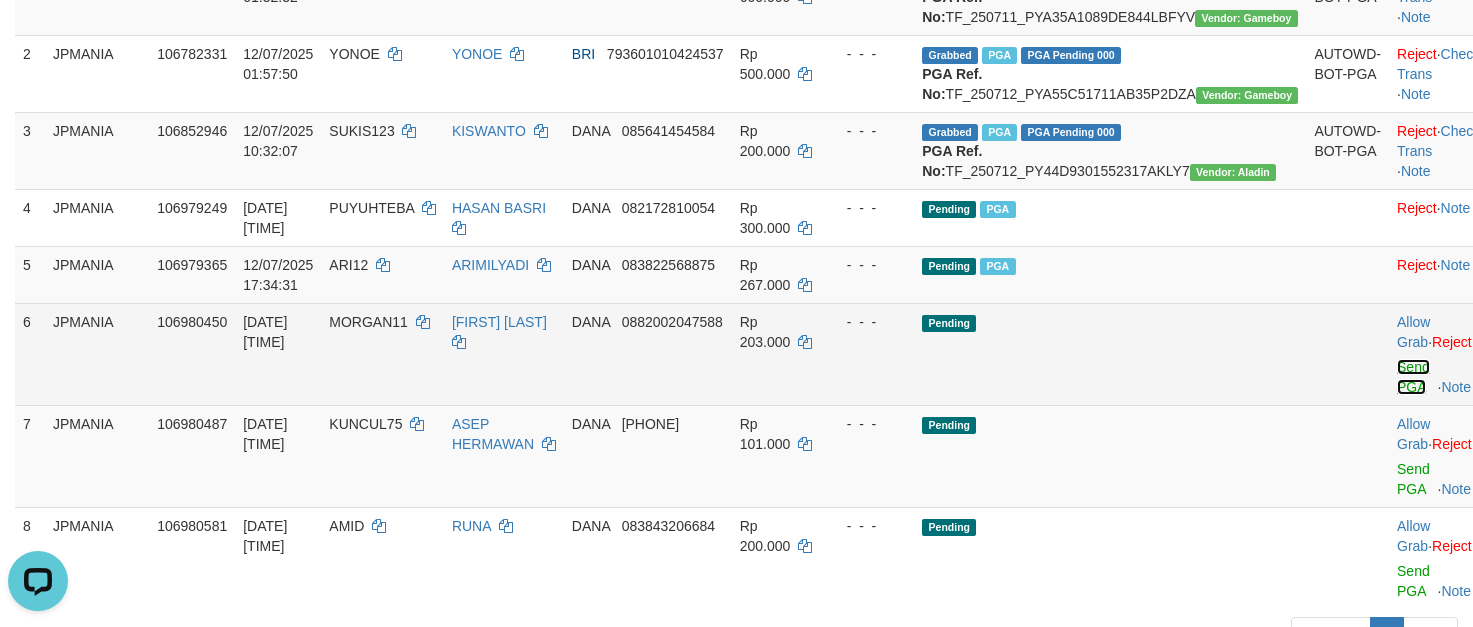 click on "Send PGA" at bounding box center [1413, 377] 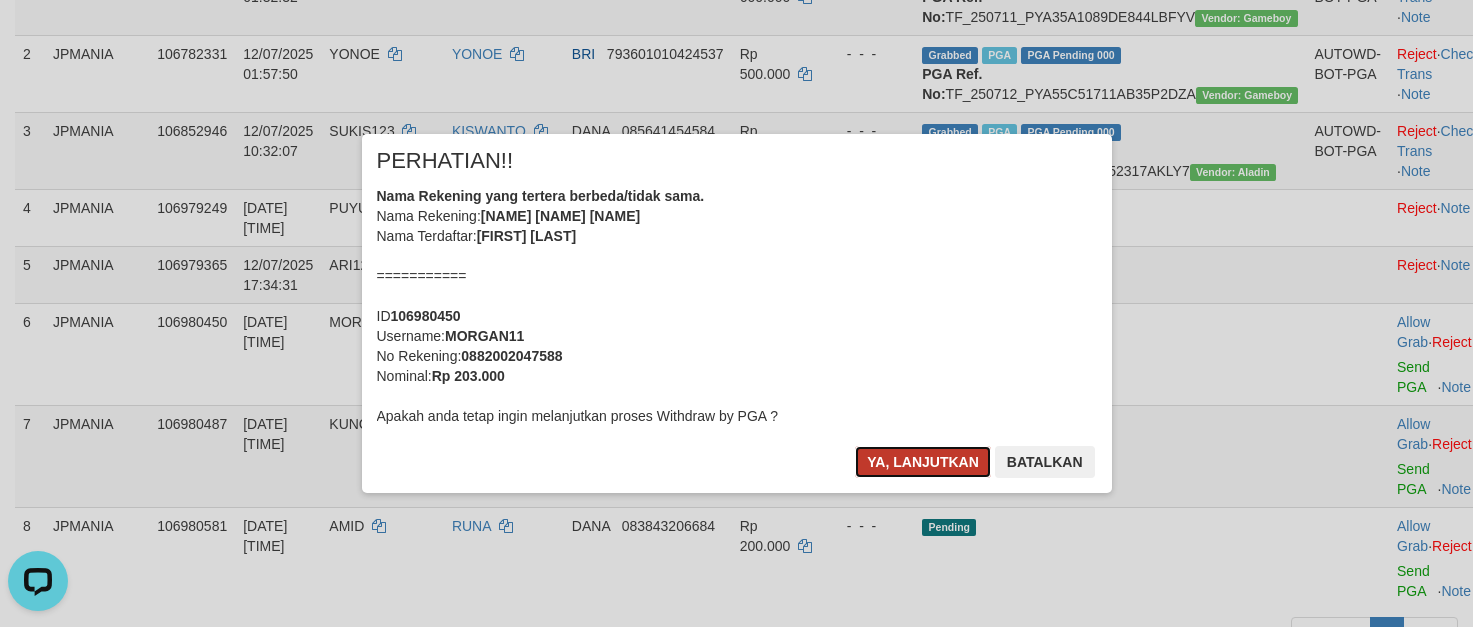 click on "Ya, lanjutkan" at bounding box center (923, 462) 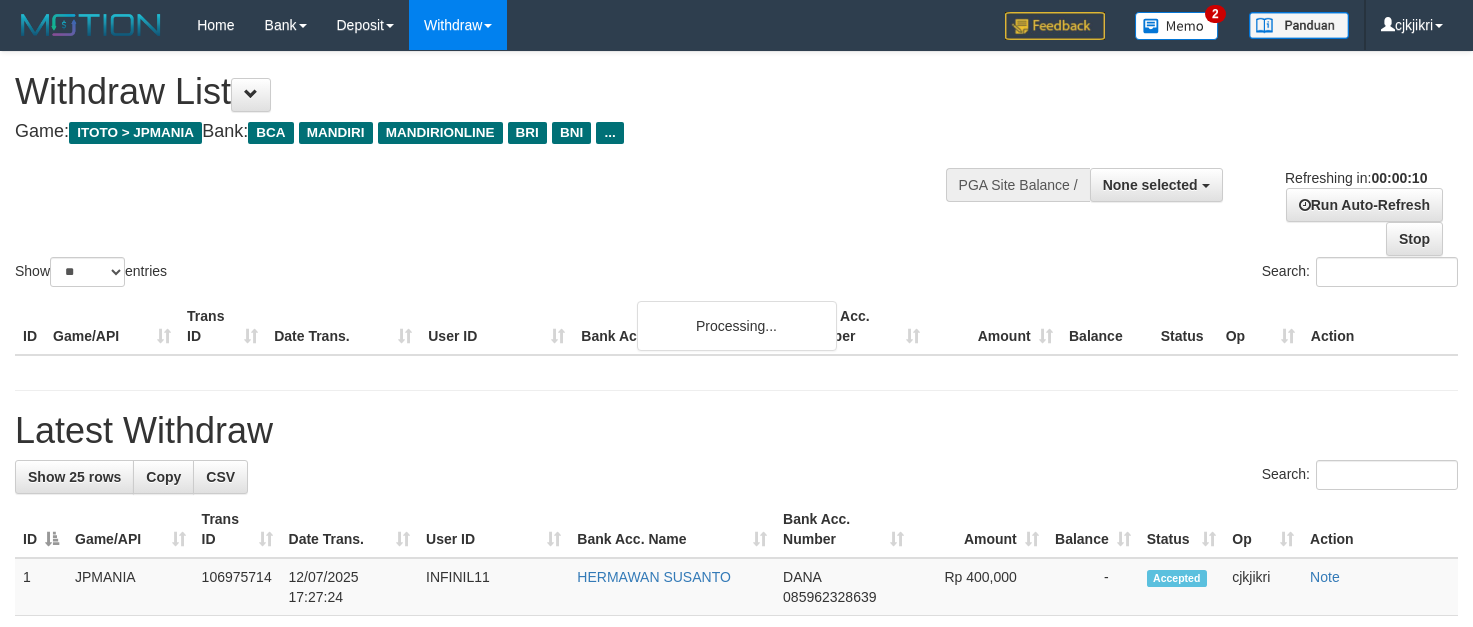 select 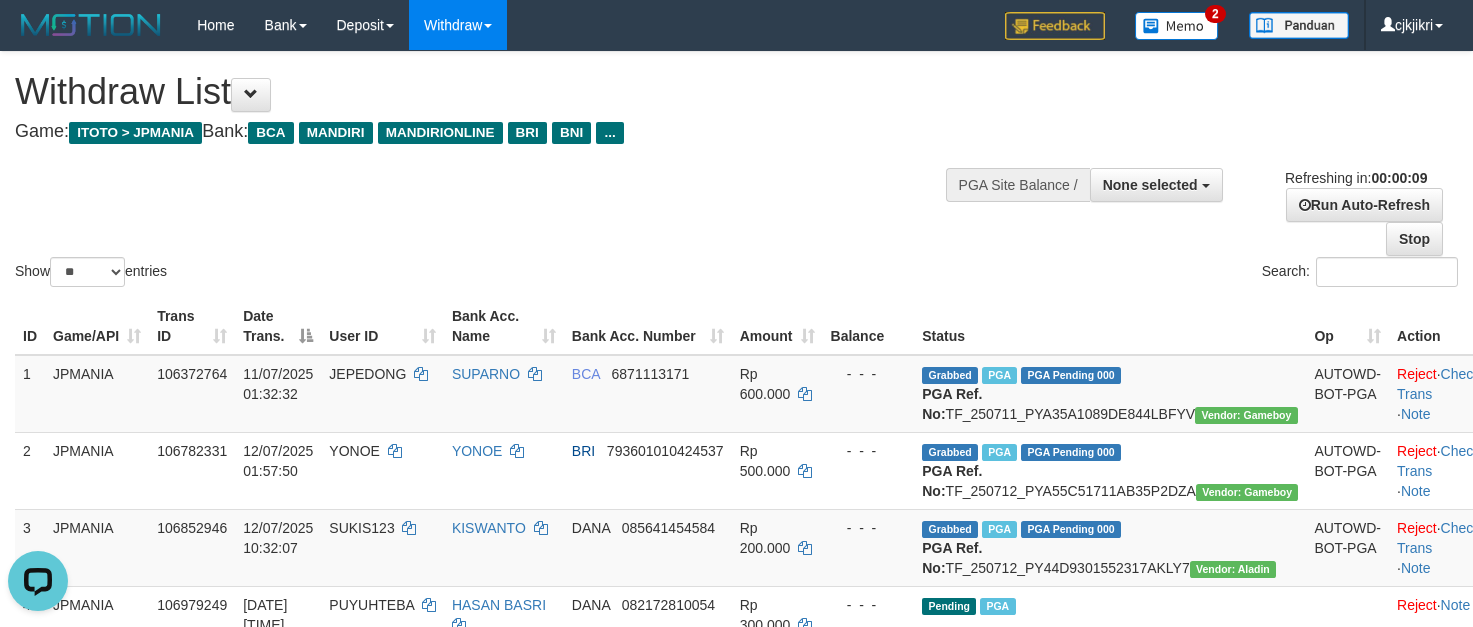 scroll, scrollTop: 0, scrollLeft: 0, axis: both 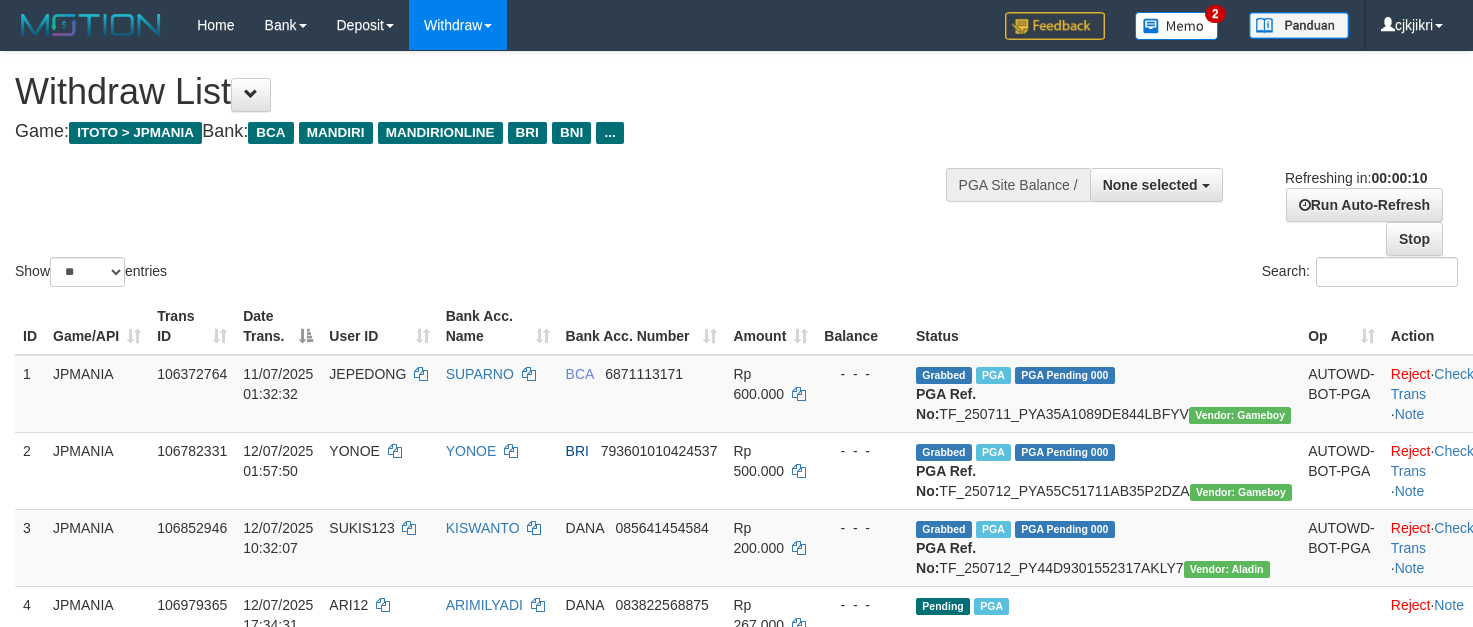 select 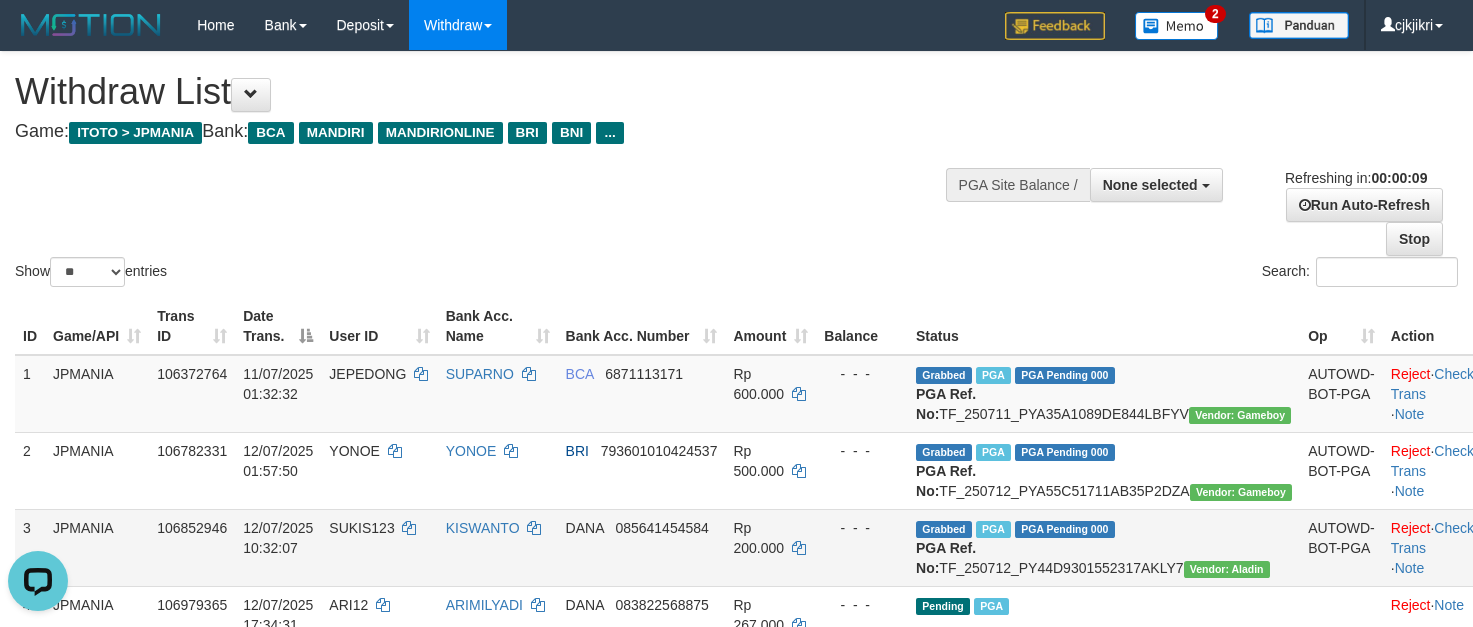 scroll, scrollTop: 0, scrollLeft: 0, axis: both 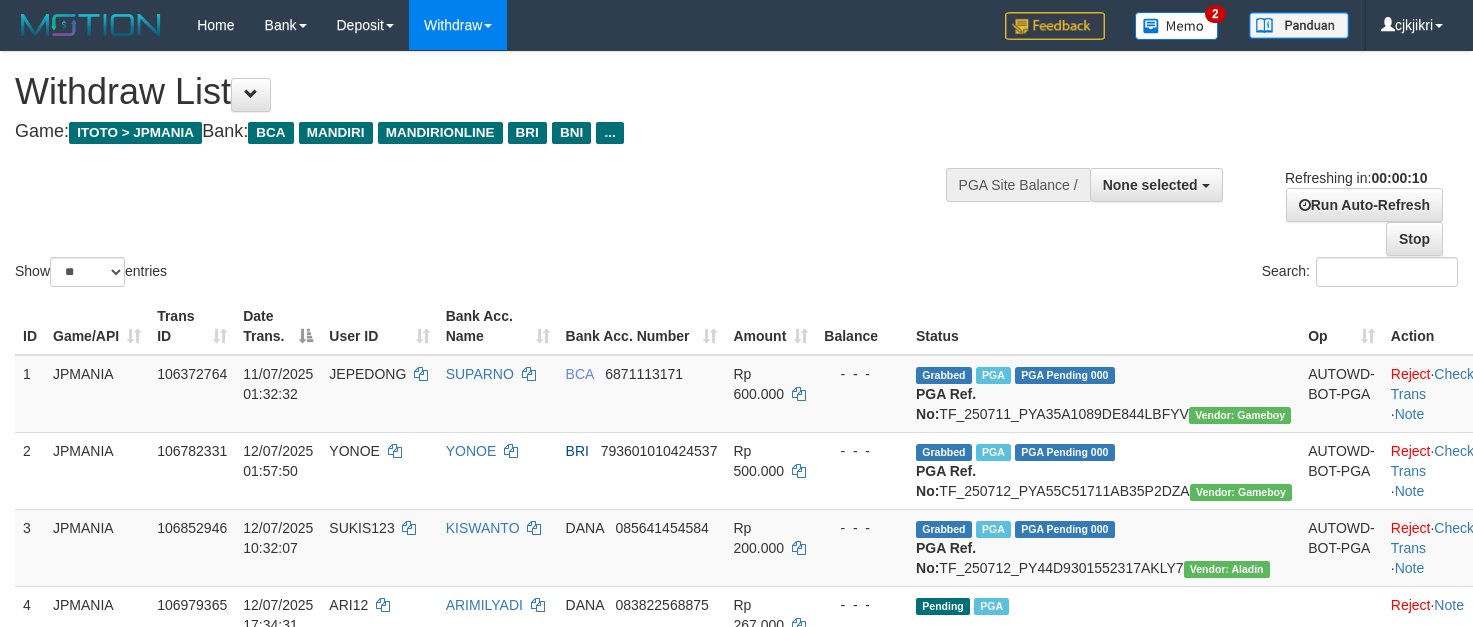 select 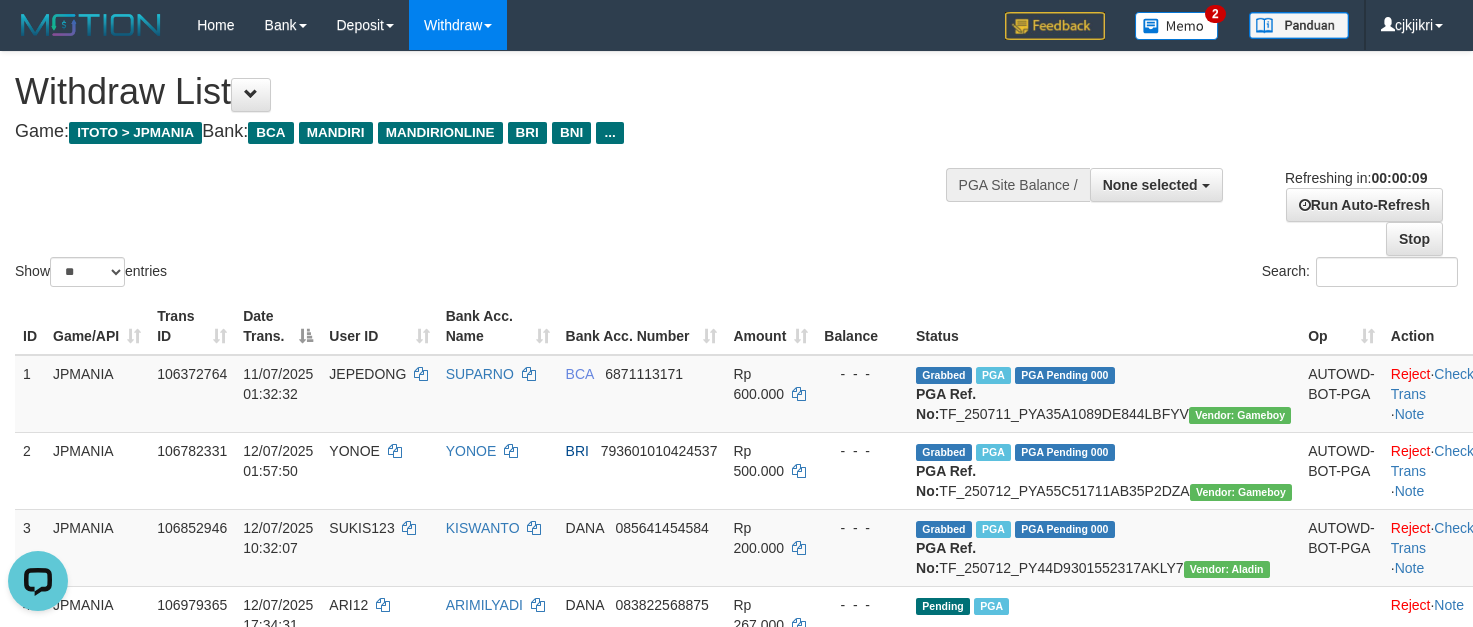 scroll, scrollTop: 0, scrollLeft: 0, axis: both 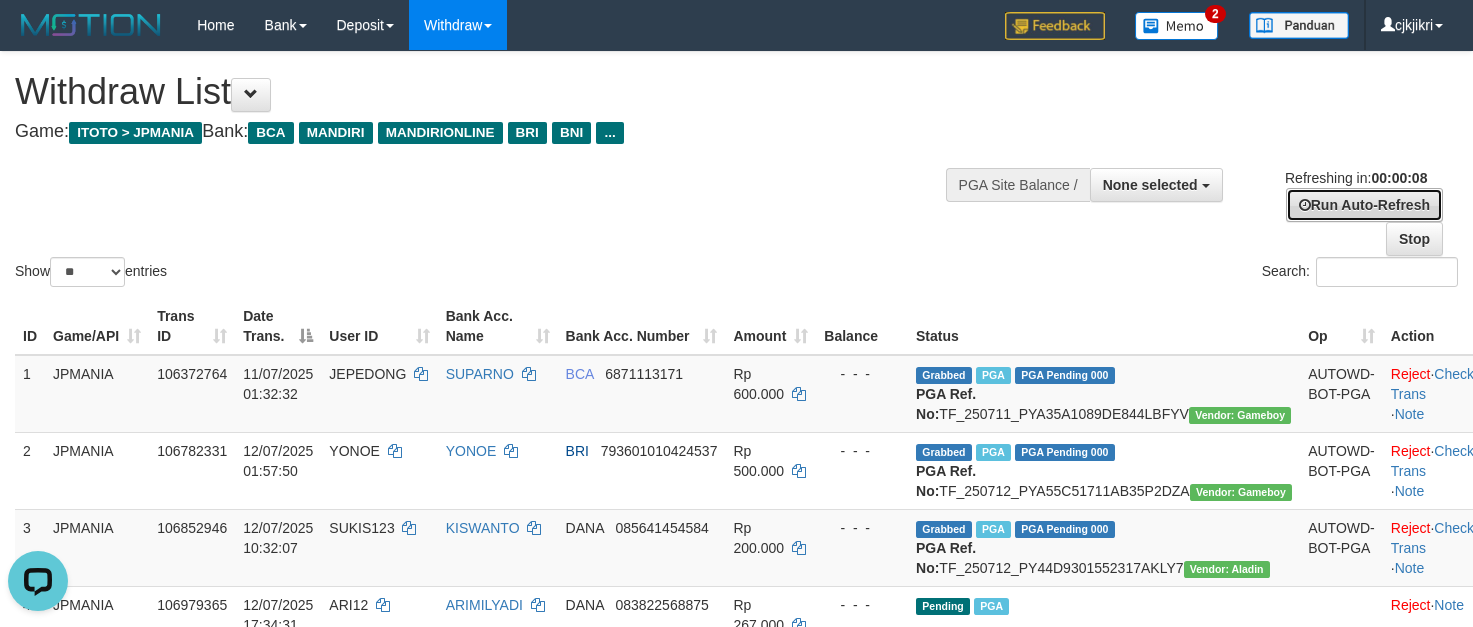 click on "Run Auto-Refresh" at bounding box center [1364, 205] 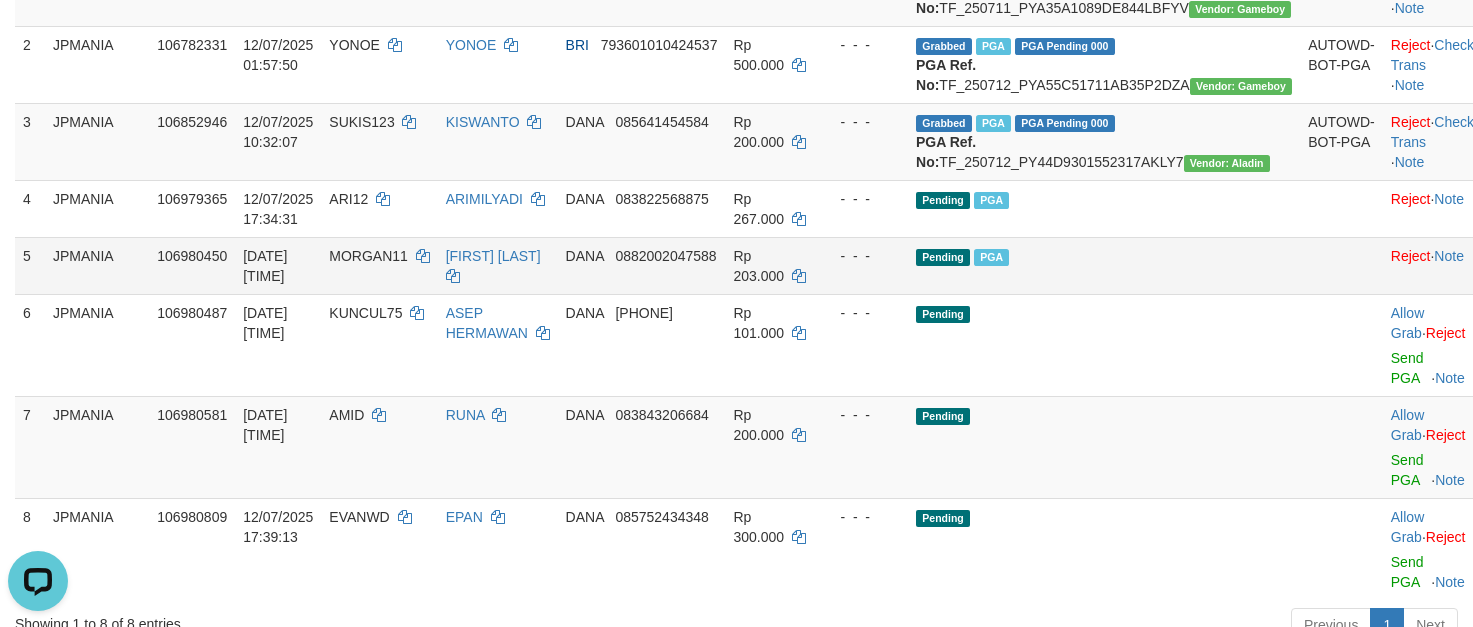 scroll, scrollTop: 450, scrollLeft: 0, axis: vertical 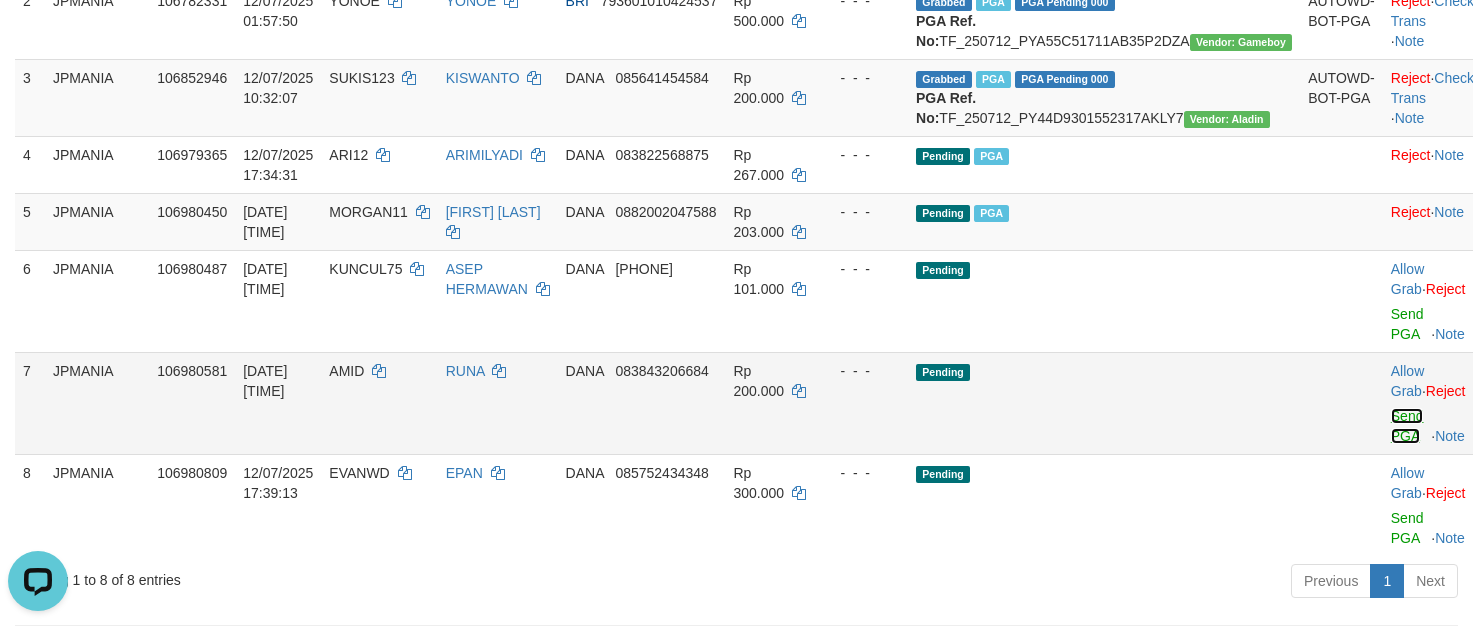 click on "Send PGA" at bounding box center (1407, 426) 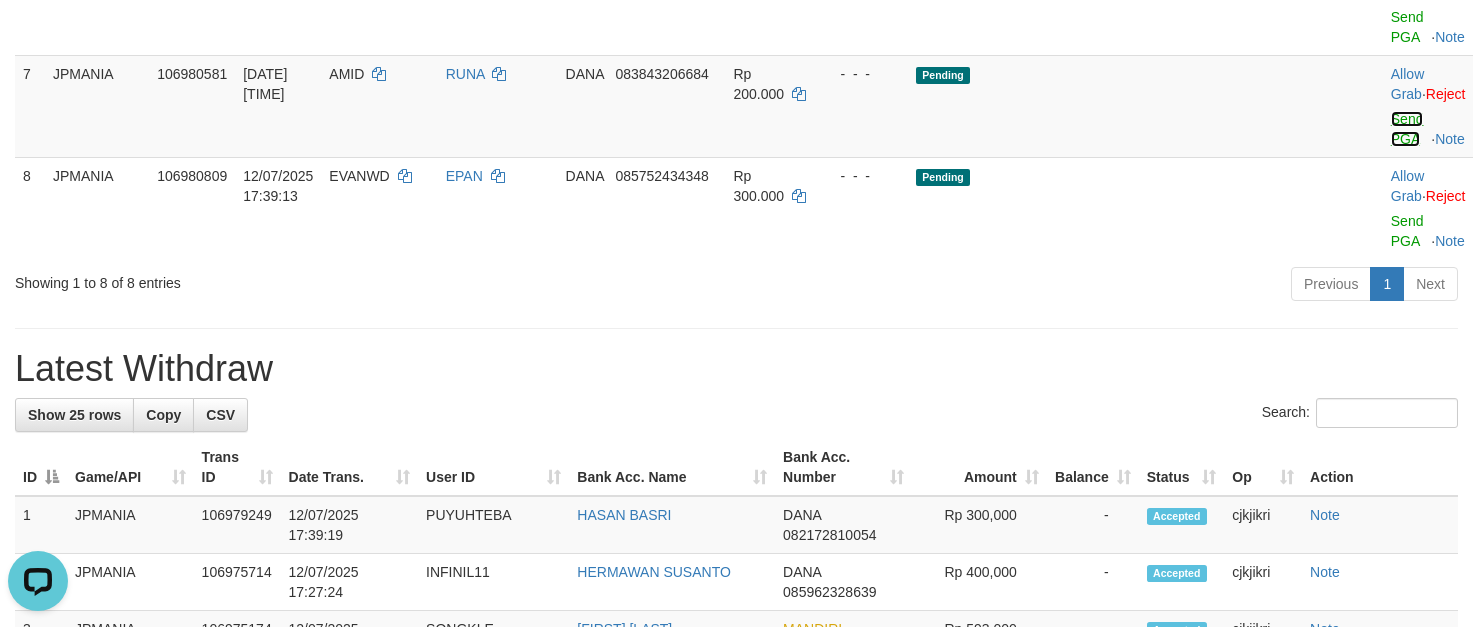 scroll, scrollTop: 750, scrollLeft: 0, axis: vertical 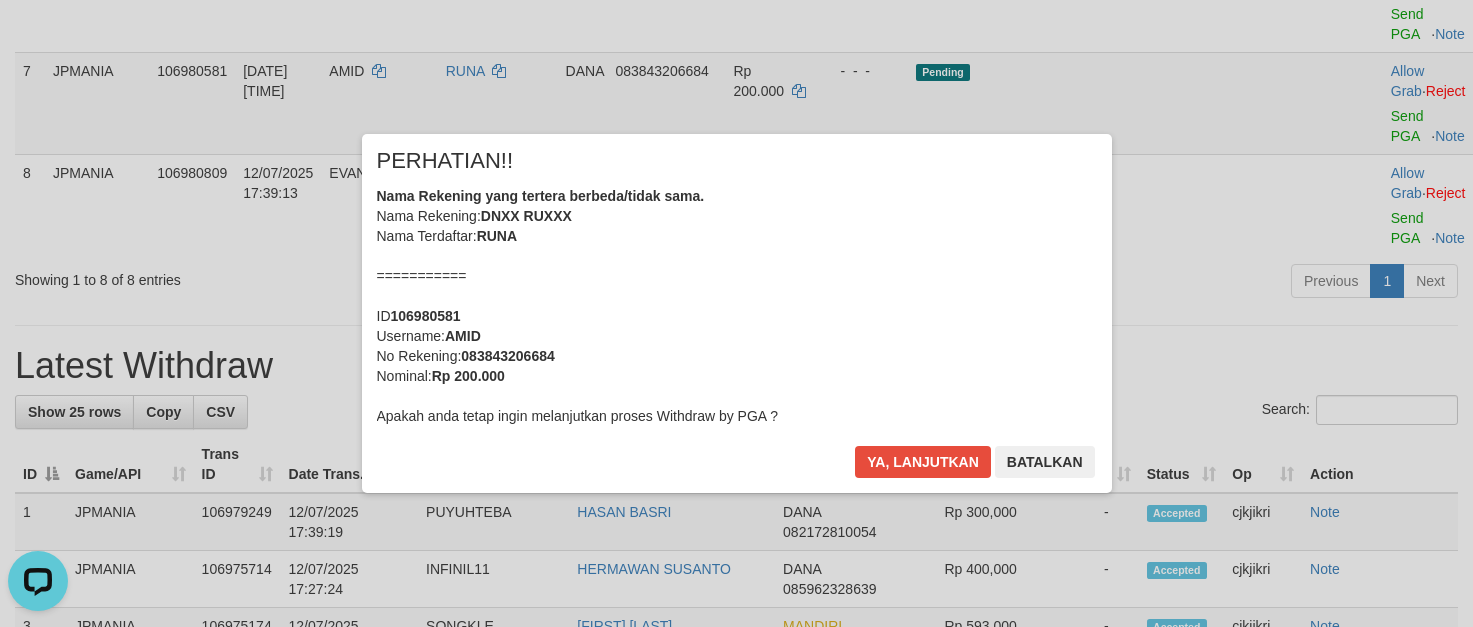 click on "× PERHATIAN!! Nama Rekening yang tertera berbeda/tidak sama. Nama Rekening:  DNXX RUXXX Nama Terdaftar:  RUNA =========== ID  106980581 Username:  AMID No Rekening:  083843206684 Nominal:  Rp 200.000 Apakah anda tetap ingin melanjutkan proses Withdraw by PGA ? Ya, lanjutkan Batalkan" at bounding box center [737, 313] 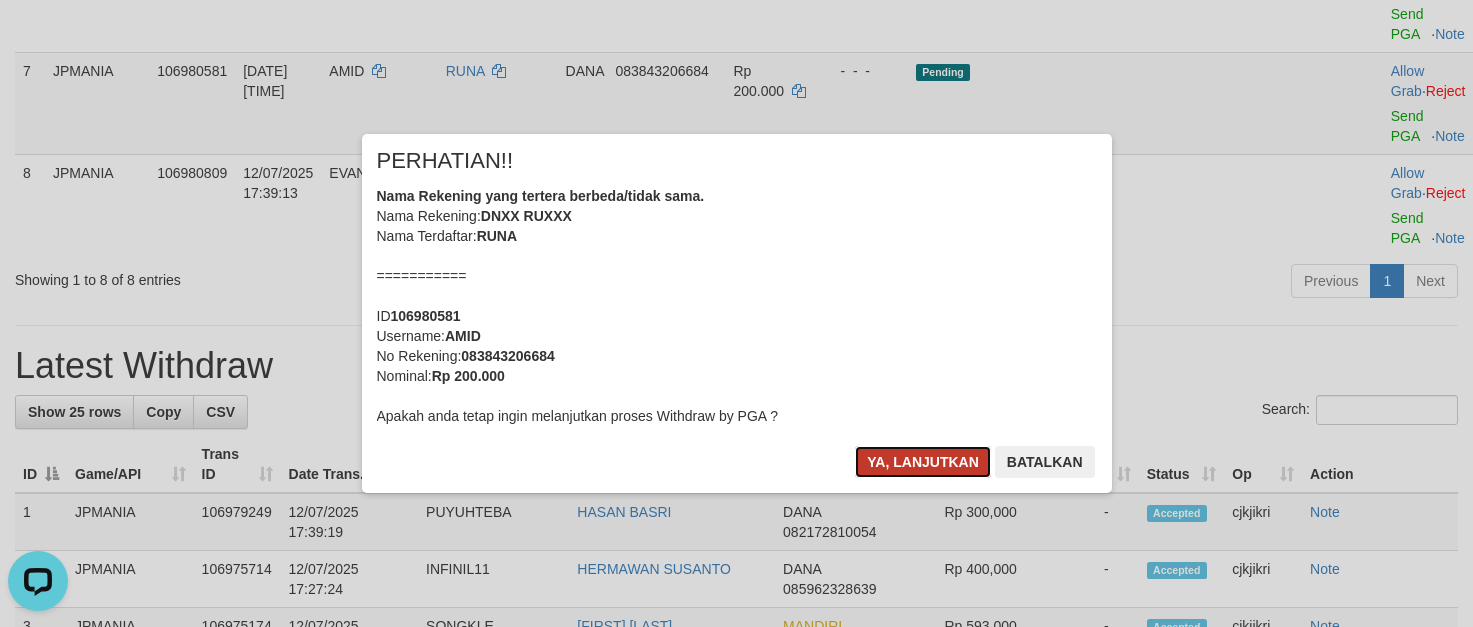 click on "Ya, lanjutkan" at bounding box center [923, 462] 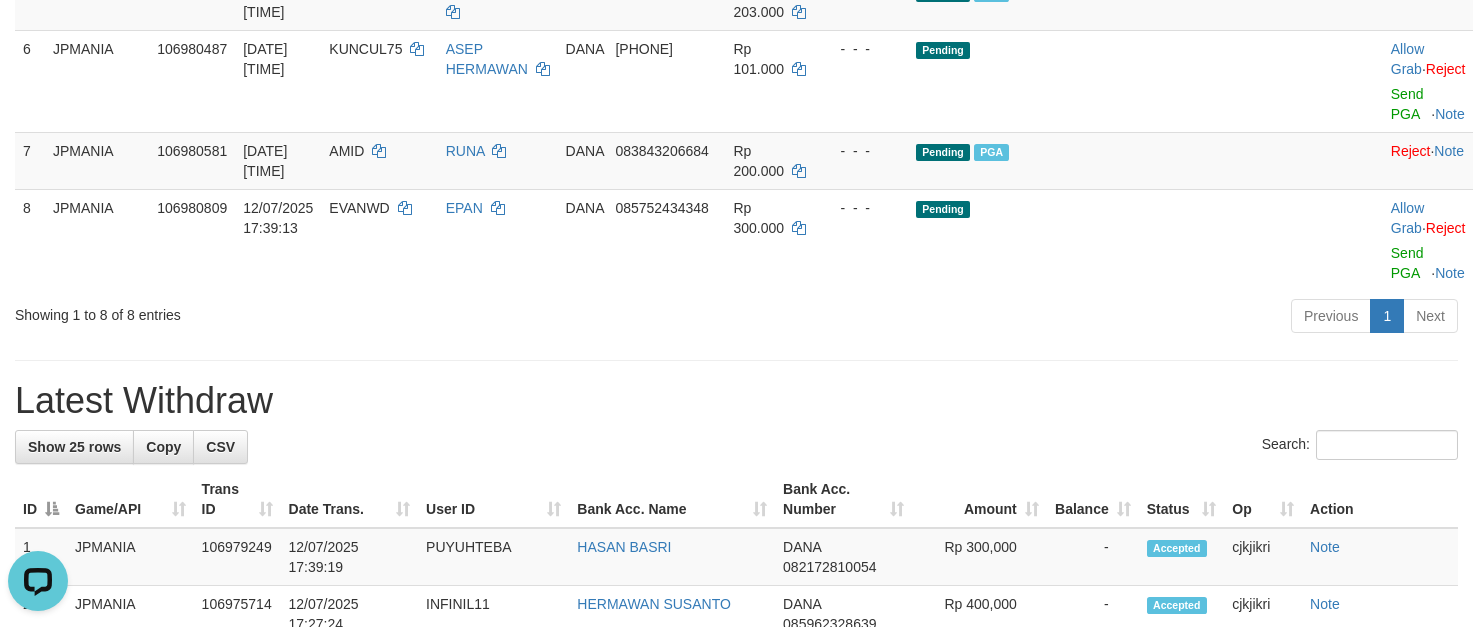 scroll, scrollTop: 600, scrollLeft: 0, axis: vertical 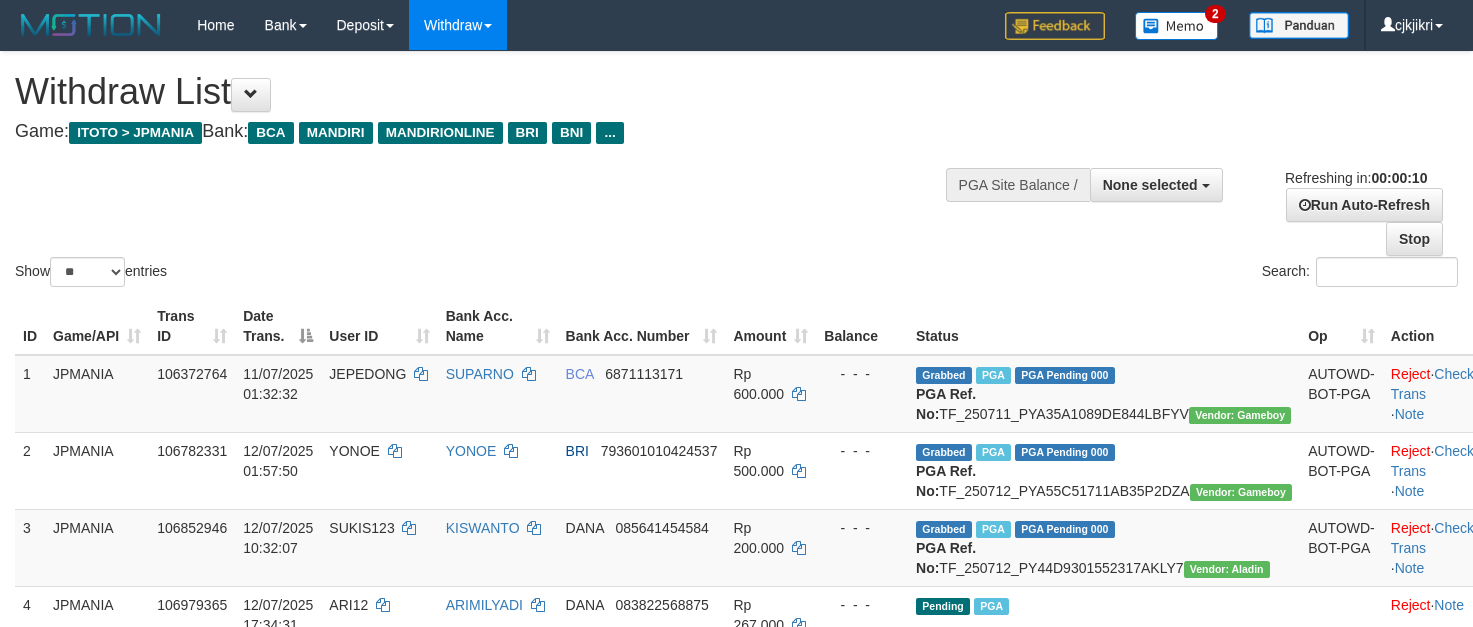 select 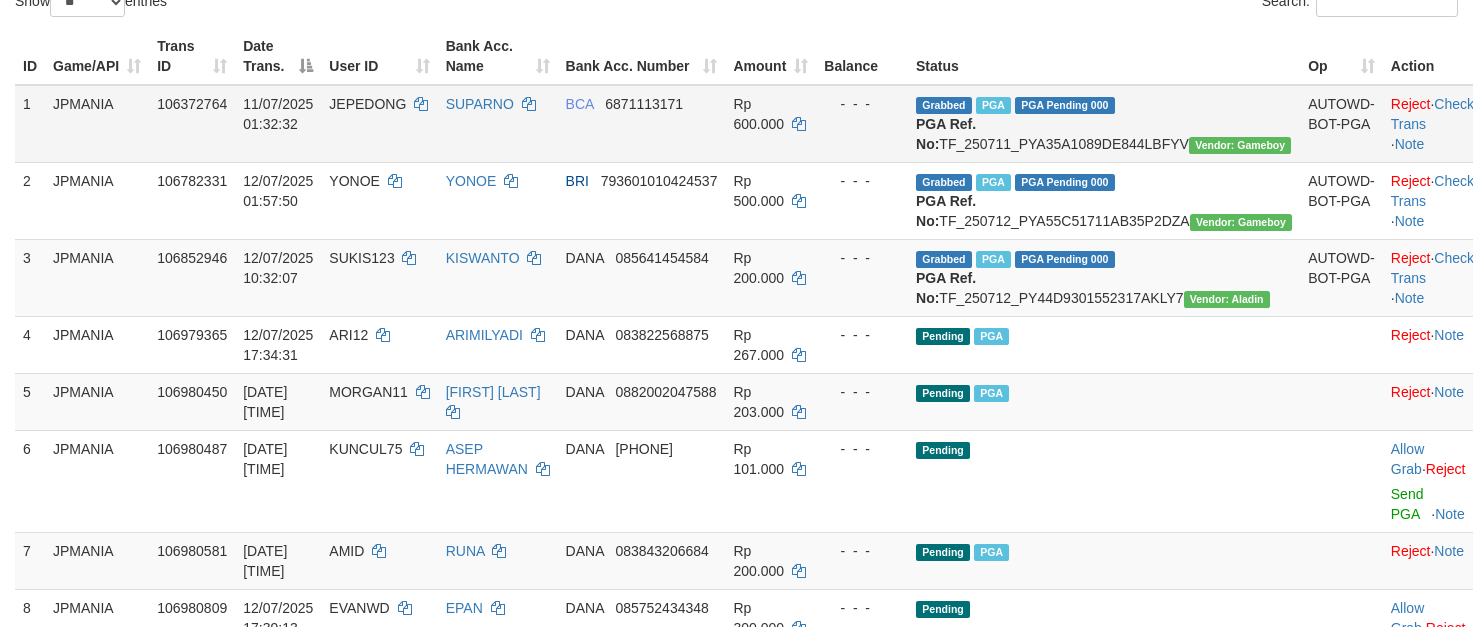 scroll, scrollTop: 300, scrollLeft: 0, axis: vertical 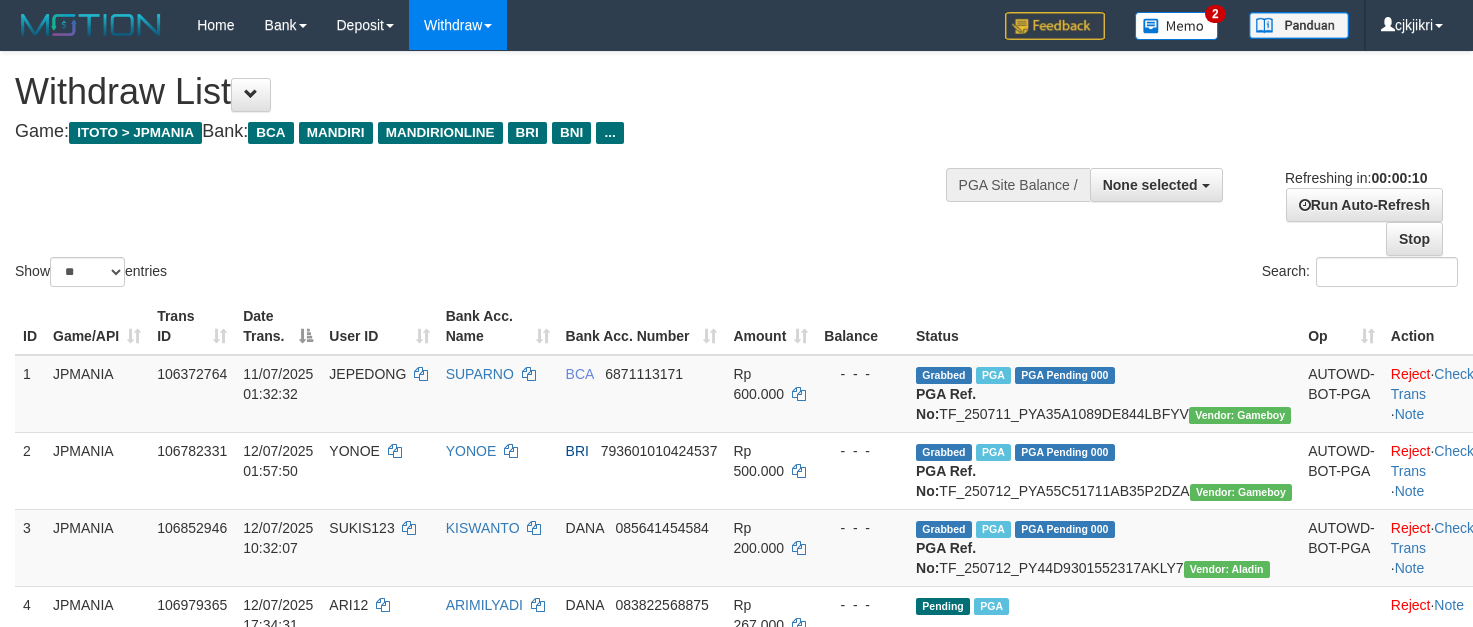 select 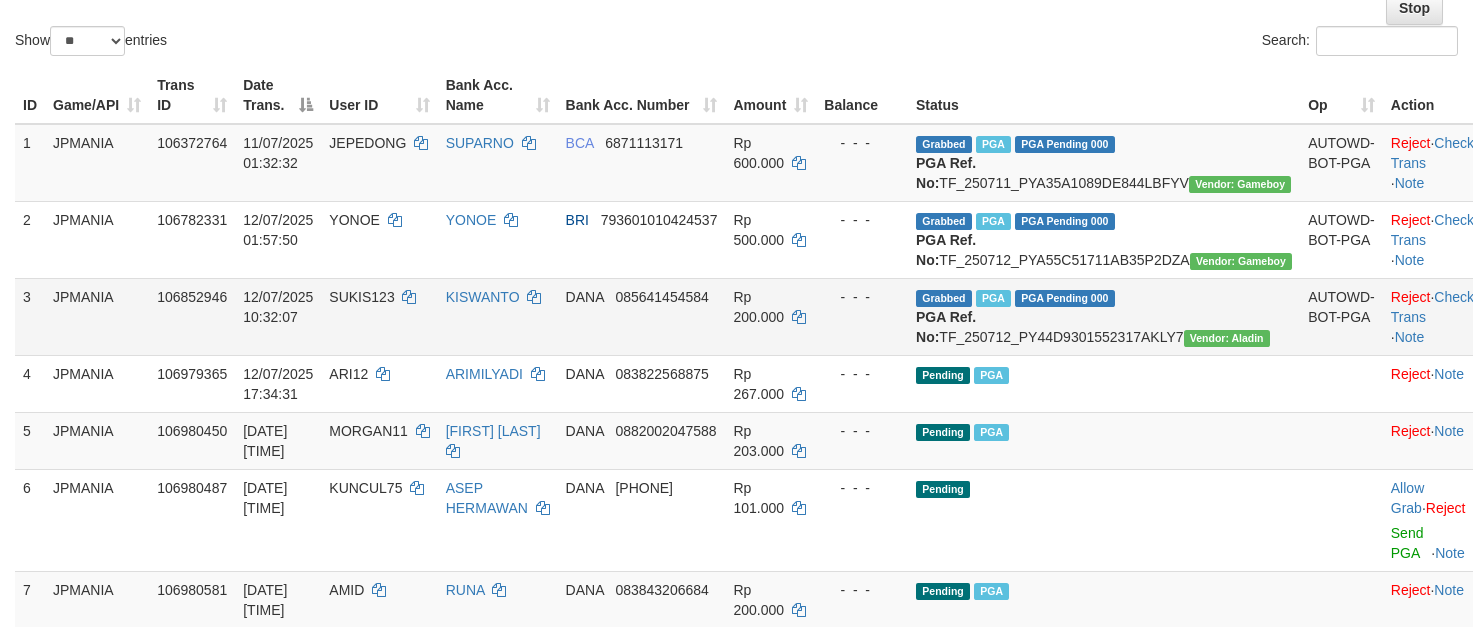 scroll, scrollTop: 300, scrollLeft: 0, axis: vertical 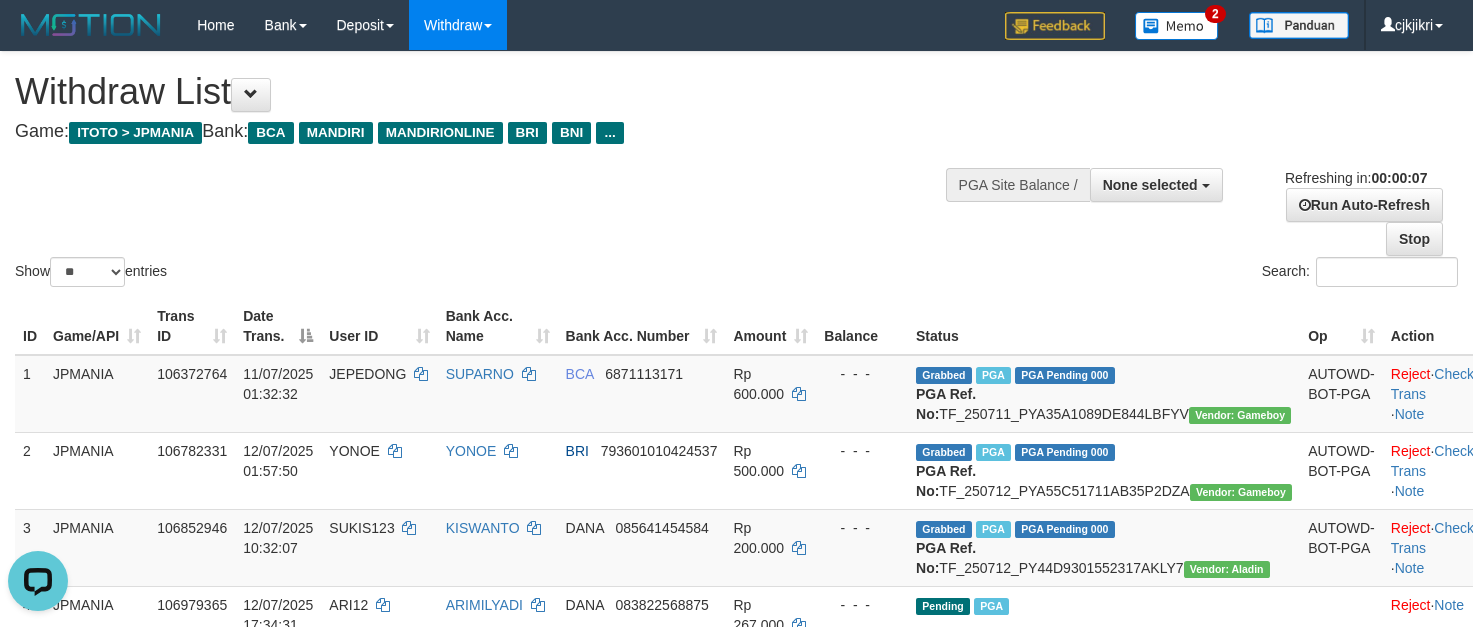 drag, startPoint x: 826, startPoint y: 154, endPoint x: 1180, endPoint y: 112, distance: 356.48282 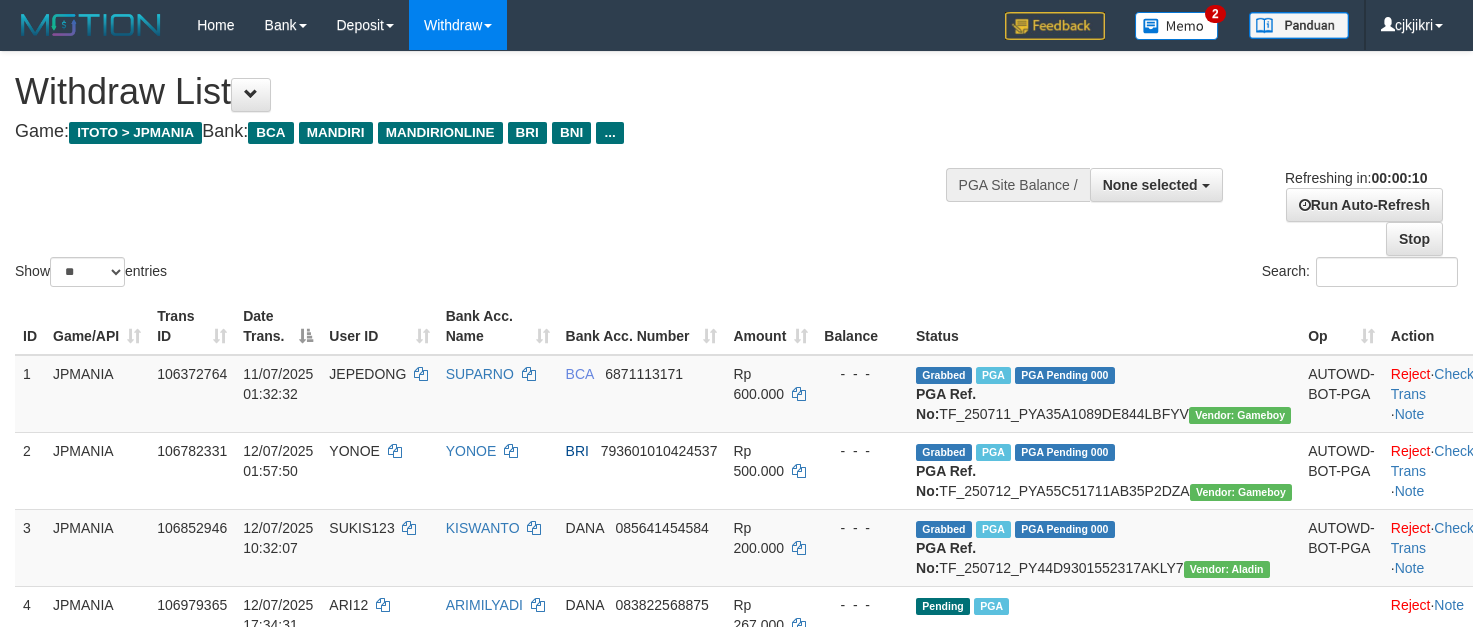 select 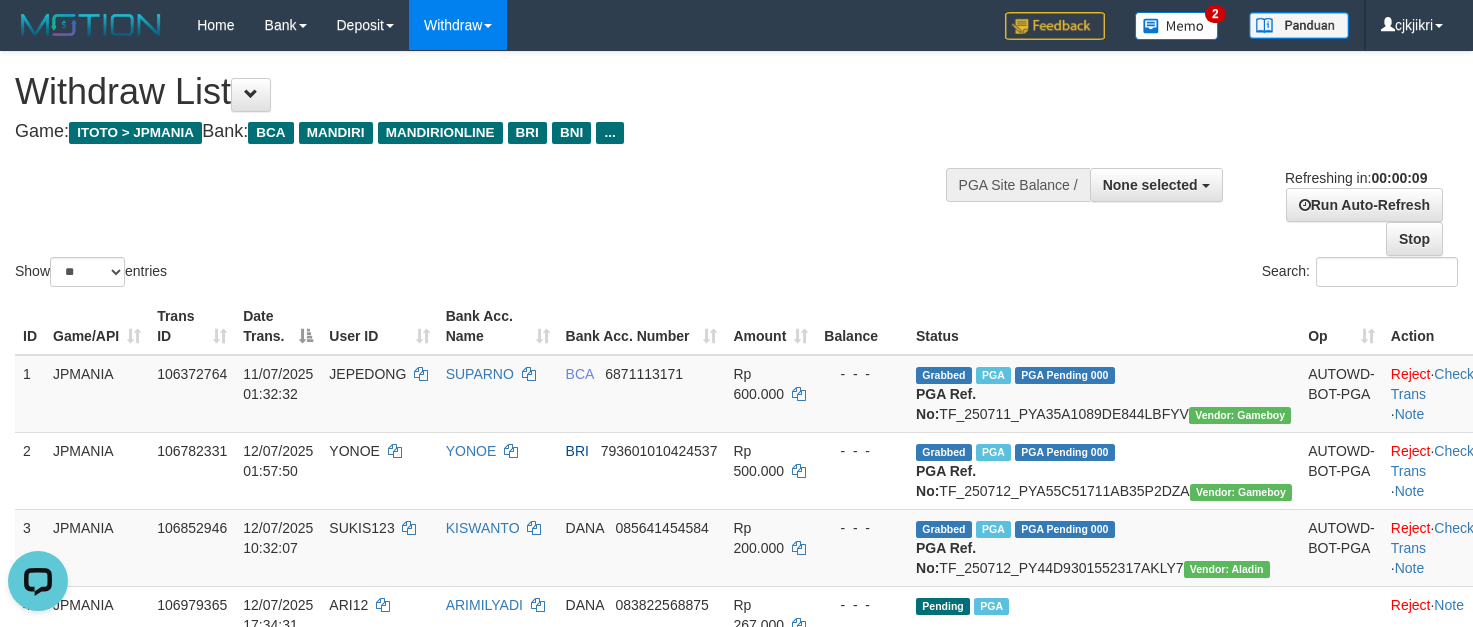 scroll, scrollTop: 0, scrollLeft: 0, axis: both 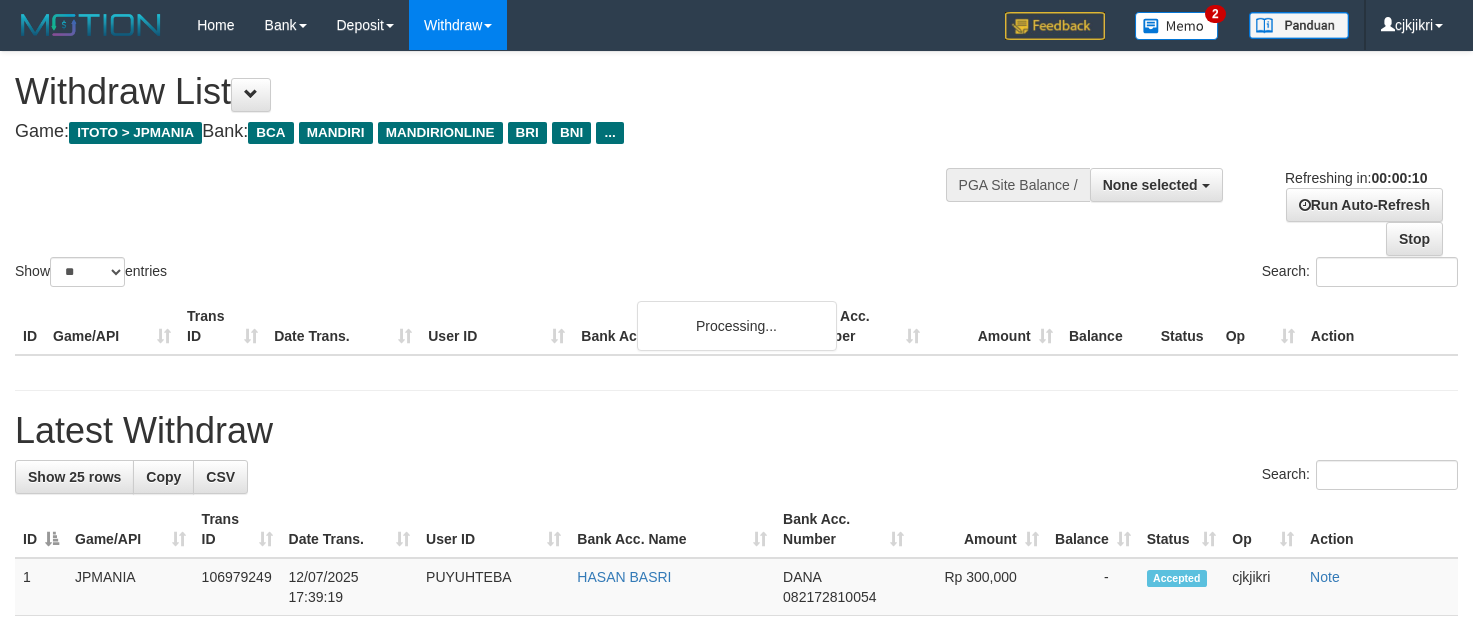 select 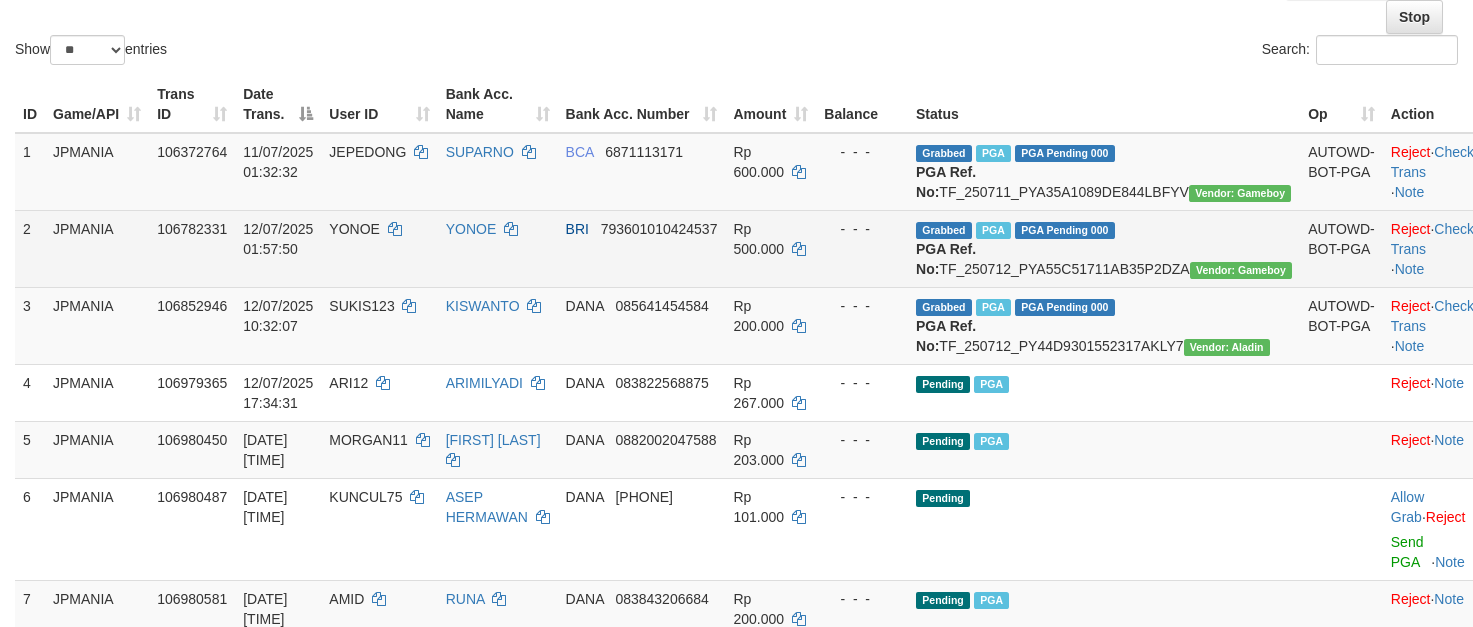 scroll, scrollTop: 741, scrollLeft: 0, axis: vertical 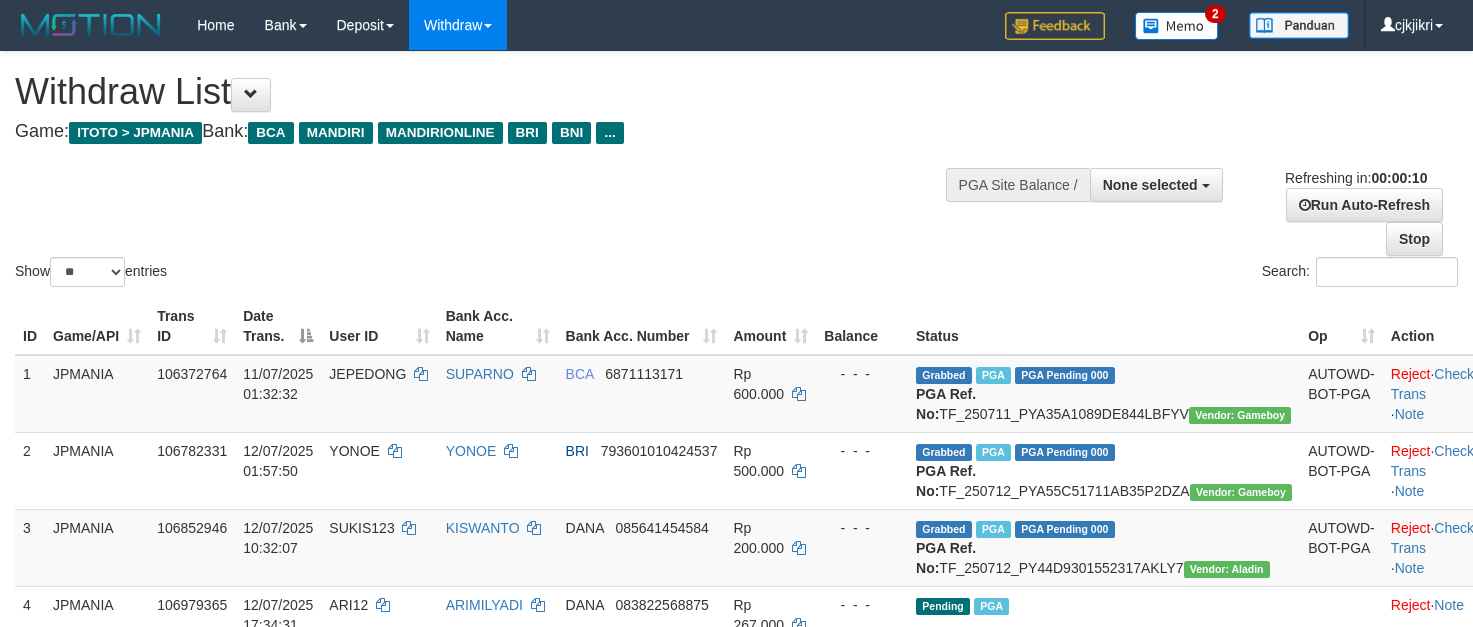 select 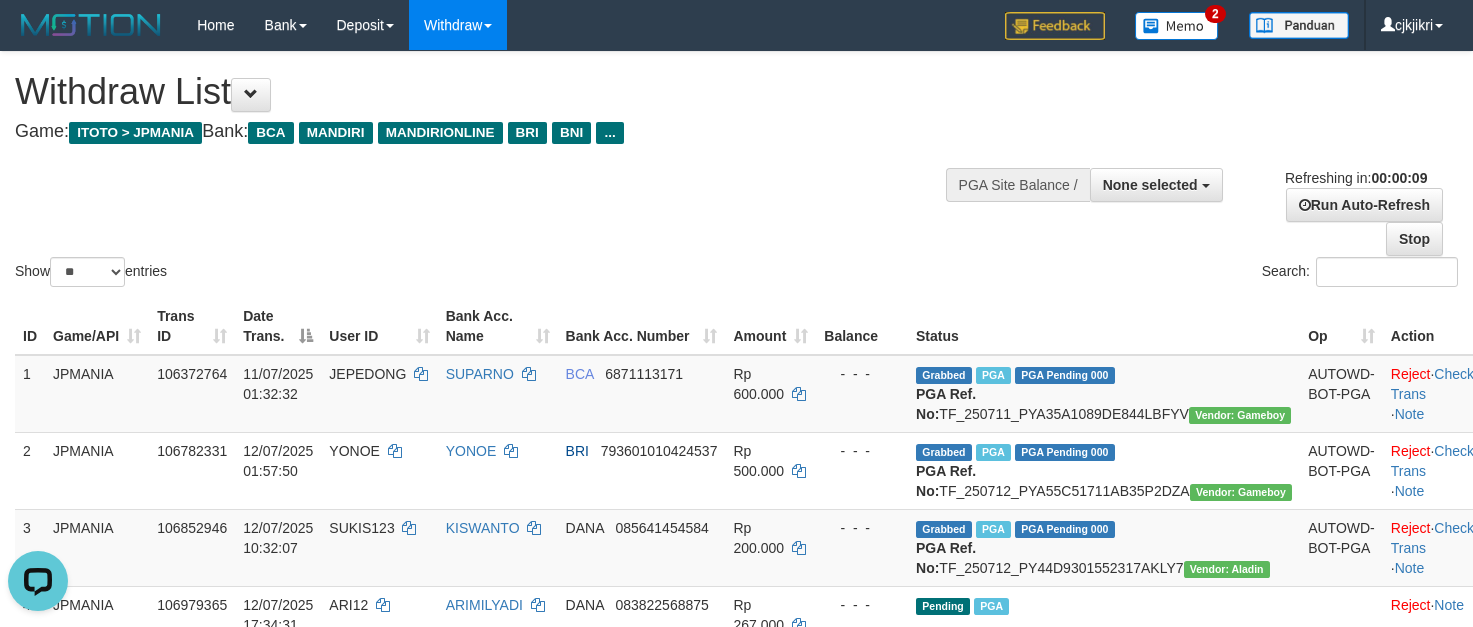 scroll, scrollTop: 0, scrollLeft: 0, axis: both 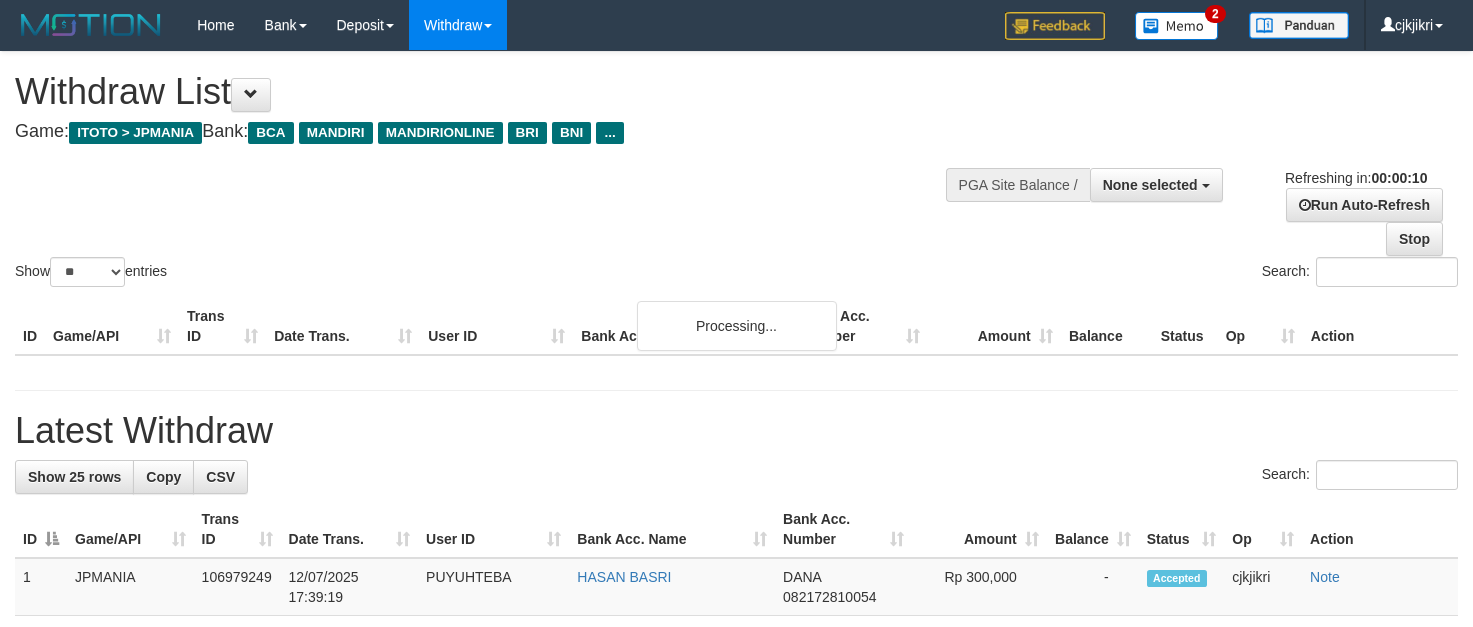 select 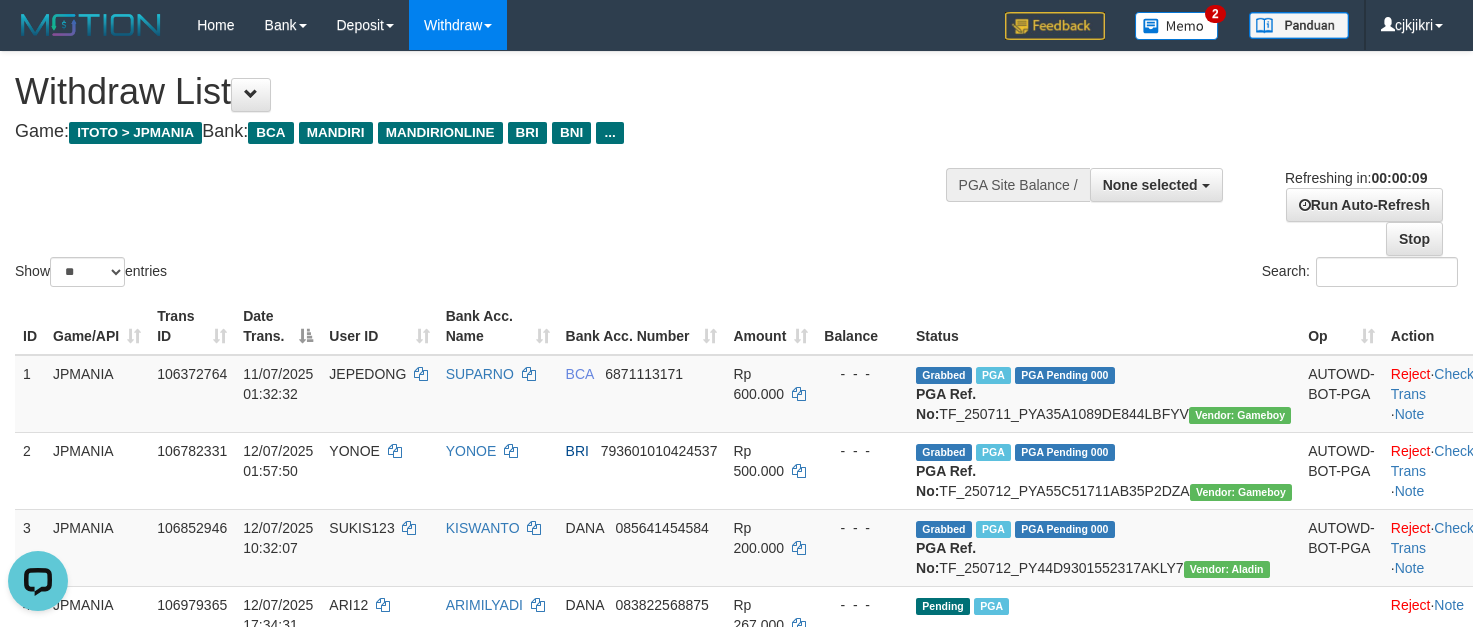 scroll, scrollTop: 0, scrollLeft: 0, axis: both 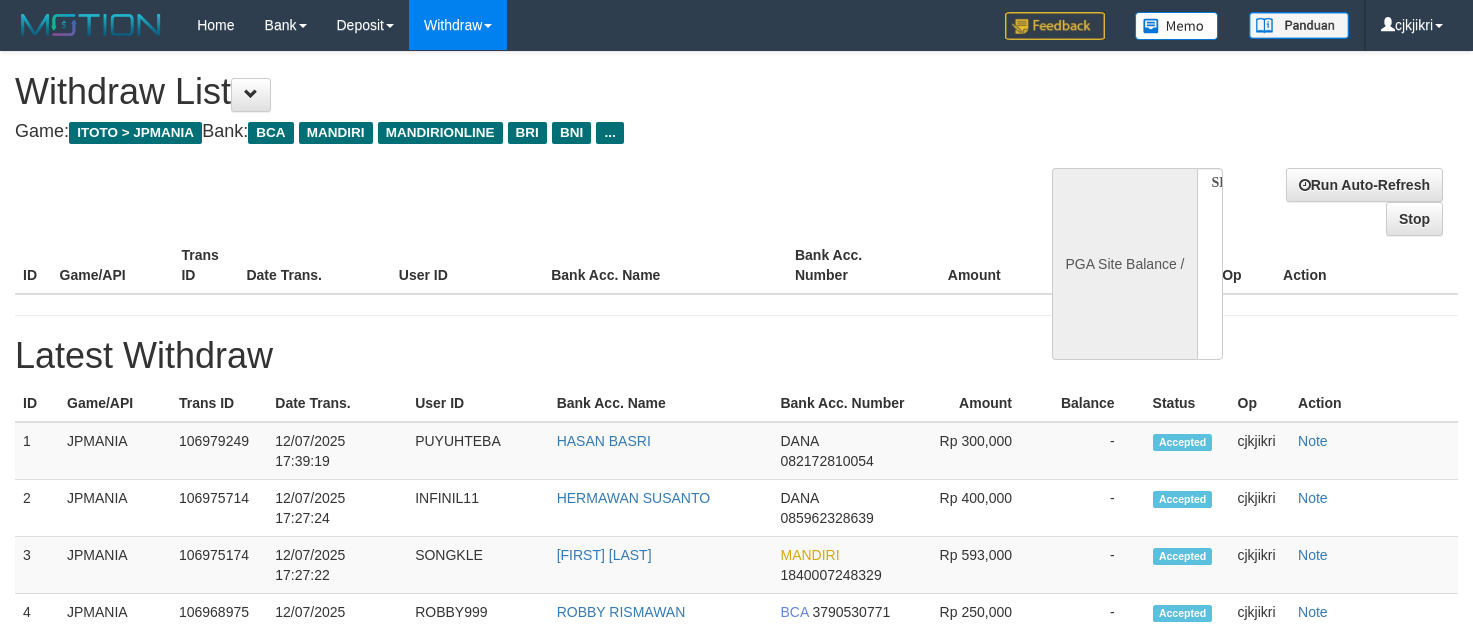 select 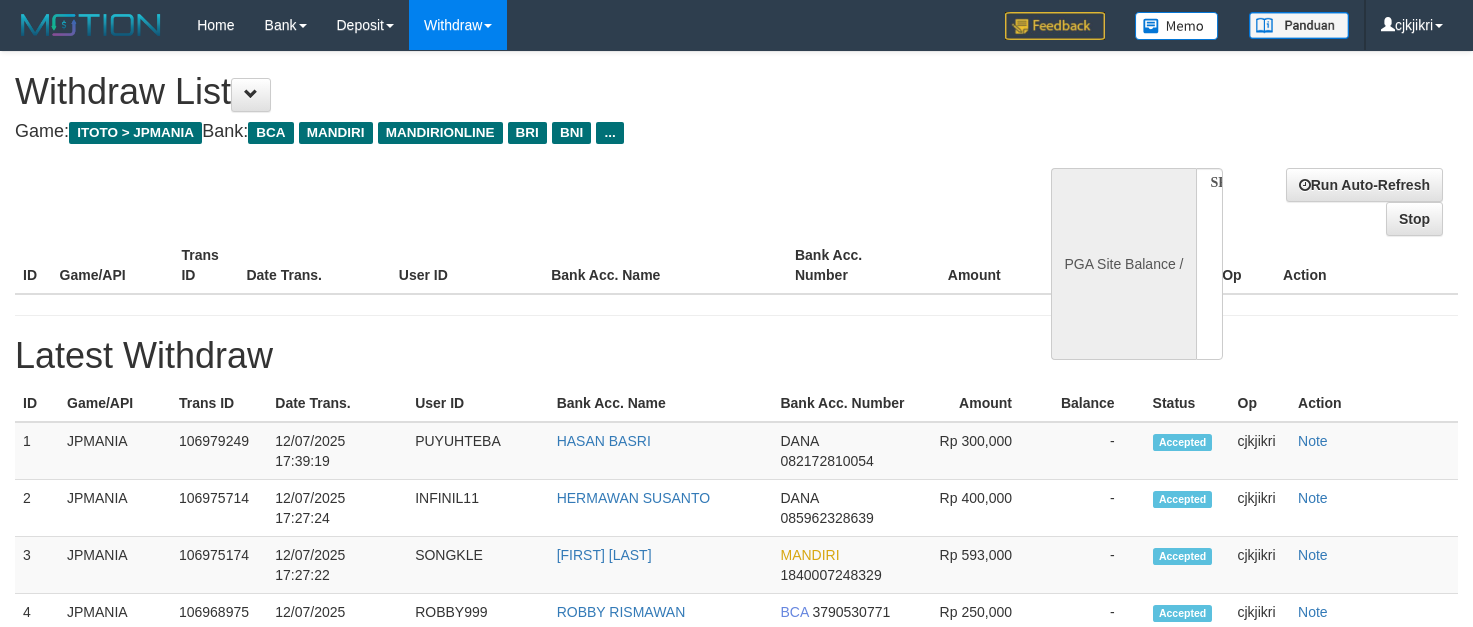 scroll, scrollTop: 0, scrollLeft: 0, axis: both 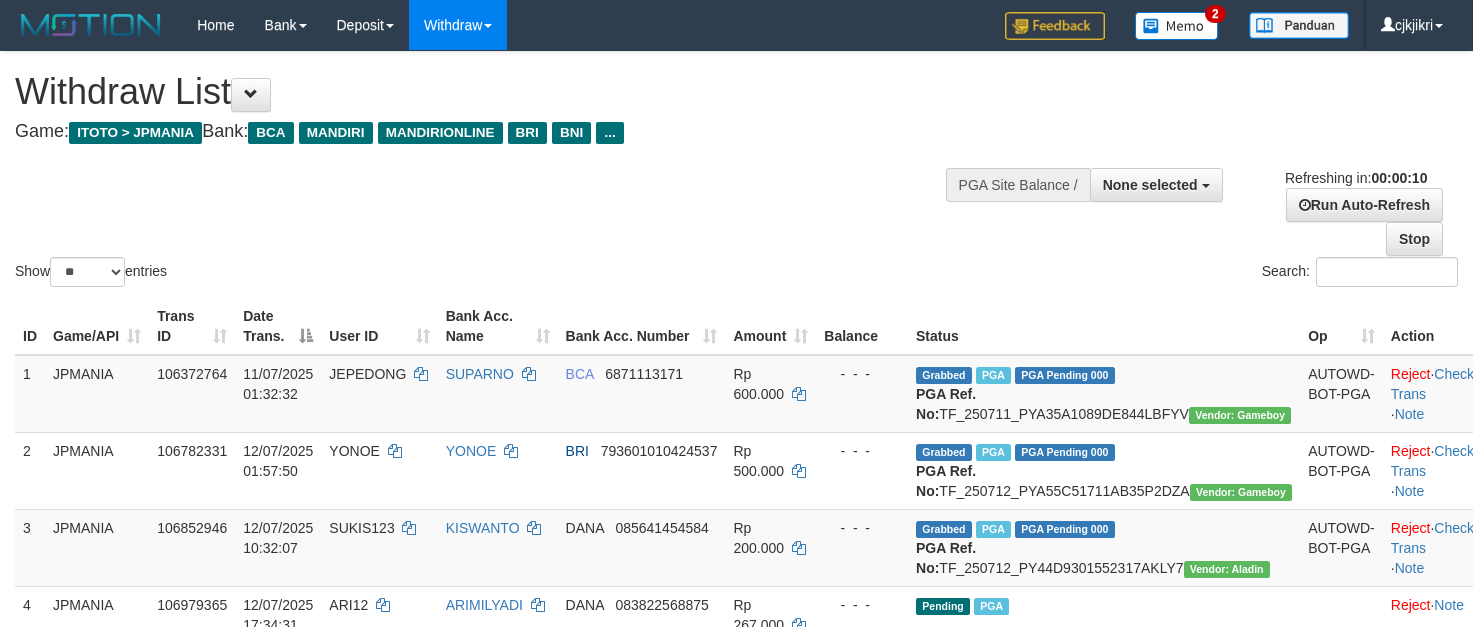 select 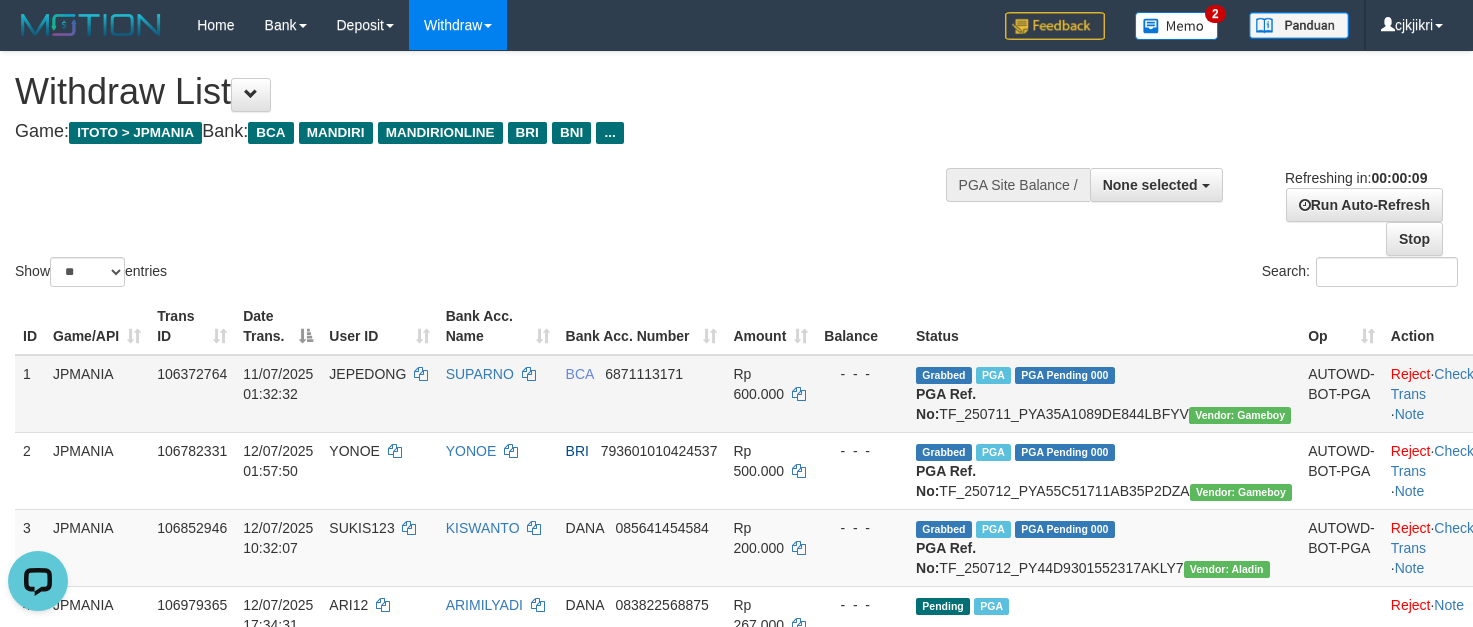 scroll, scrollTop: 0, scrollLeft: 0, axis: both 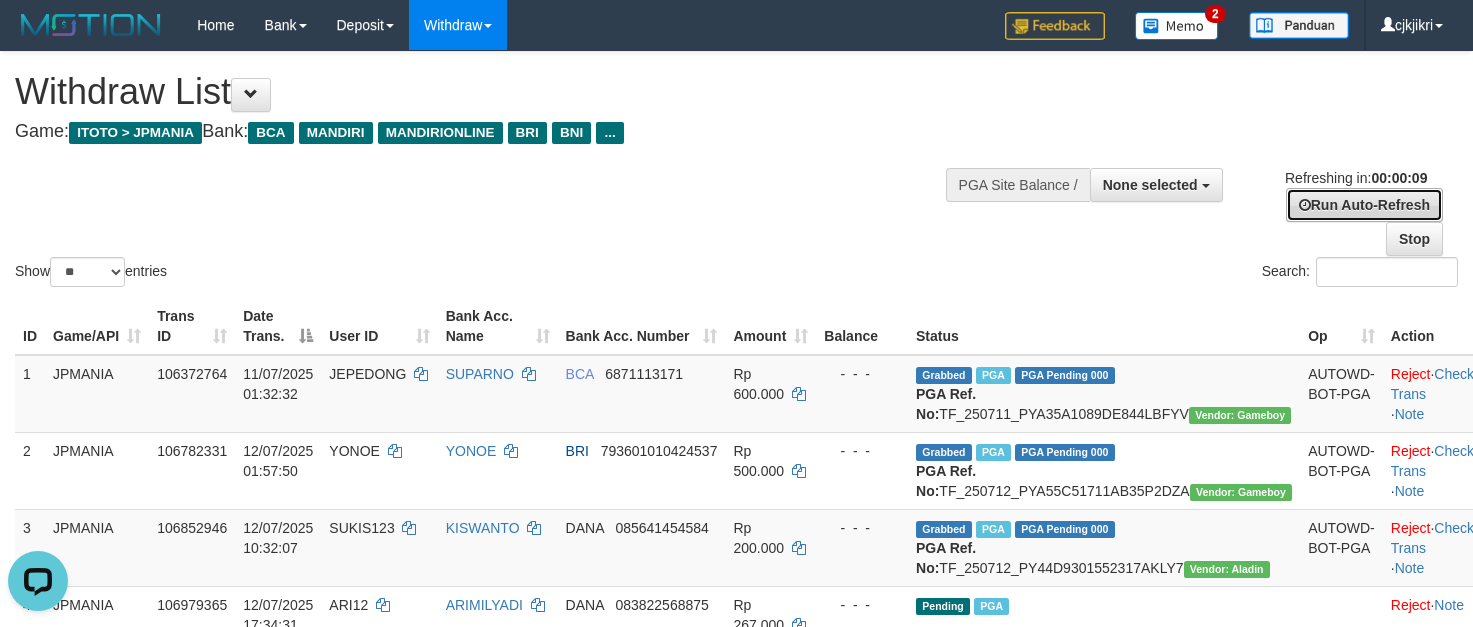 click on "Run Auto-Refresh" at bounding box center [1364, 205] 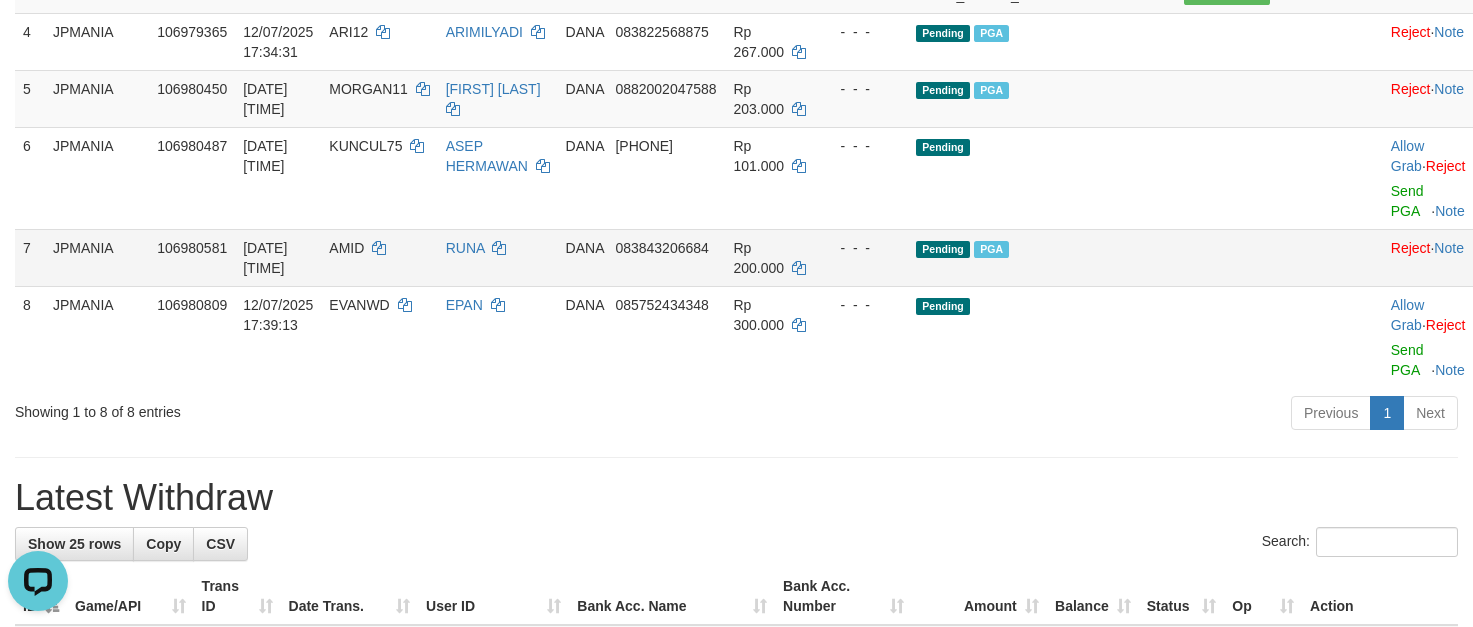 scroll, scrollTop: 600, scrollLeft: 0, axis: vertical 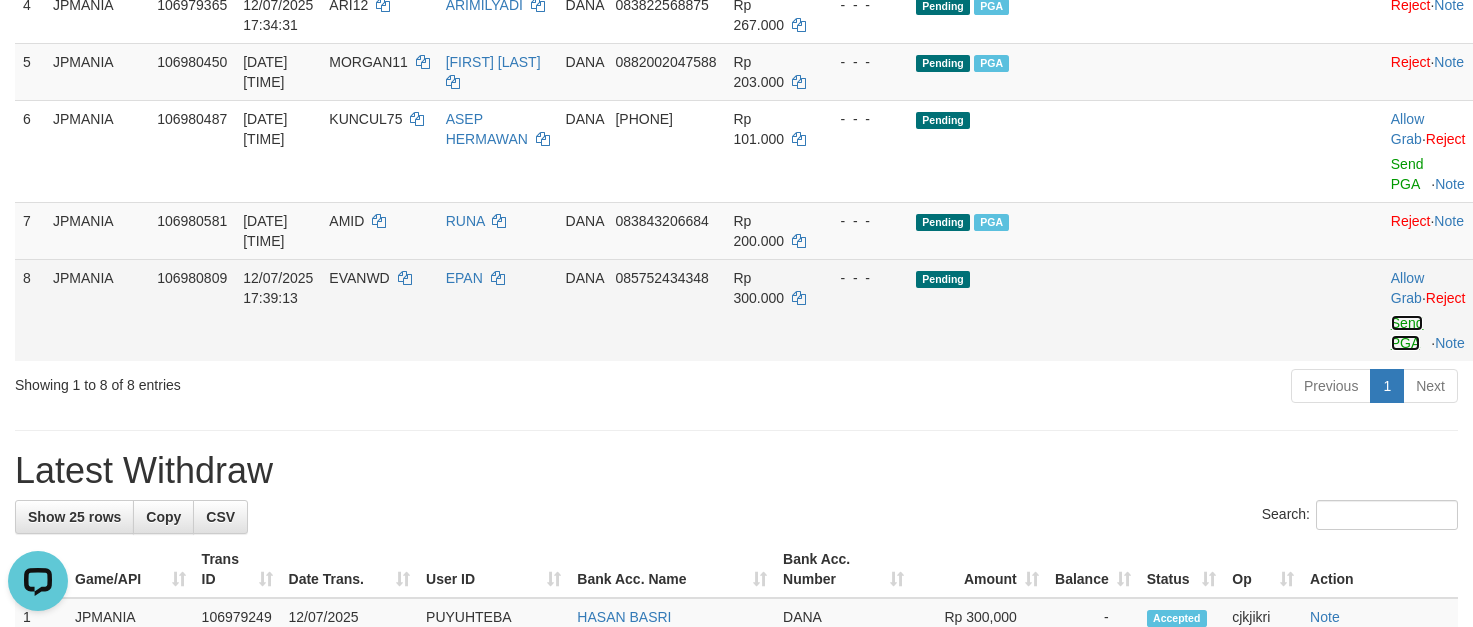 click on "Send PGA" at bounding box center (1407, 333) 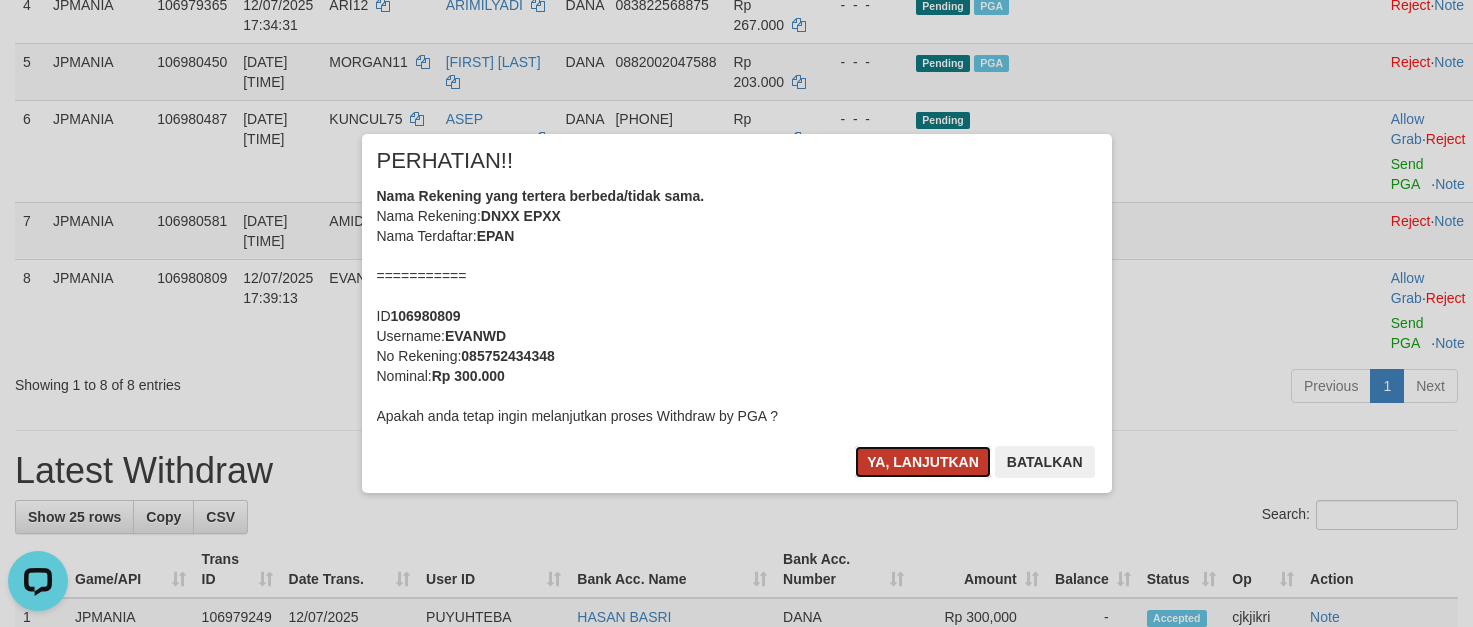 click on "Ya, lanjutkan" at bounding box center [923, 462] 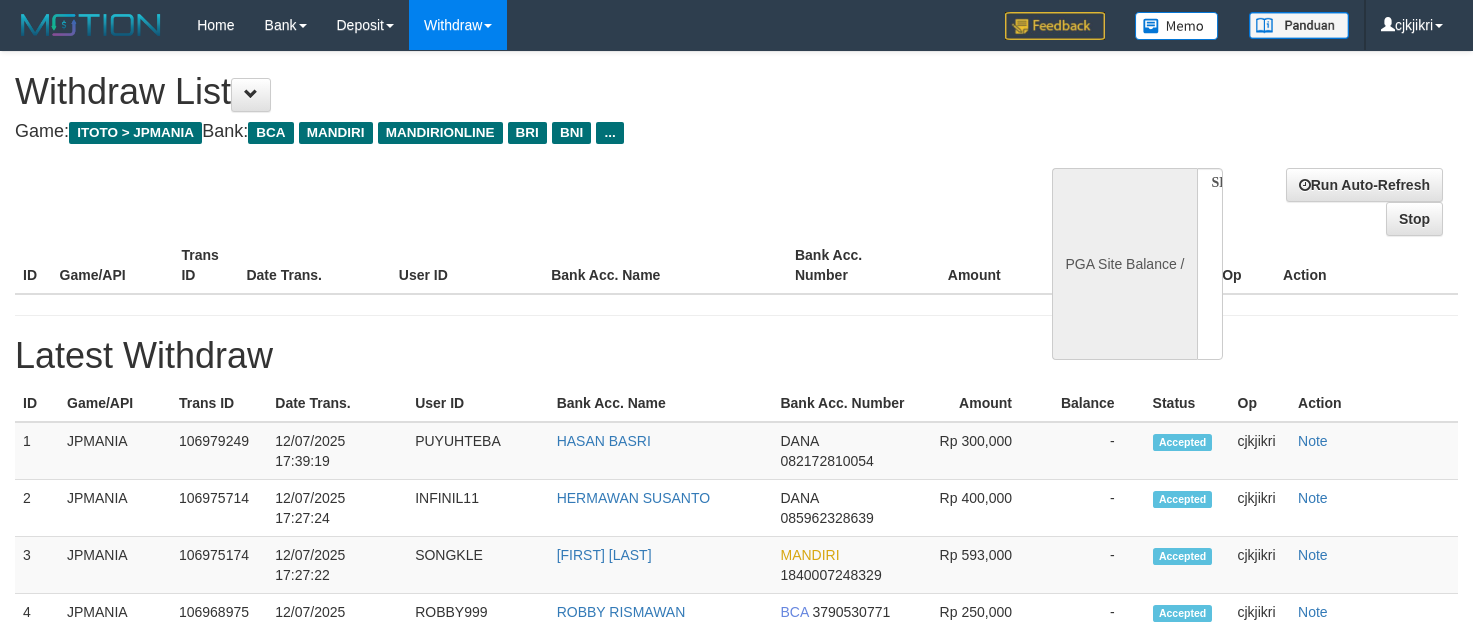 select 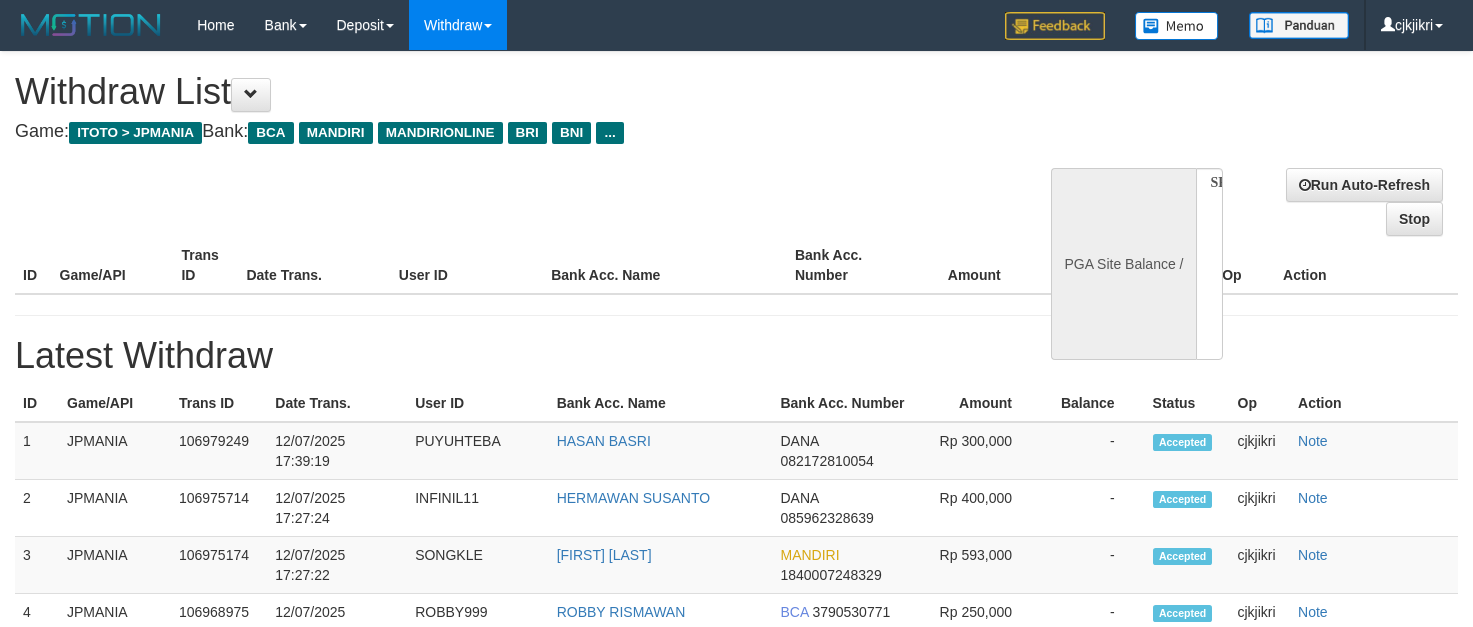 select on "**" 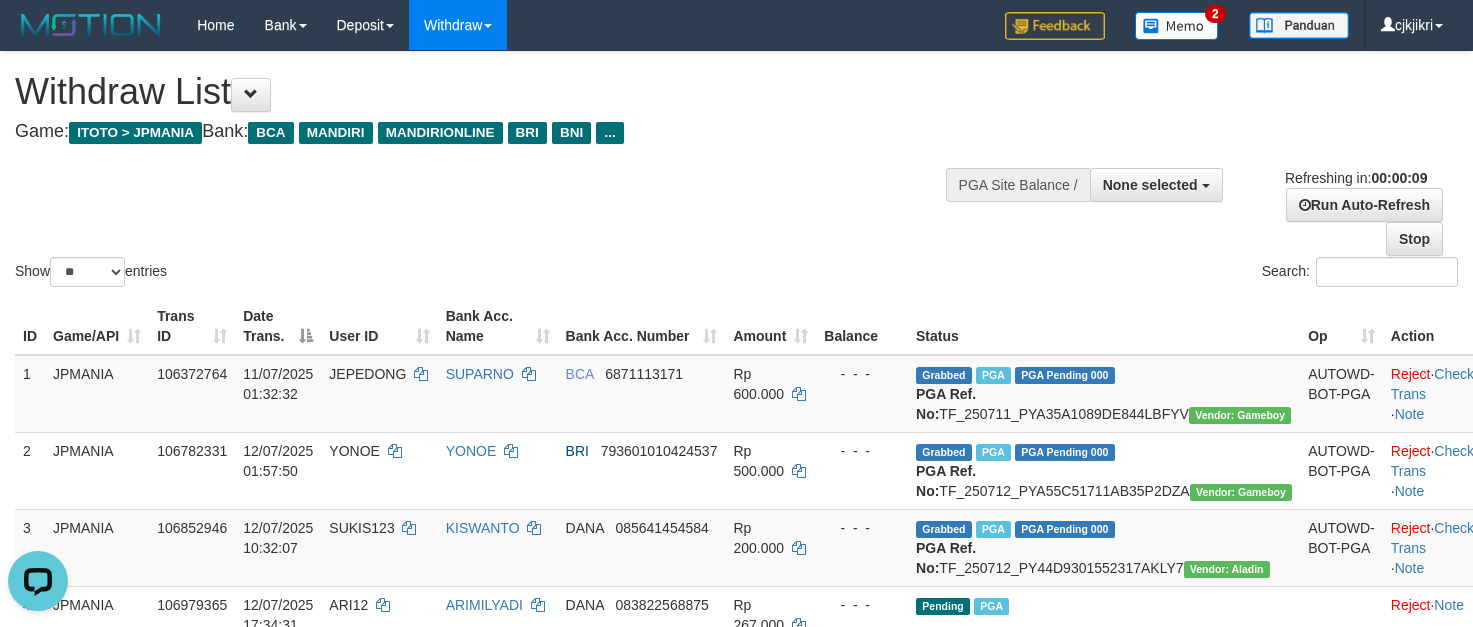 scroll, scrollTop: 0, scrollLeft: 0, axis: both 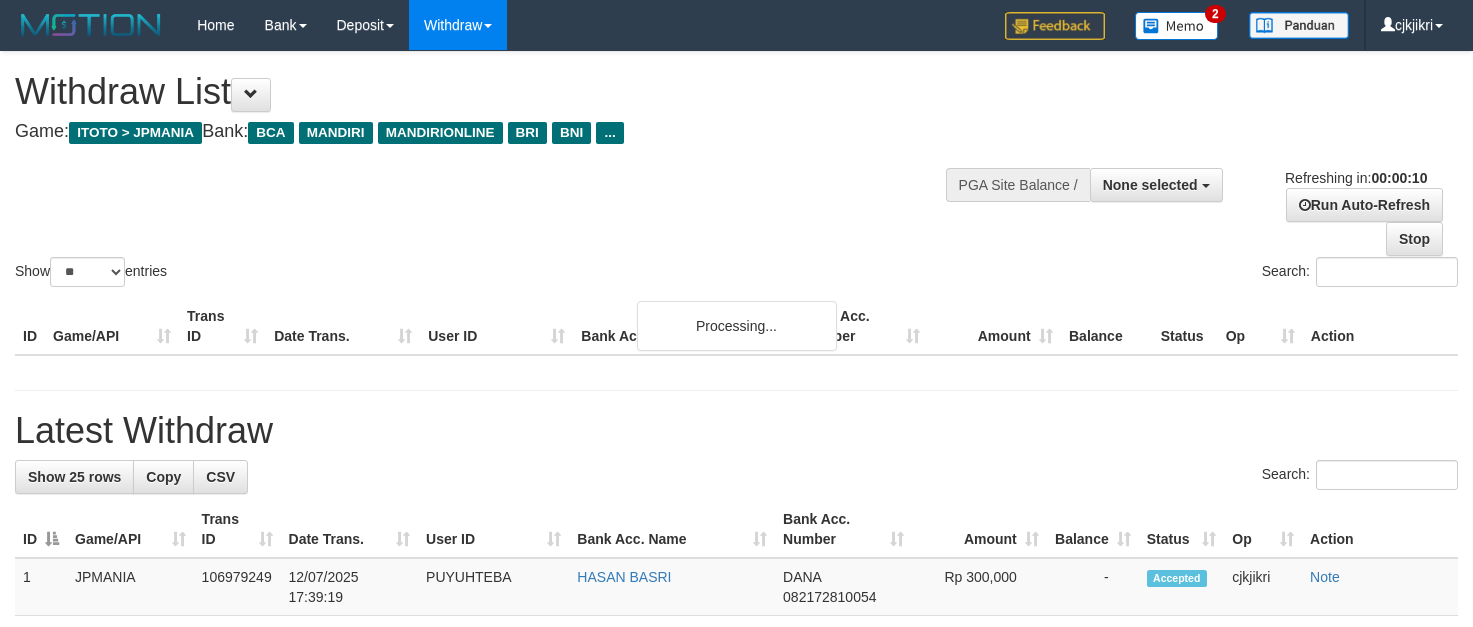 select 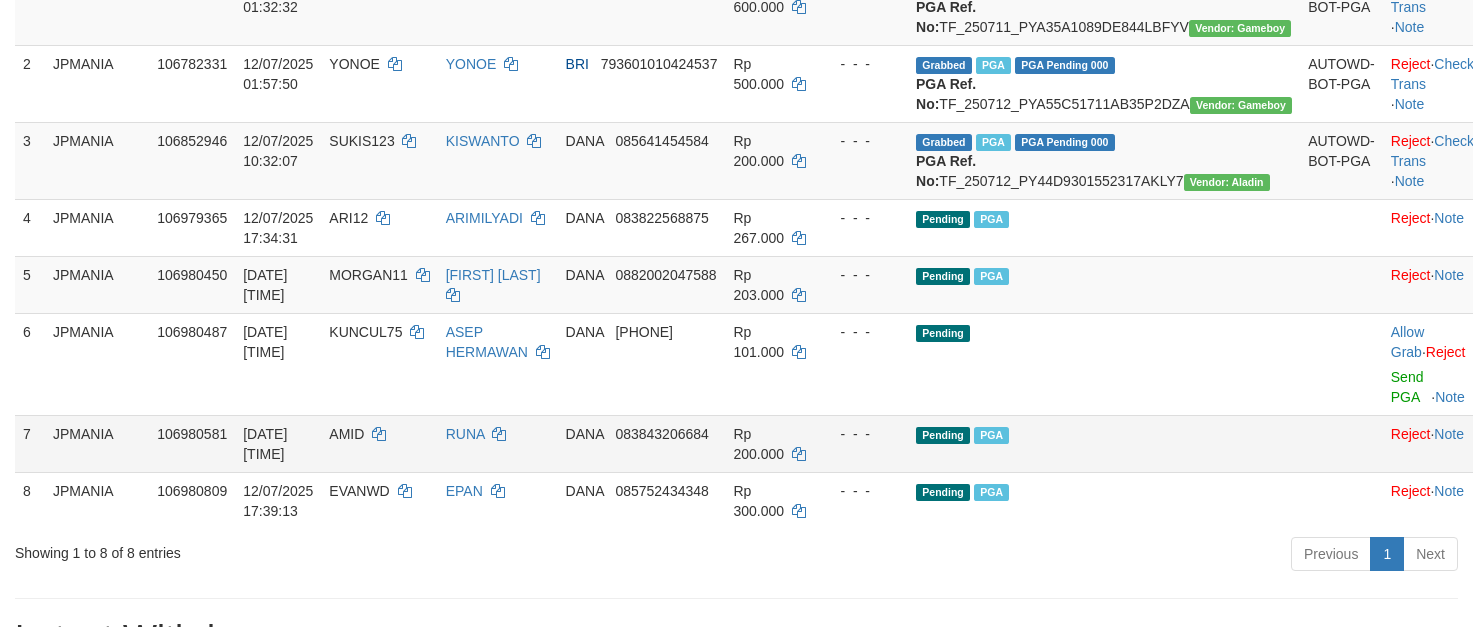 scroll, scrollTop: 450, scrollLeft: 0, axis: vertical 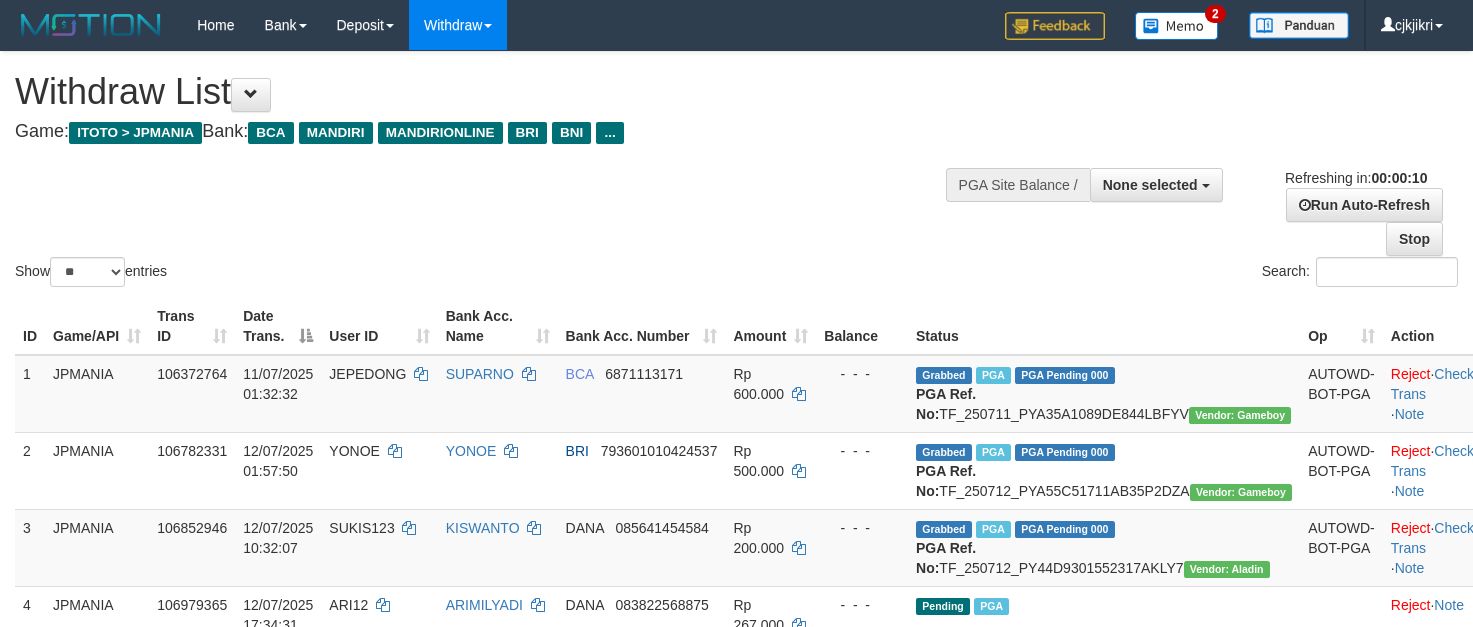 select 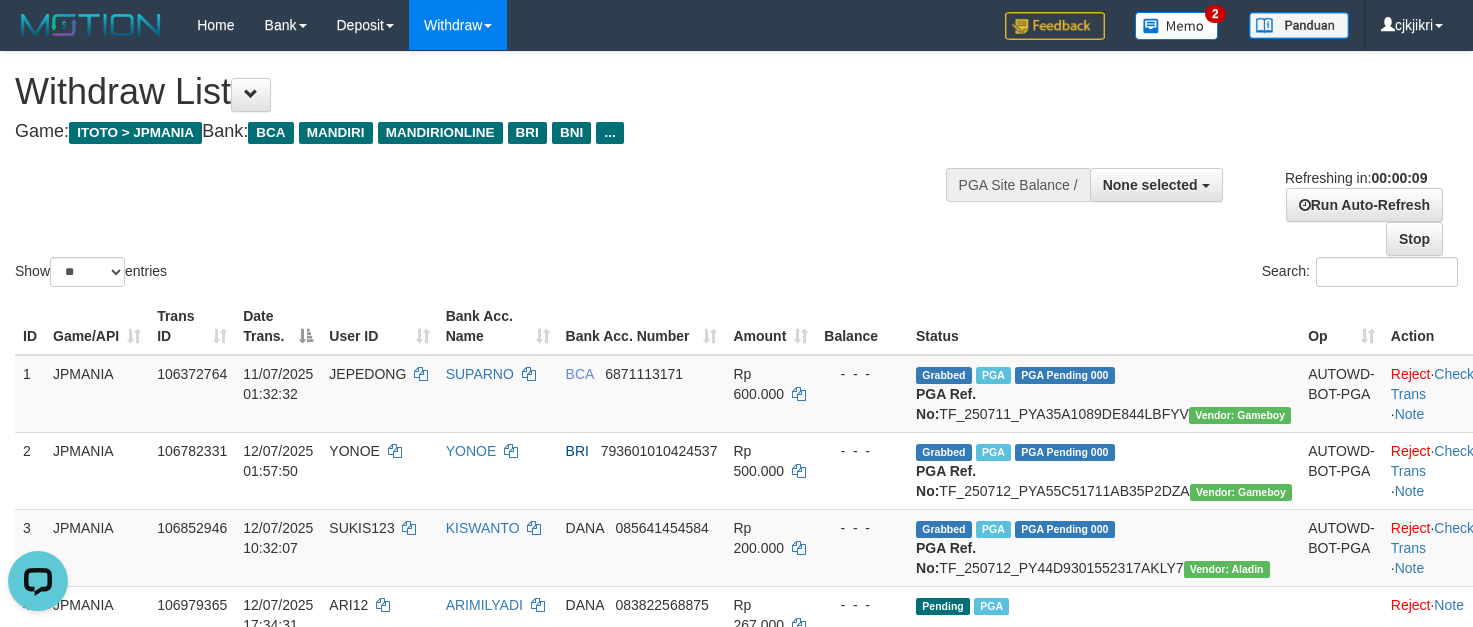 scroll, scrollTop: 0, scrollLeft: 0, axis: both 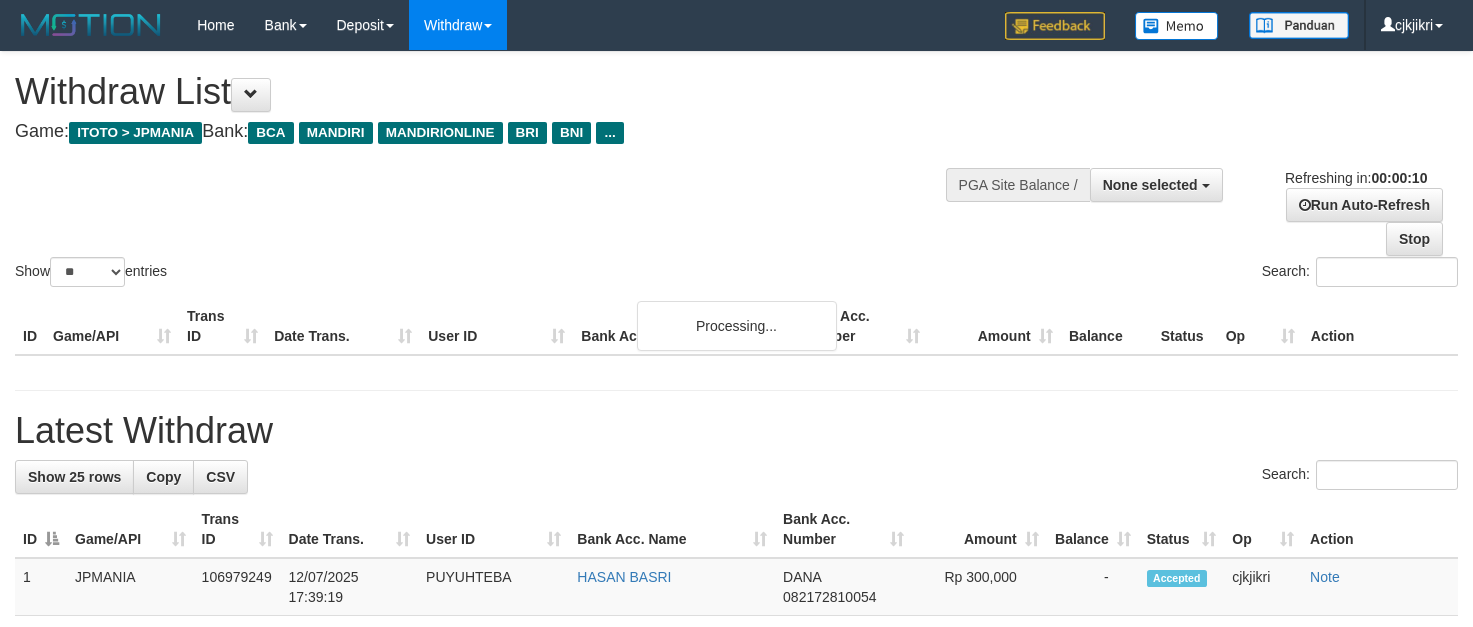 select 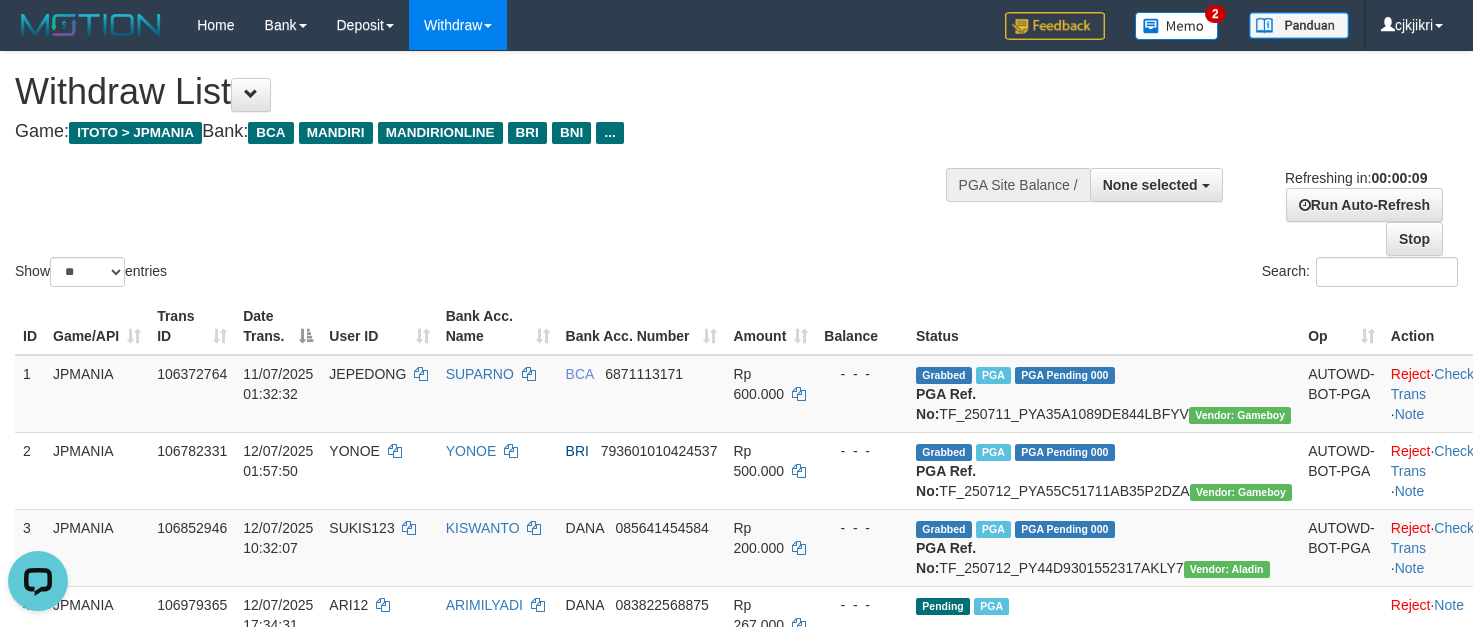 scroll, scrollTop: 0, scrollLeft: 0, axis: both 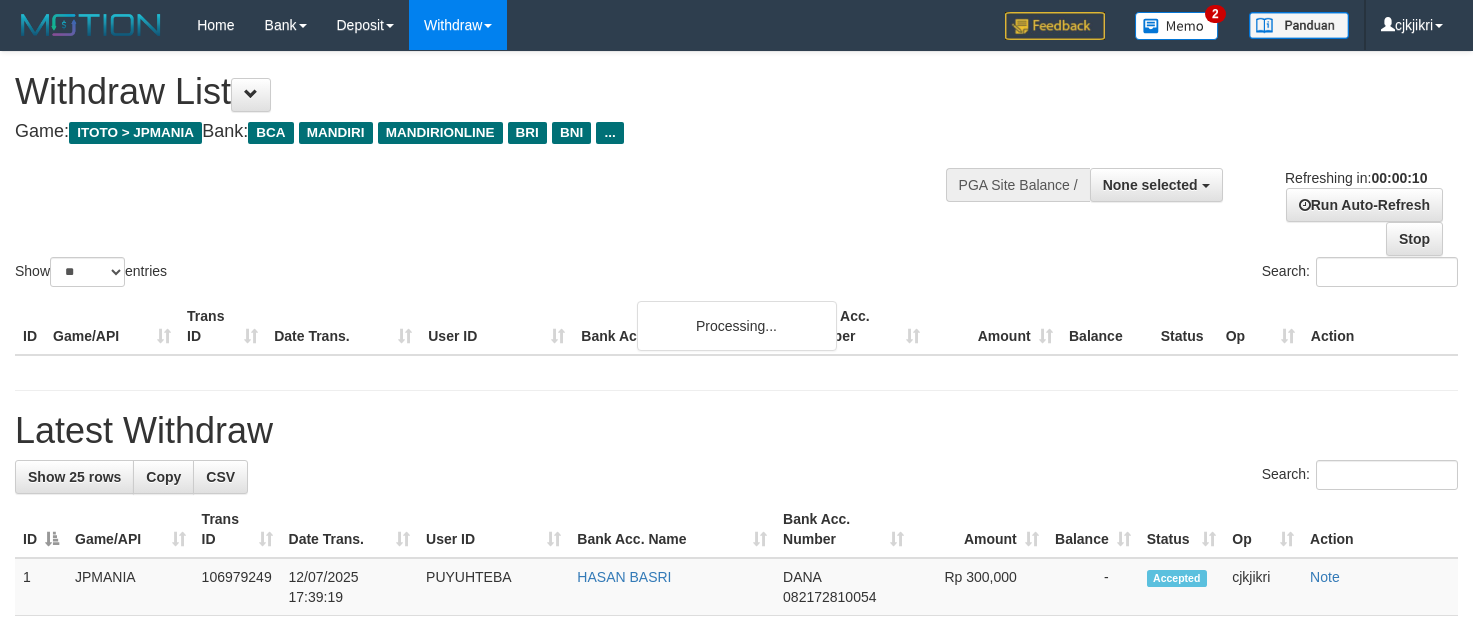 select 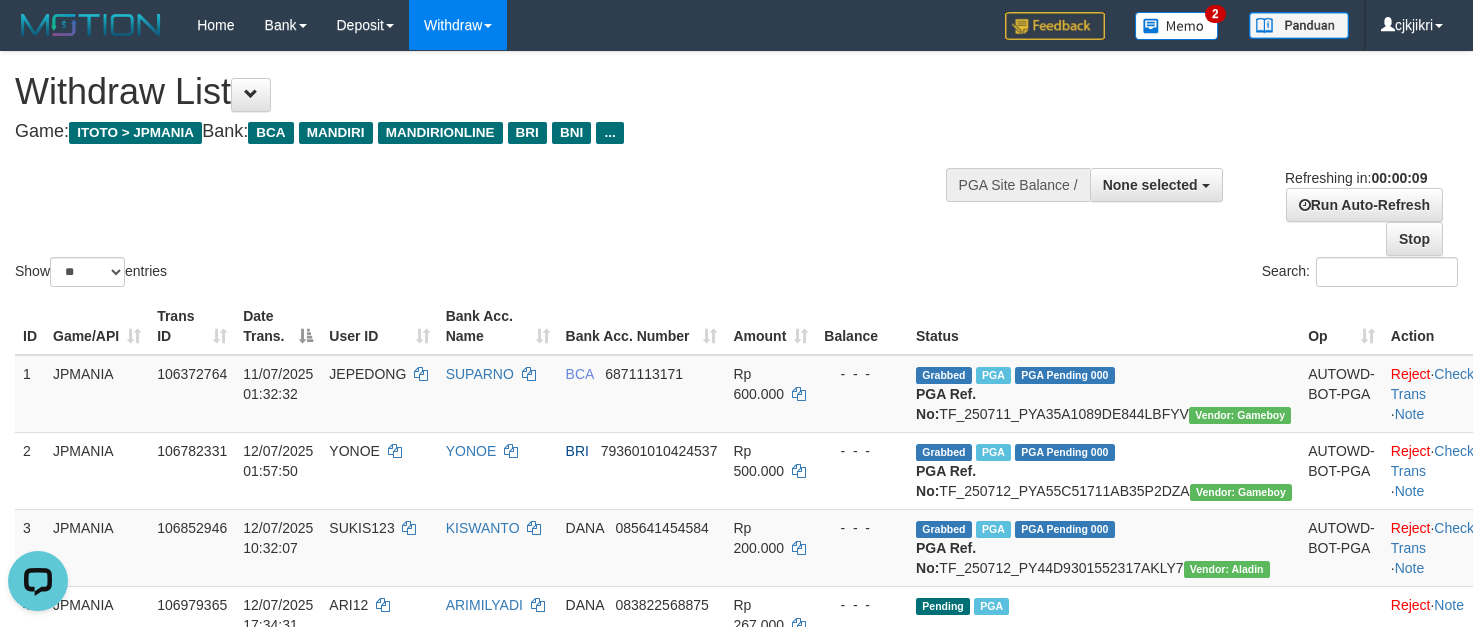 scroll, scrollTop: 0, scrollLeft: 0, axis: both 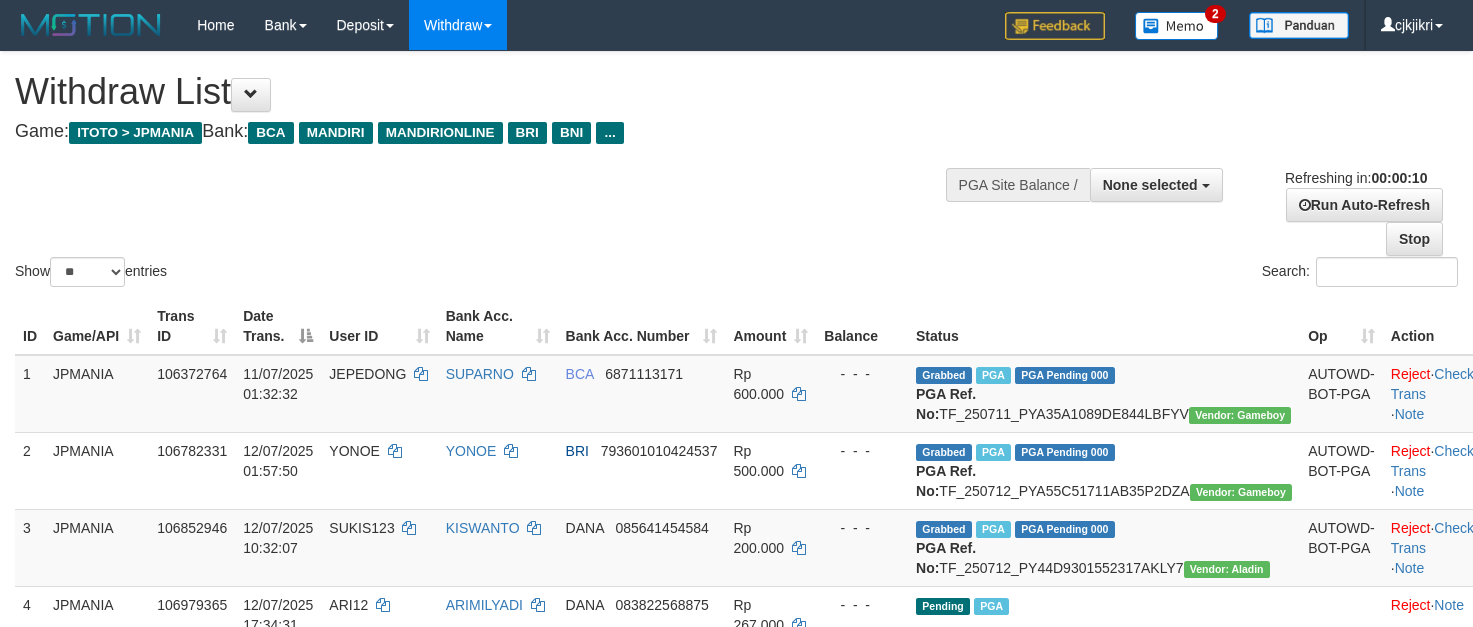 select 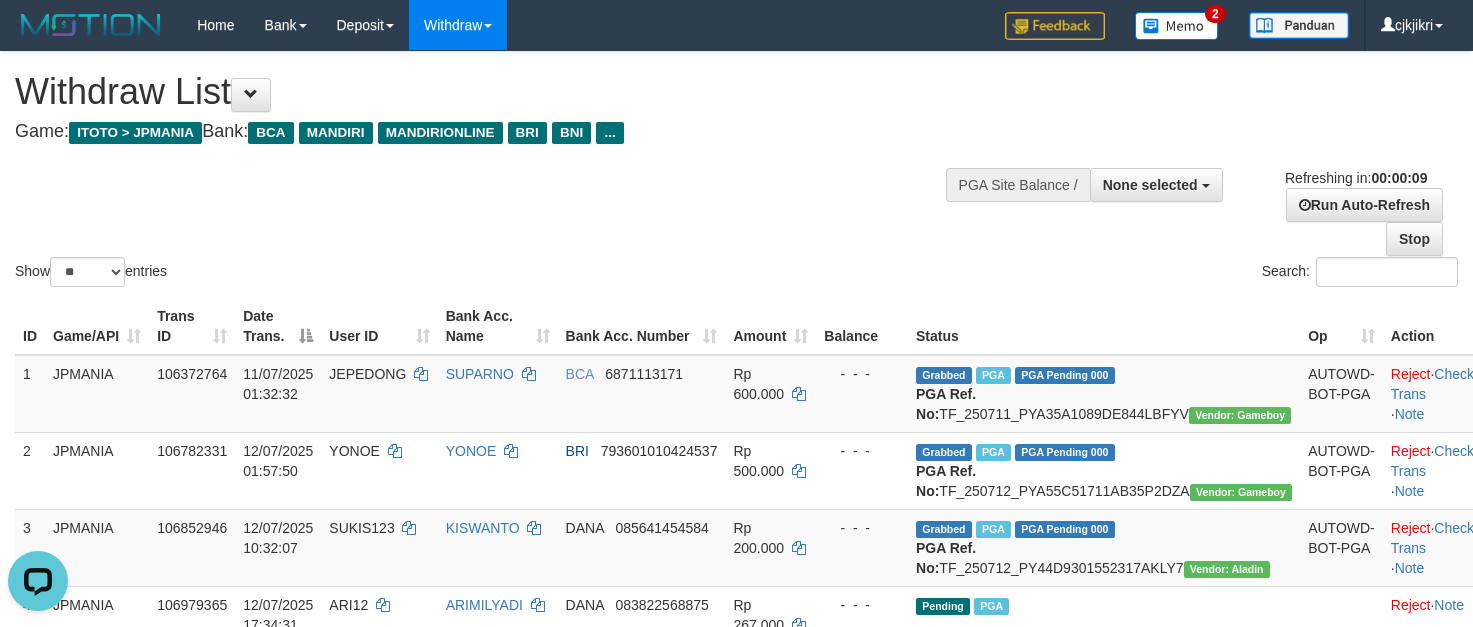 scroll, scrollTop: 0, scrollLeft: 0, axis: both 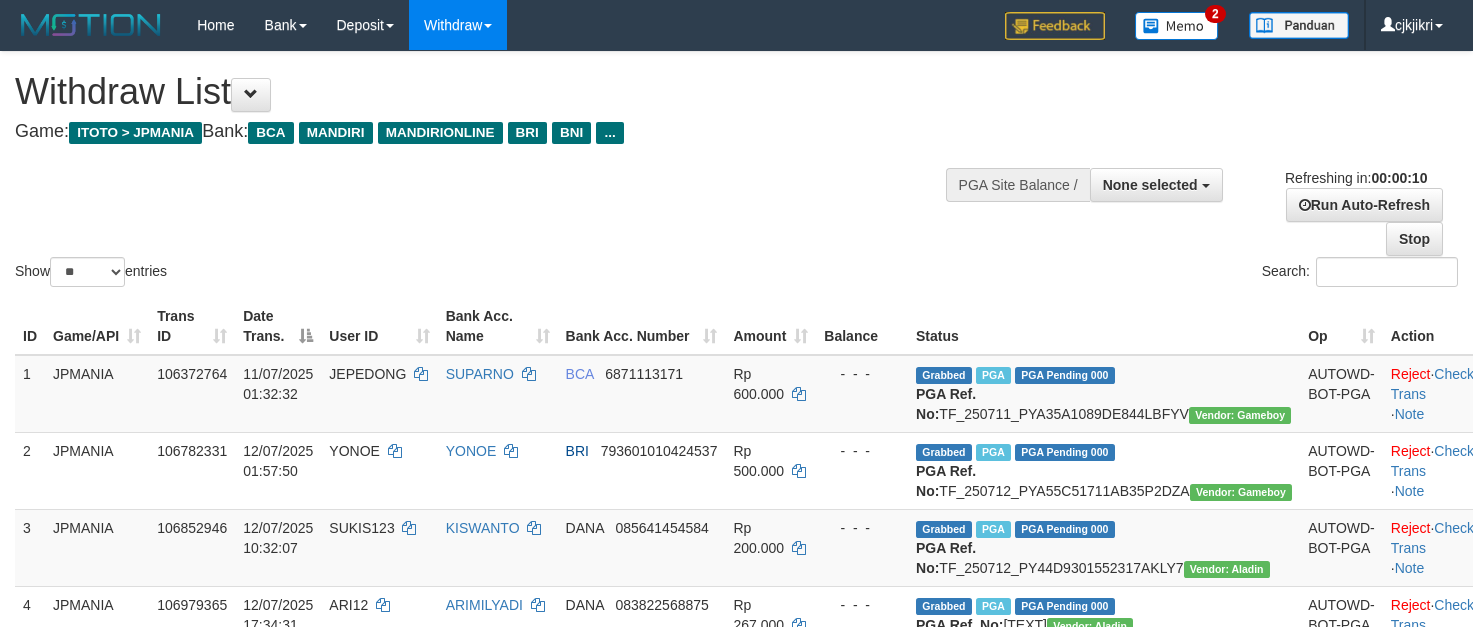 select 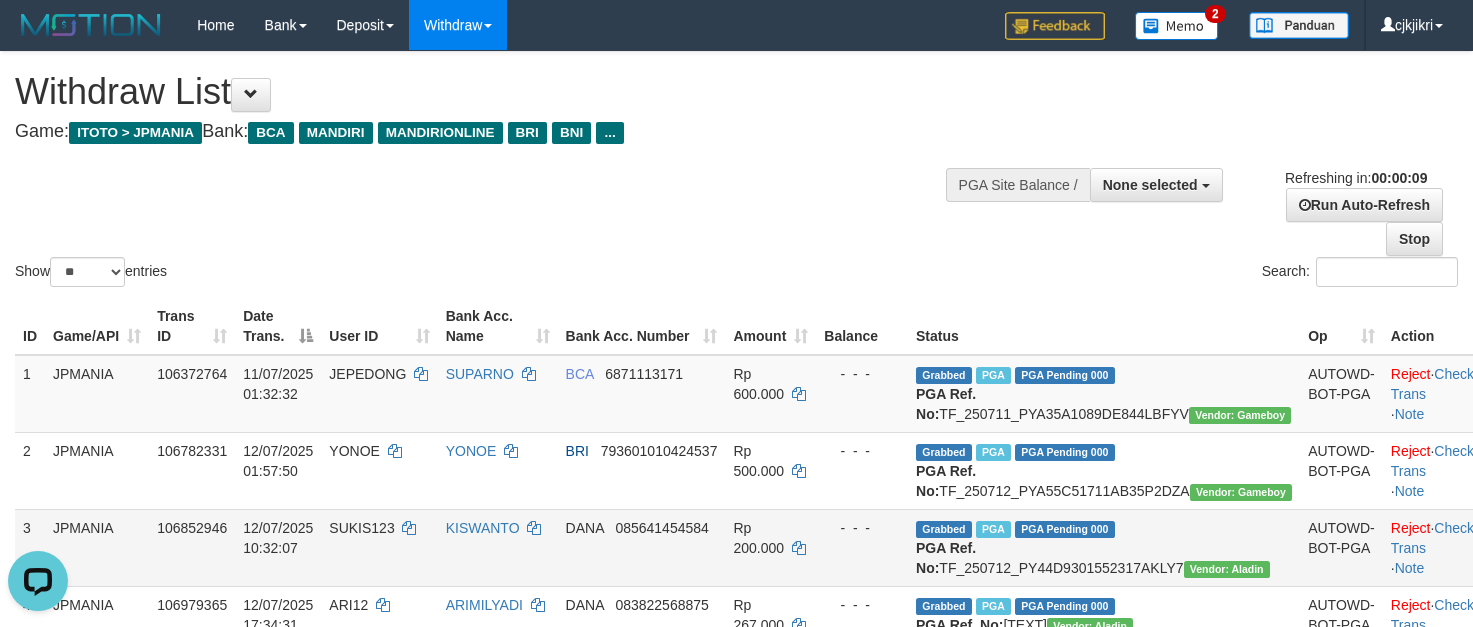 scroll, scrollTop: 0, scrollLeft: 0, axis: both 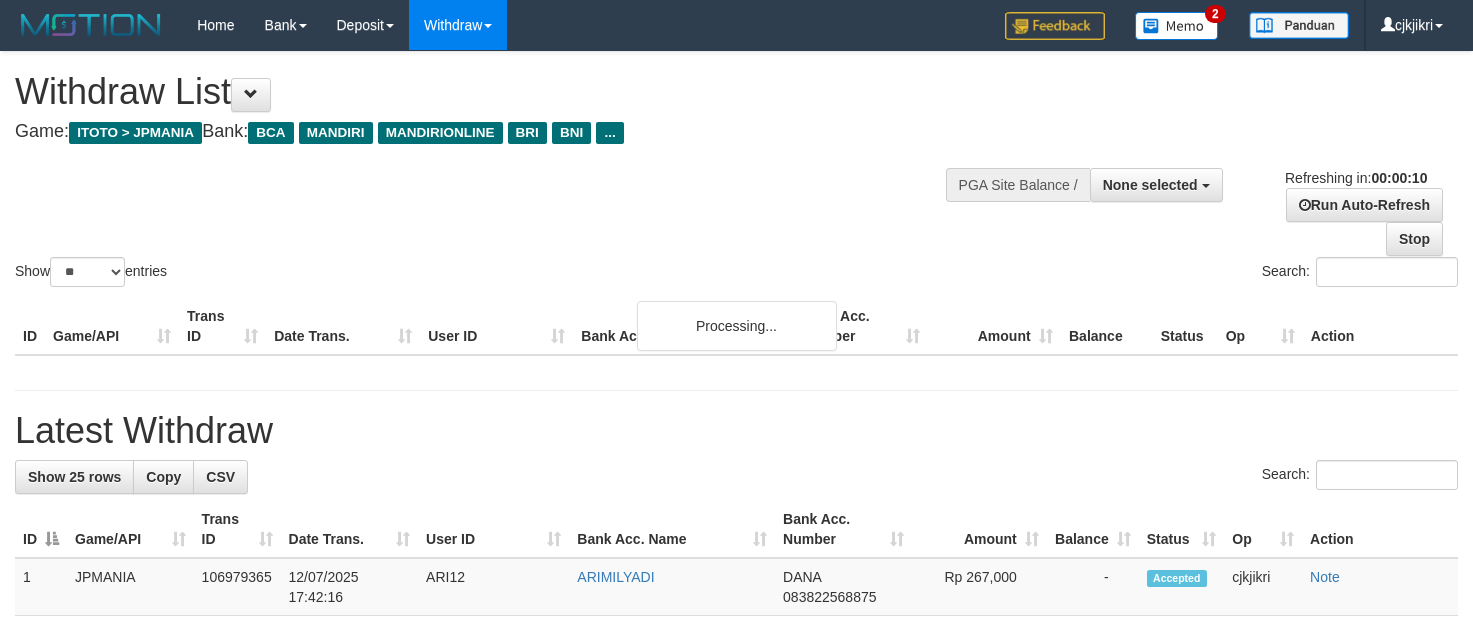 select 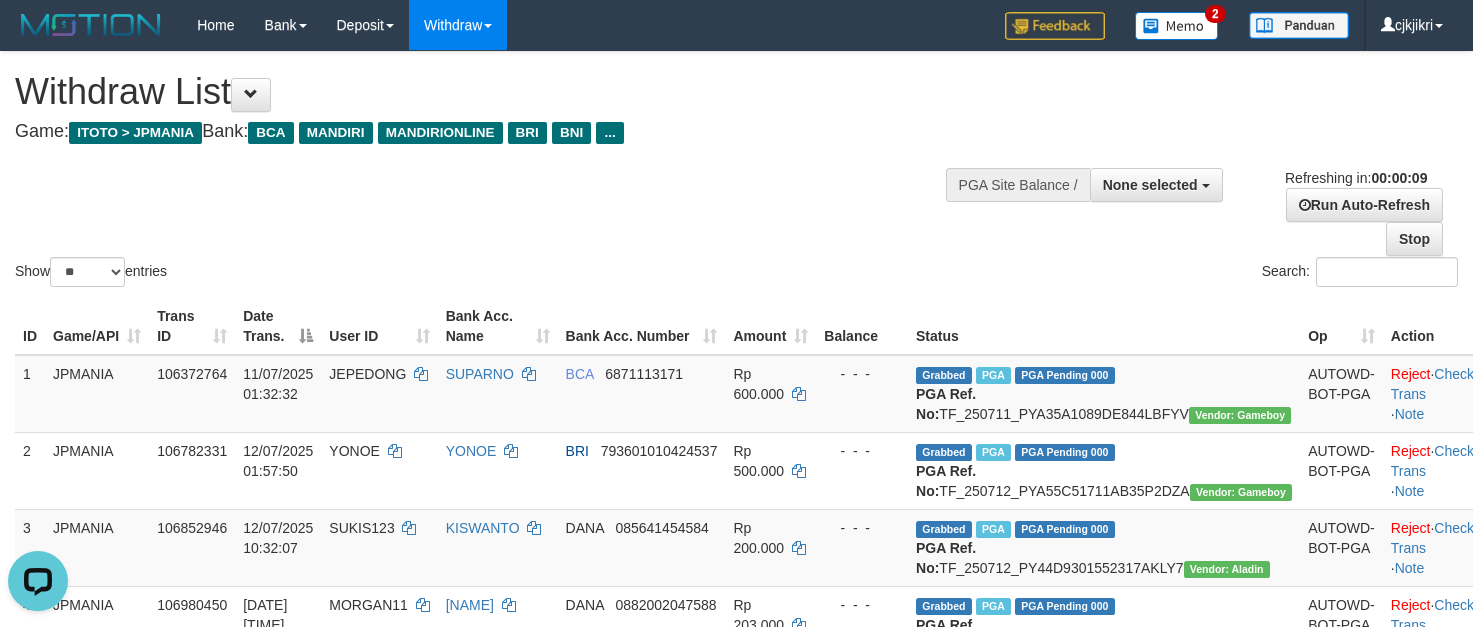 scroll, scrollTop: 0, scrollLeft: 0, axis: both 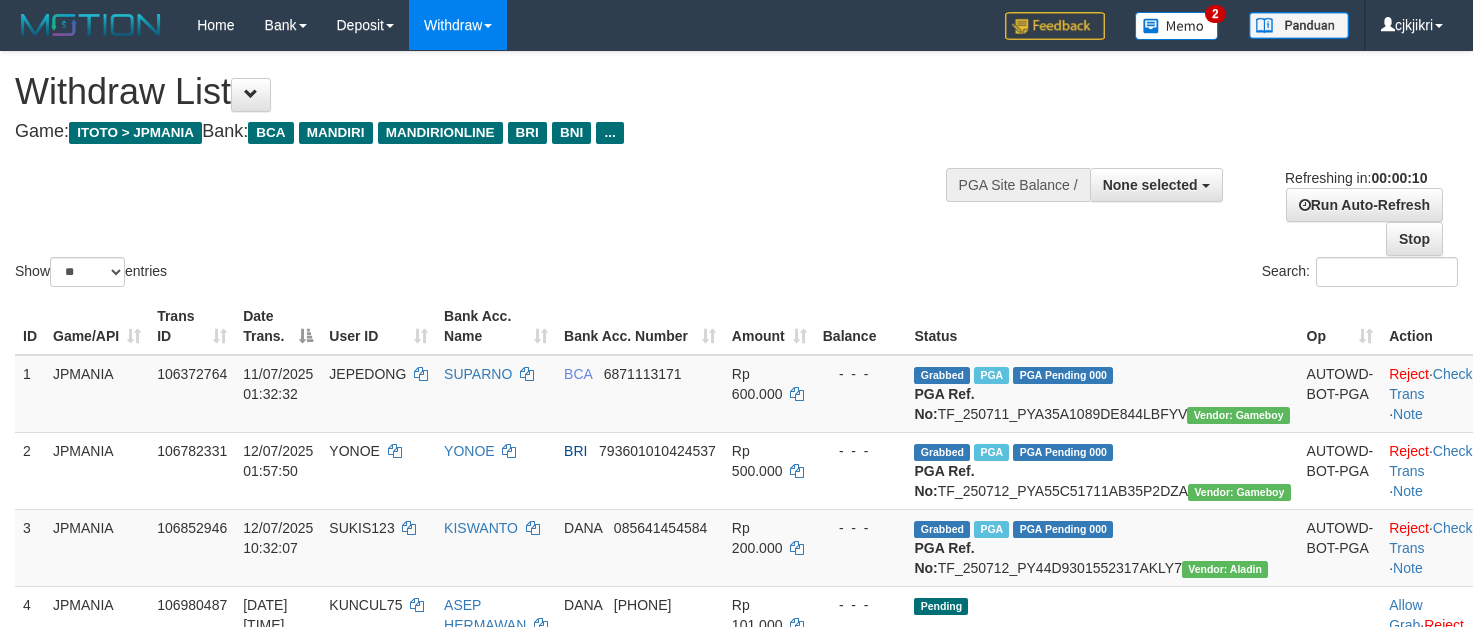 select 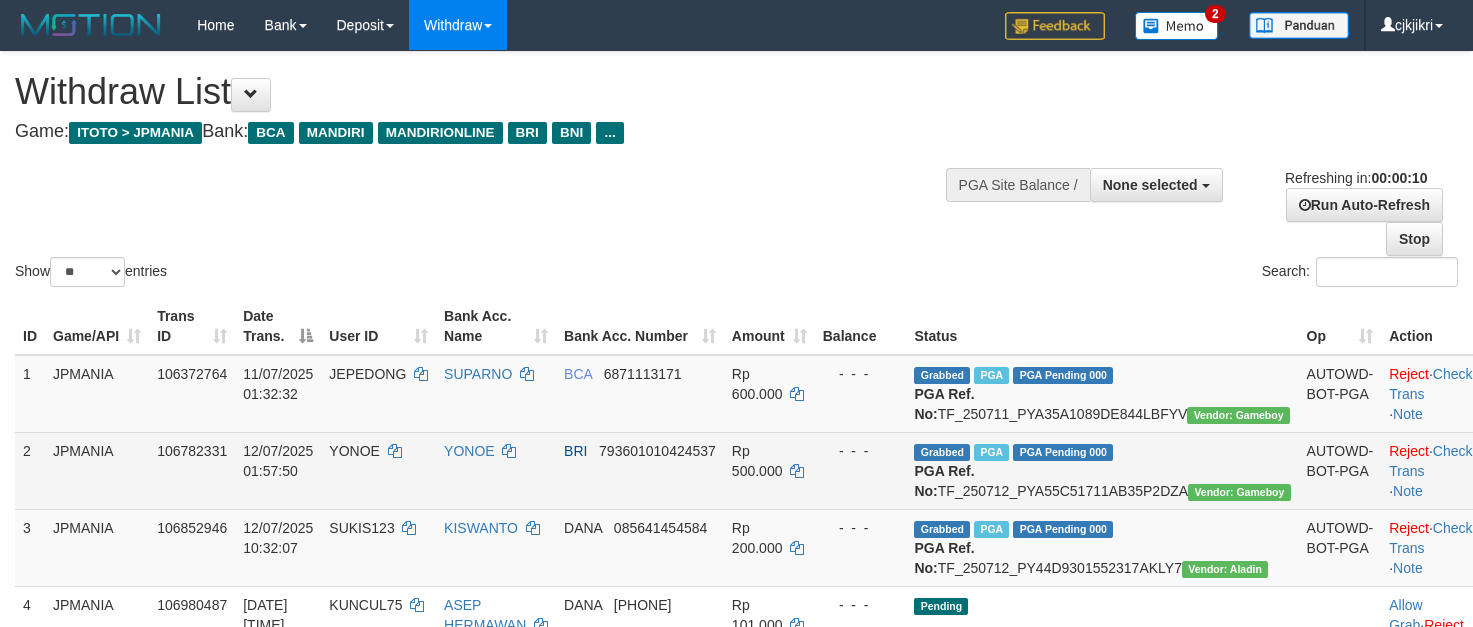 scroll, scrollTop: 0, scrollLeft: 0, axis: both 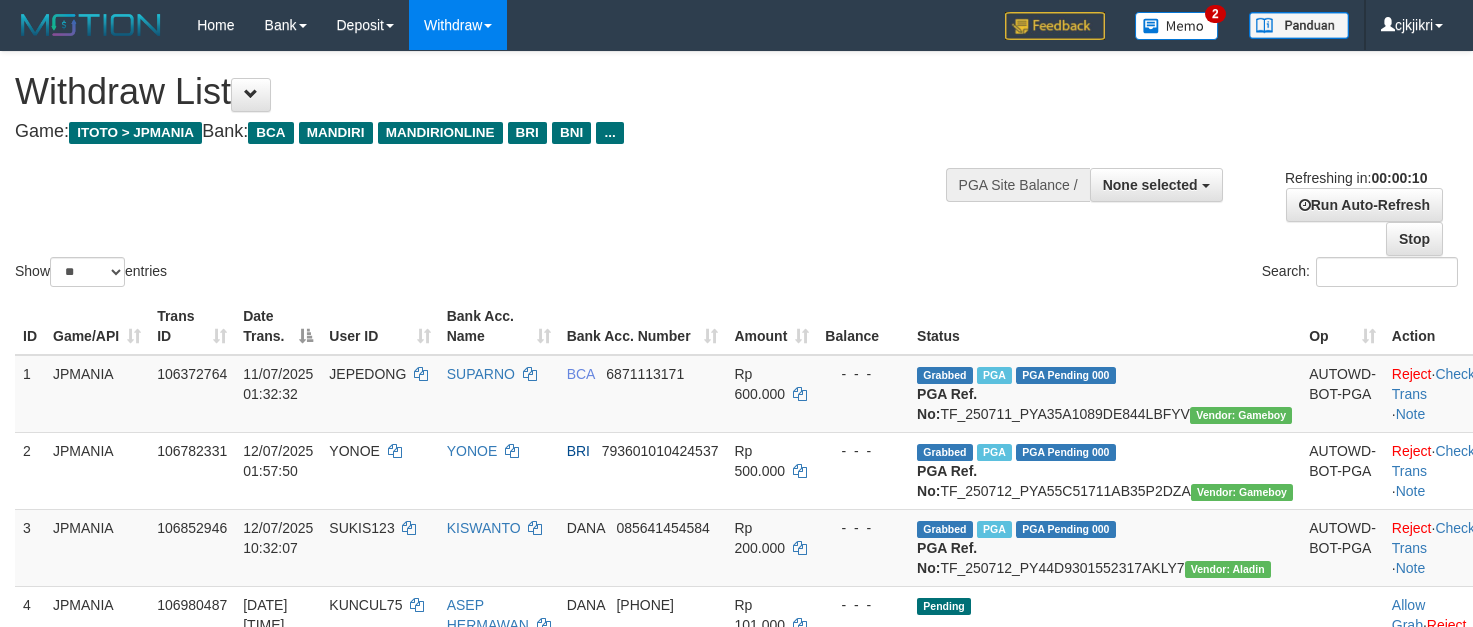 select 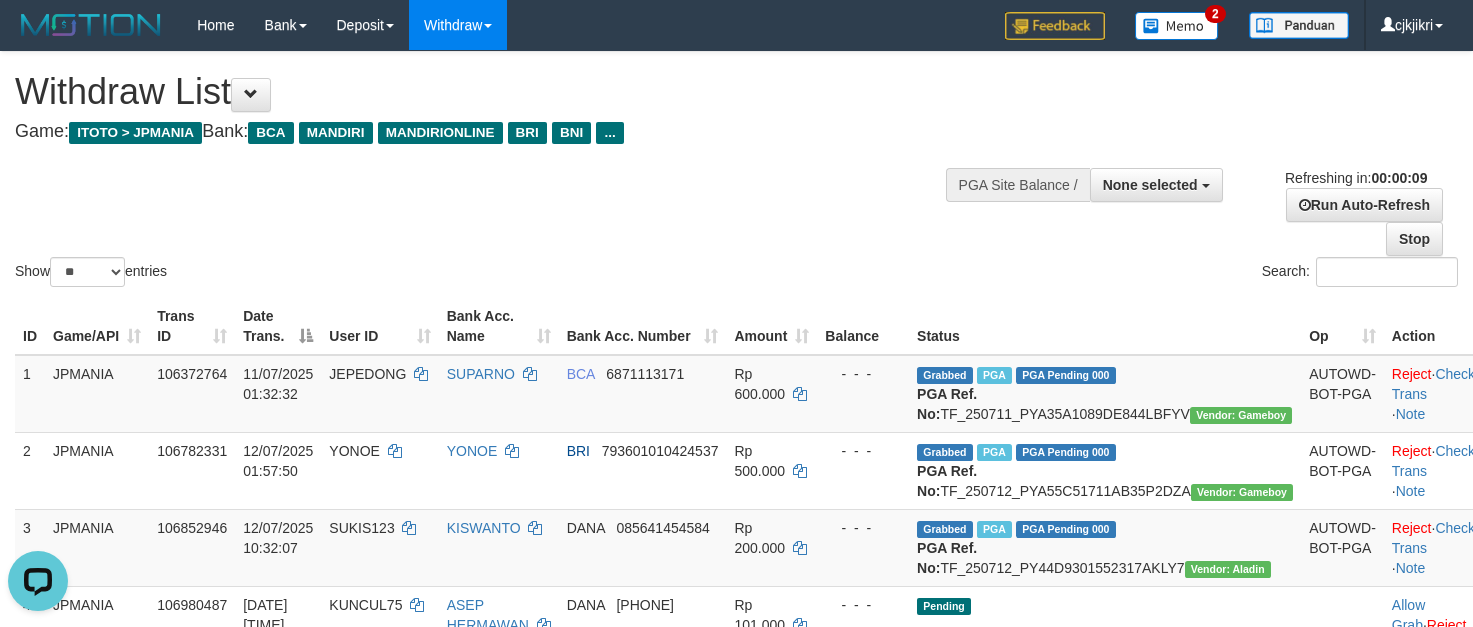 scroll, scrollTop: 0, scrollLeft: 0, axis: both 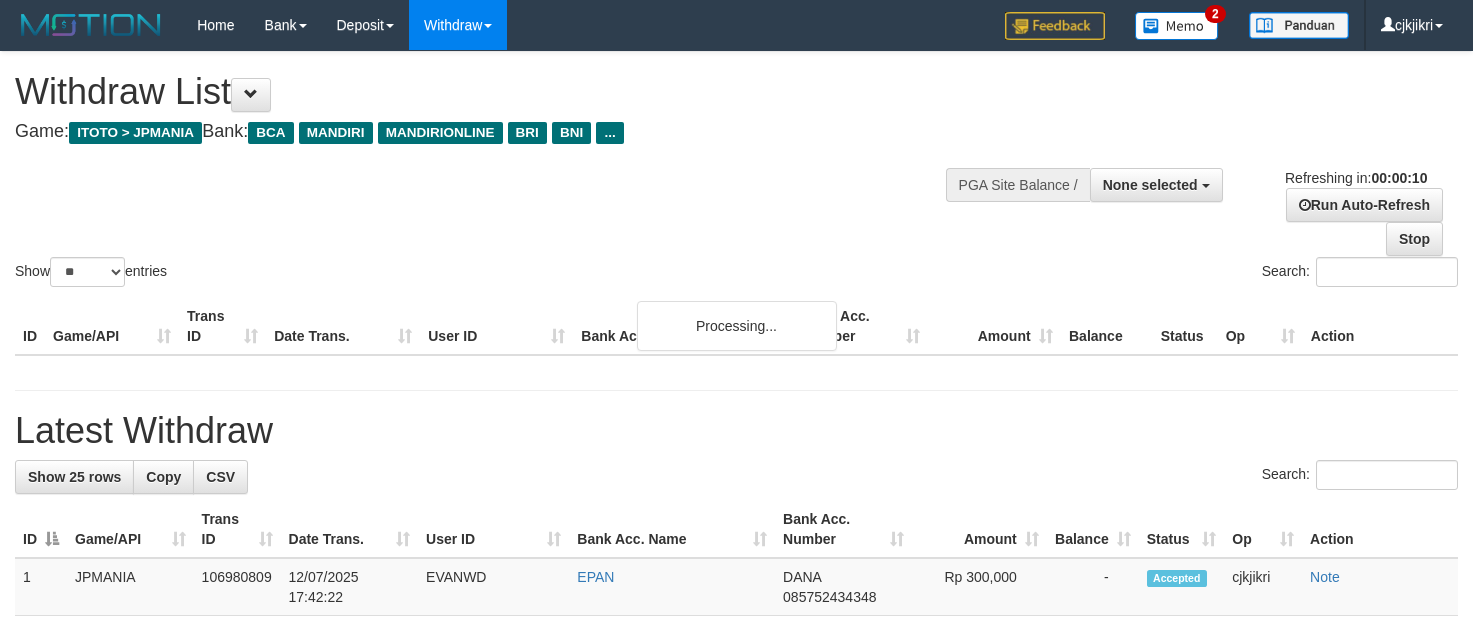 select 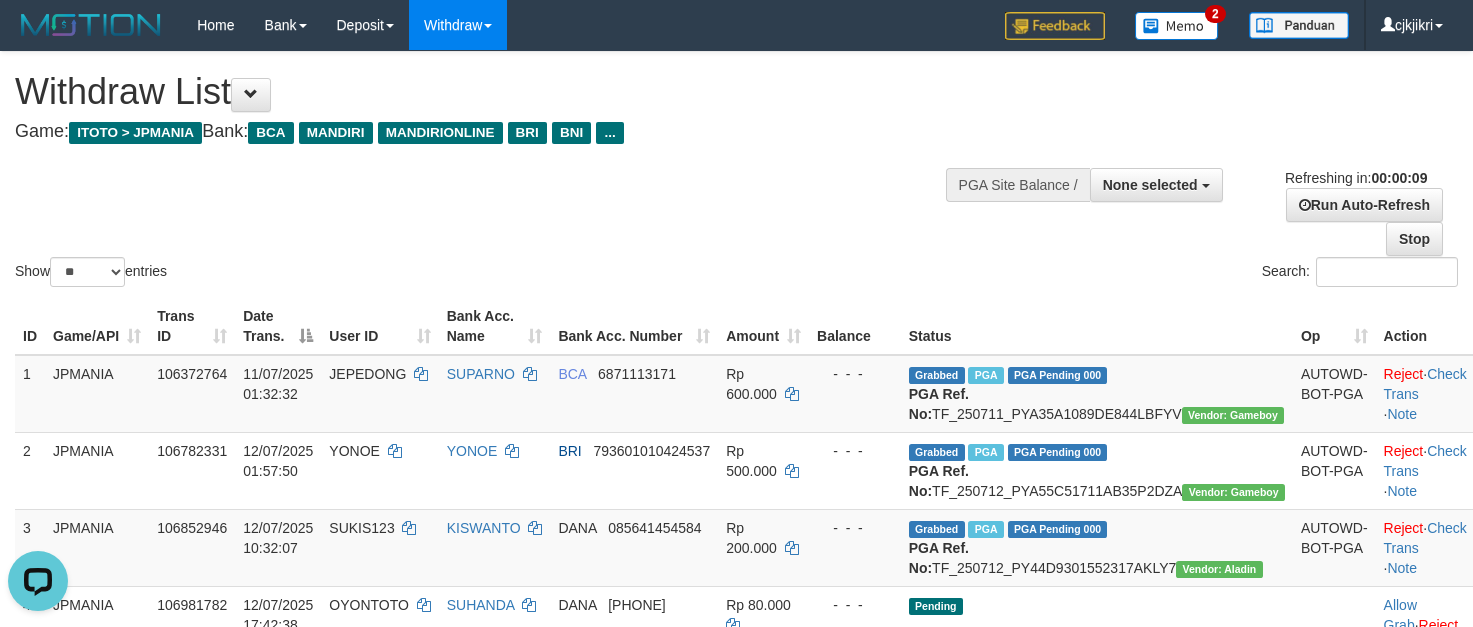 scroll, scrollTop: 0, scrollLeft: 0, axis: both 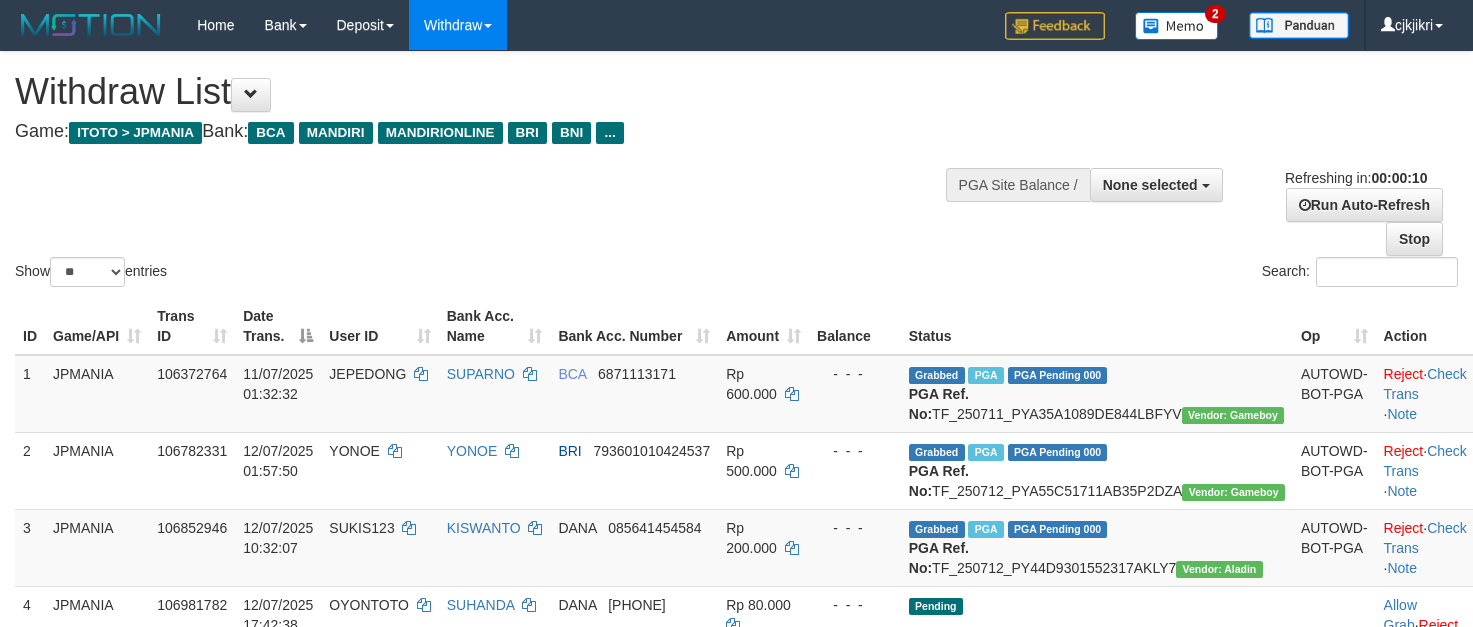 select 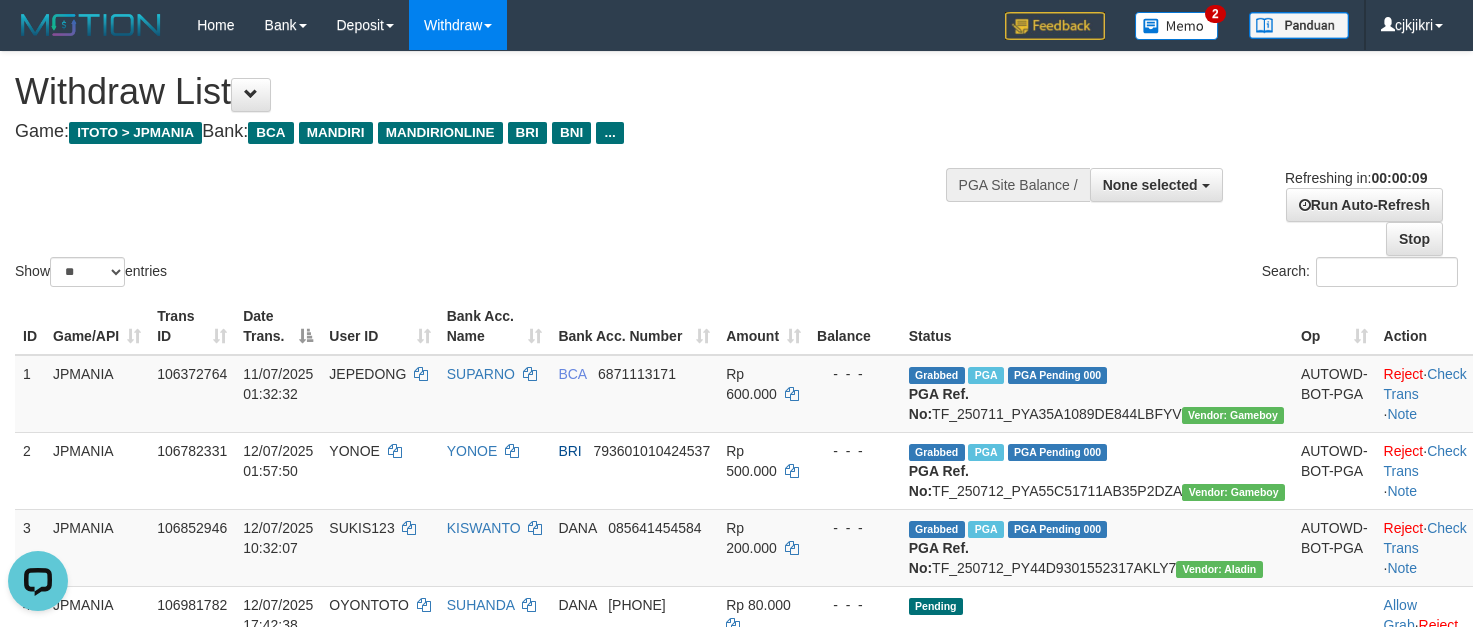 scroll, scrollTop: 0, scrollLeft: 0, axis: both 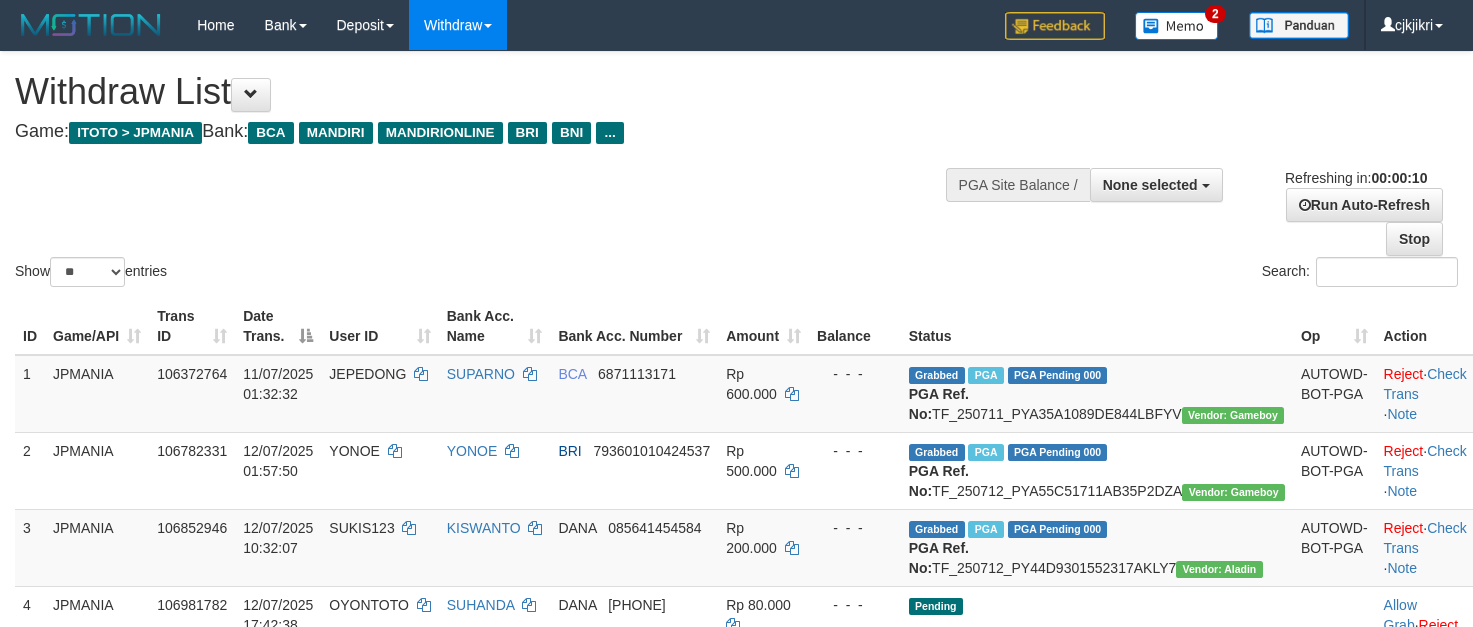 select 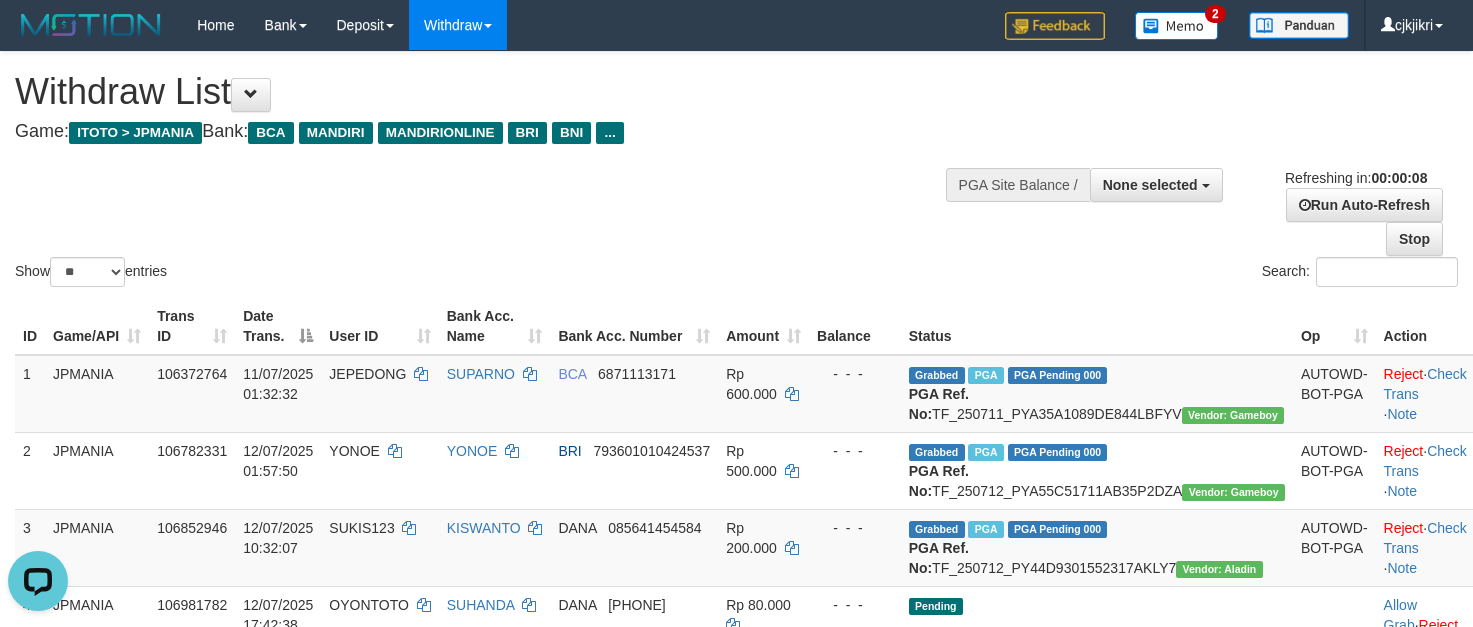 scroll, scrollTop: 0, scrollLeft: 0, axis: both 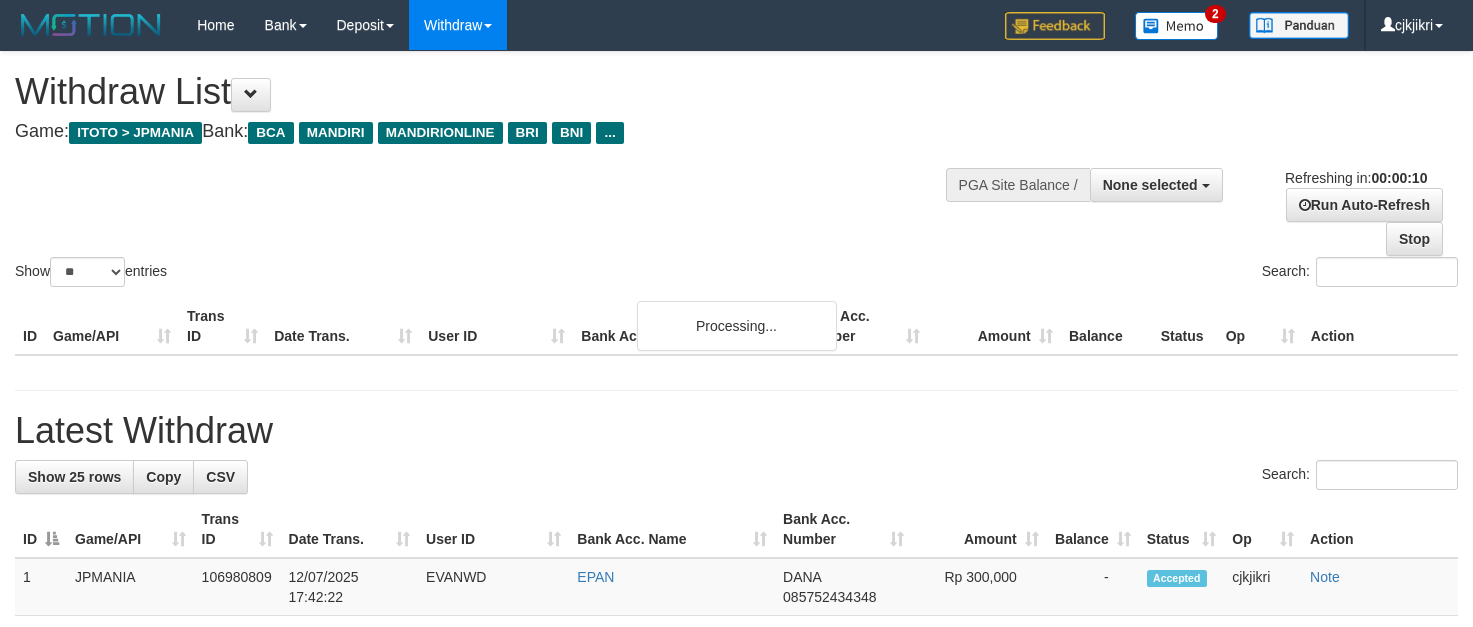 select 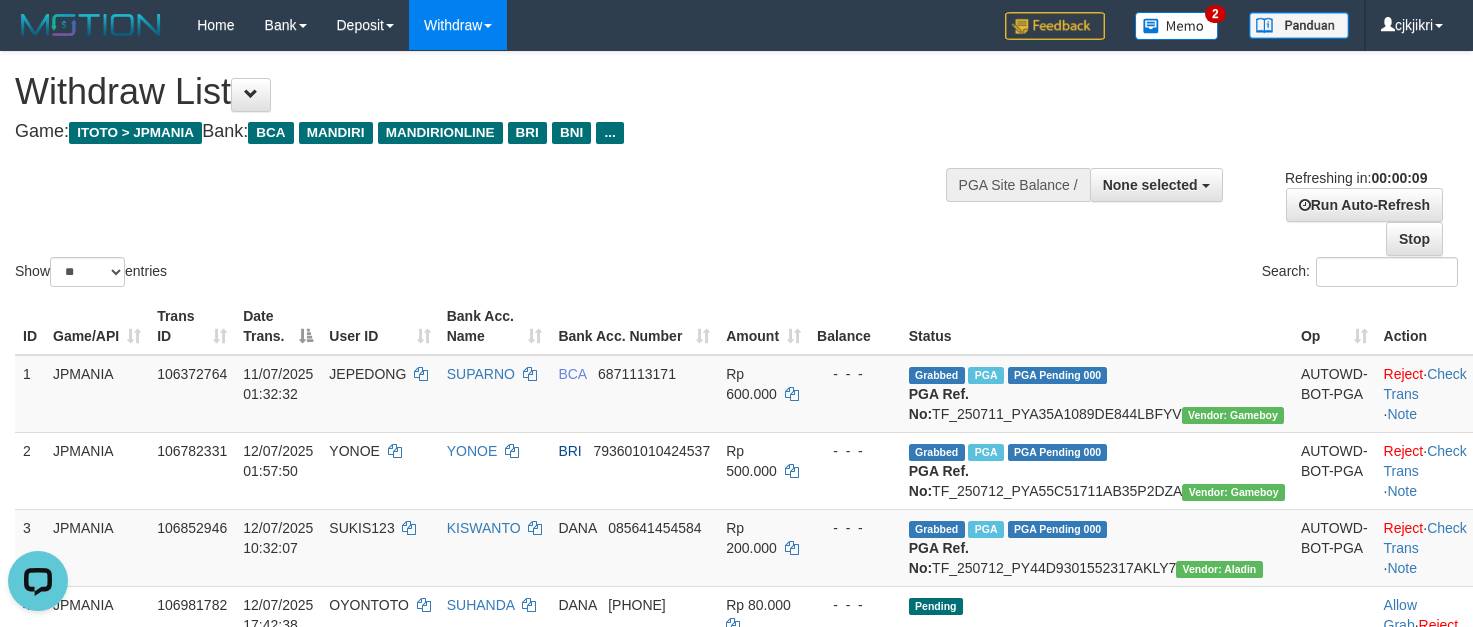 scroll, scrollTop: 0, scrollLeft: 0, axis: both 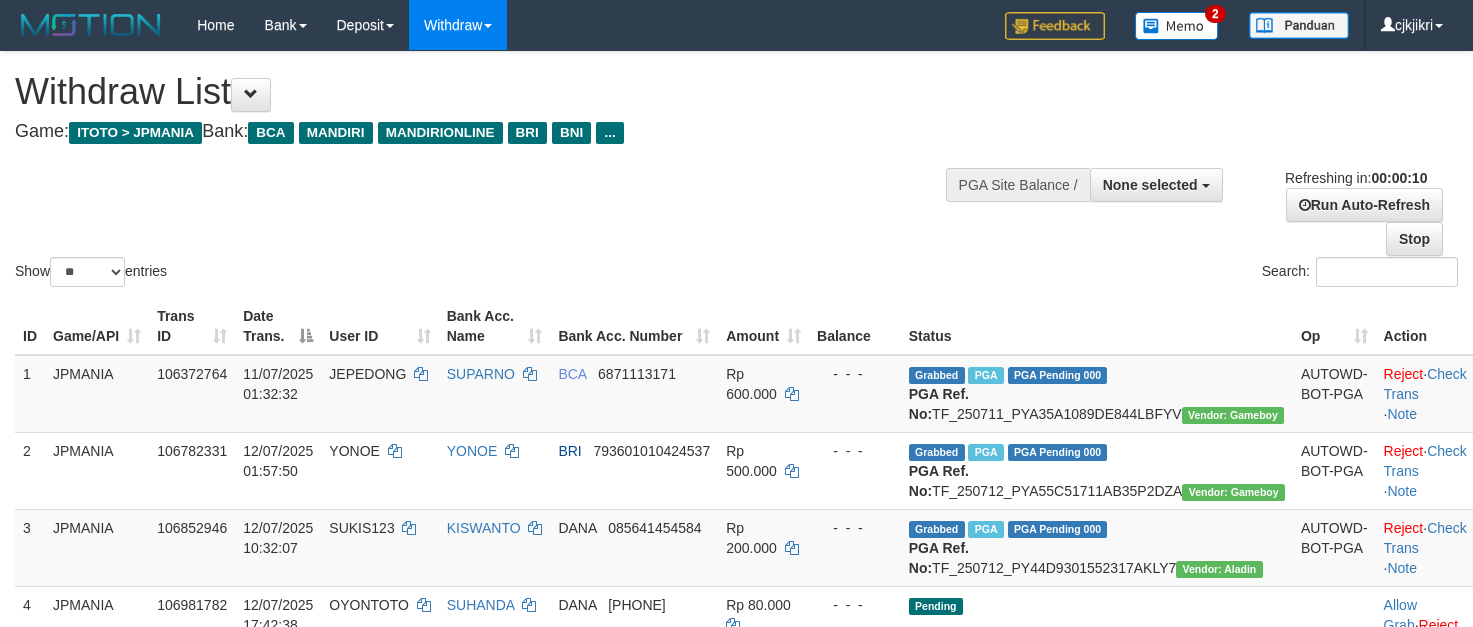 select 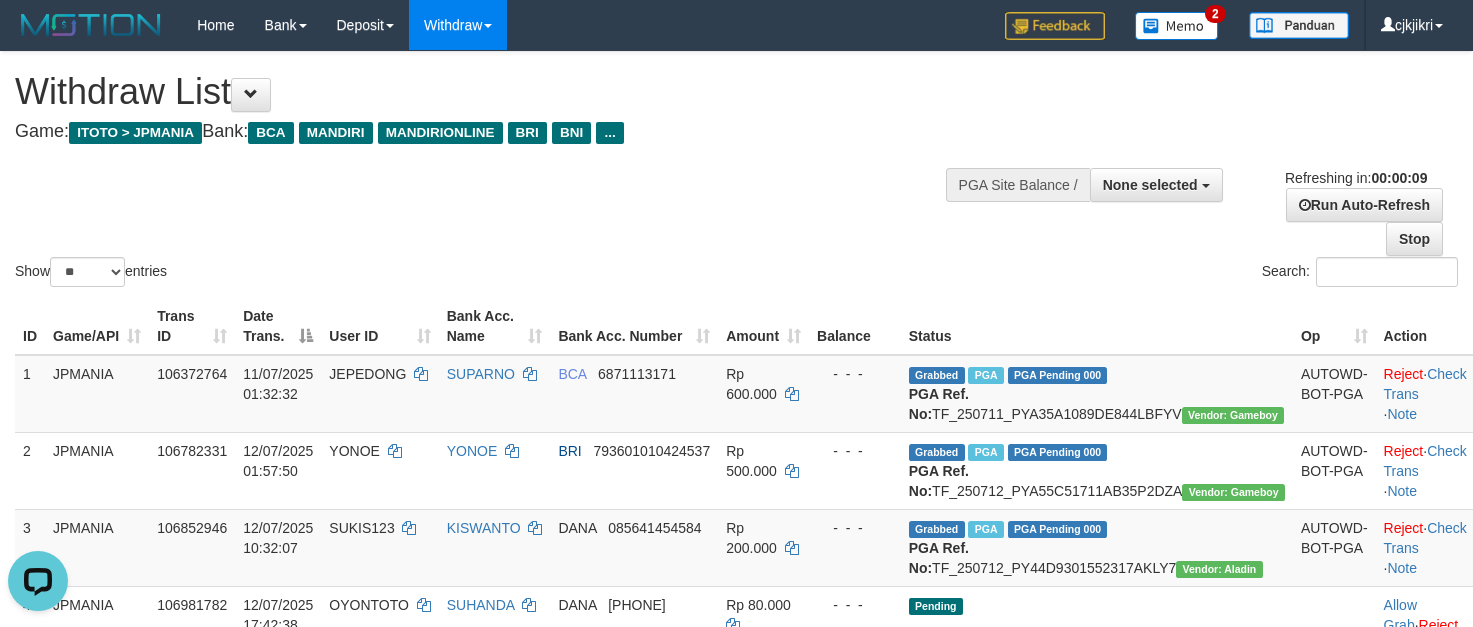 scroll, scrollTop: 0, scrollLeft: 0, axis: both 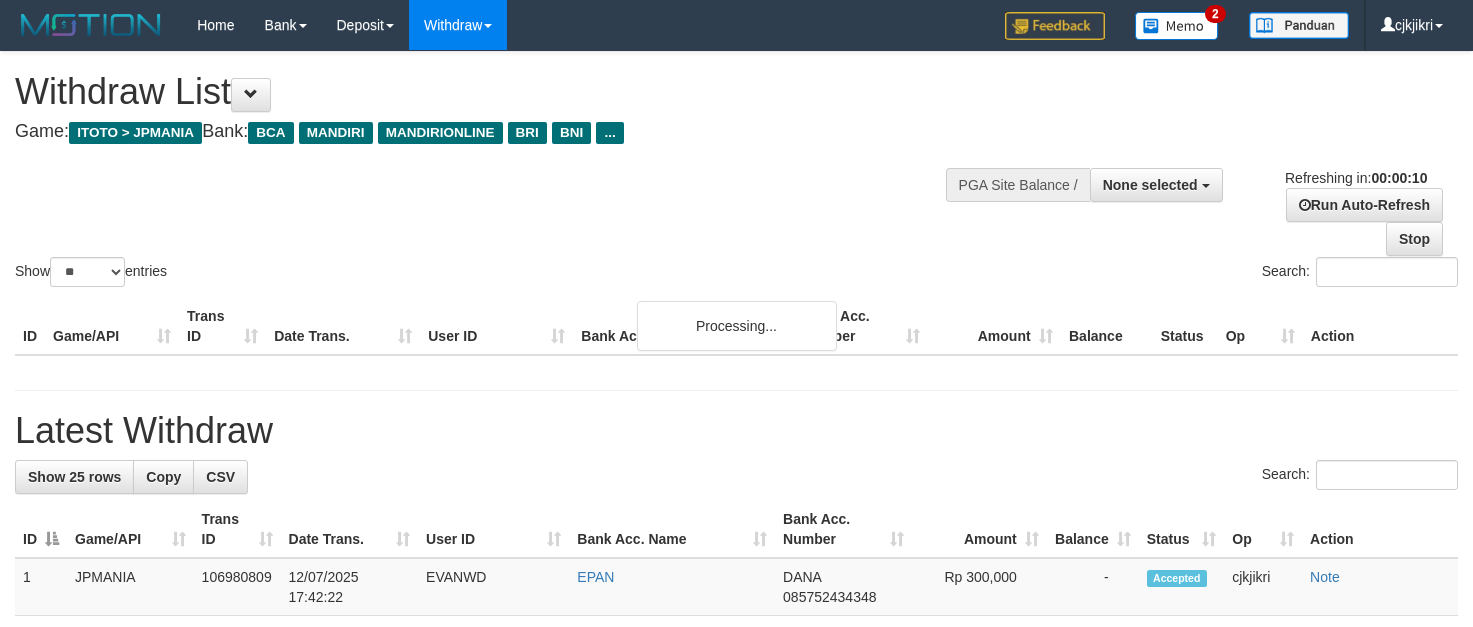 select 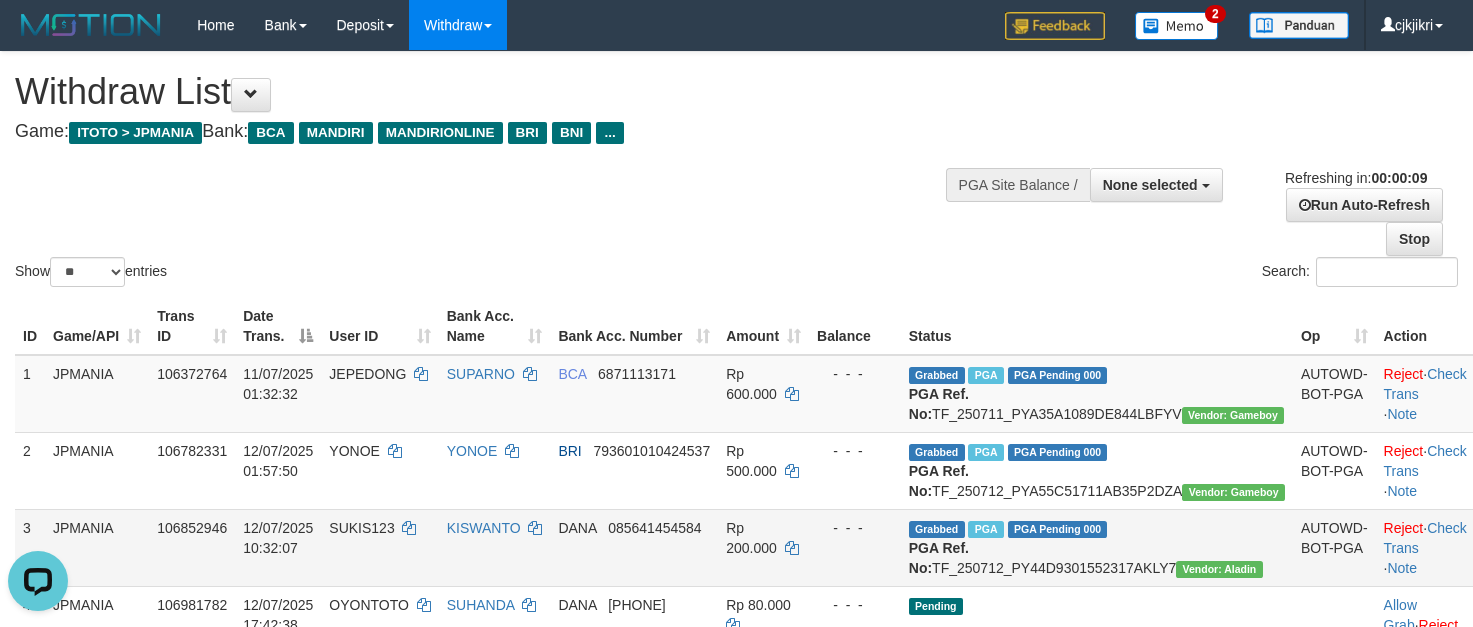 scroll, scrollTop: 0, scrollLeft: 0, axis: both 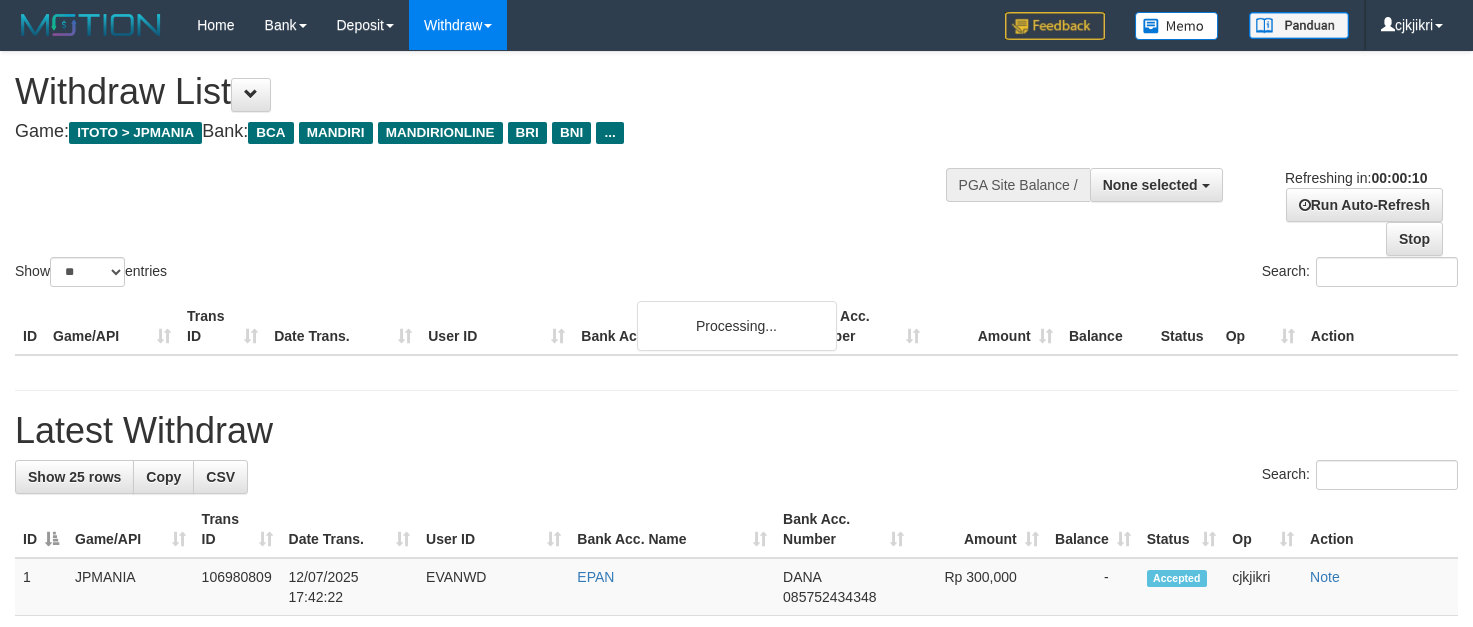 select 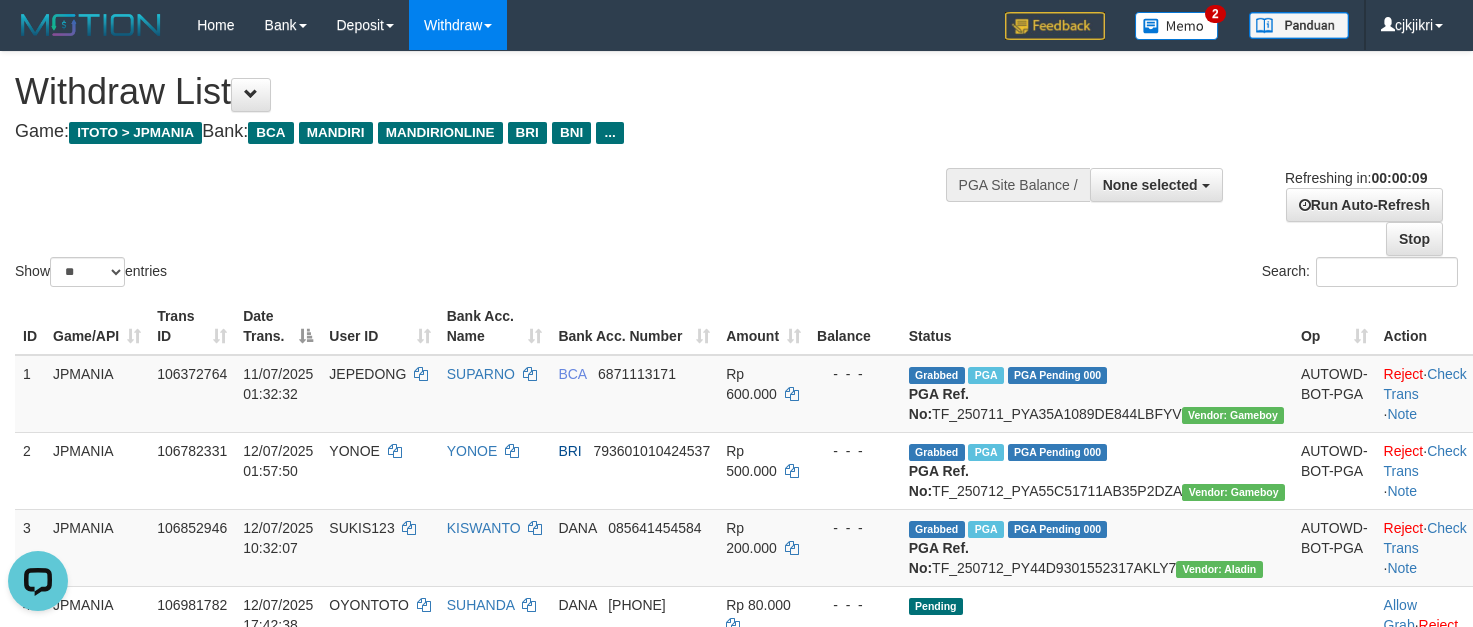 scroll, scrollTop: 0, scrollLeft: 0, axis: both 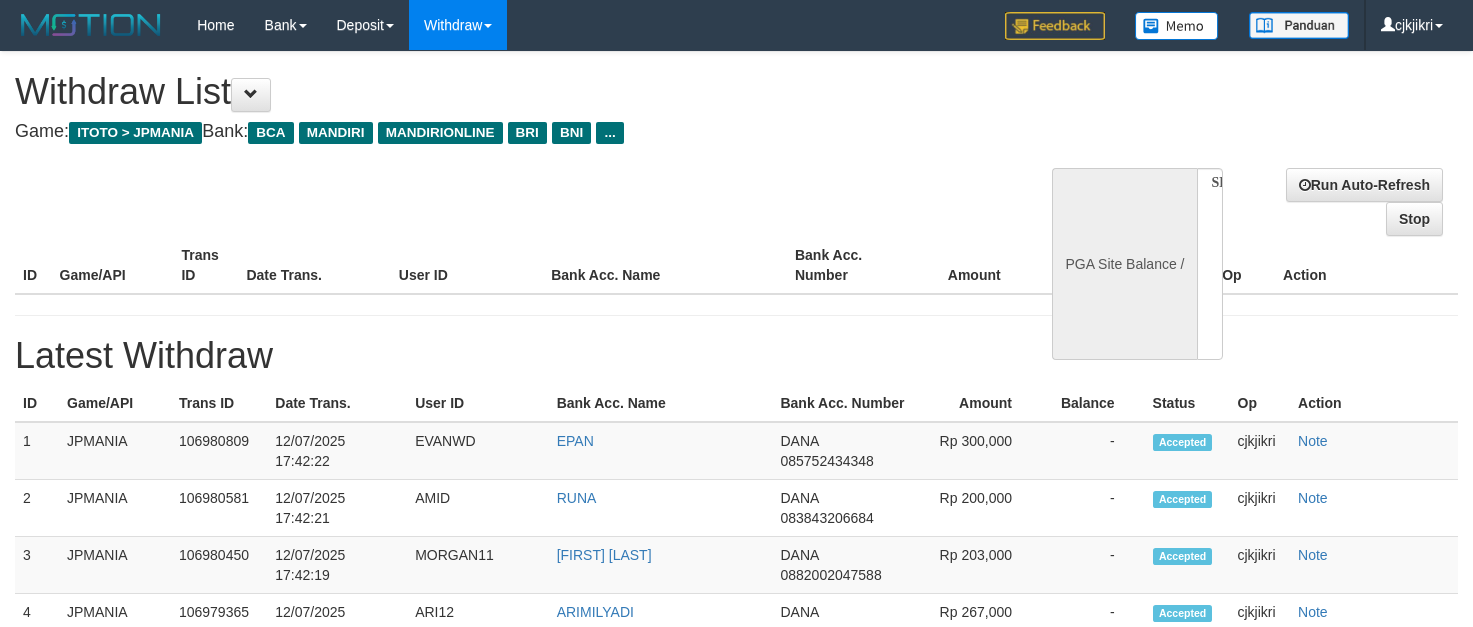 select 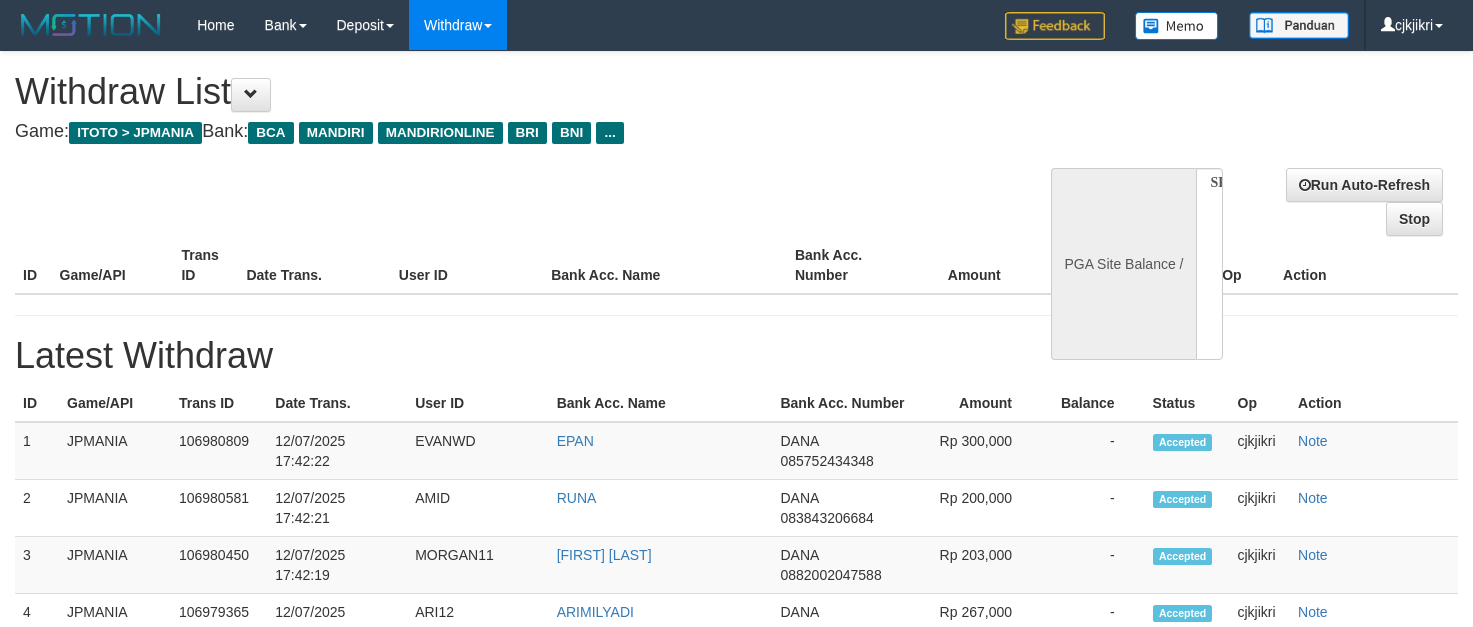 scroll, scrollTop: 0, scrollLeft: 0, axis: both 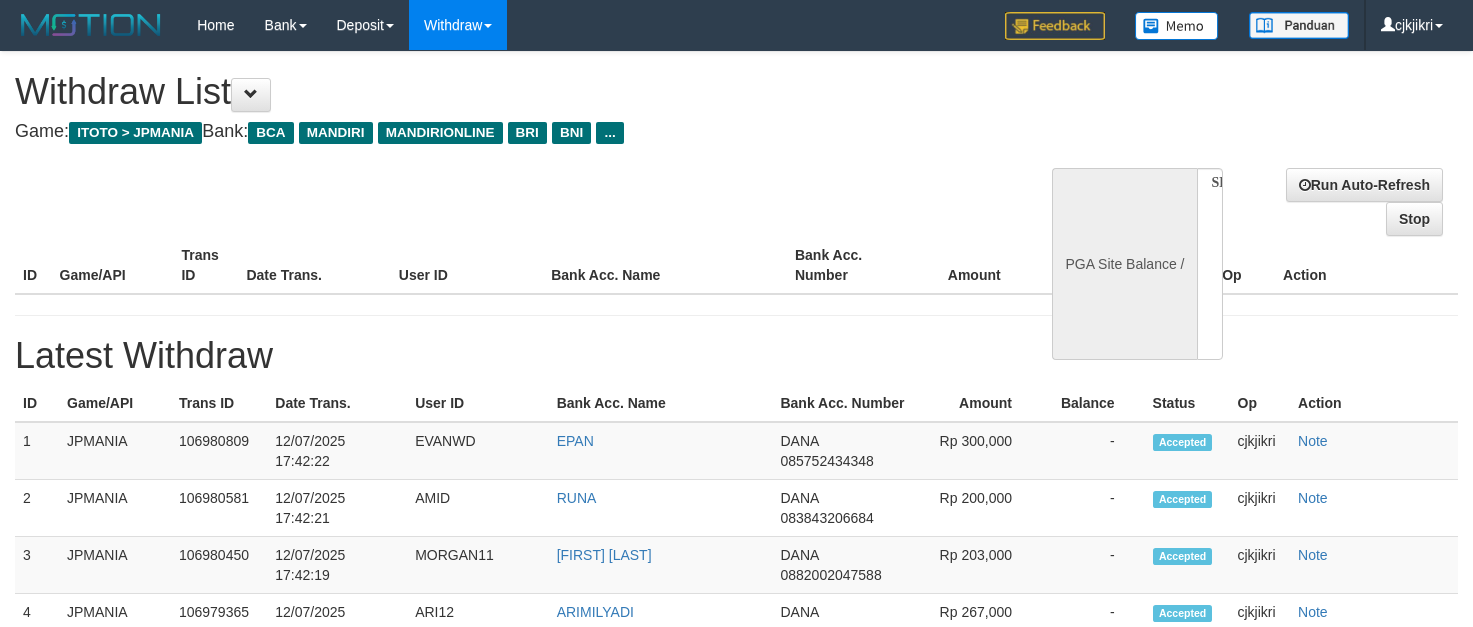 select 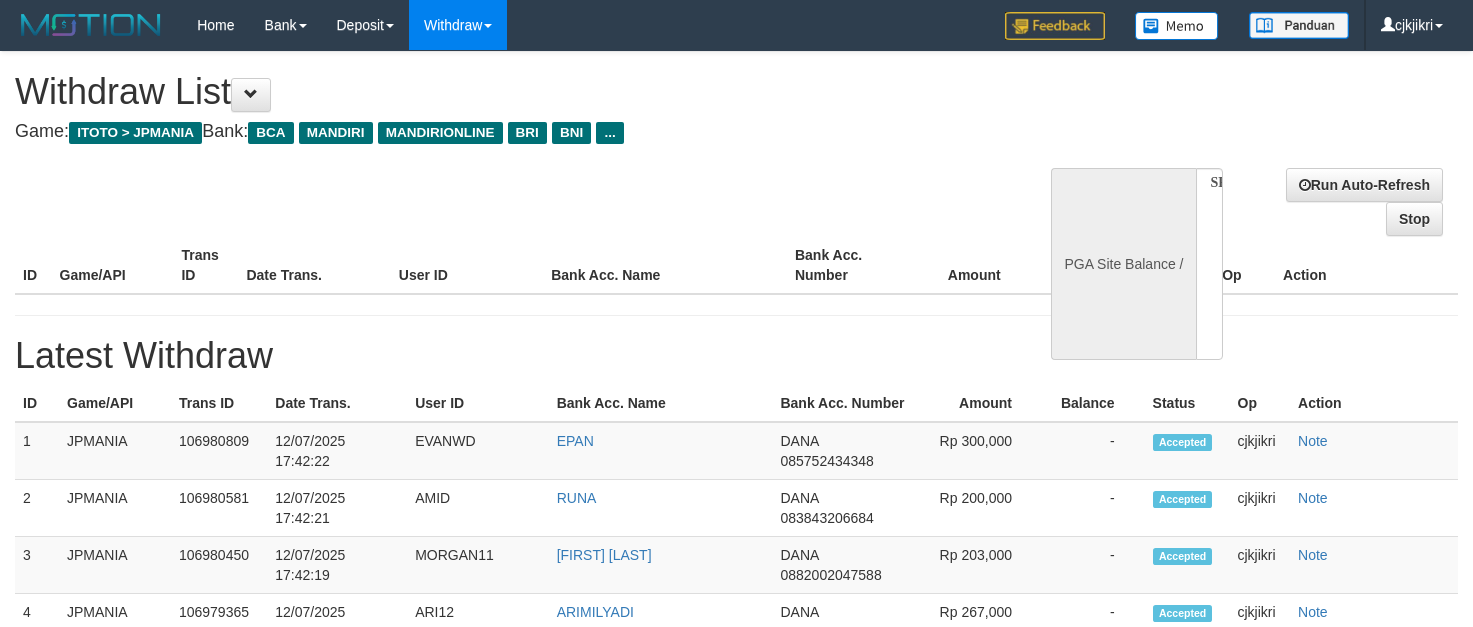 scroll, scrollTop: 0, scrollLeft: 0, axis: both 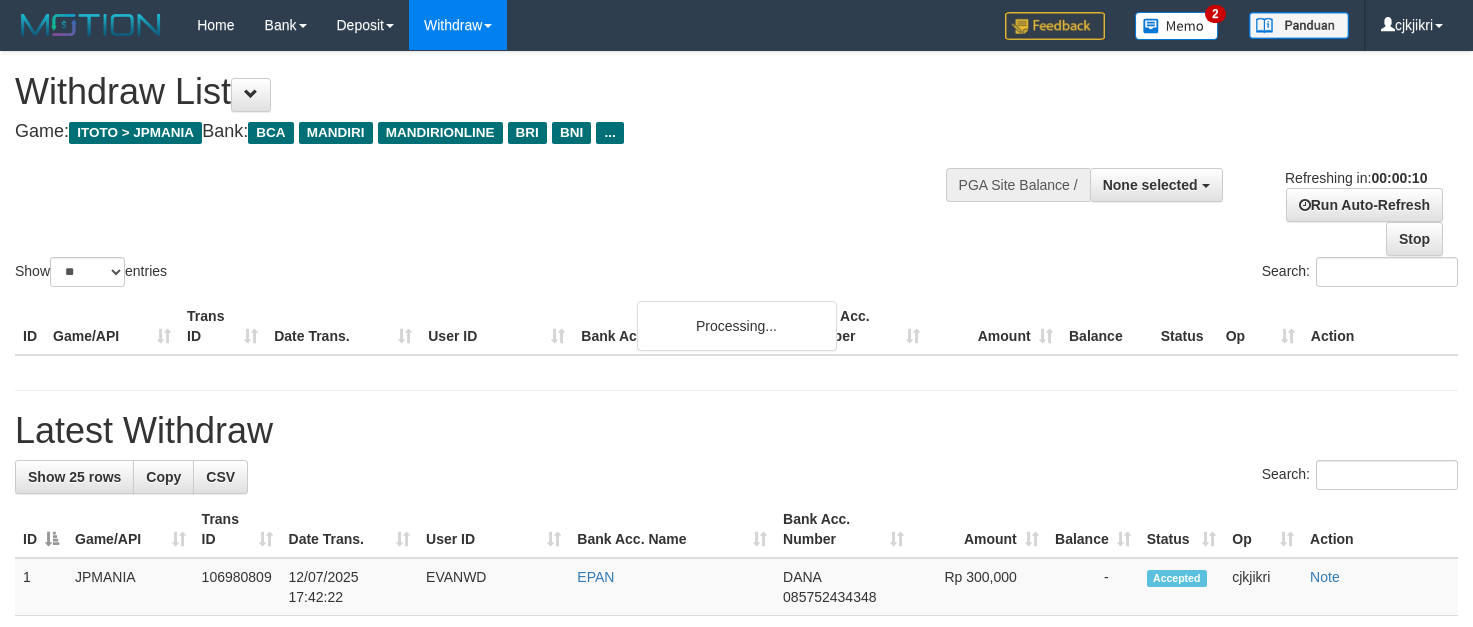 select 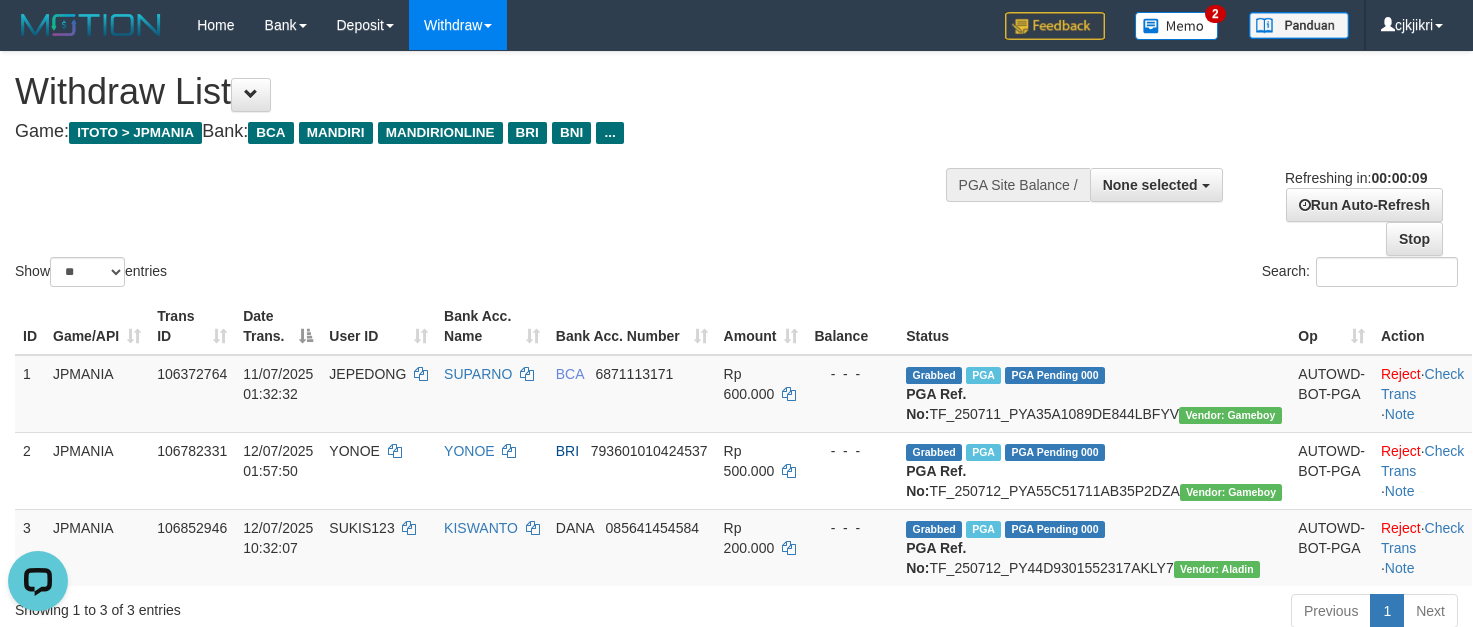 scroll, scrollTop: 0, scrollLeft: 0, axis: both 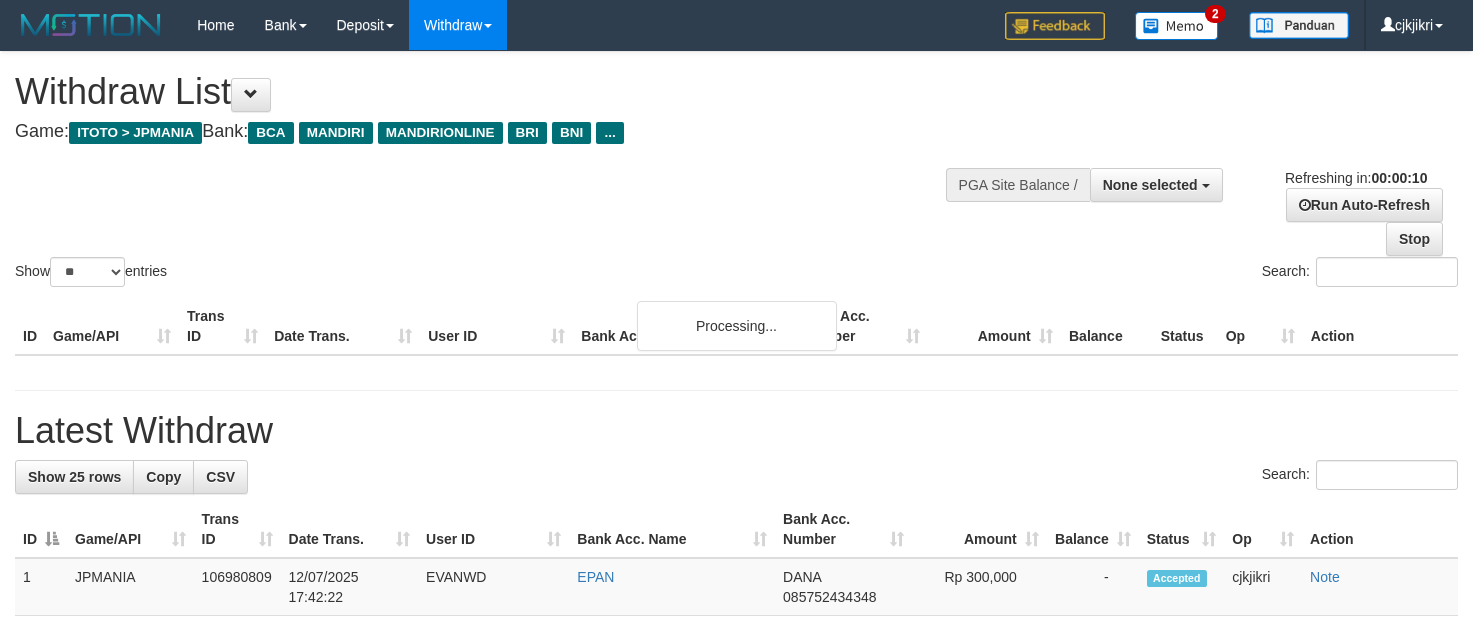 select 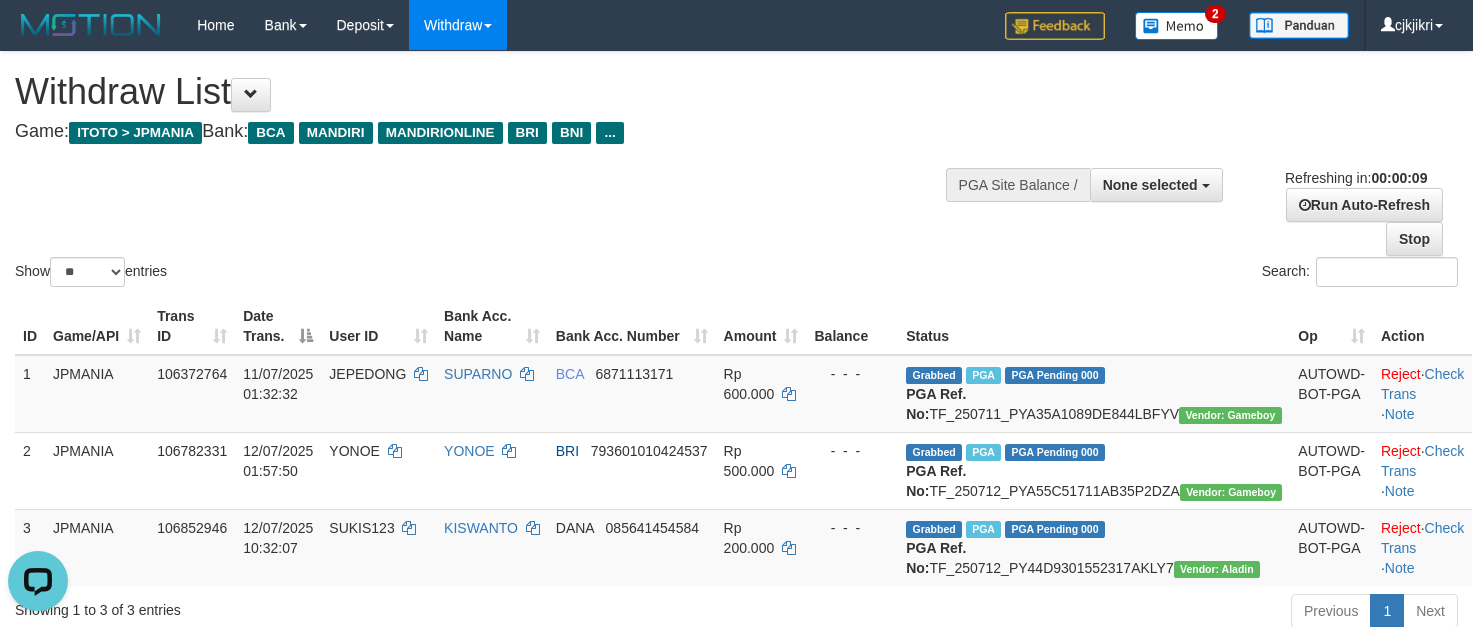 scroll, scrollTop: 0, scrollLeft: 0, axis: both 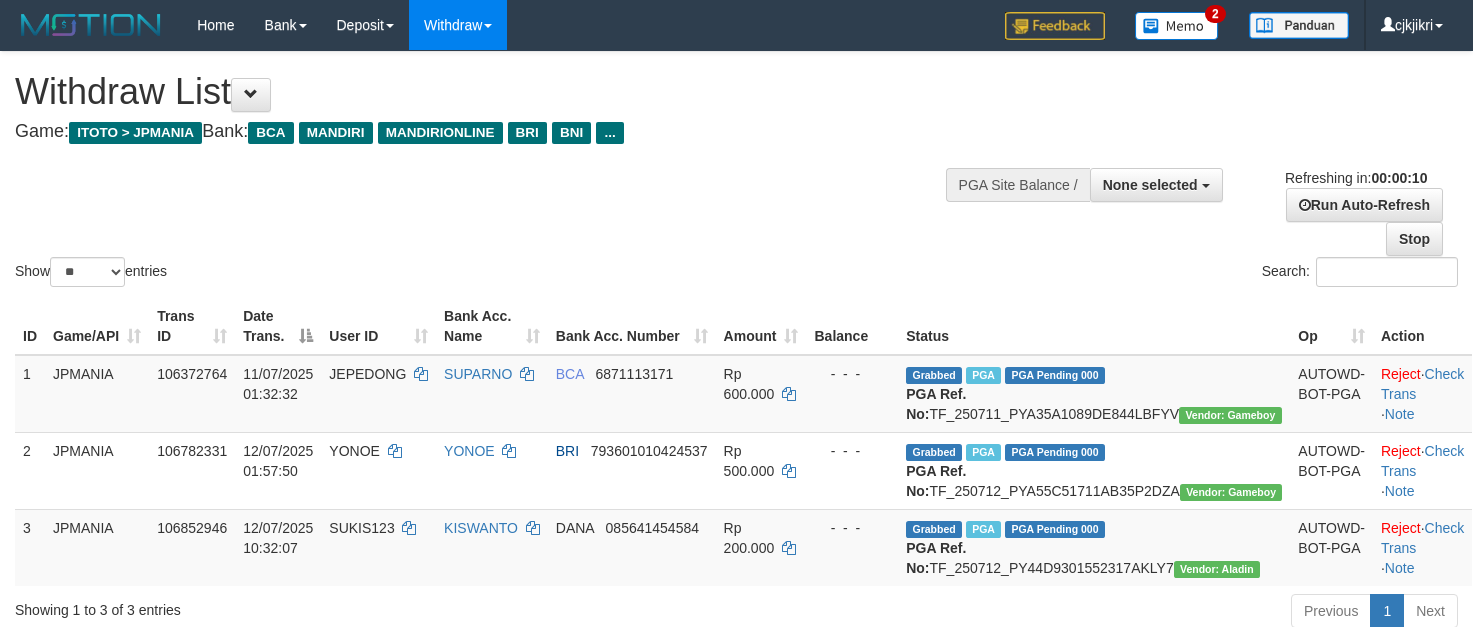 select 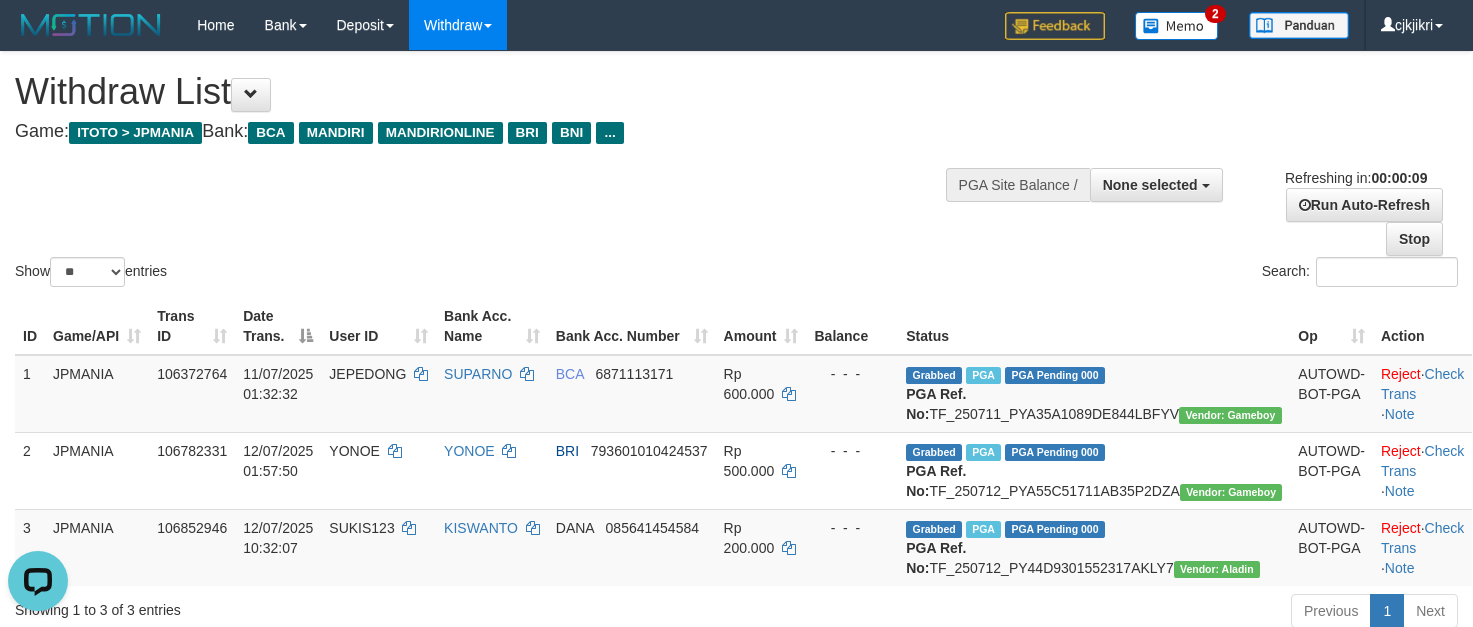 scroll, scrollTop: 0, scrollLeft: 0, axis: both 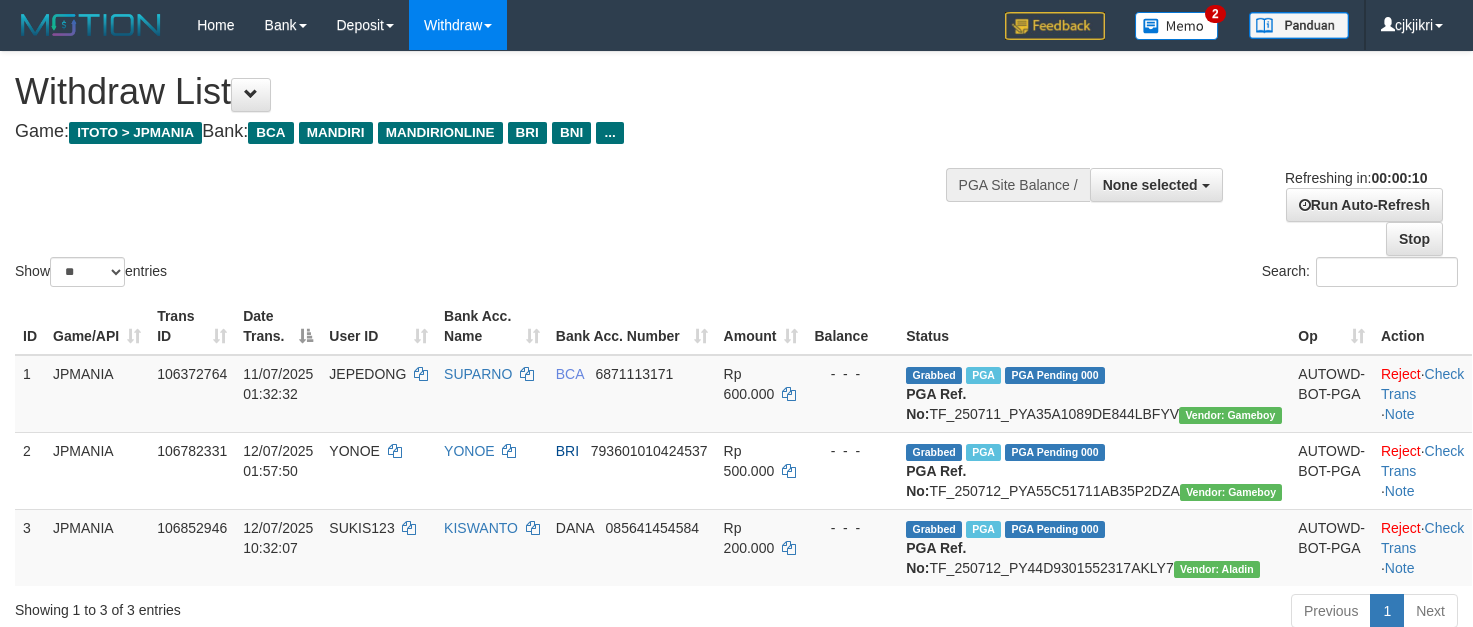 select 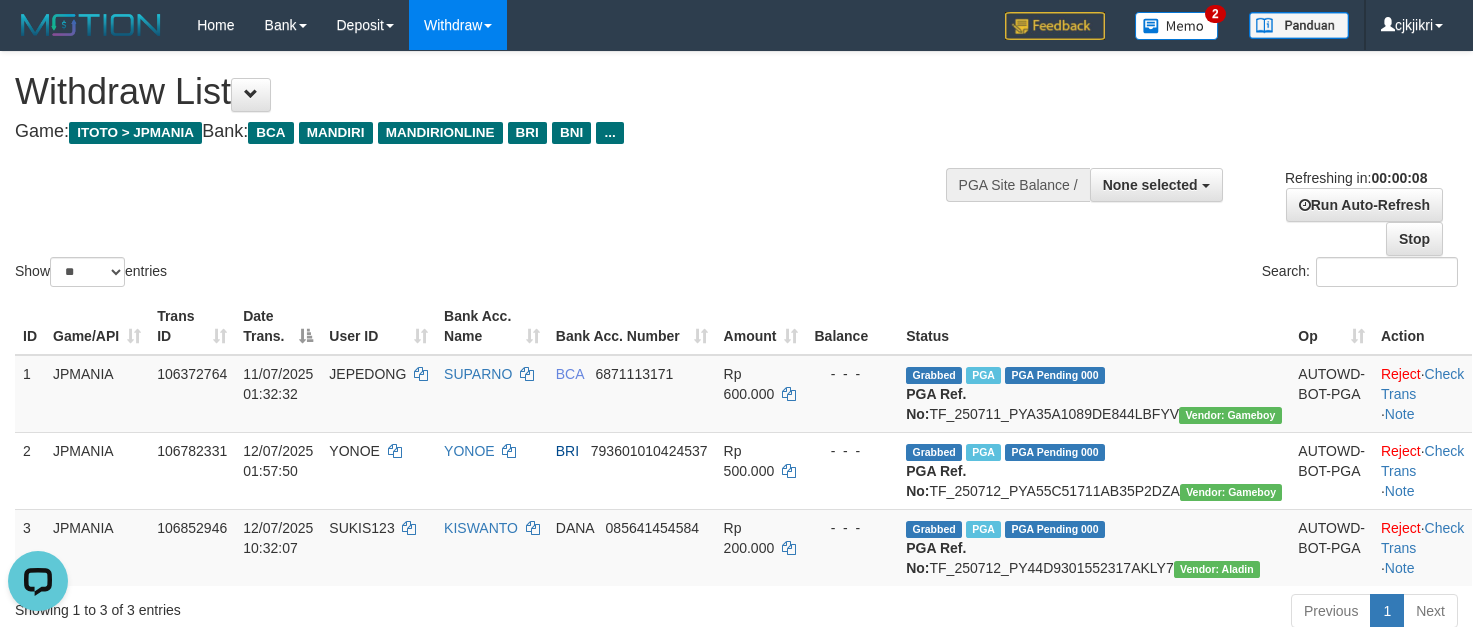 scroll, scrollTop: 0, scrollLeft: 0, axis: both 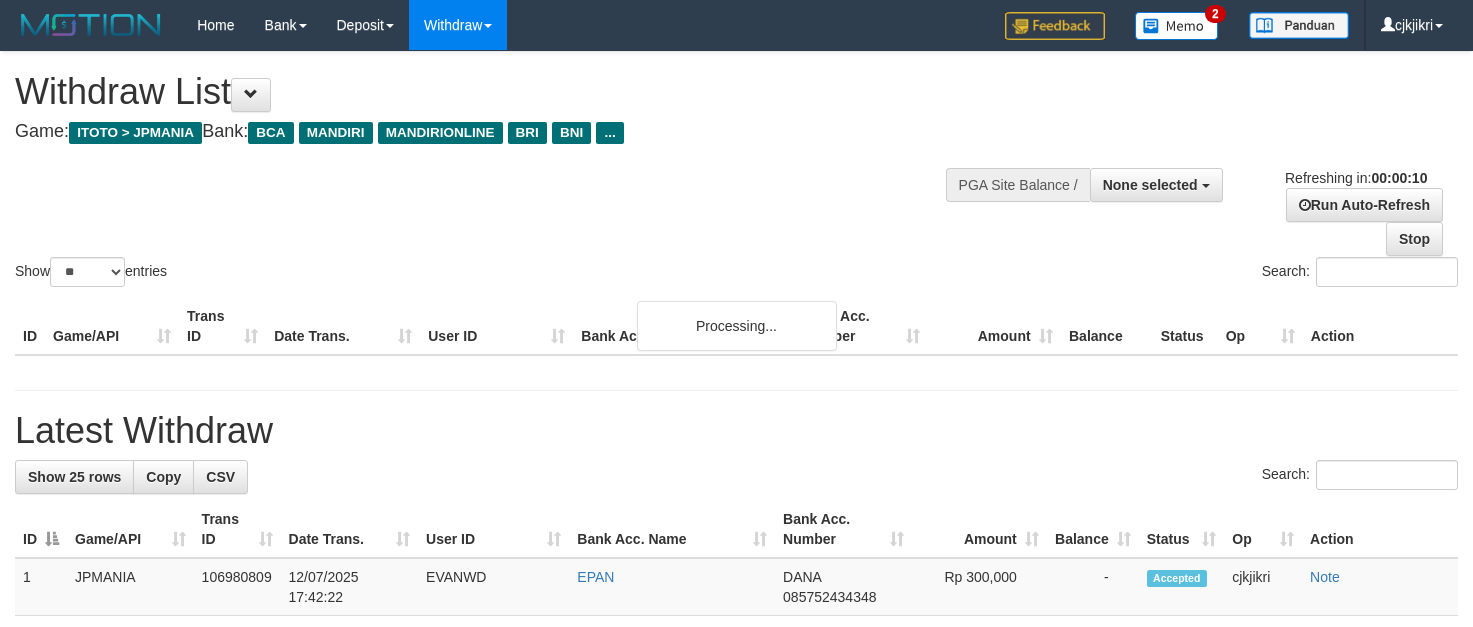 select 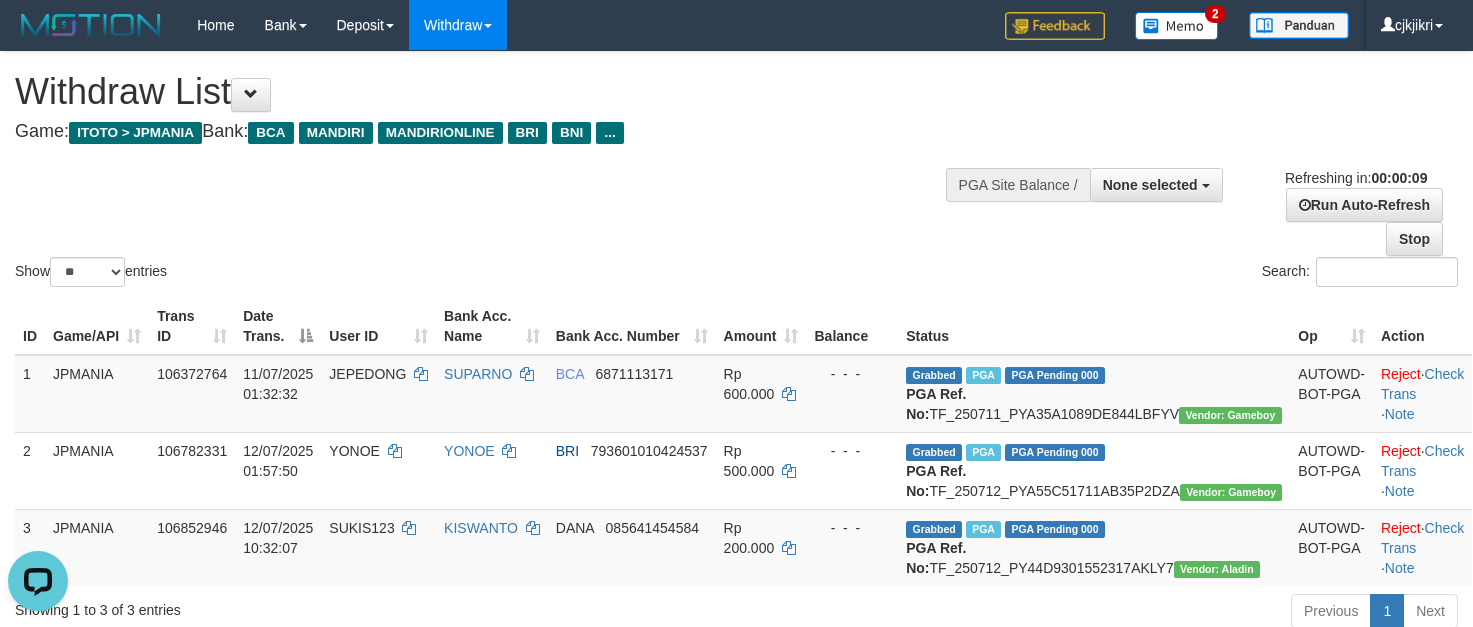 scroll, scrollTop: 0, scrollLeft: 0, axis: both 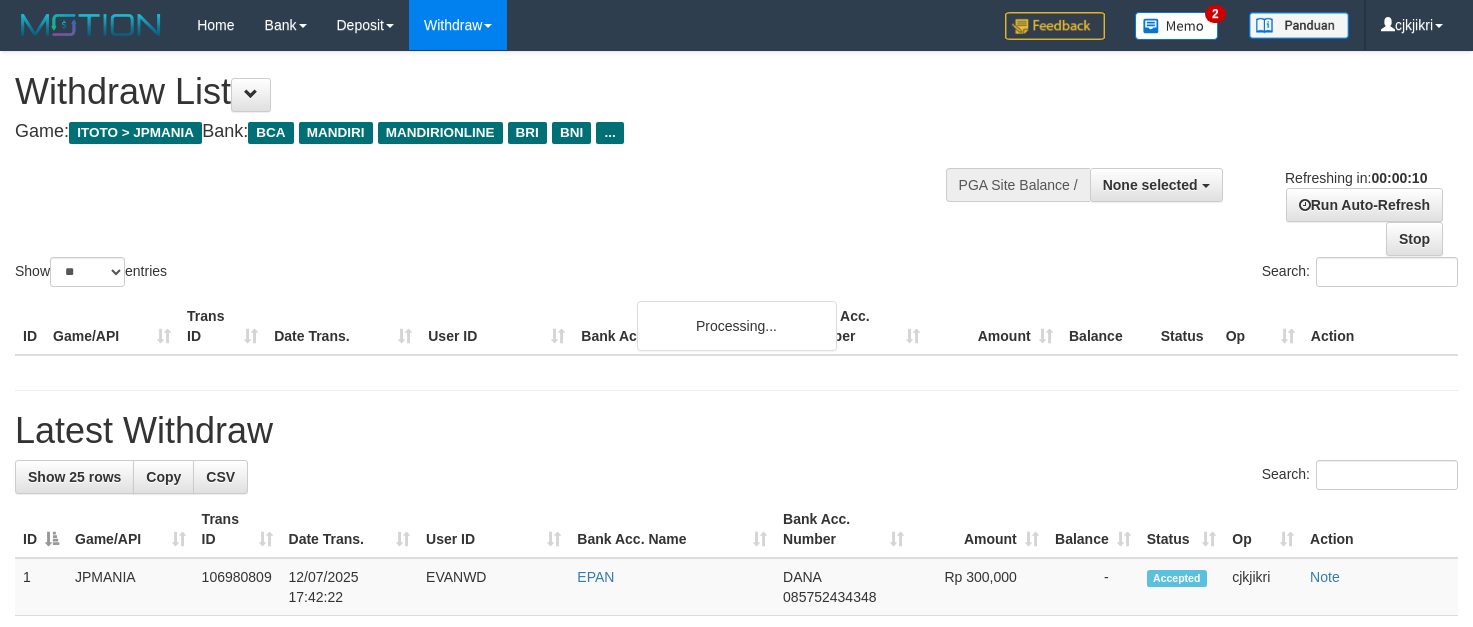 select 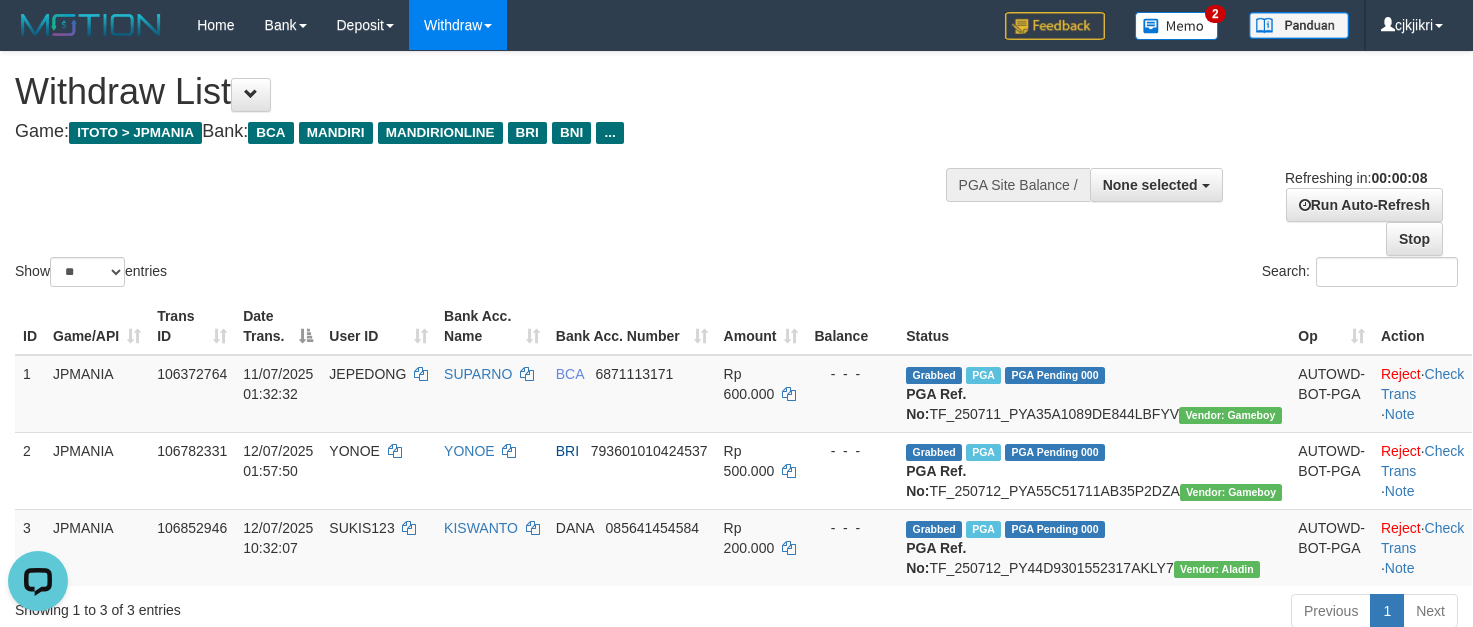 scroll, scrollTop: 0, scrollLeft: 0, axis: both 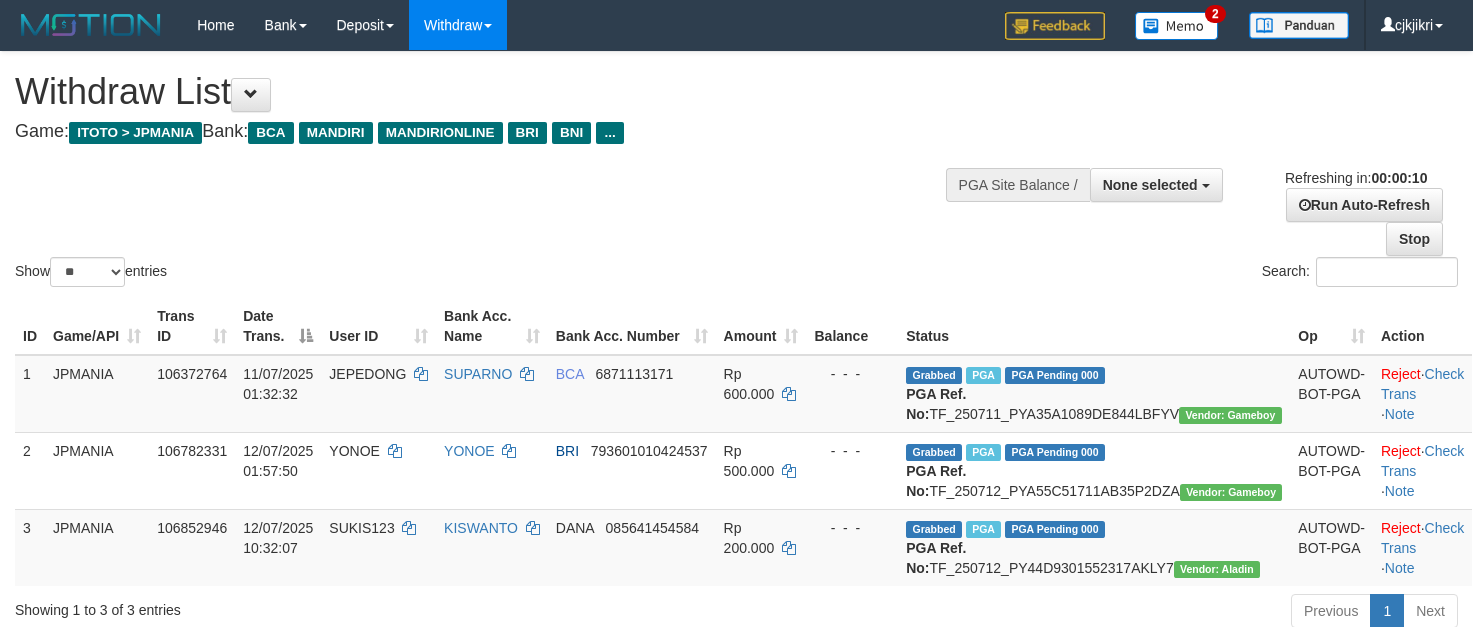 select 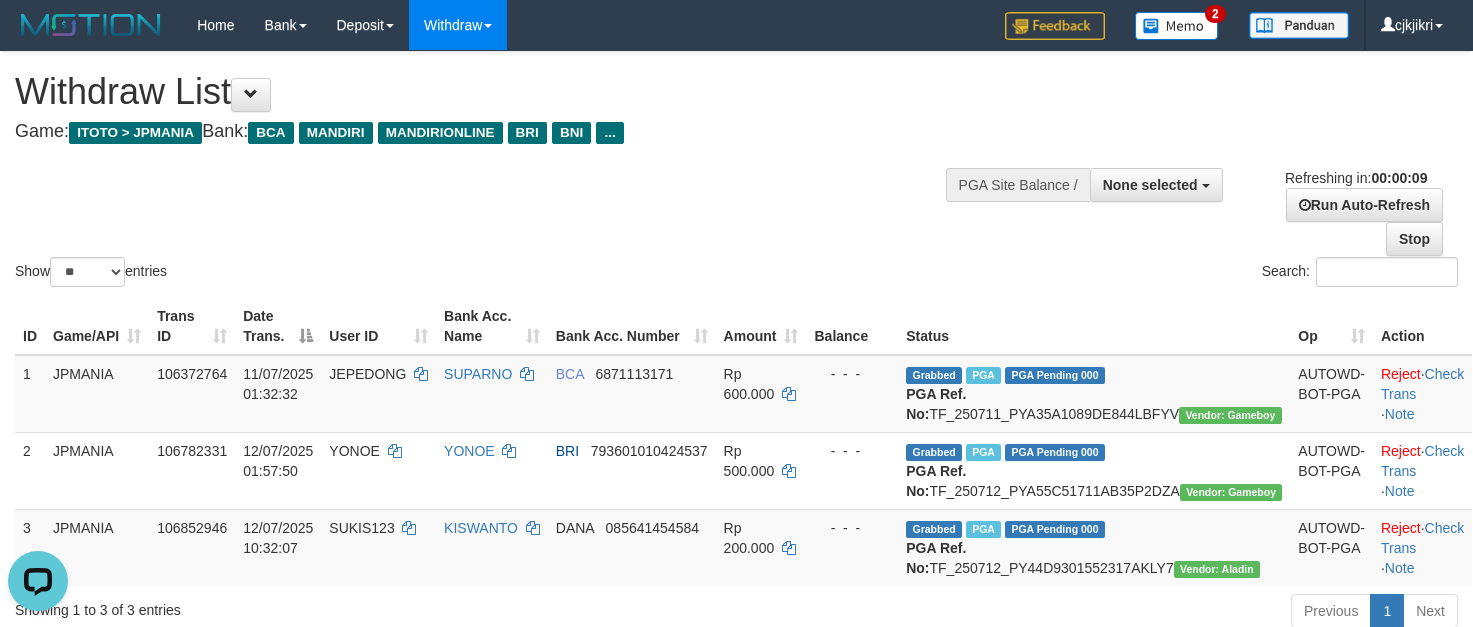 scroll, scrollTop: 0, scrollLeft: 0, axis: both 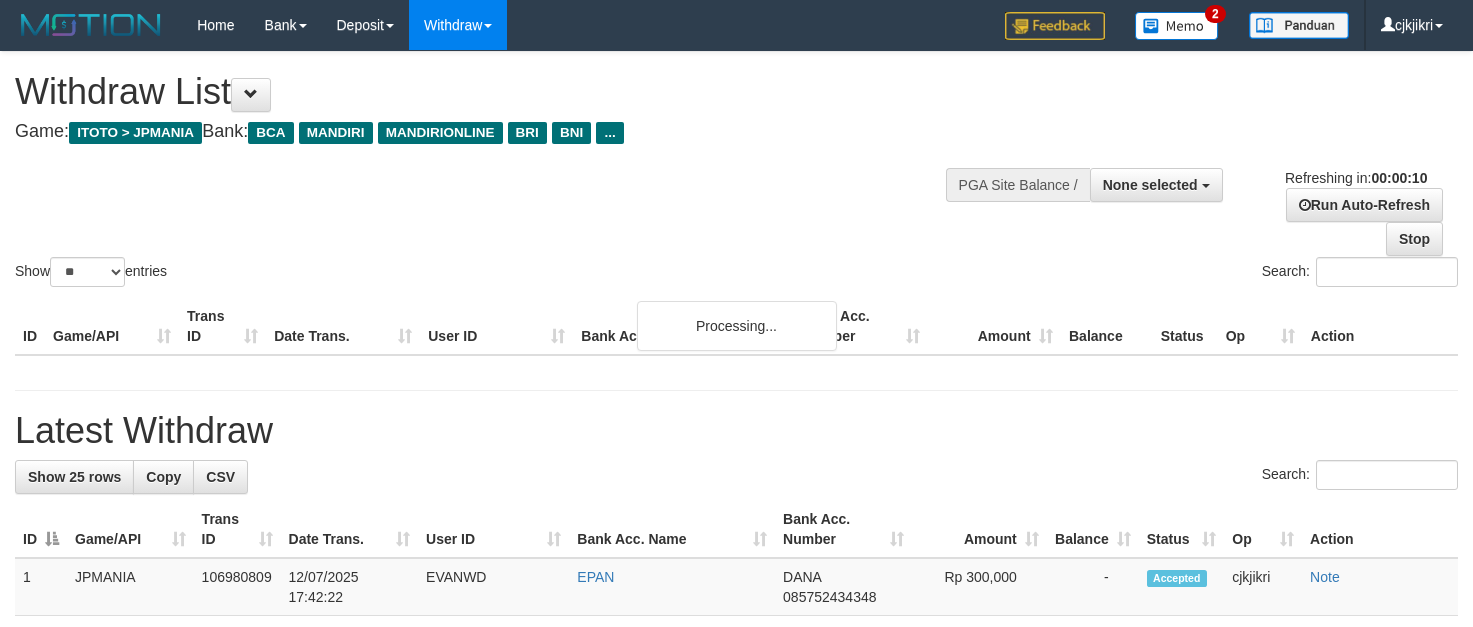 select 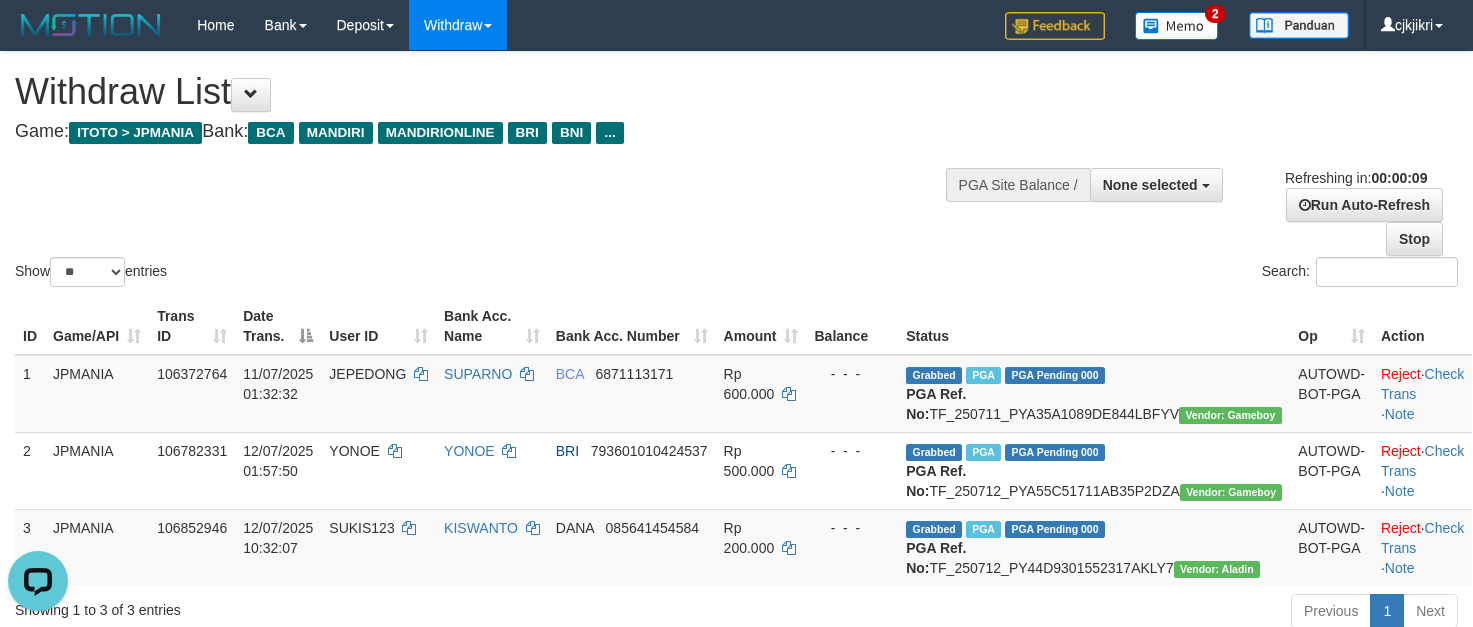scroll, scrollTop: 0, scrollLeft: 0, axis: both 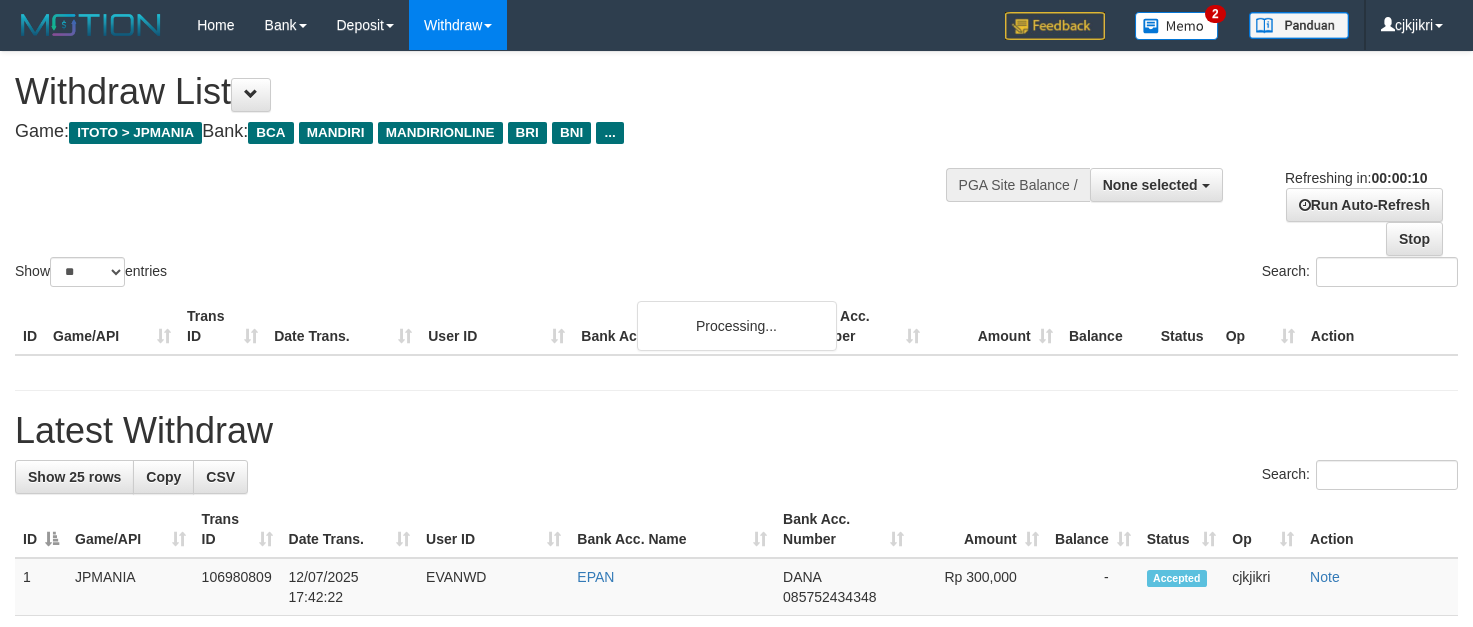 select 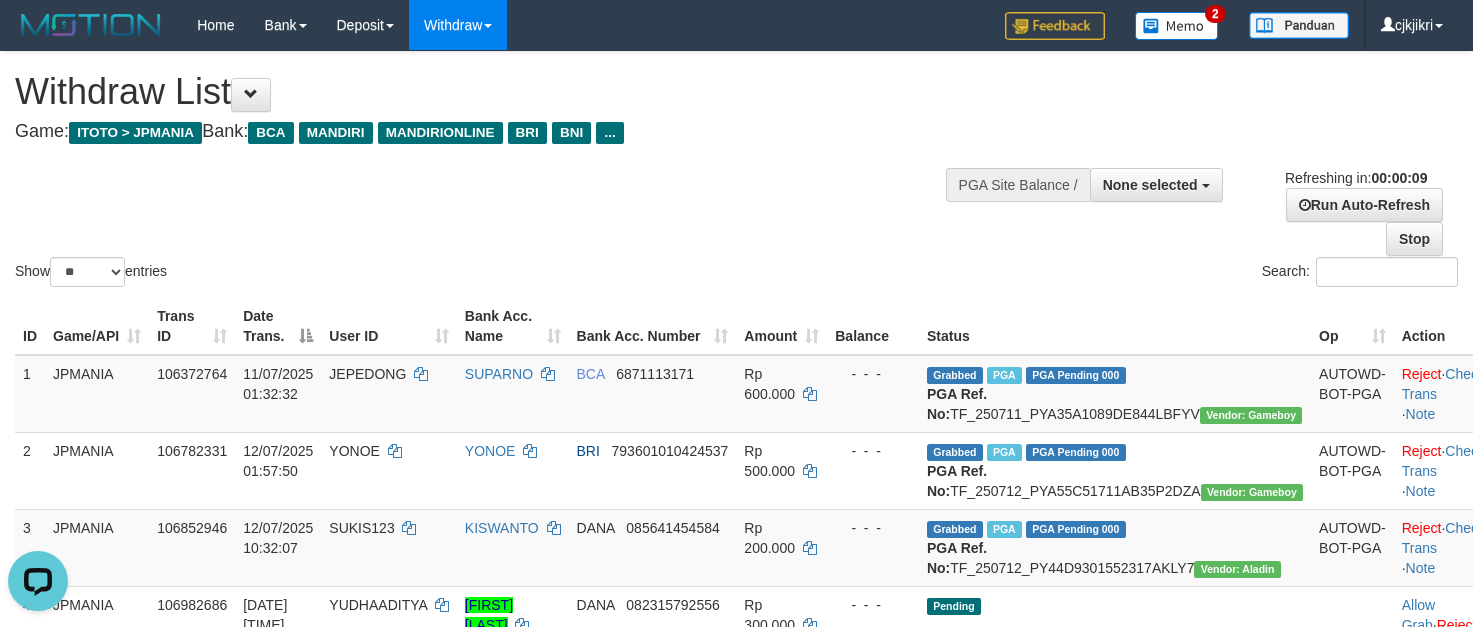 scroll, scrollTop: 0, scrollLeft: 0, axis: both 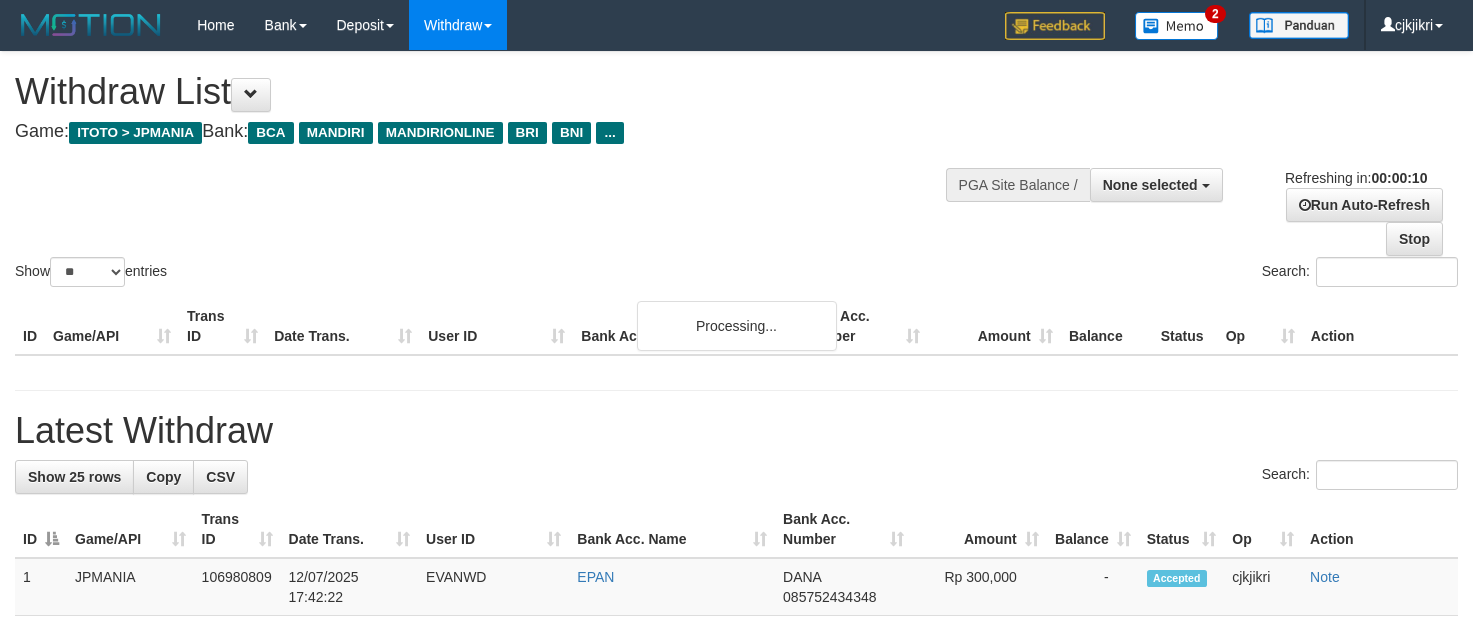select 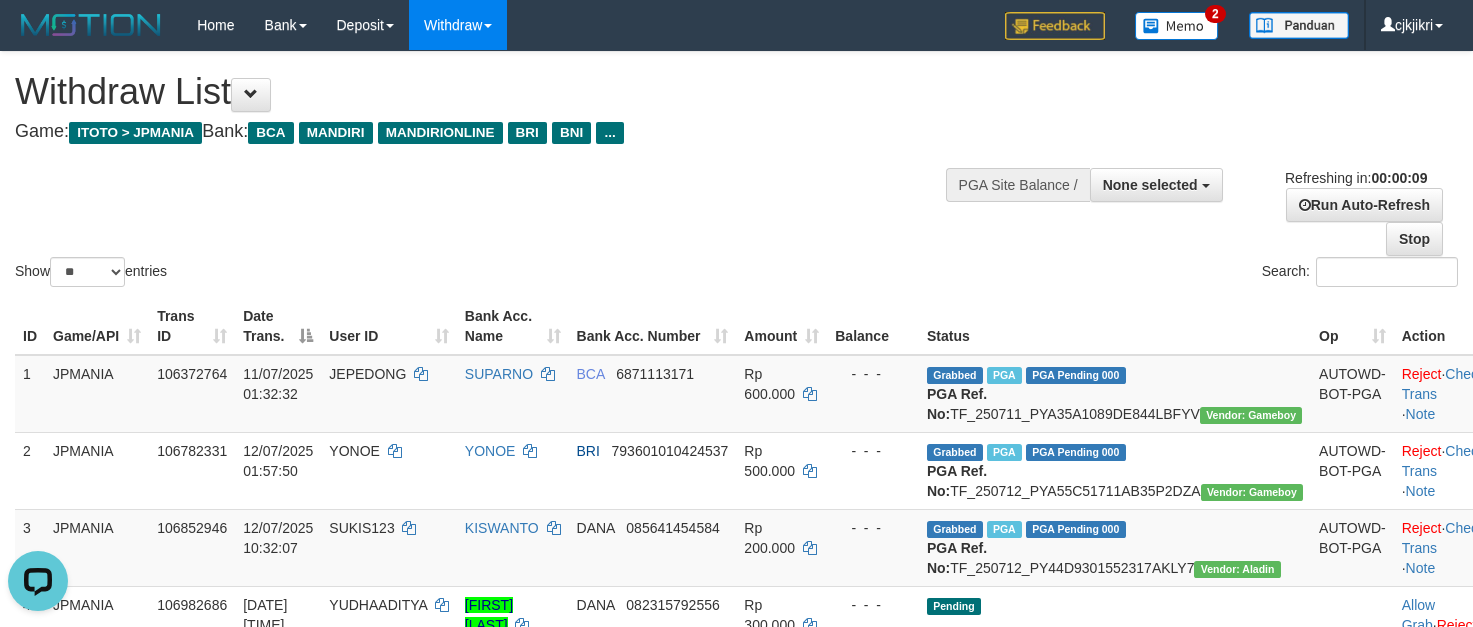 scroll, scrollTop: 0, scrollLeft: 0, axis: both 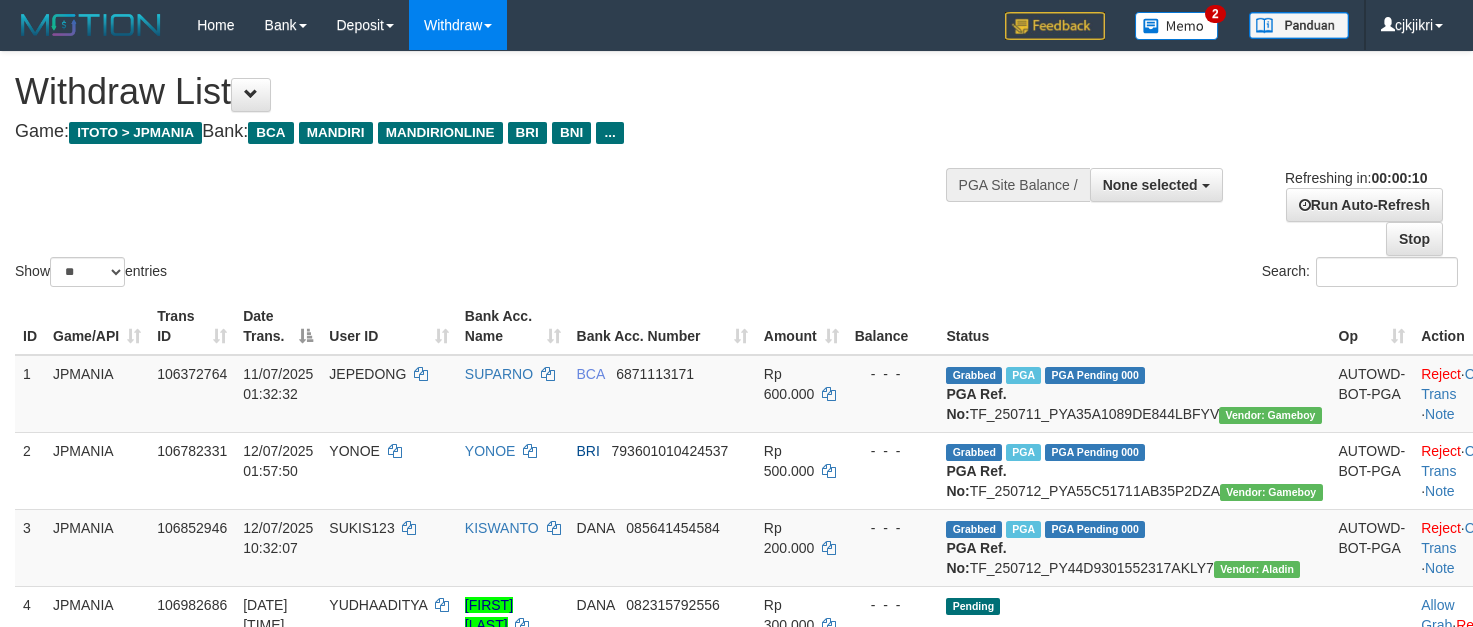 select 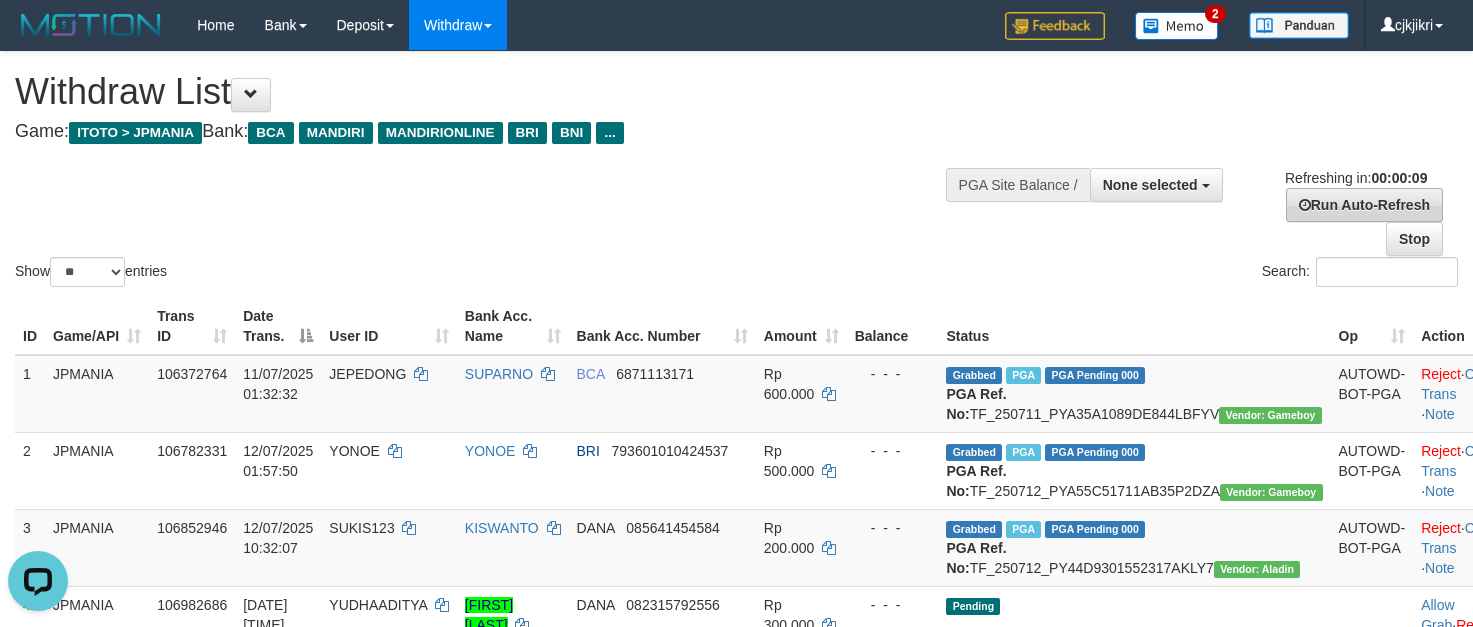scroll, scrollTop: 0, scrollLeft: 0, axis: both 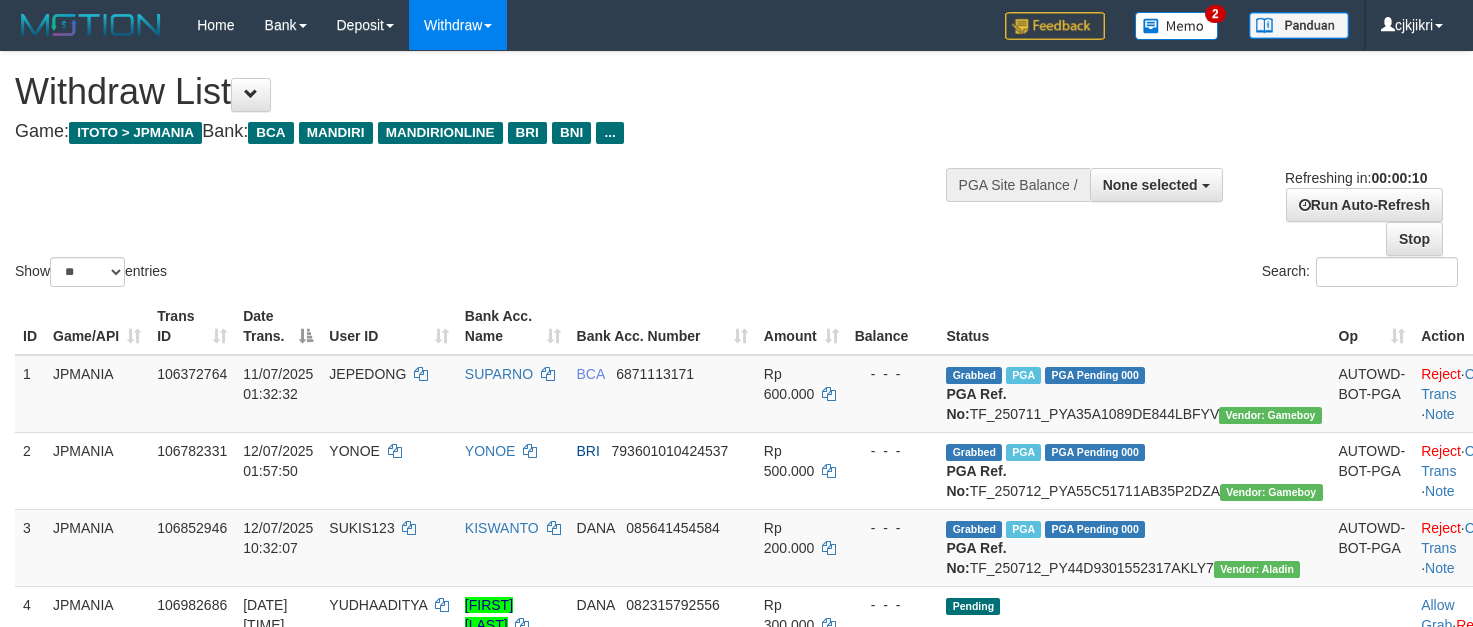 select 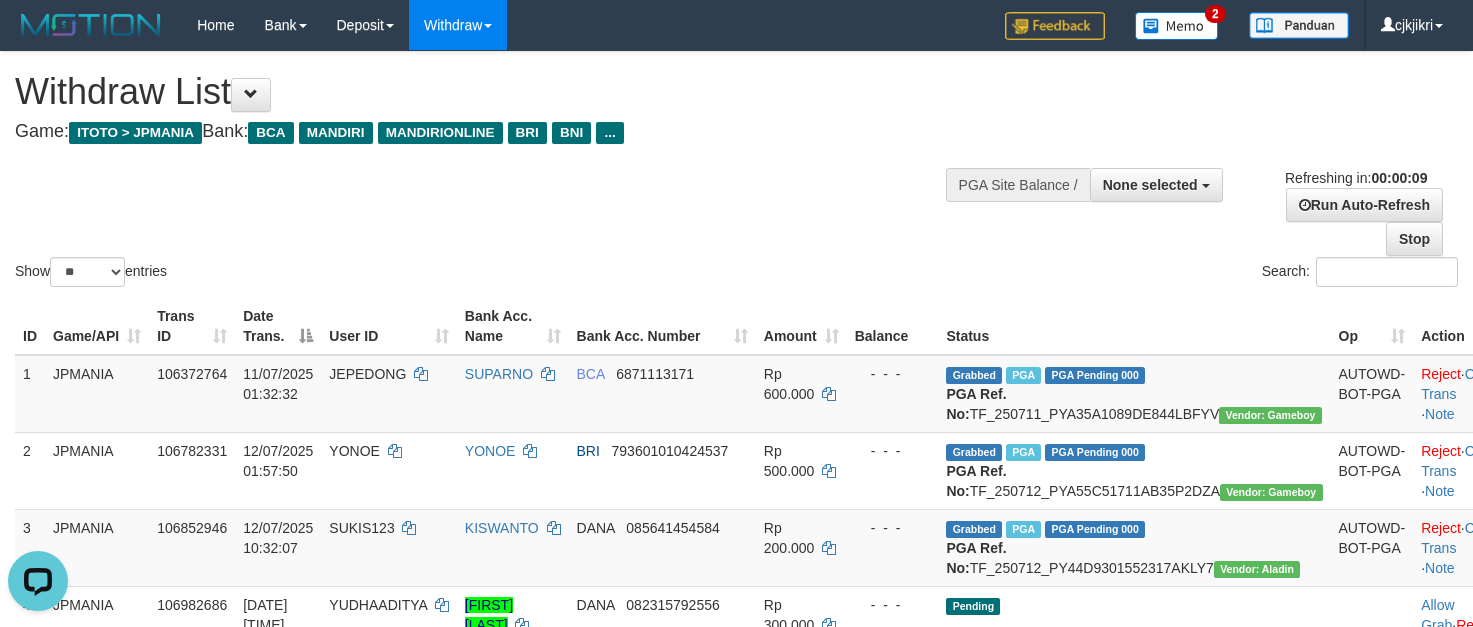 scroll, scrollTop: 0, scrollLeft: 0, axis: both 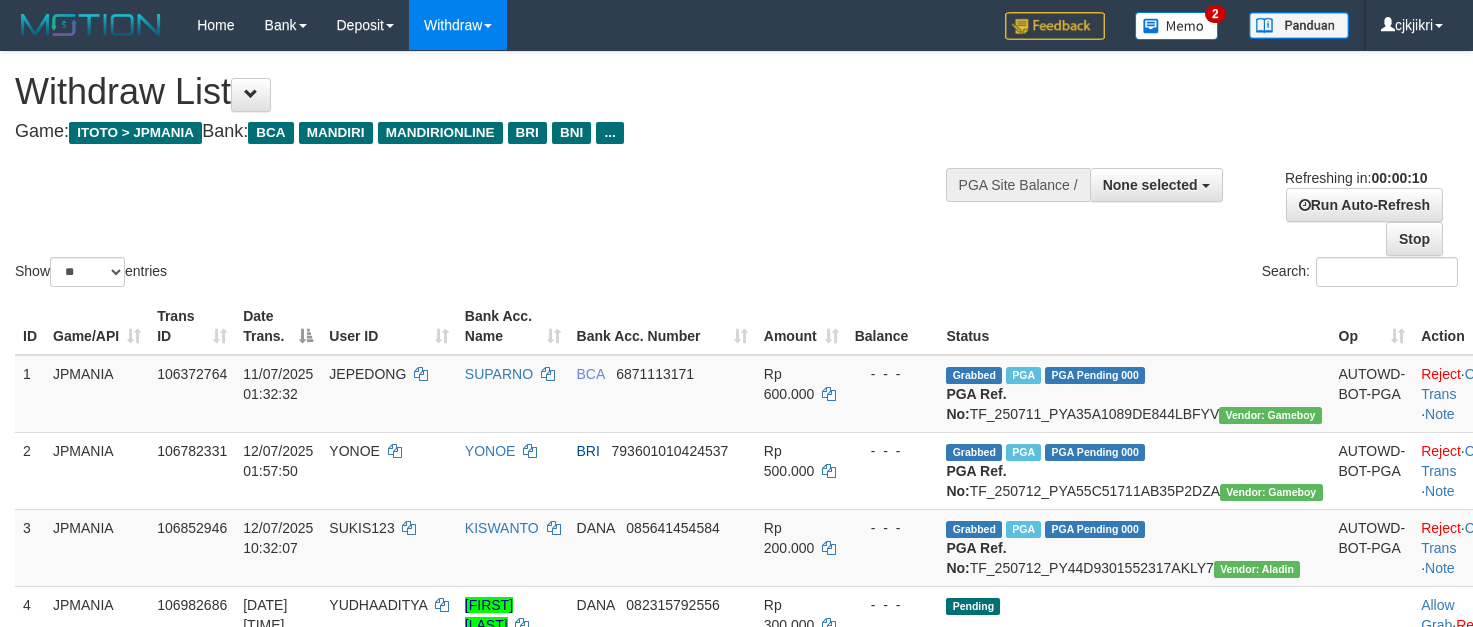 select 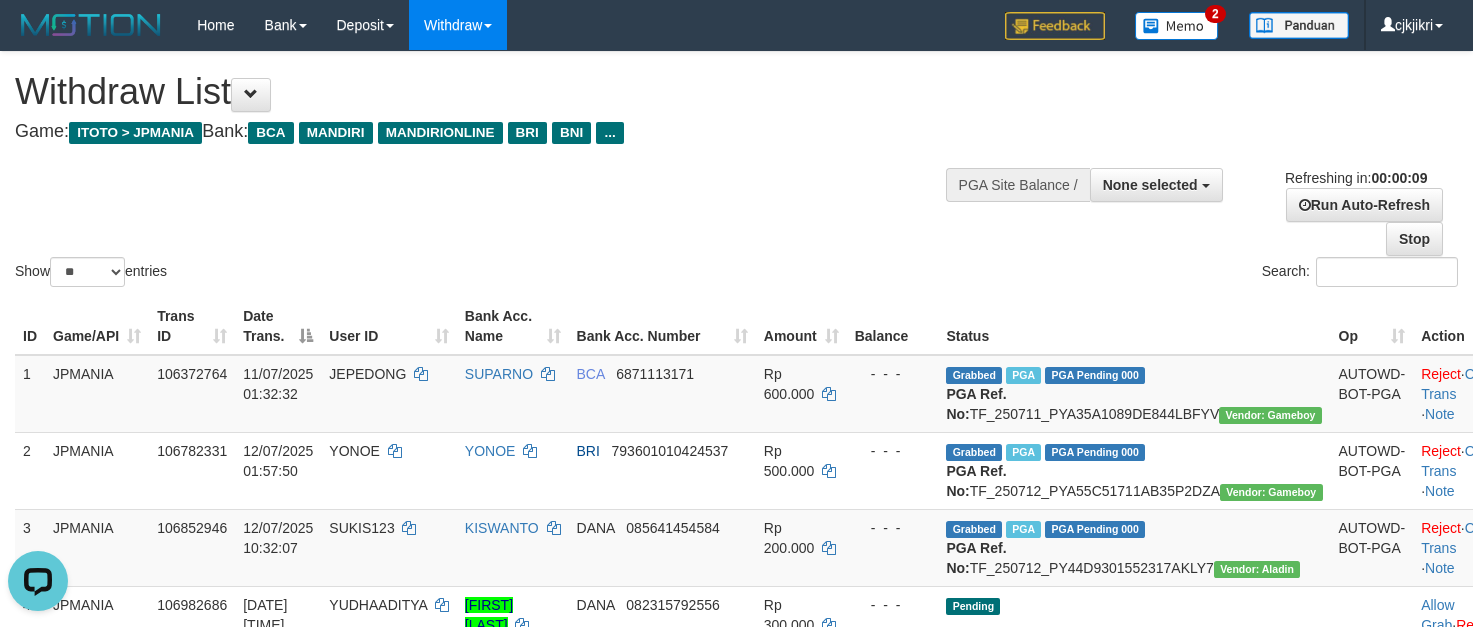 scroll, scrollTop: 0, scrollLeft: 0, axis: both 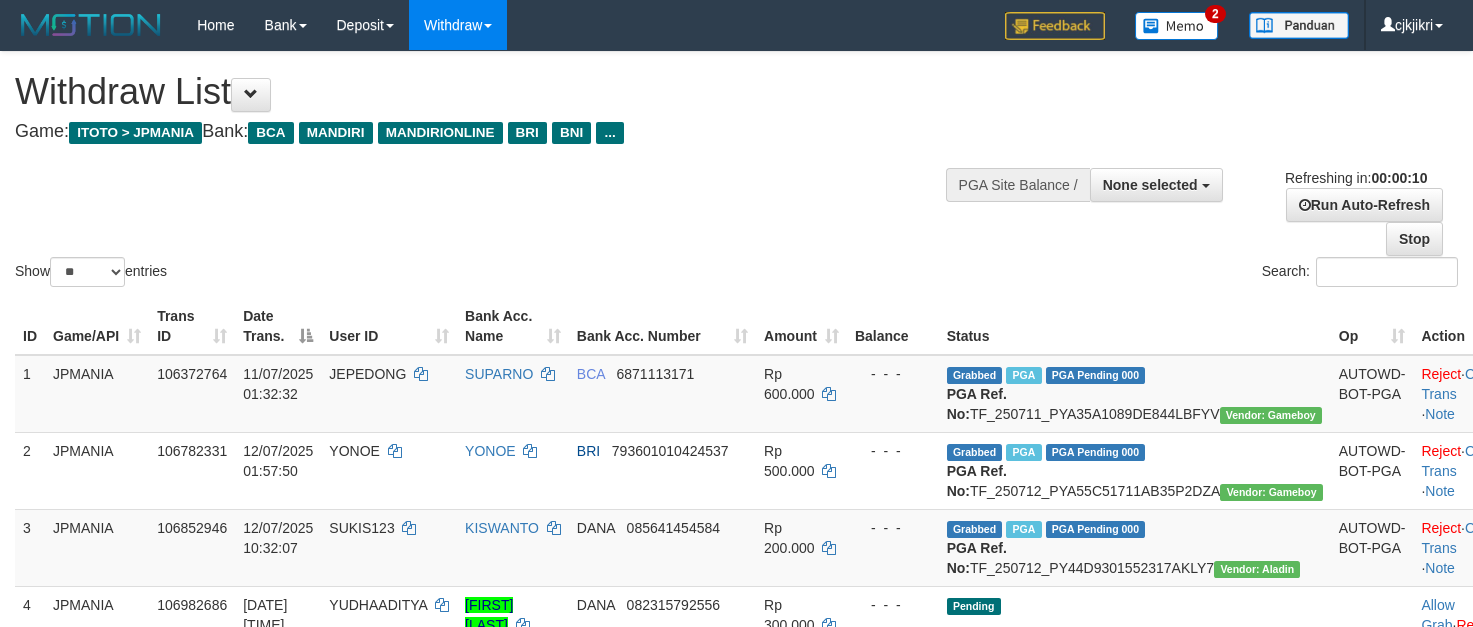 select 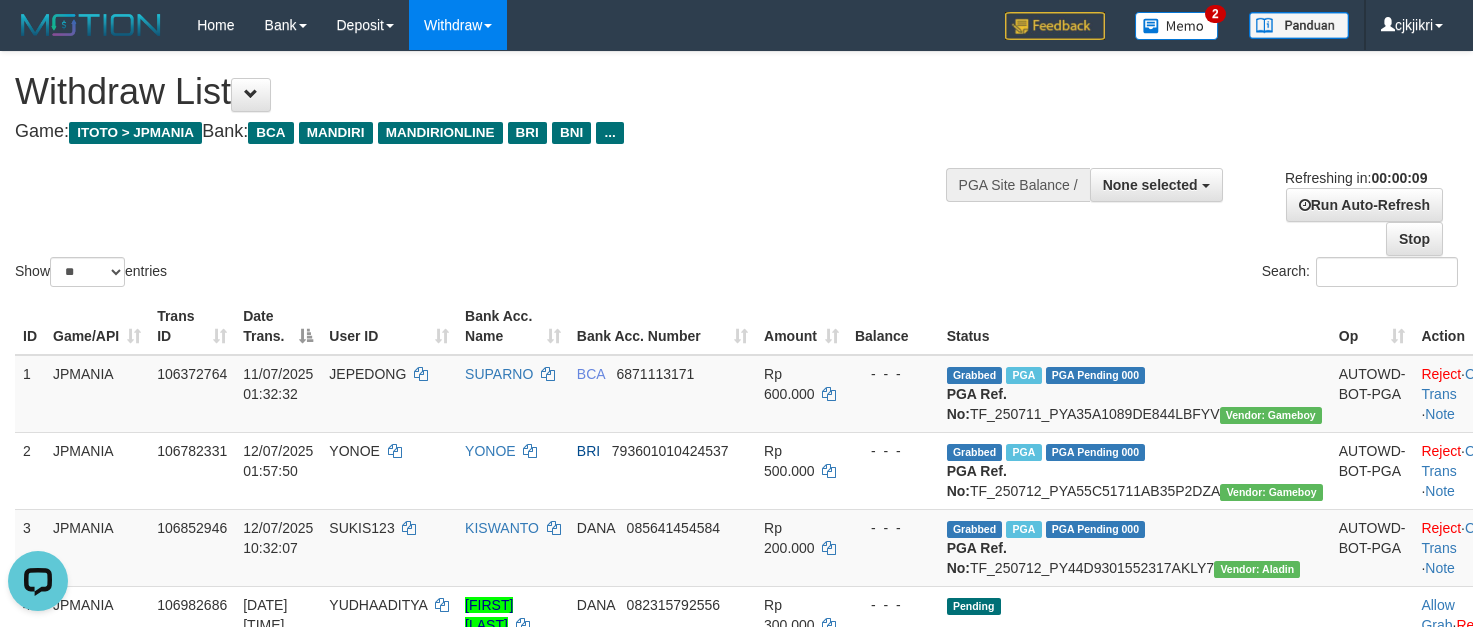 scroll, scrollTop: 0, scrollLeft: 0, axis: both 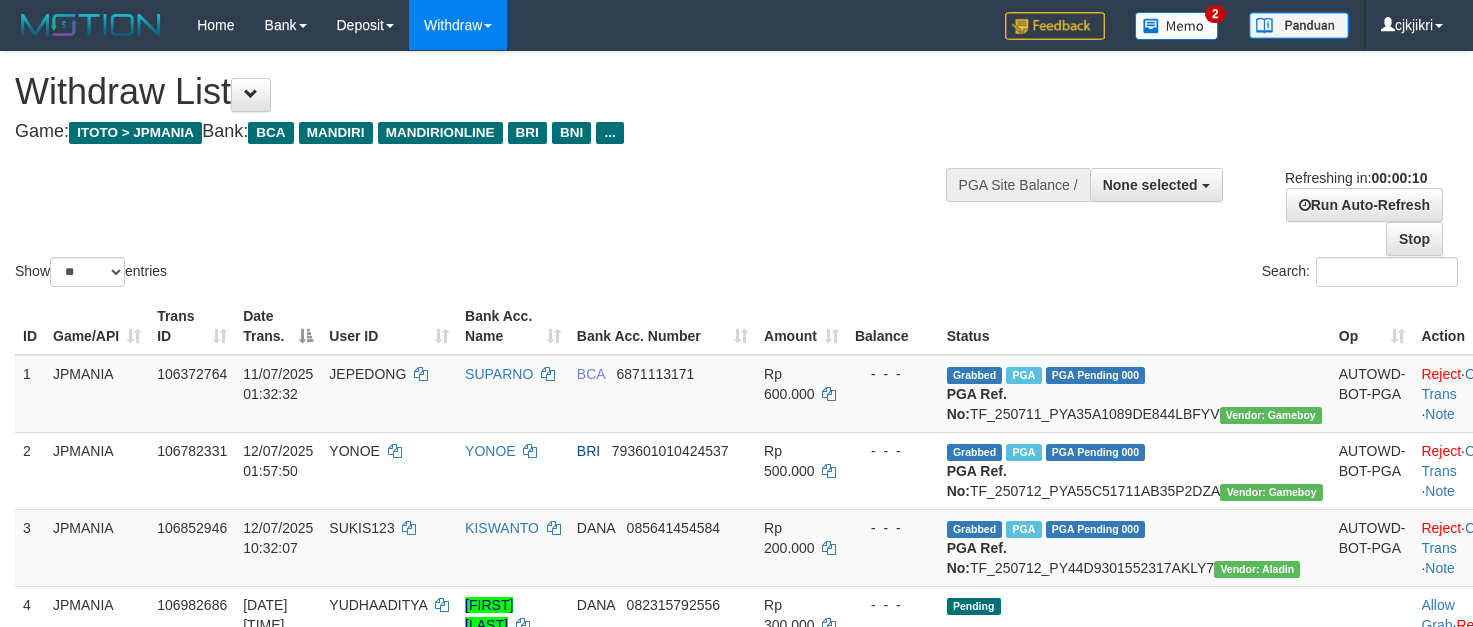 select 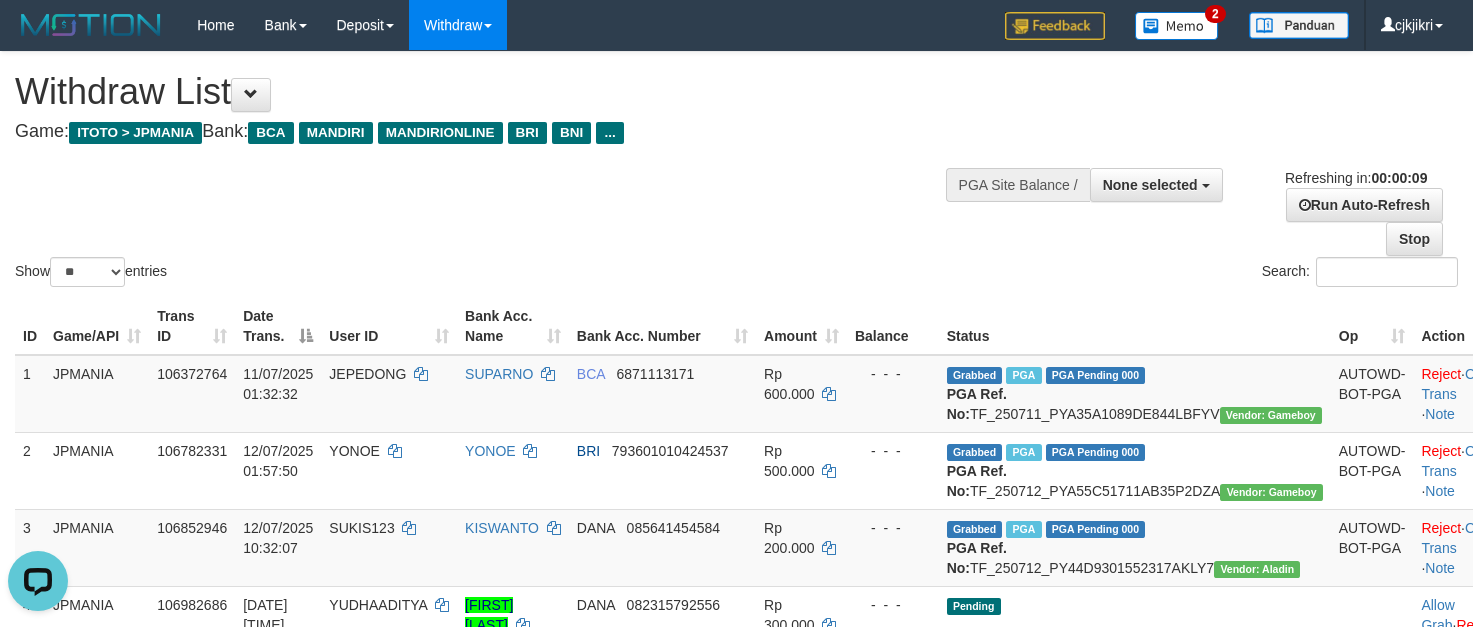 scroll, scrollTop: 0, scrollLeft: 0, axis: both 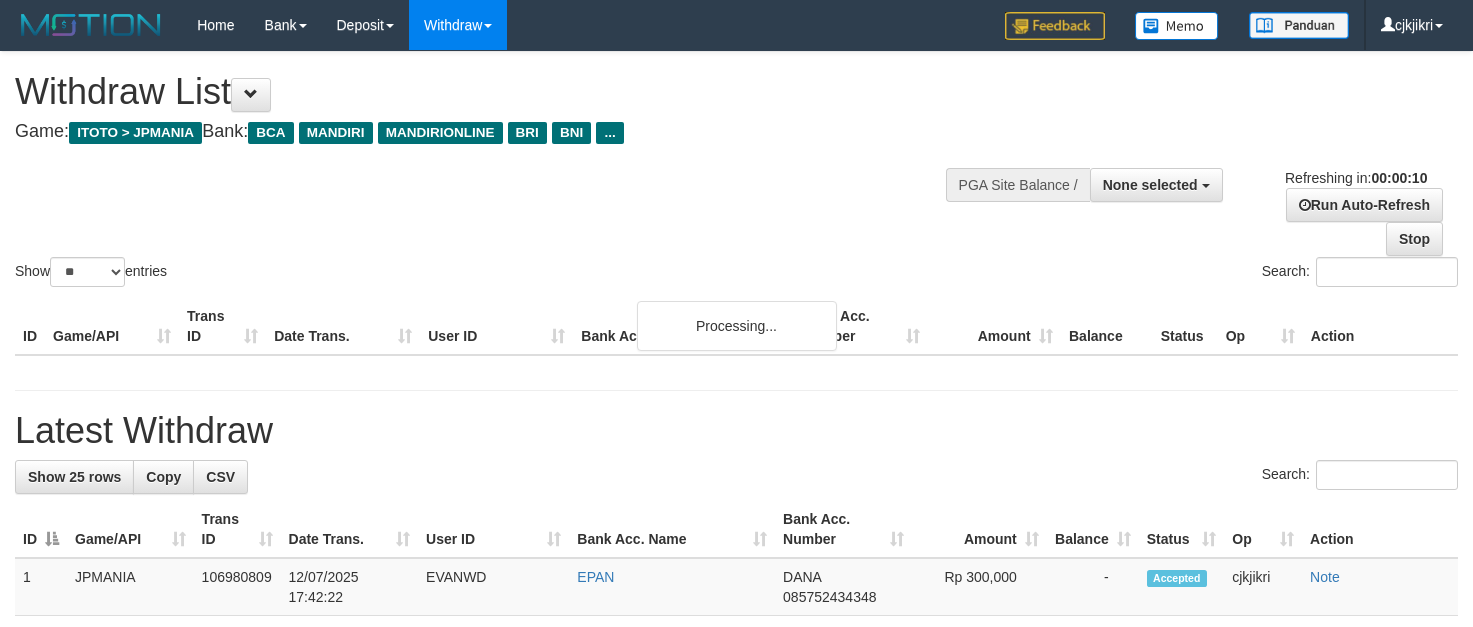select 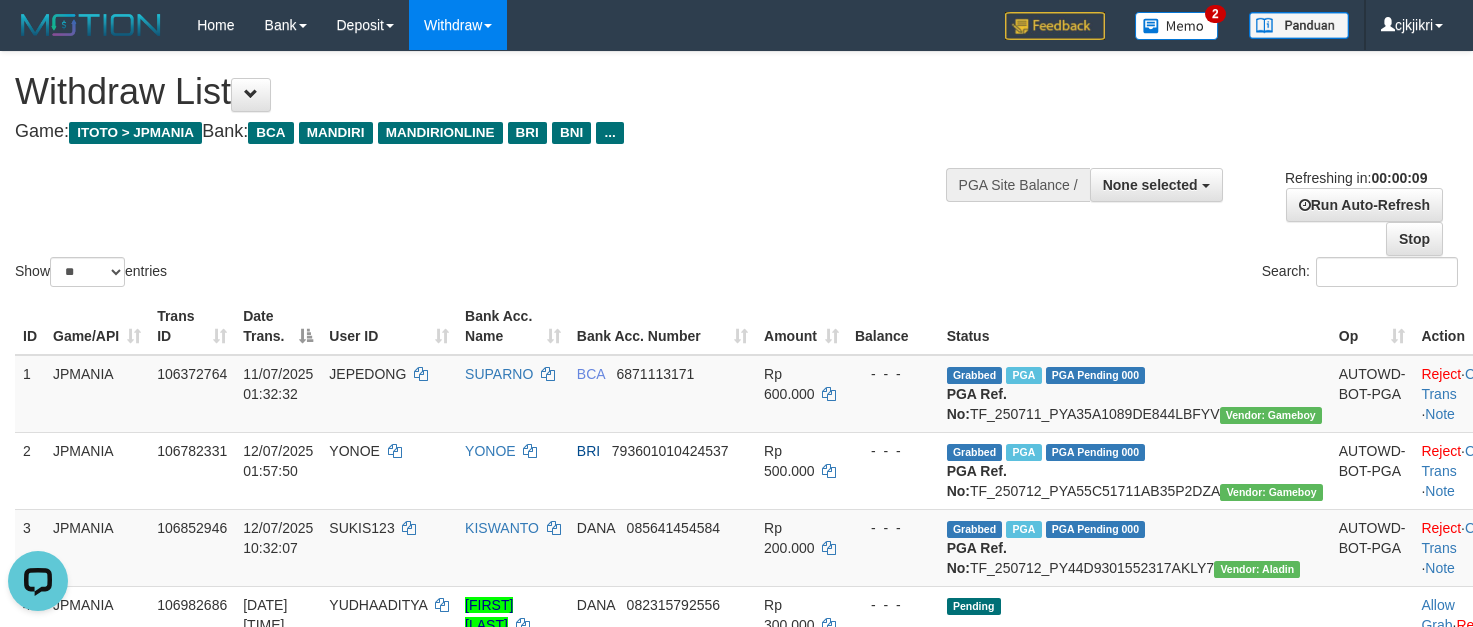 scroll, scrollTop: 0, scrollLeft: 0, axis: both 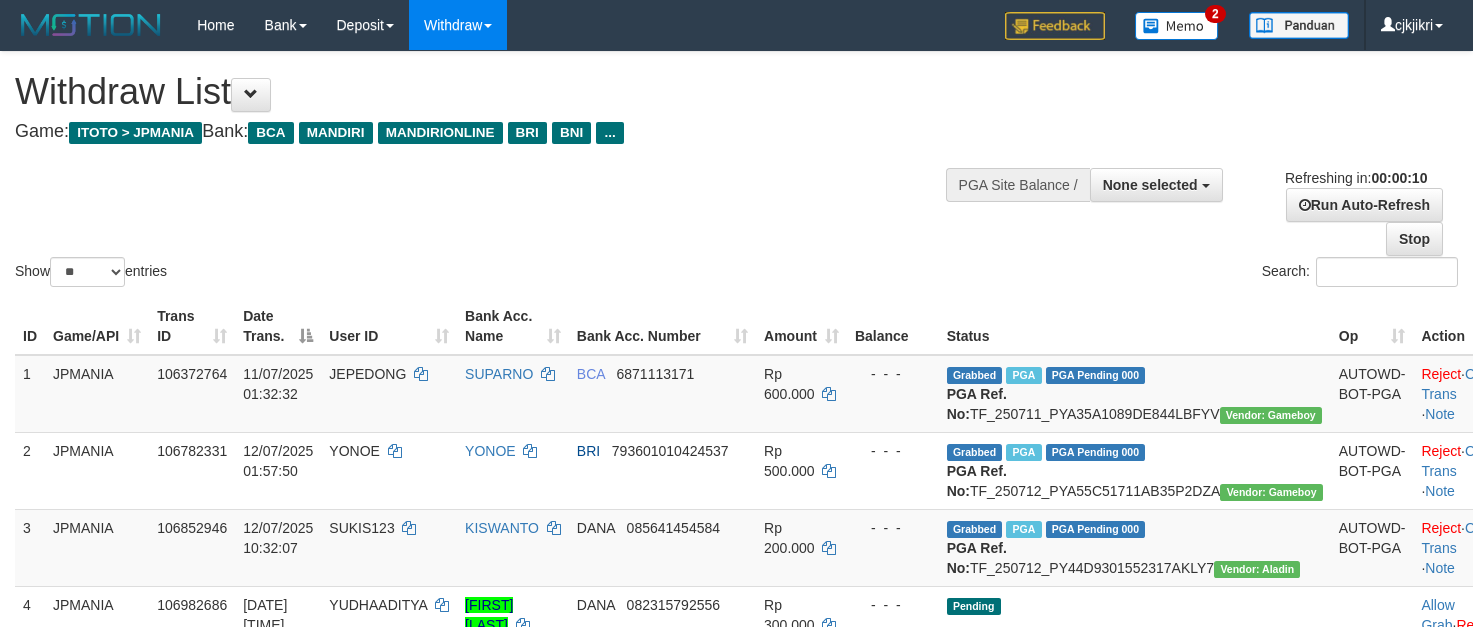 select 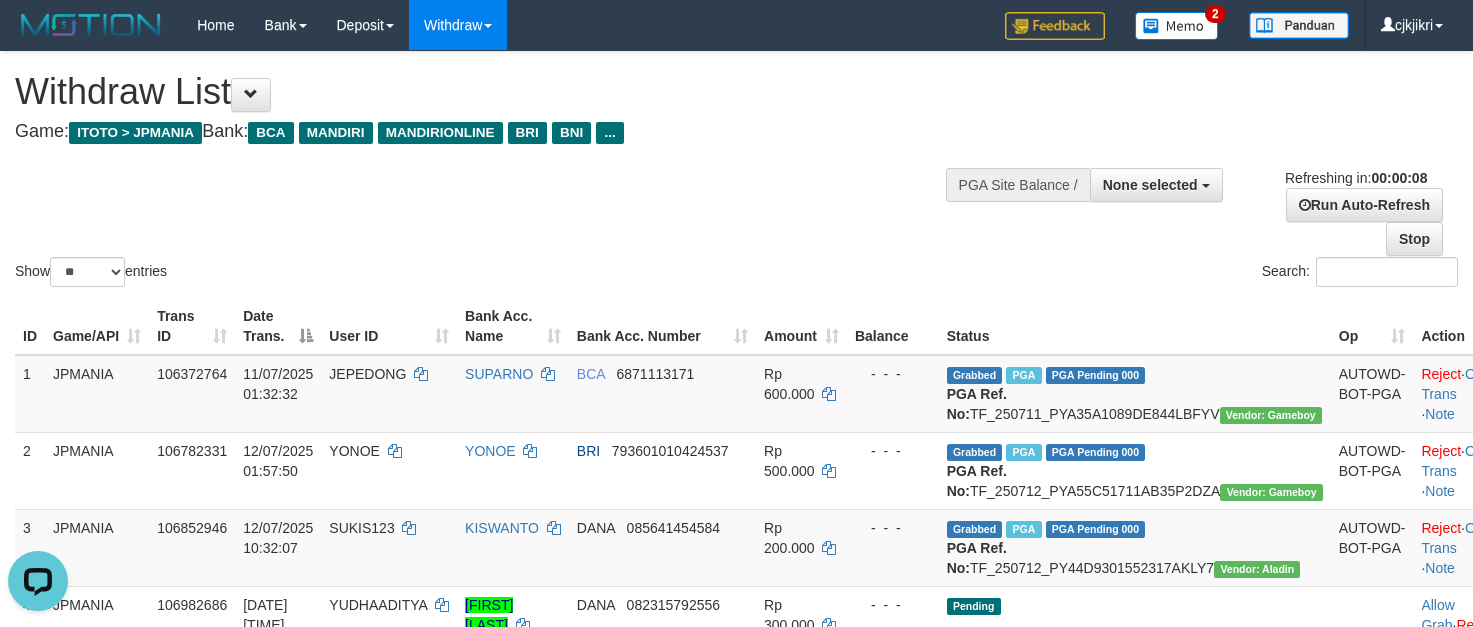scroll, scrollTop: 0, scrollLeft: 0, axis: both 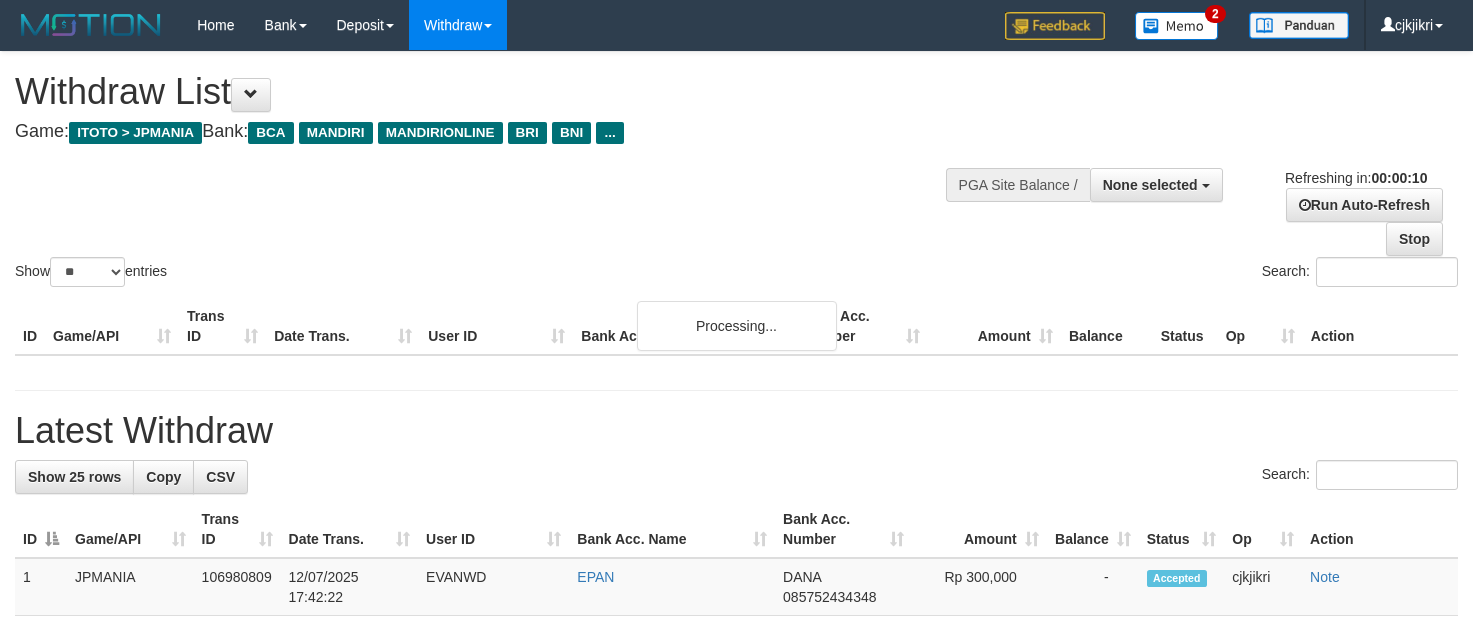 select 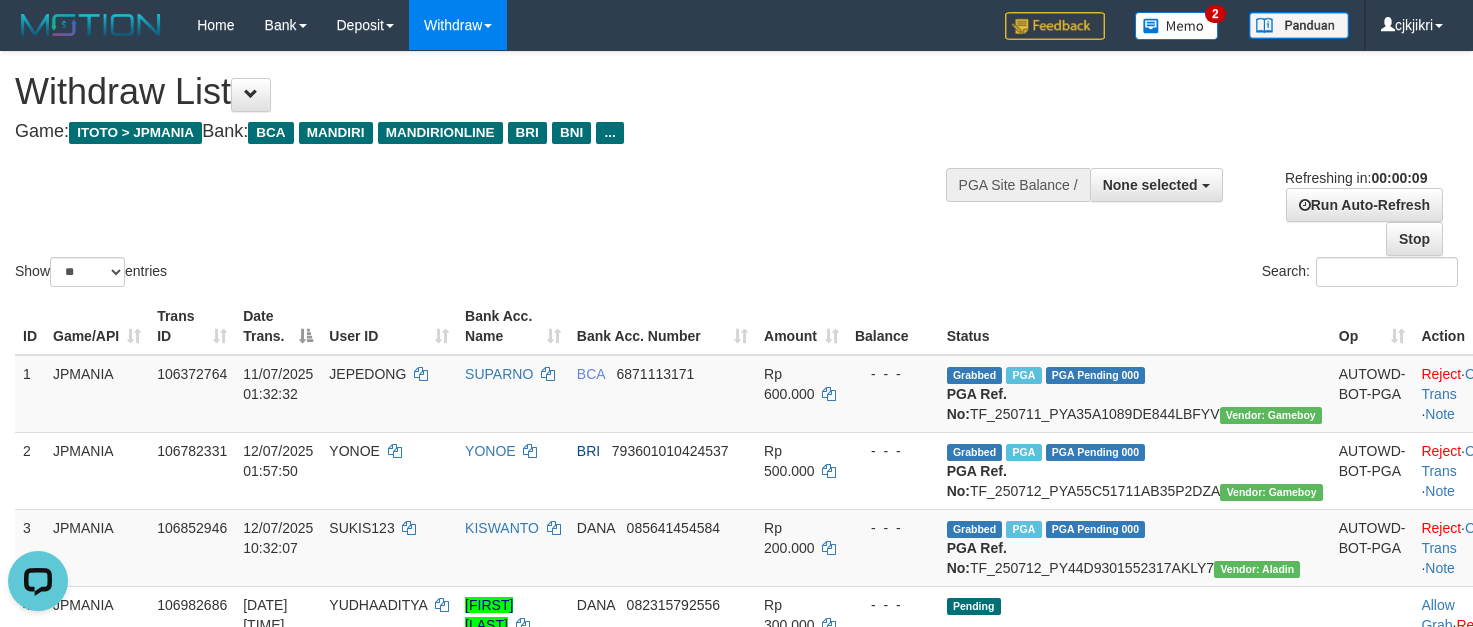 scroll, scrollTop: 0, scrollLeft: 0, axis: both 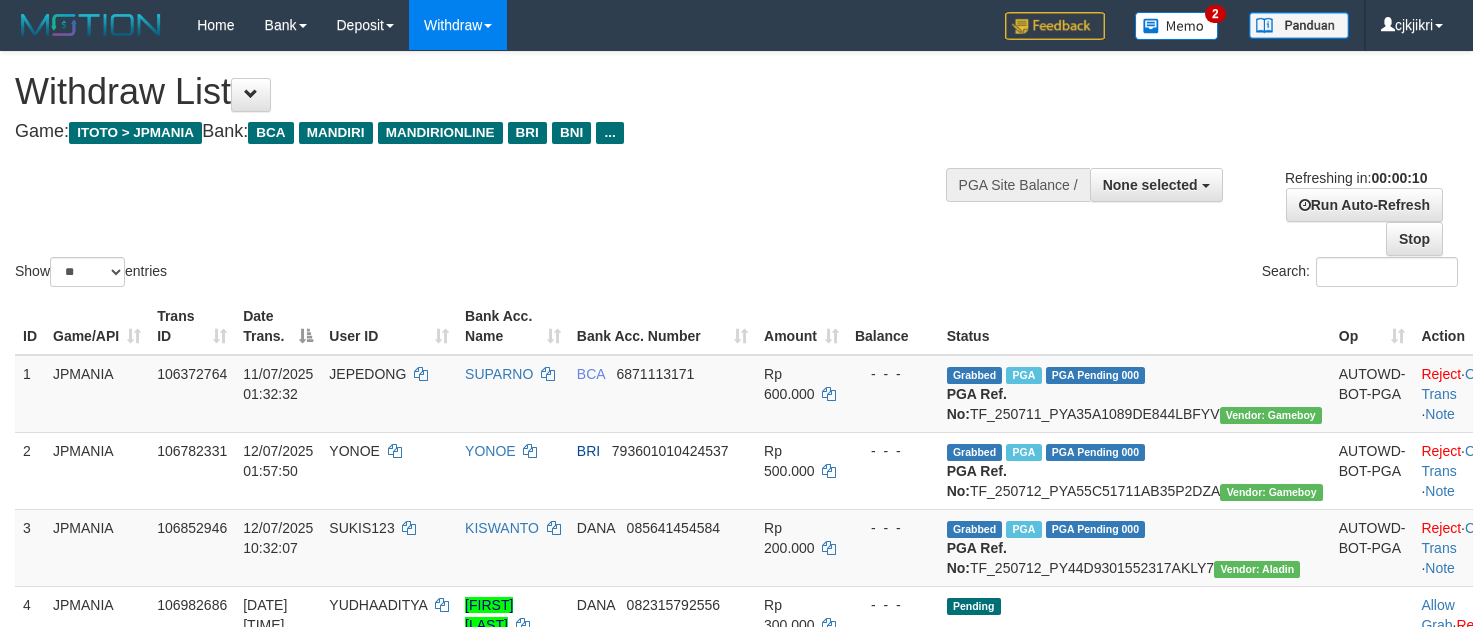 select 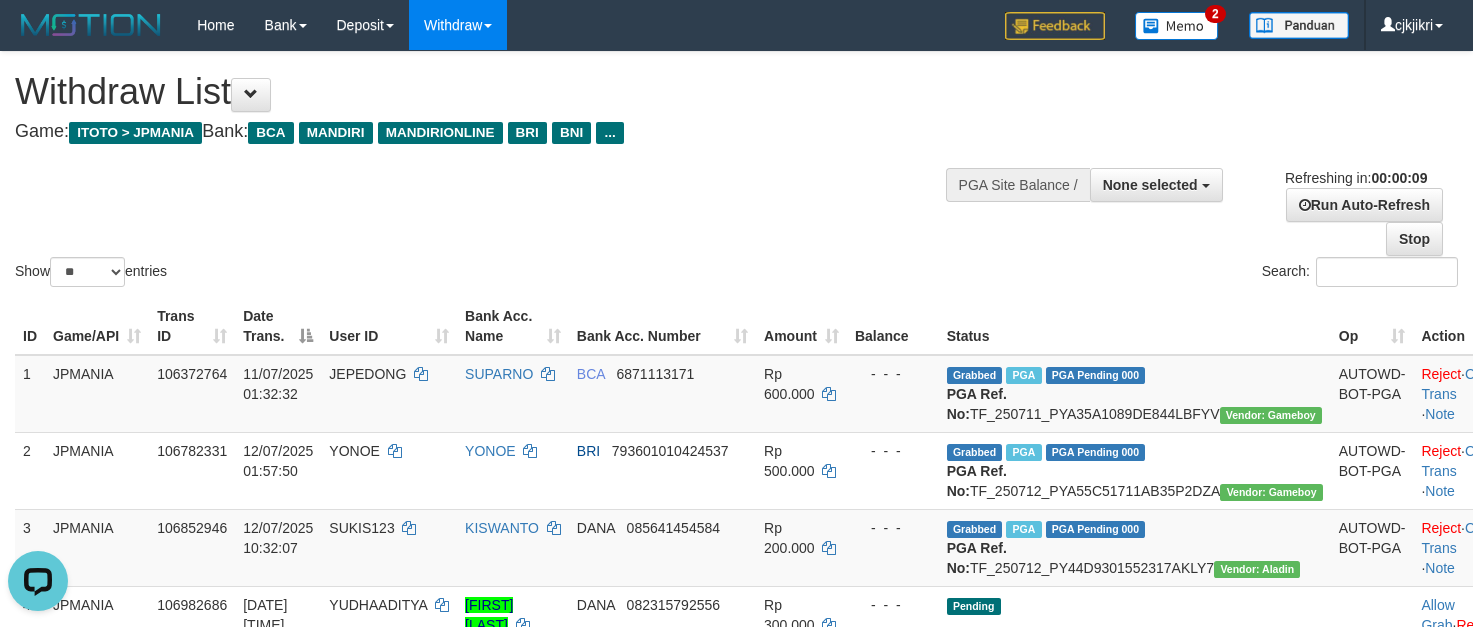 scroll, scrollTop: 0, scrollLeft: 0, axis: both 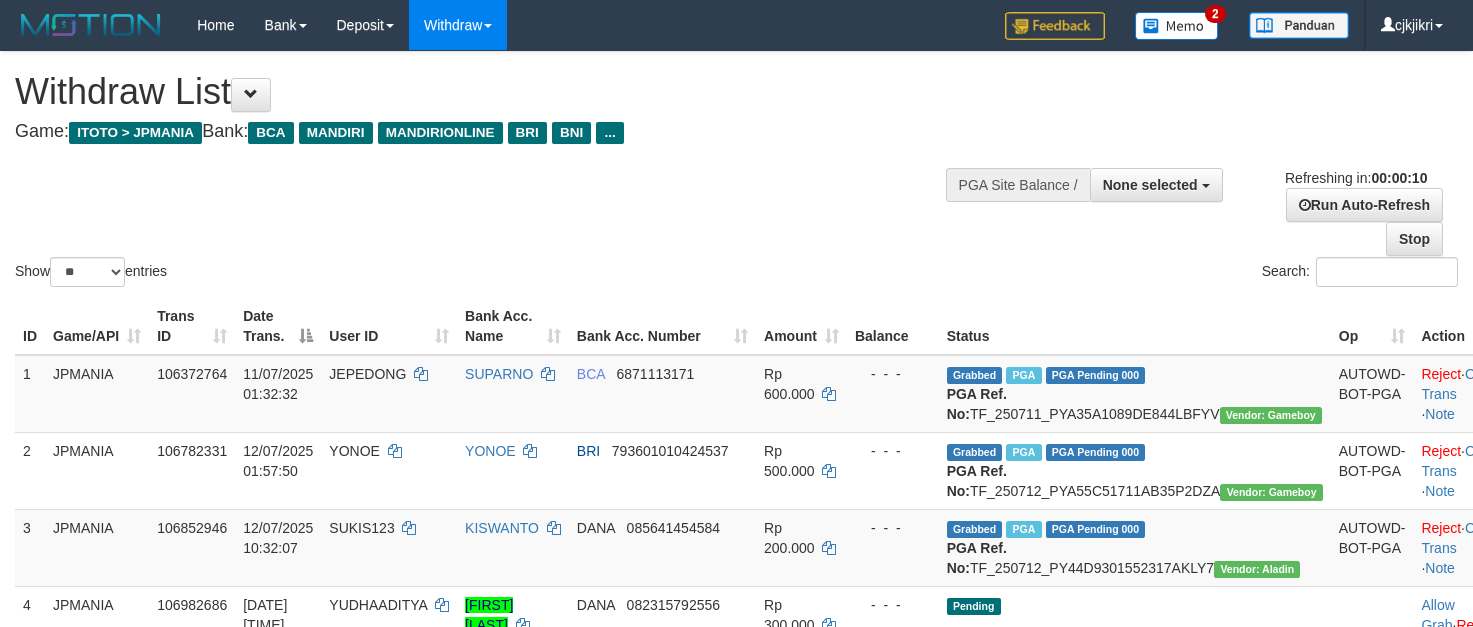 select 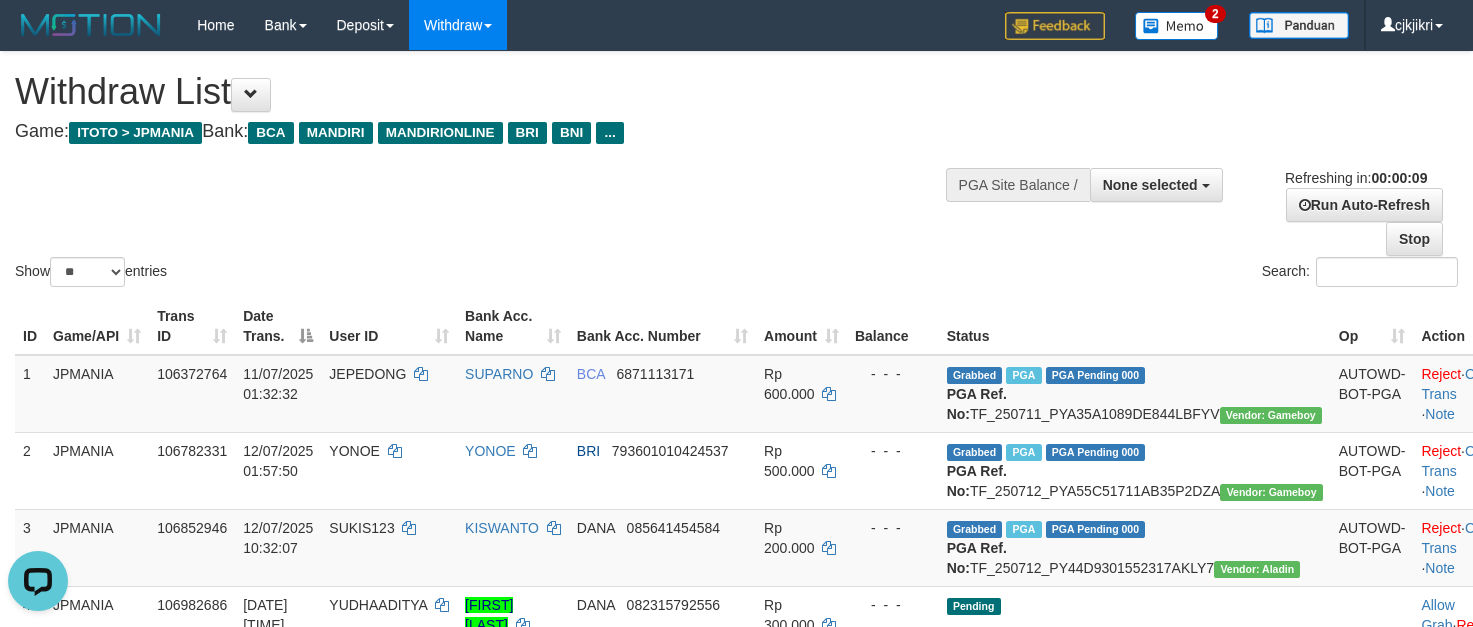 scroll, scrollTop: 0, scrollLeft: 0, axis: both 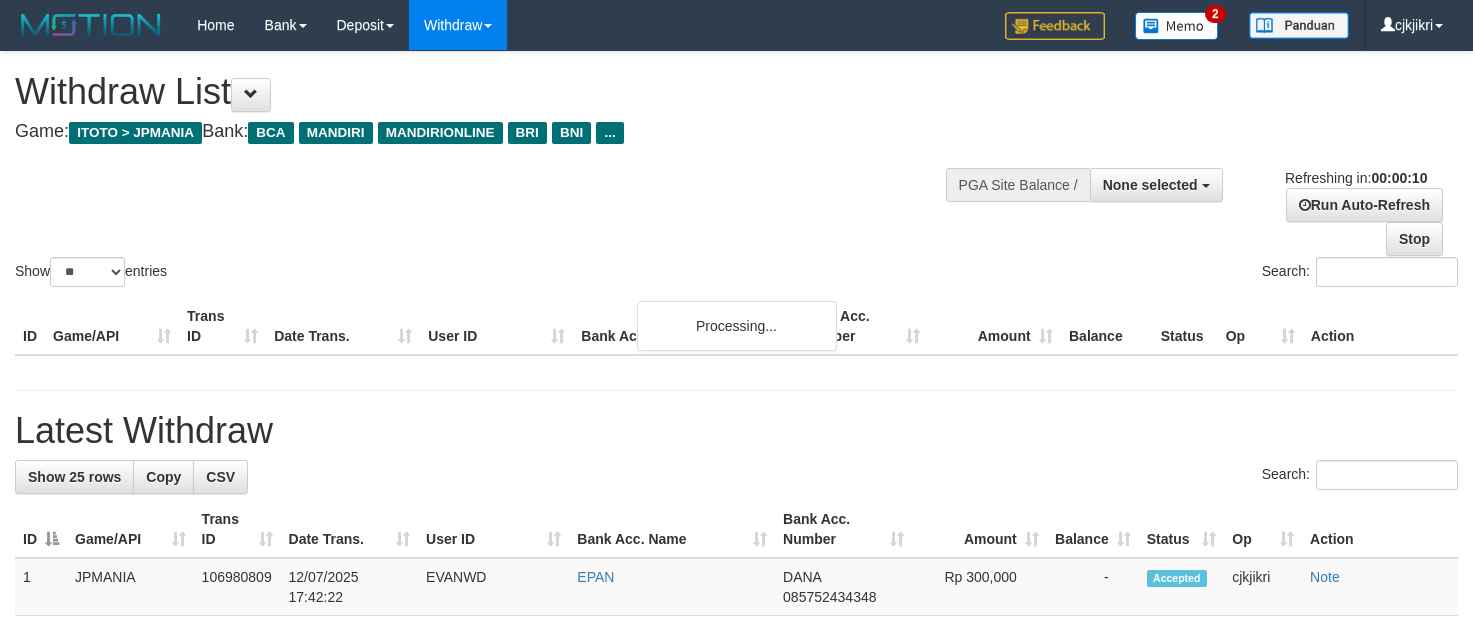 select 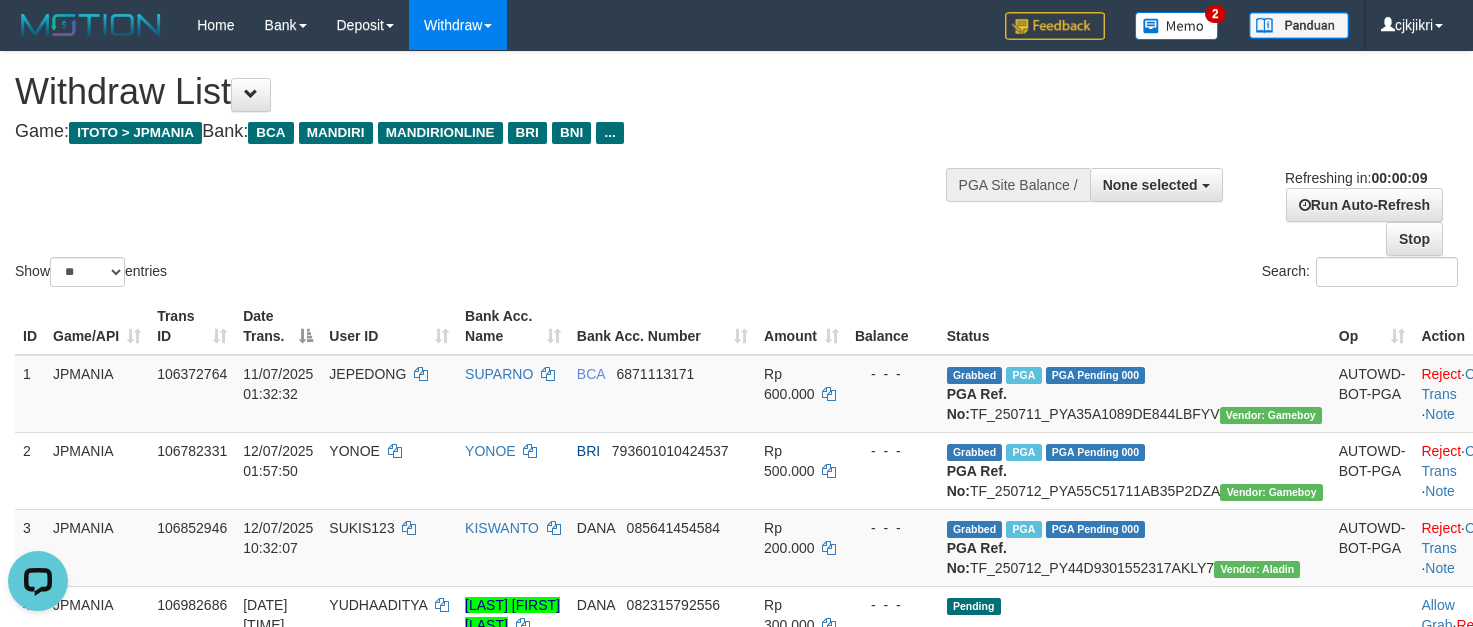 scroll, scrollTop: 0, scrollLeft: 0, axis: both 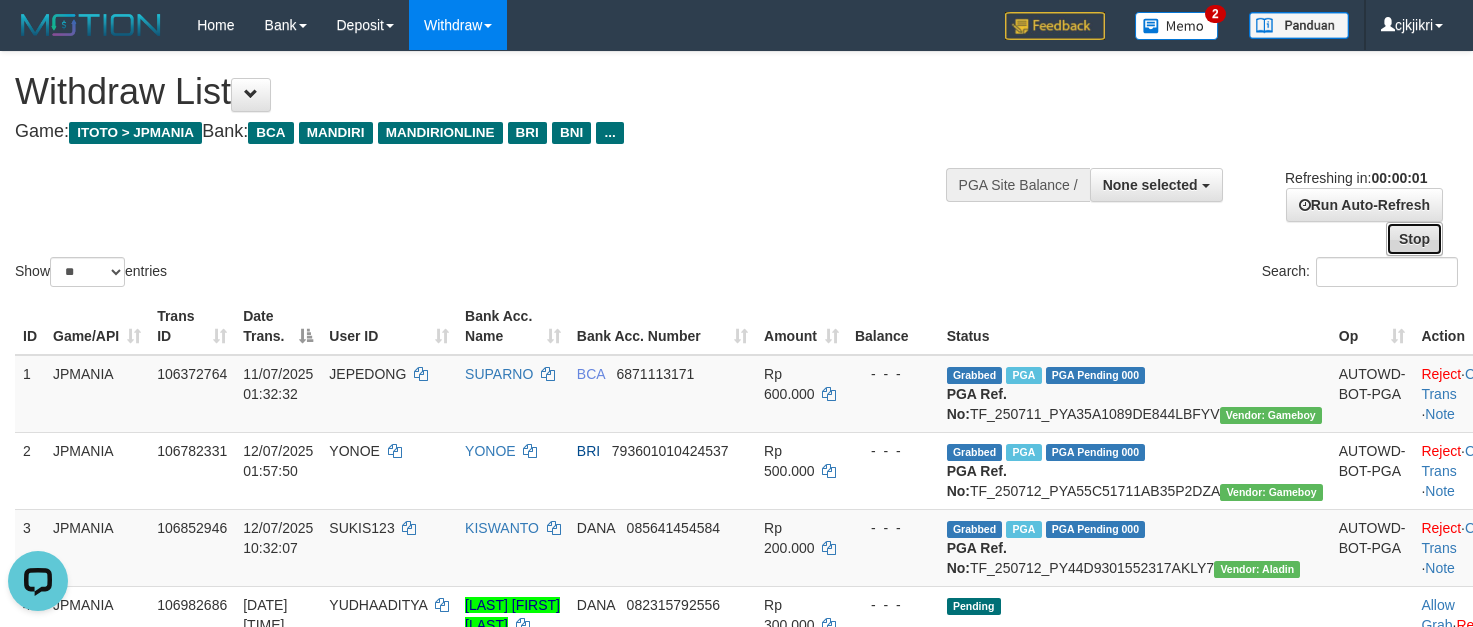 click on "Stop" at bounding box center (1414, 239) 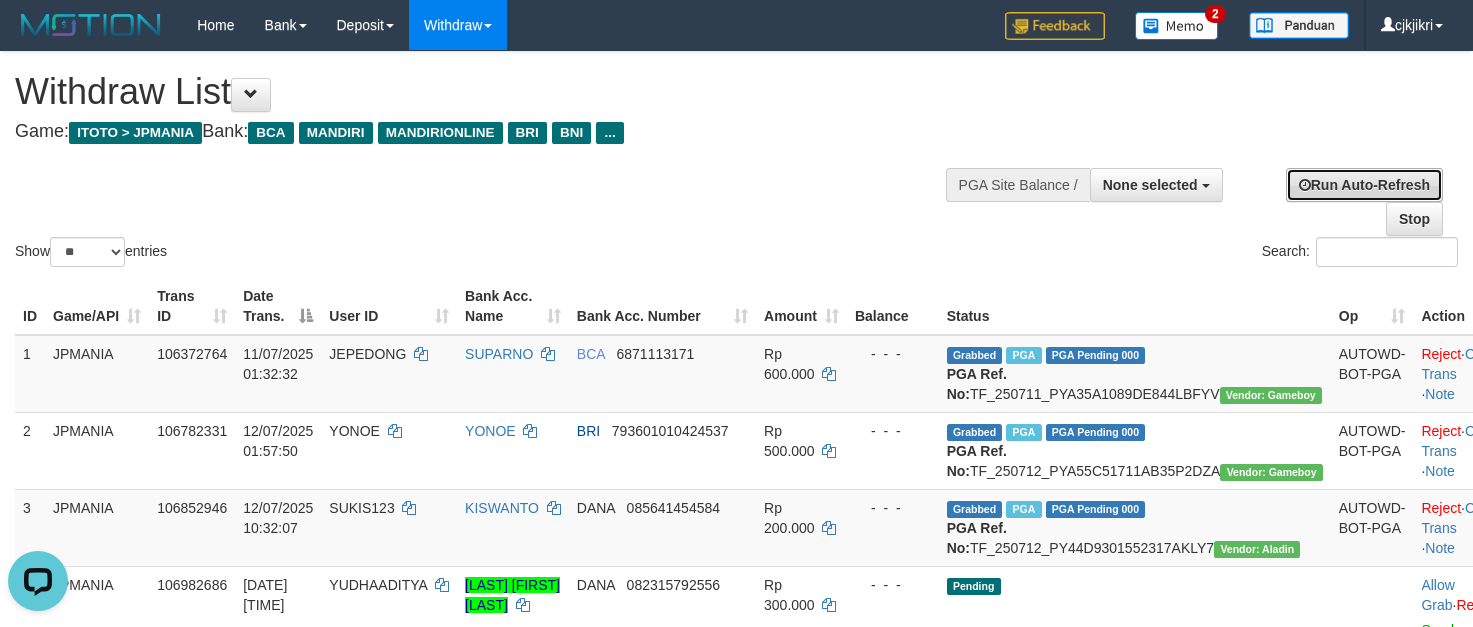 click on "Run Auto-Refresh" at bounding box center [1364, 185] 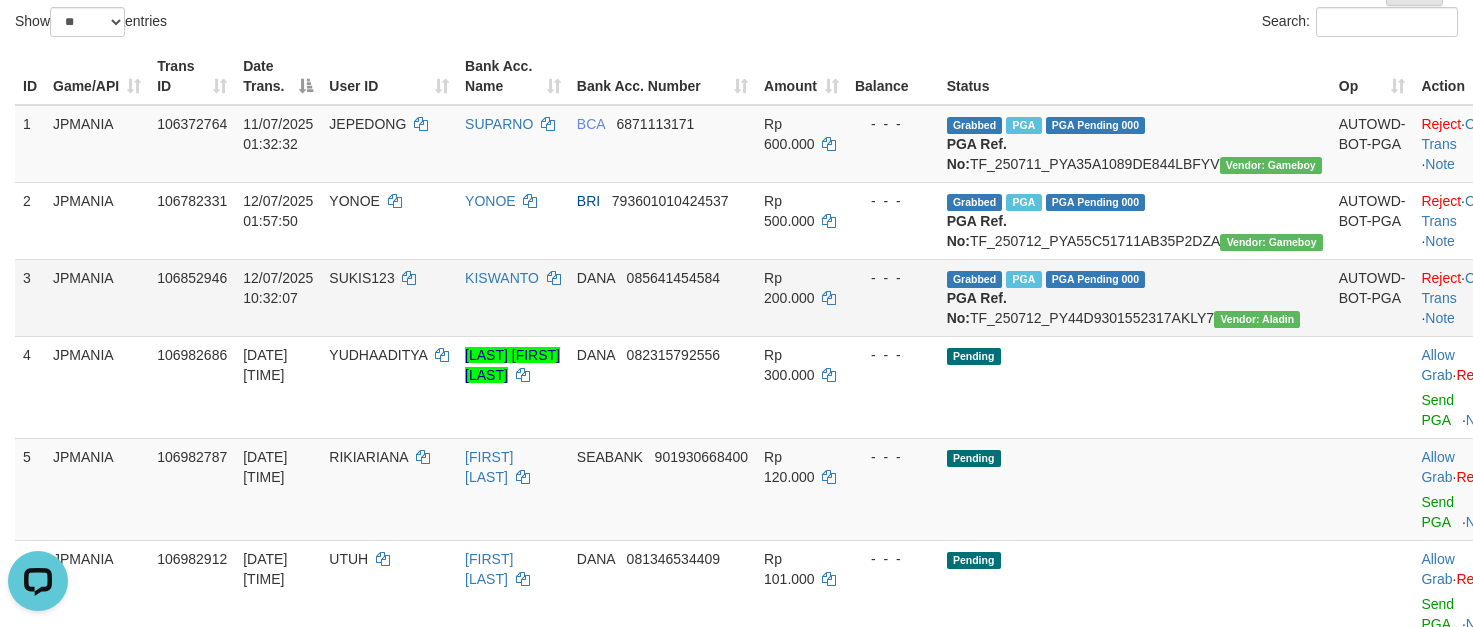 scroll, scrollTop: 300, scrollLeft: 0, axis: vertical 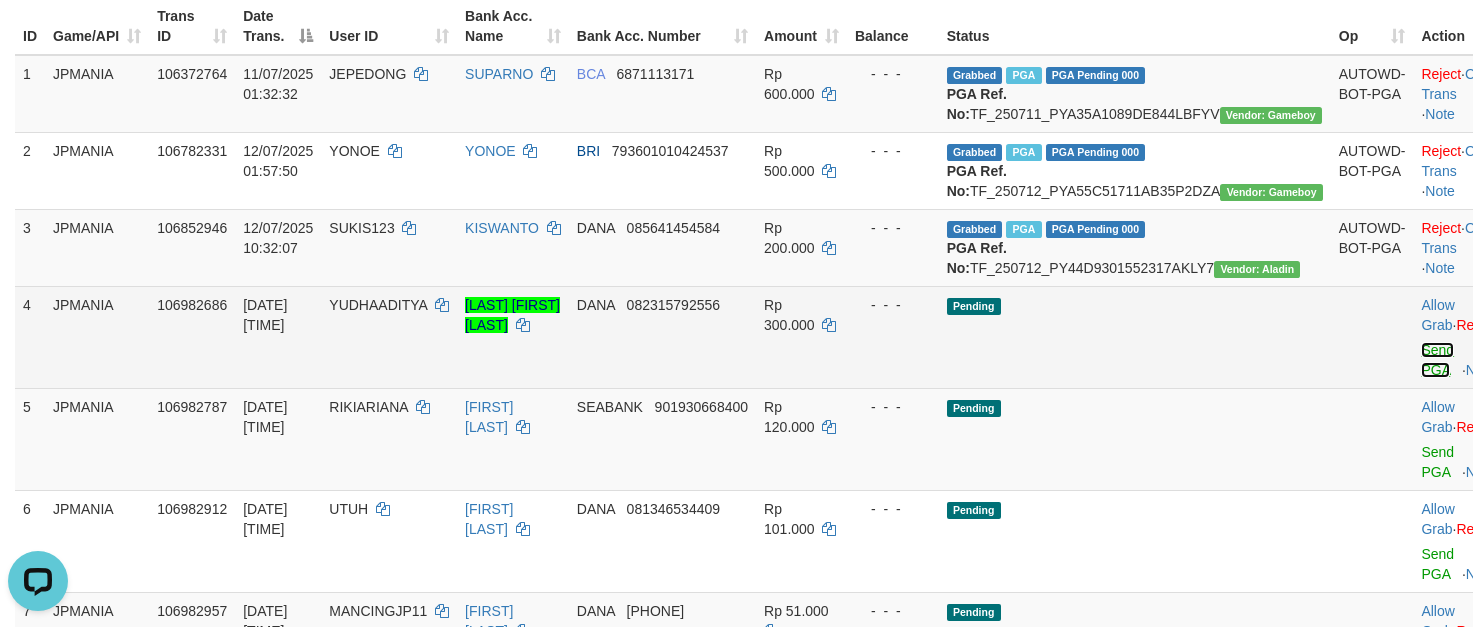 click on "Send PGA" at bounding box center [1437, 360] 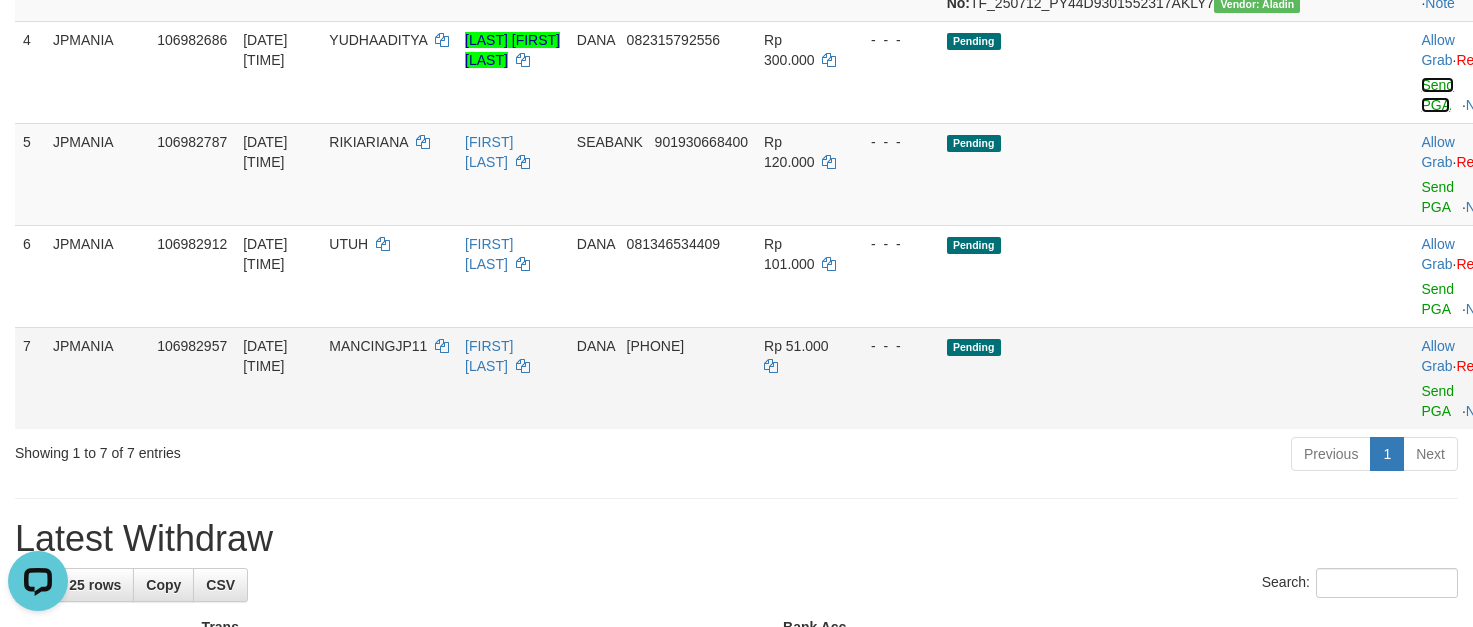 scroll, scrollTop: 600, scrollLeft: 0, axis: vertical 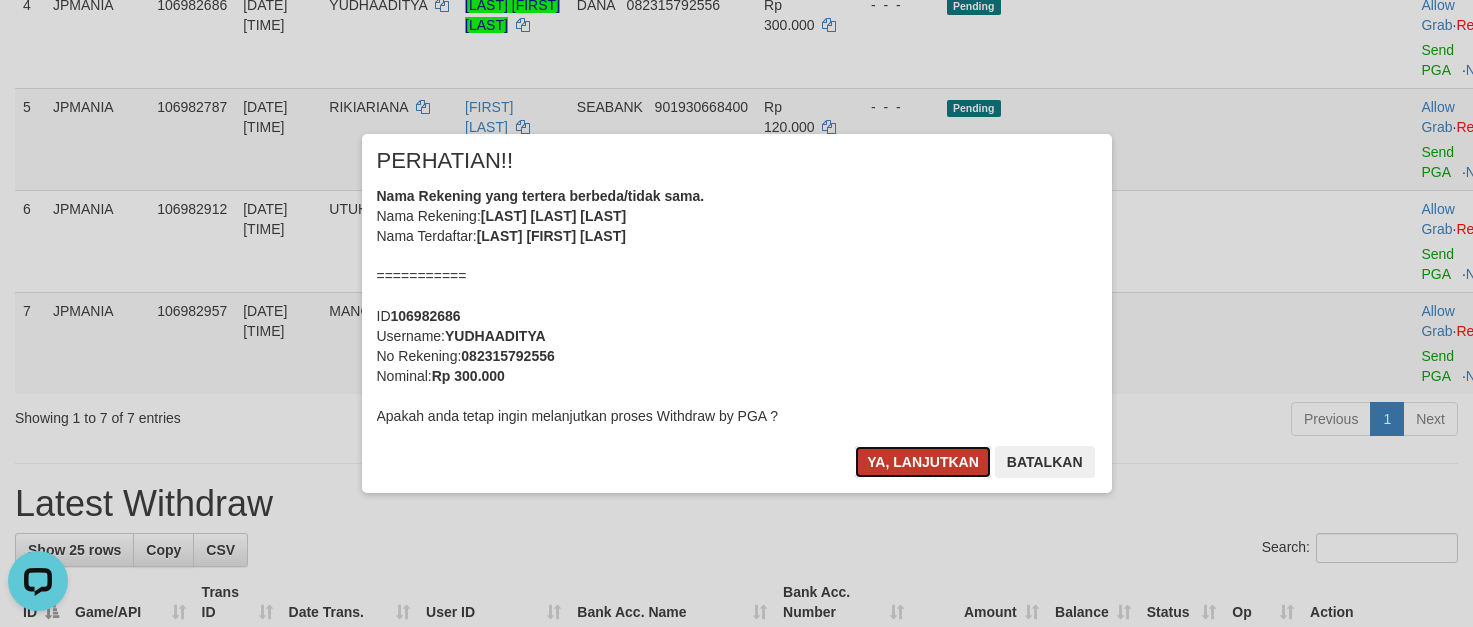 click on "Ya, lanjutkan" at bounding box center (923, 462) 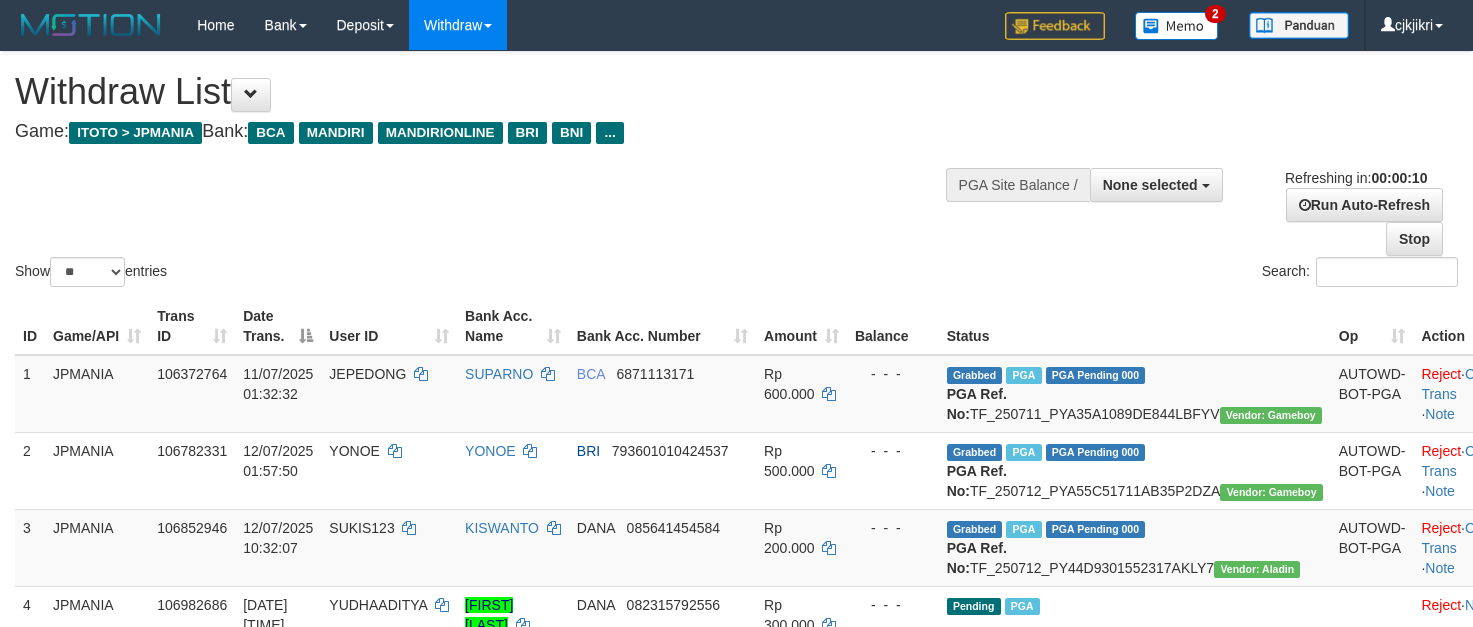 select 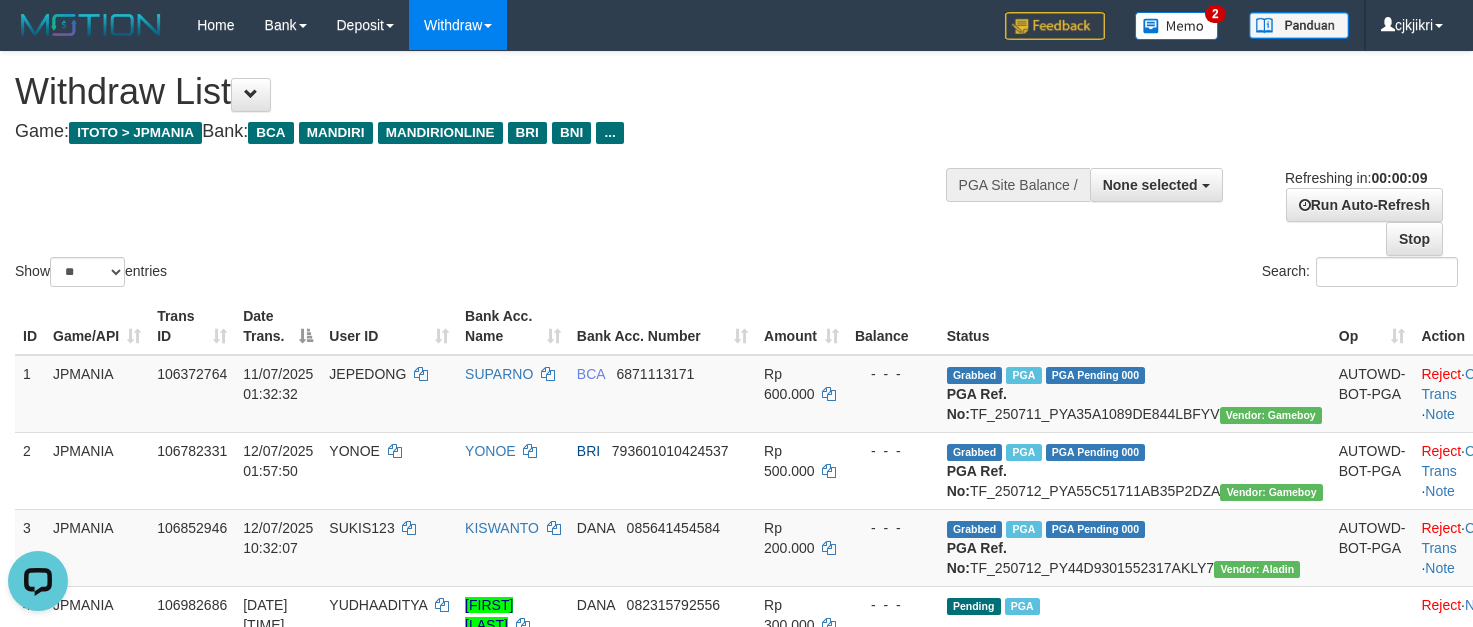 scroll, scrollTop: 0, scrollLeft: 0, axis: both 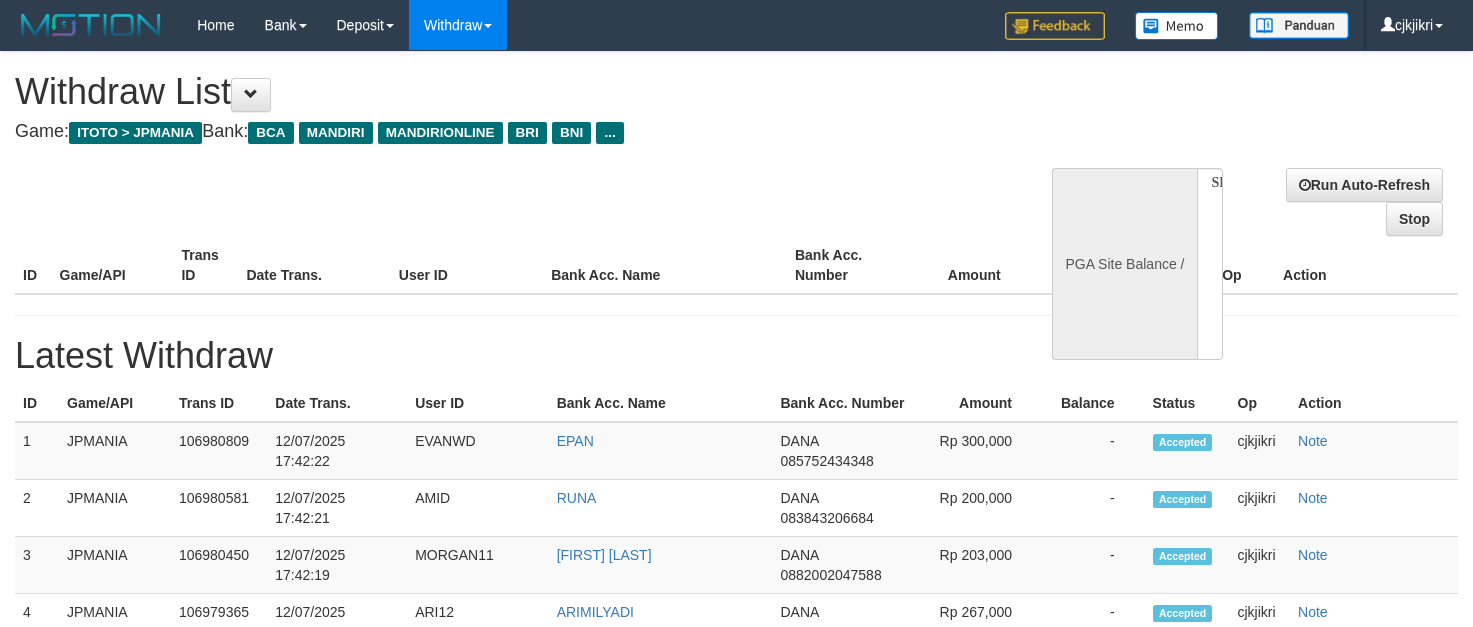 select 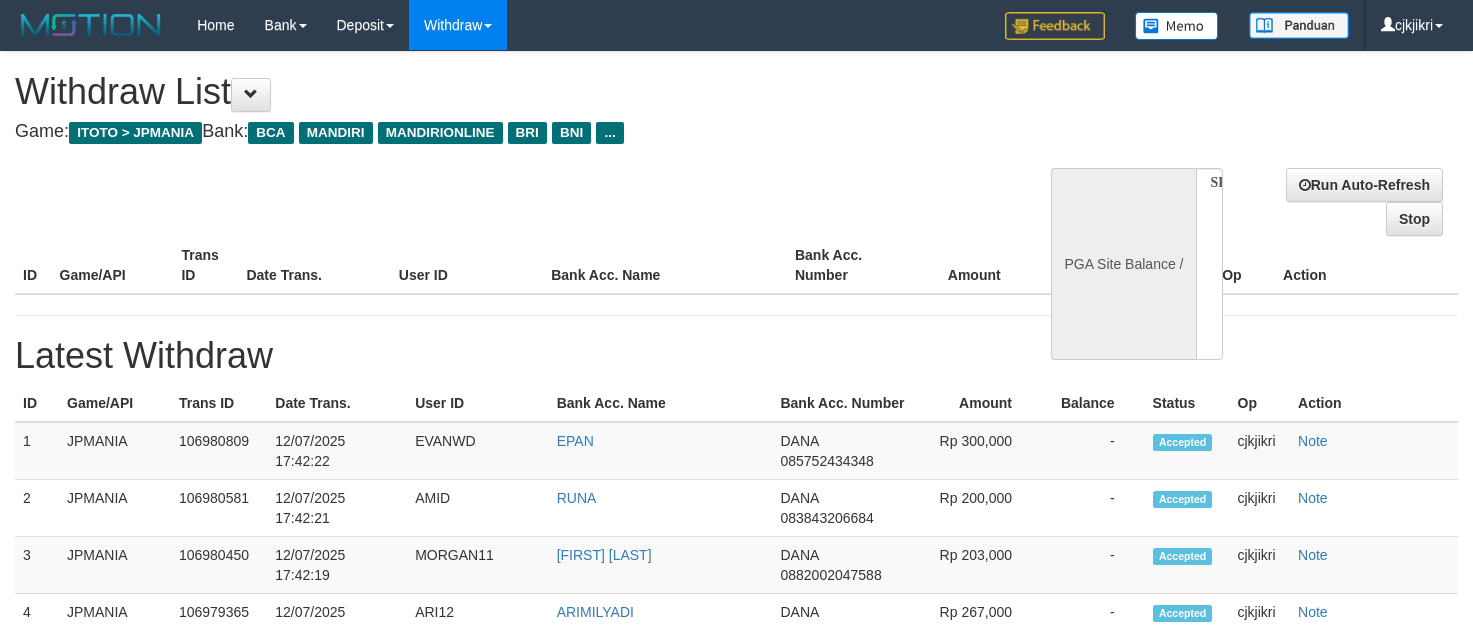 scroll, scrollTop: 0, scrollLeft: 0, axis: both 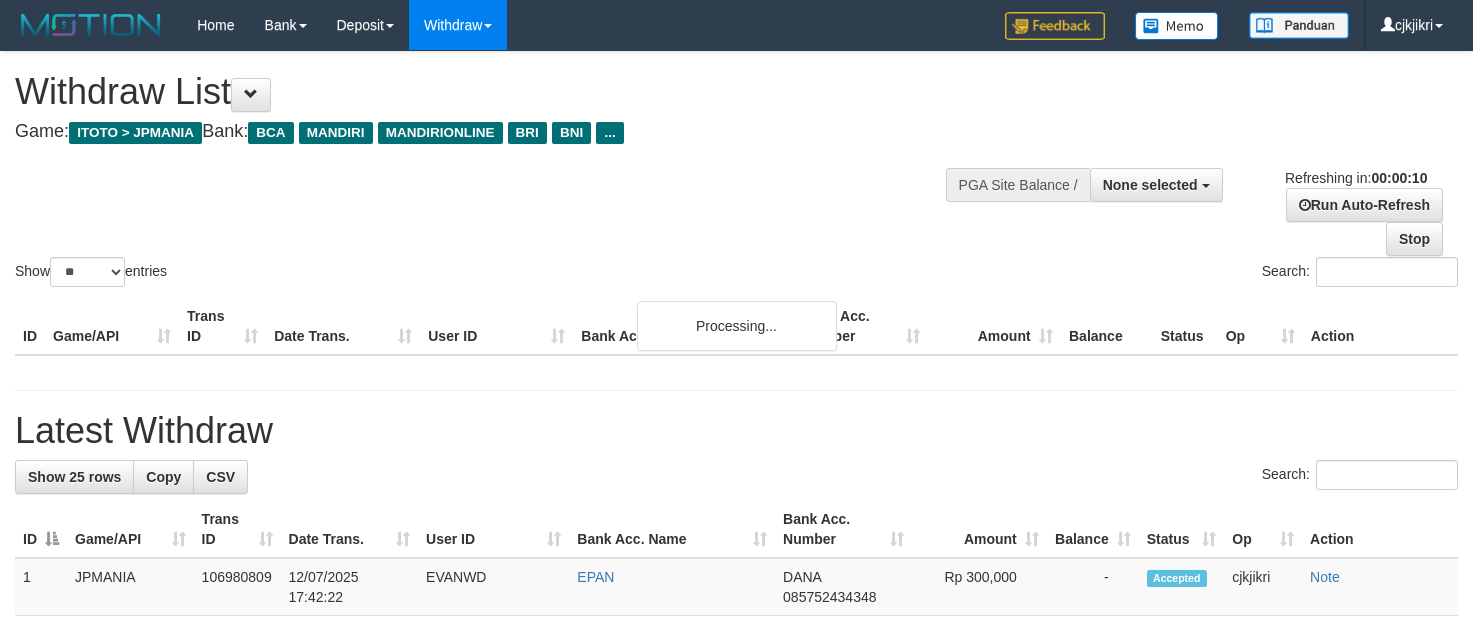select 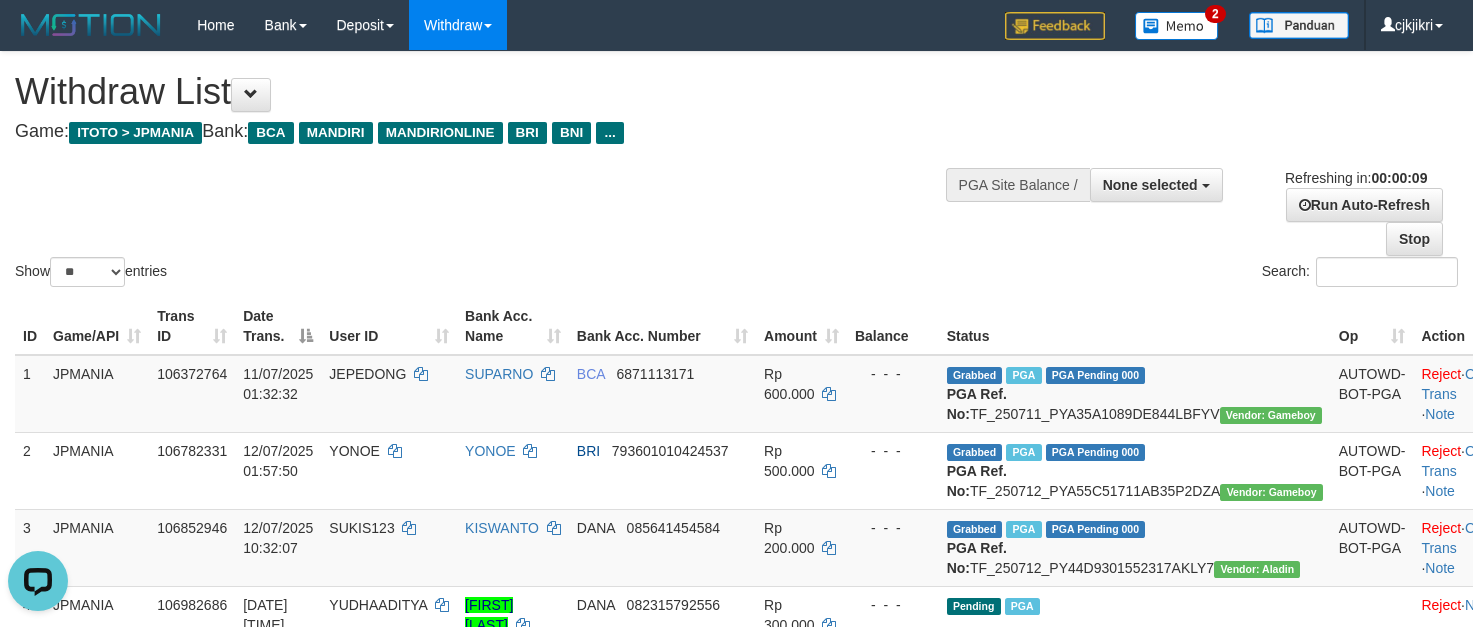 scroll, scrollTop: 0, scrollLeft: 0, axis: both 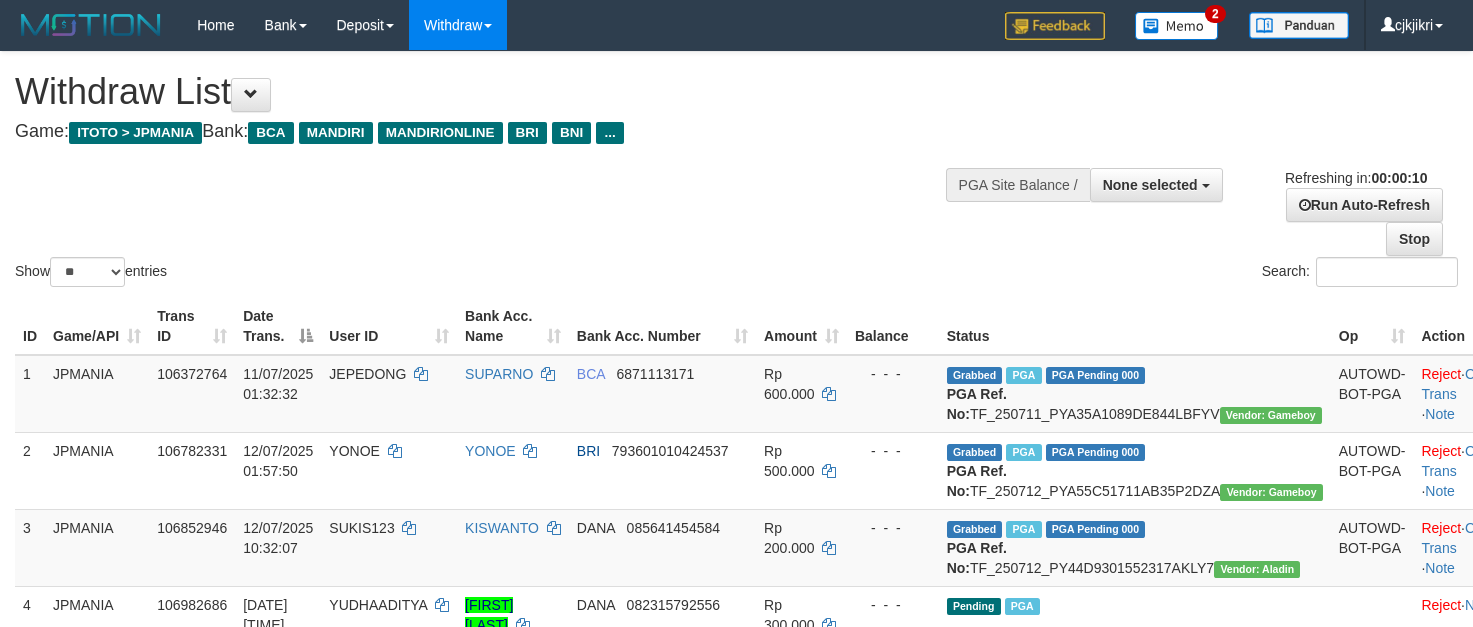 select 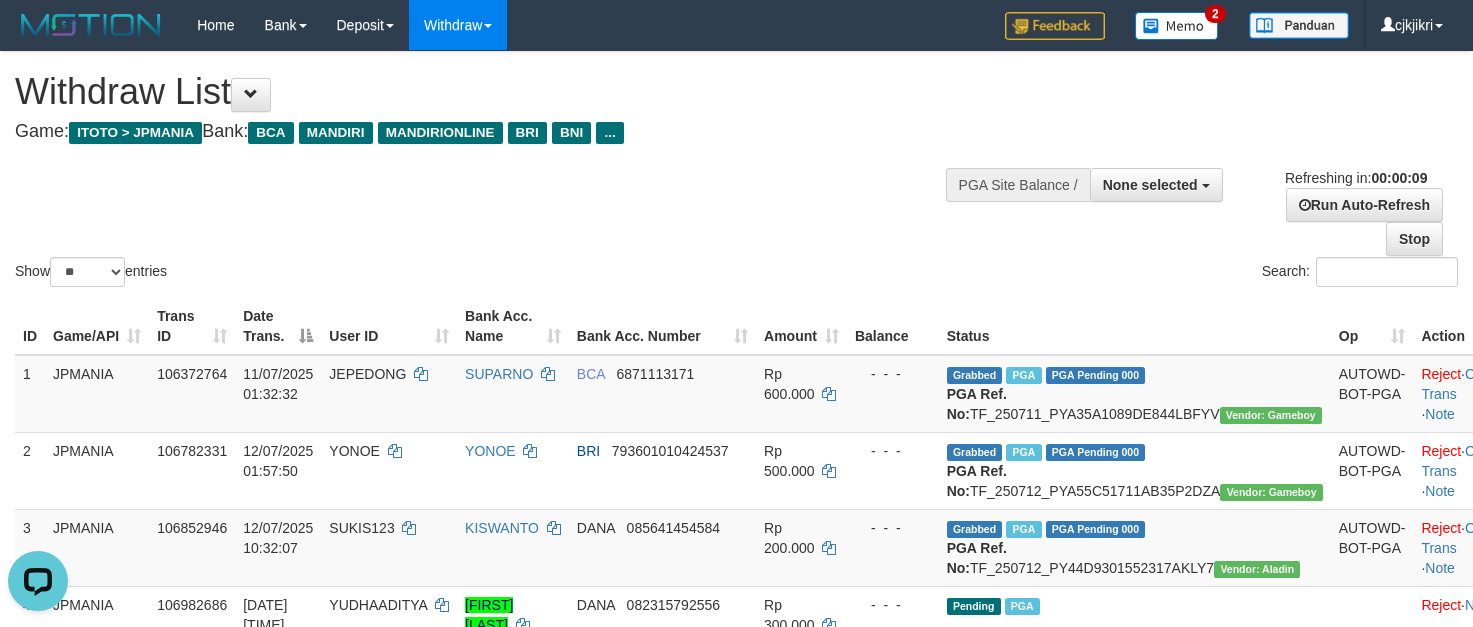 scroll, scrollTop: 0, scrollLeft: 0, axis: both 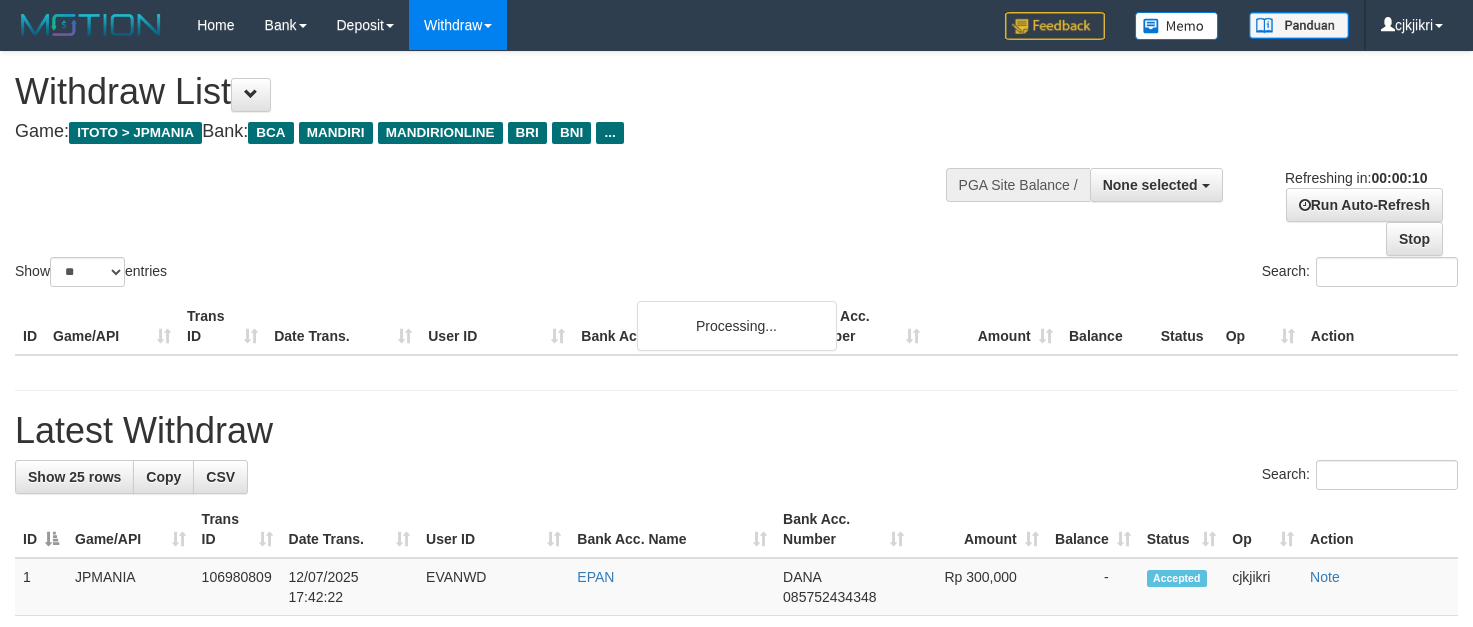 select 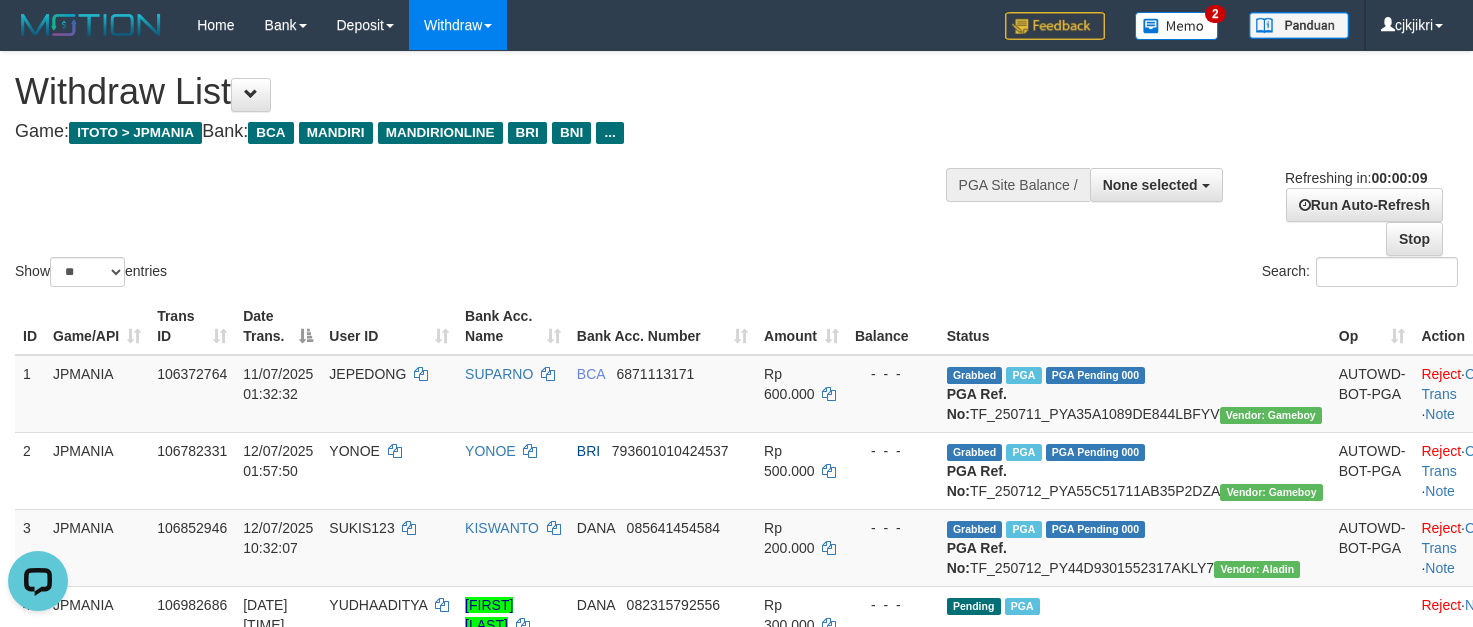 scroll, scrollTop: 0, scrollLeft: 0, axis: both 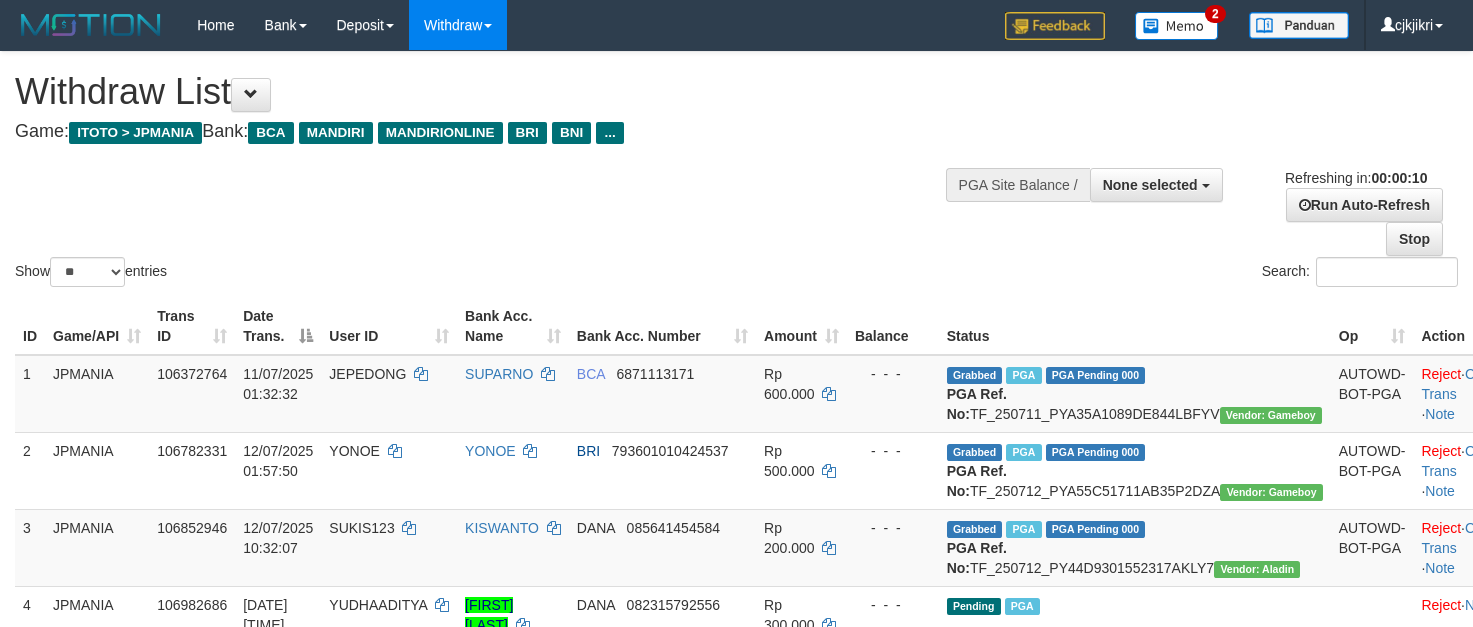 select 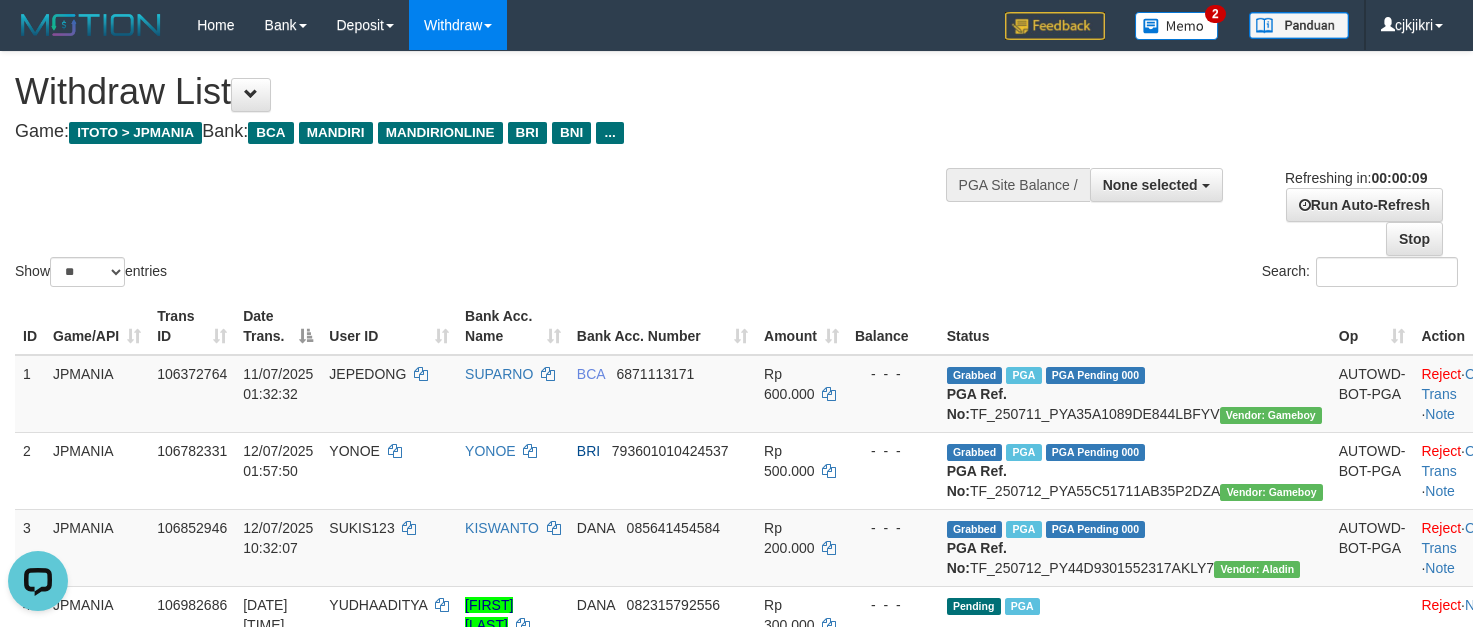 scroll, scrollTop: 0, scrollLeft: 0, axis: both 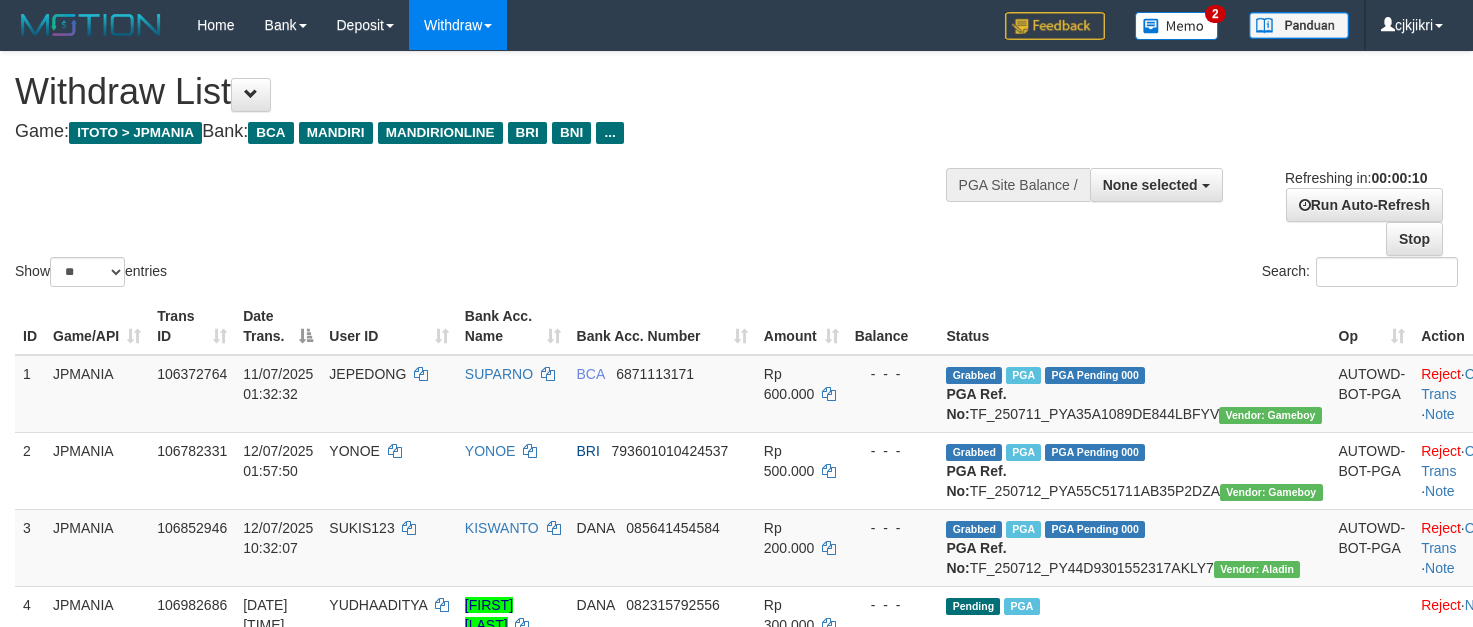 select 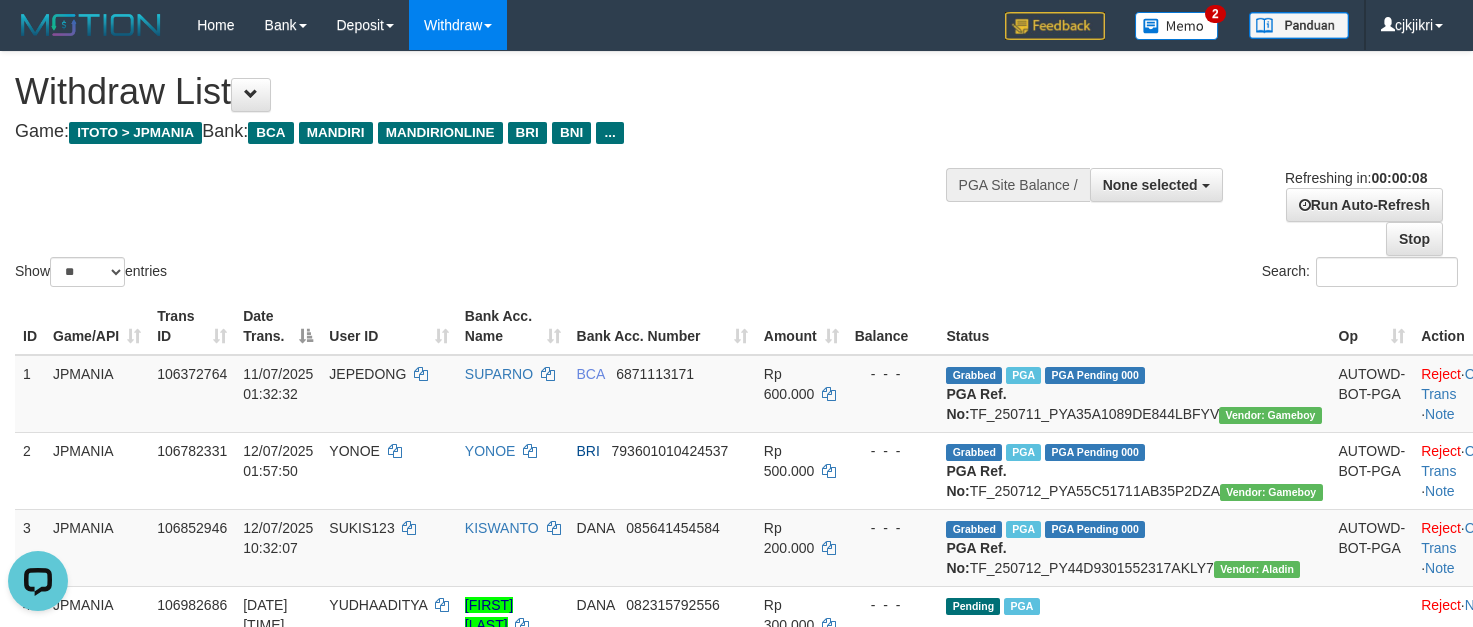 scroll, scrollTop: 0, scrollLeft: 0, axis: both 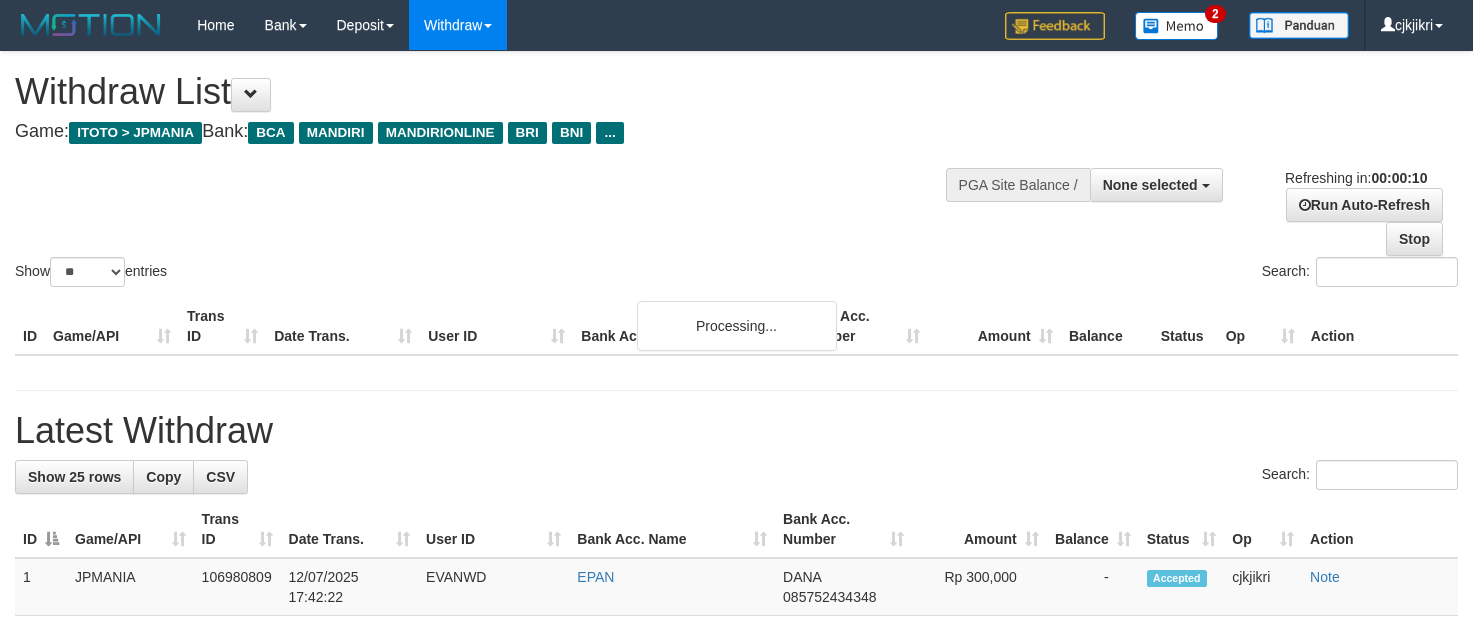 select 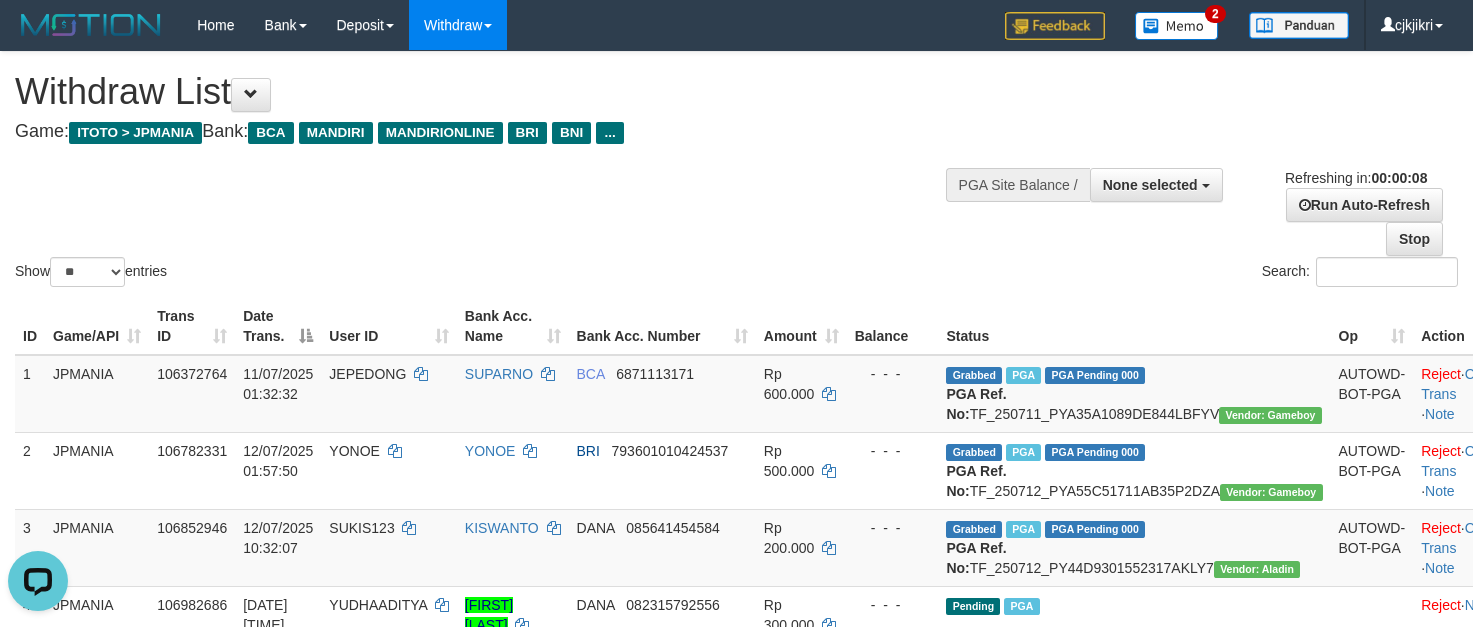 scroll, scrollTop: 0, scrollLeft: 0, axis: both 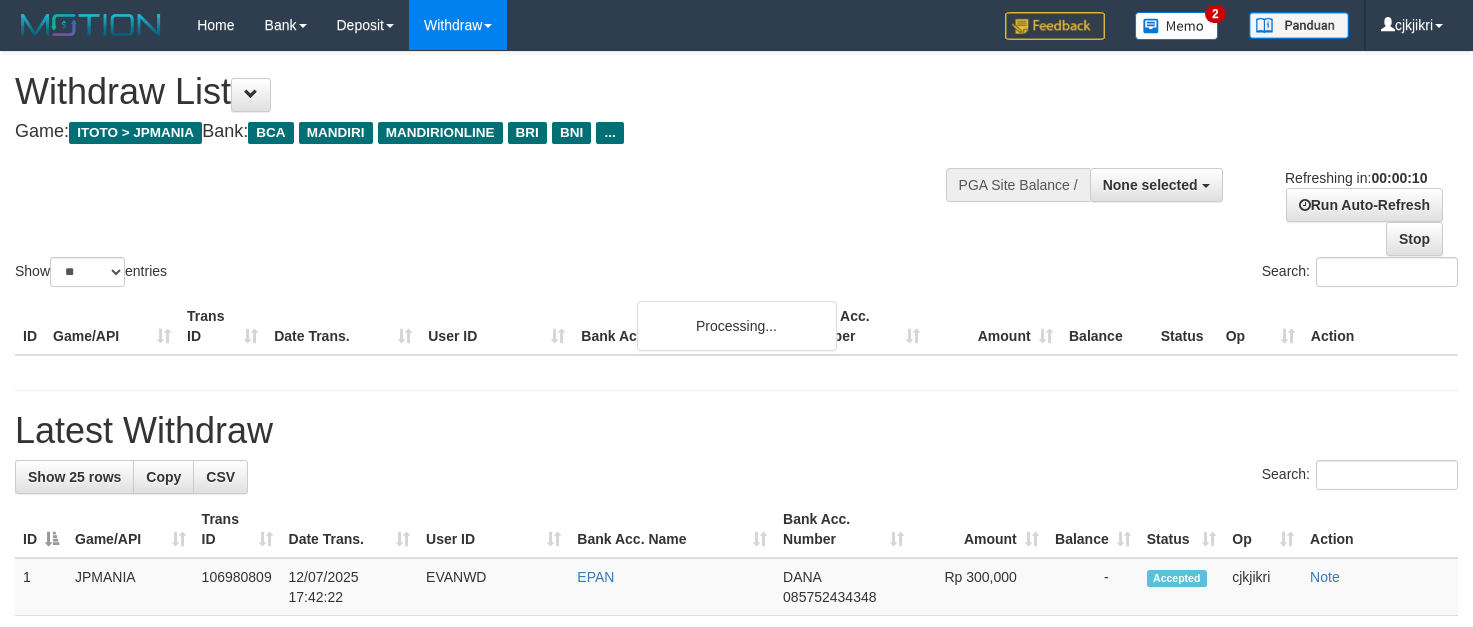 select 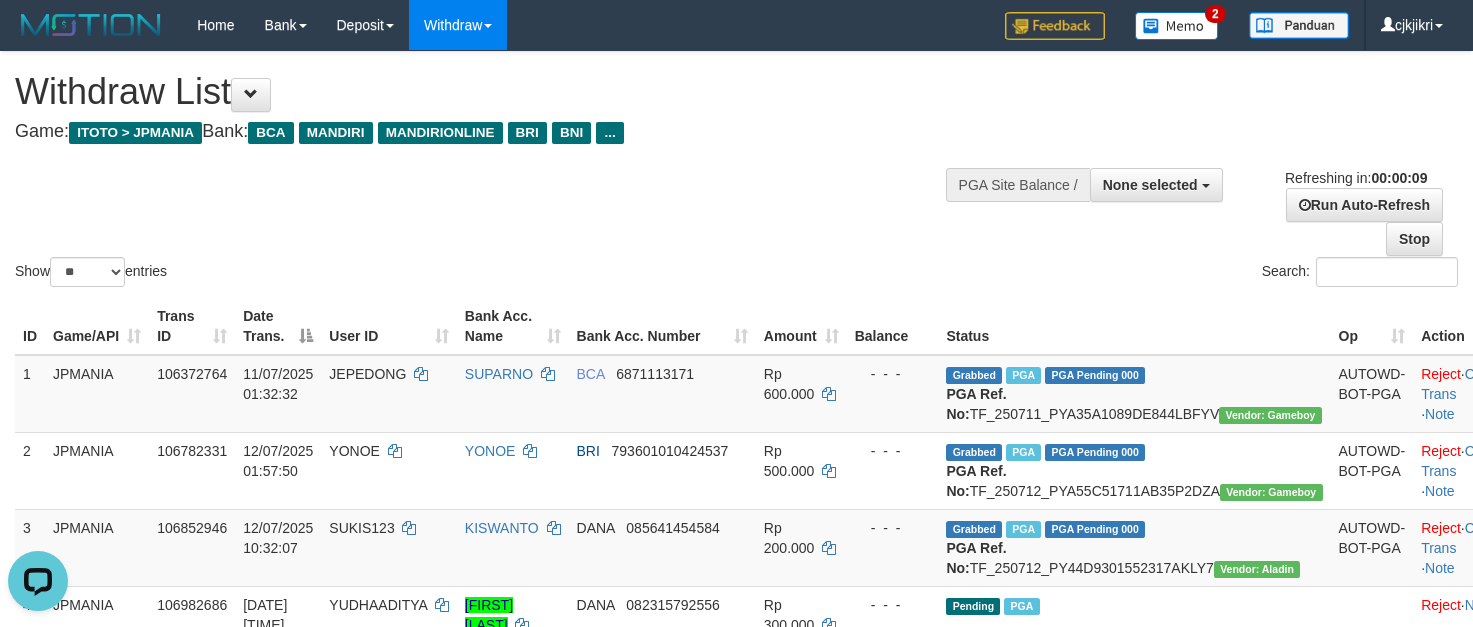scroll, scrollTop: 0, scrollLeft: 0, axis: both 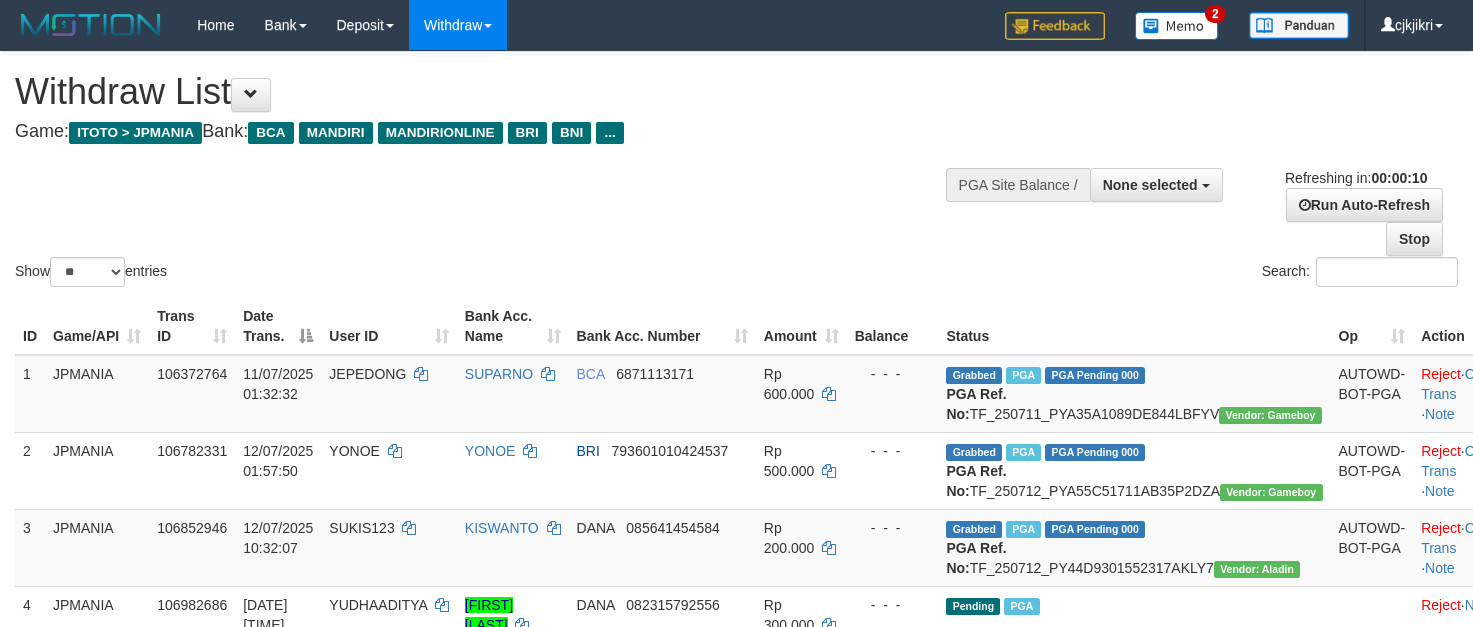 select 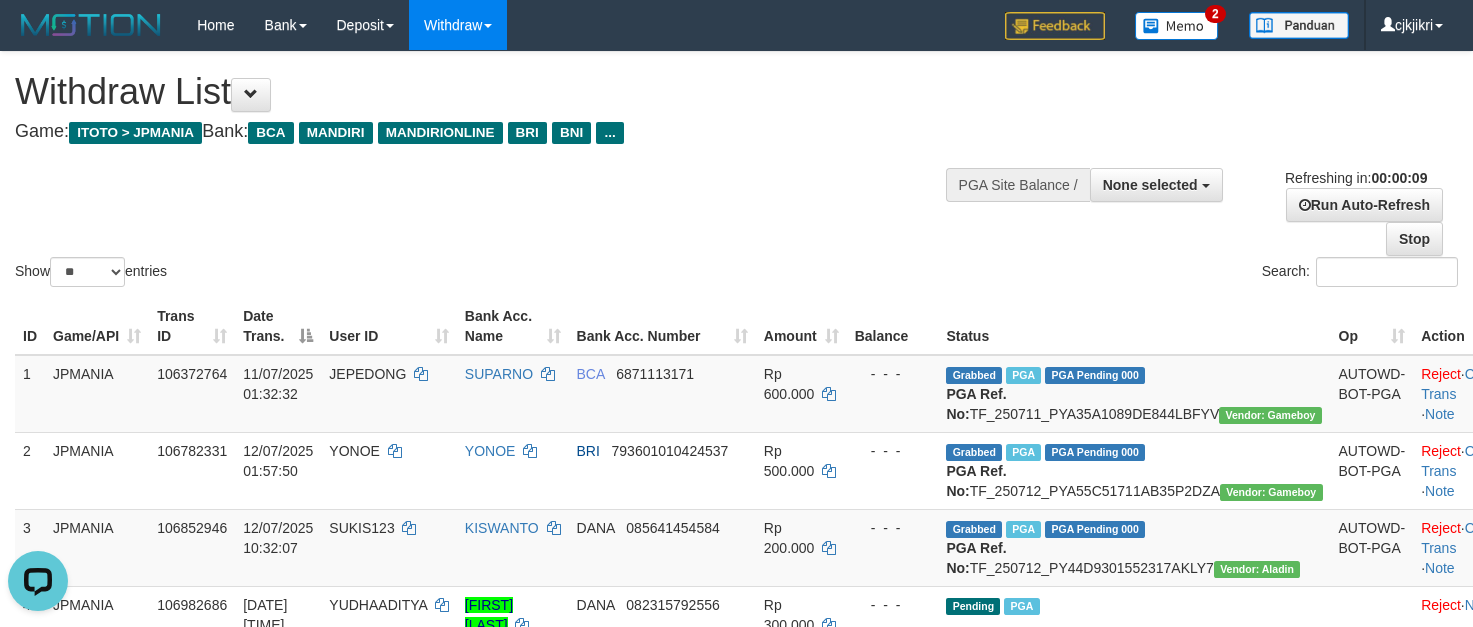 scroll, scrollTop: 0, scrollLeft: 0, axis: both 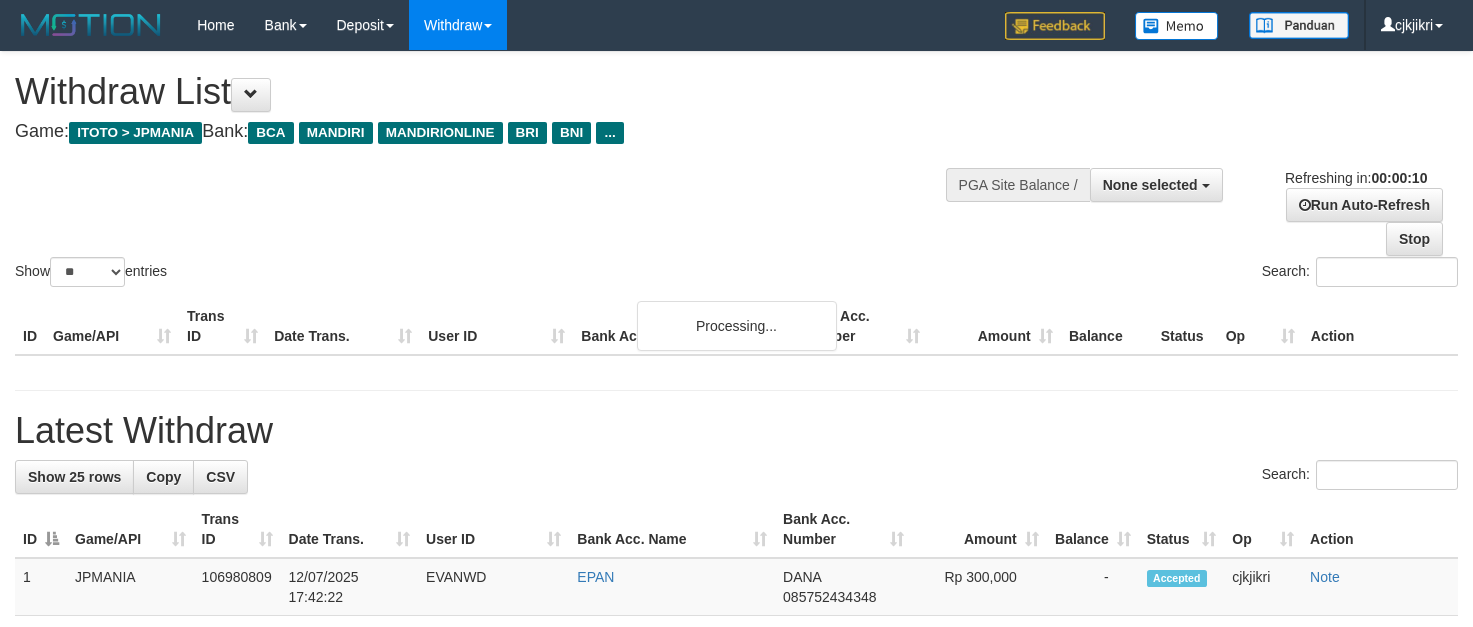 select 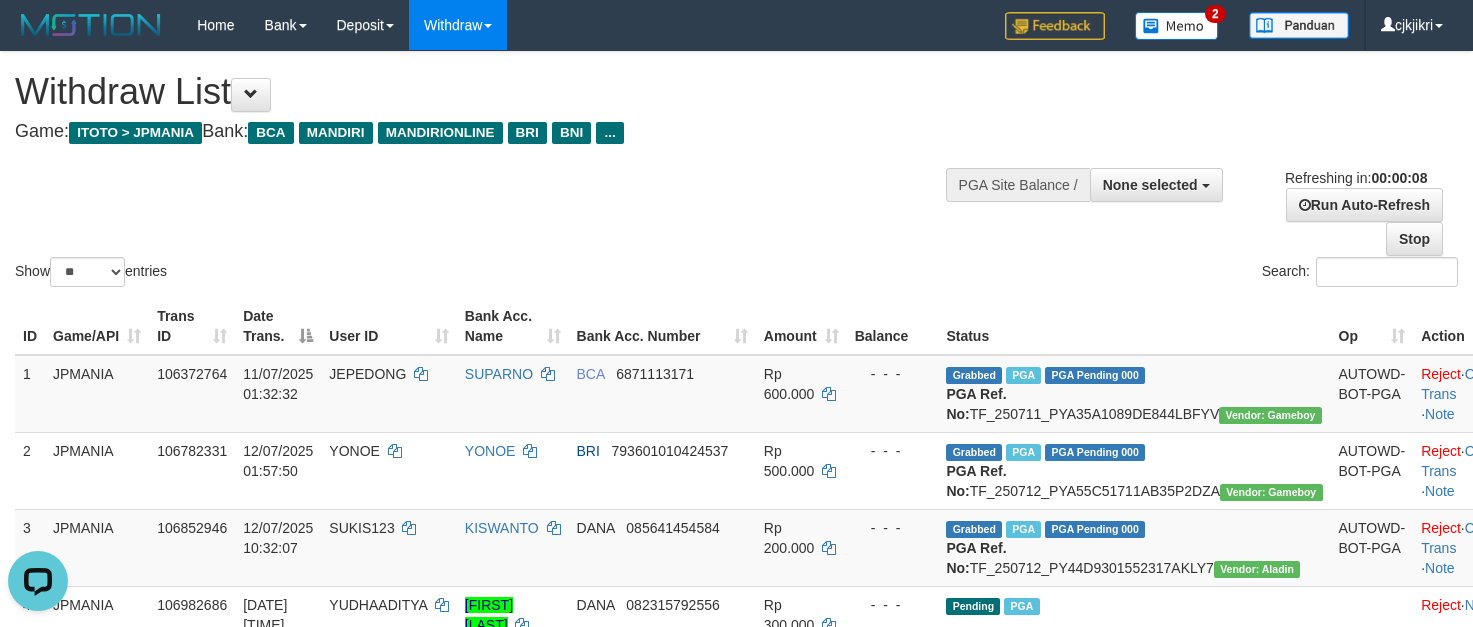 scroll, scrollTop: 0, scrollLeft: 0, axis: both 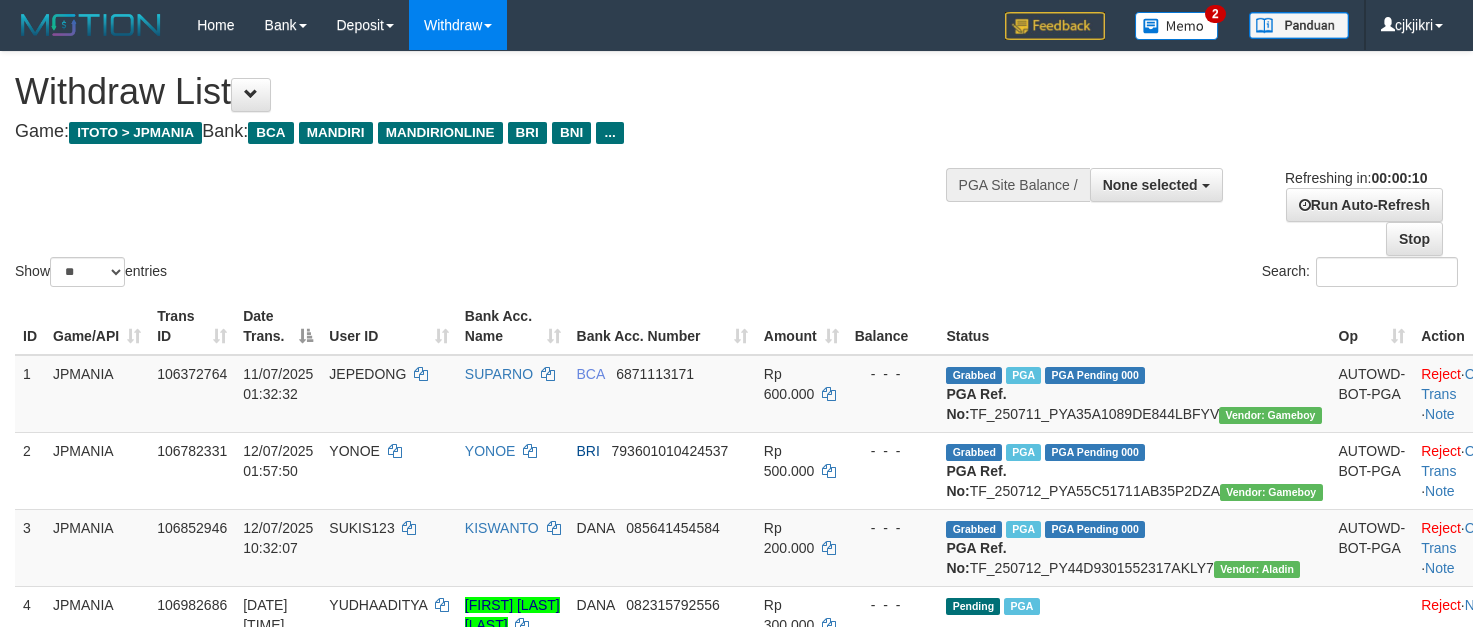 select 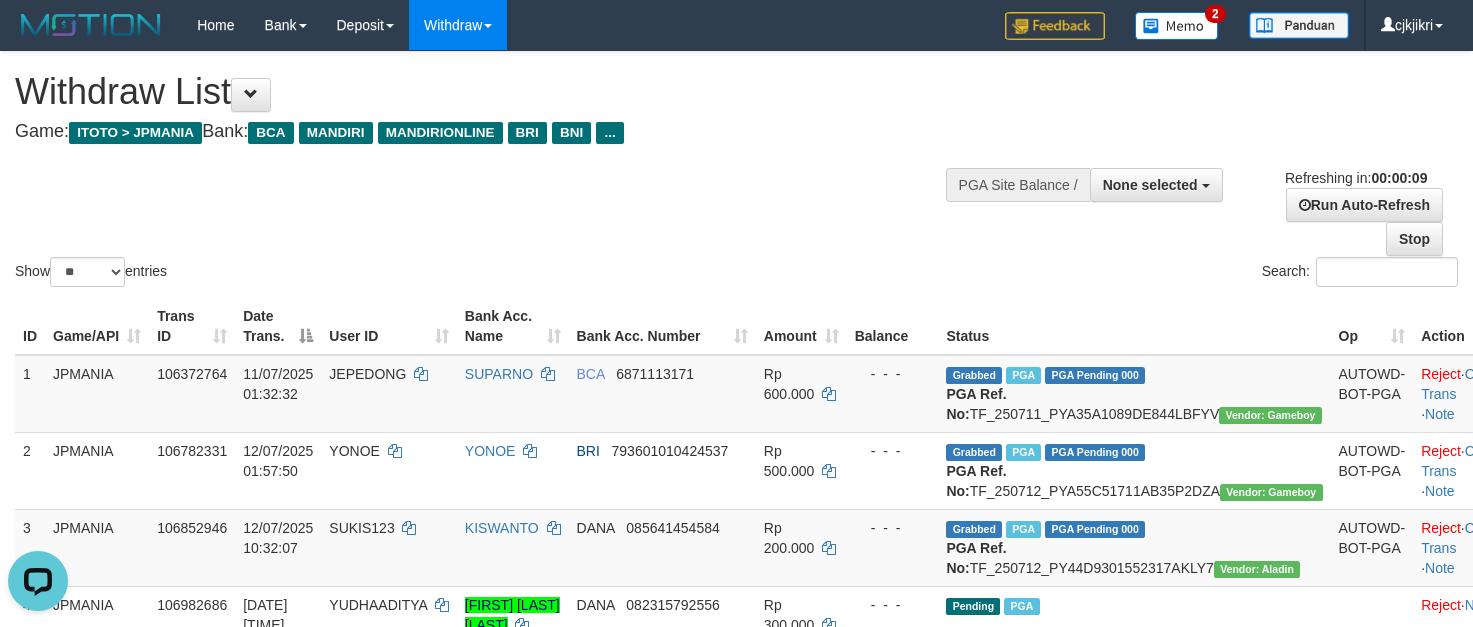 scroll, scrollTop: 0, scrollLeft: 0, axis: both 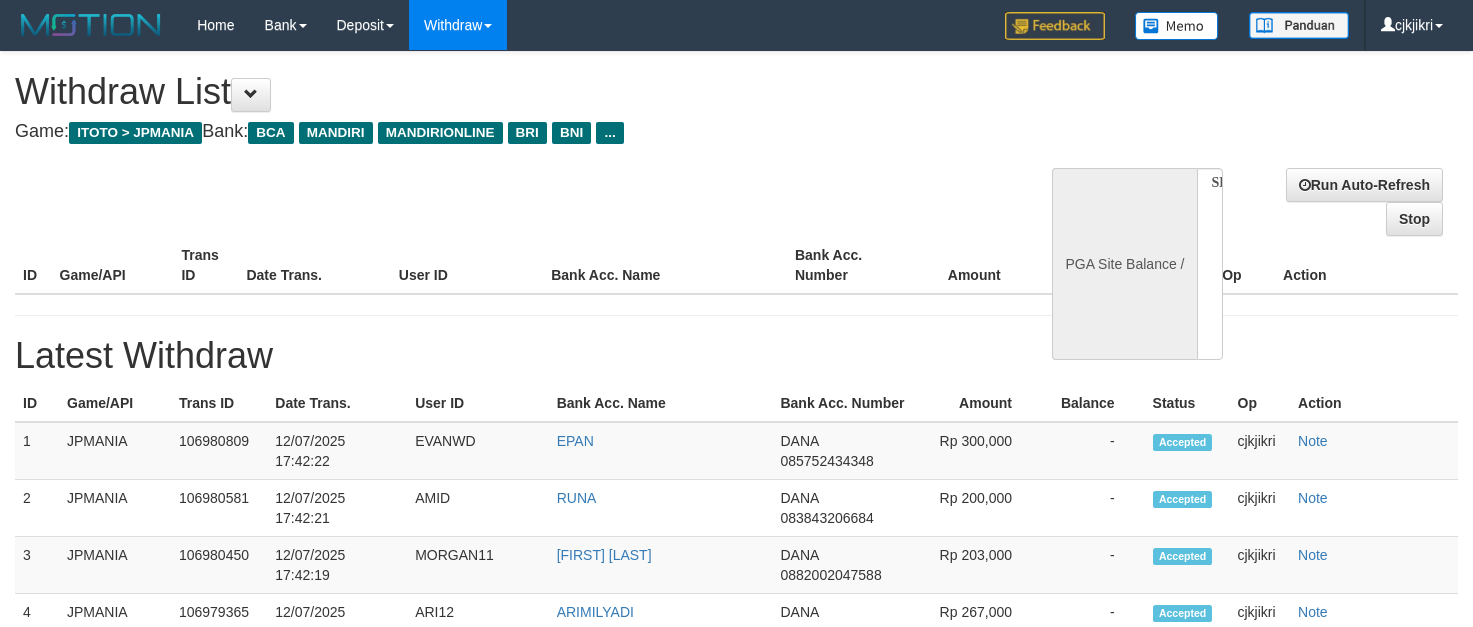 select 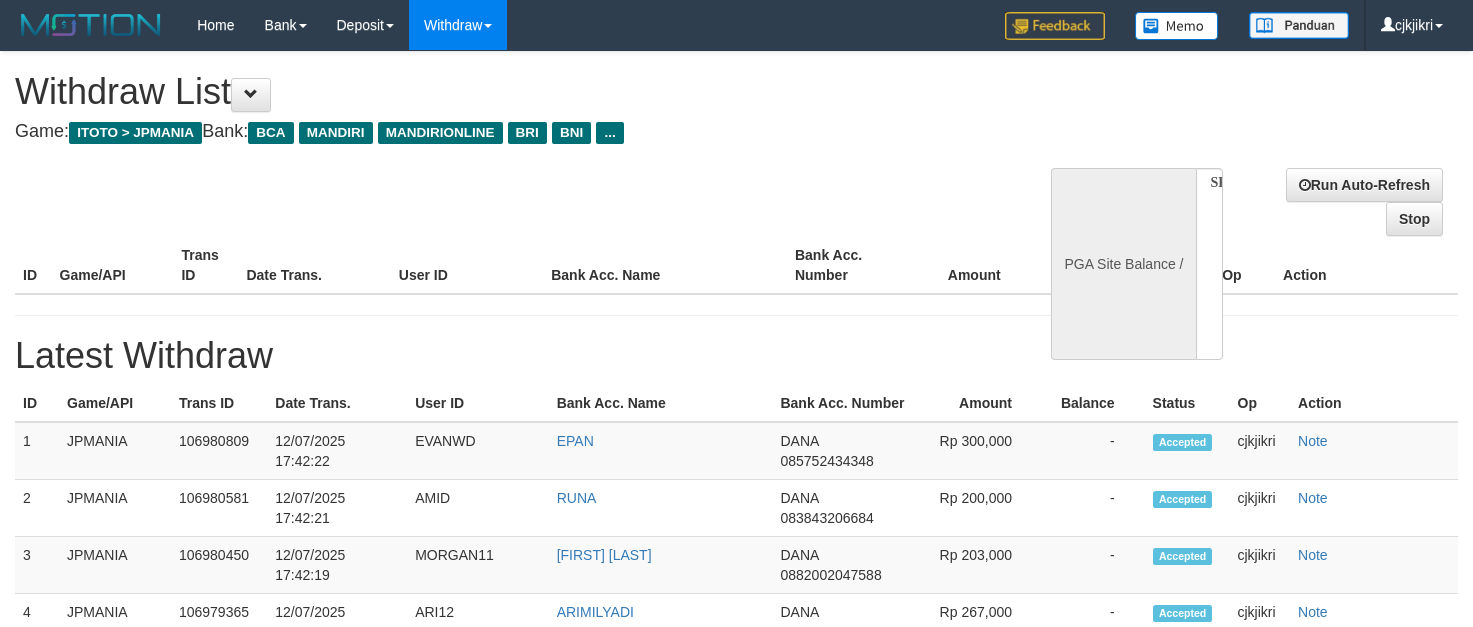 scroll, scrollTop: 0, scrollLeft: 0, axis: both 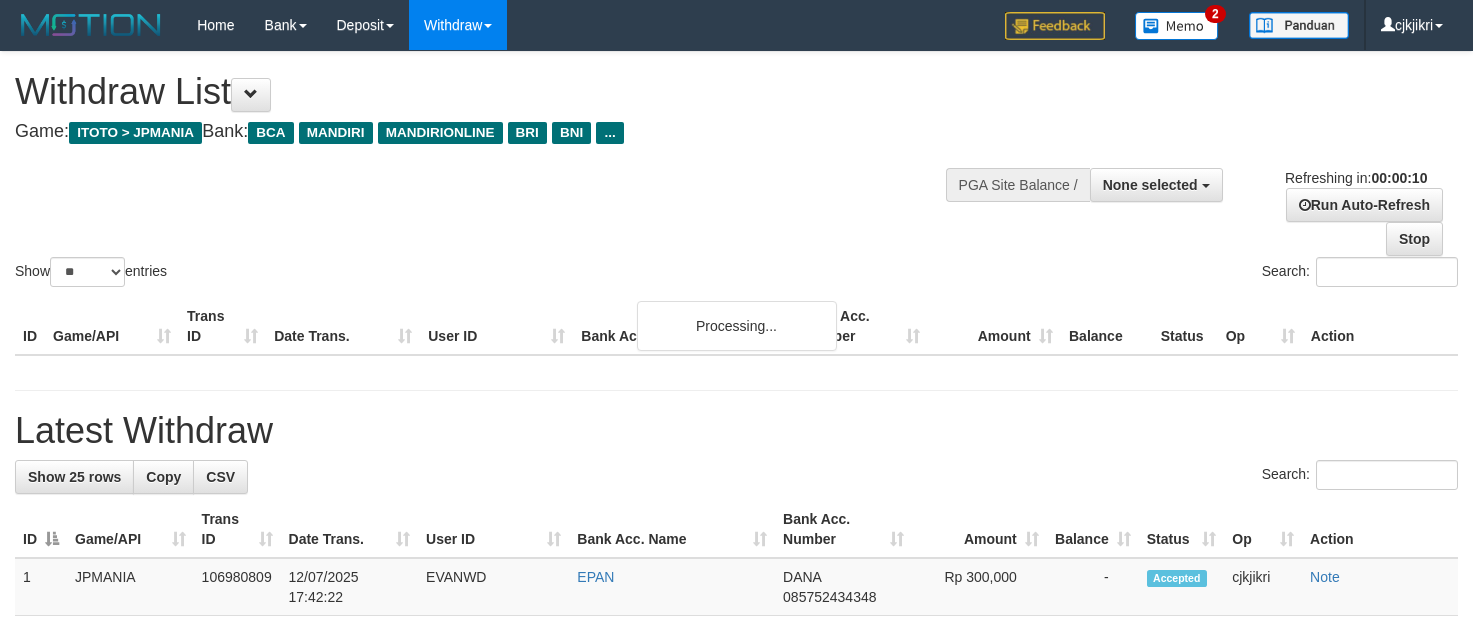 select 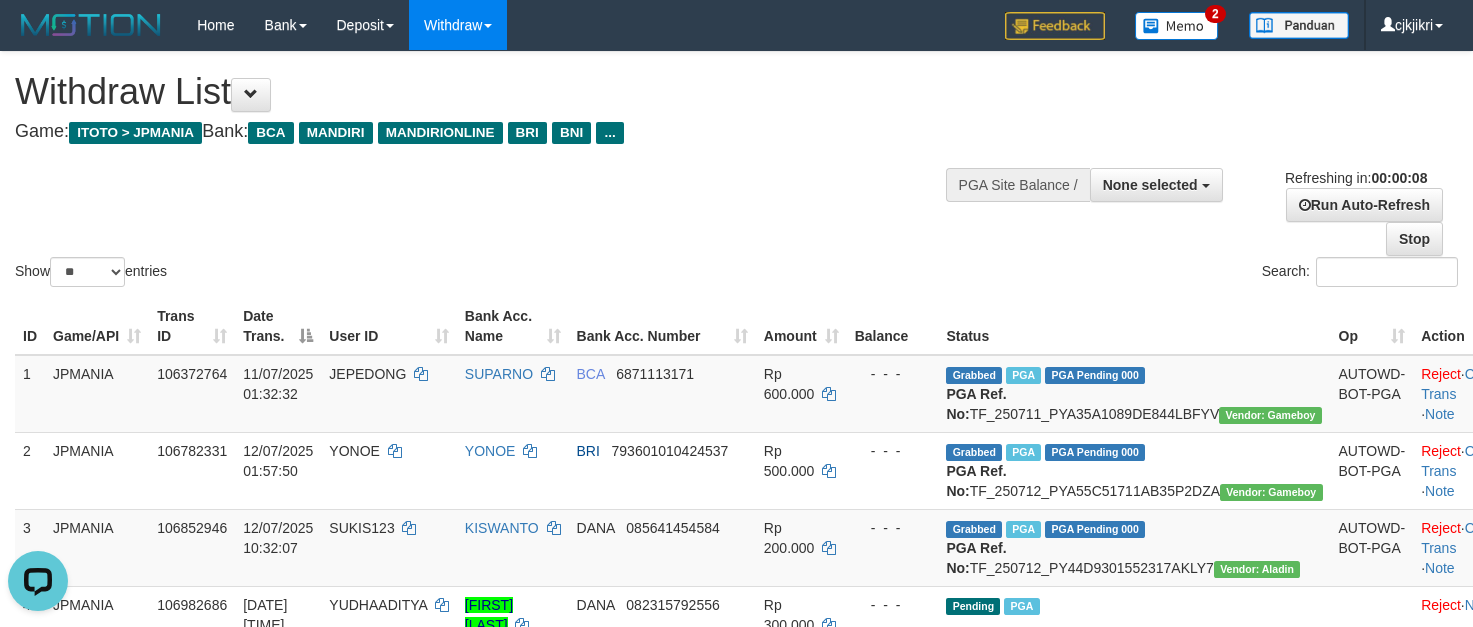 scroll, scrollTop: 0, scrollLeft: 0, axis: both 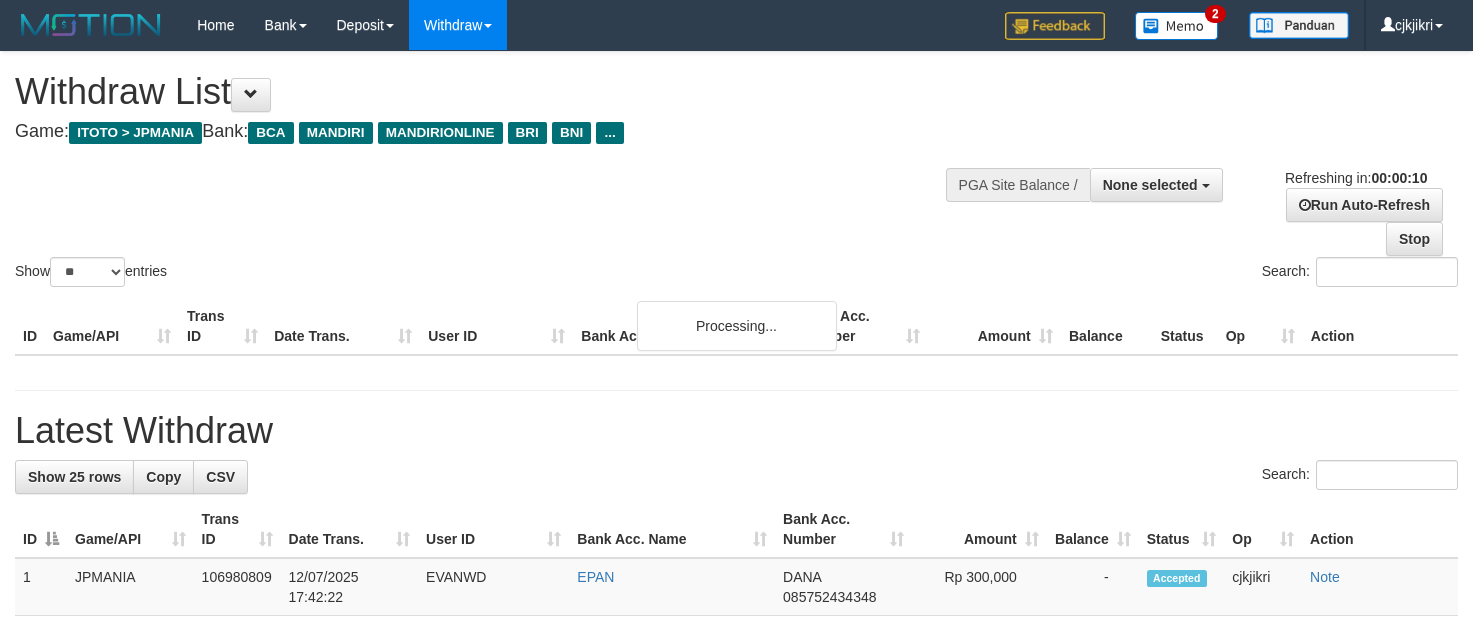 select 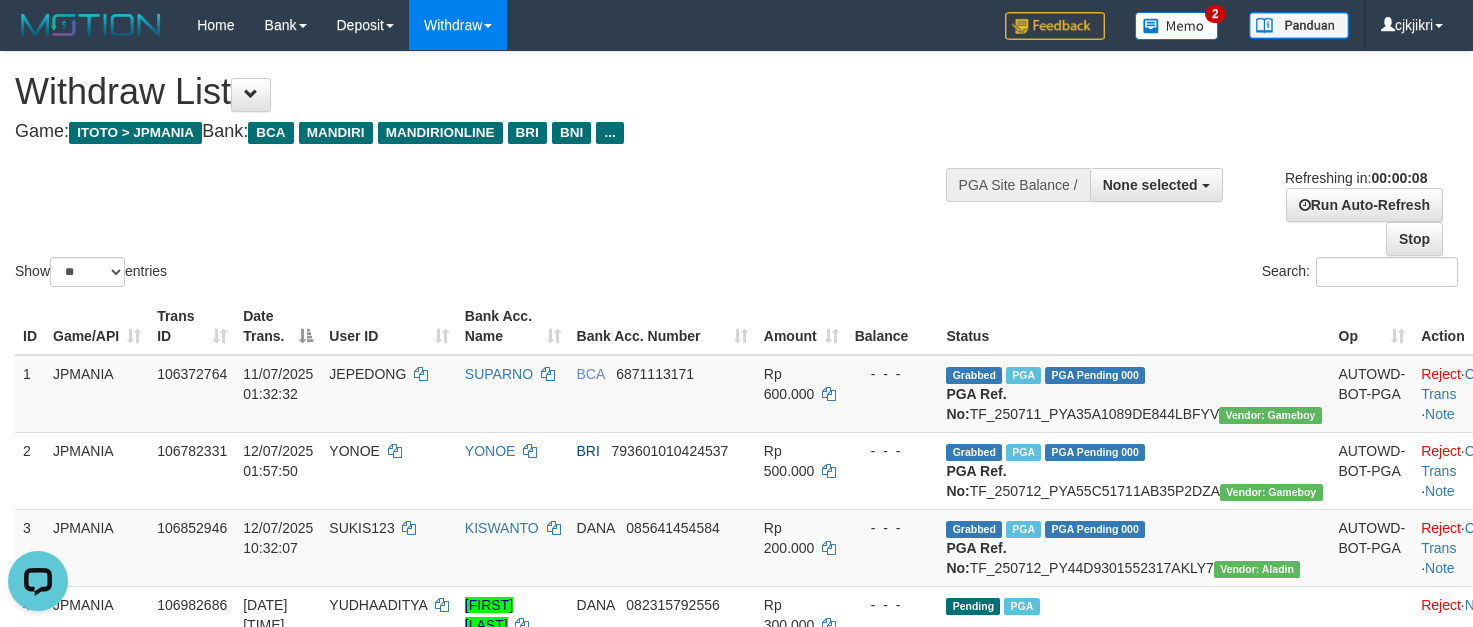 scroll, scrollTop: 0, scrollLeft: 0, axis: both 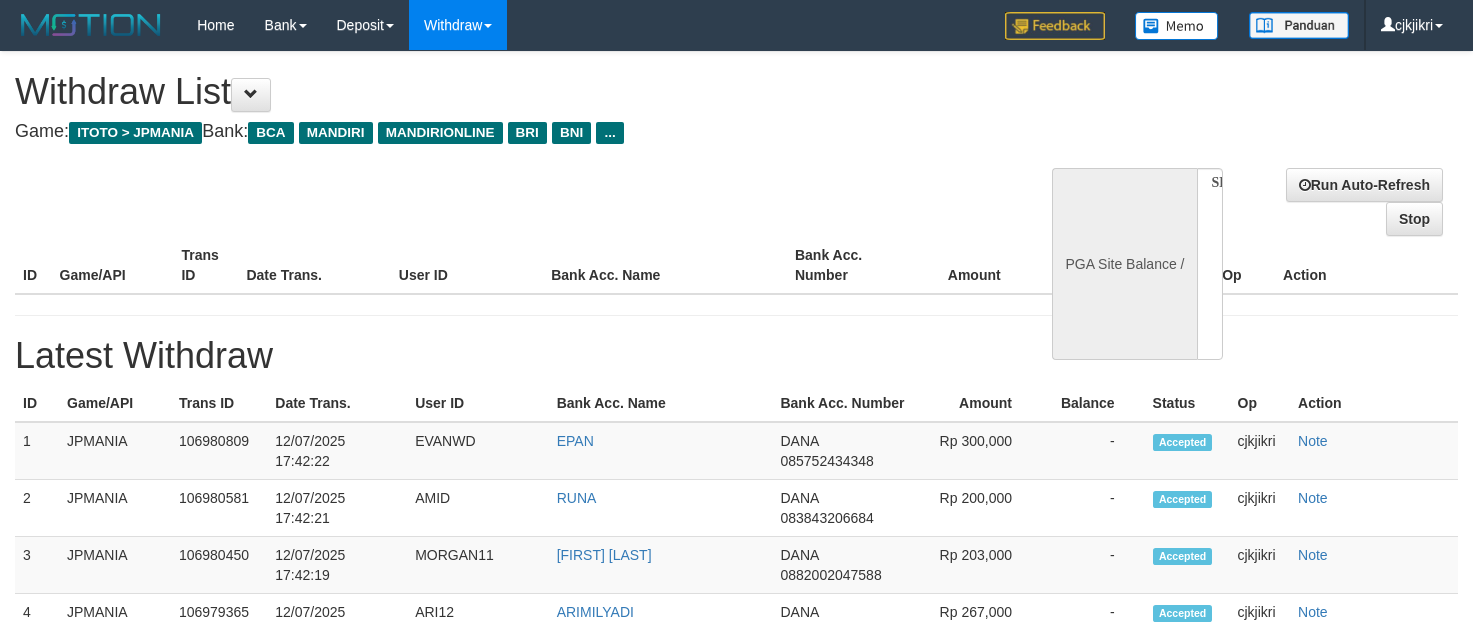 select 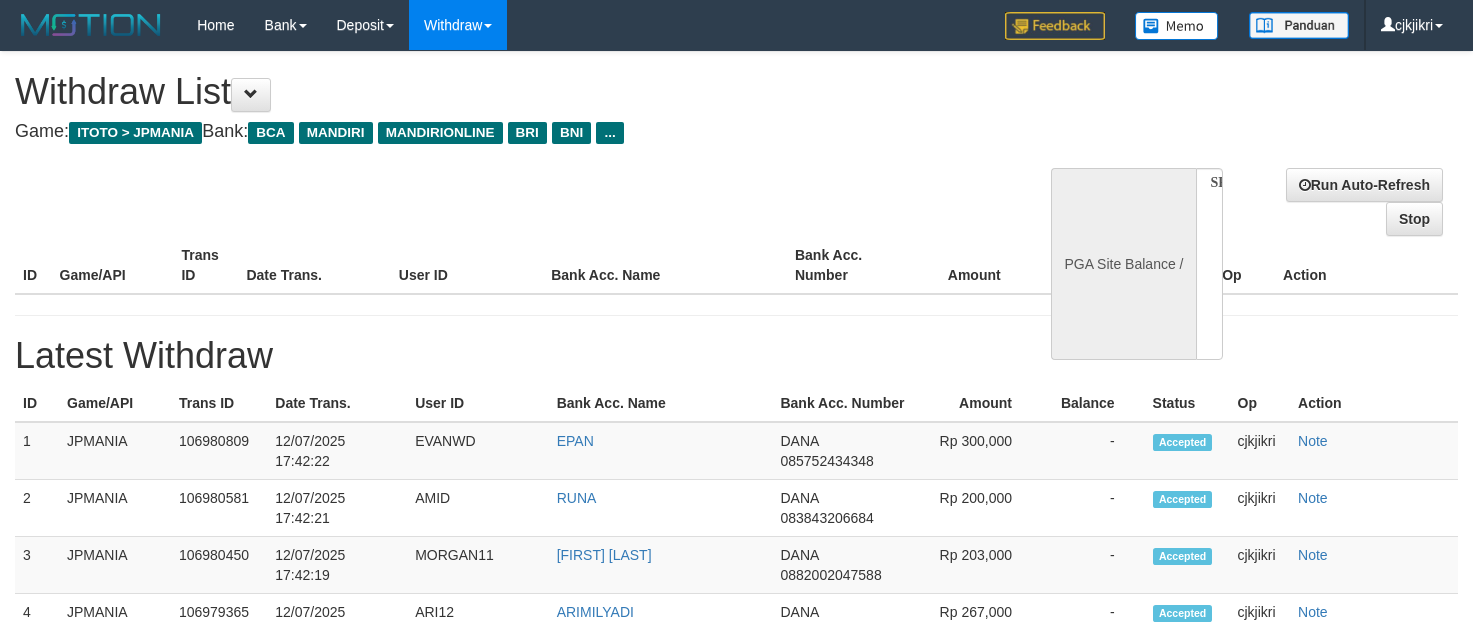 scroll, scrollTop: 0, scrollLeft: 0, axis: both 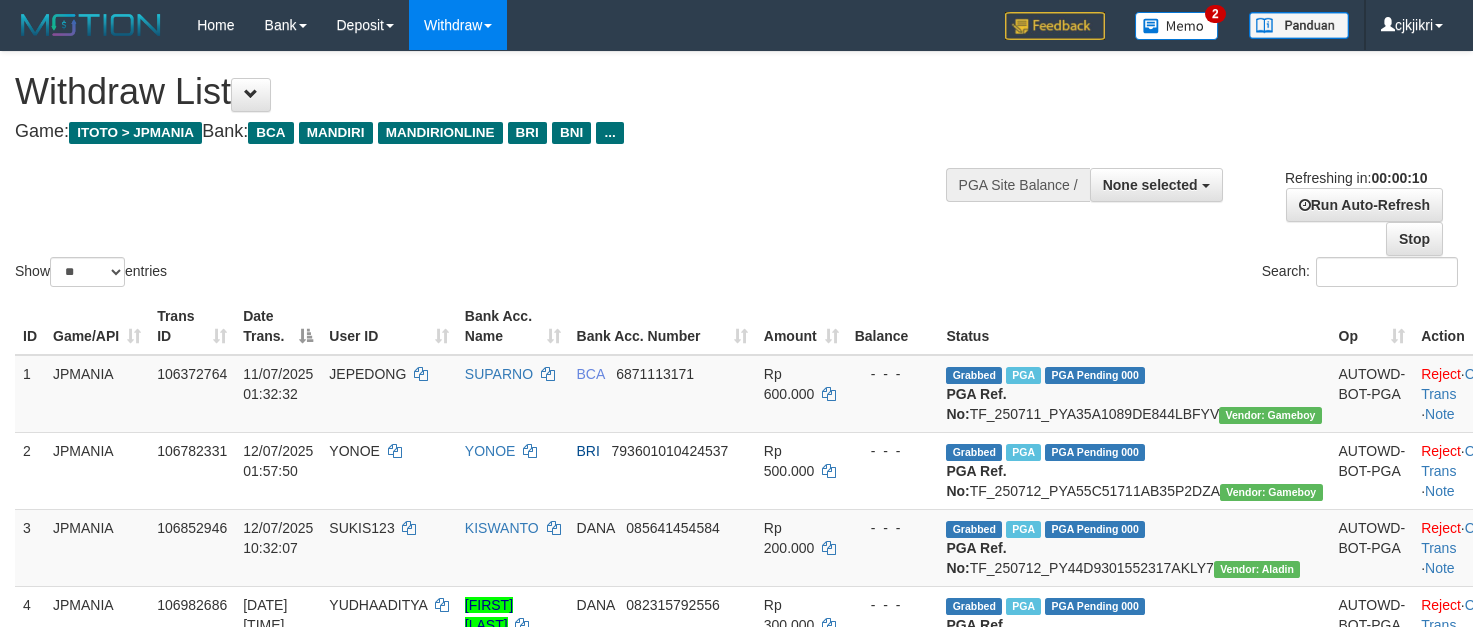 select 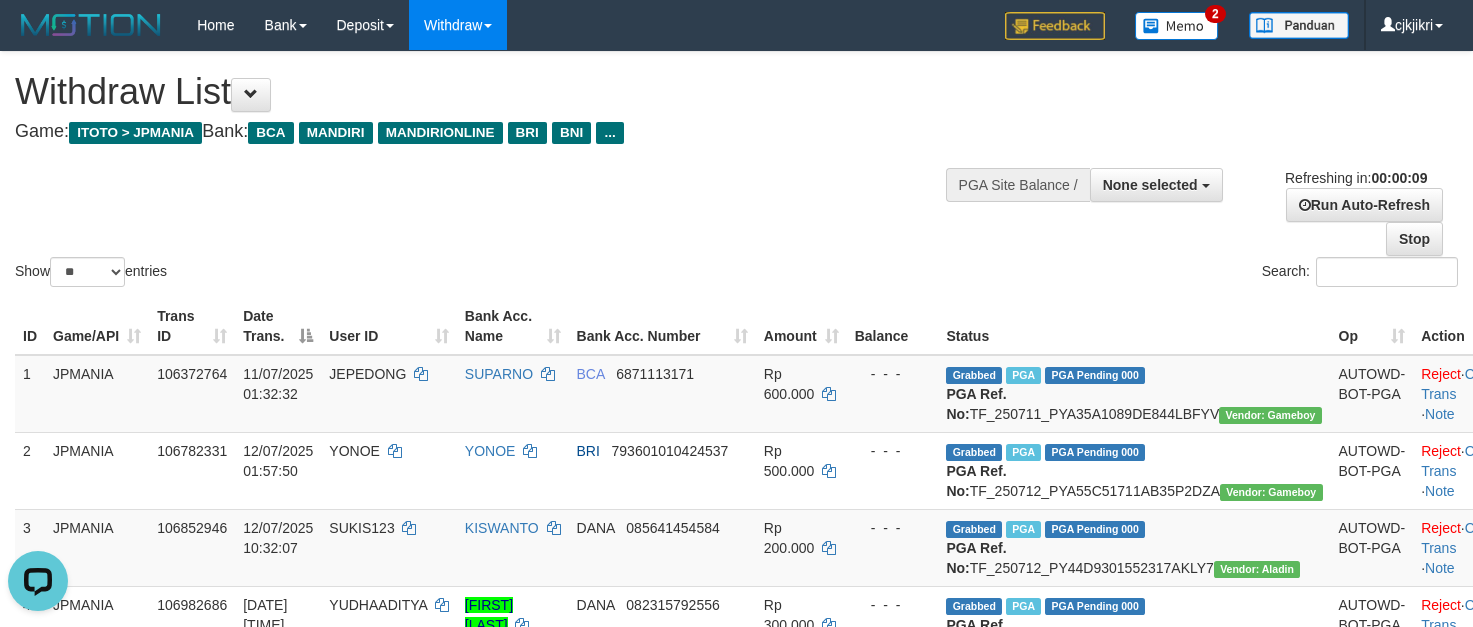 scroll, scrollTop: 0, scrollLeft: 0, axis: both 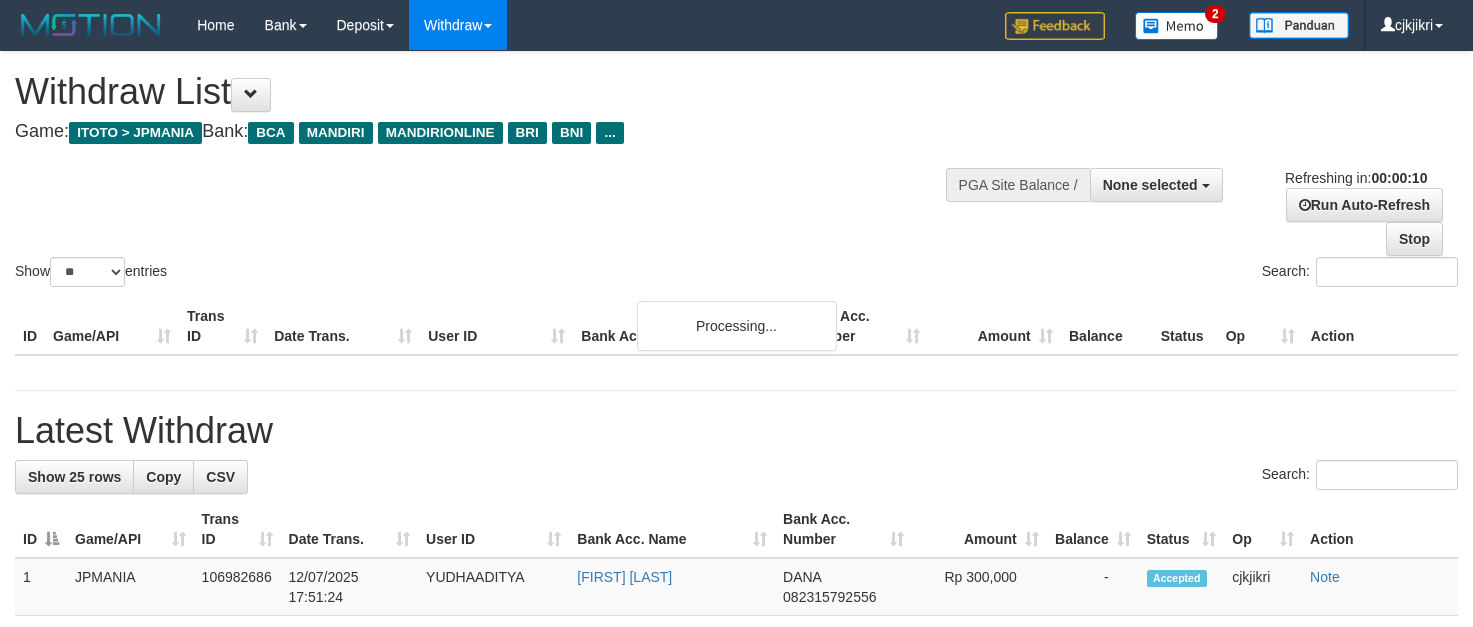 select 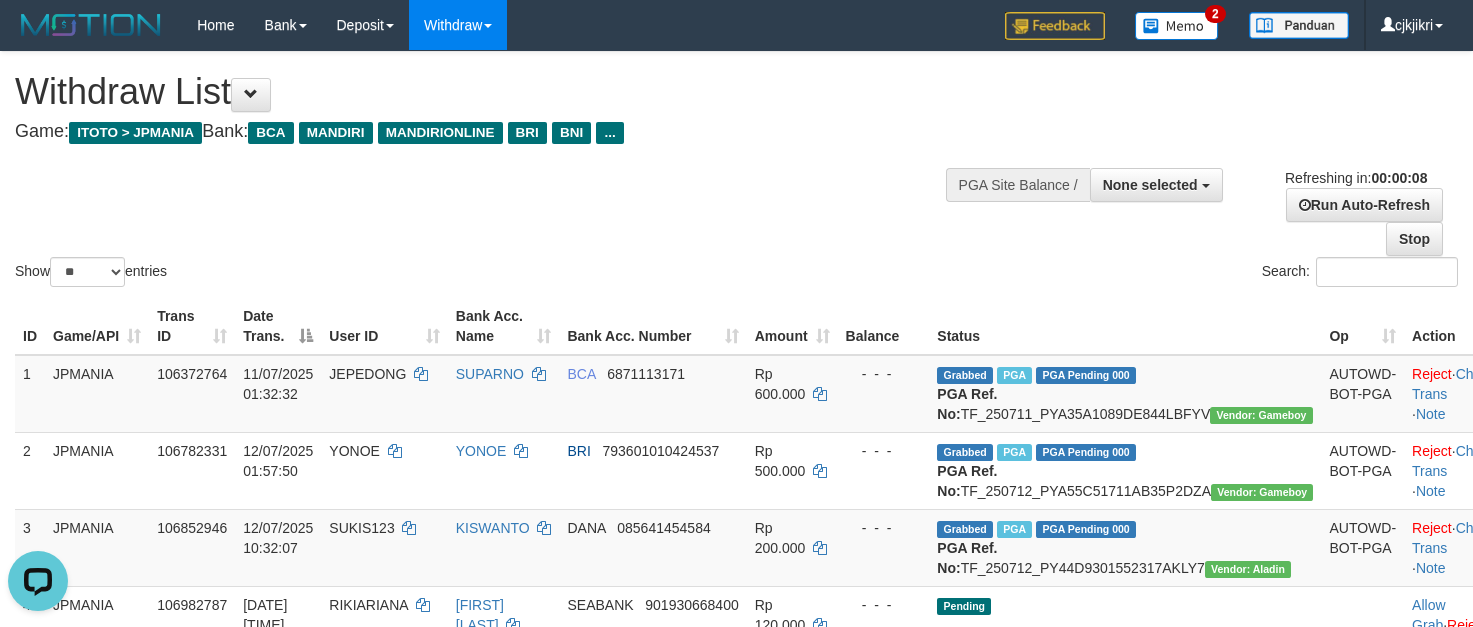 scroll, scrollTop: 0, scrollLeft: 0, axis: both 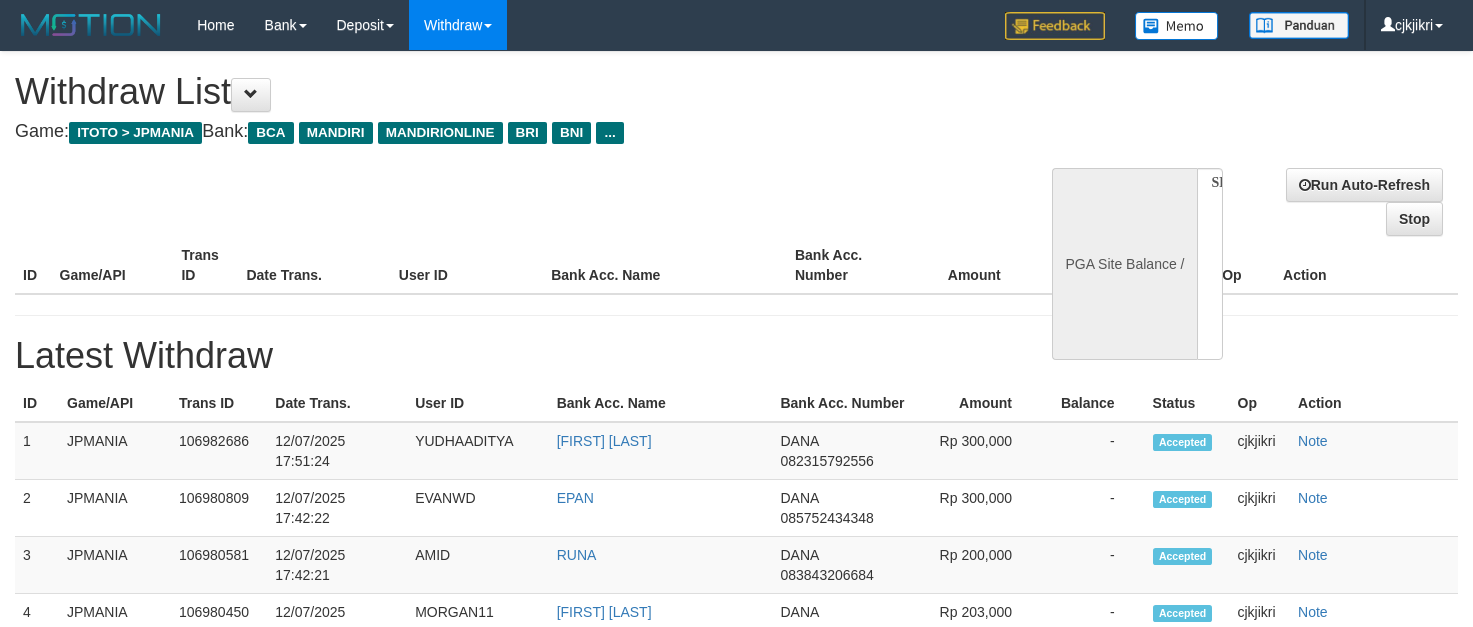 select 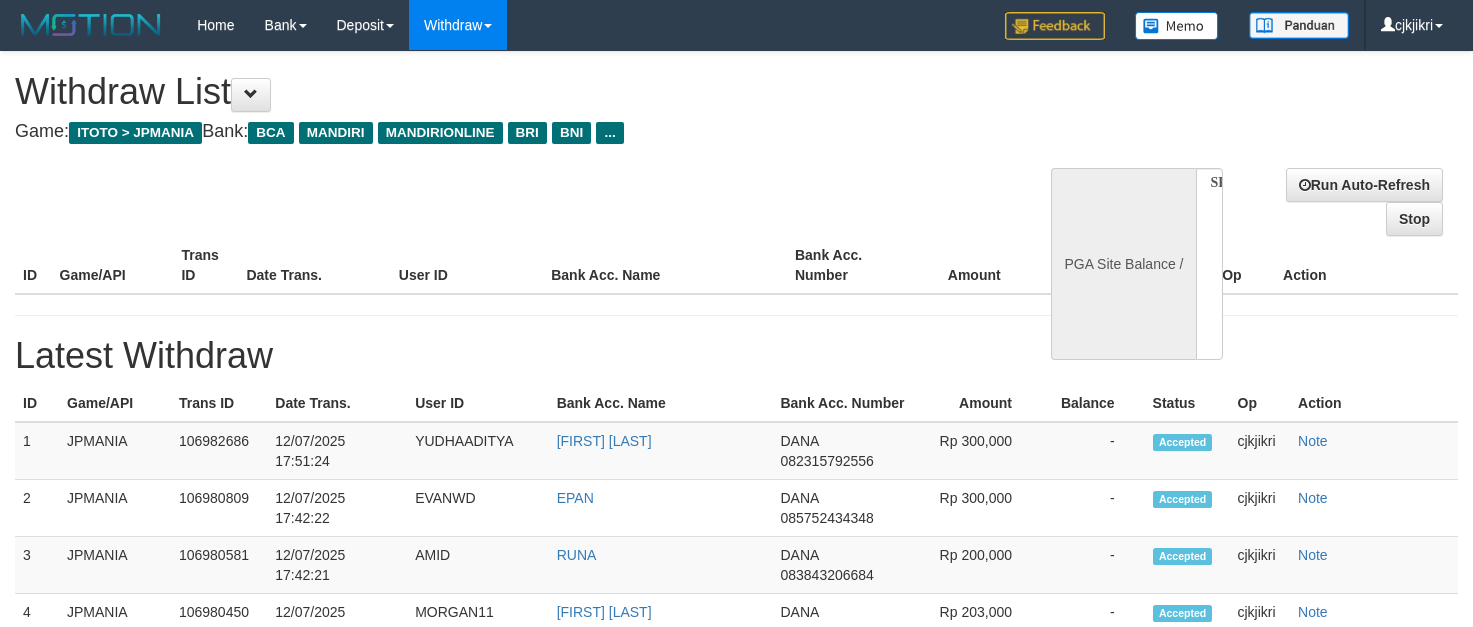 scroll, scrollTop: 0, scrollLeft: 0, axis: both 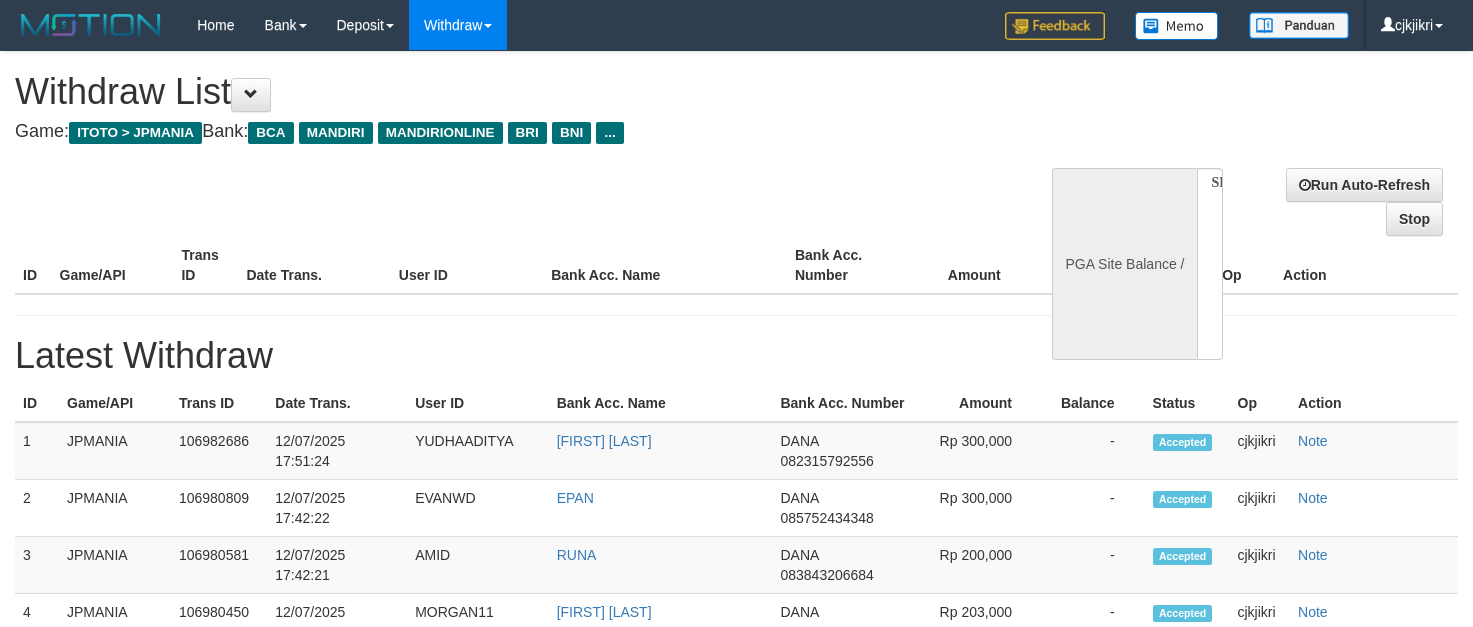 select 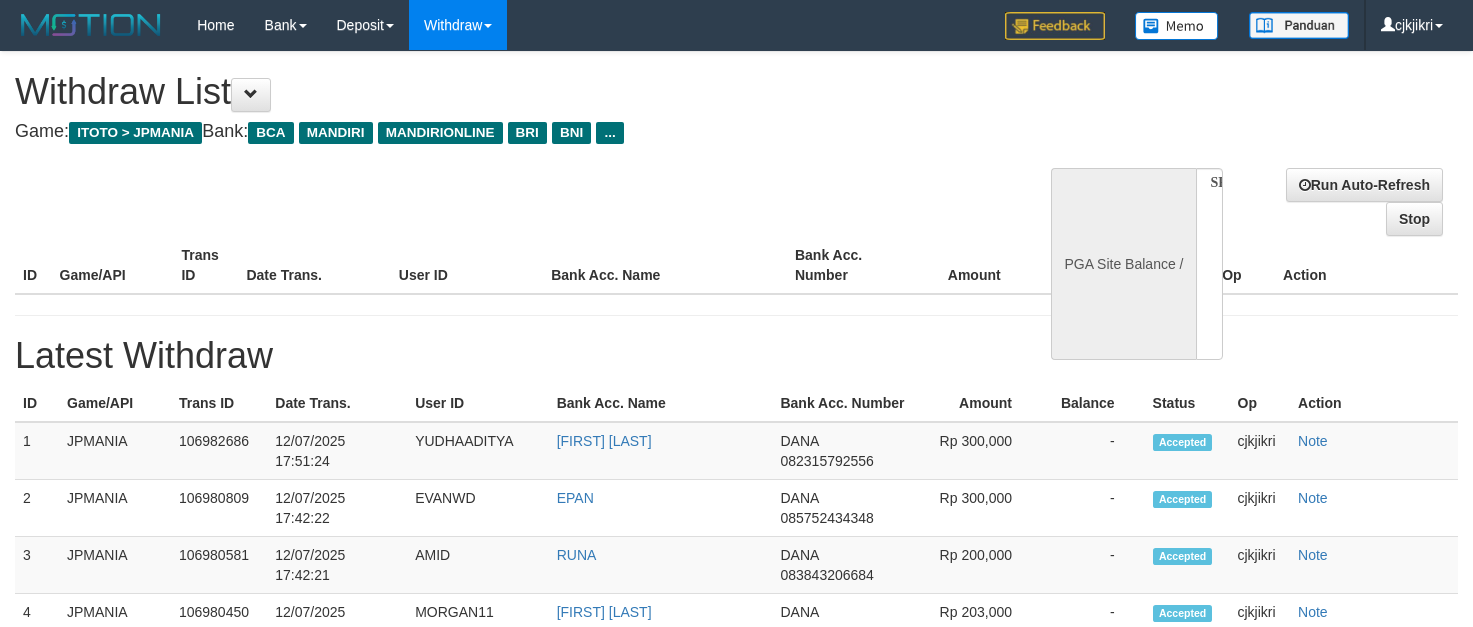 scroll, scrollTop: 0, scrollLeft: 0, axis: both 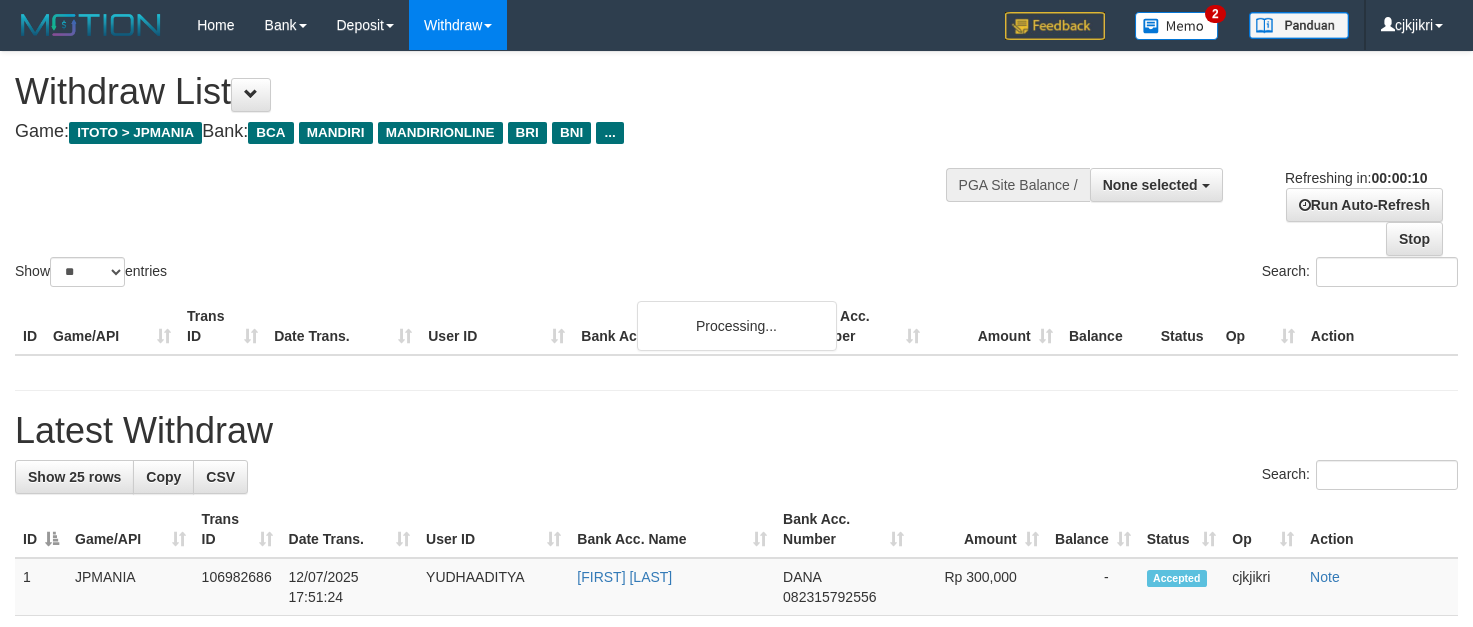 select 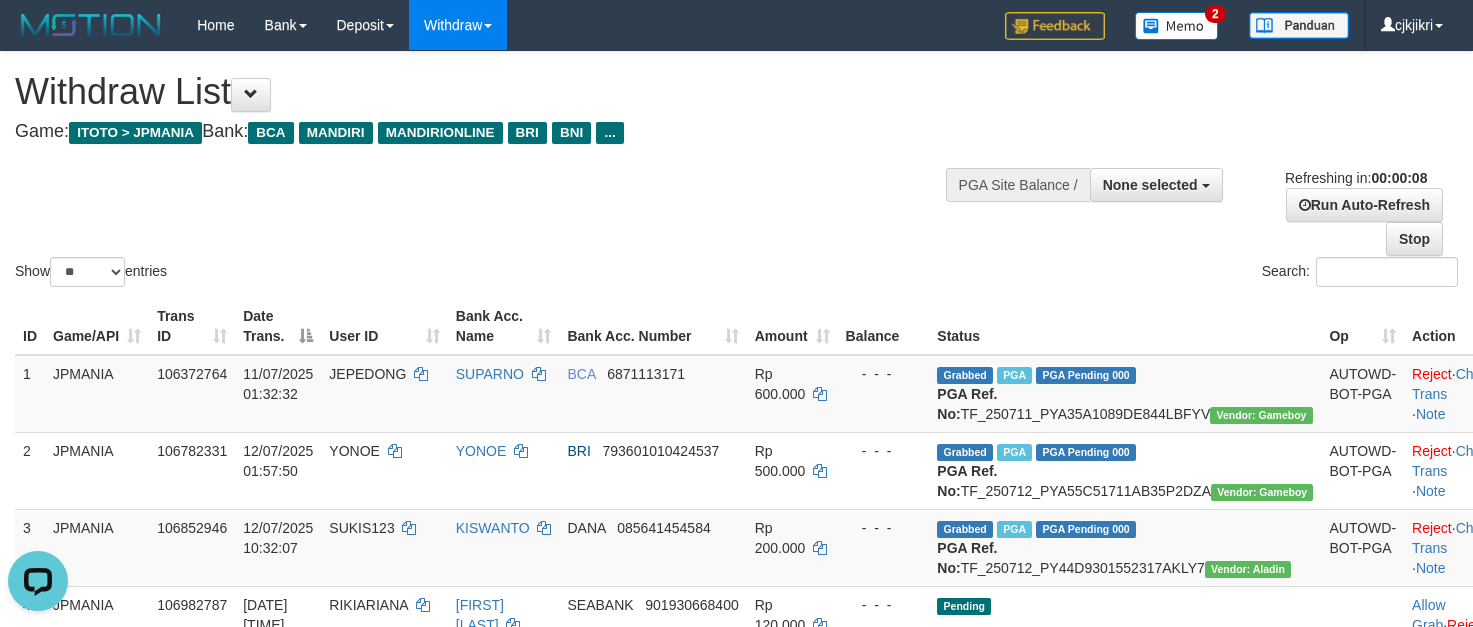 scroll, scrollTop: 0, scrollLeft: 0, axis: both 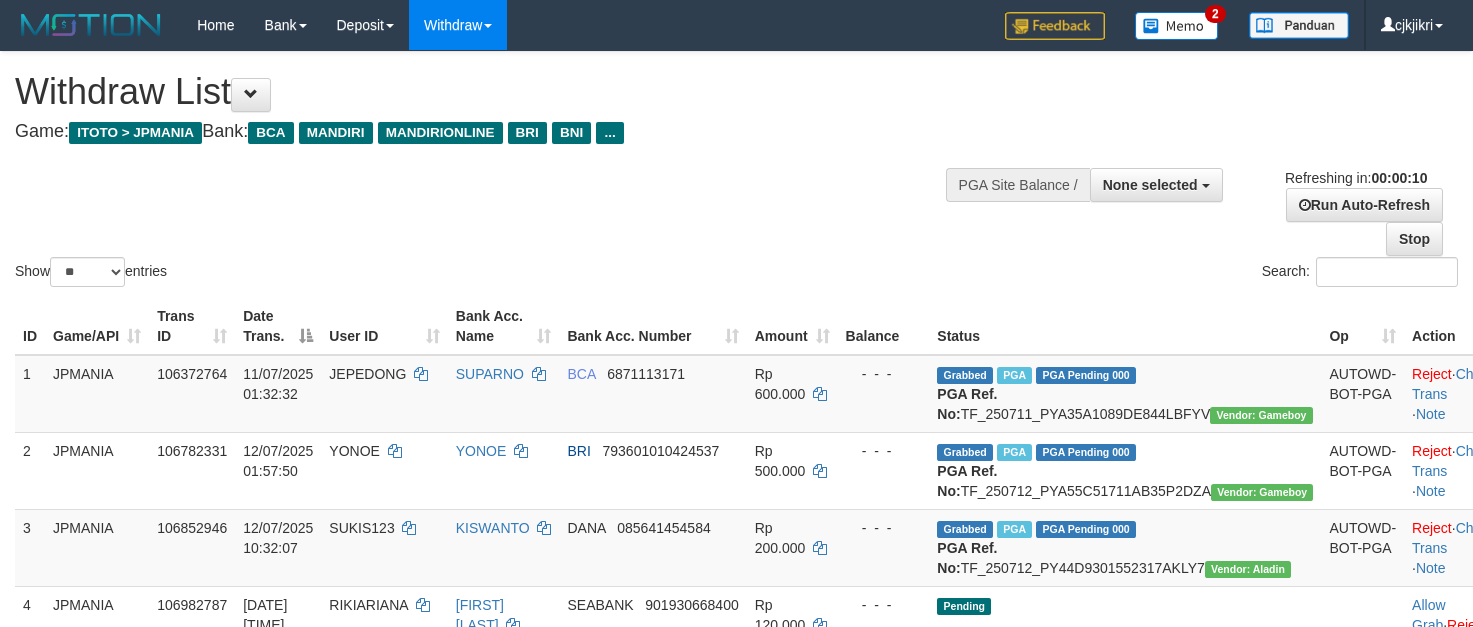 select 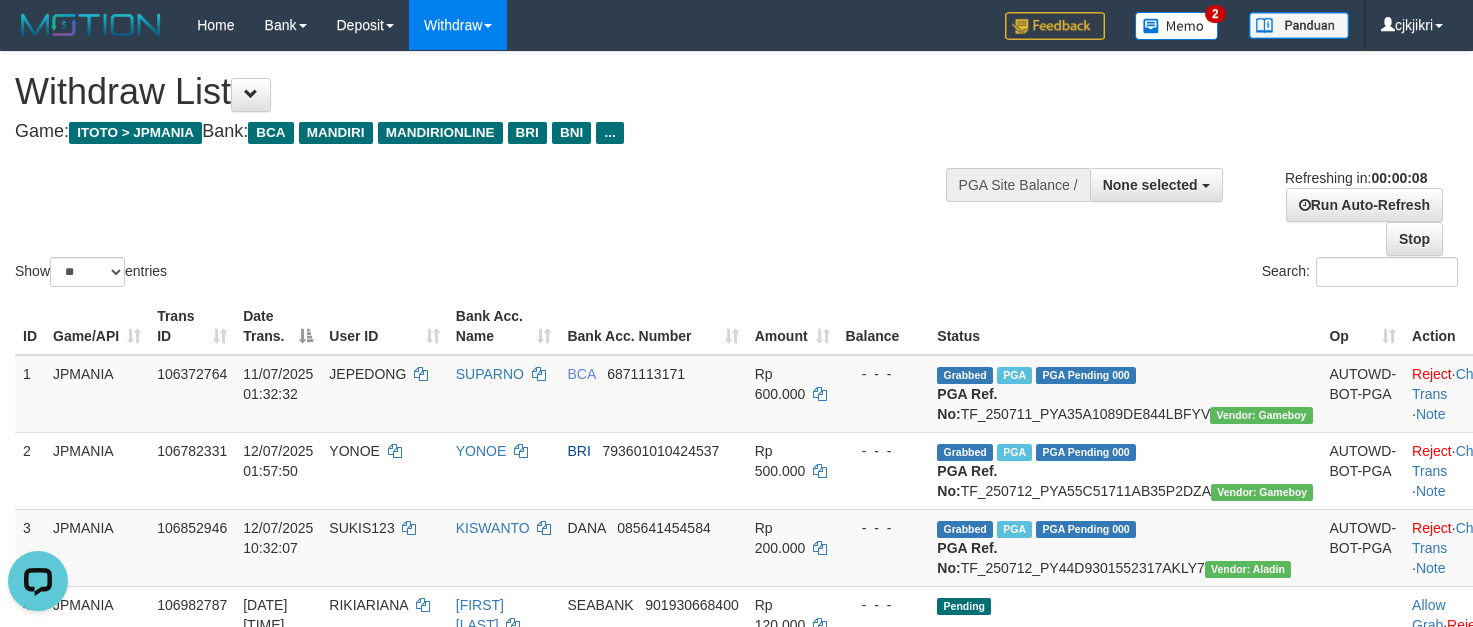 scroll, scrollTop: 0, scrollLeft: 0, axis: both 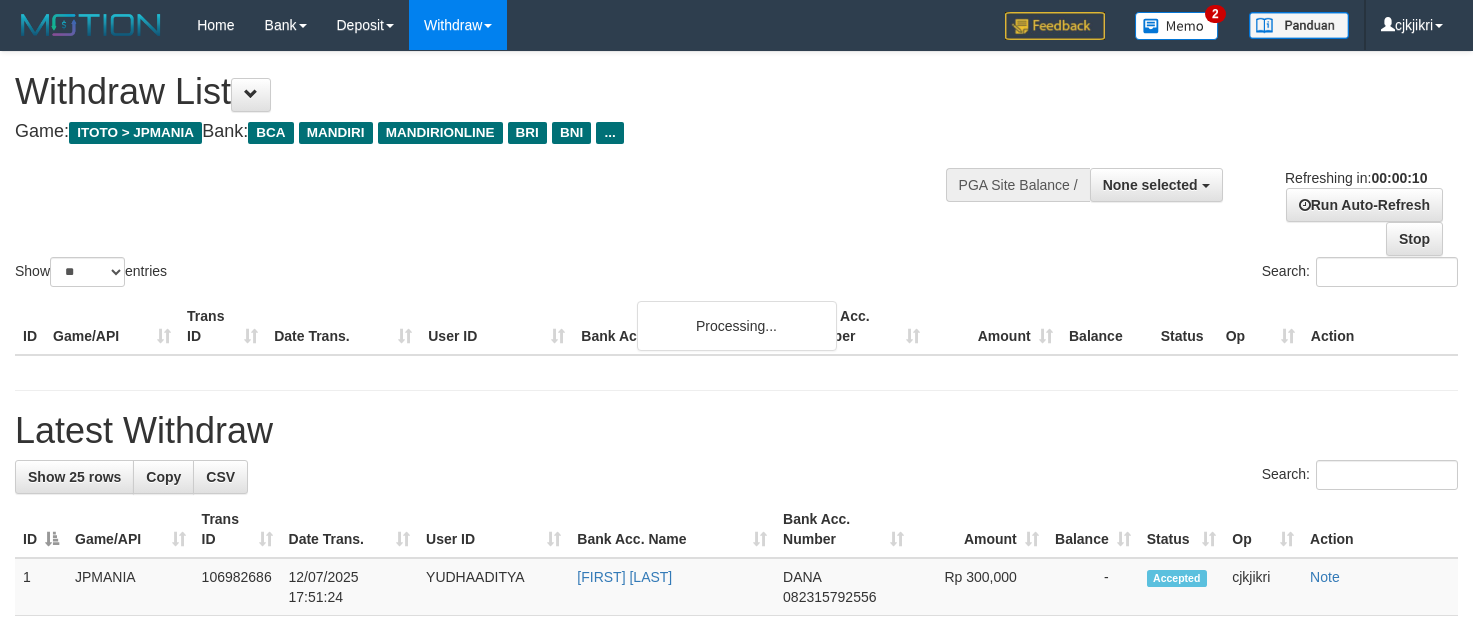 select 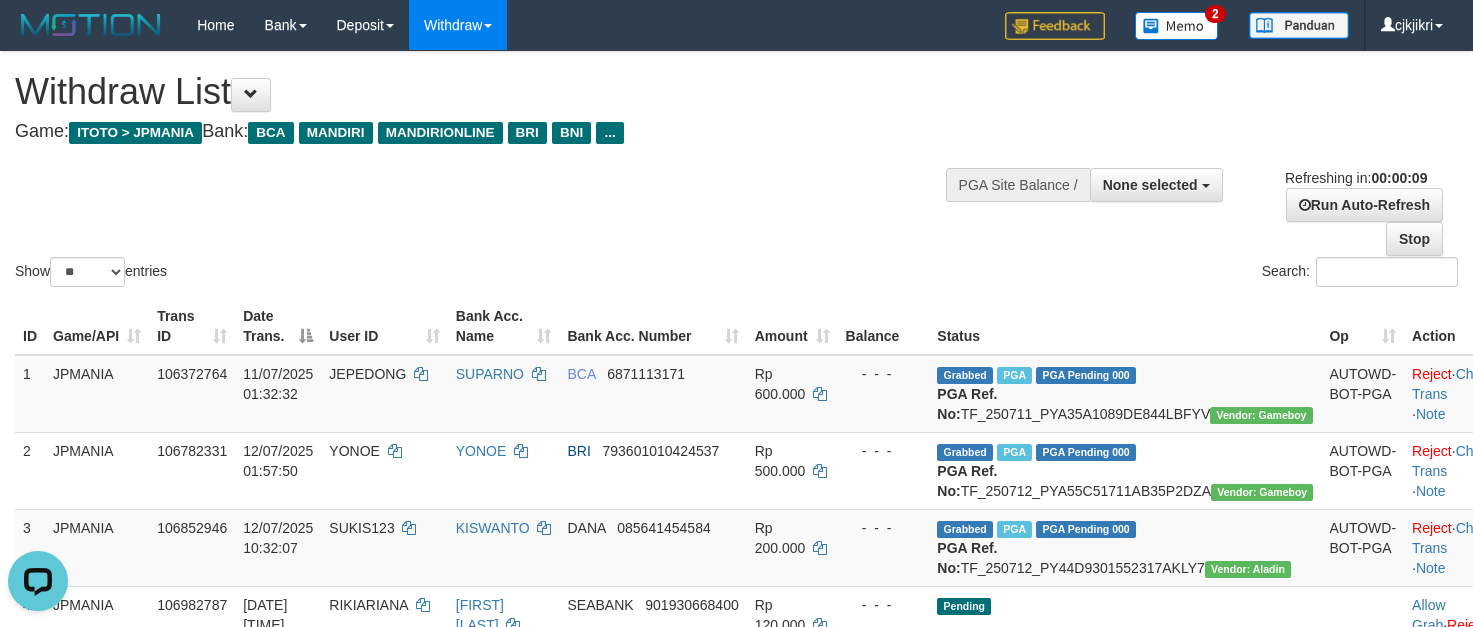 scroll, scrollTop: 0, scrollLeft: 0, axis: both 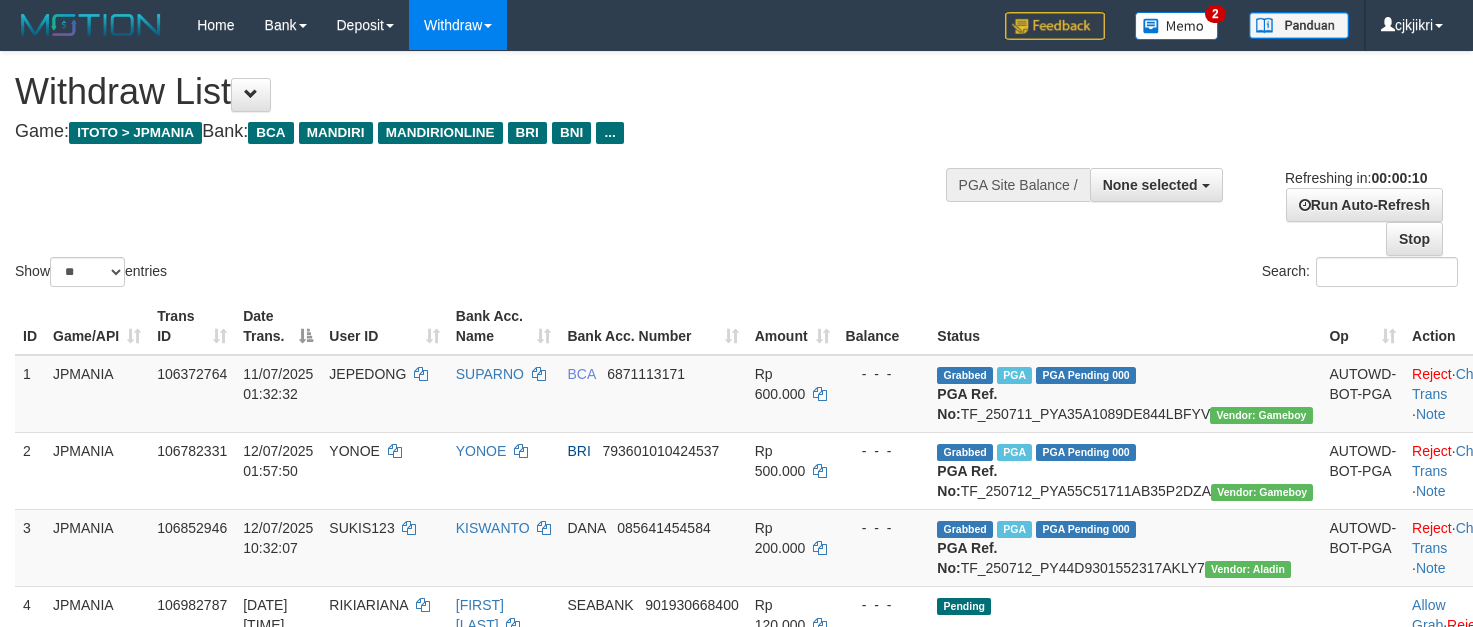 select 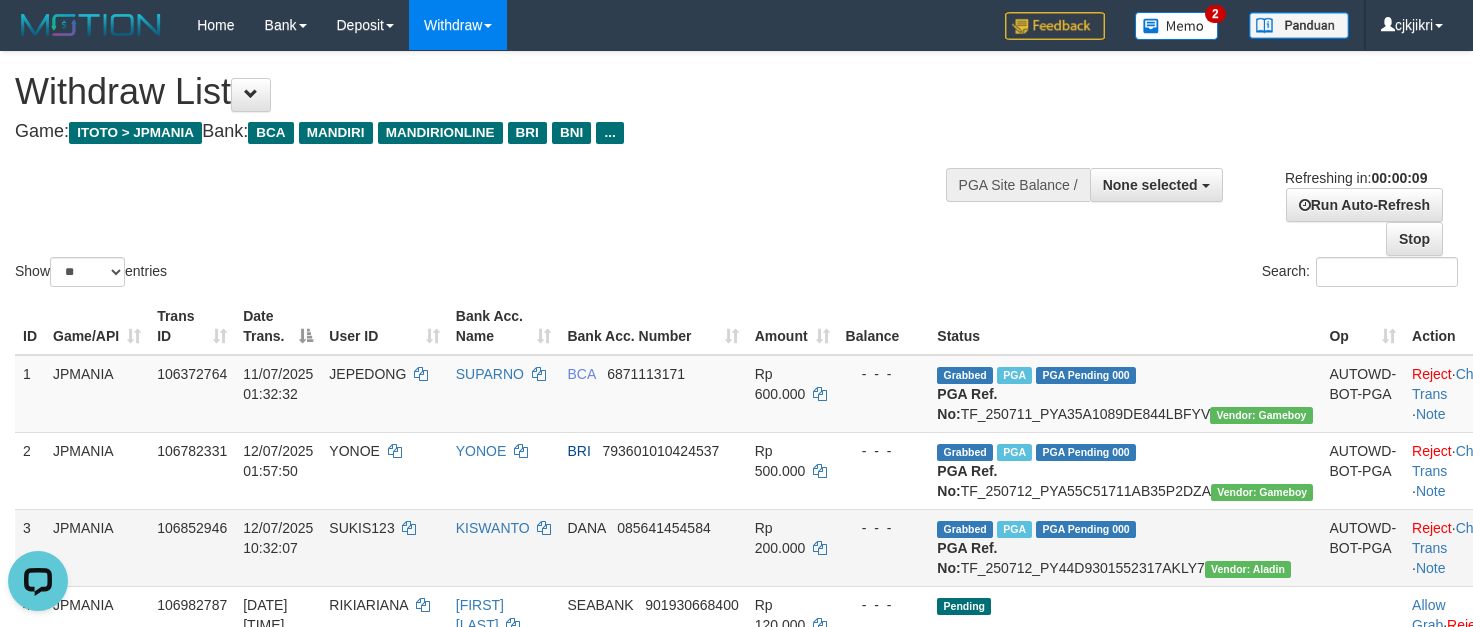 scroll, scrollTop: 0, scrollLeft: 0, axis: both 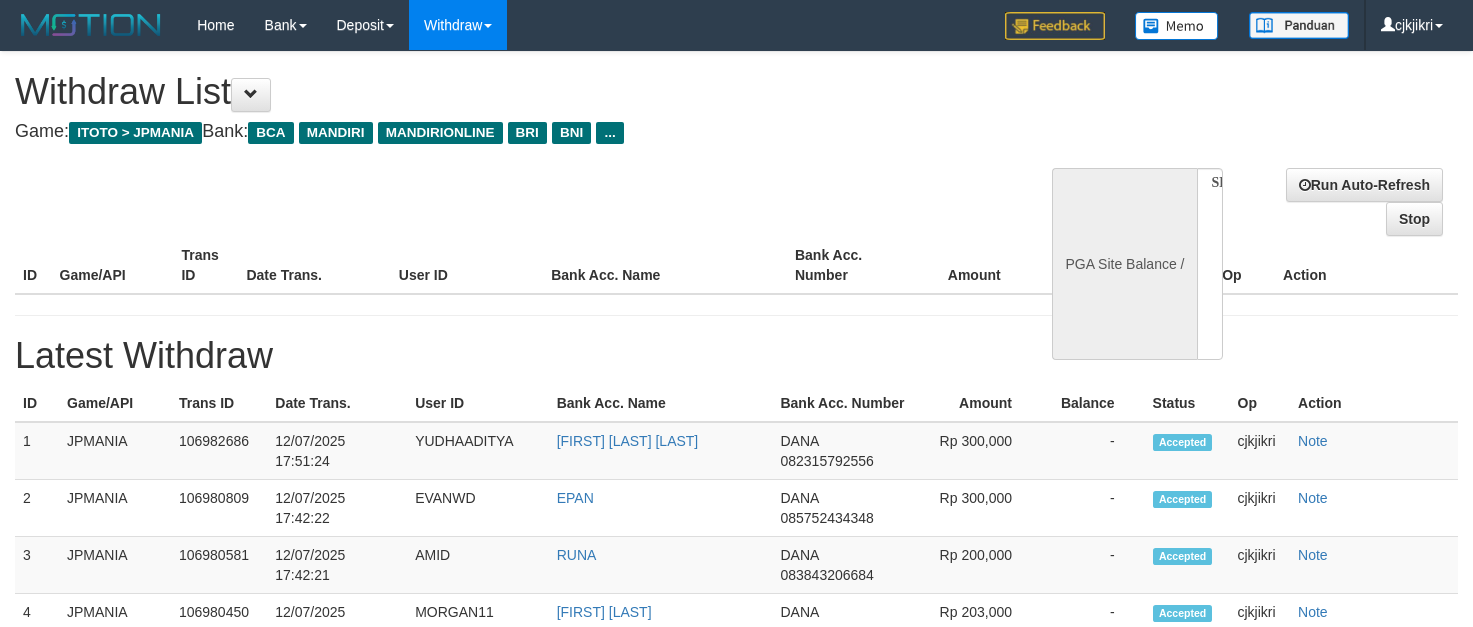 select 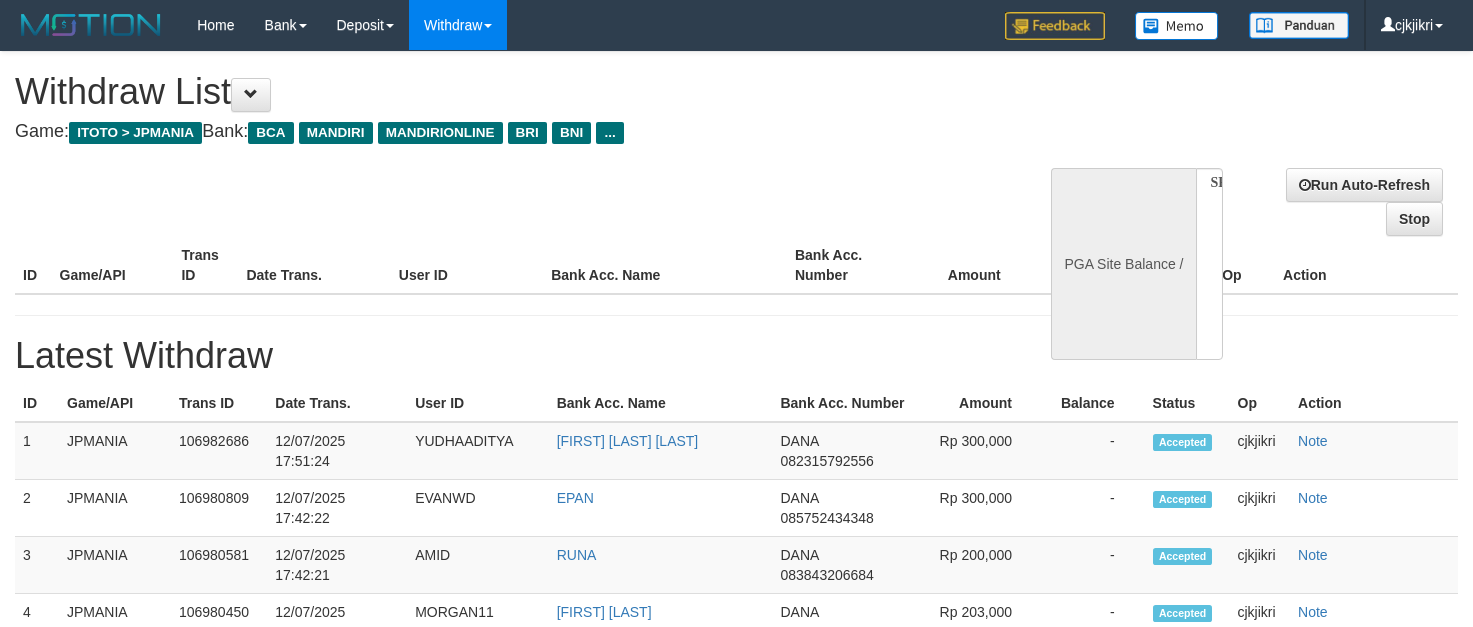 scroll, scrollTop: 0, scrollLeft: 0, axis: both 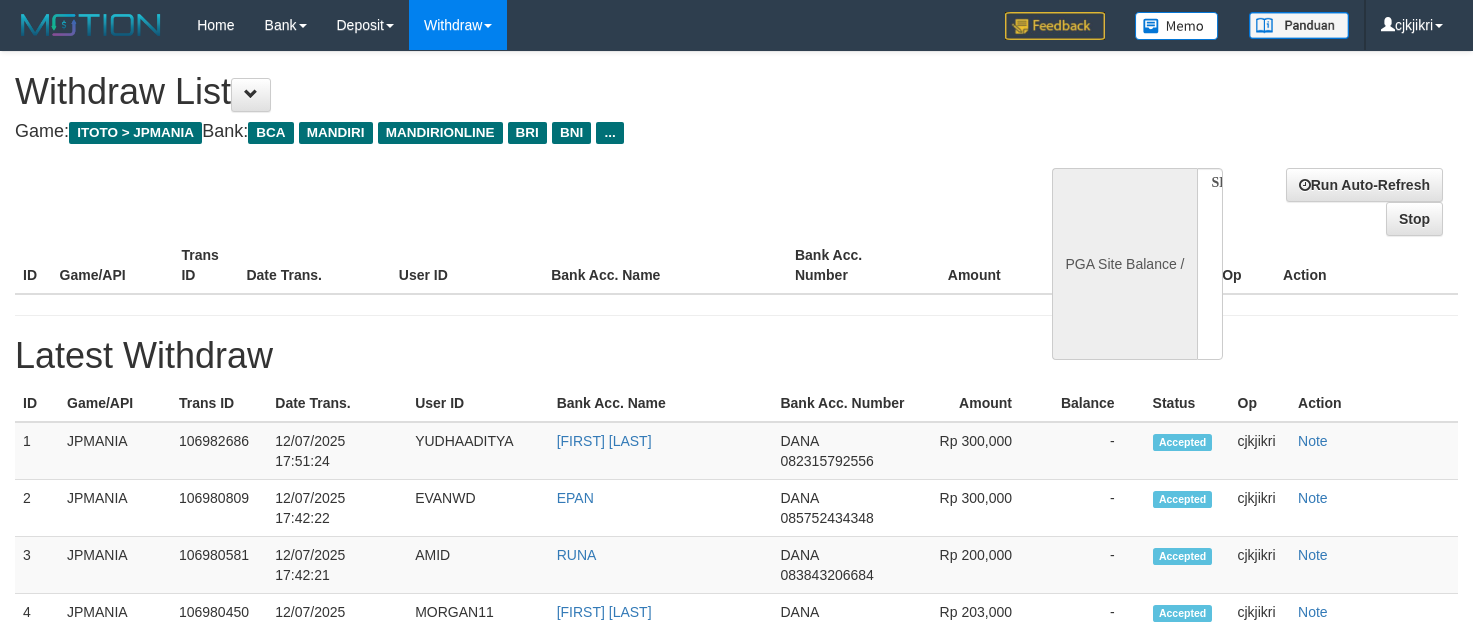 select 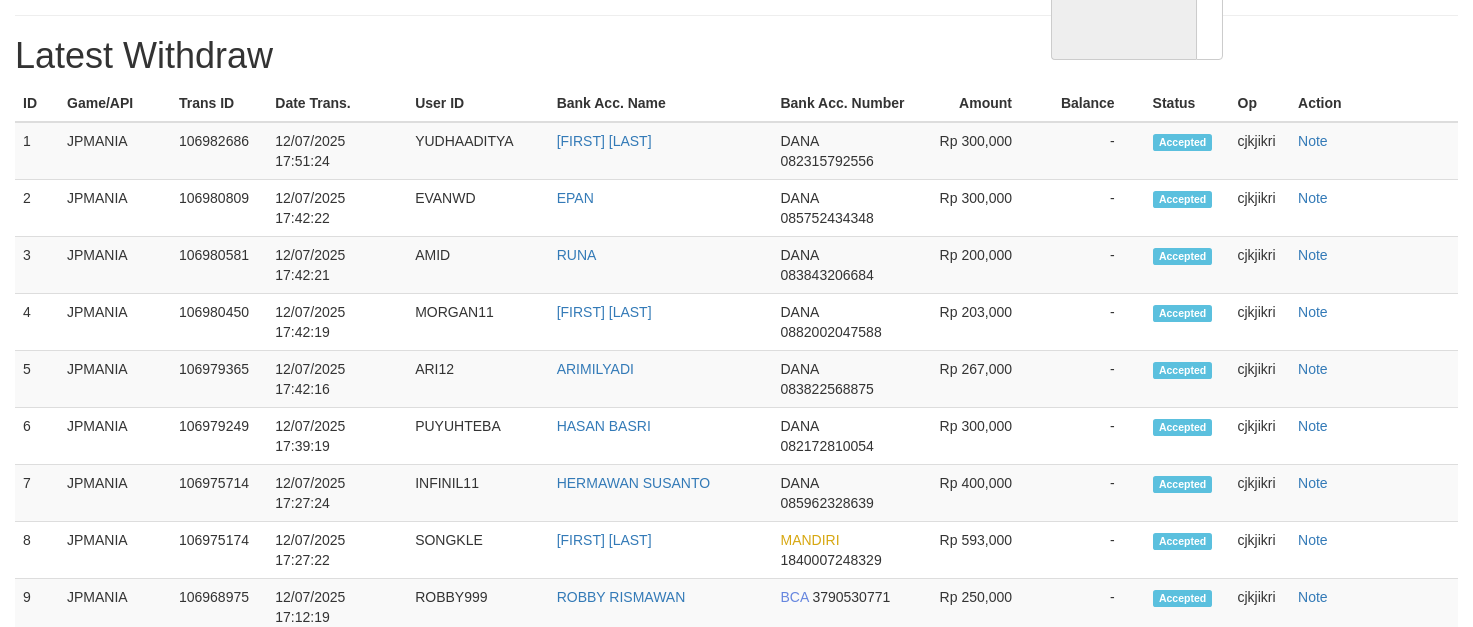 select on "**" 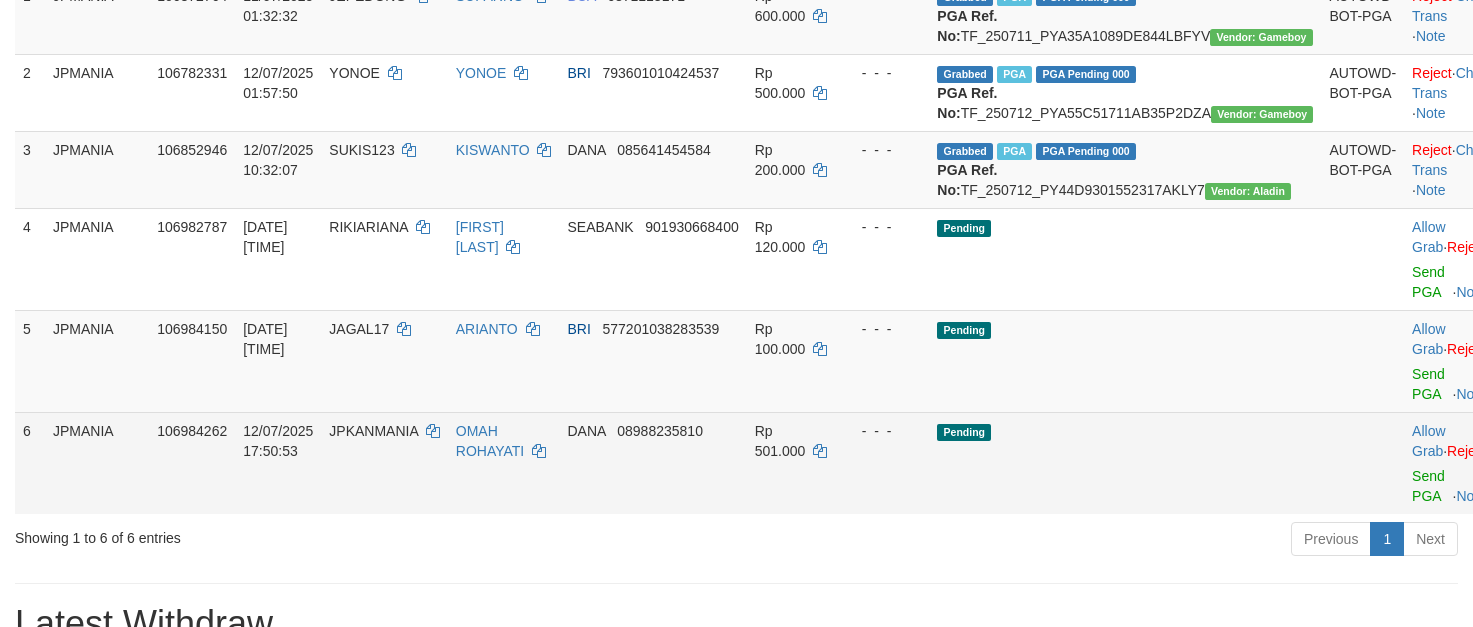 scroll, scrollTop: 450, scrollLeft: 0, axis: vertical 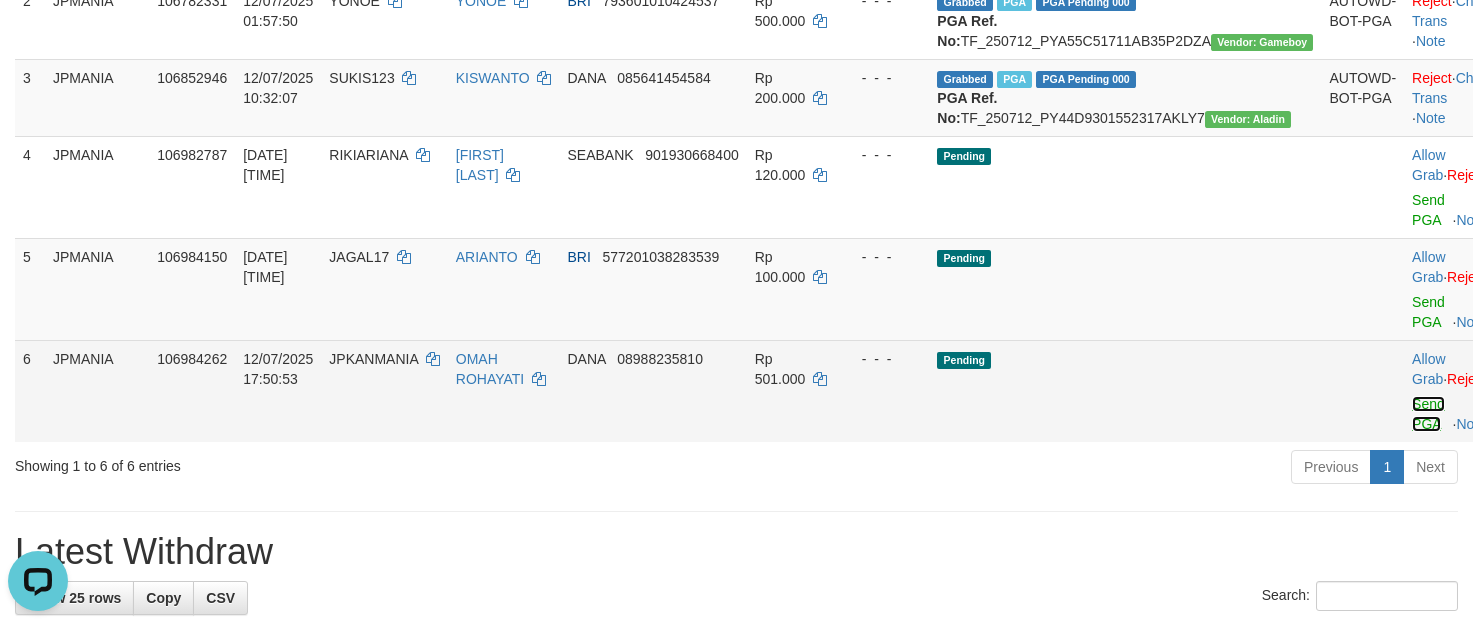 click on "Send PGA" at bounding box center [1428, 414] 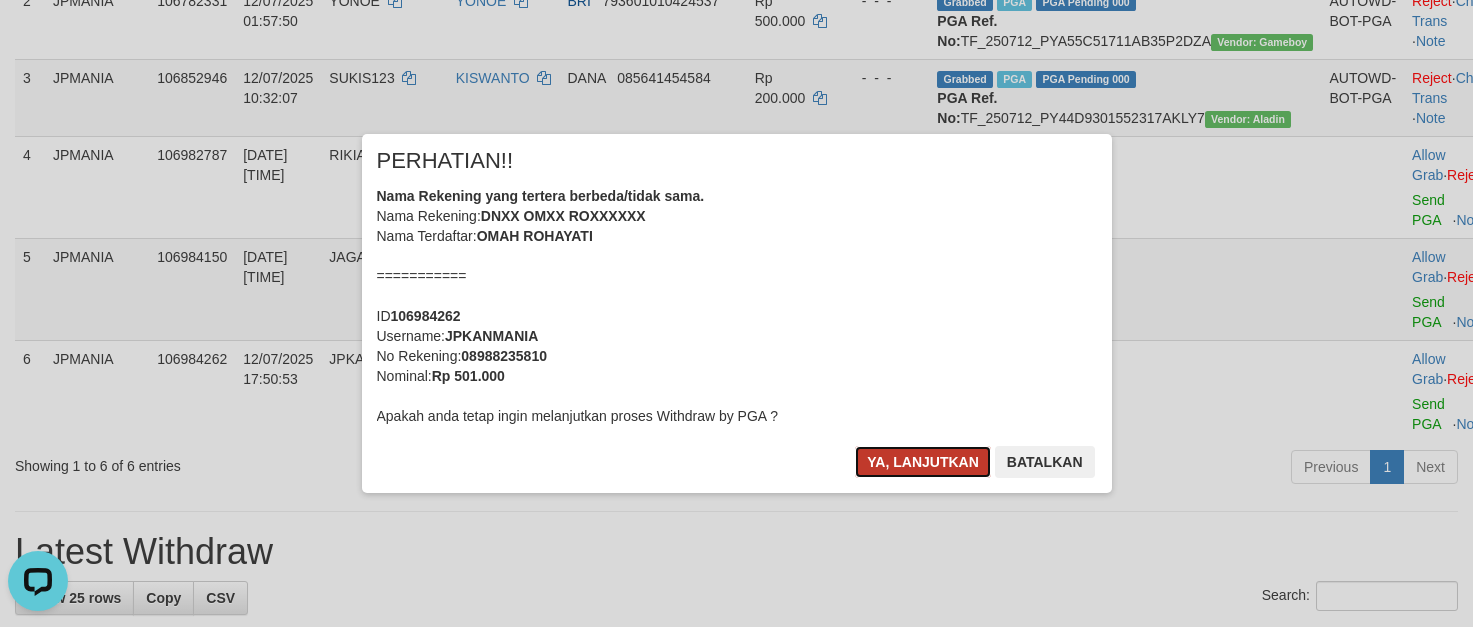 click on "Ya, lanjutkan" at bounding box center [923, 462] 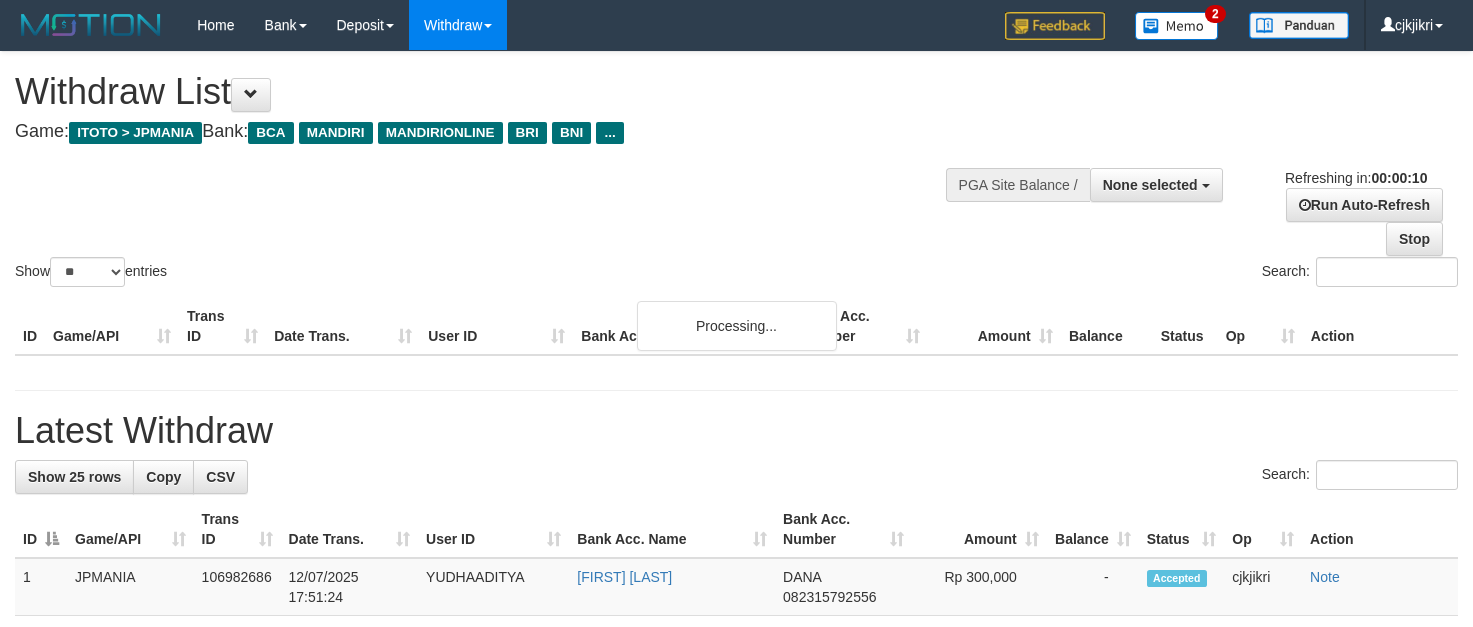 select 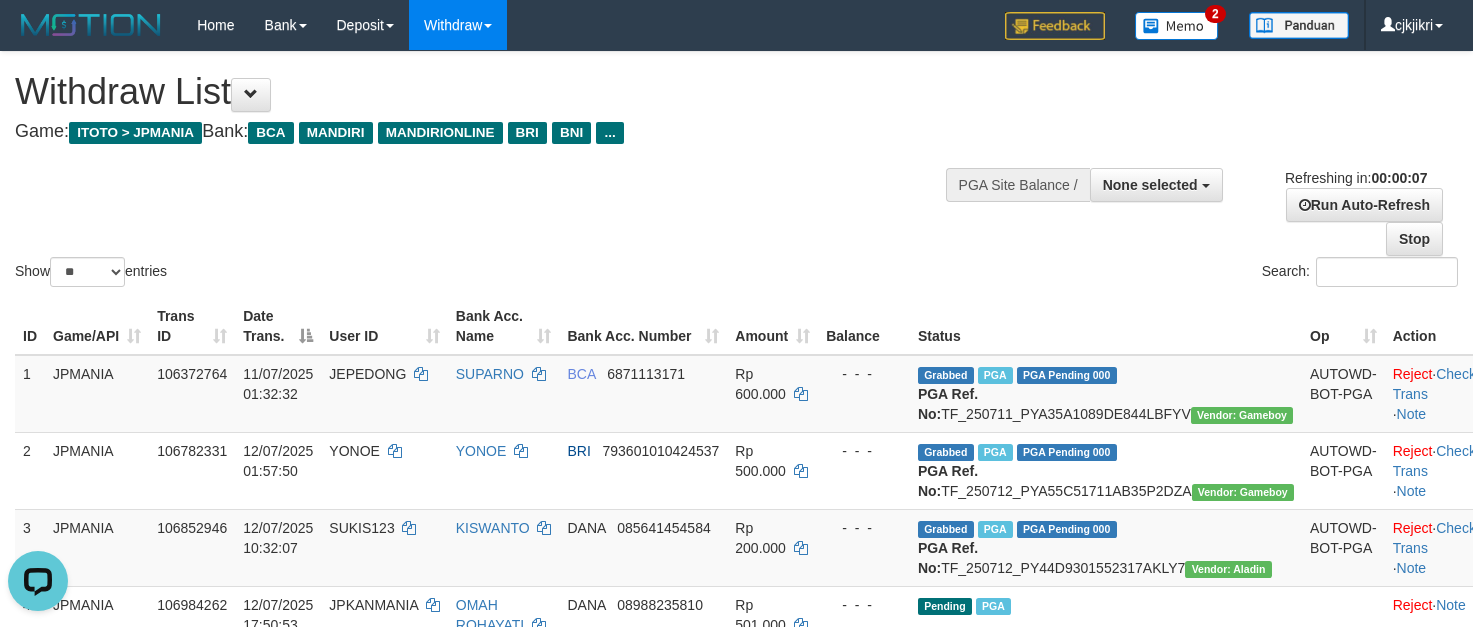 scroll, scrollTop: 0, scrollLeft: 0, axis: both 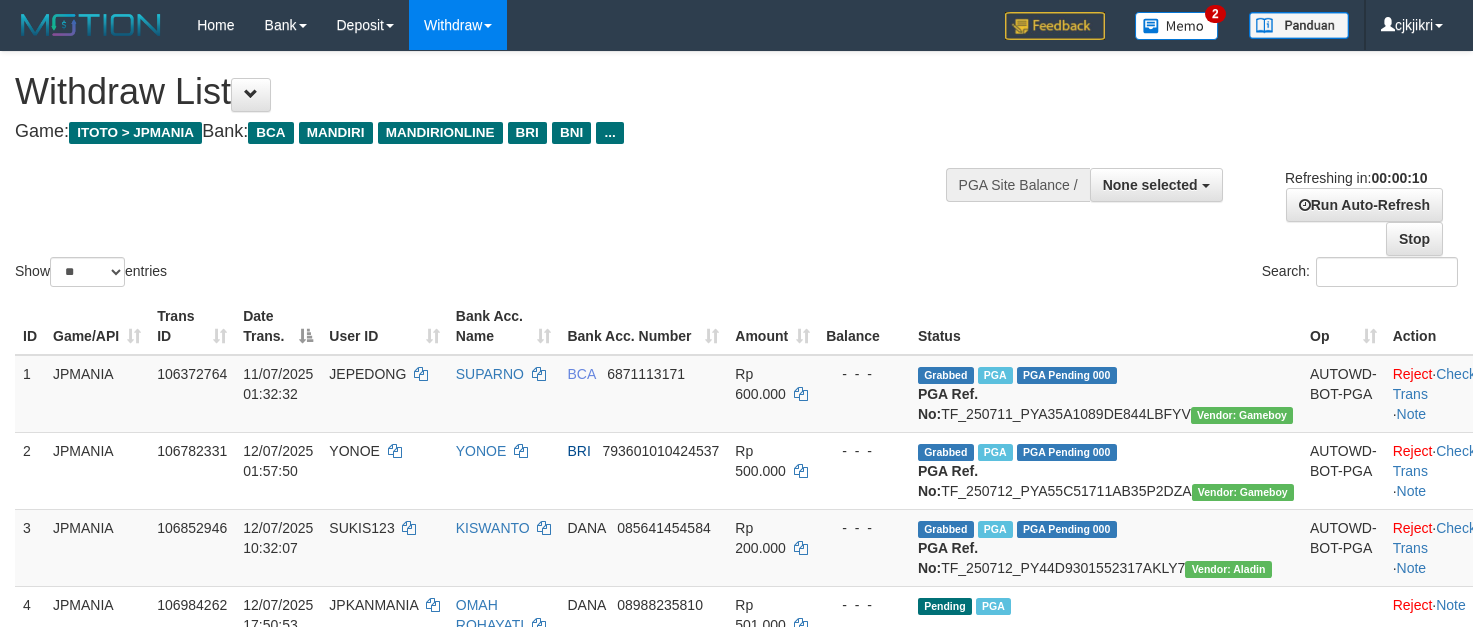 select 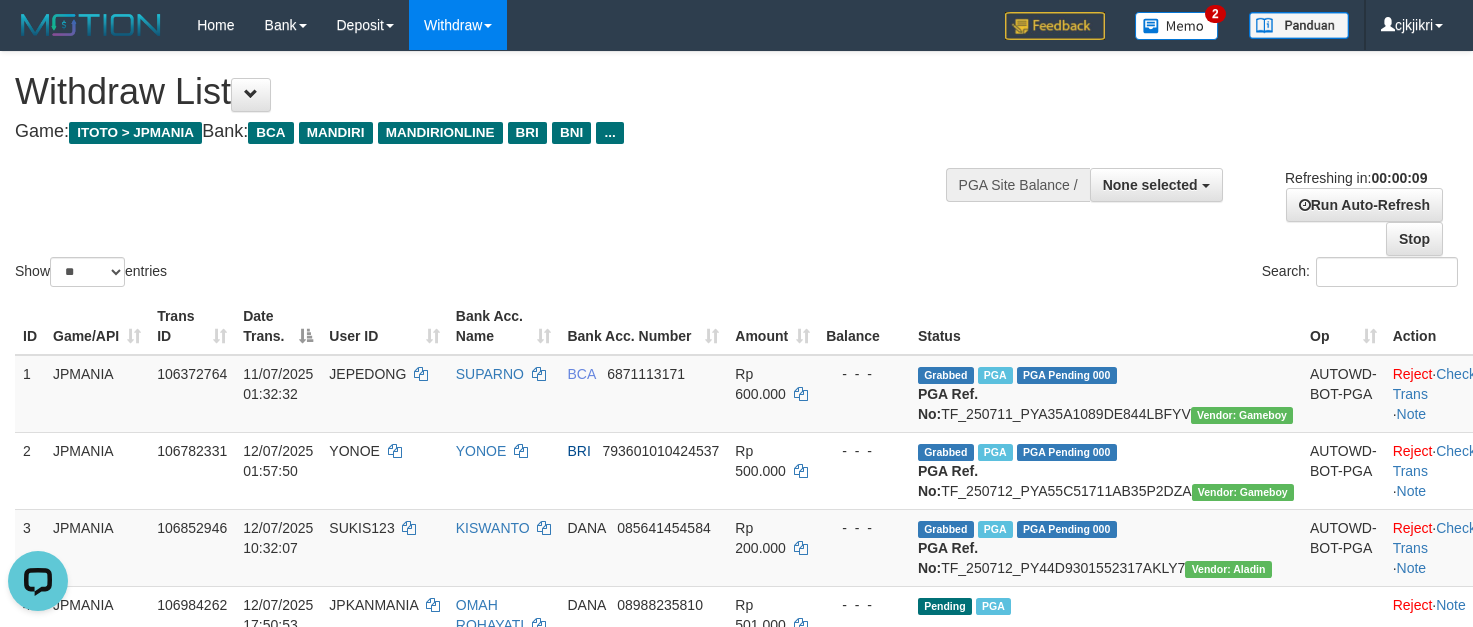 scroll, scrollTop: 0, scrollLeft: 0, axis: both 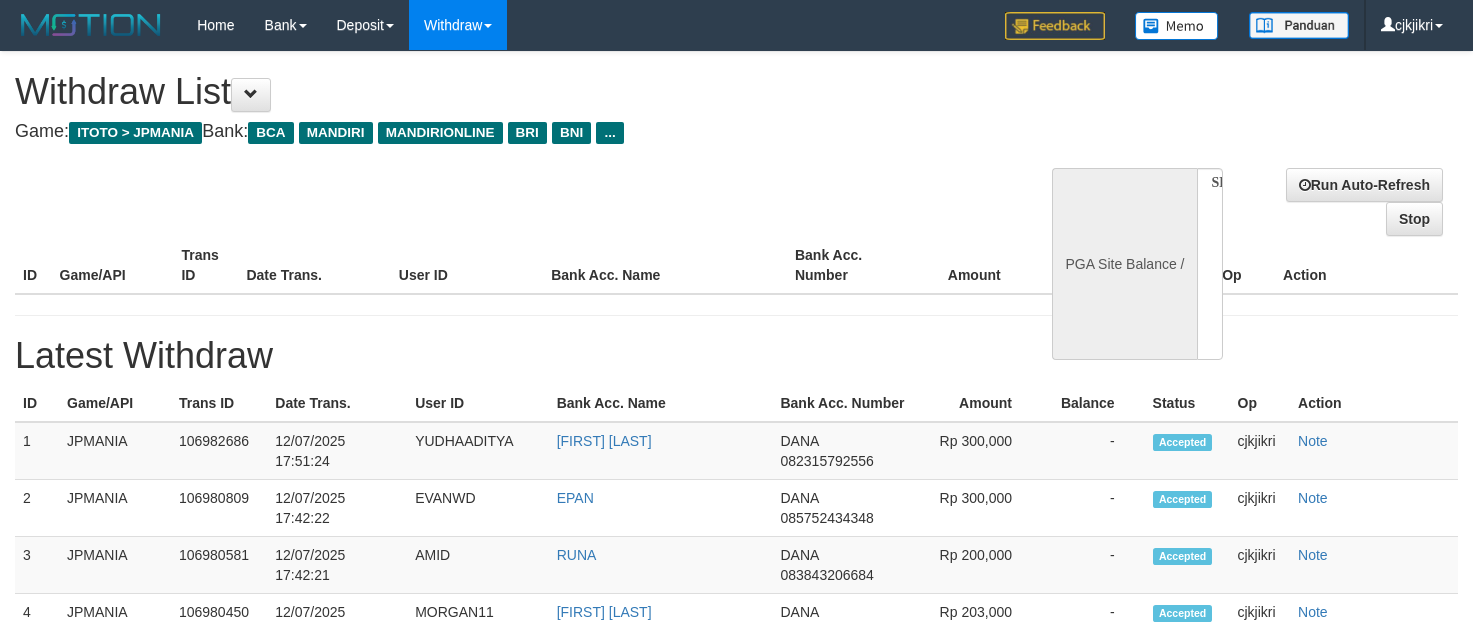 select 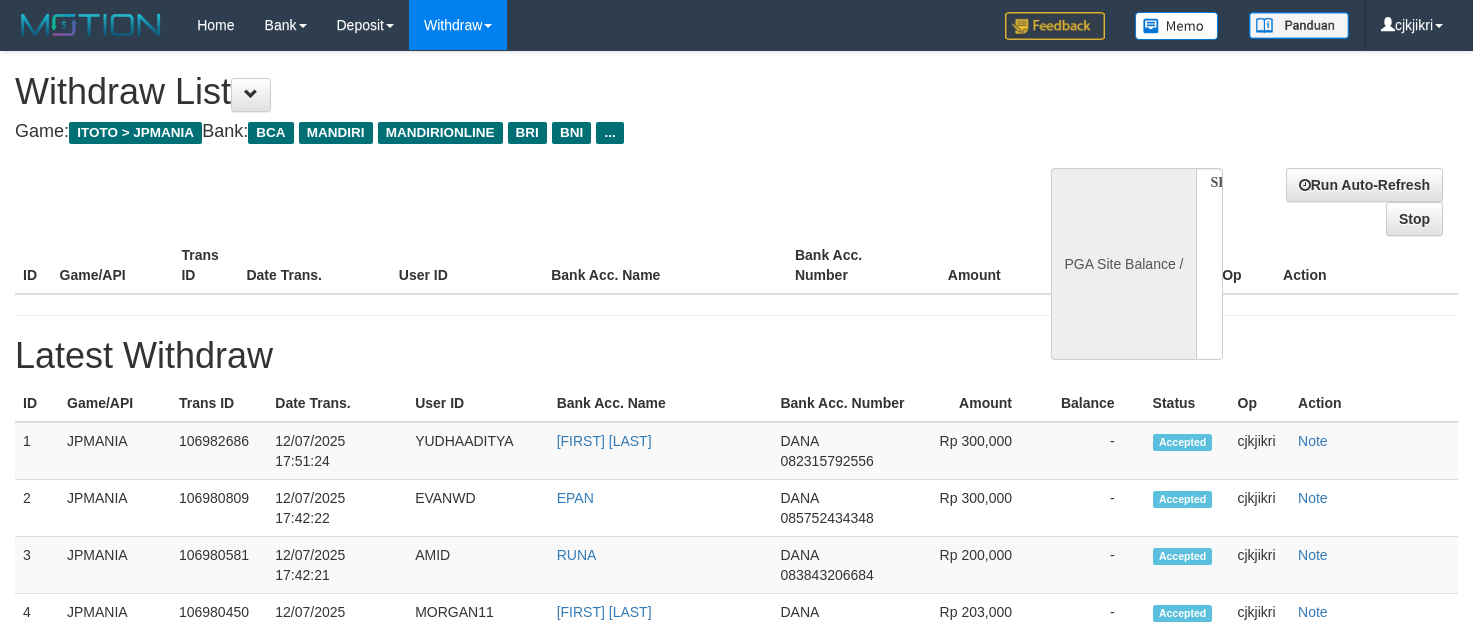 scroll, scrollTop: 0, scrollLeft: 0, axis: both 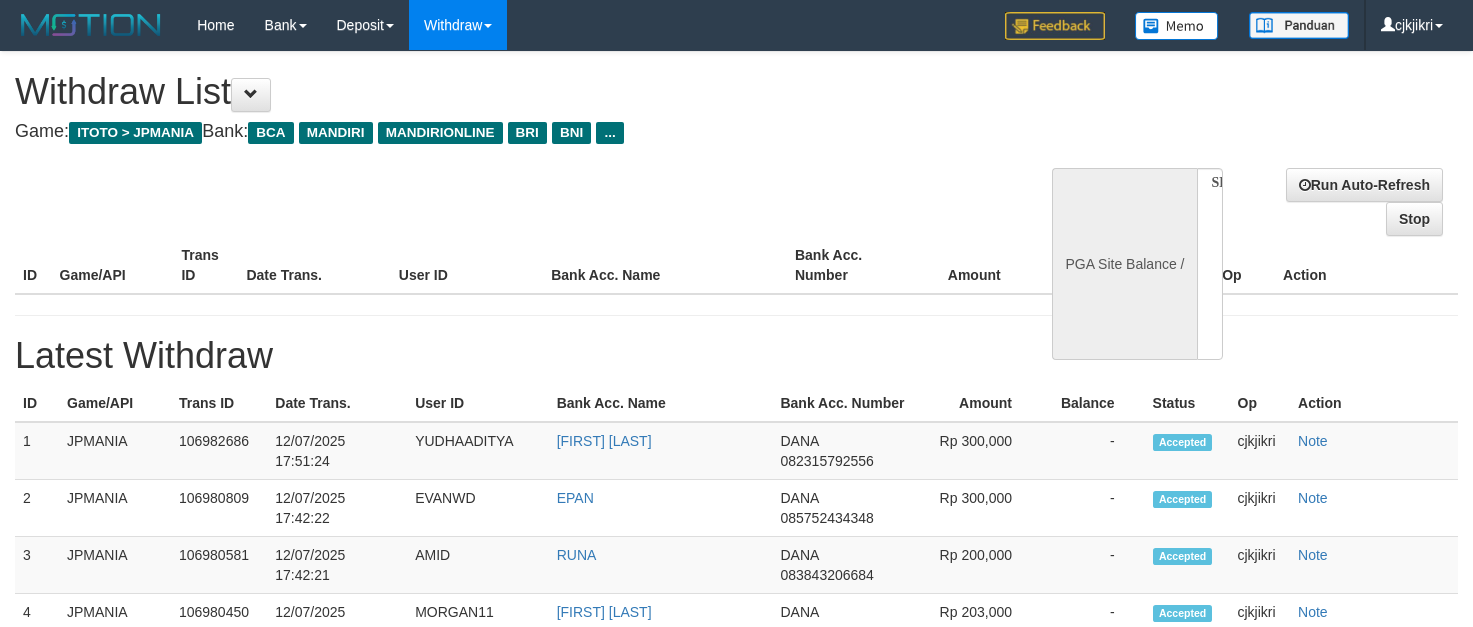 select 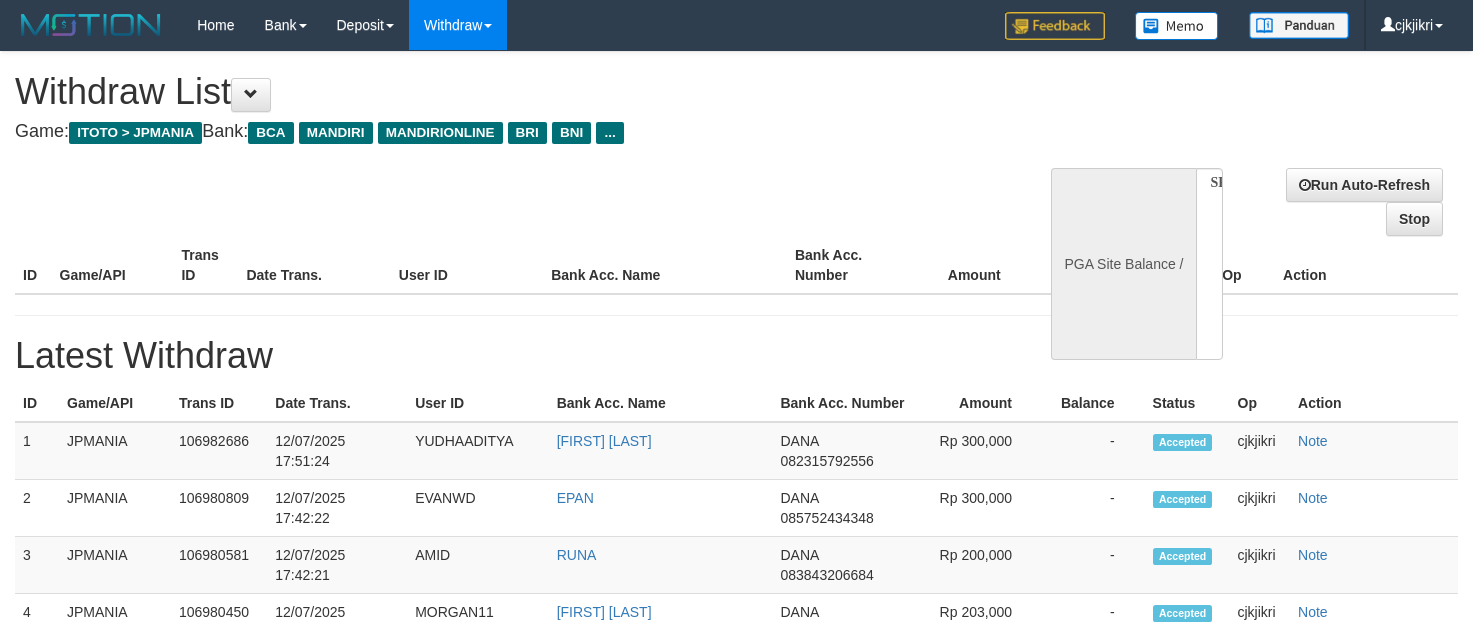 scroll, scrollTop: 0, scrollLeft: 0, axis: both 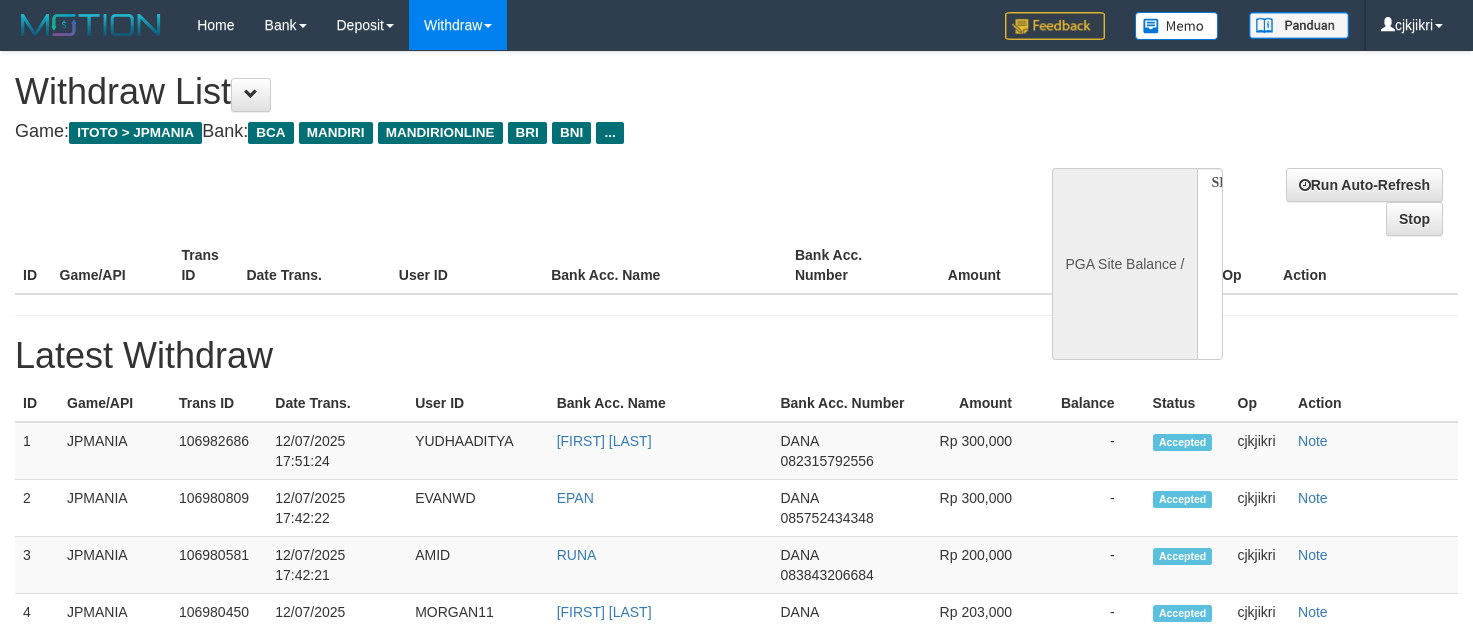 select 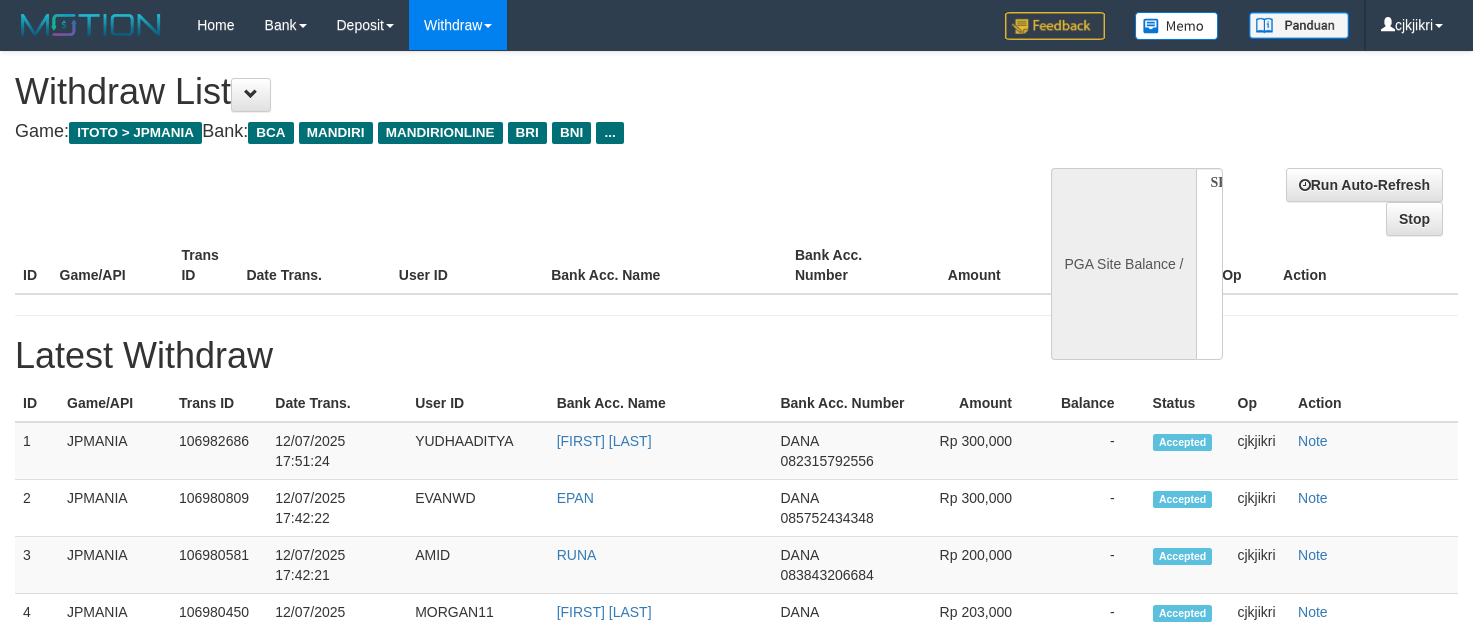 scroll, scrollTop: 0, scrollLeft: 0, axis: both 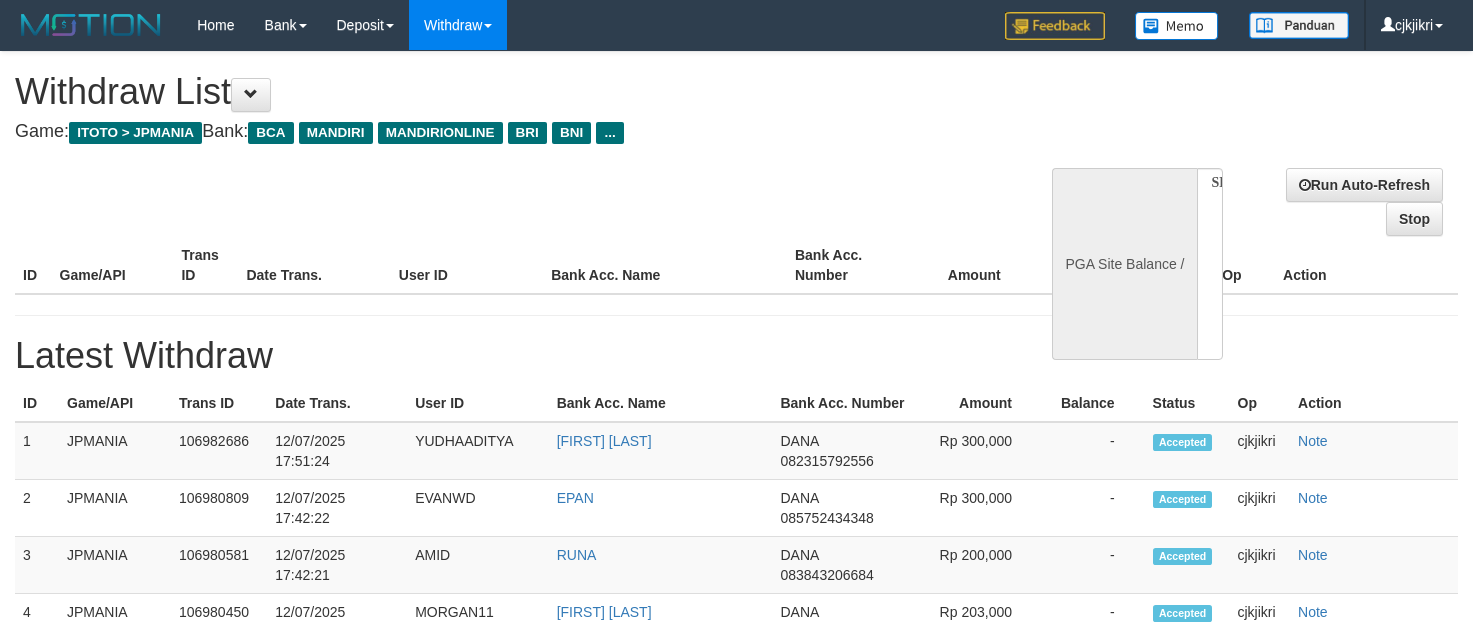 select 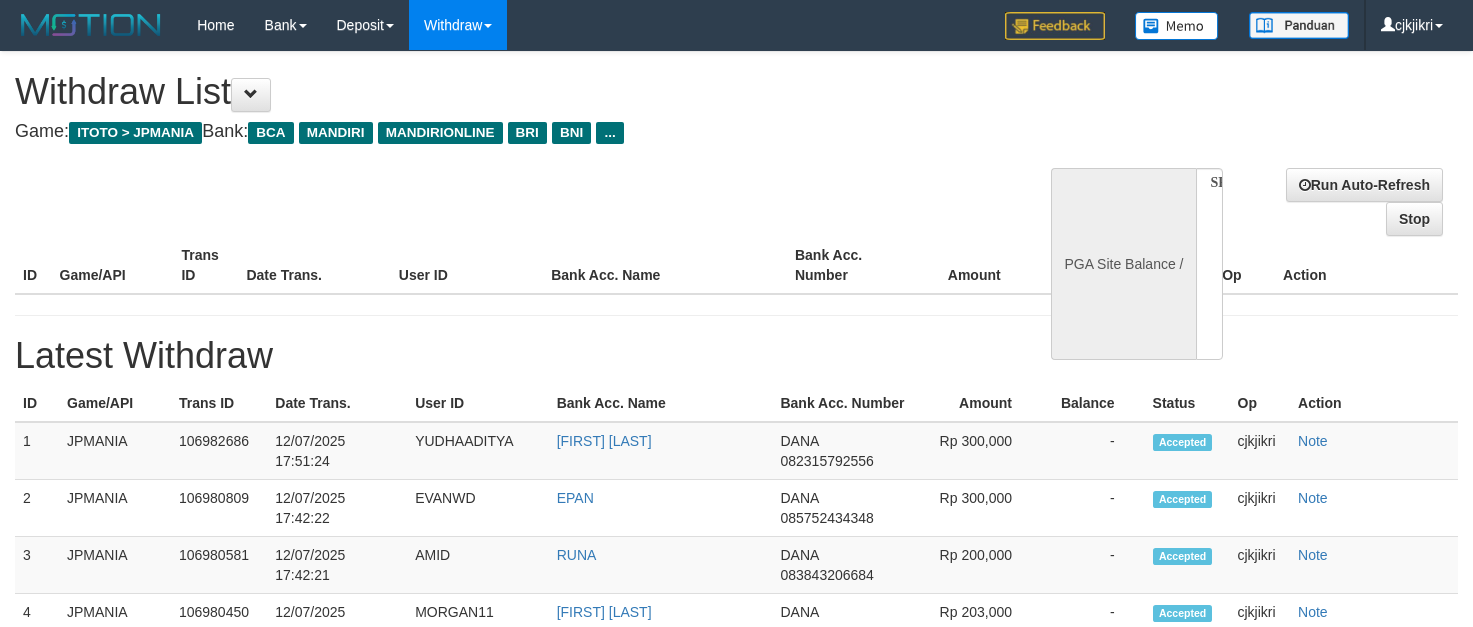 scroll, scrollTop: 0, scrollLeft: 0, axis: both 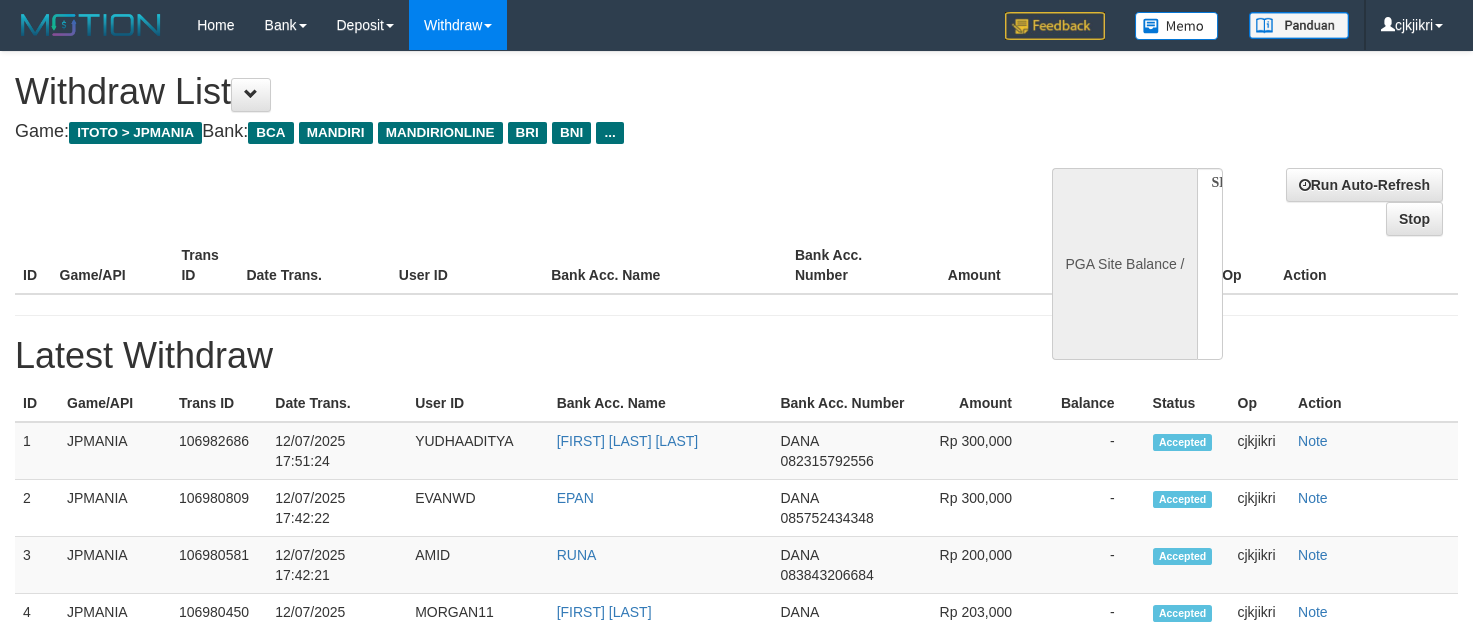 select 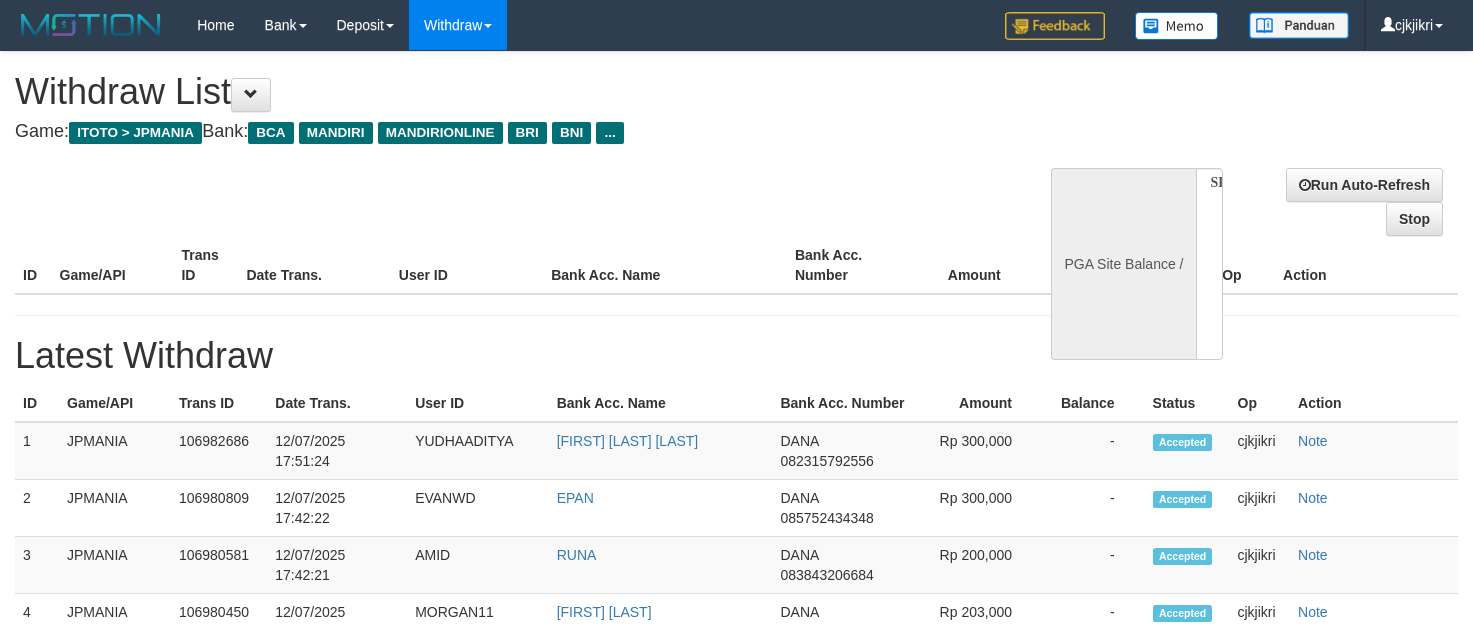 scroll, scrollTop: 0, scrollLeft: 0, axis: both 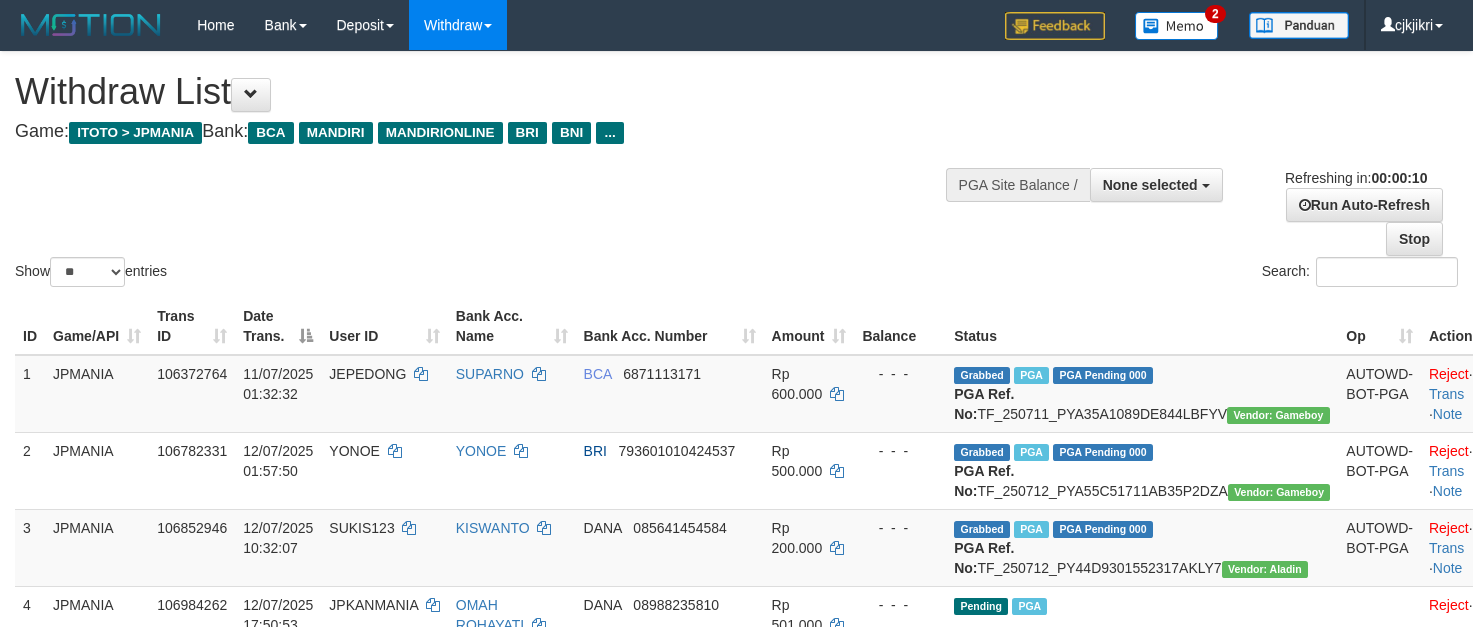 select 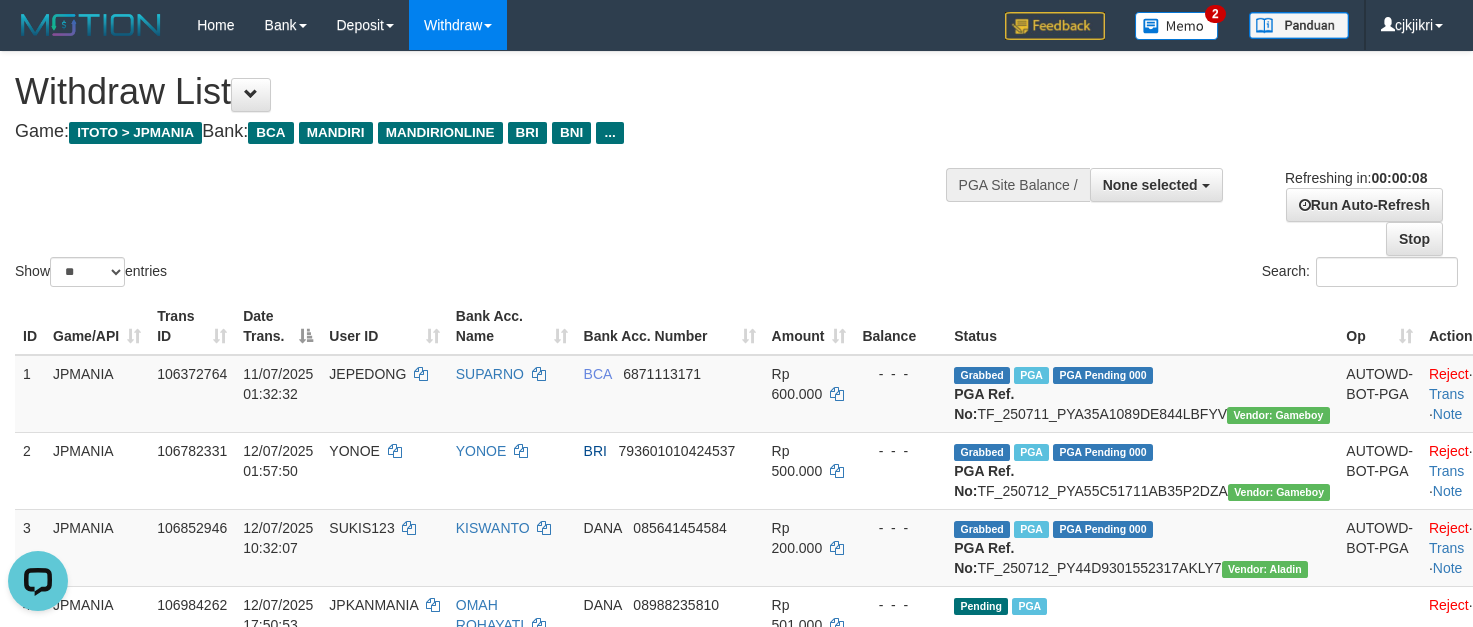 scroll, scrollTop: 0, scrollLeft: 0, axis: both 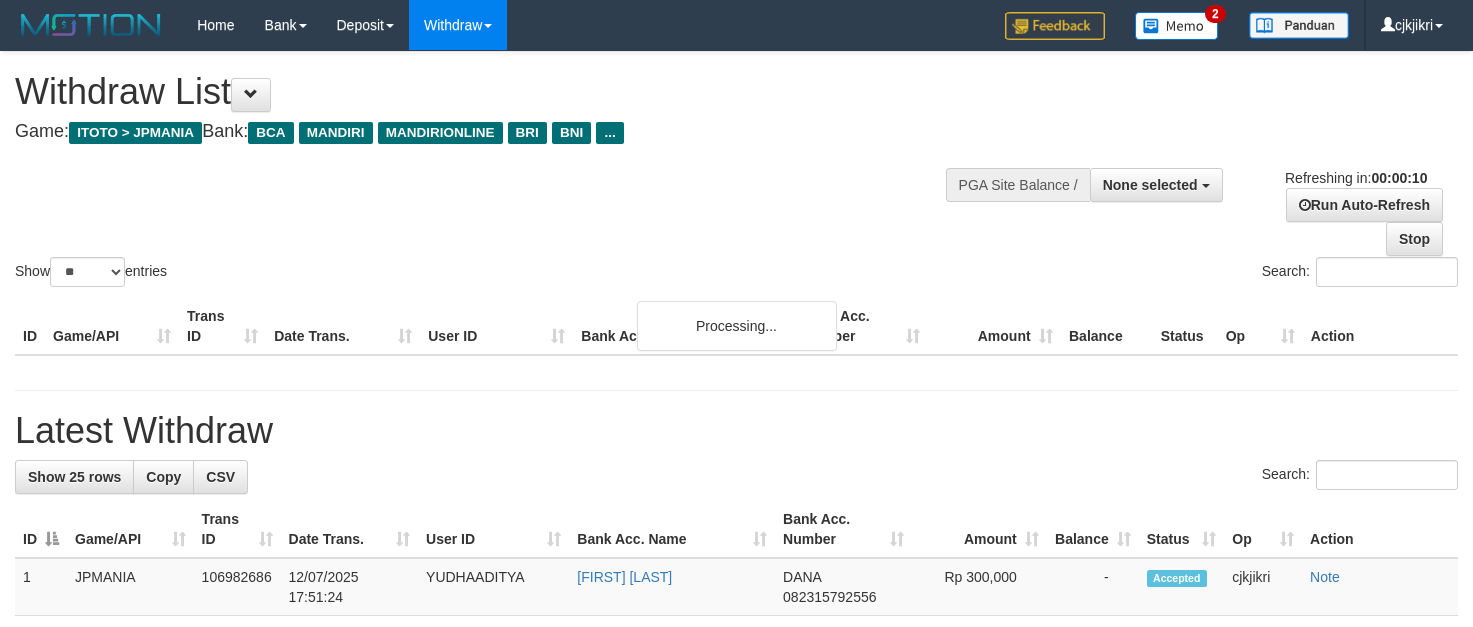 select 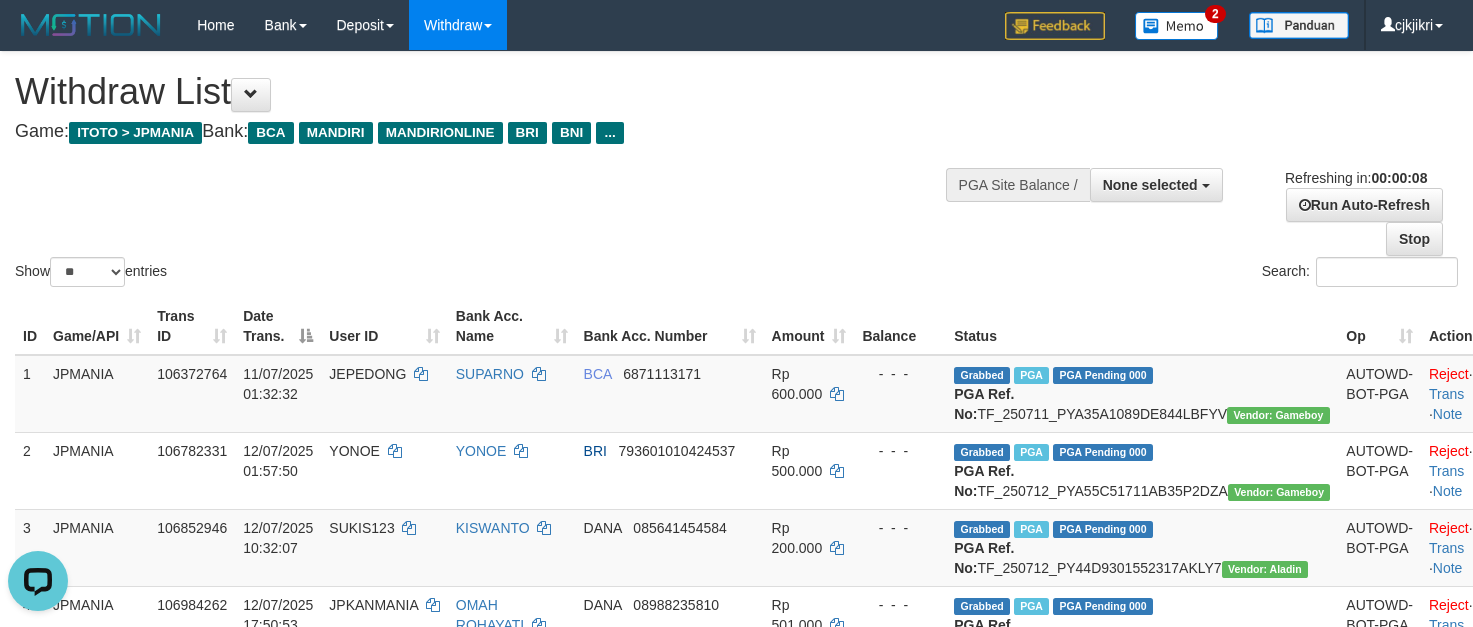 scroll, scrollTop: 0, scrollLeft: 0, axis: both 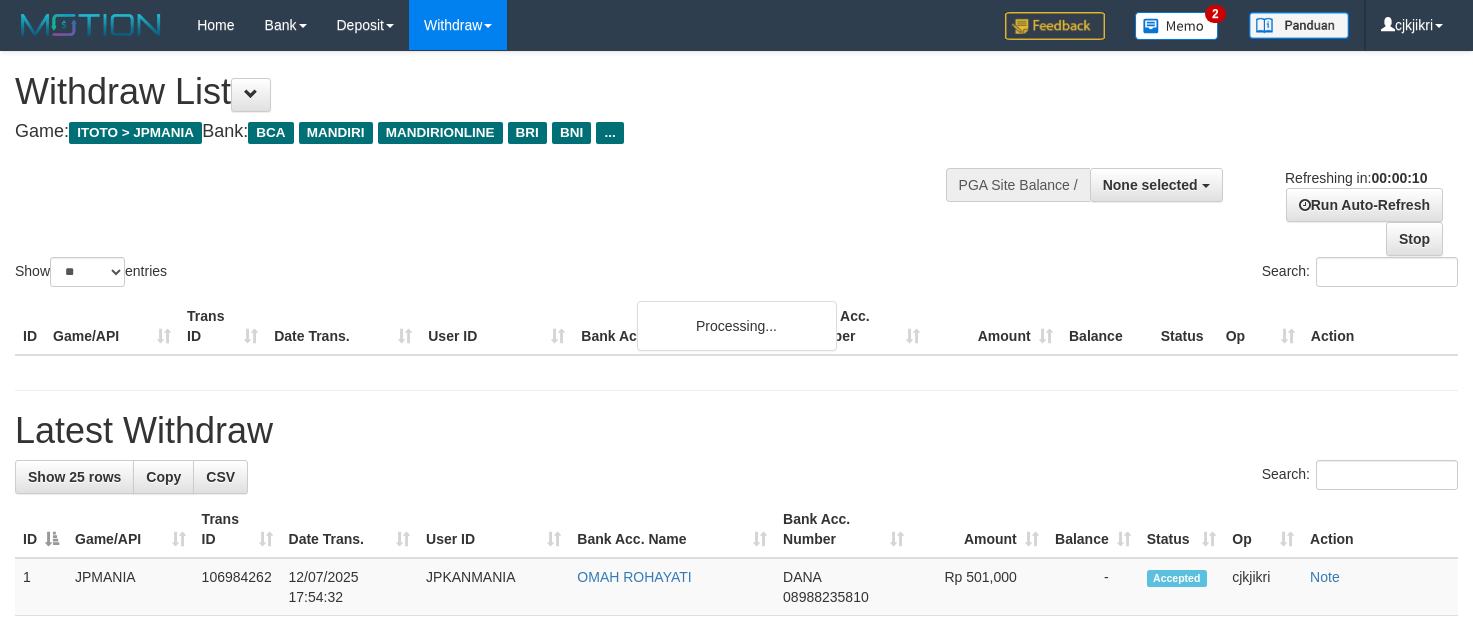 select 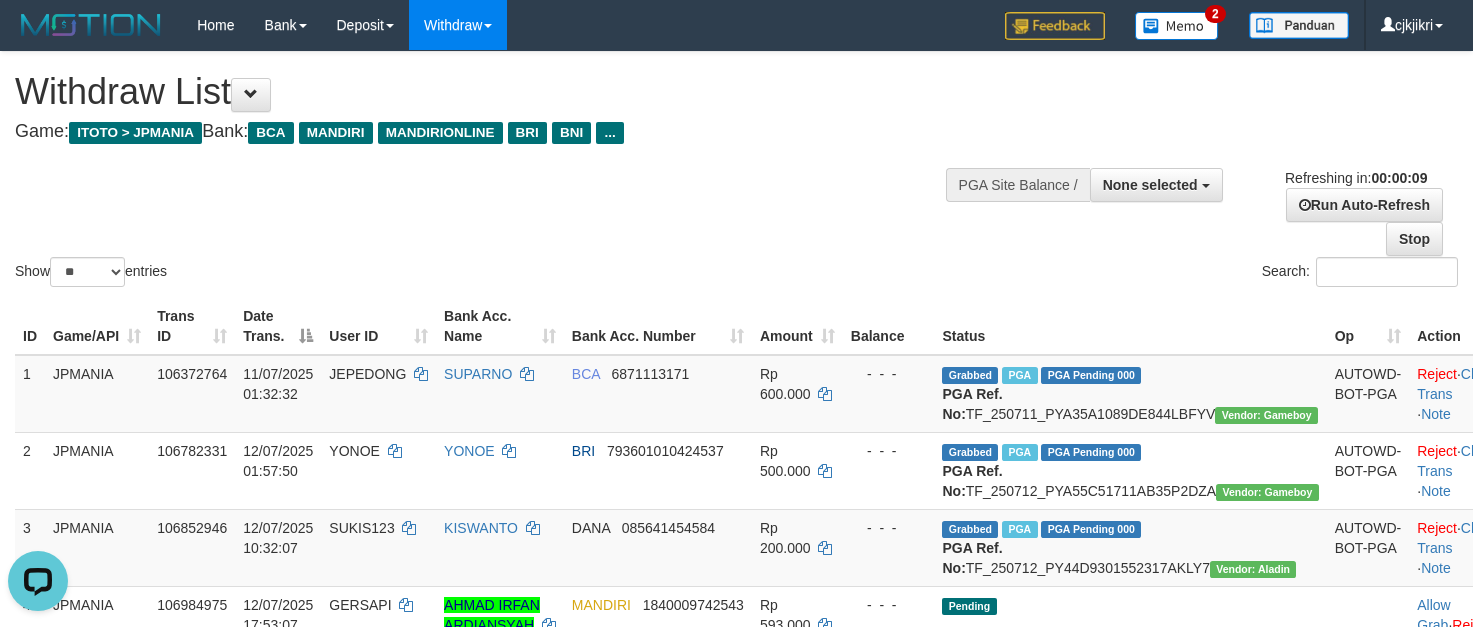 scroll, scrollTop: 0, scrollLeft: 0, axis: both 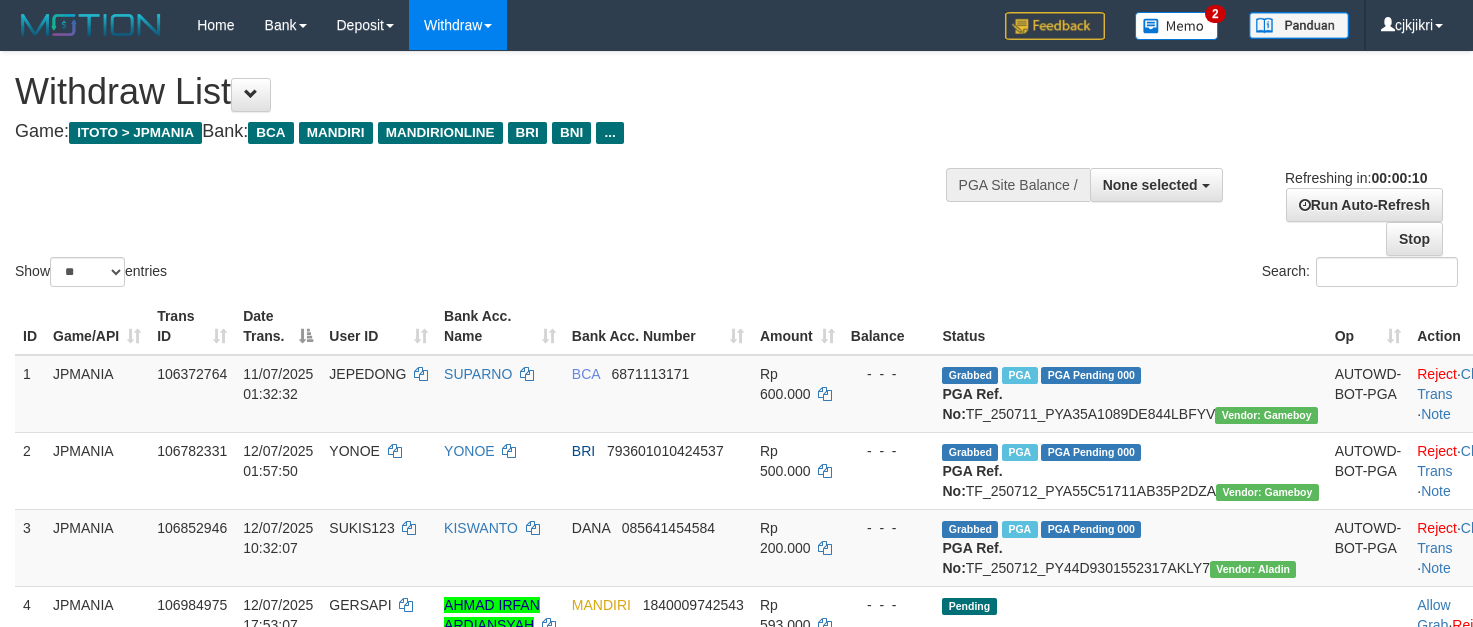 select 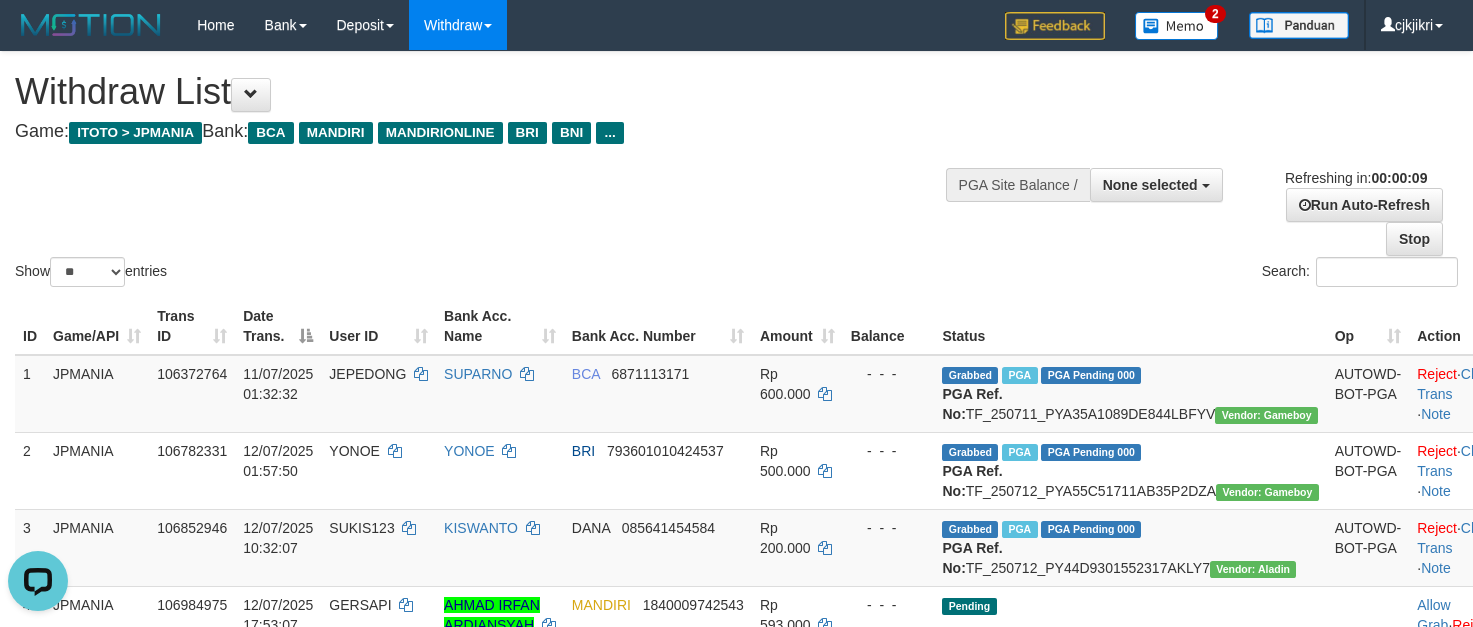 scroll, scrollTop: 0, scrollLeft: 0, axis: both 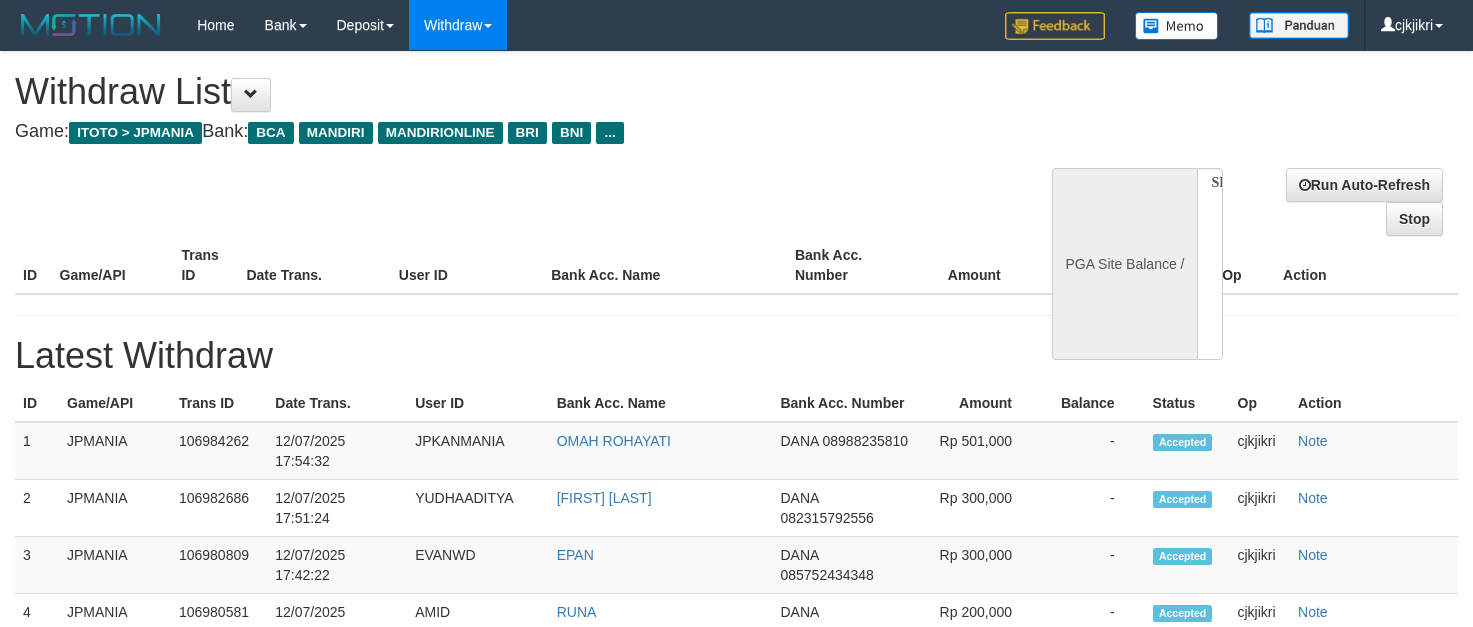 select 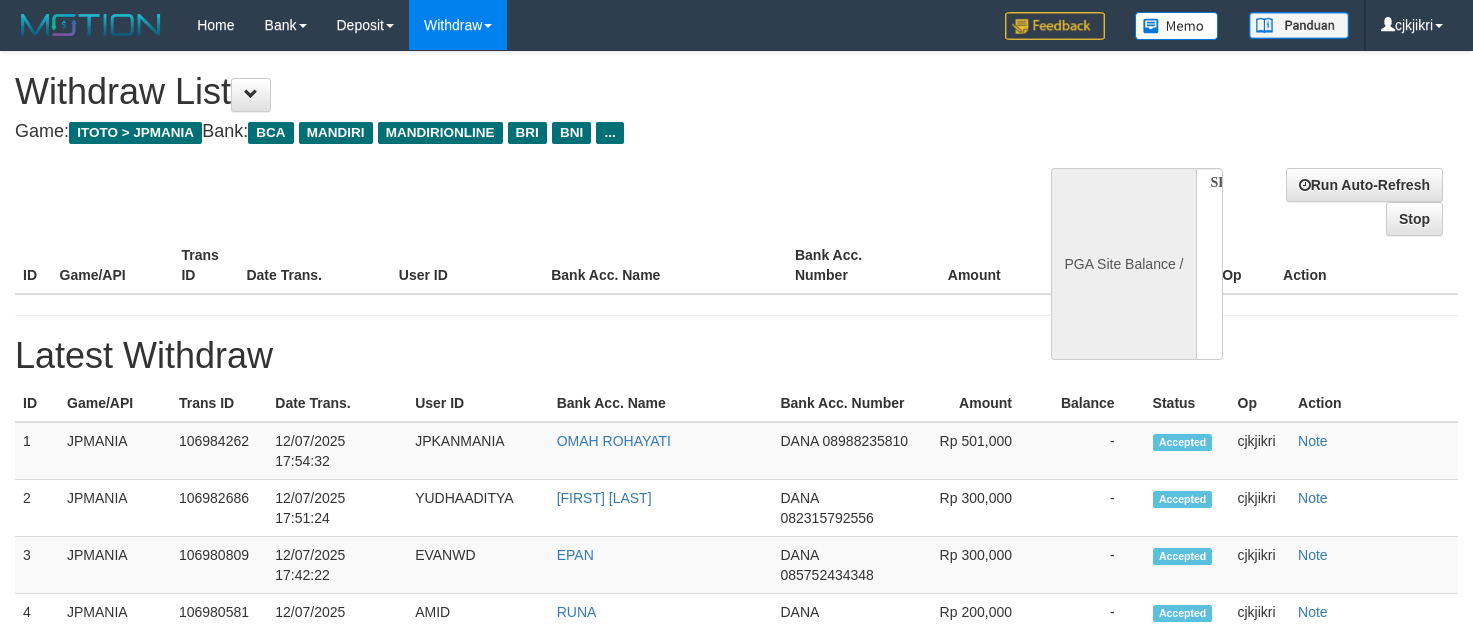 scroll, scrollTop: 0, scrollLeft: 0, axis: both 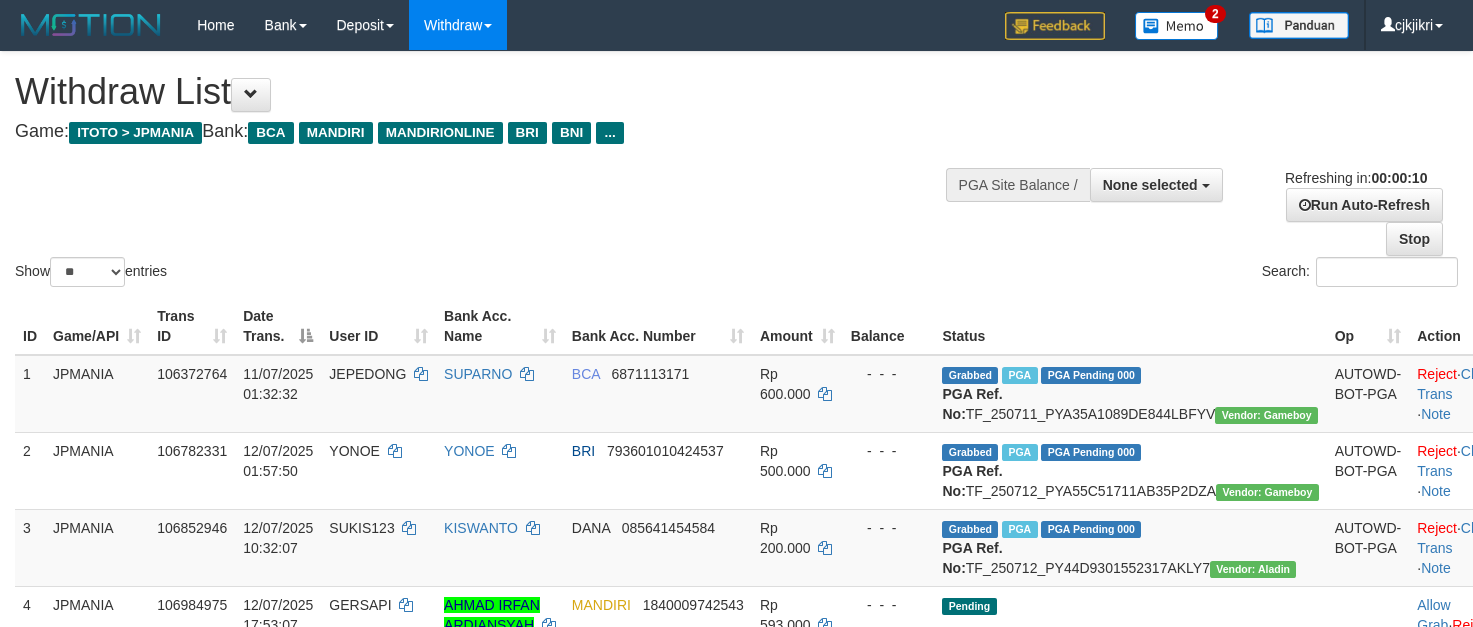 select 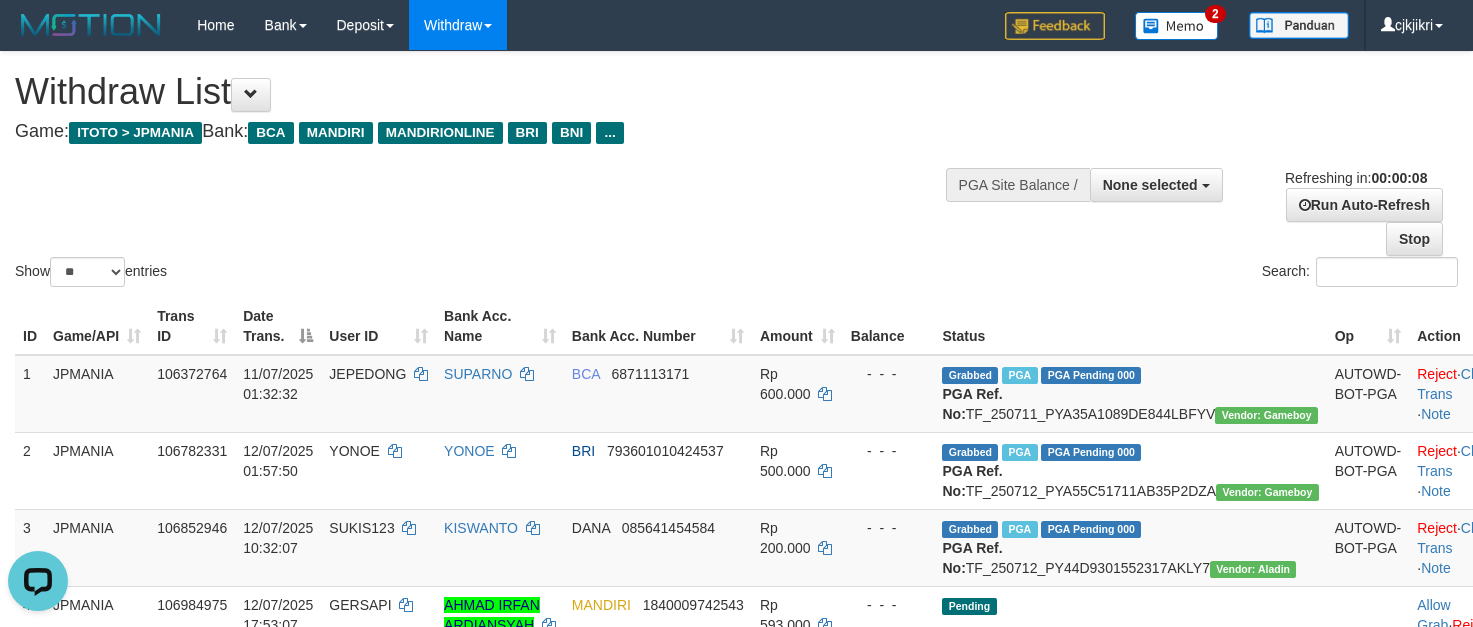 scroll, scrollTop: 0, scrollLeft: 0, axis: both 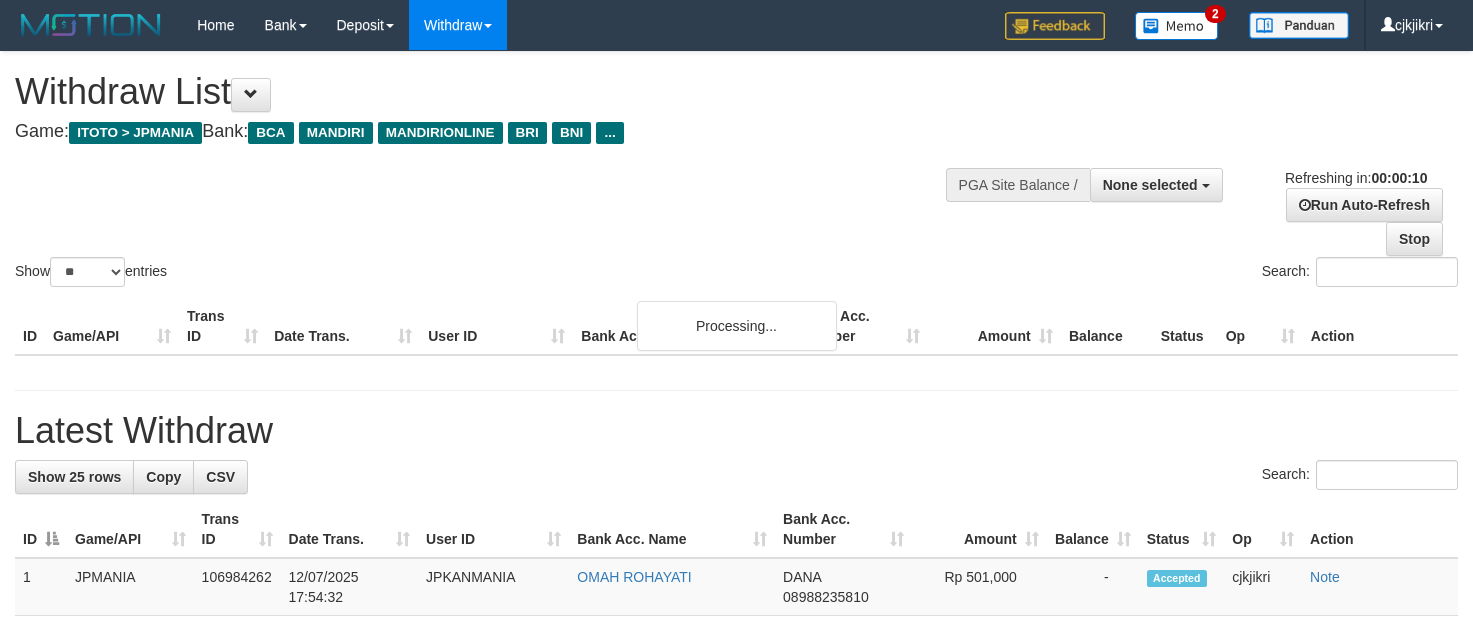 select 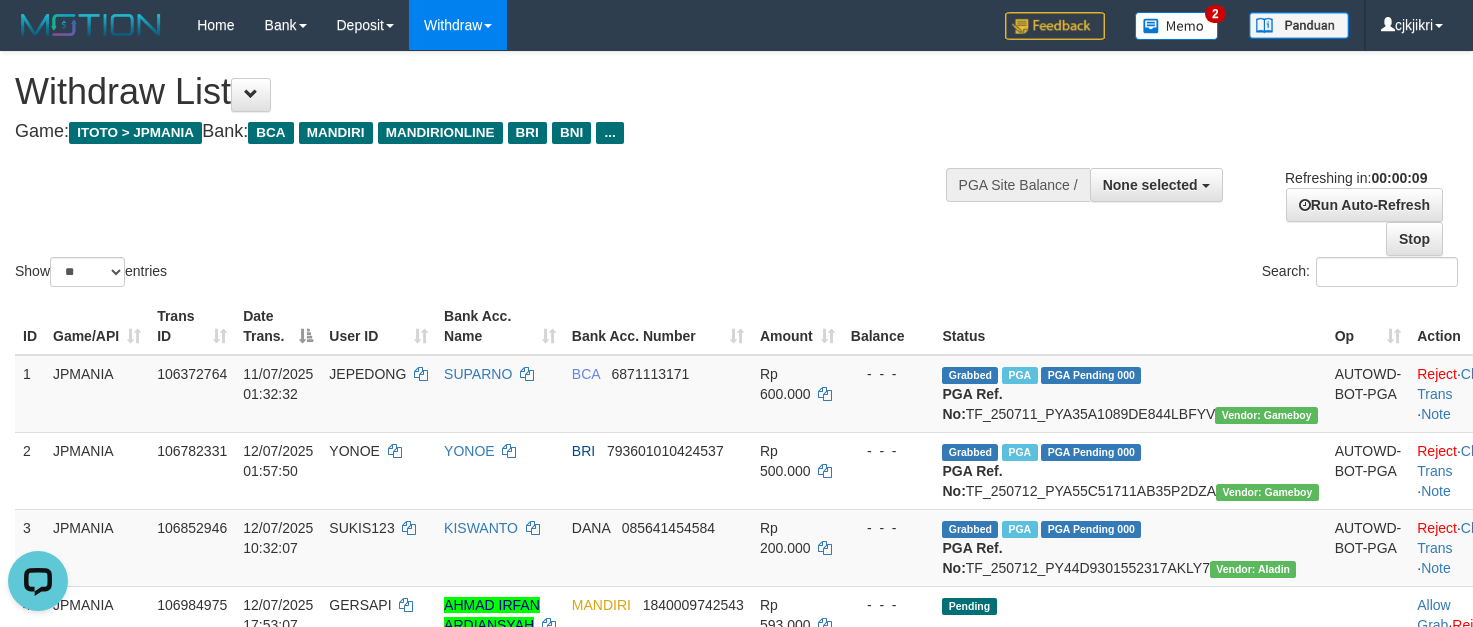 scroll, scrollTop: 0, scrollLeft: 0, axis: both 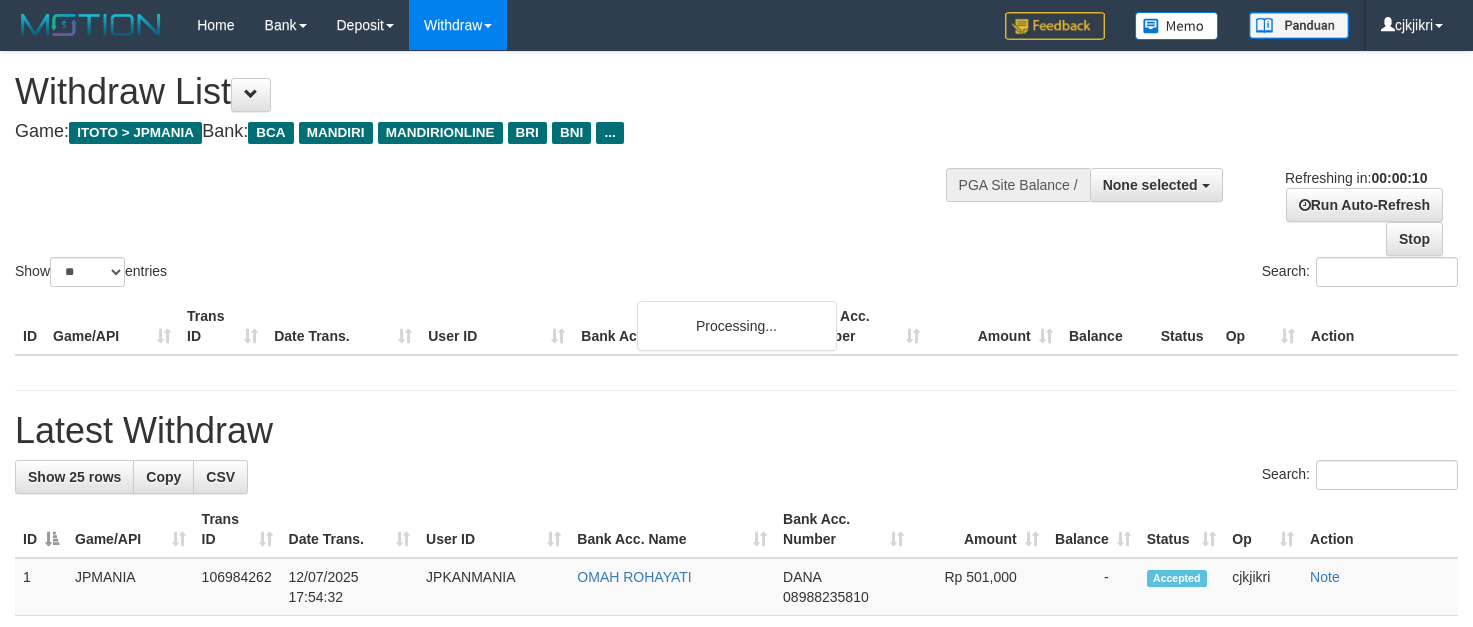 select 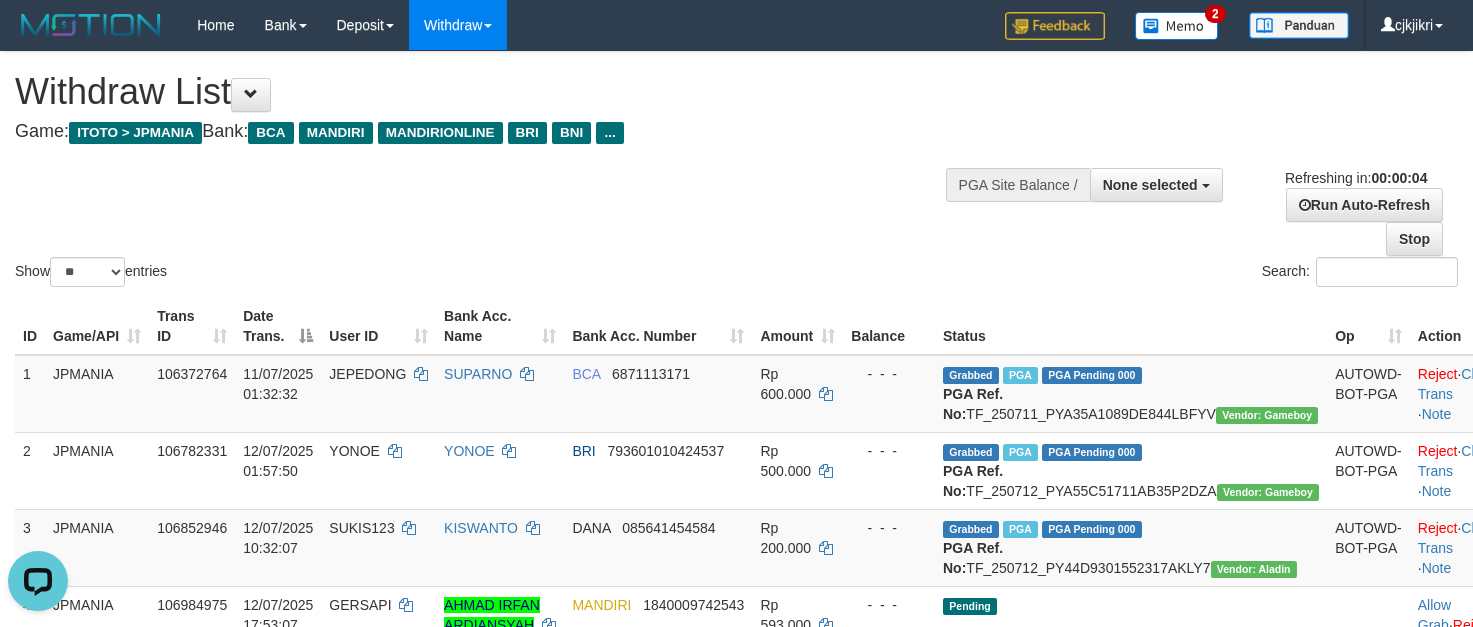 scroll, scrollTop: 0, scrollLeft: 0, axis: both 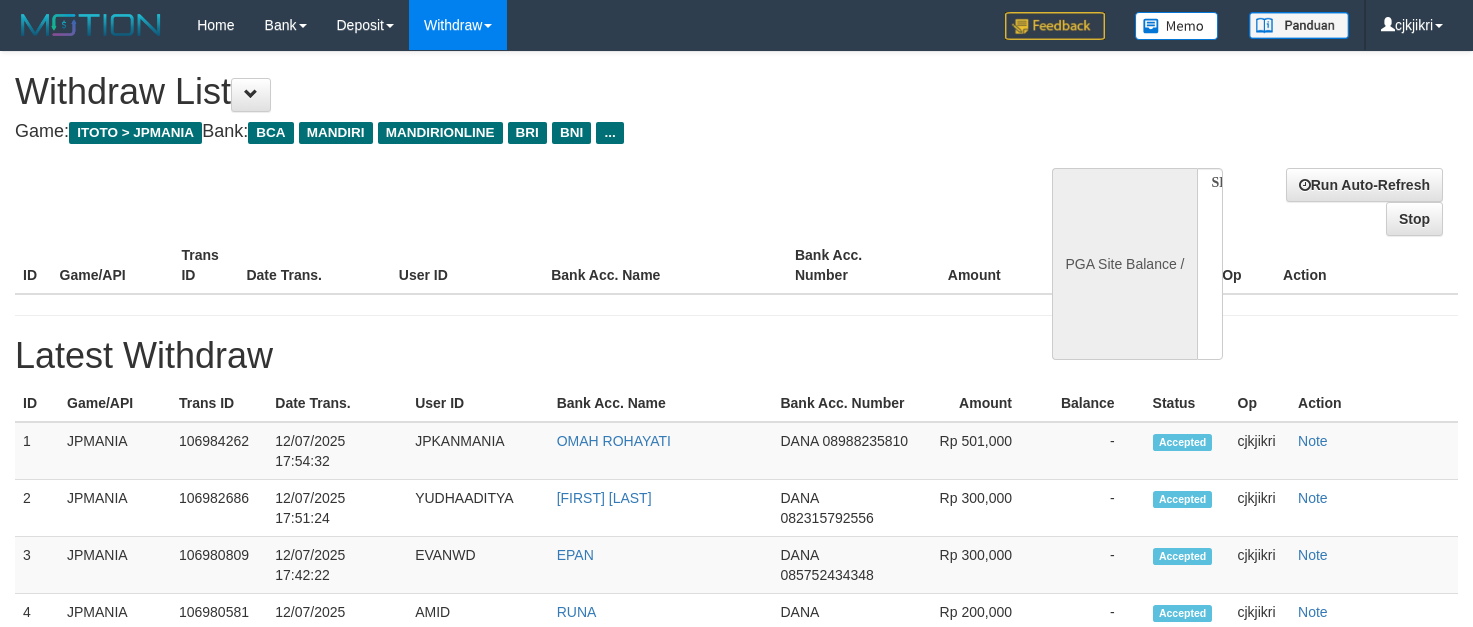 select 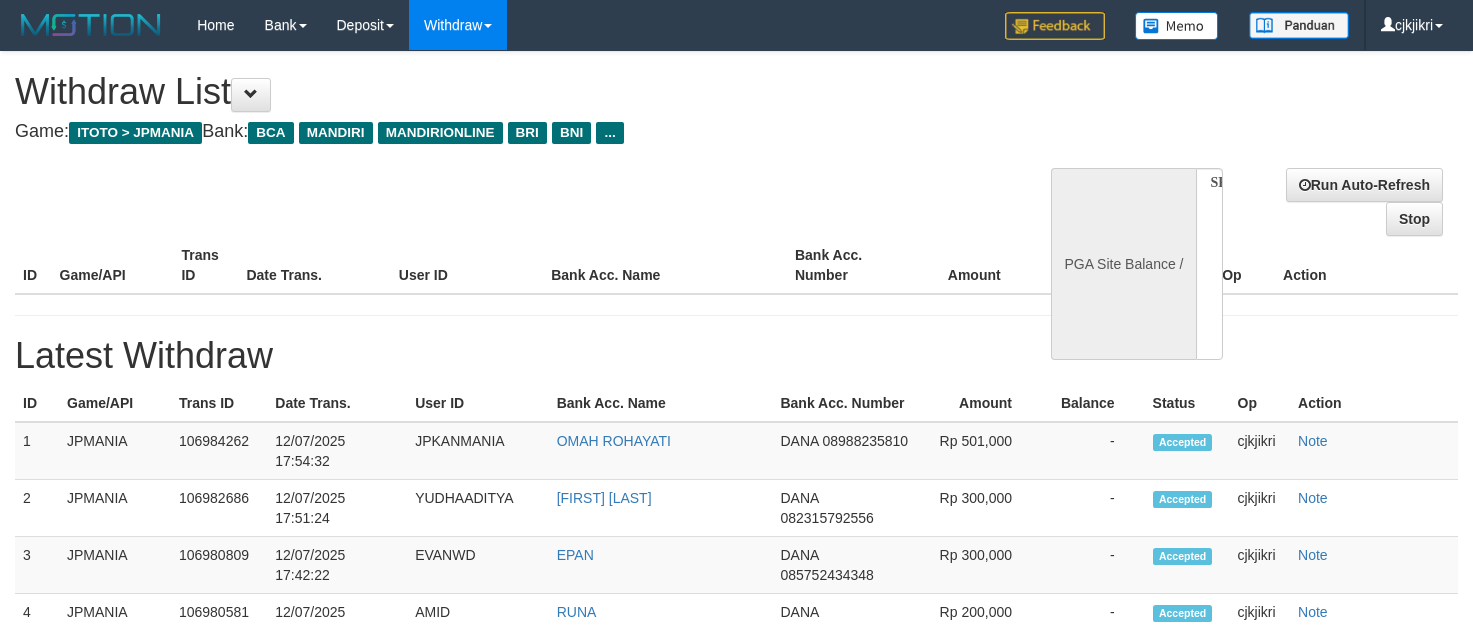 scroll, scrollTop: 0, scrollLeft: 0, axis: both 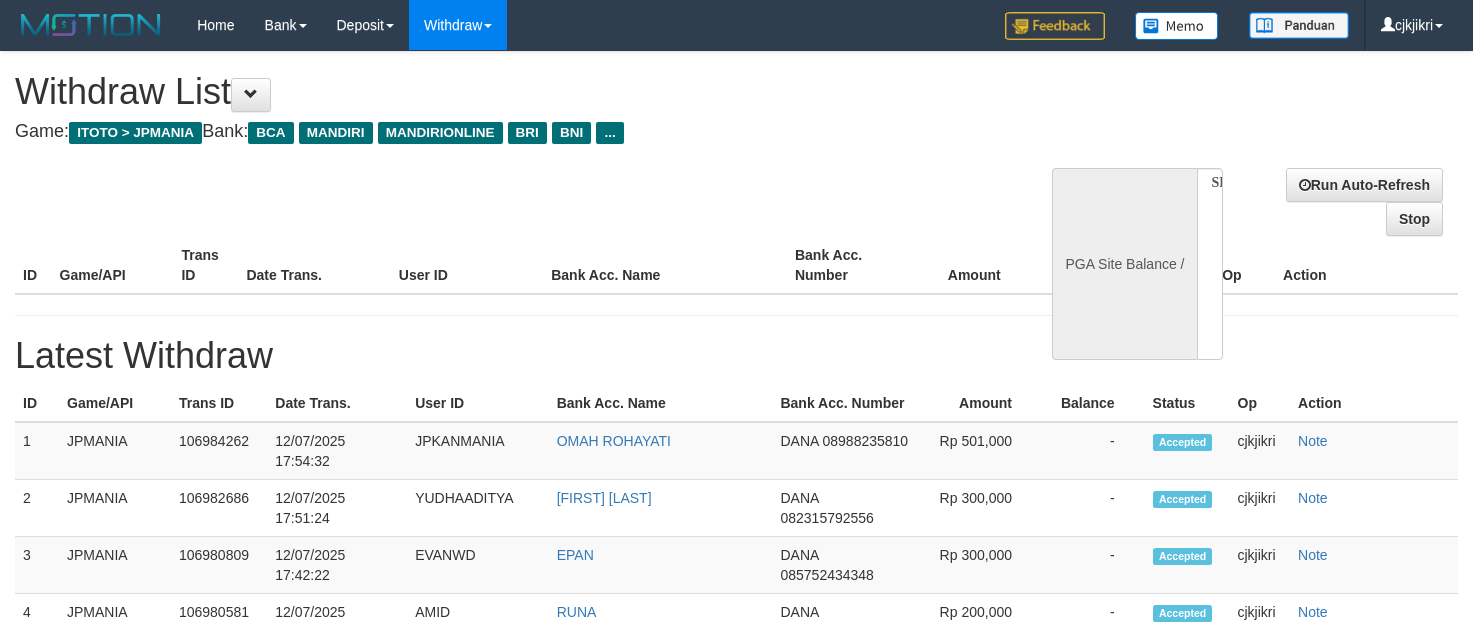 select 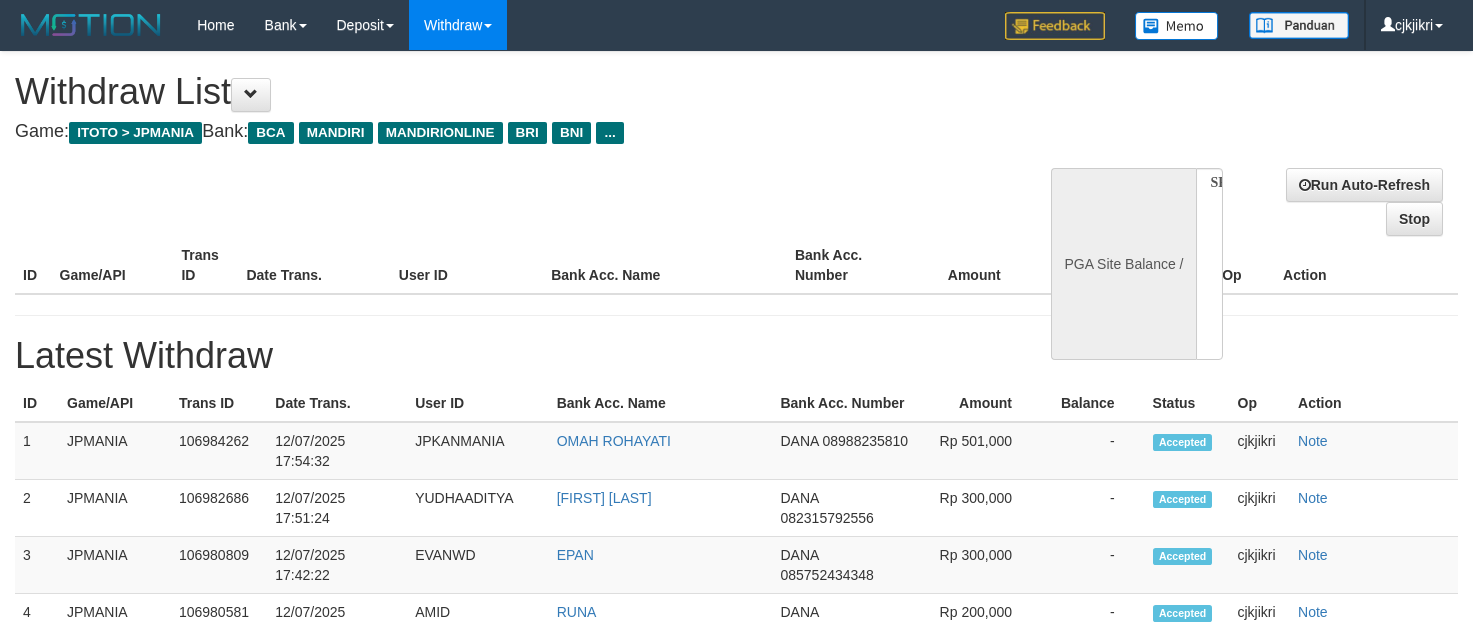 scroll, scrollTop: 0, scrollLeft: 0, axis: both 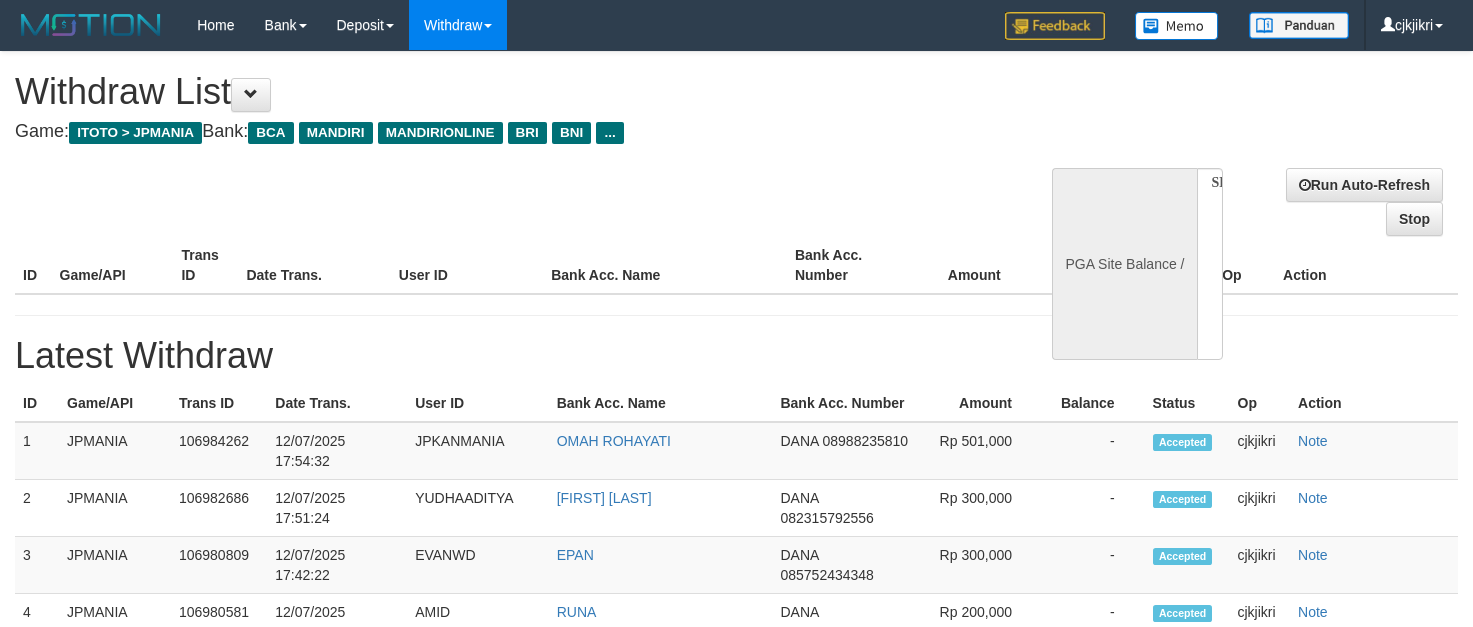 select 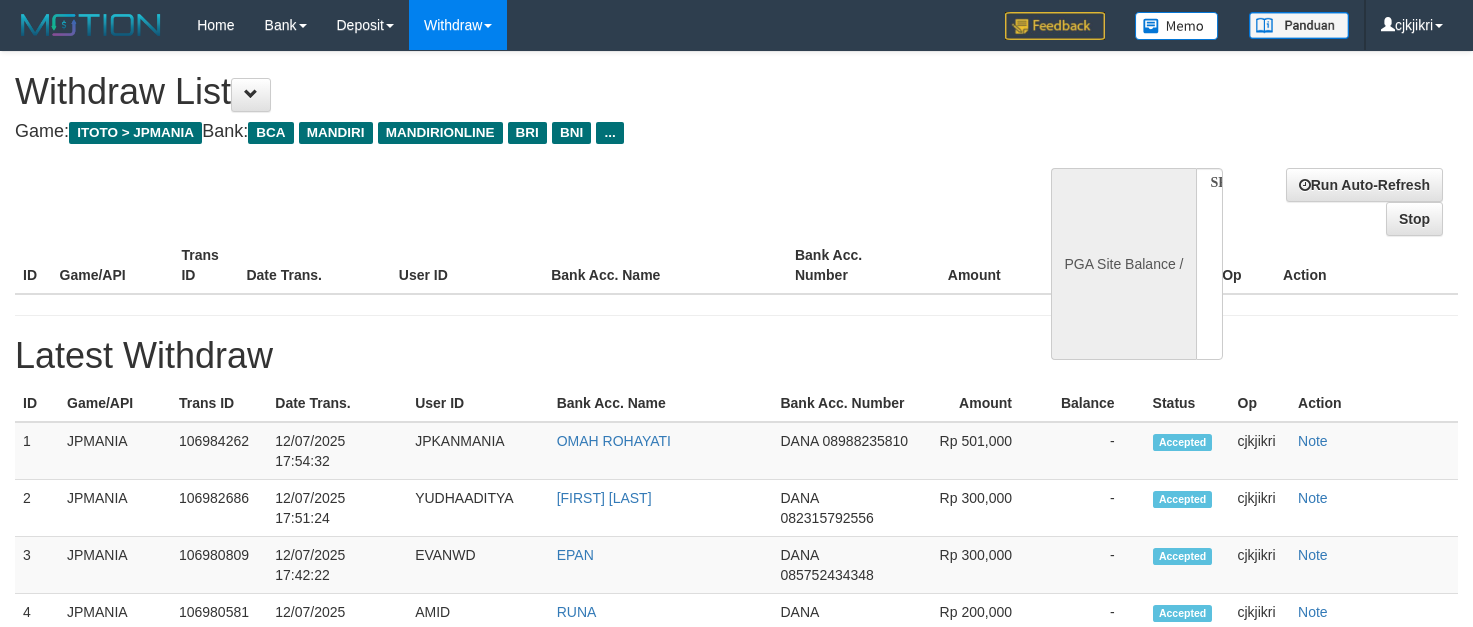 scroll, scrollTop: 0, scrollLeft: 0, axis: both 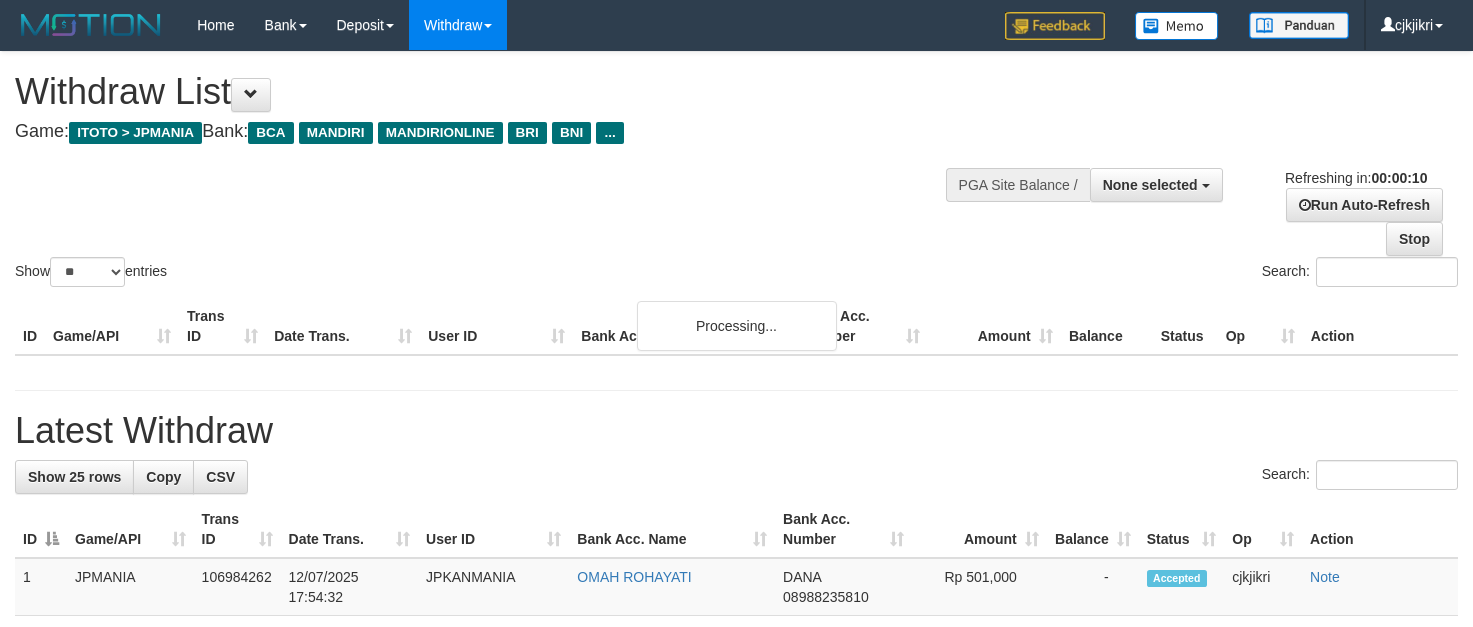 select 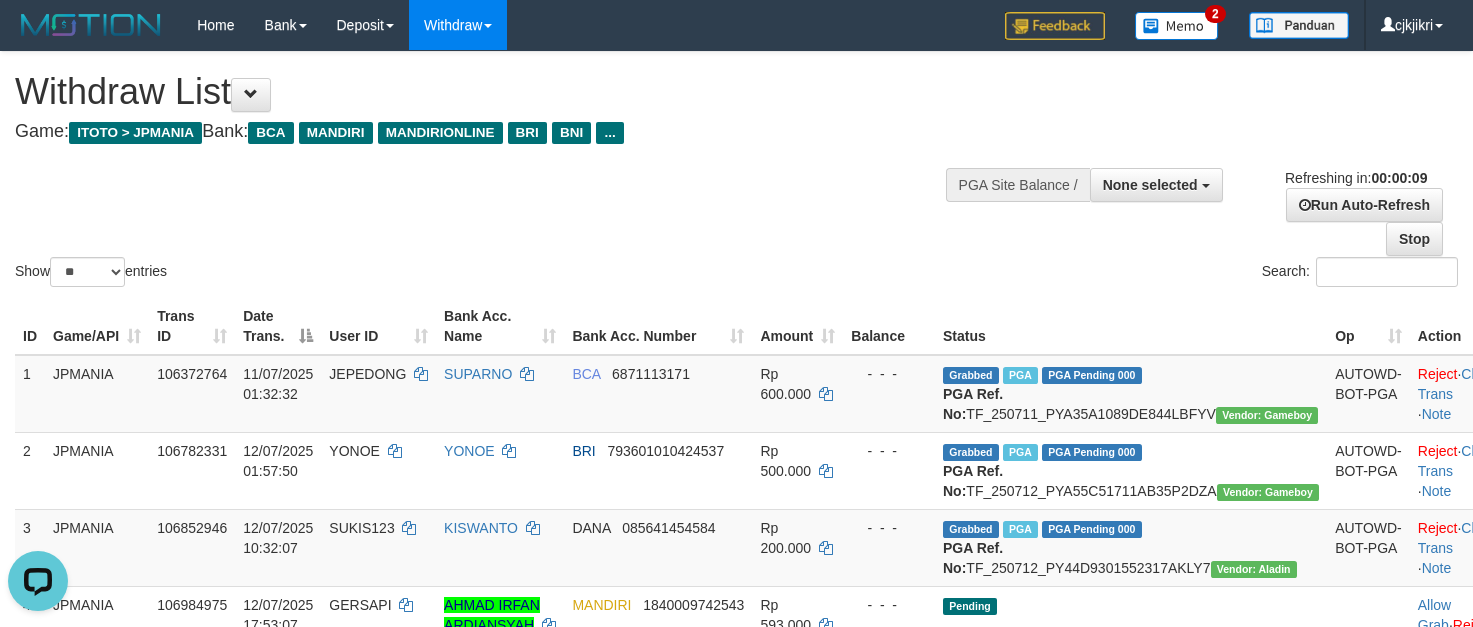 scroll, scrollTop: 0, scrollLeft: 0, axis: both 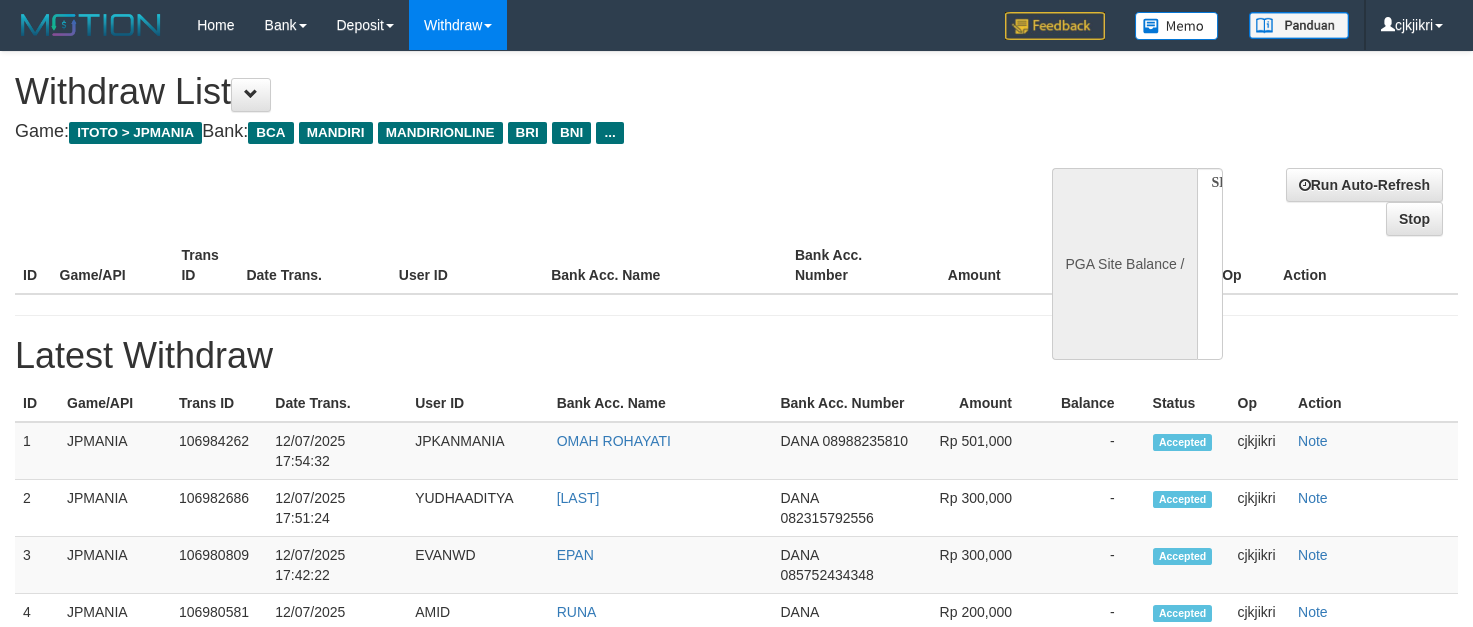 select 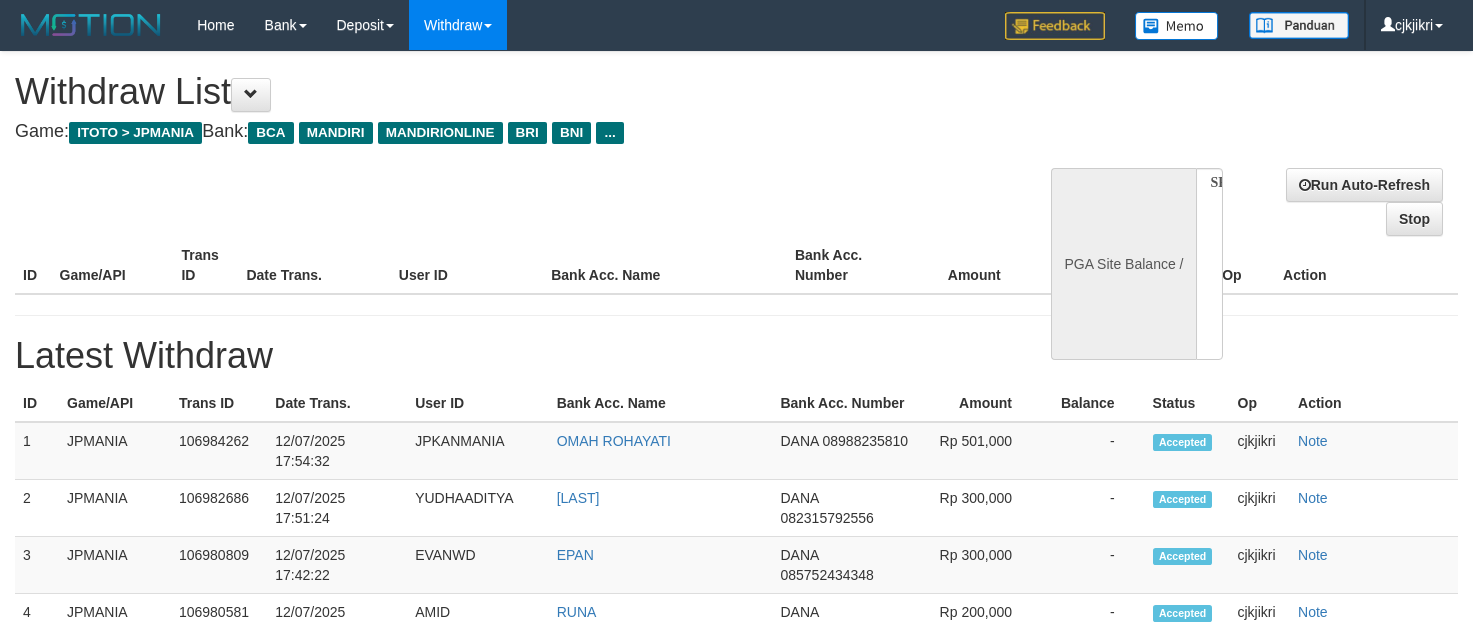 scroll, scrollTop: 0, scrollLeft: 0, axis: both 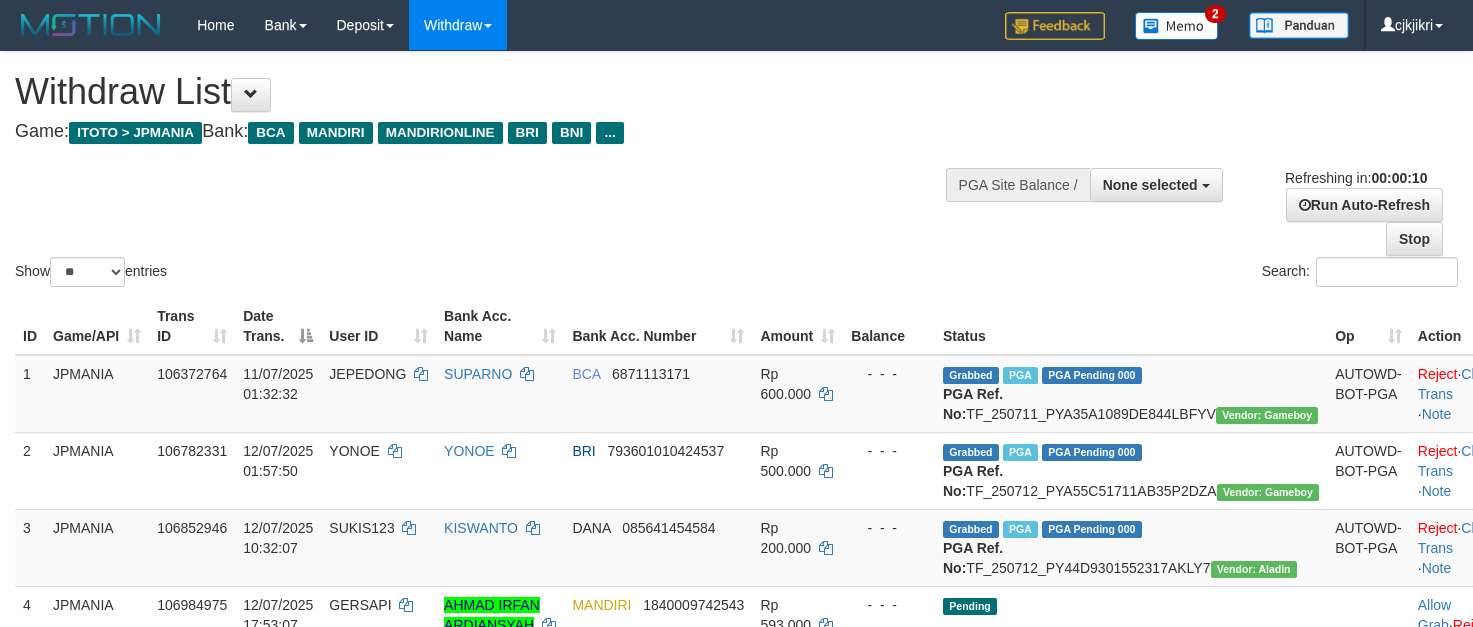 select 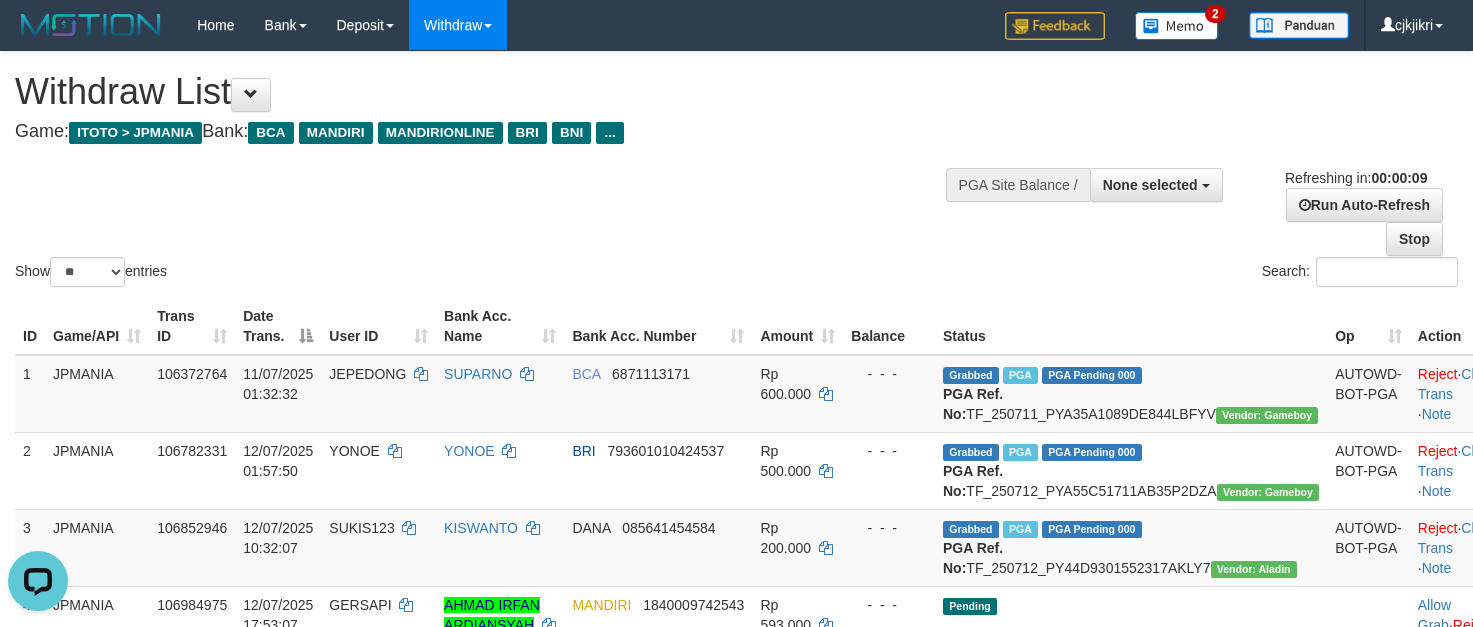 scroll, scrollTop: 0, scrollLeft: 0, axis: both 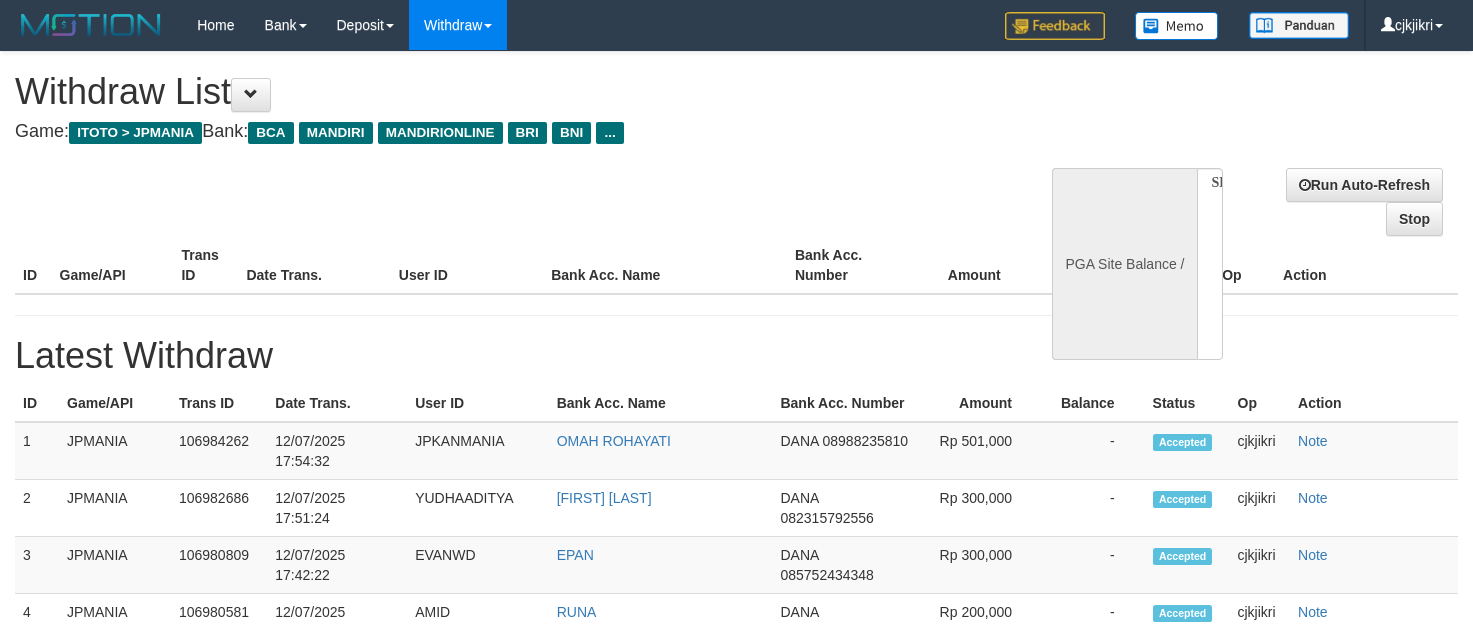 select 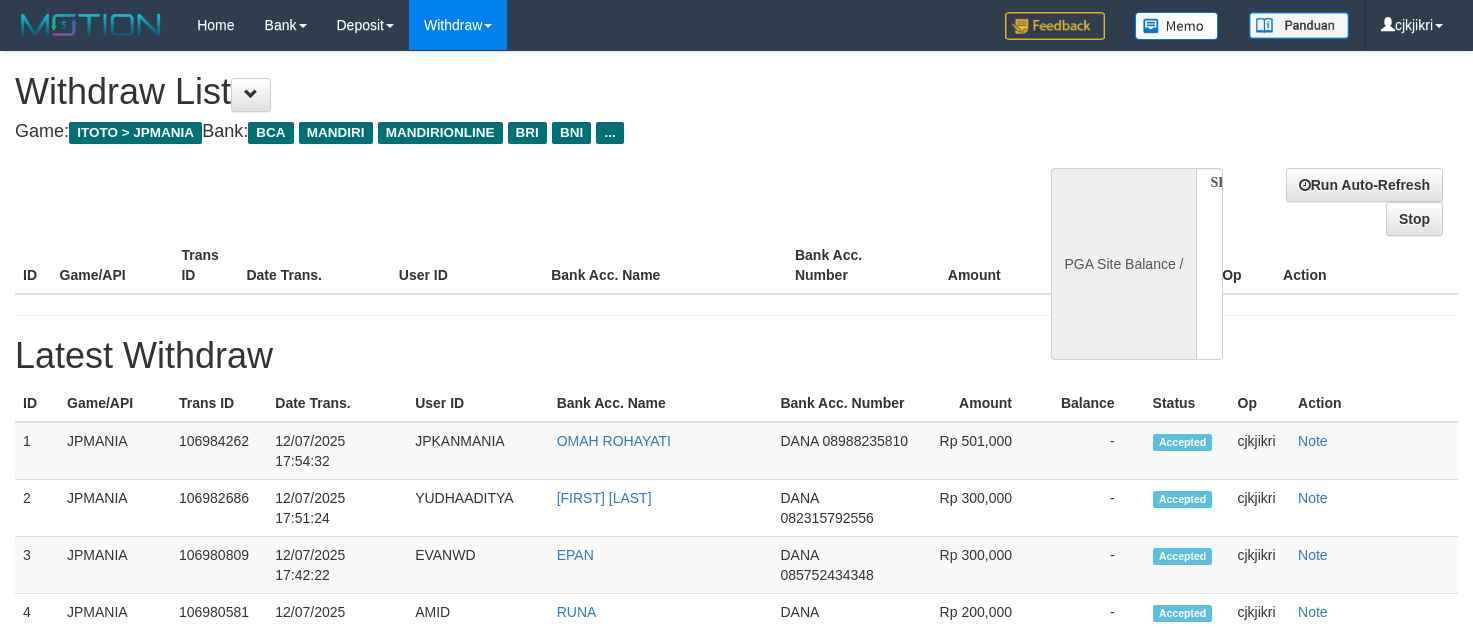 scroll, scrollTop: 0, scrollLeft: 0, axis: both 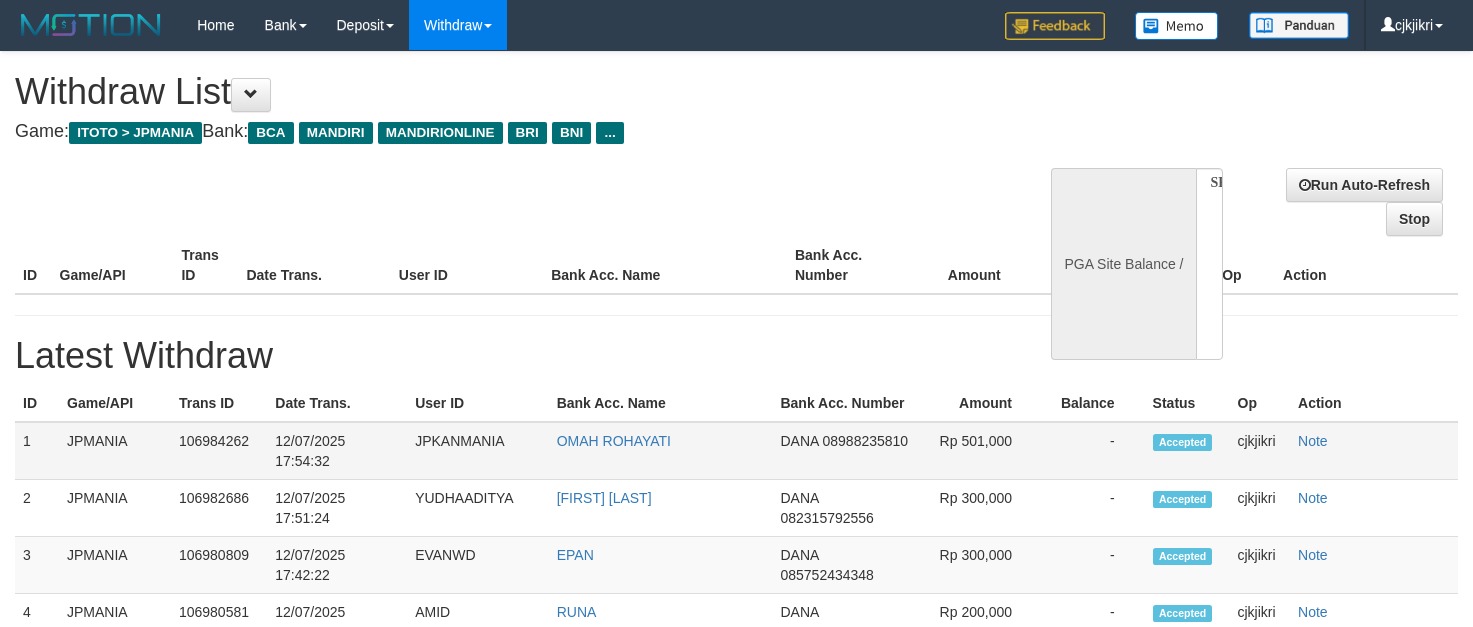 select on "**" 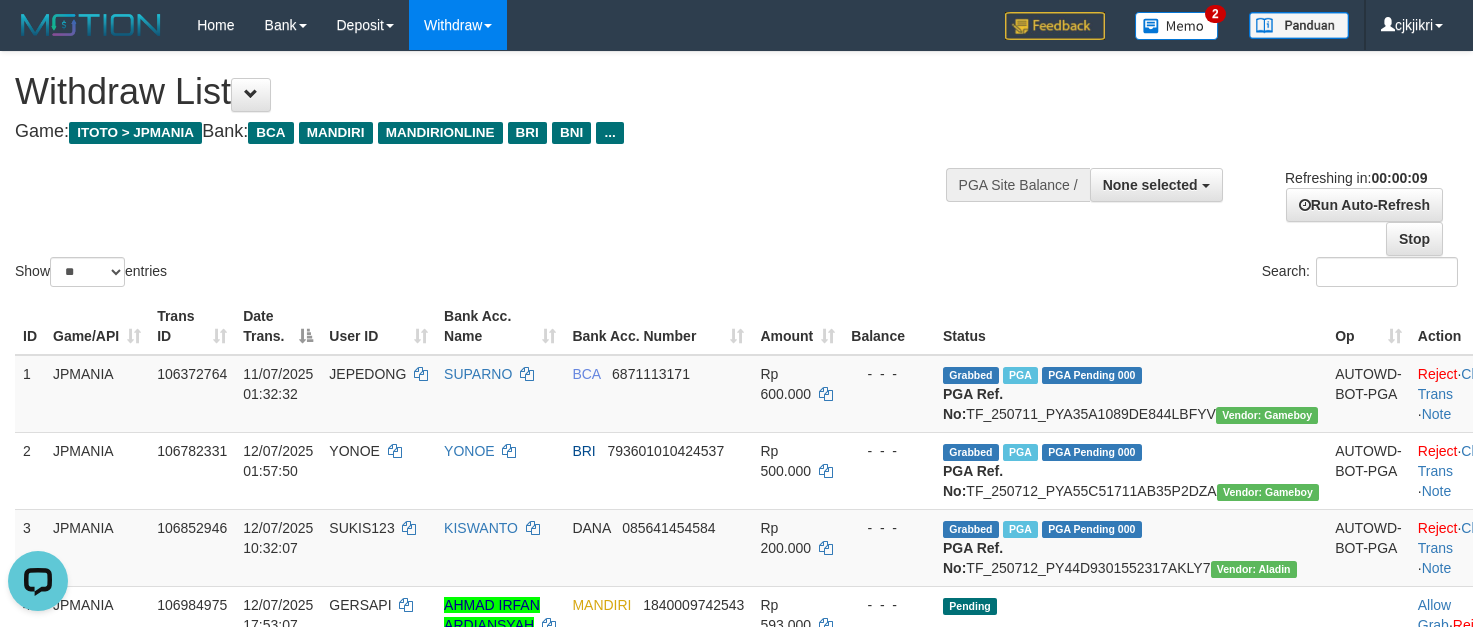scroll, scrollTop: 0, scrollLeft: 0, axis: both 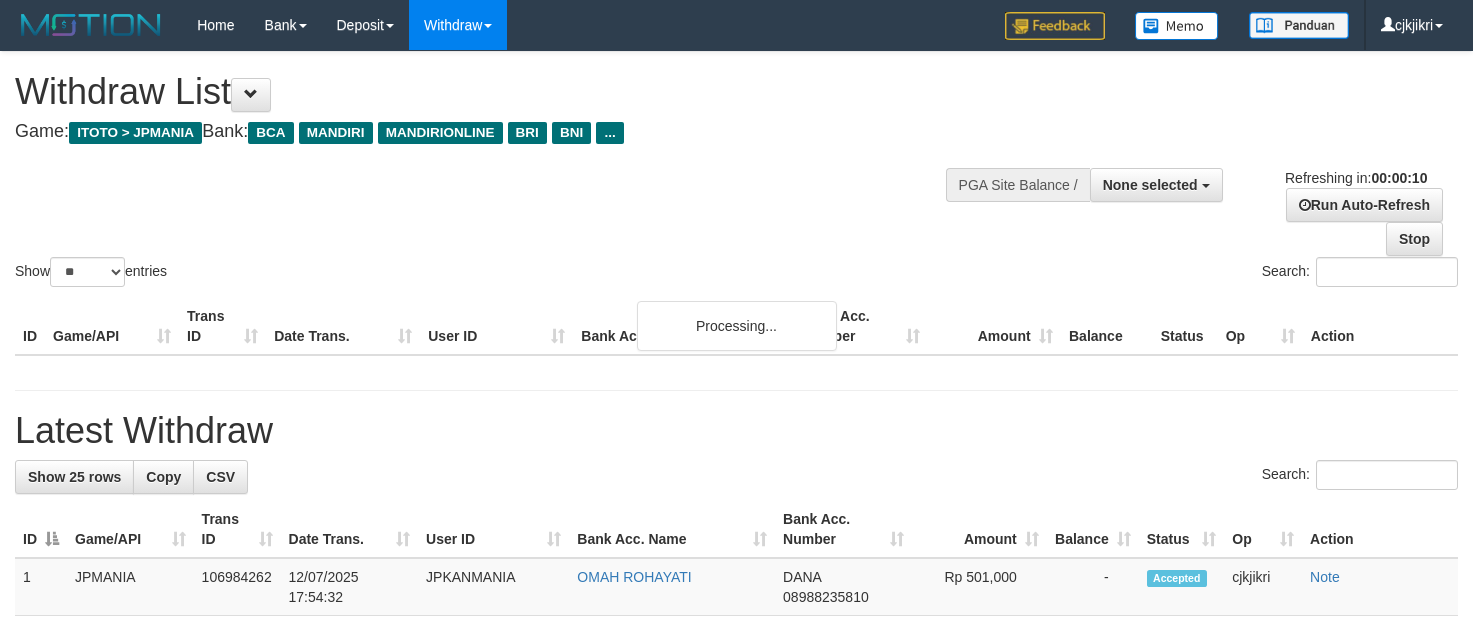 select 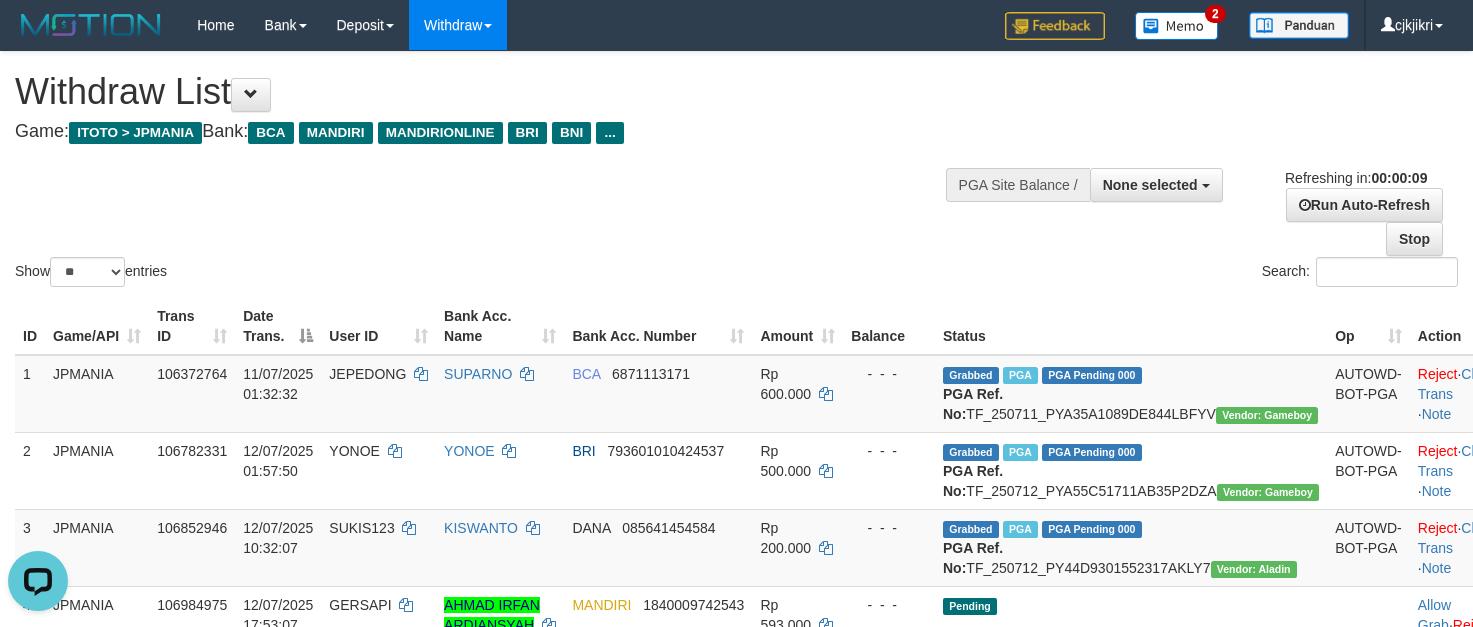 scroll, scrollTop: 0, scrollLeft: 0, axis: both 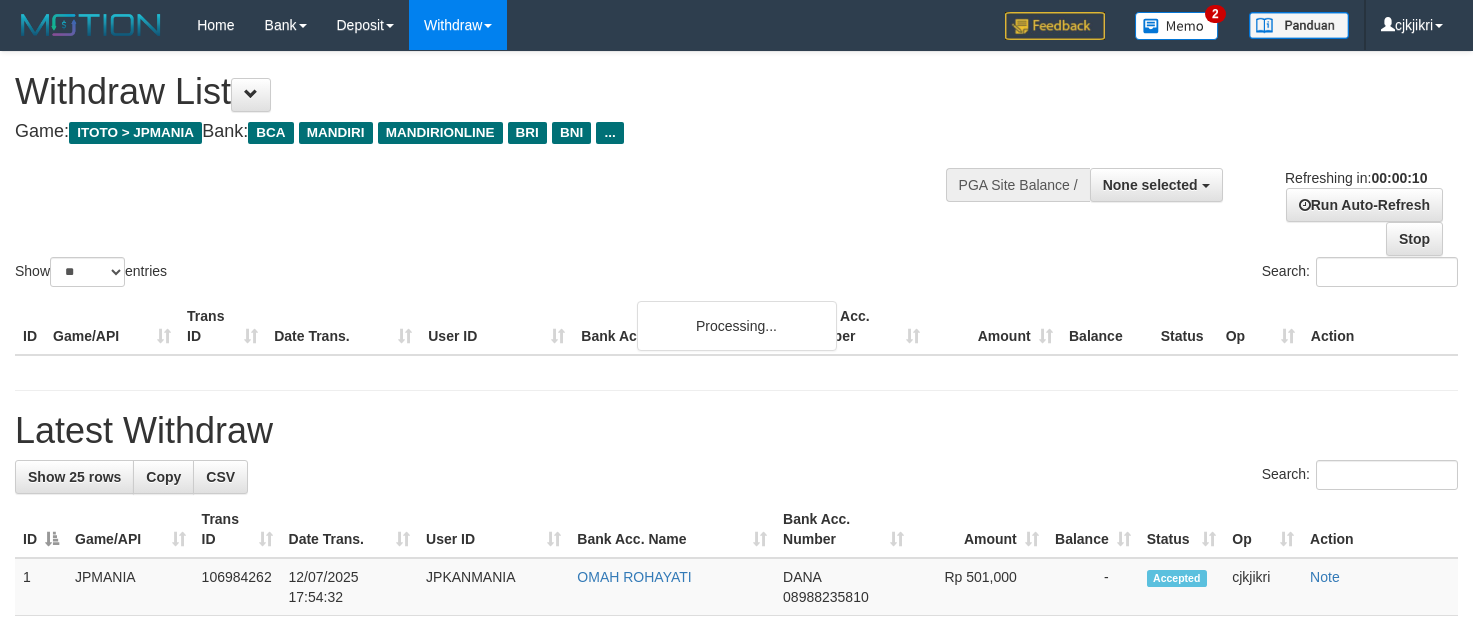 select 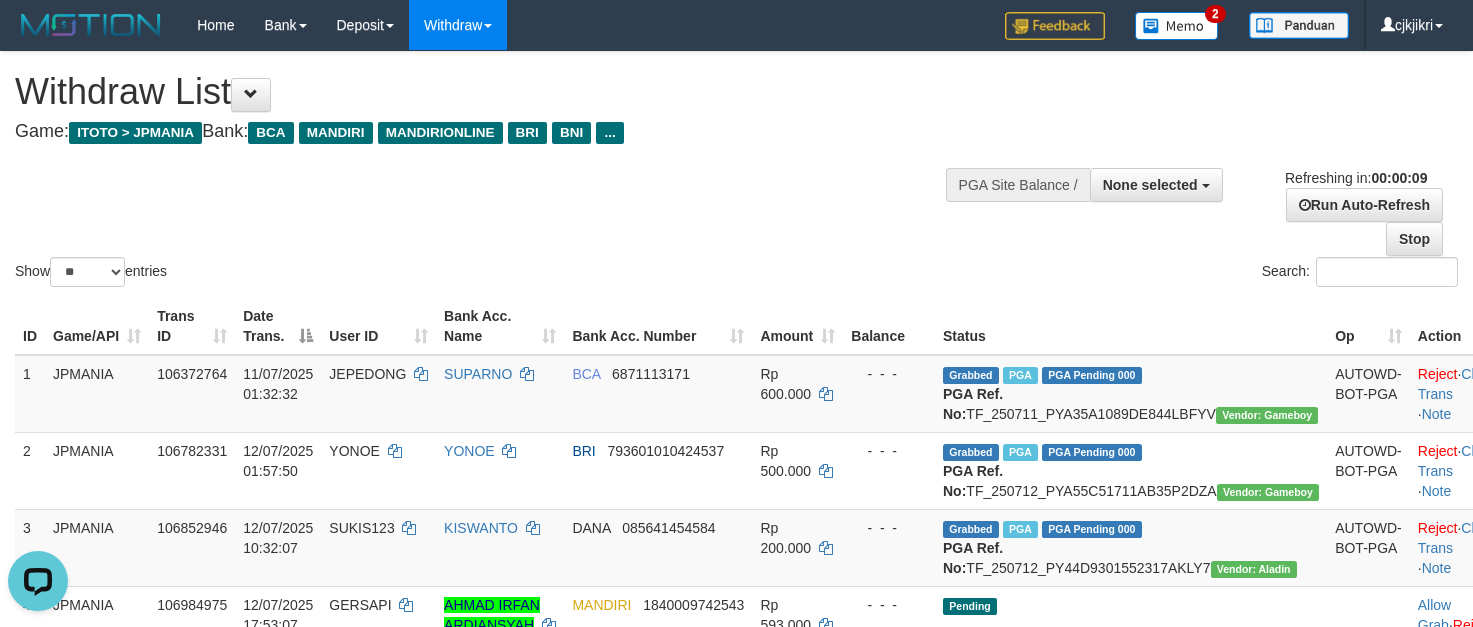 scroll, scrollTop: 0, scrollLeft: 0, axis: both 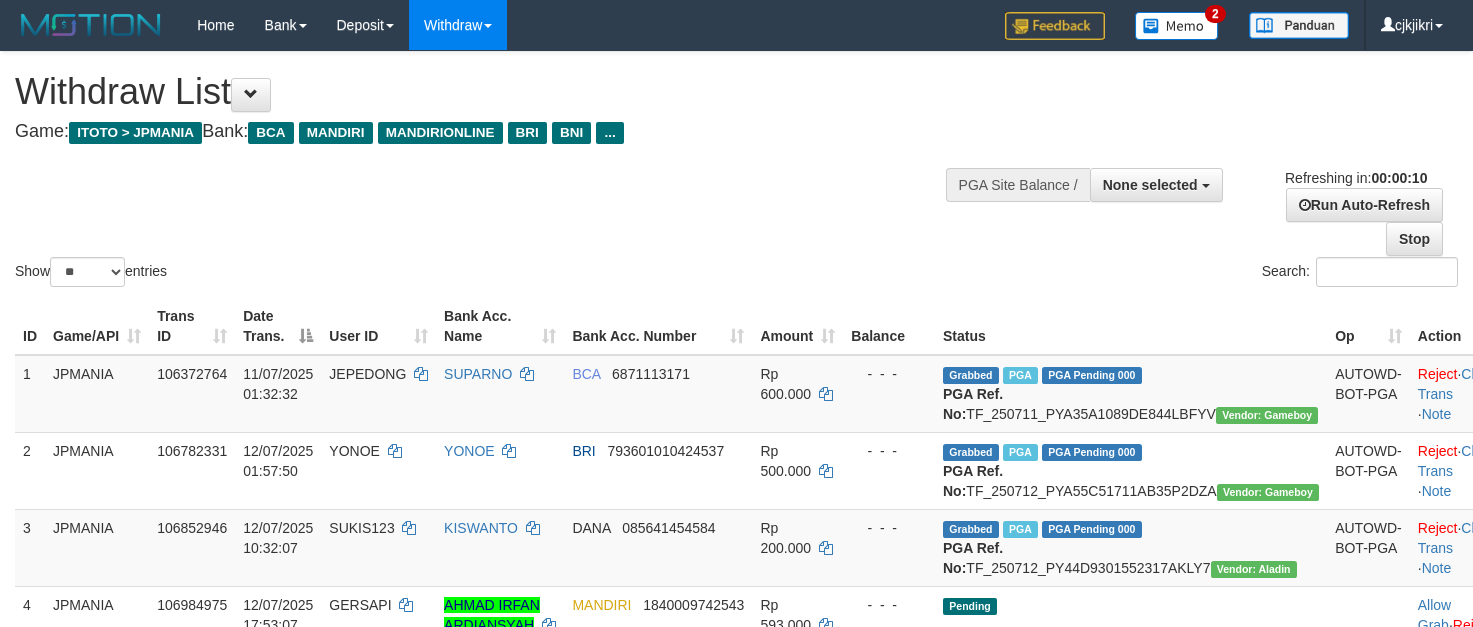 select 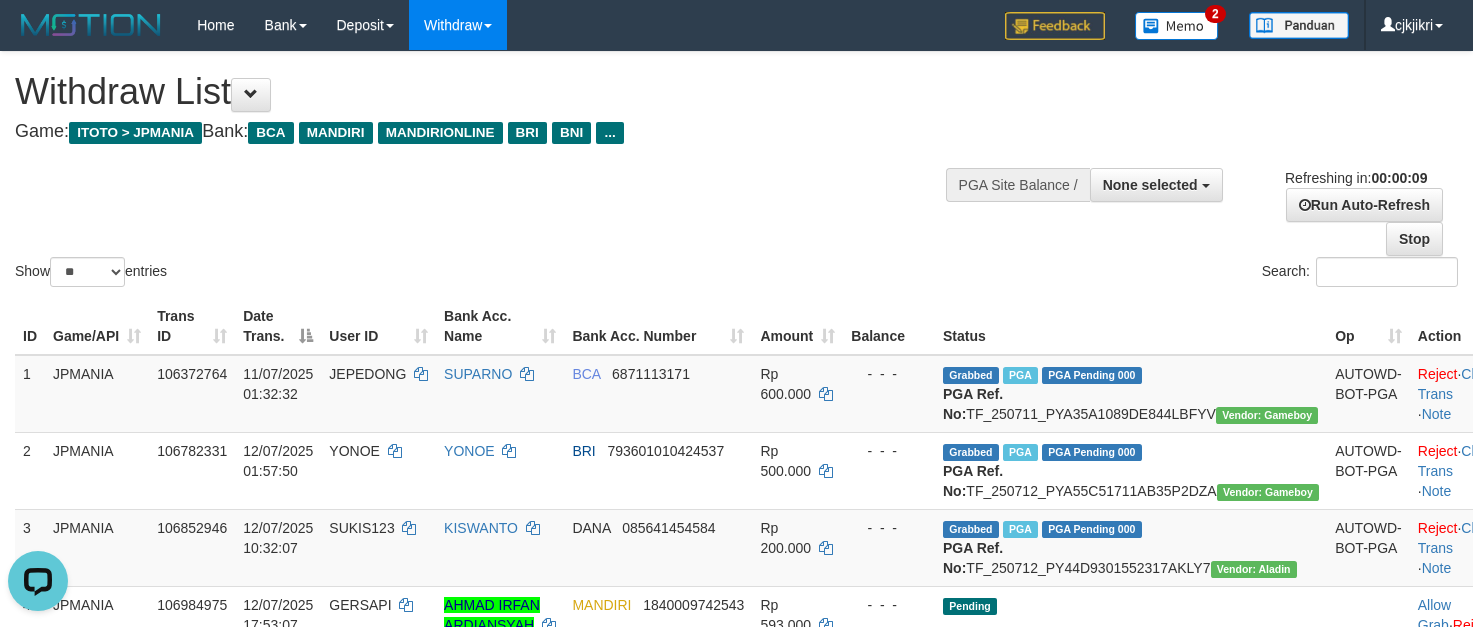 scroll, scrollTop: 0, scrollLeft: 0, axis: both 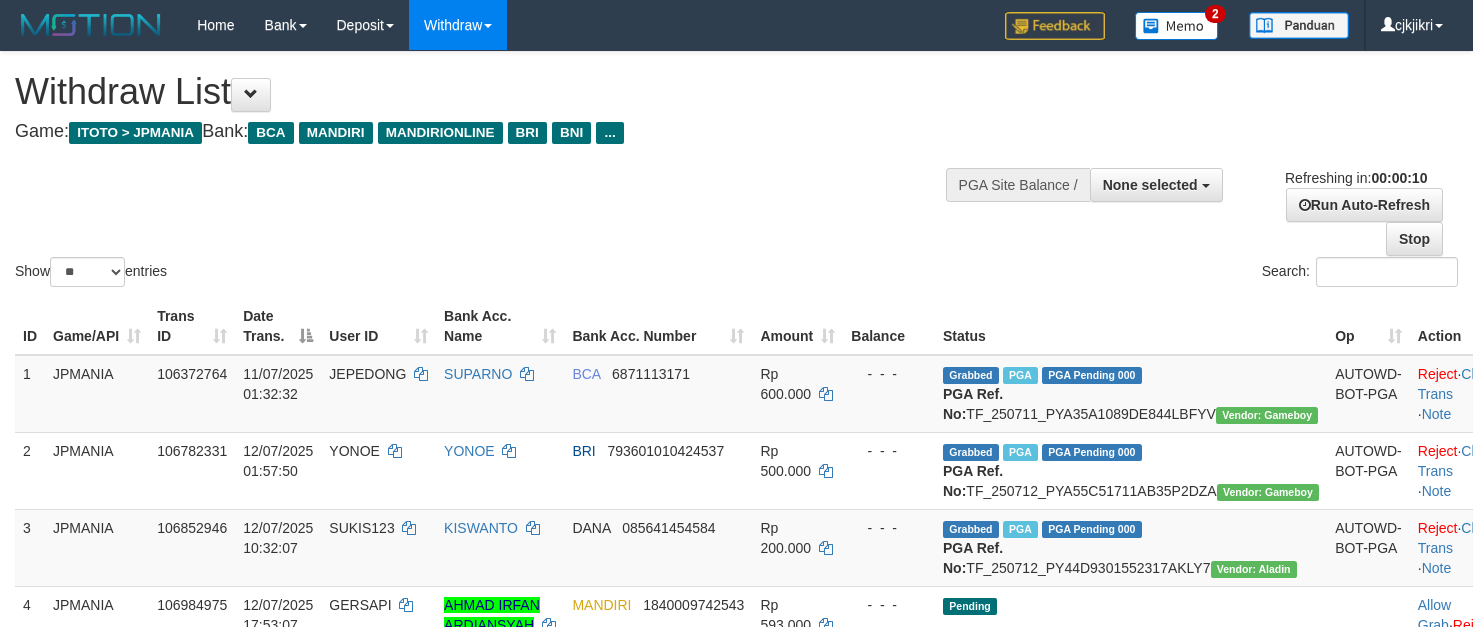 select 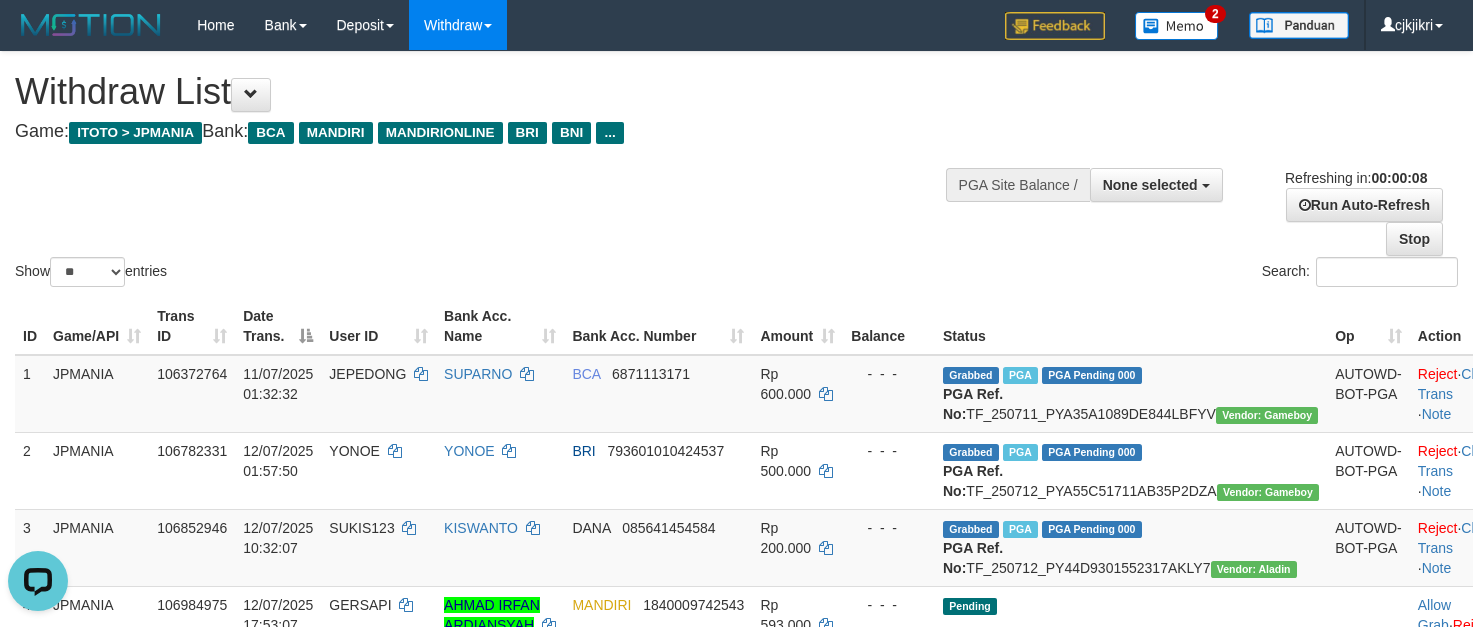 scroll, scrollTop: 0, scrollLeft: 0, axis: both 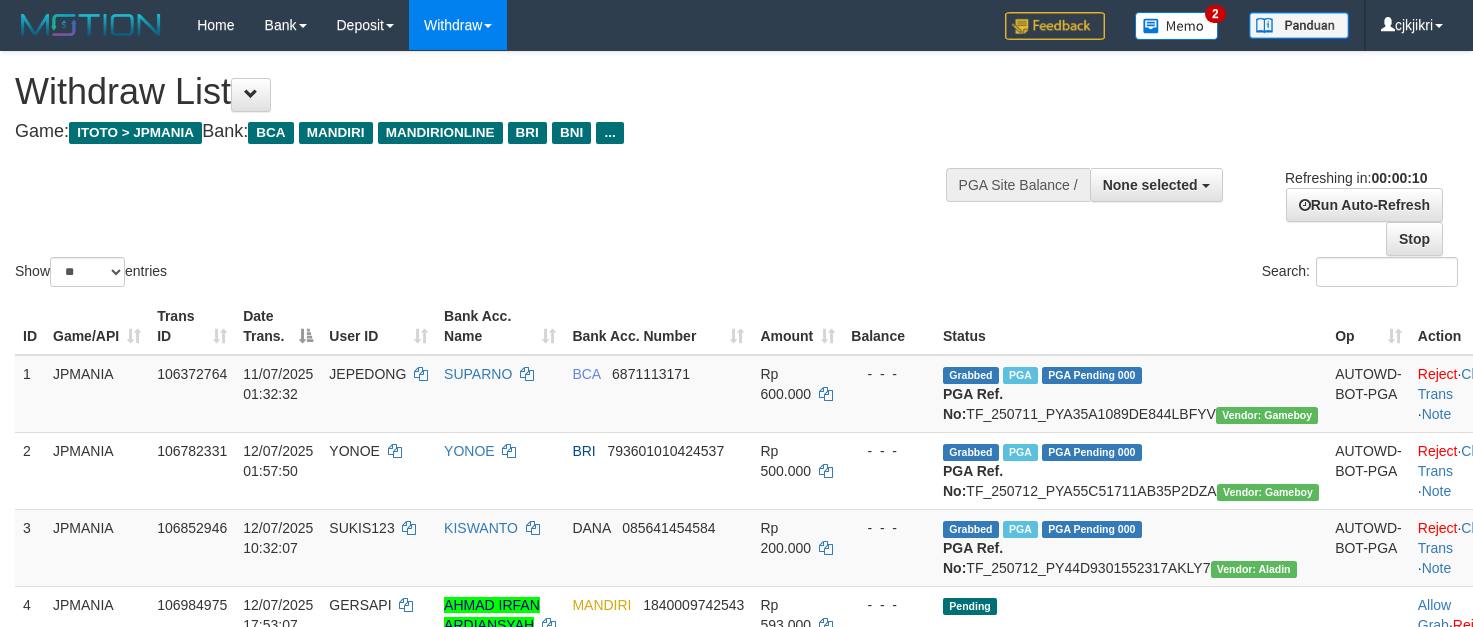 select 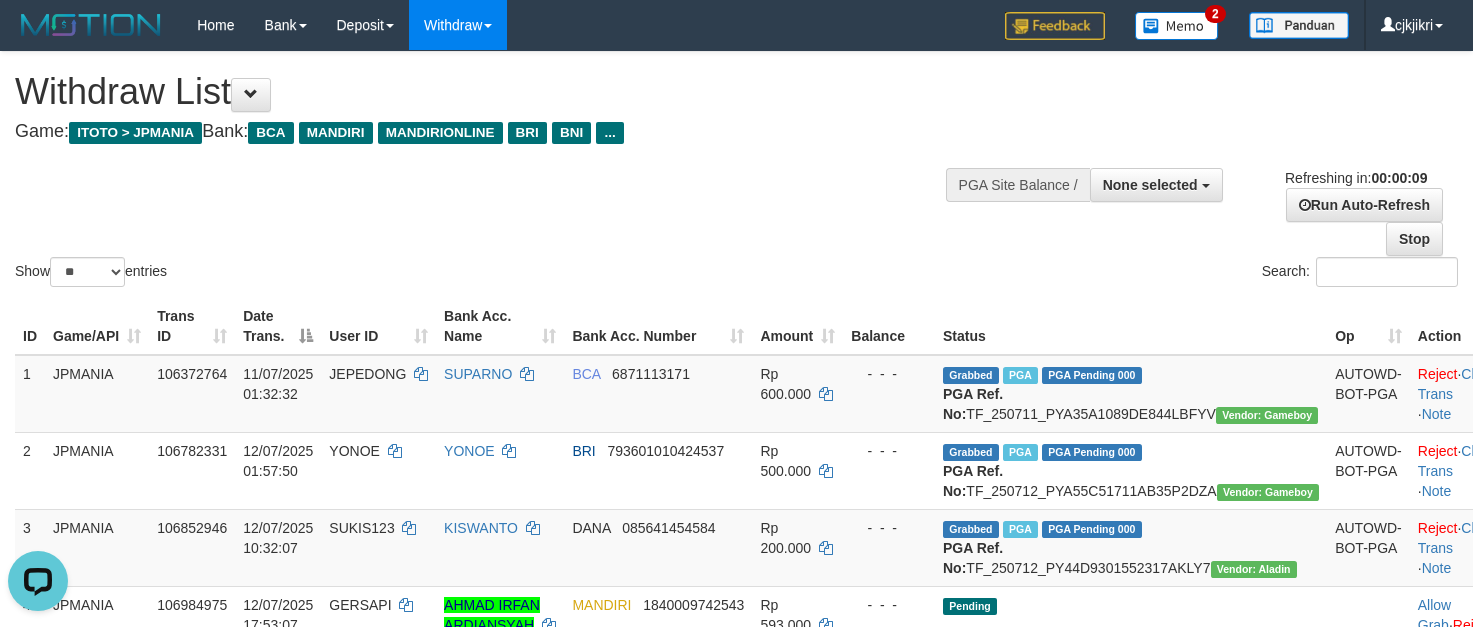 scroll, scrollTop: 0, scrollLeft: 0, axis: both 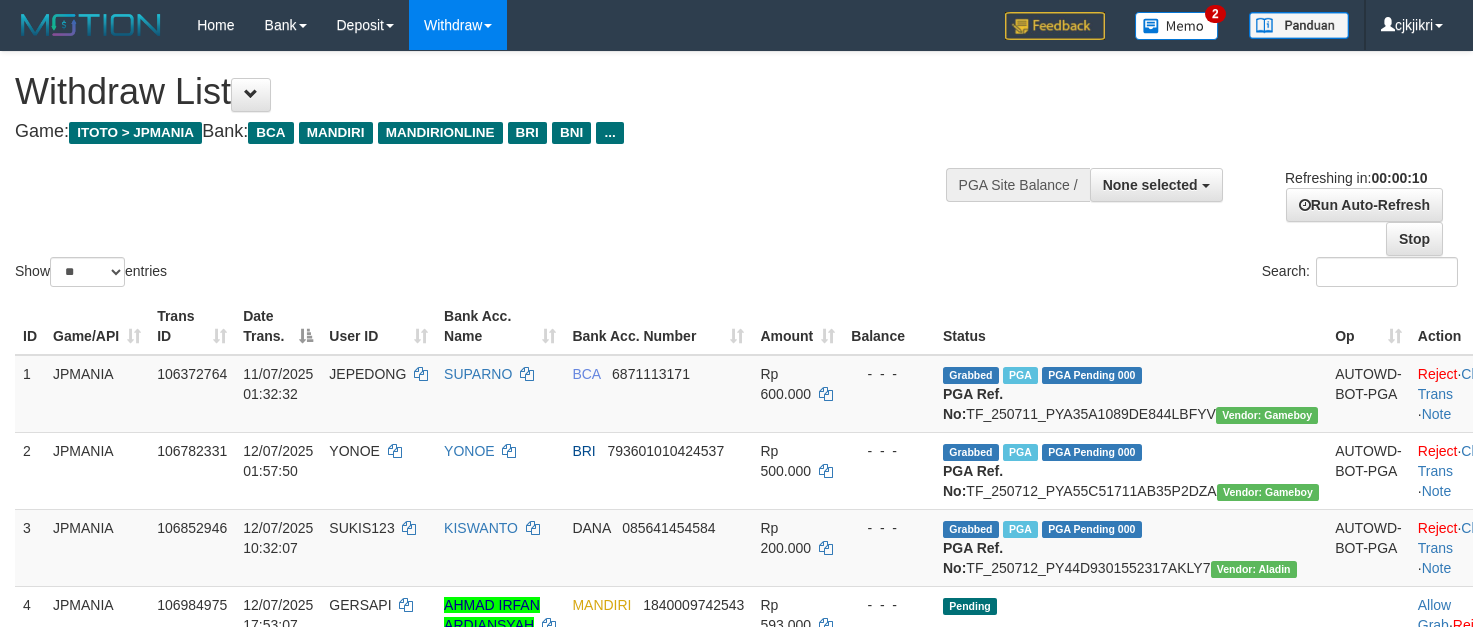 select 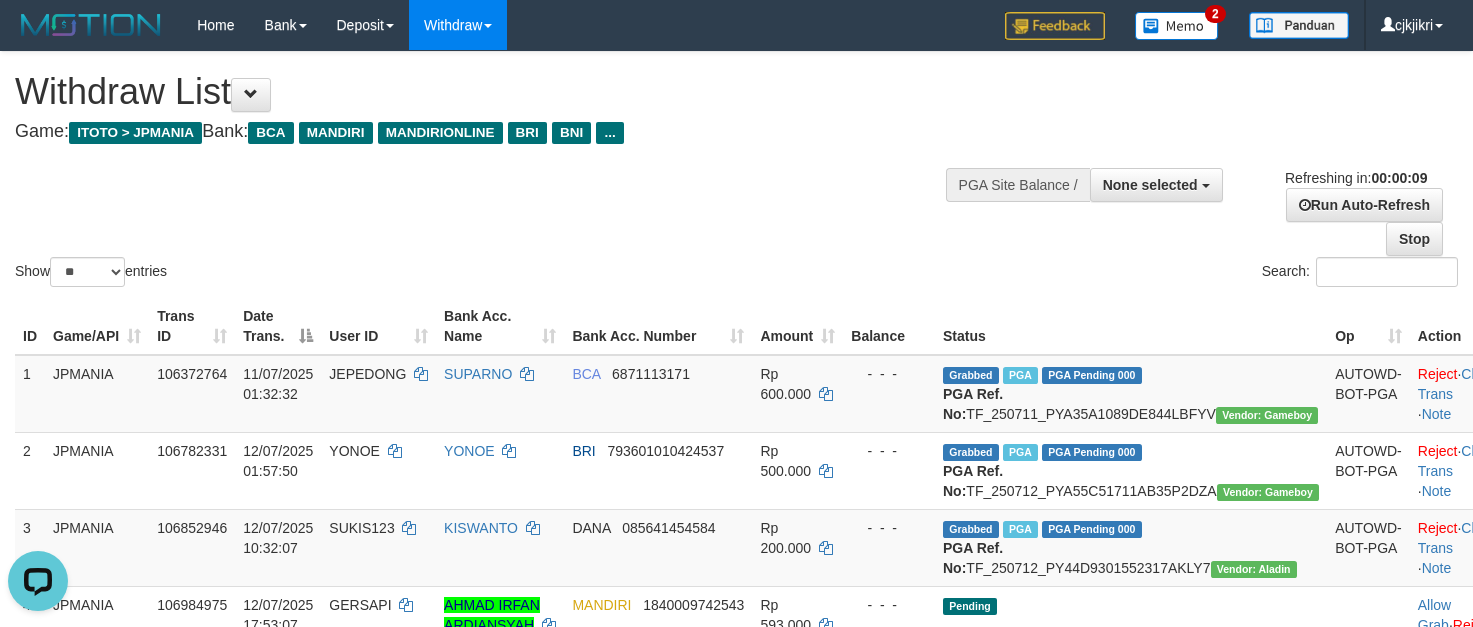 scroll, scrollTop: 0, scrollLeft: 0, axis: both 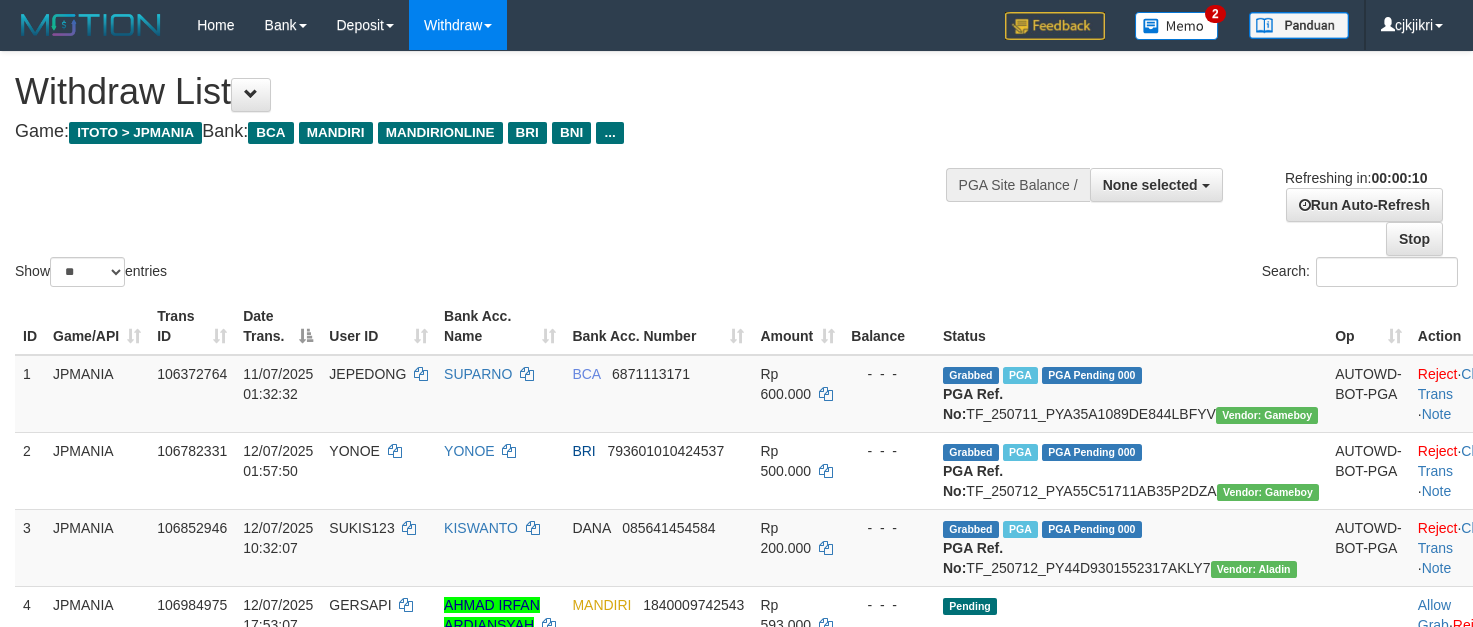select 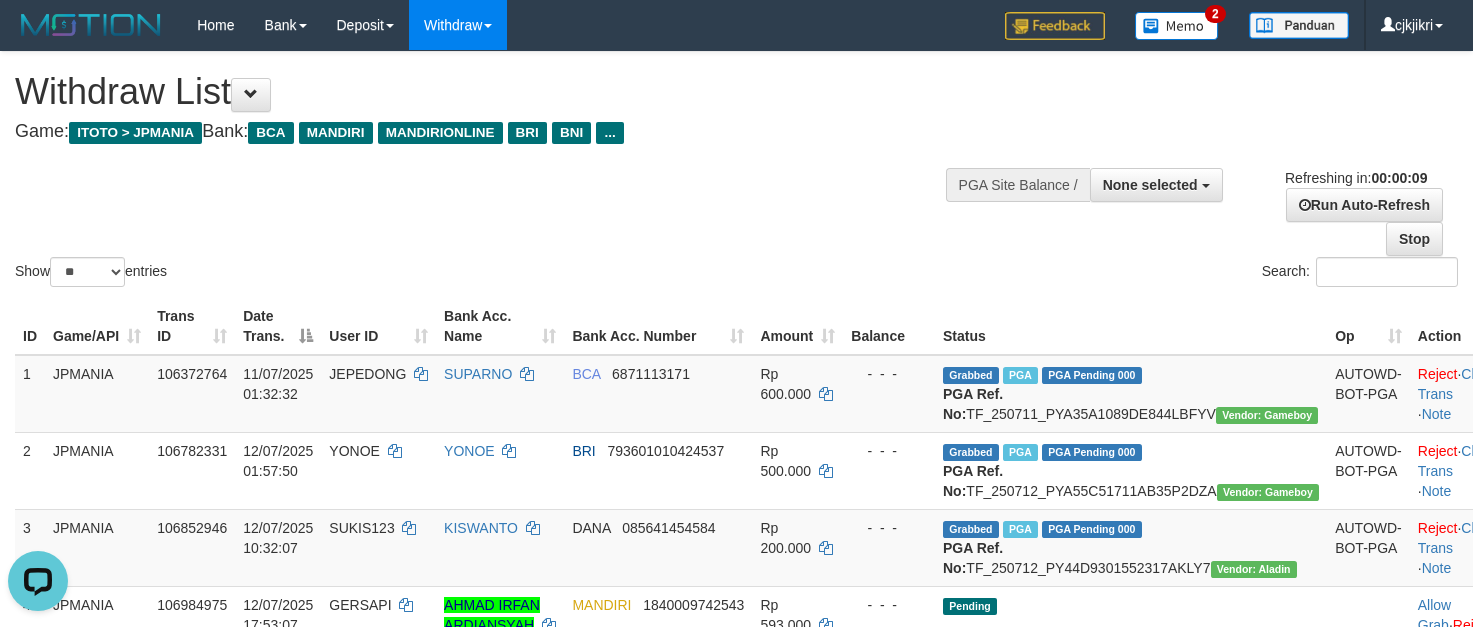 scroll, scrollTop: 0, scrollLeft: 0, axis: both 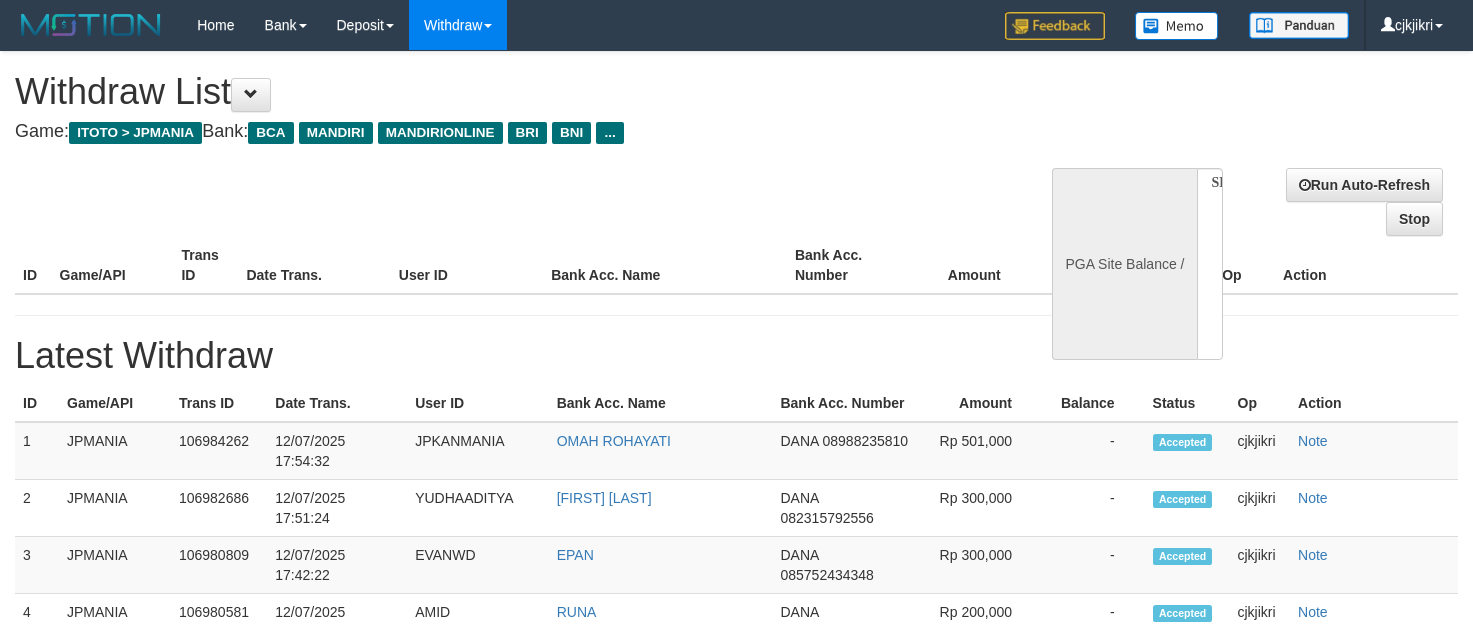 select 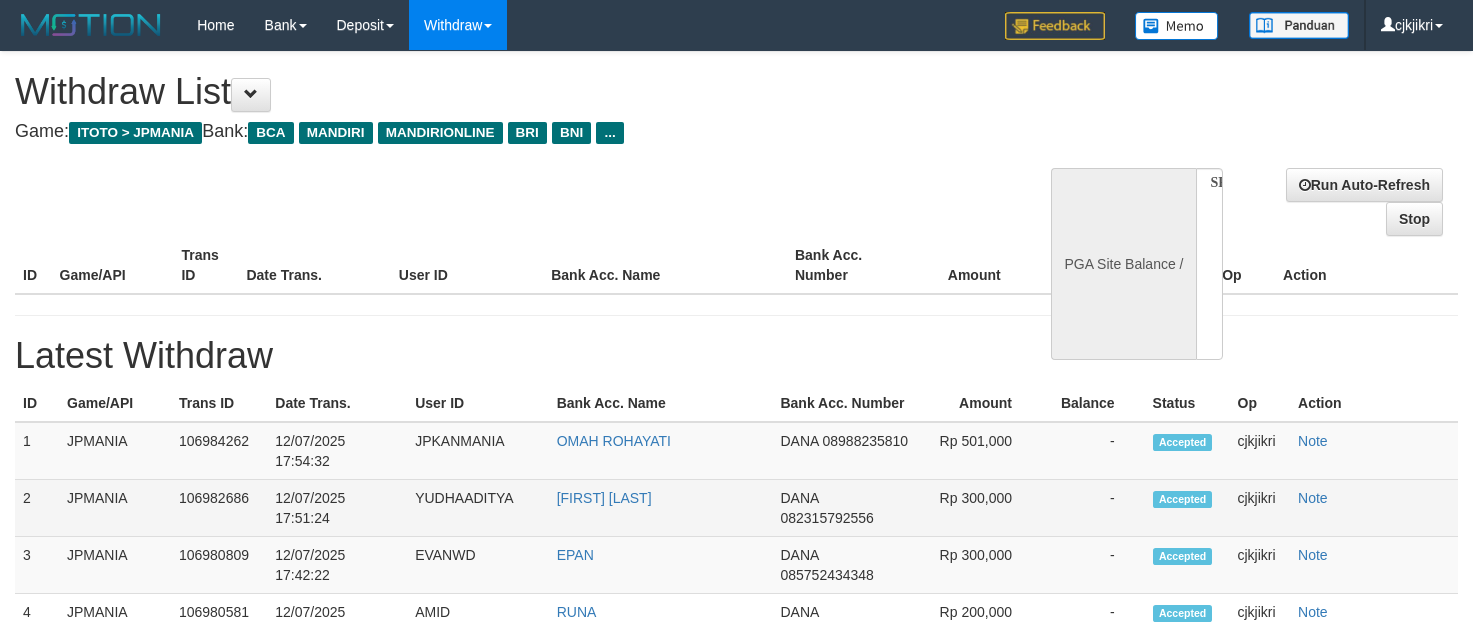 scroll, scrollTop: 0, scrollLeft: 0, axis: both 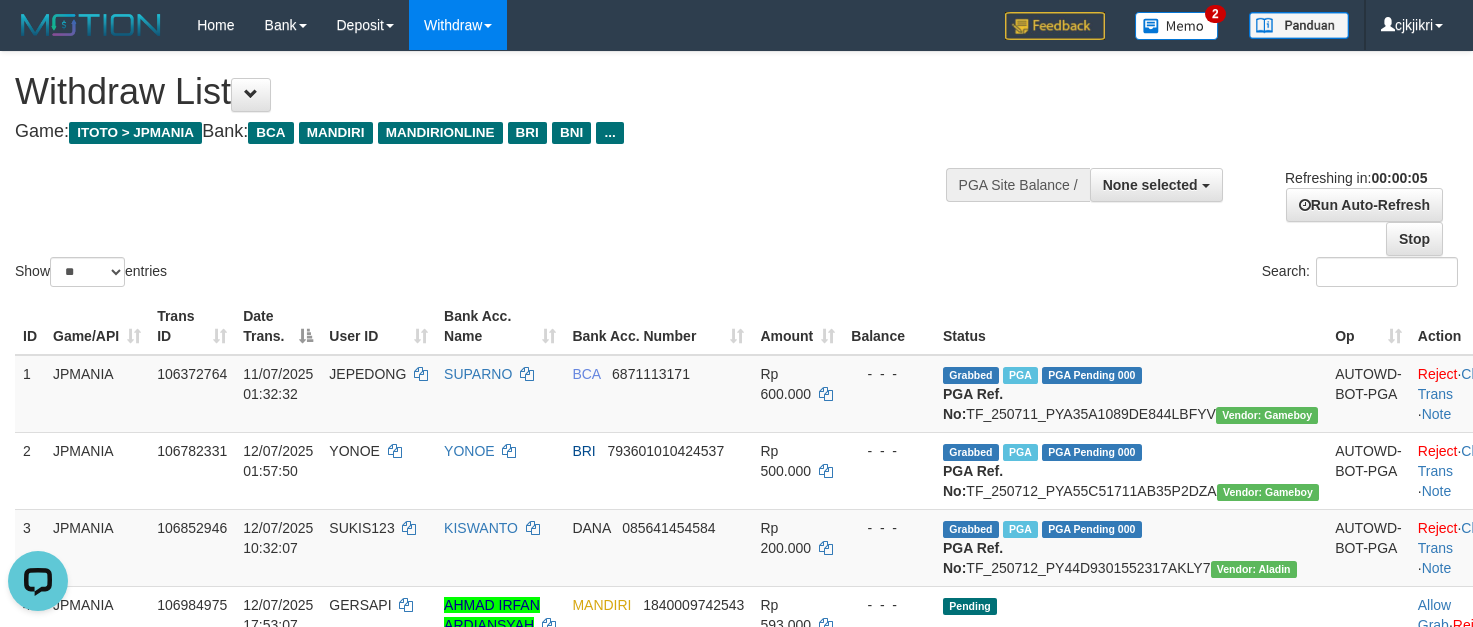 click on "Game:   ITOTO > JPMANIA    				Bank:   BCA   MANDIRI   MANDIRIONLINE   BRI   BNI   ..." at bounding box center (488, 132) 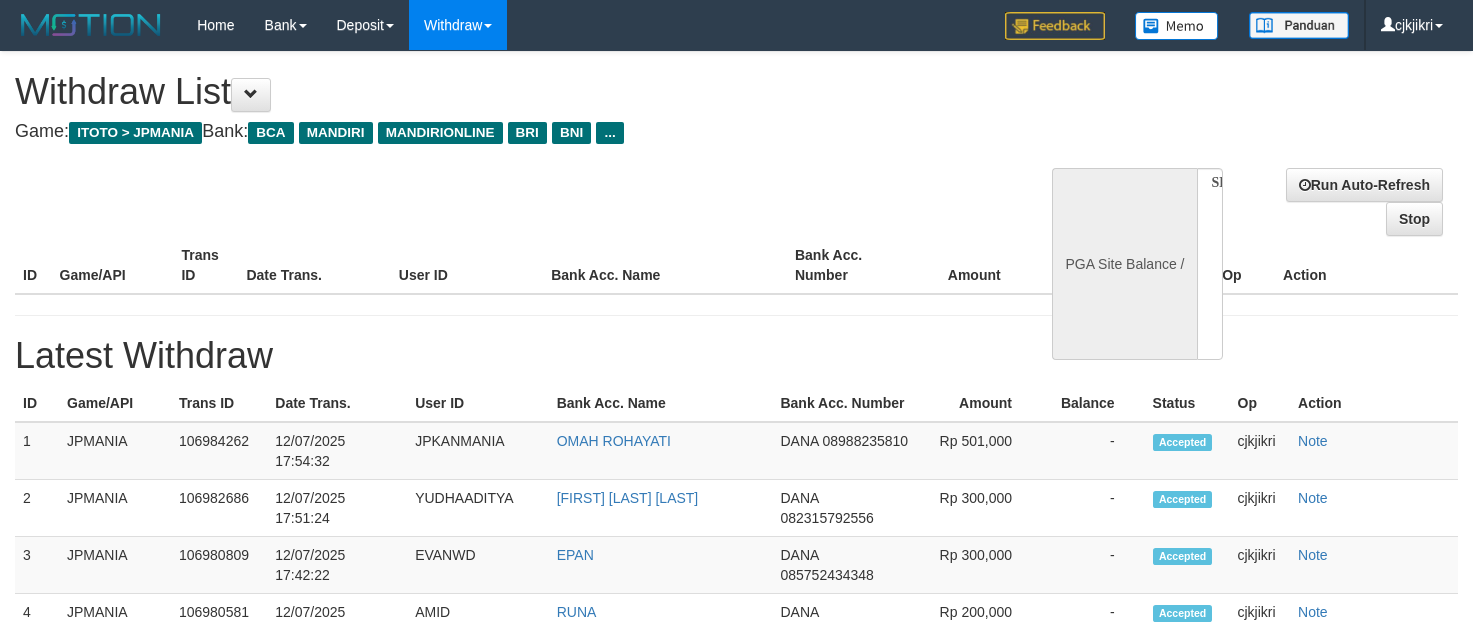 select 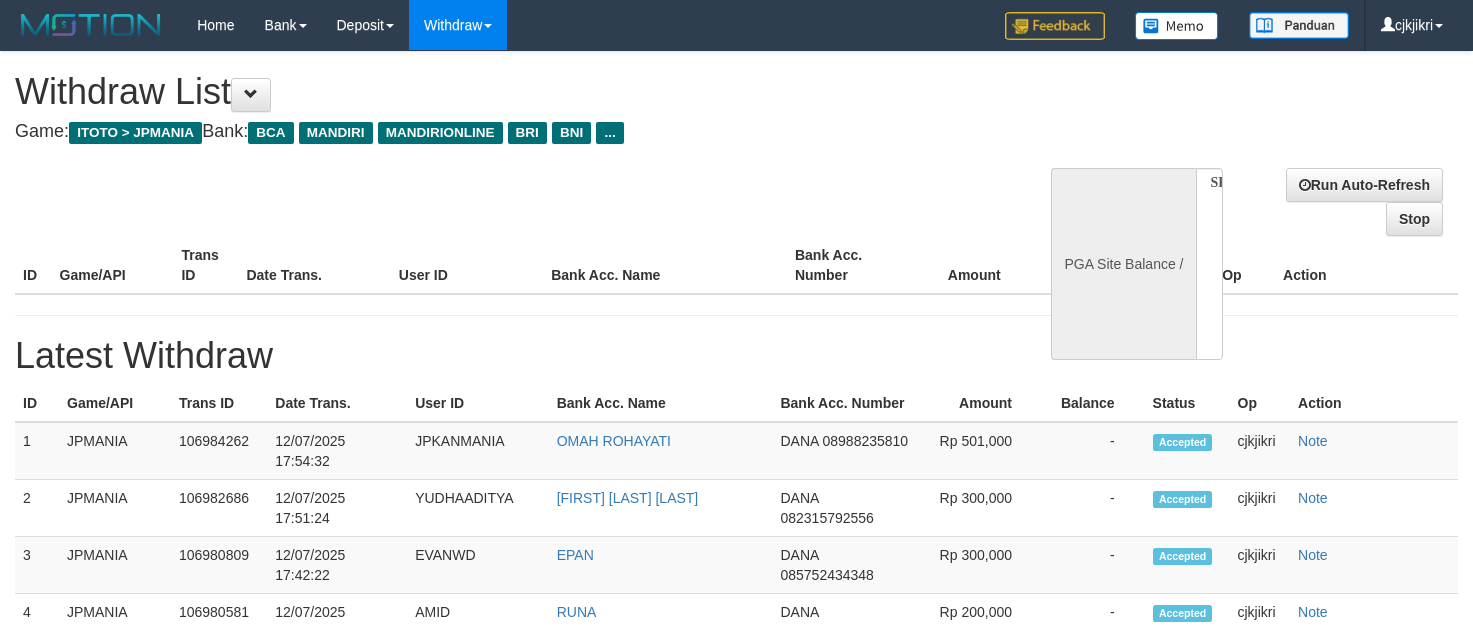 scroll, scrollTop: 0, scrollLeft: 0, axis: both 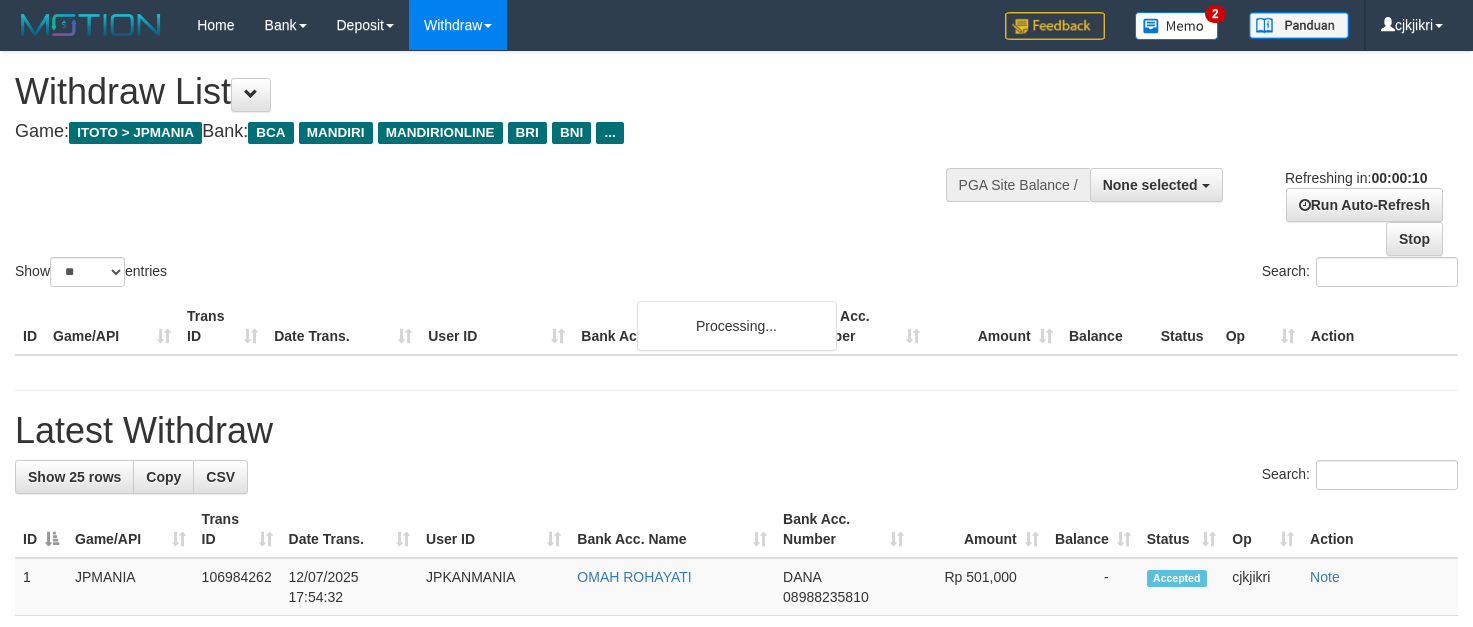 select 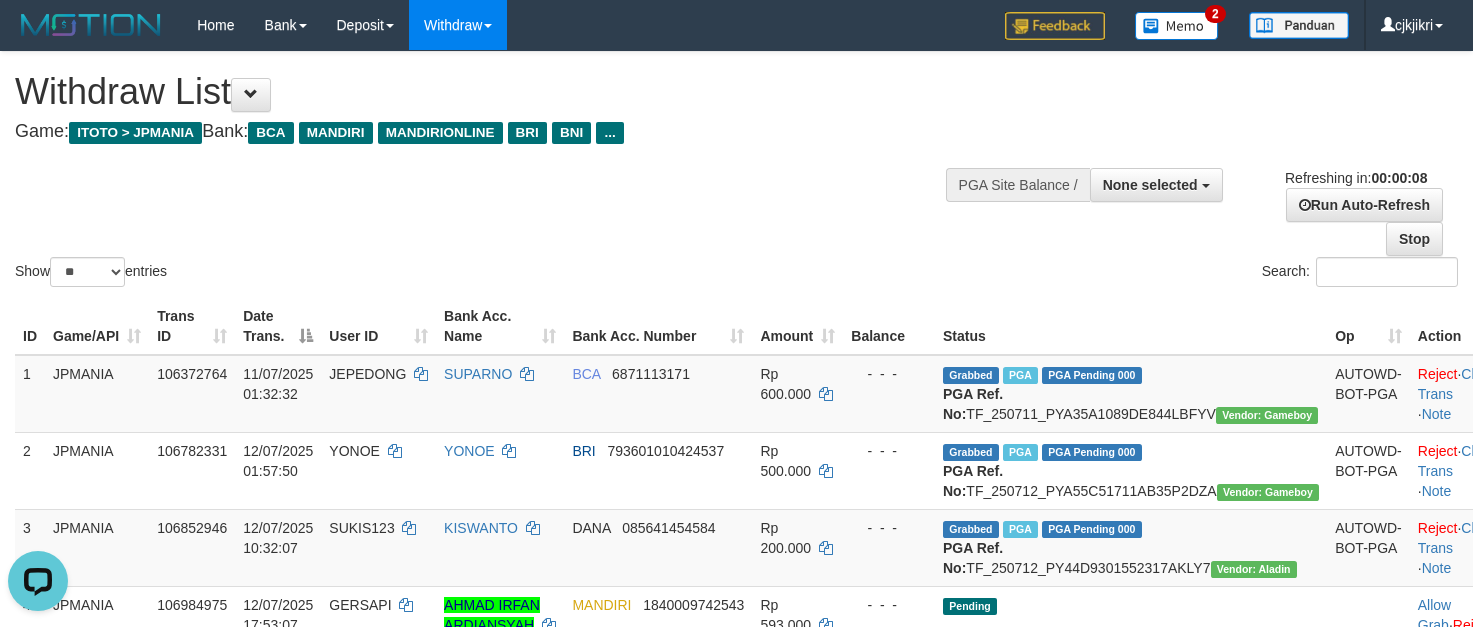 scroll, scrollTop: 0, scrollLeft: 0, axis: both 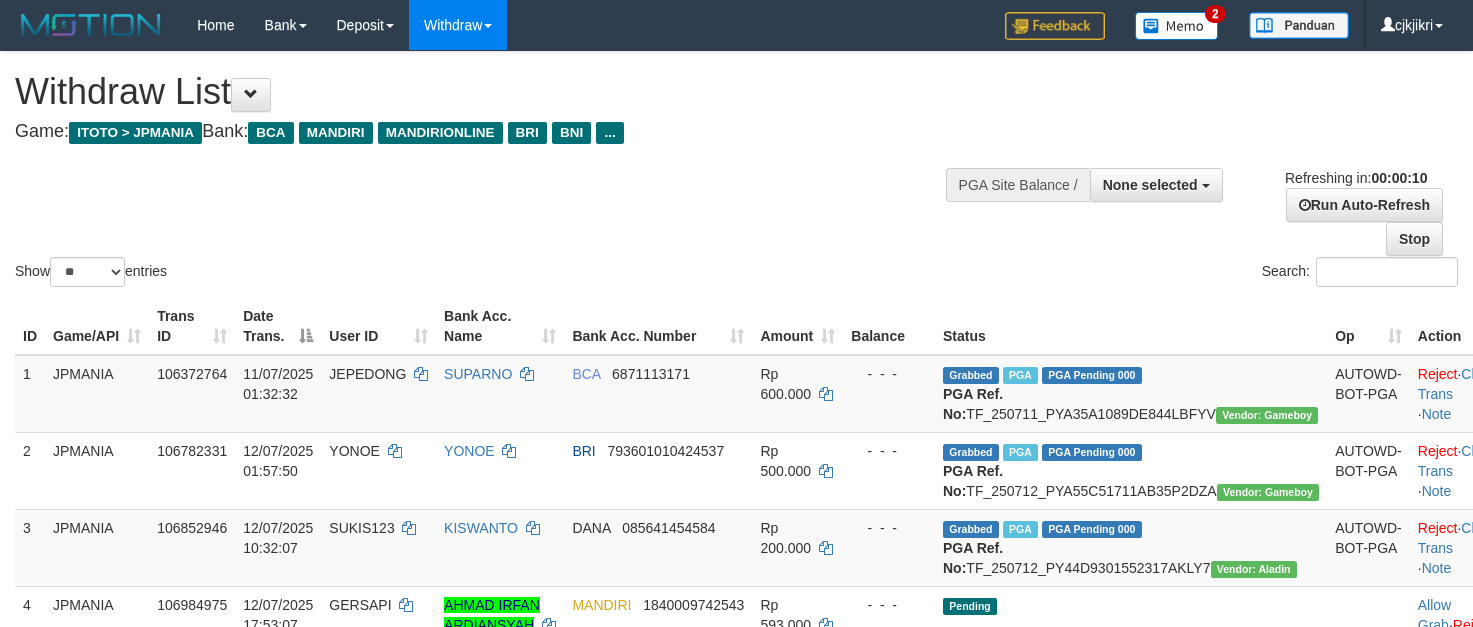 select 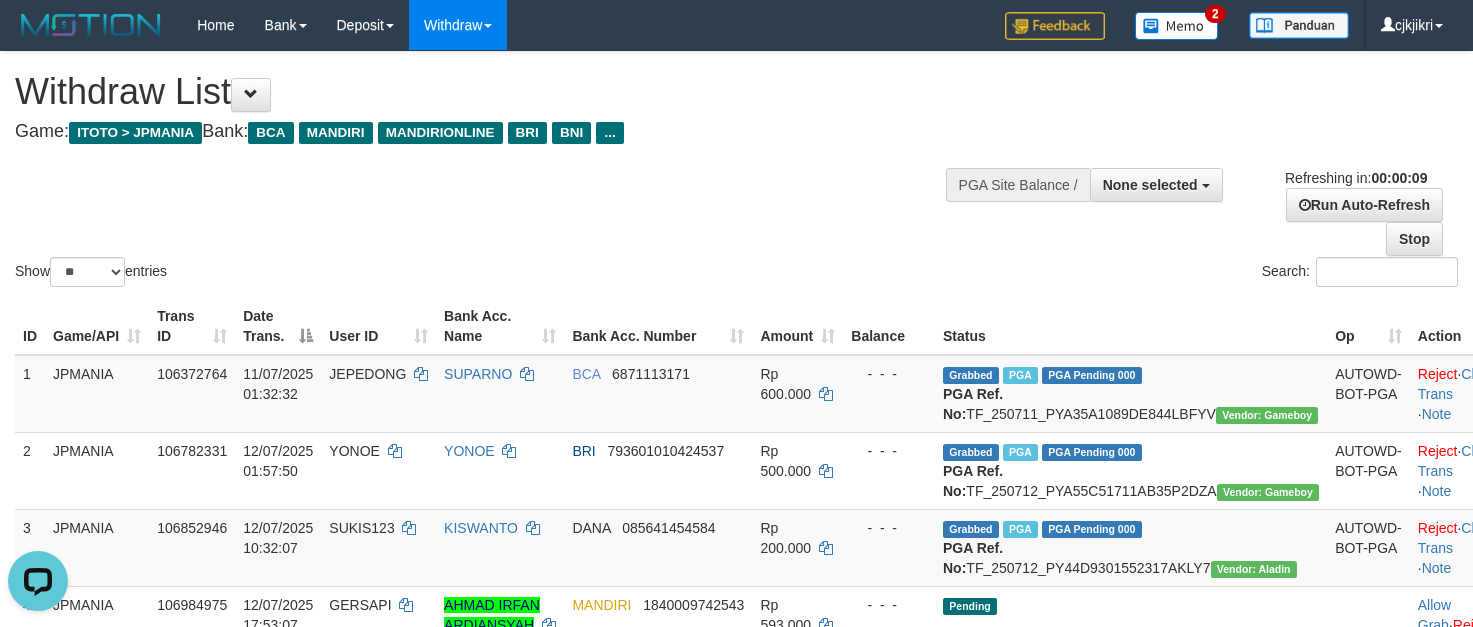 scroll, scrollTop: 0, scrollLeft: 0, axis: both 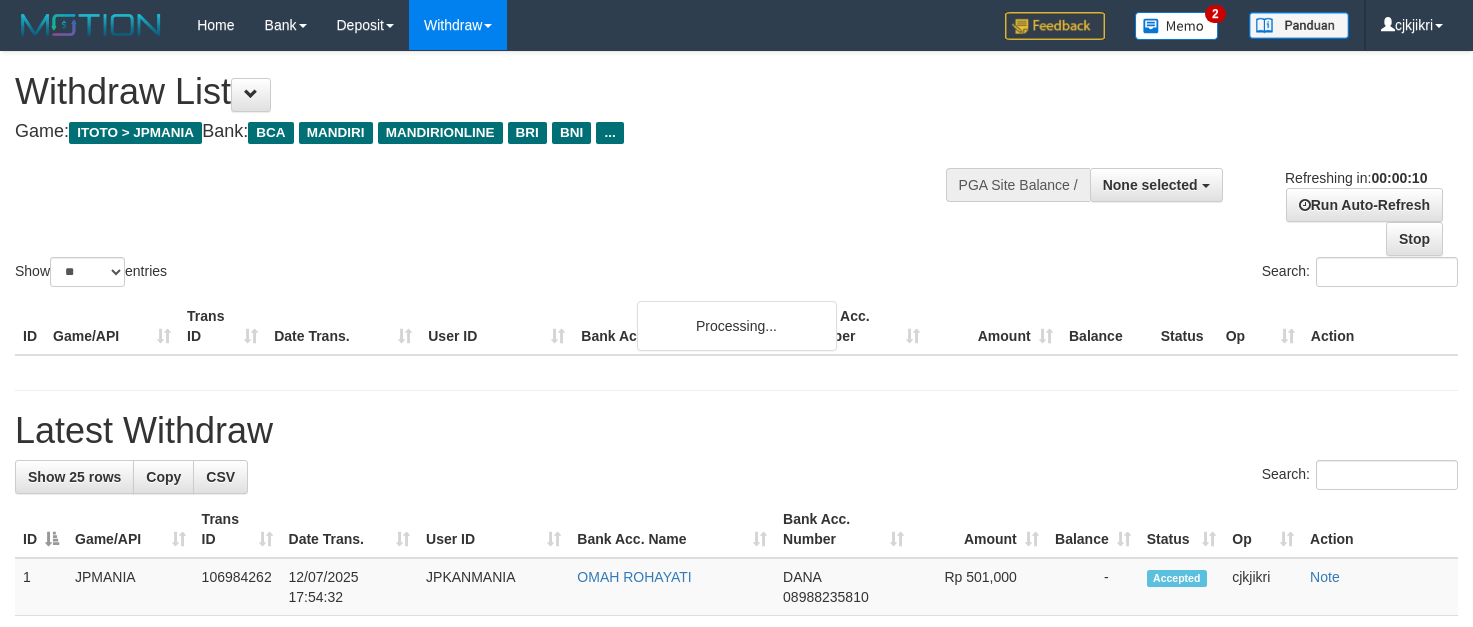 select 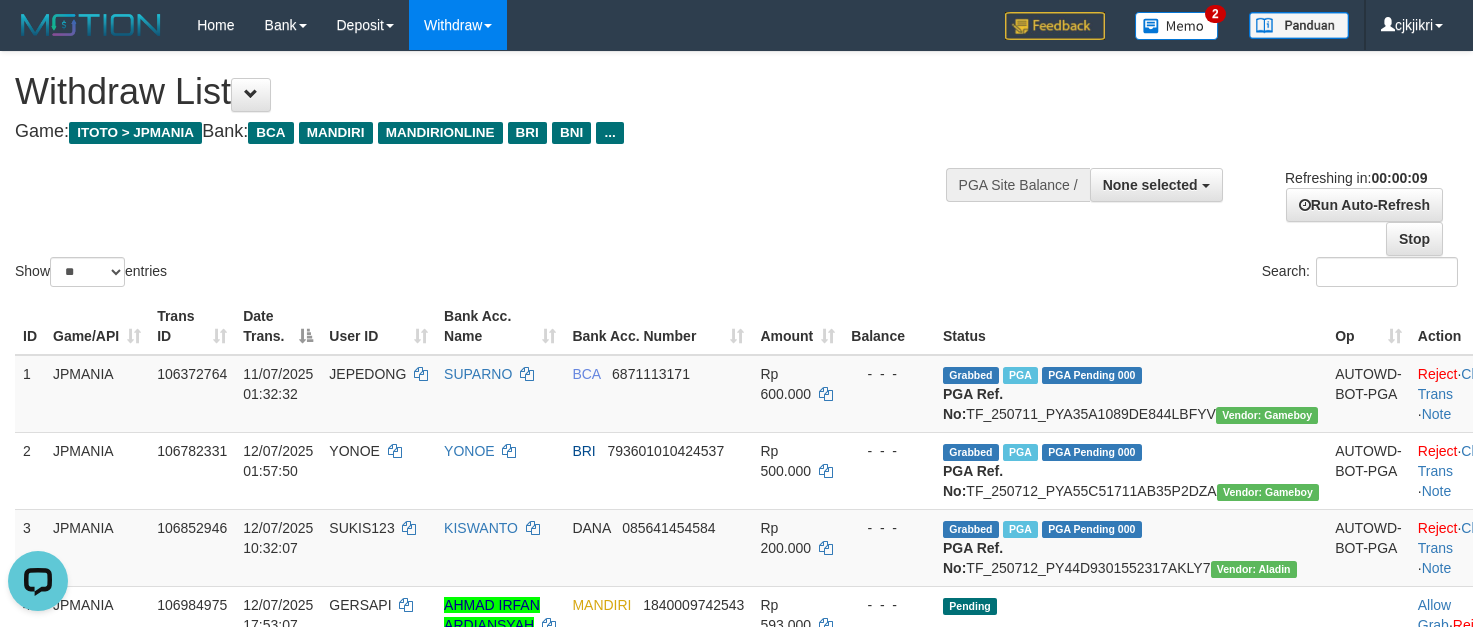 scroll, scrollTop: 0, scrollLeft: 0, axis: both 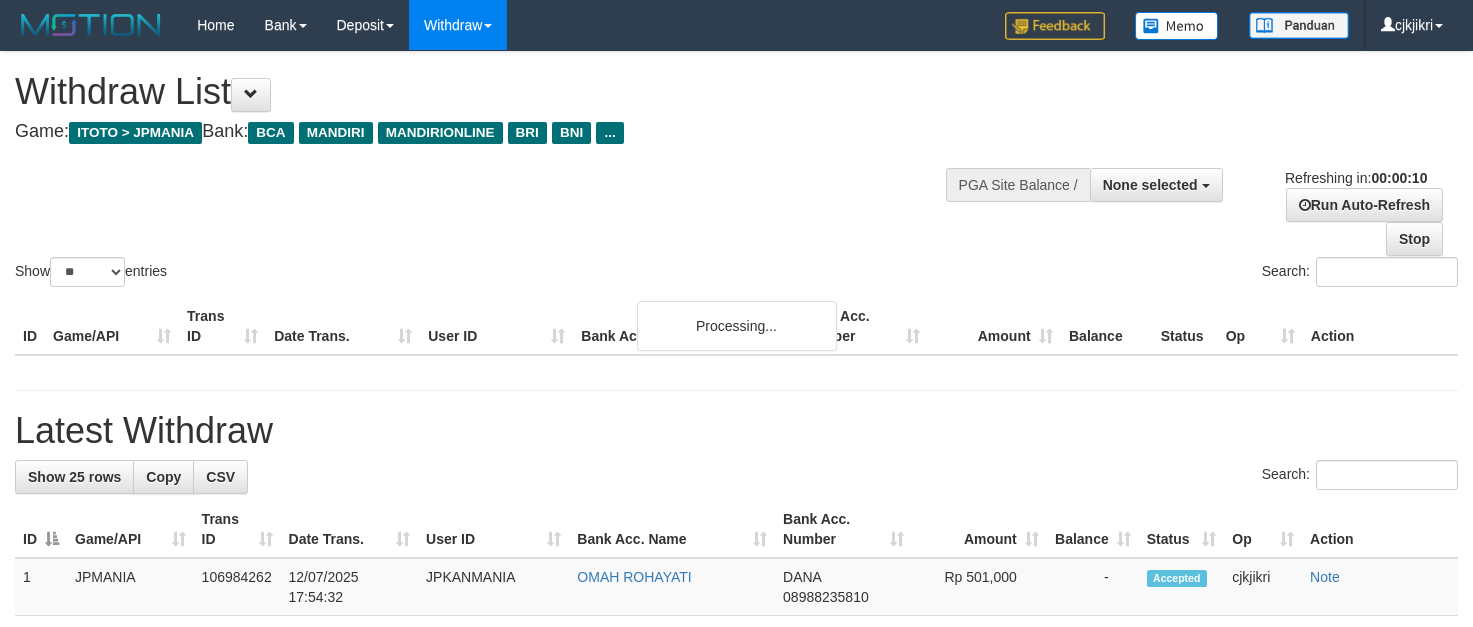 select 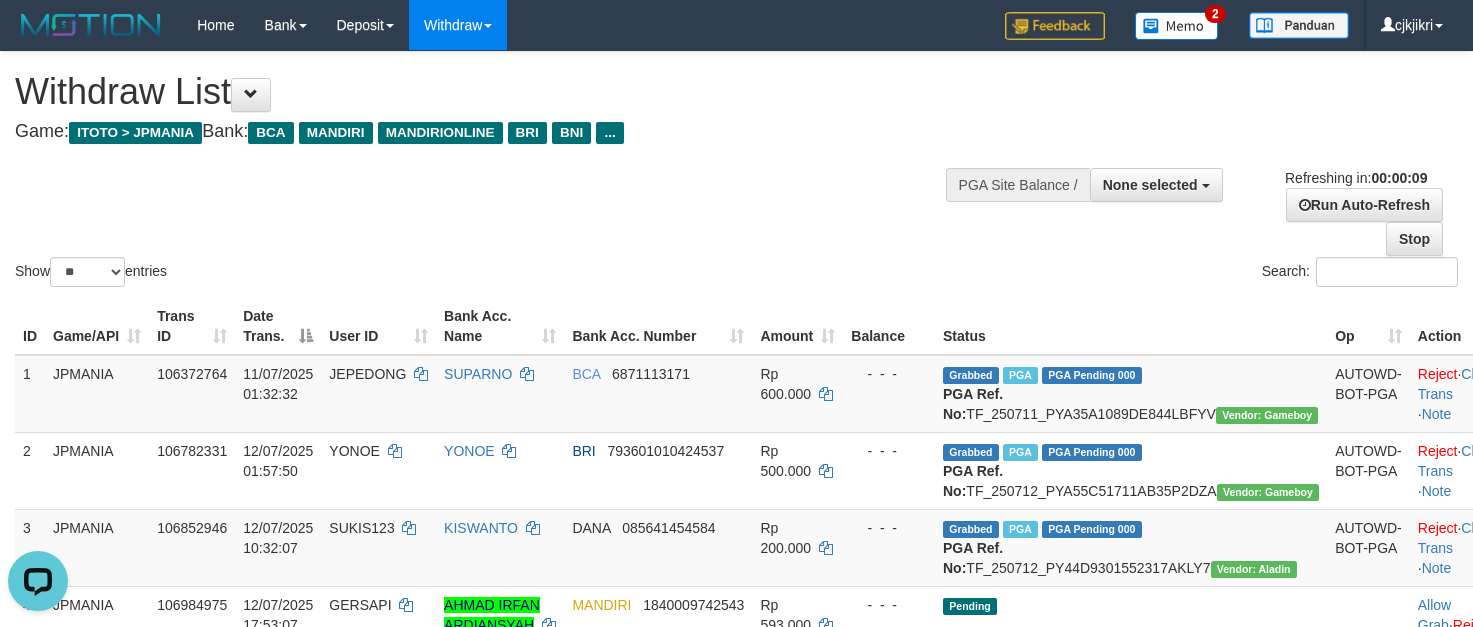 scroll, scrollTop: 0, scrollLeft: 0, axis: both 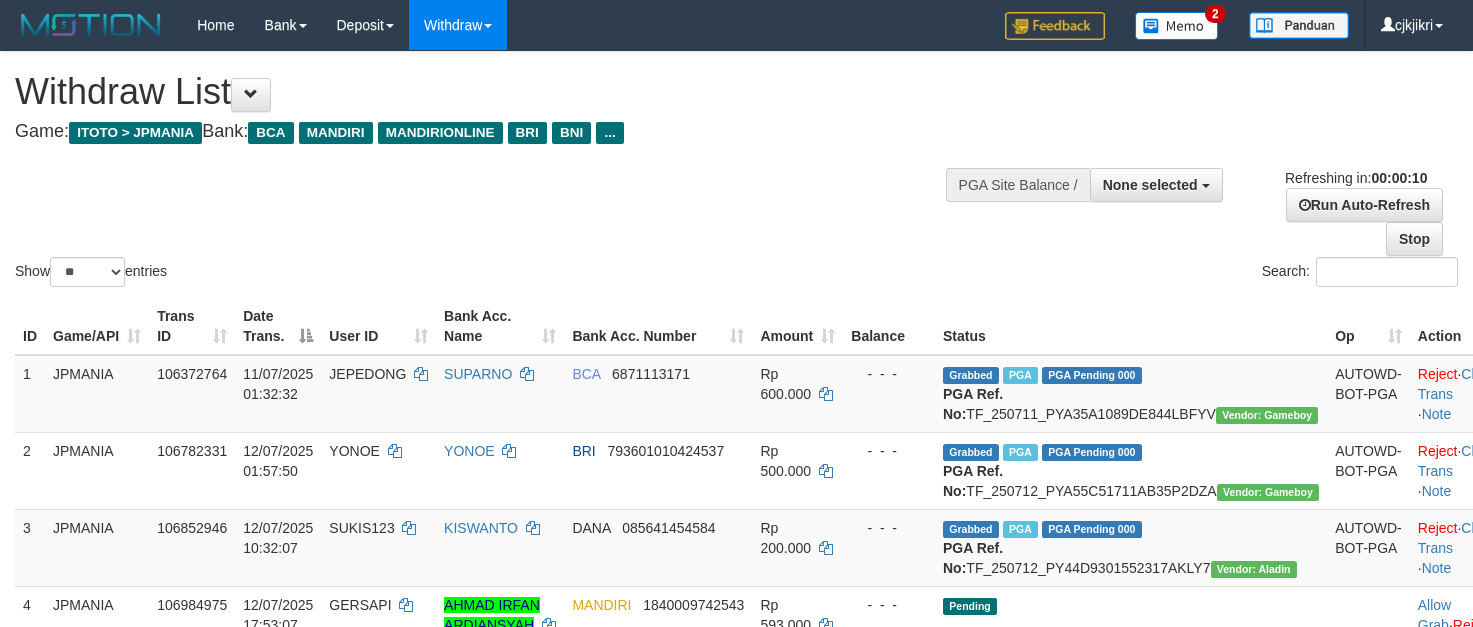 select 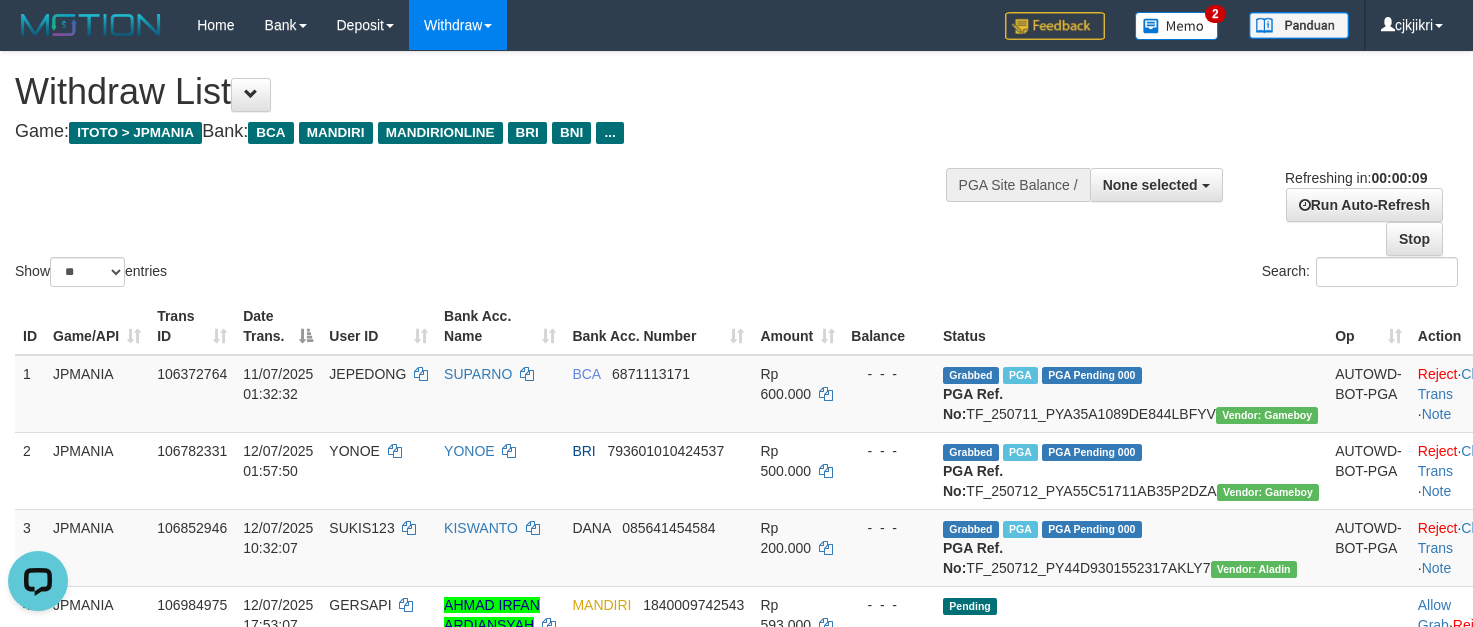 scroll, scrollTop: 0, scrollLeft: 0, axis: both 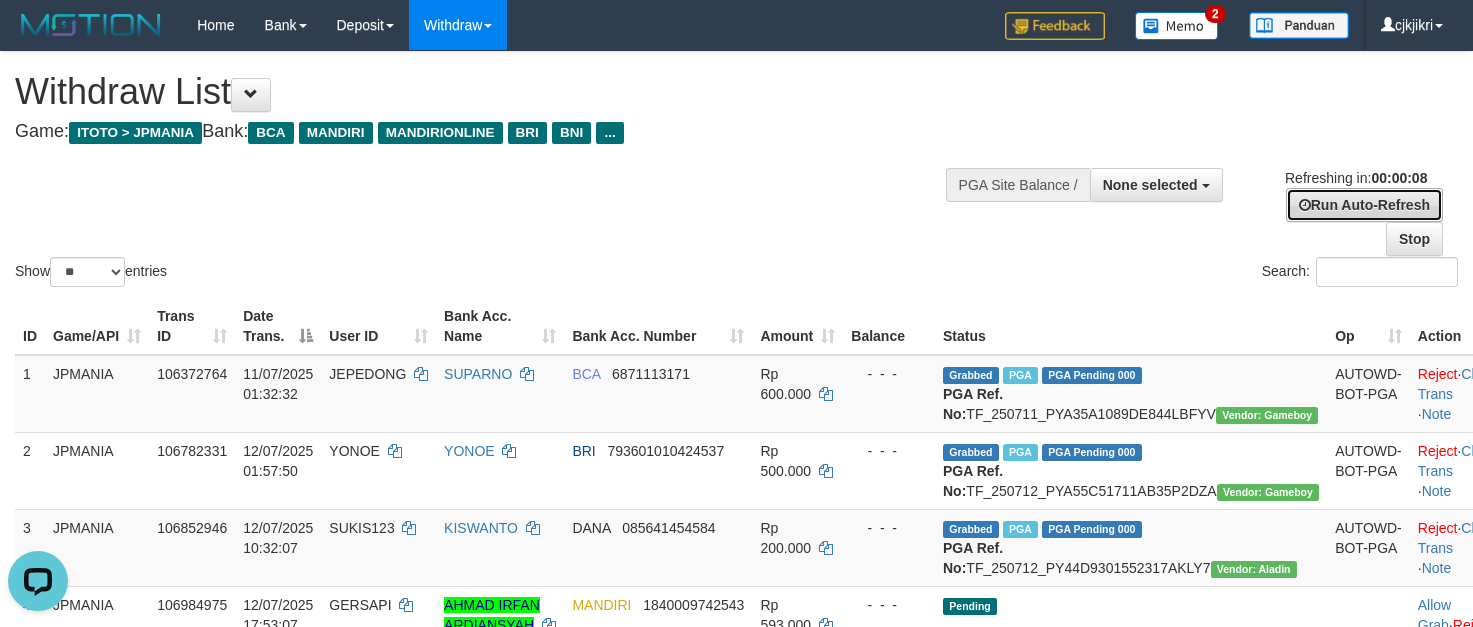 click on "Run Auto-Refresh" at bounding box center (1364, 205) 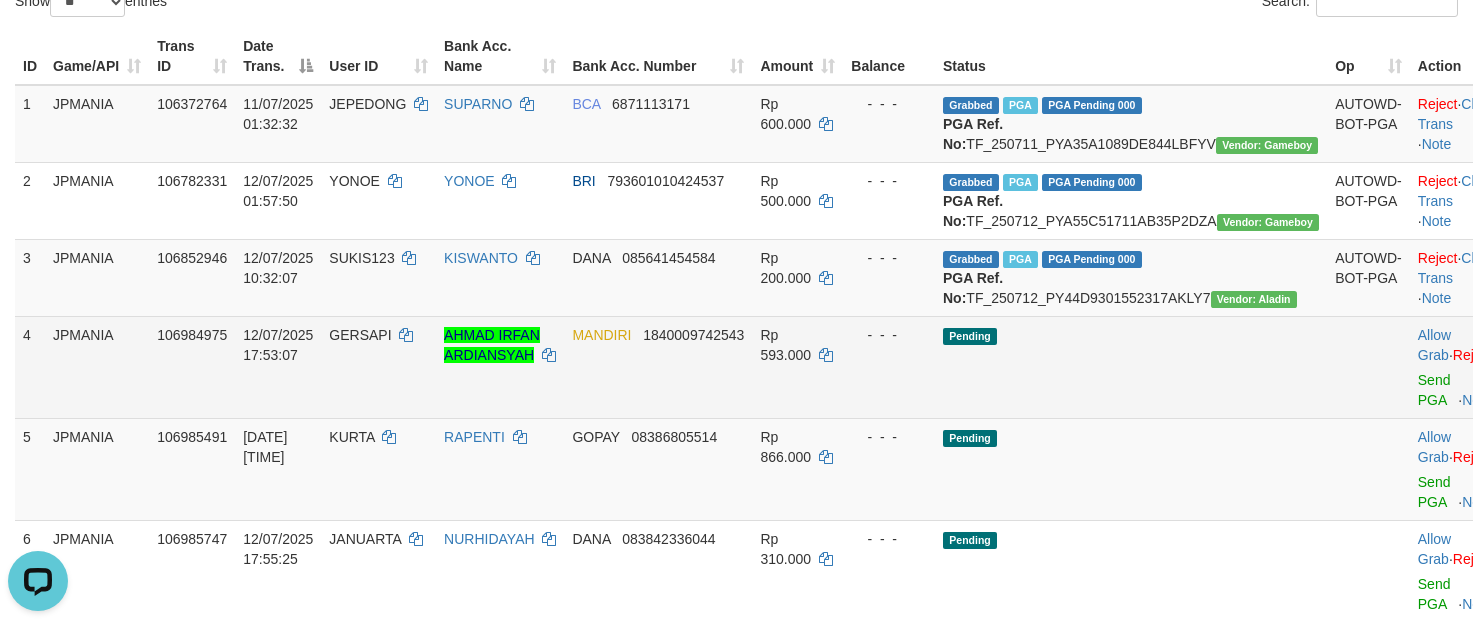 scroll, scrollTop: 300, scrollLeft: 0, axis: vertical 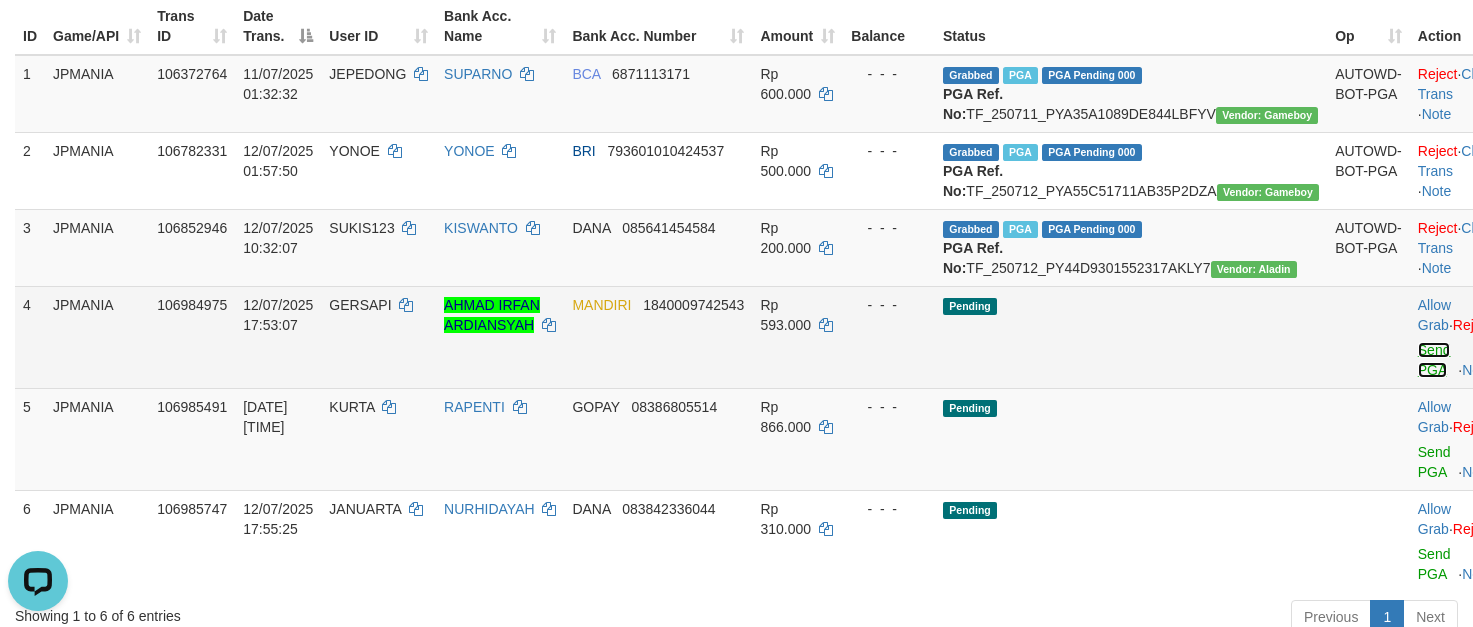 click on "Send PGA" at bounding box center [1434, 360] 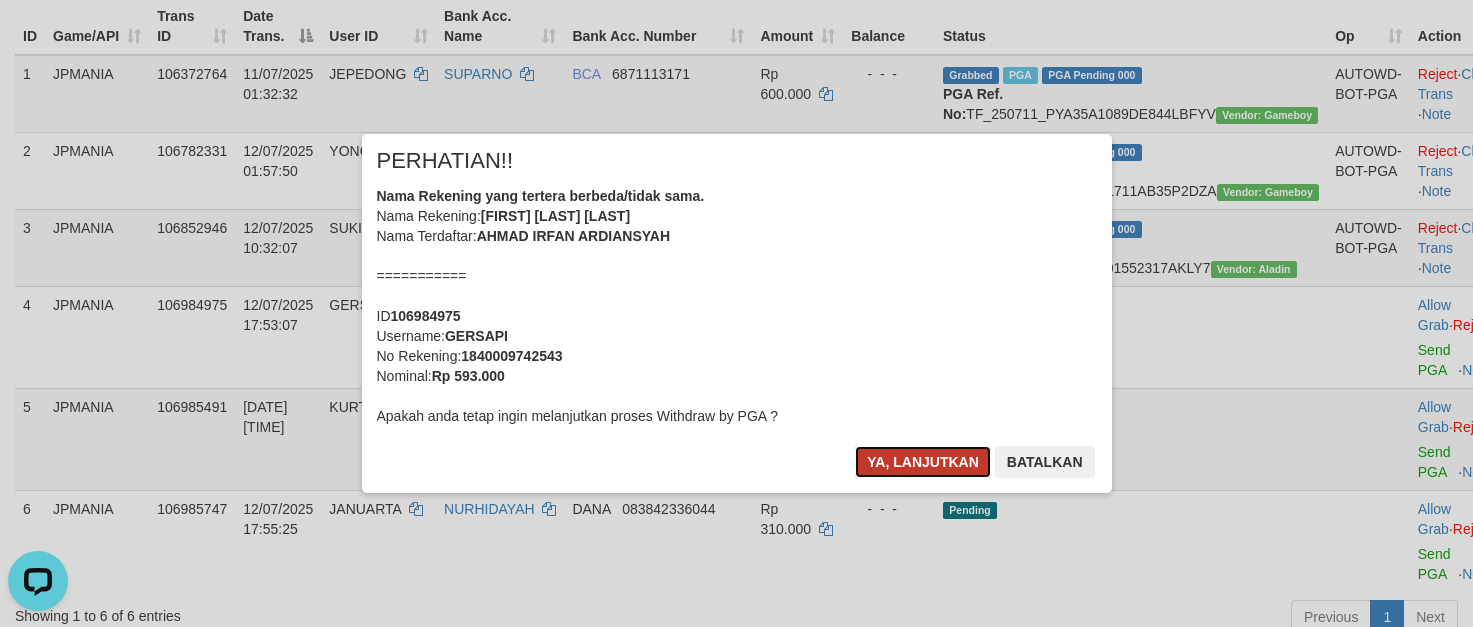 click on "Ya, lanjutkan" at bounding box center (923, 462) 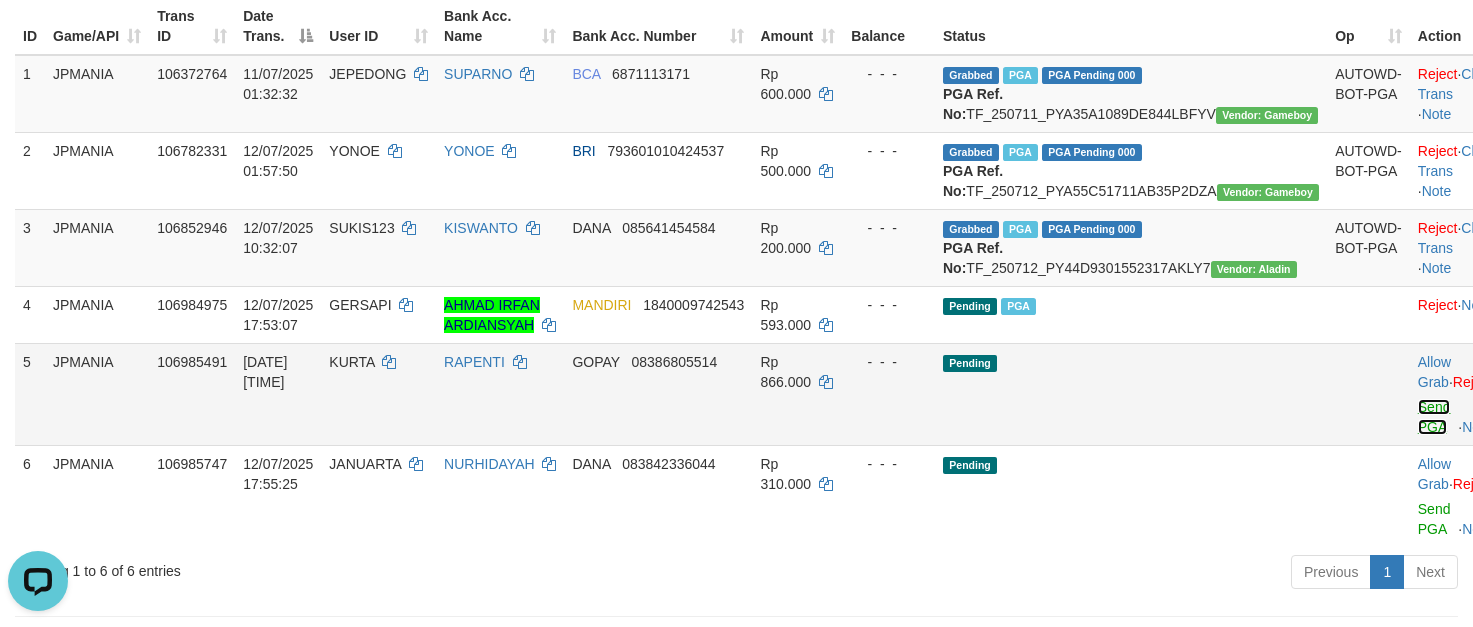 click on "Send PGA" at bounding box center [1434, 417] 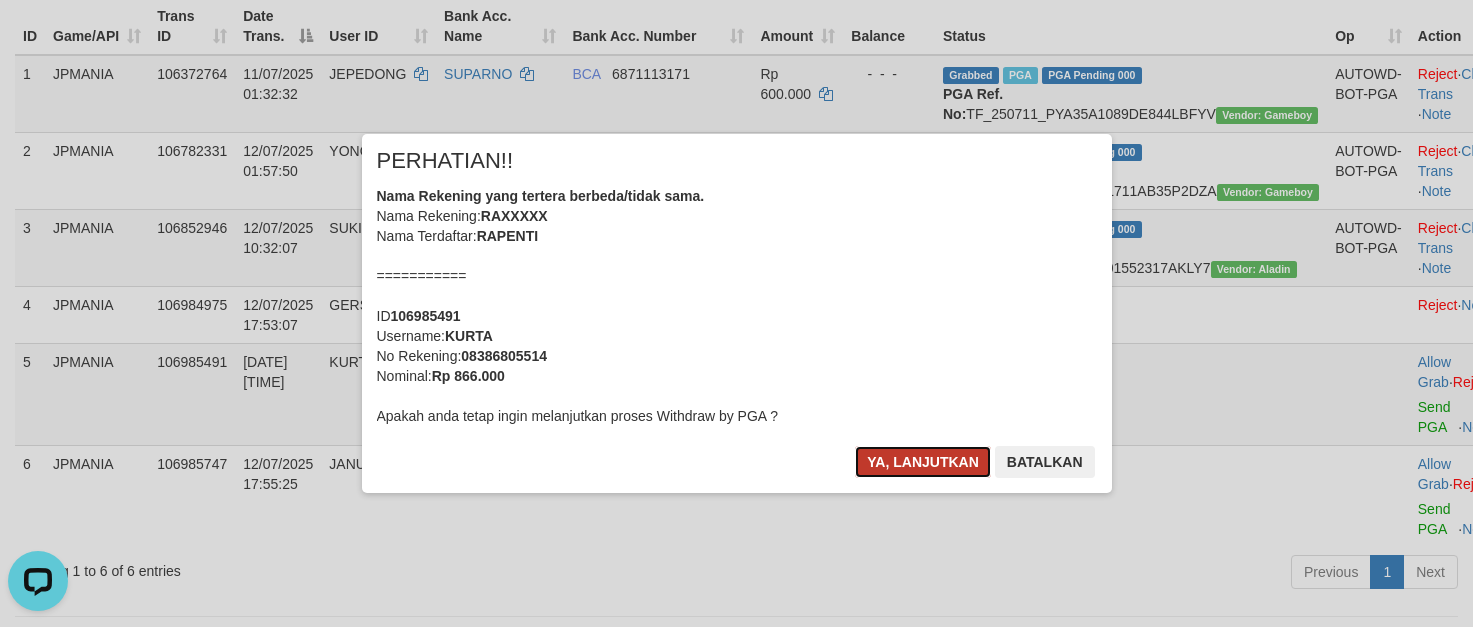 click on "Ya, lanjutkan" at bounding box center (923, 462) 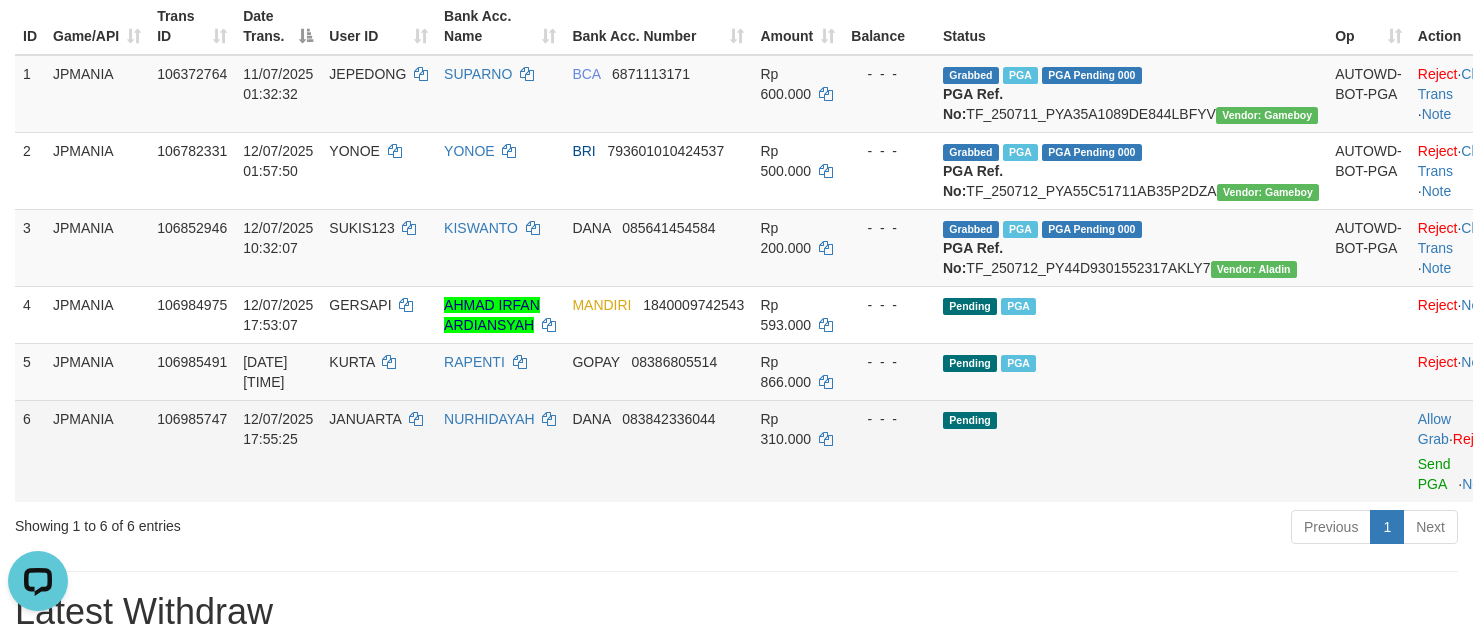 click on "Allow Grab   ·    Reject Send PGA     ·    Note" at bounding box center (1459, 451) 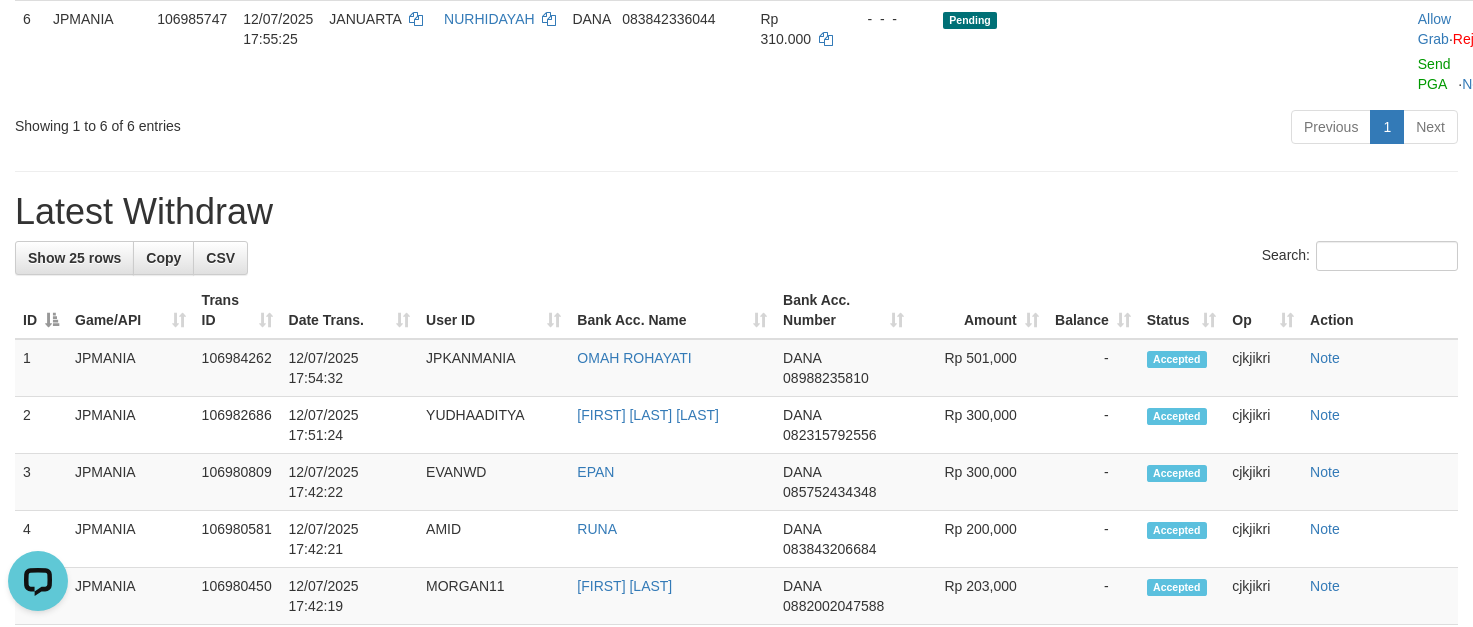 scroll, scrollTop: 247, scrollLeft: 0, axis: vertical 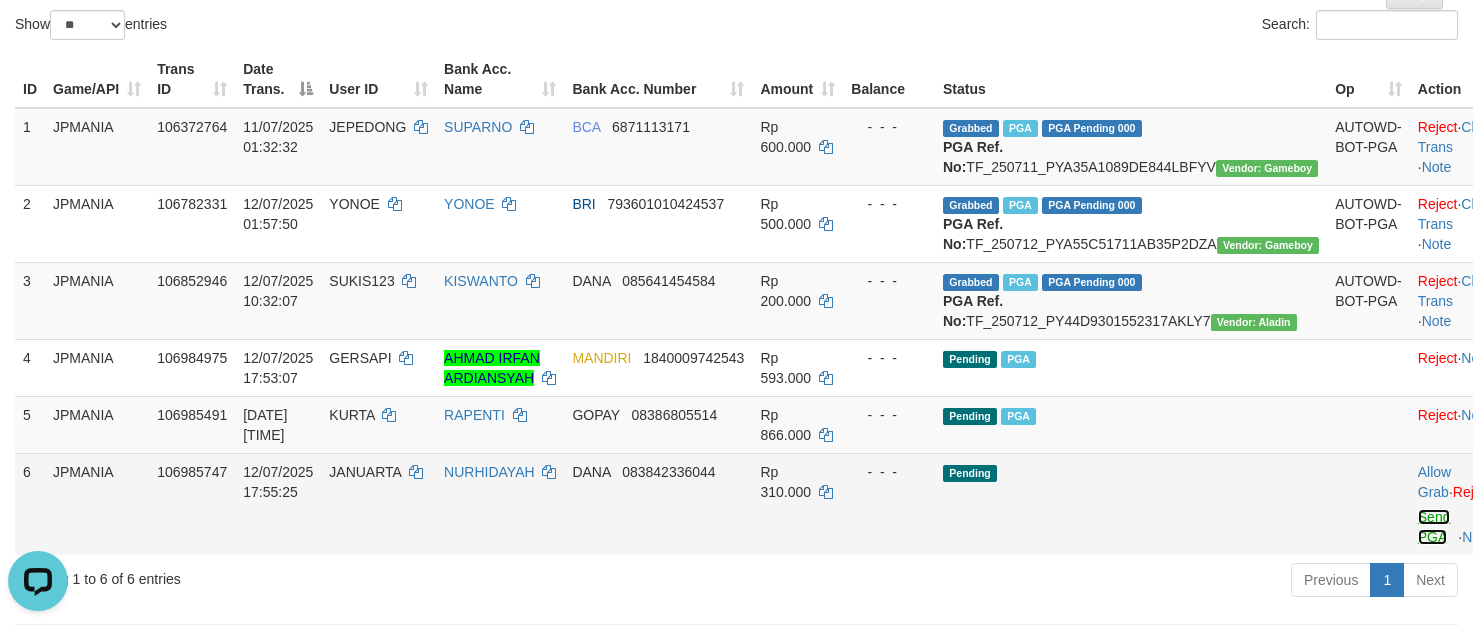 click on "Send PGA" at bounding box center [1434, 527] 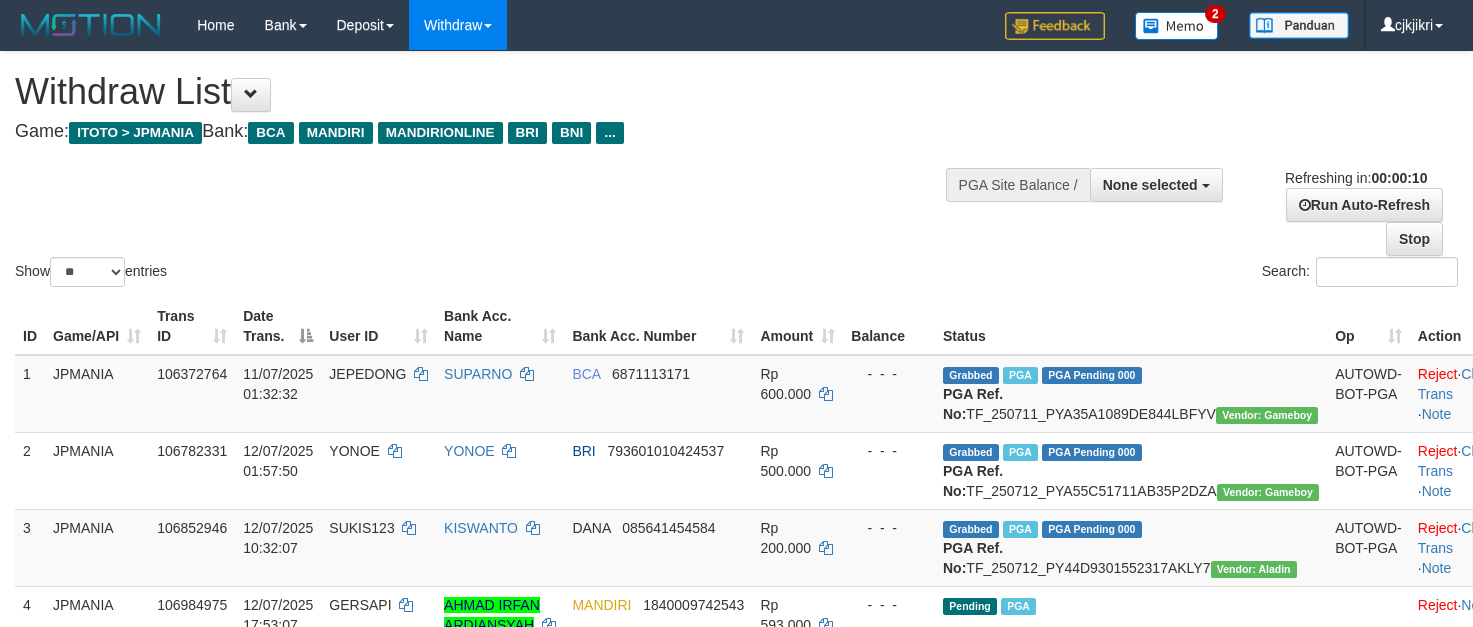 select 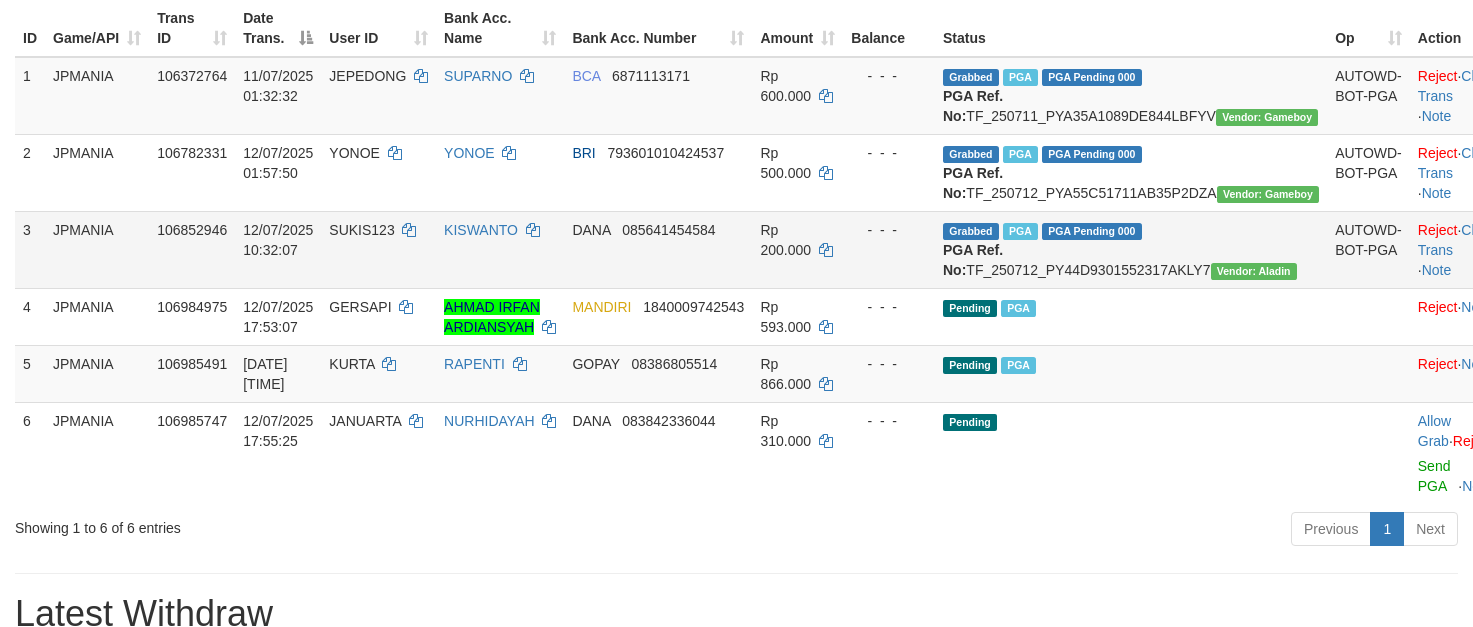 scroll, scrollTop: 300, scrollLeft: 0, axis: vertical 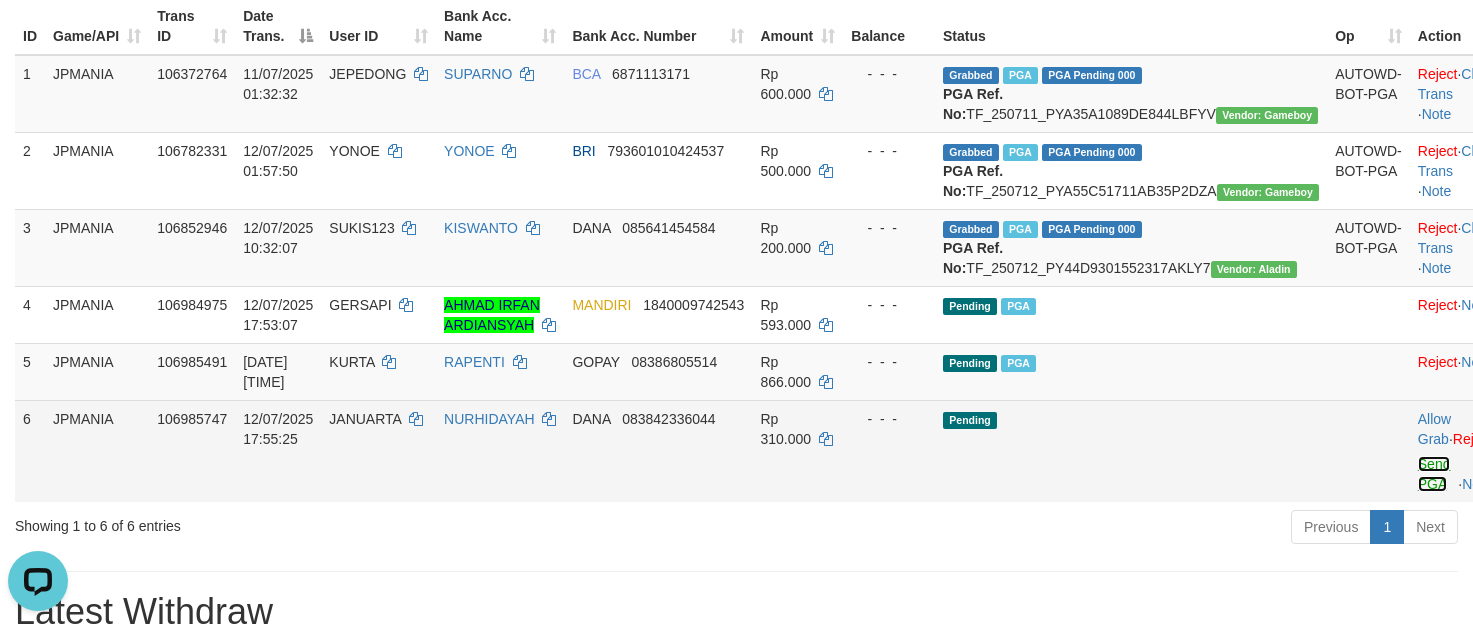 click on "Send PGA" at bounding box center (1434, 474) 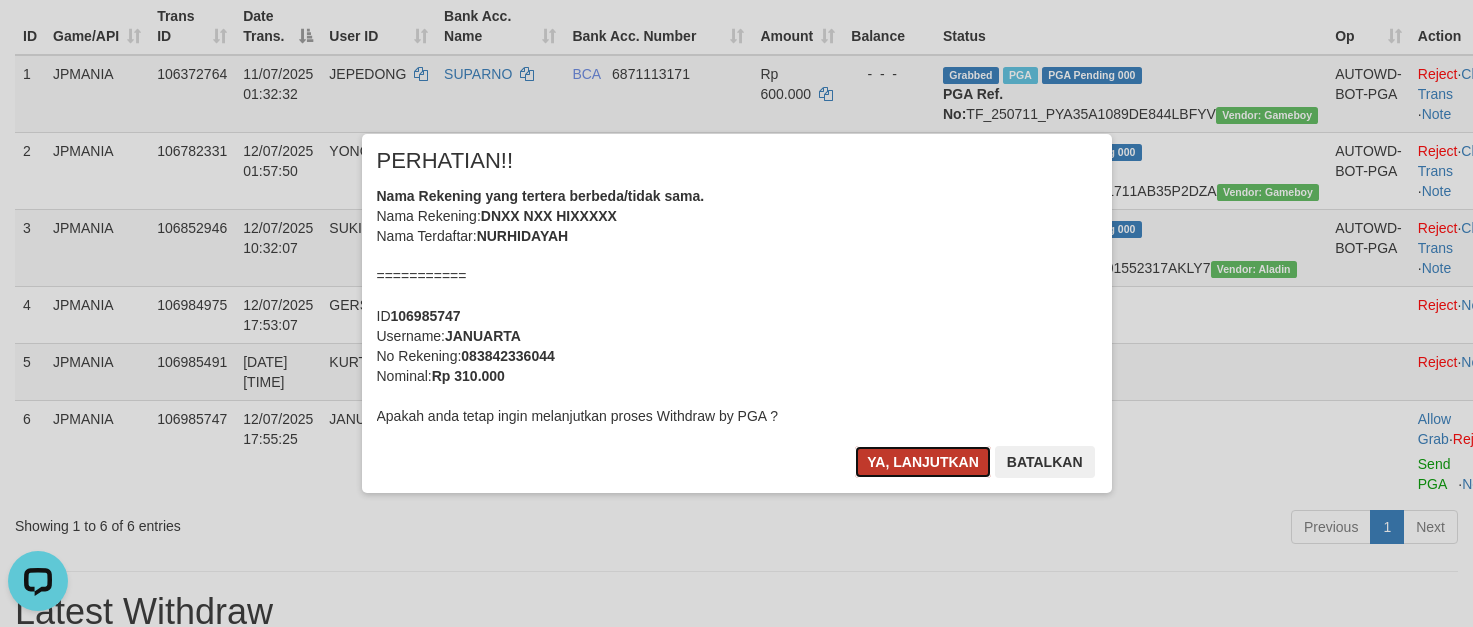 click on "Ya, lanjutkan" at bounding box center [923, 462] 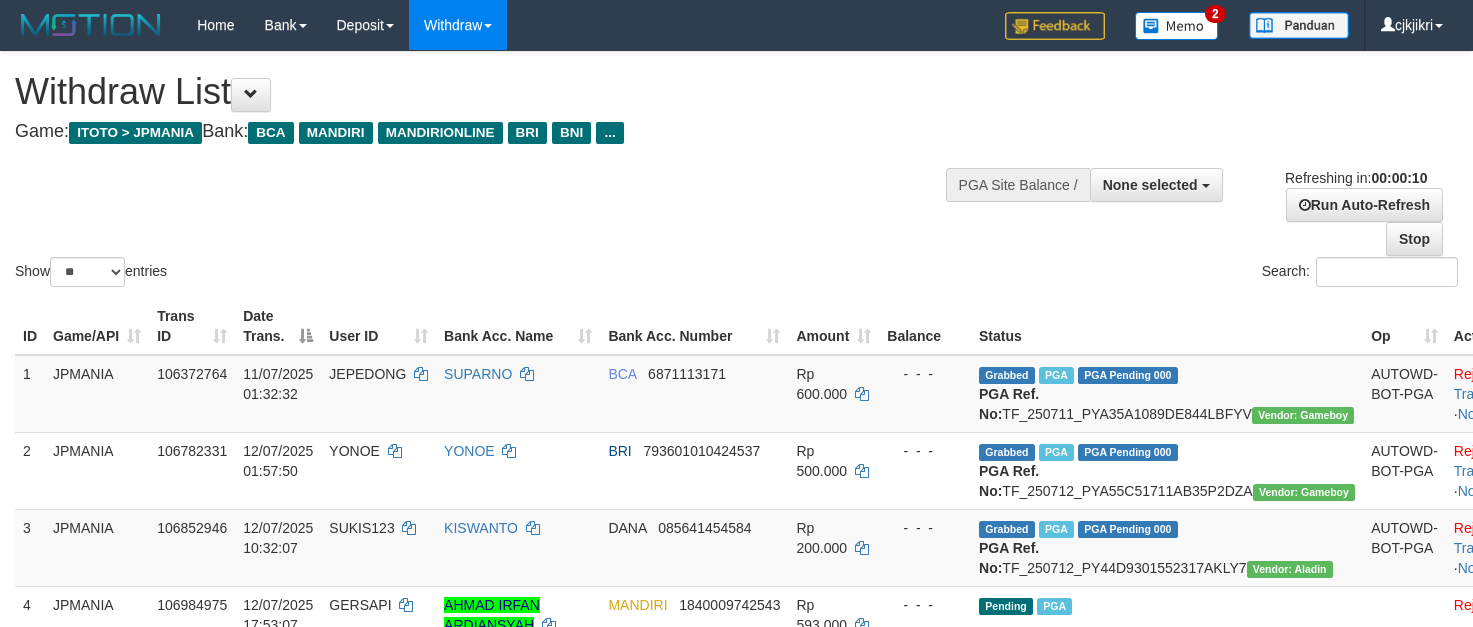 select 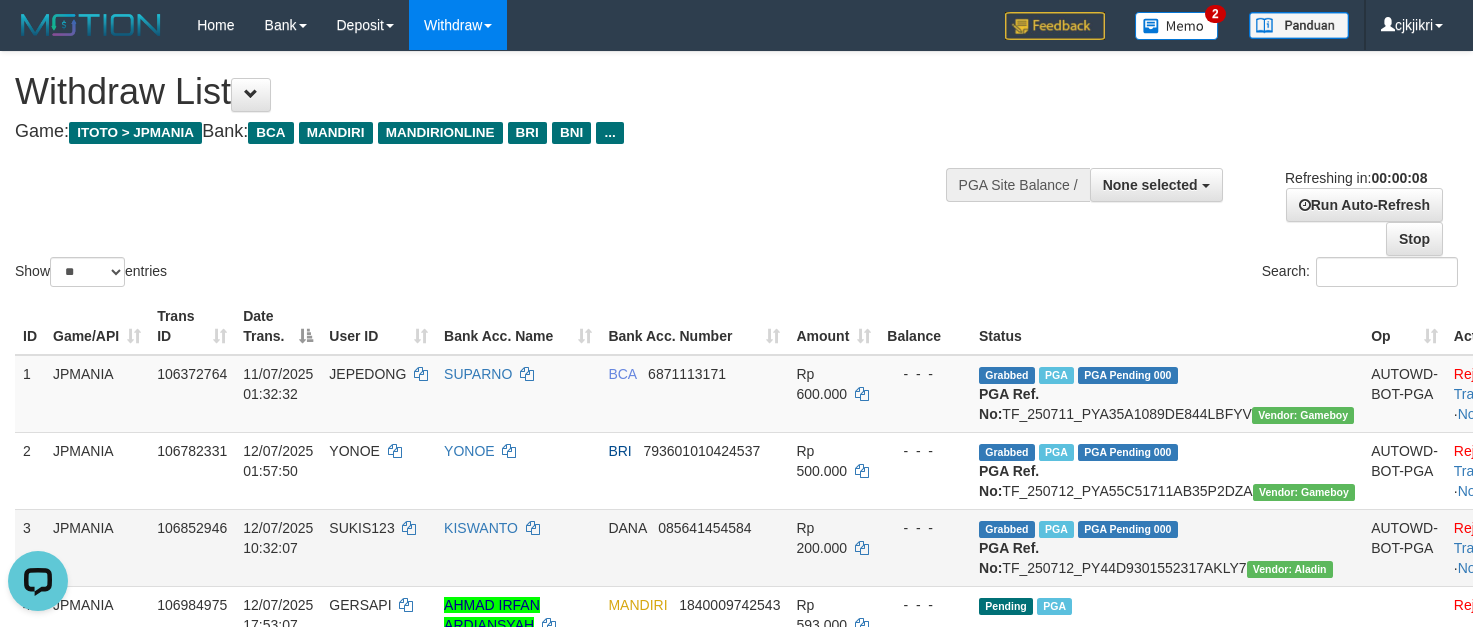 scroll, scrollTop: 0, scrollLeft: 0, axis: both 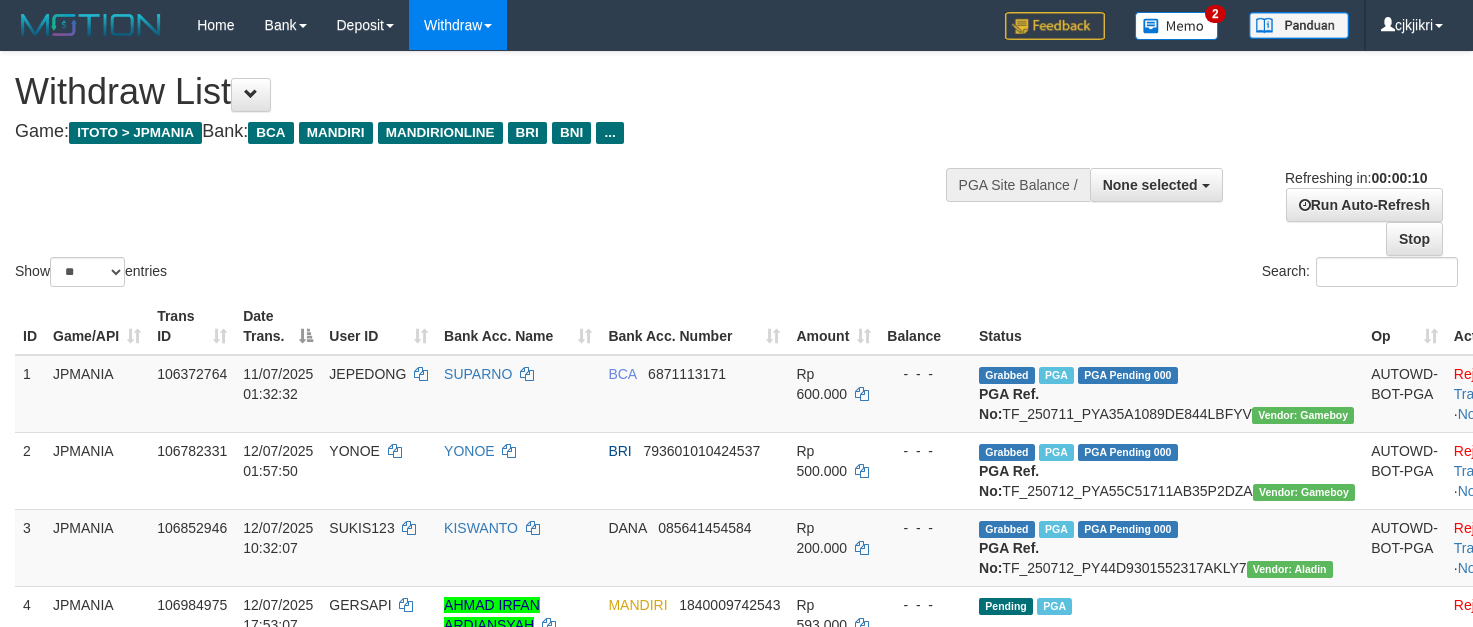 select 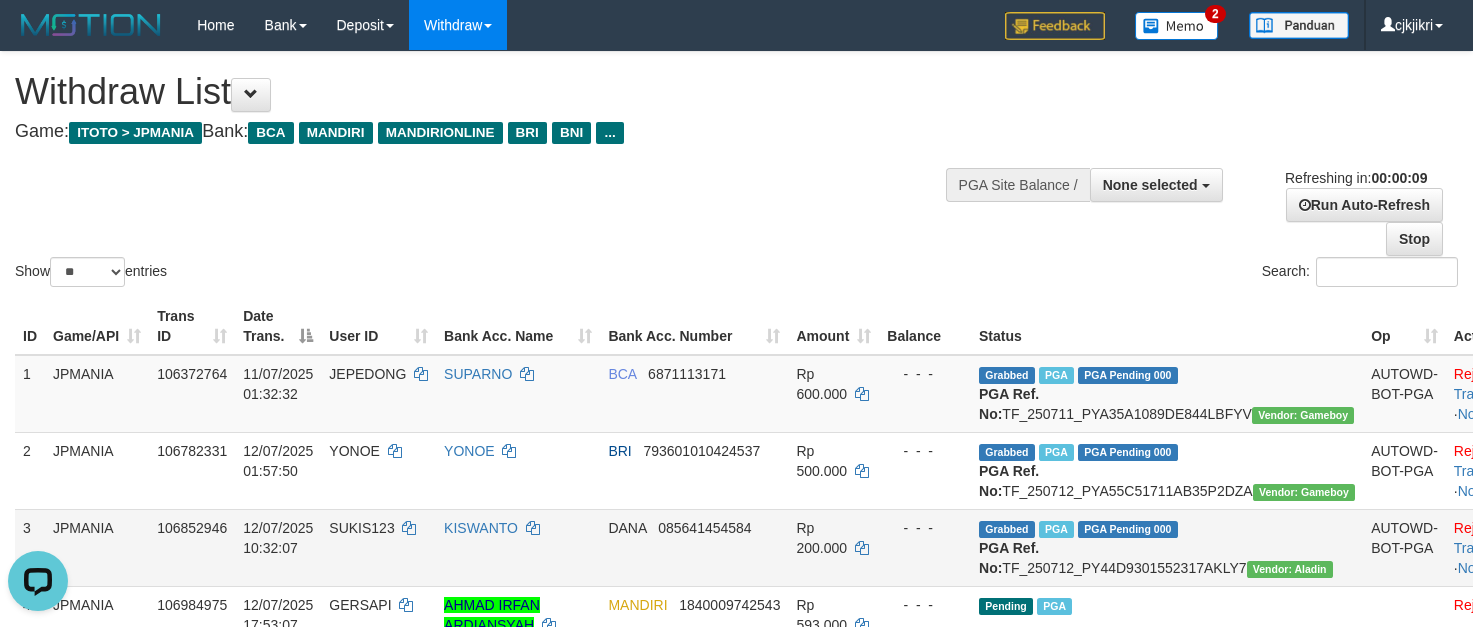 scroll, scrollTop: 0, scrollLeft: 0, axis: both 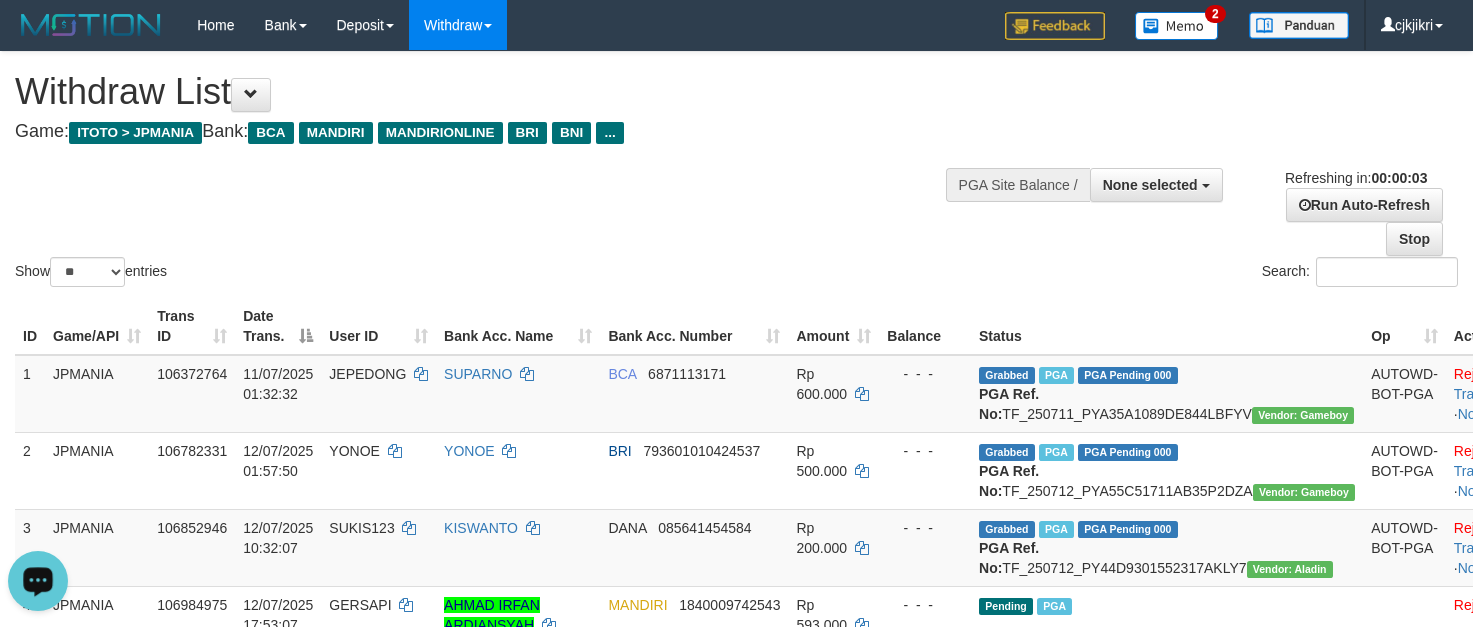 click on "Show  ** ** ** ***  entries" at bounding box center (368, 274) 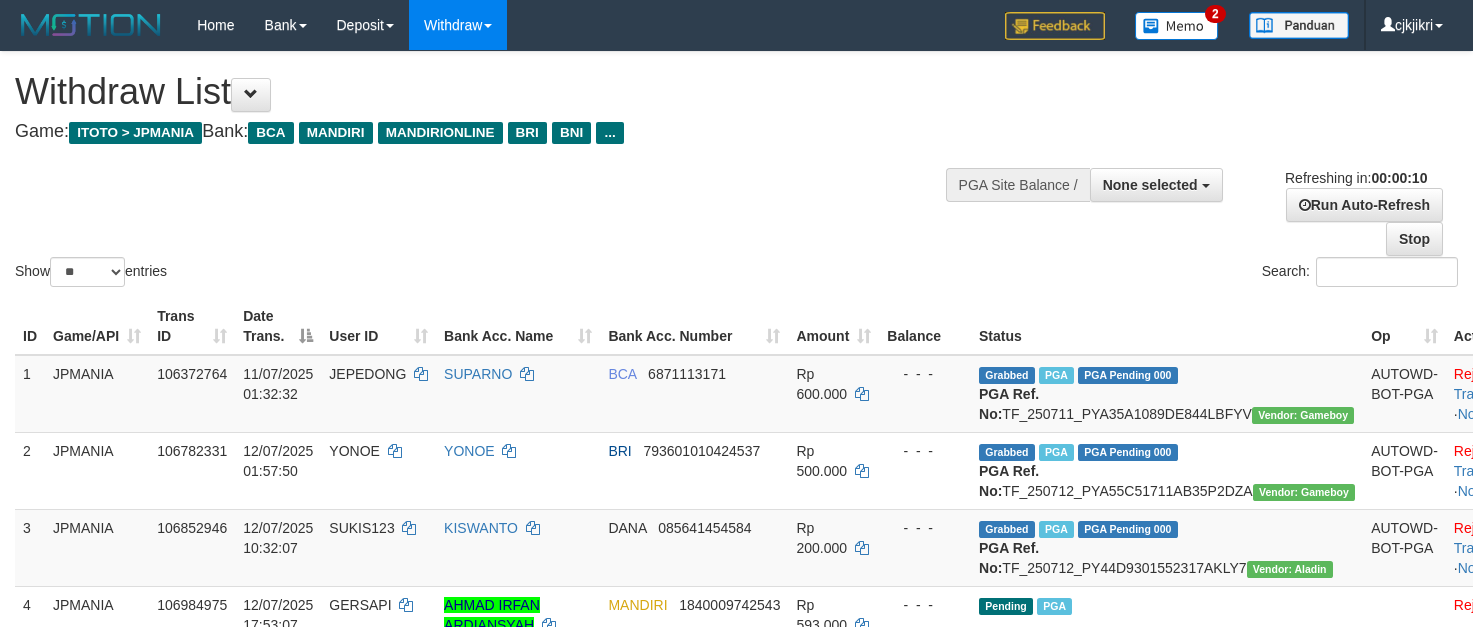 select 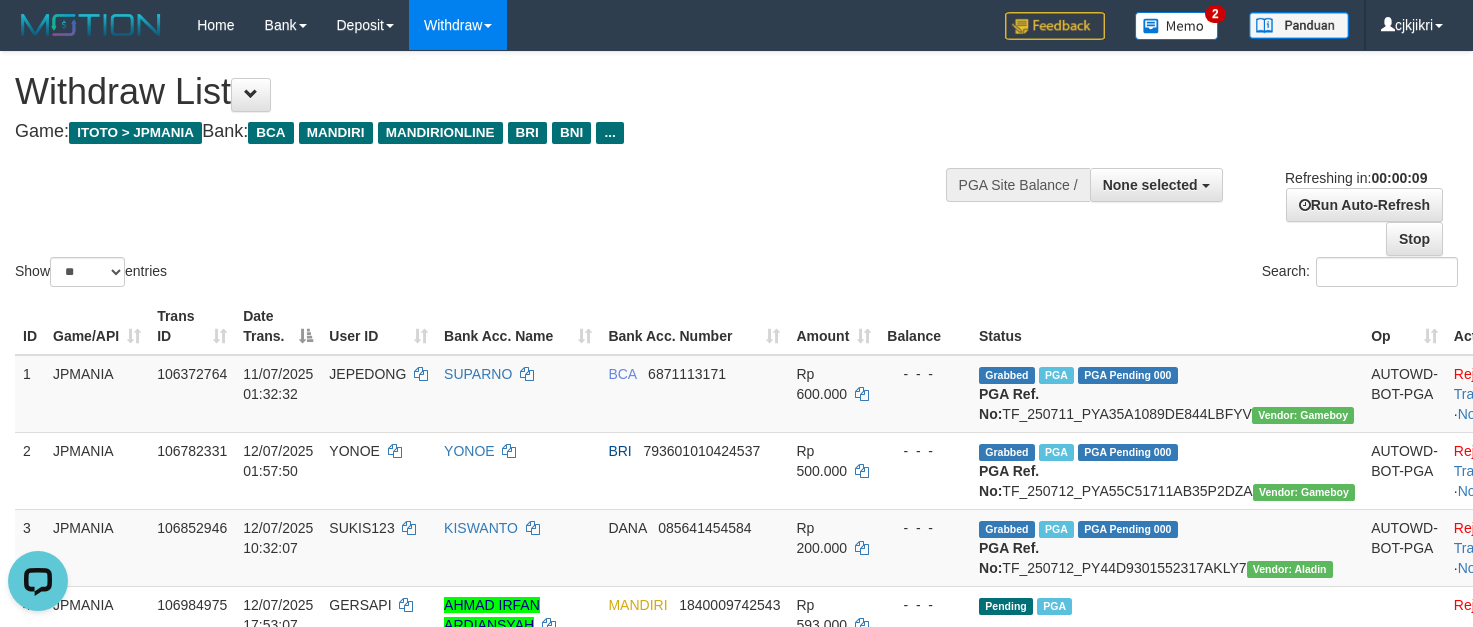 scroll, scrollTop: 0, scrollLeft: 0, axis: both 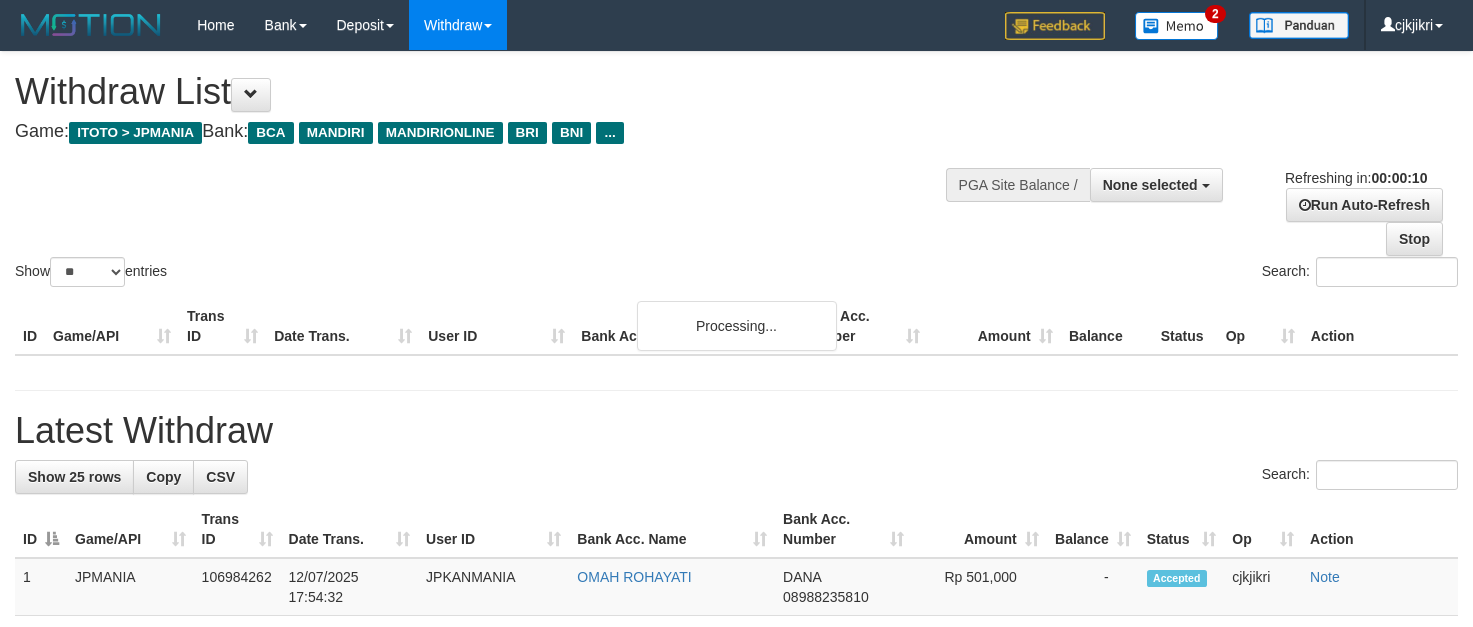 select 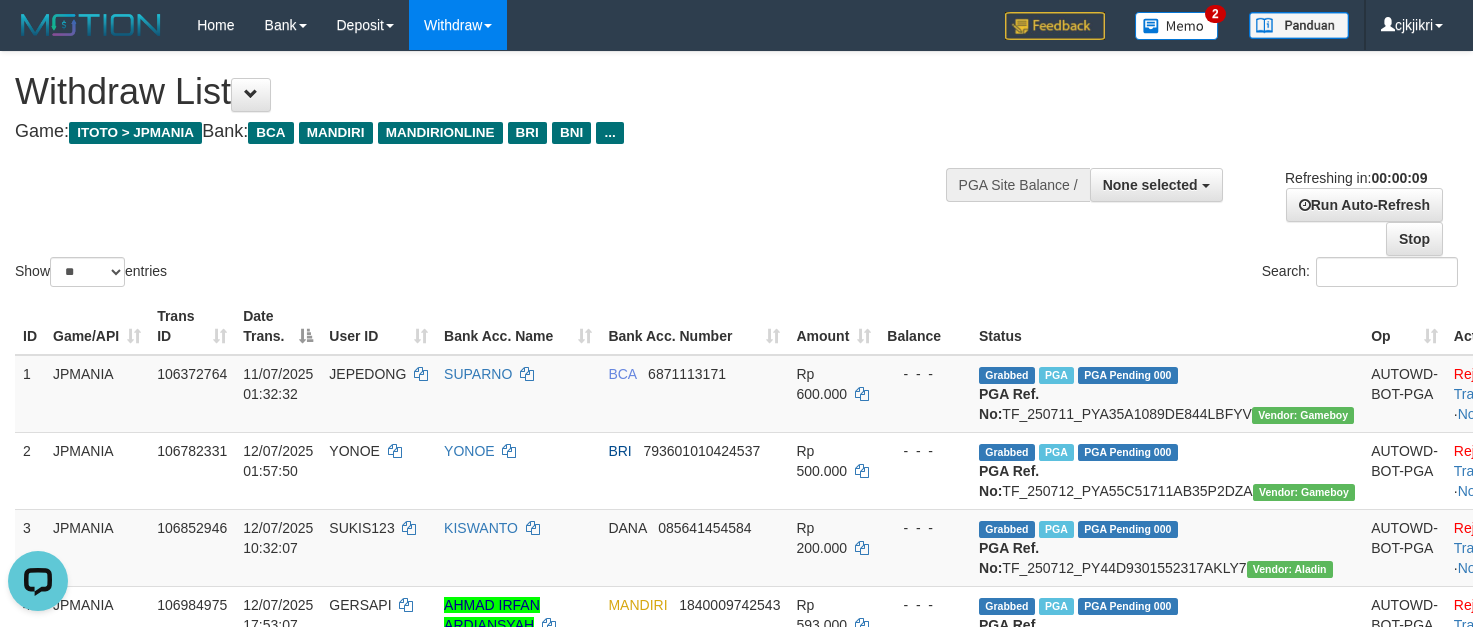 scroll, scrollTop: 0, scrollLeft: 0, axis: both 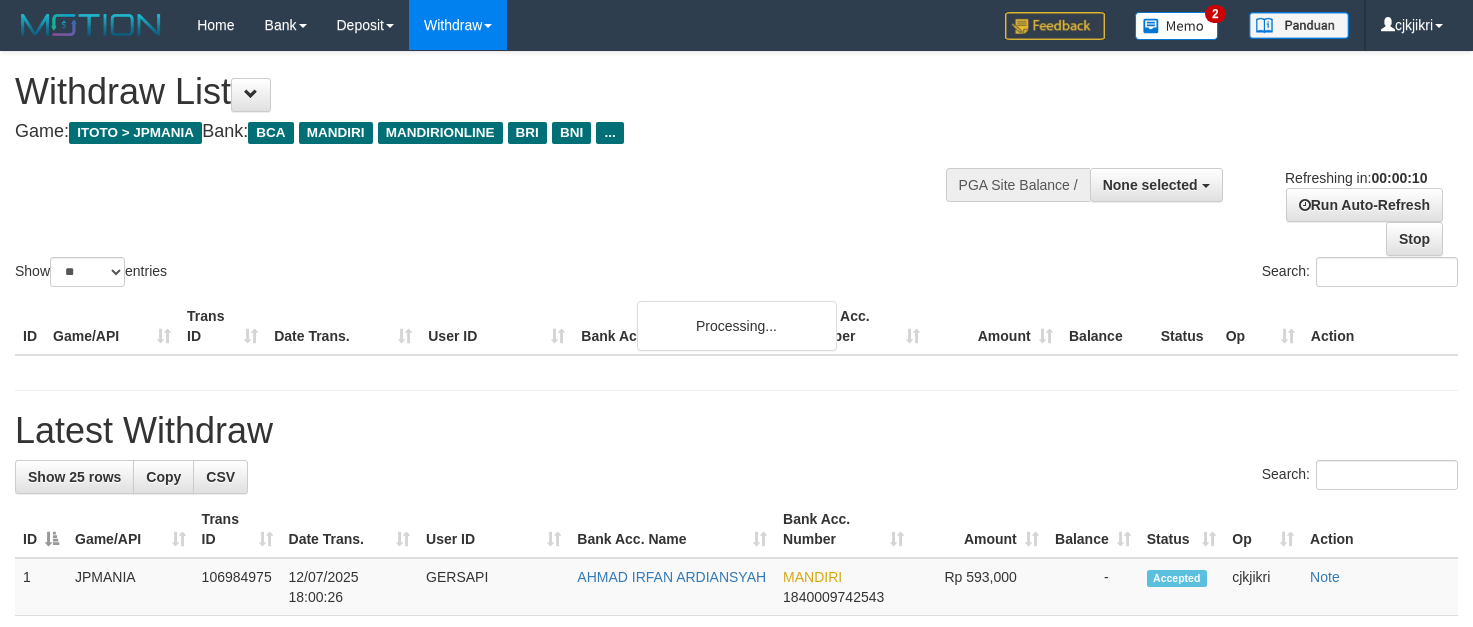 select 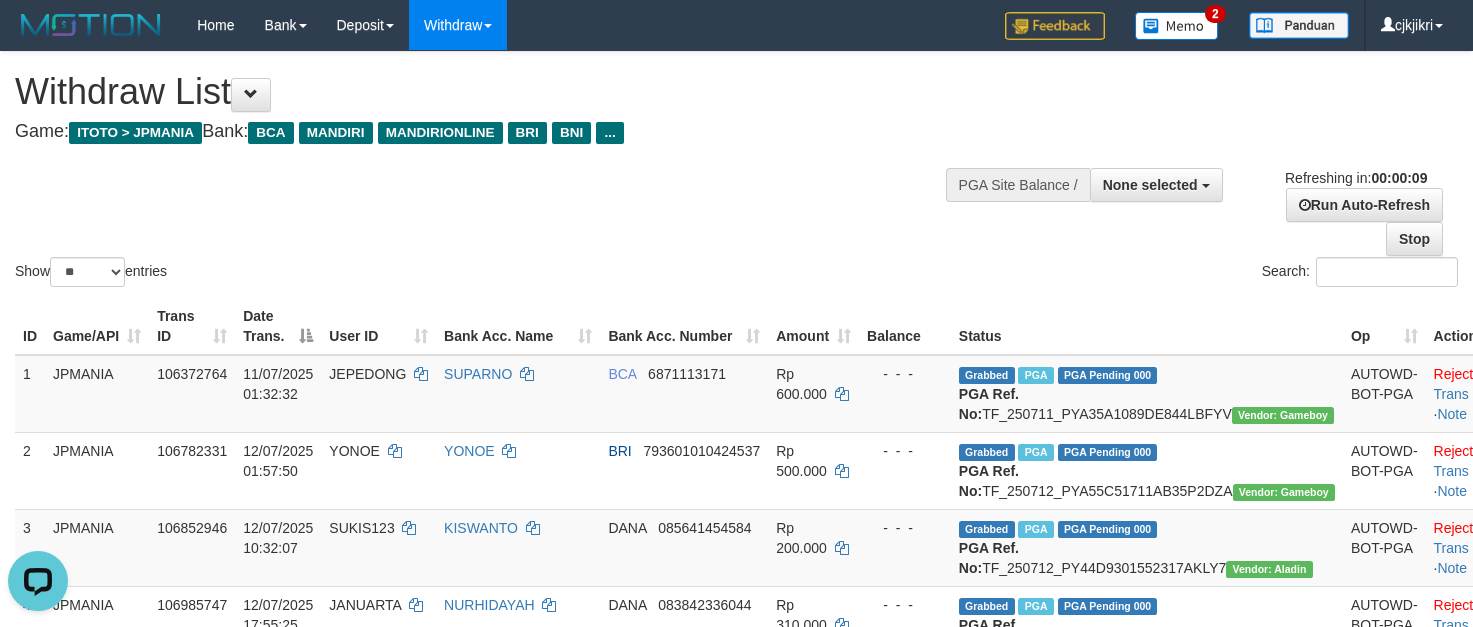 scroll, scrollTop: 0, scrollLeft: 0, axis: both 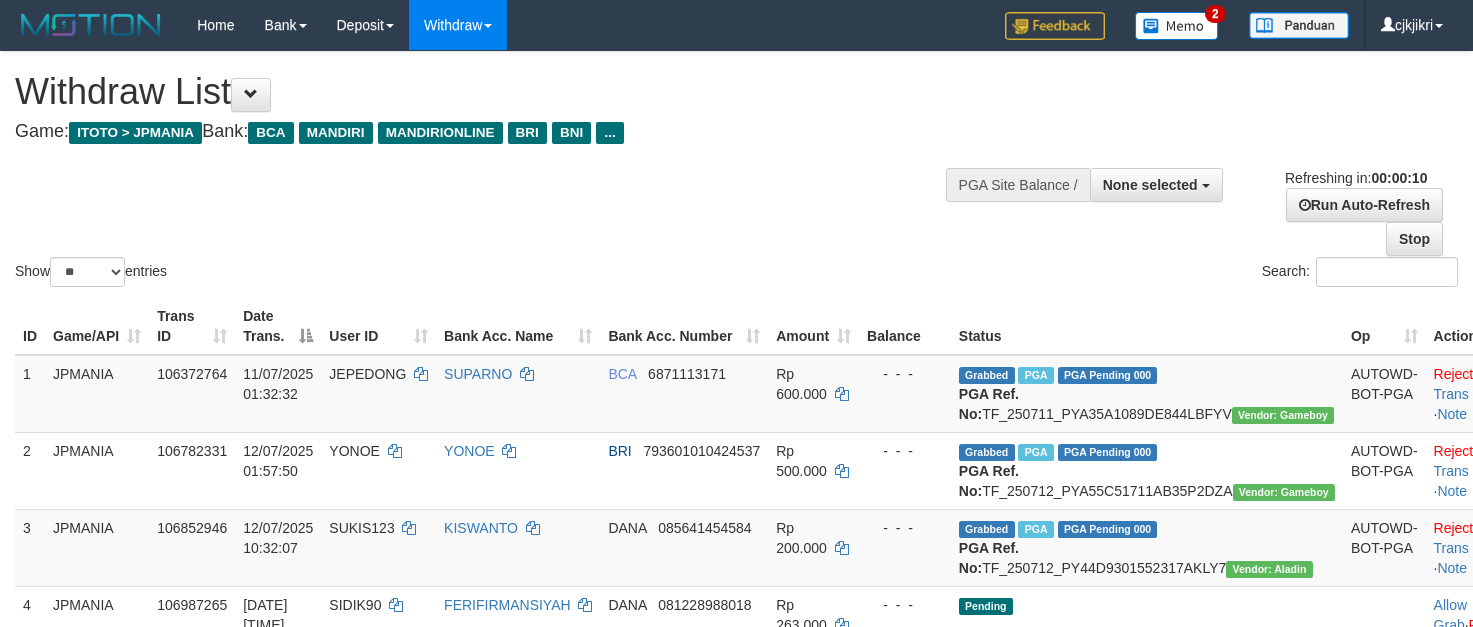 select 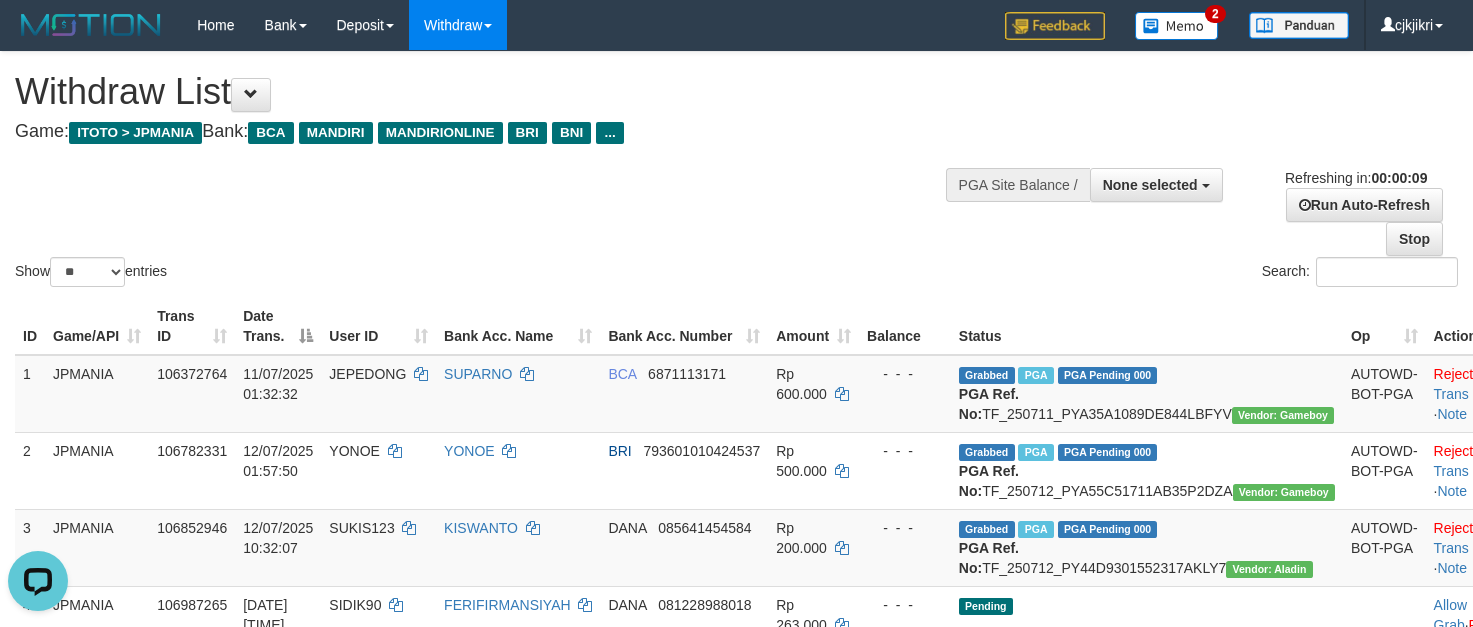scroll, scrollTop: 0, scrollLeft: 0, axis: both 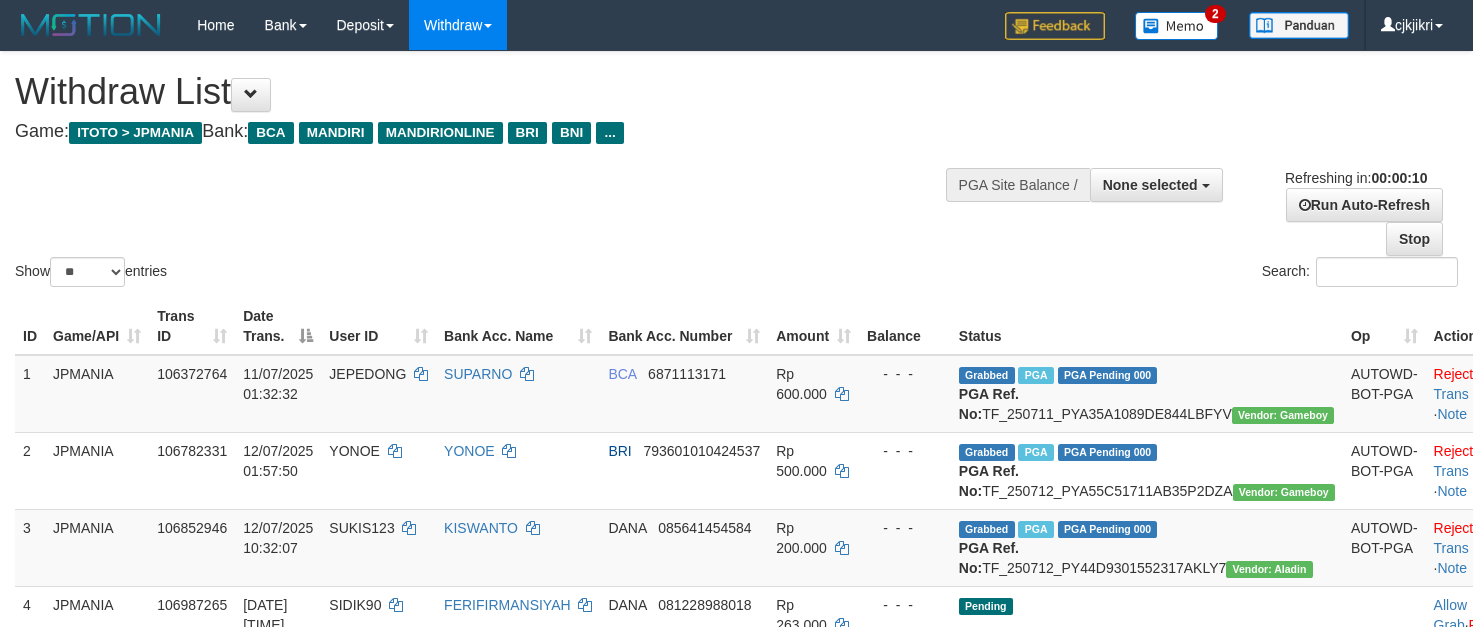 select 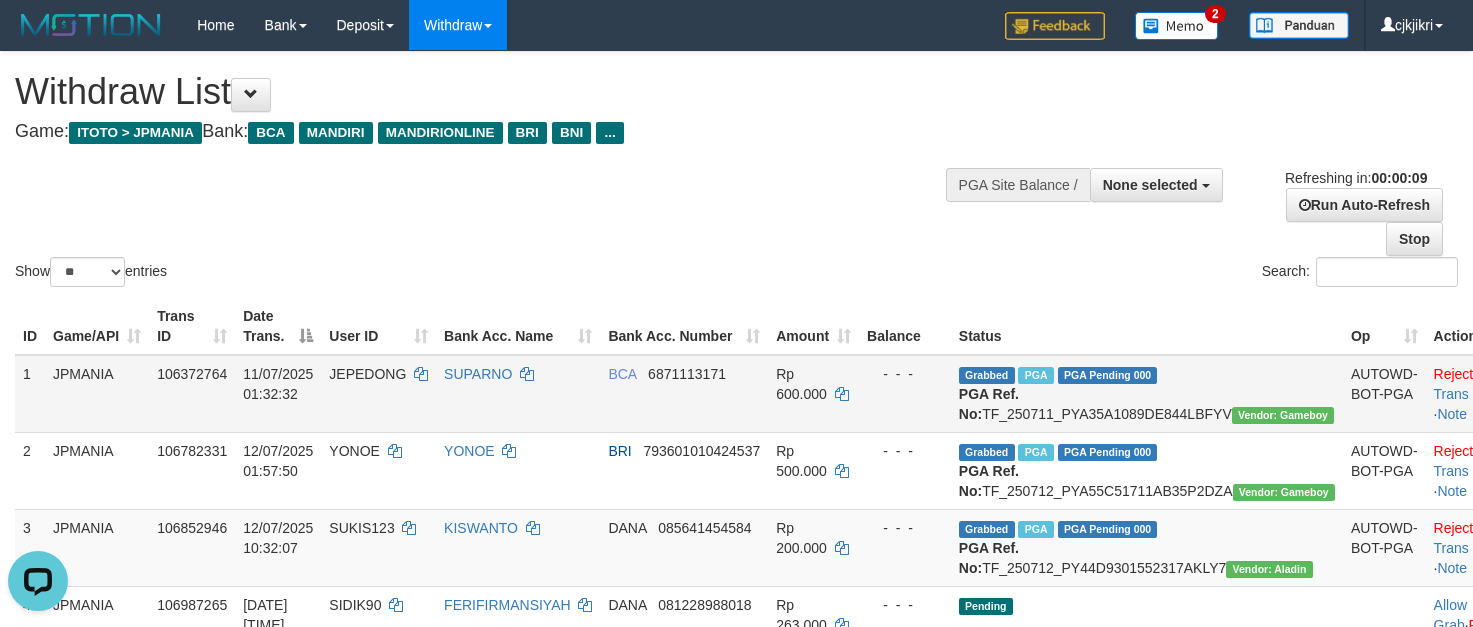 scroll, scrollTop: 0, scrollLeft: 0, axis: both 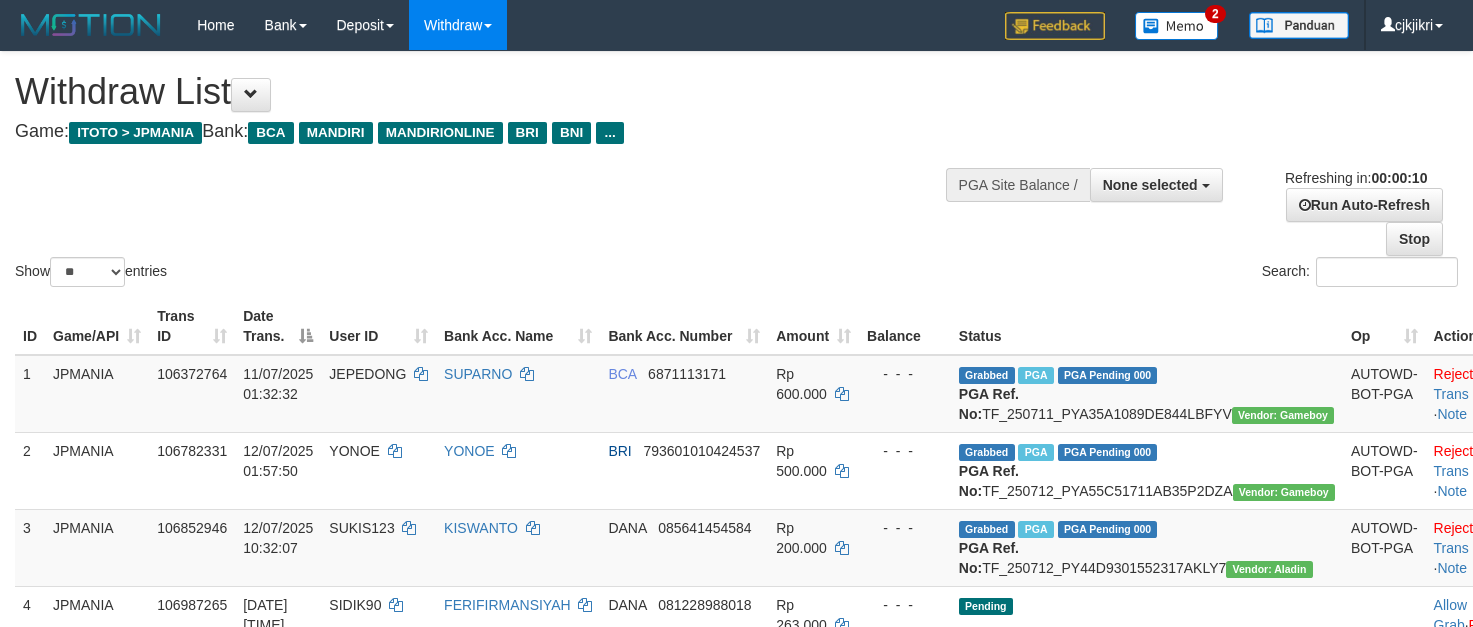 select 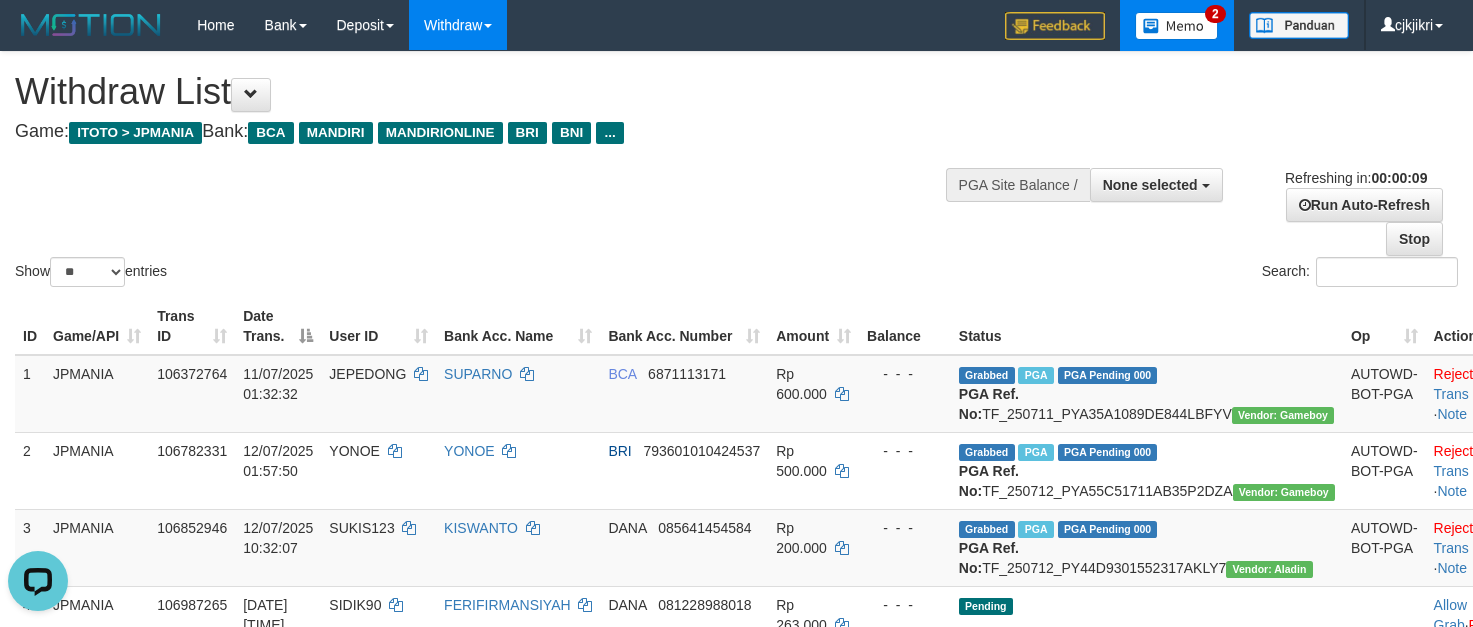 scroll, scrollTop: 0, scrollLeft: 0, axis: both 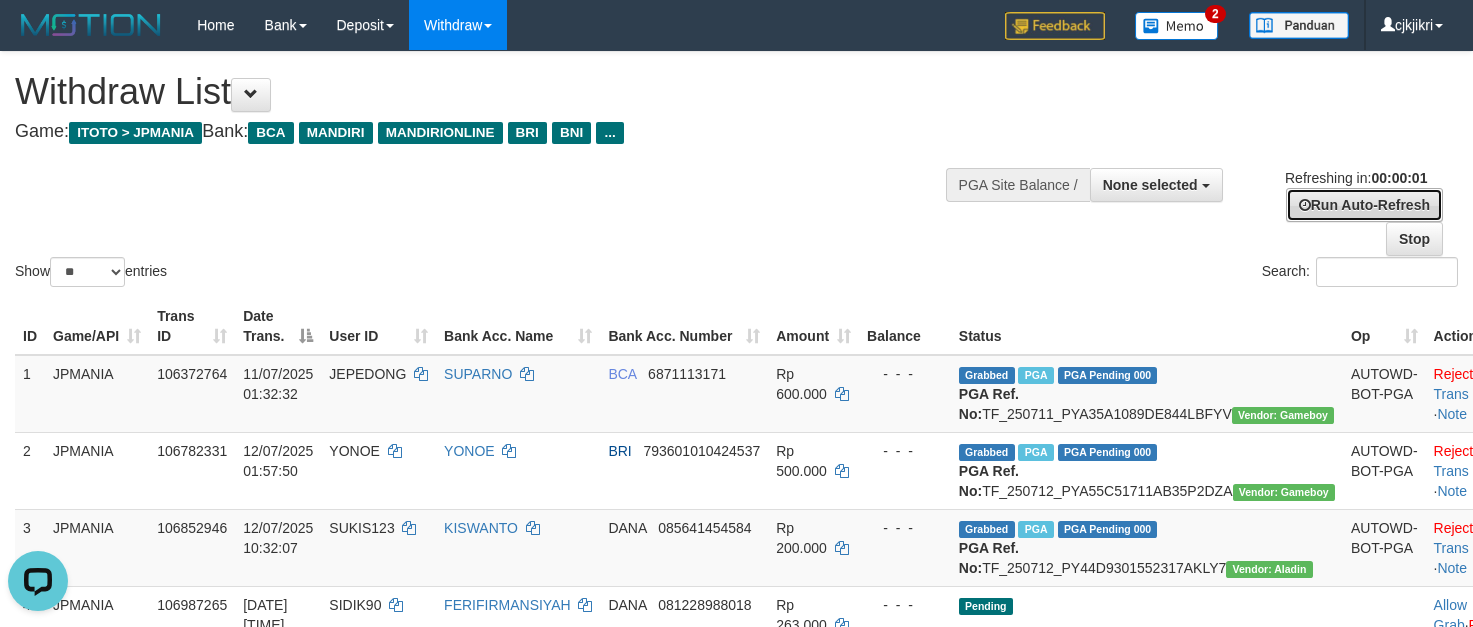 drag, startPoint x: 1341, startPoint y: 201, endPoint x: 1092, endPoint y: 225, distance: 250.15395 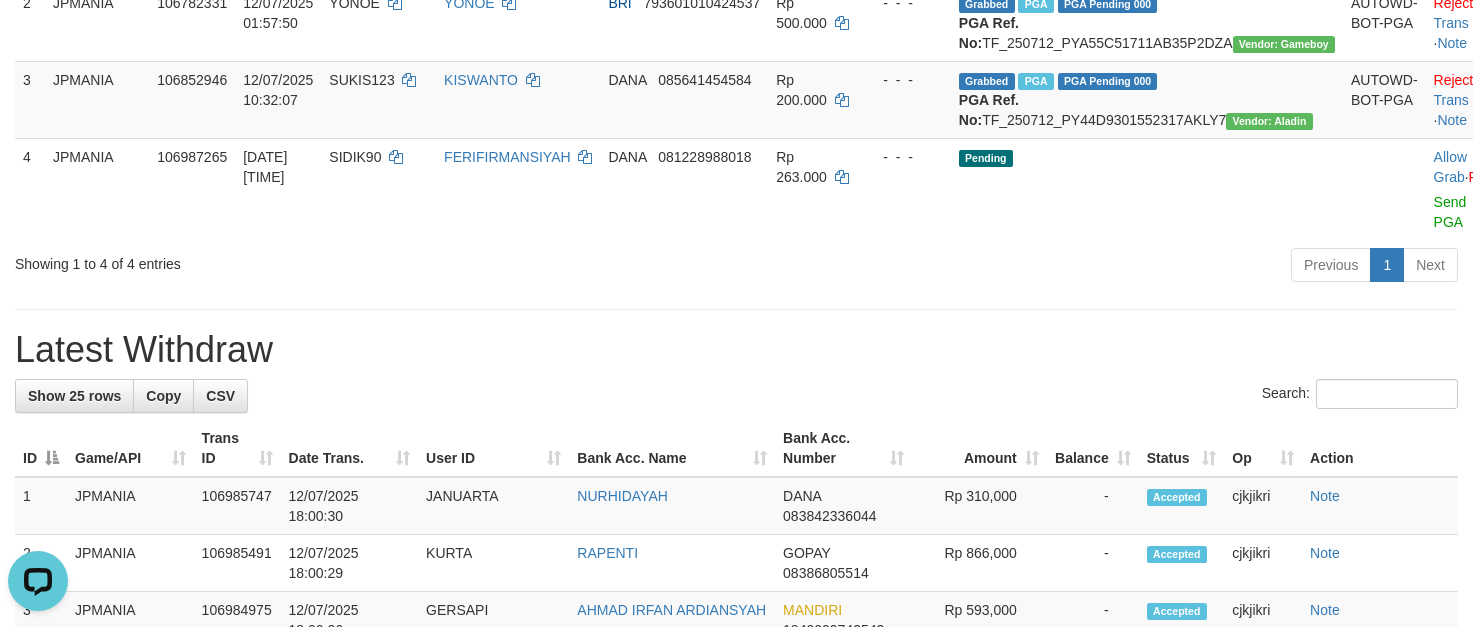 scroll, scrollTop: 450, scrollLeft: 0, axis: vertical 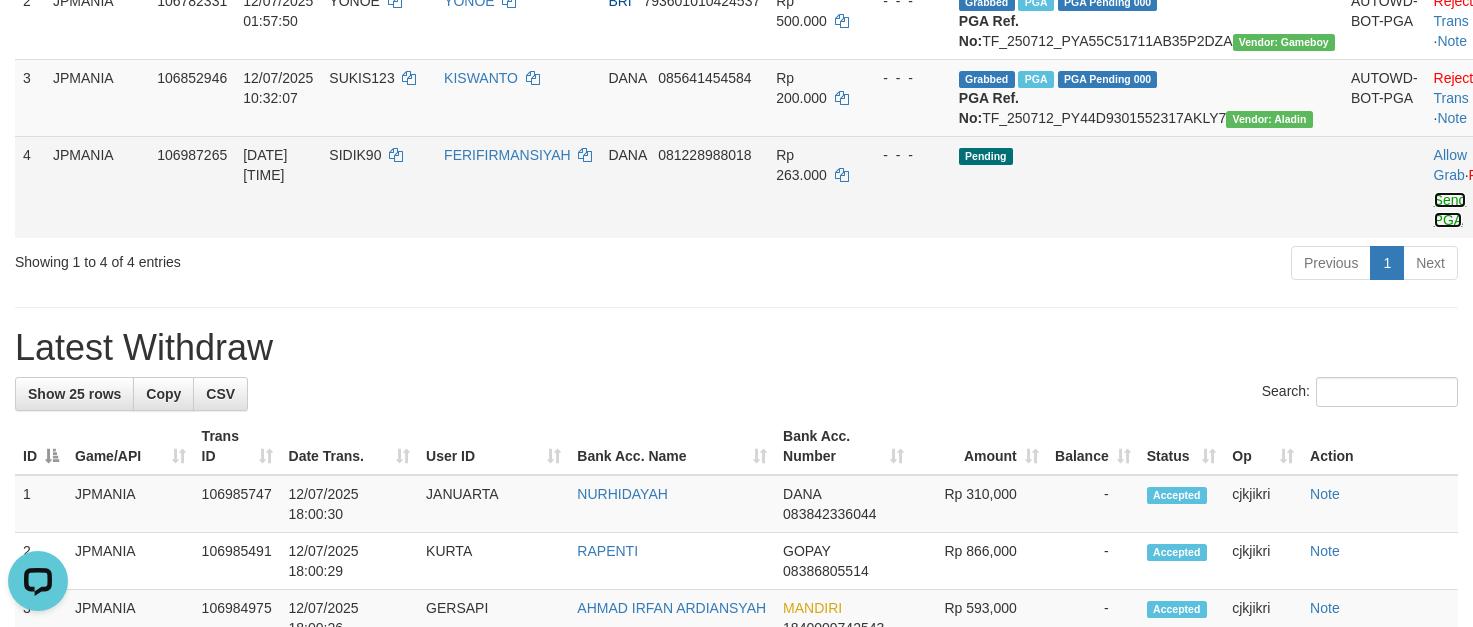 click on "Send PGA" at bounding box center [1450, 210] 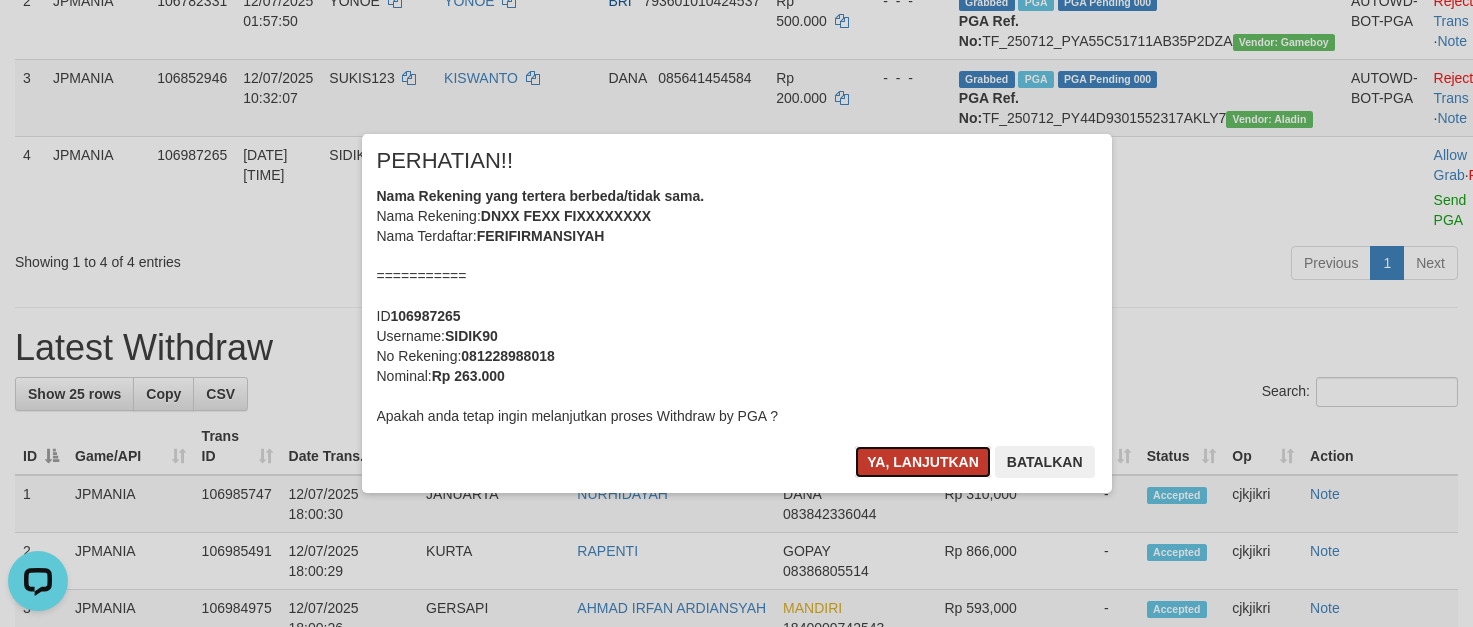 click on "Ya, lanjutkan" at bounding box center [923, 462] 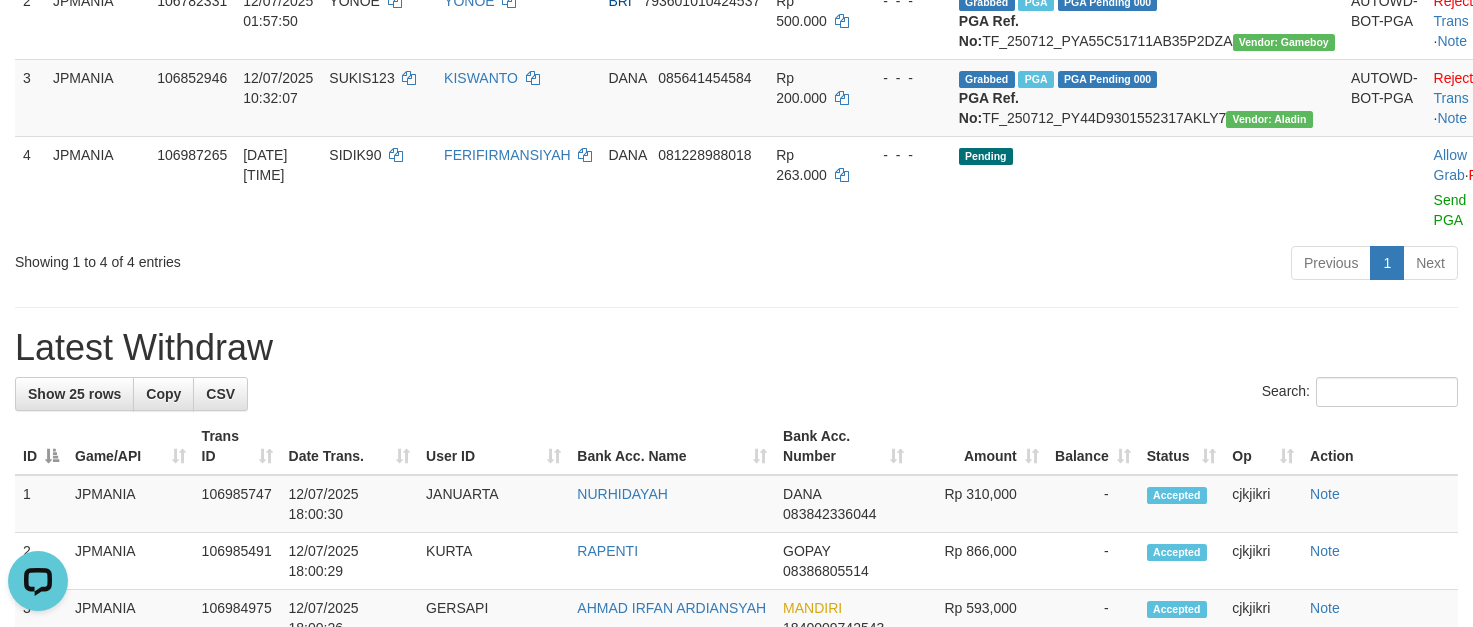 click on "**********" at bounding box center (736, 818) 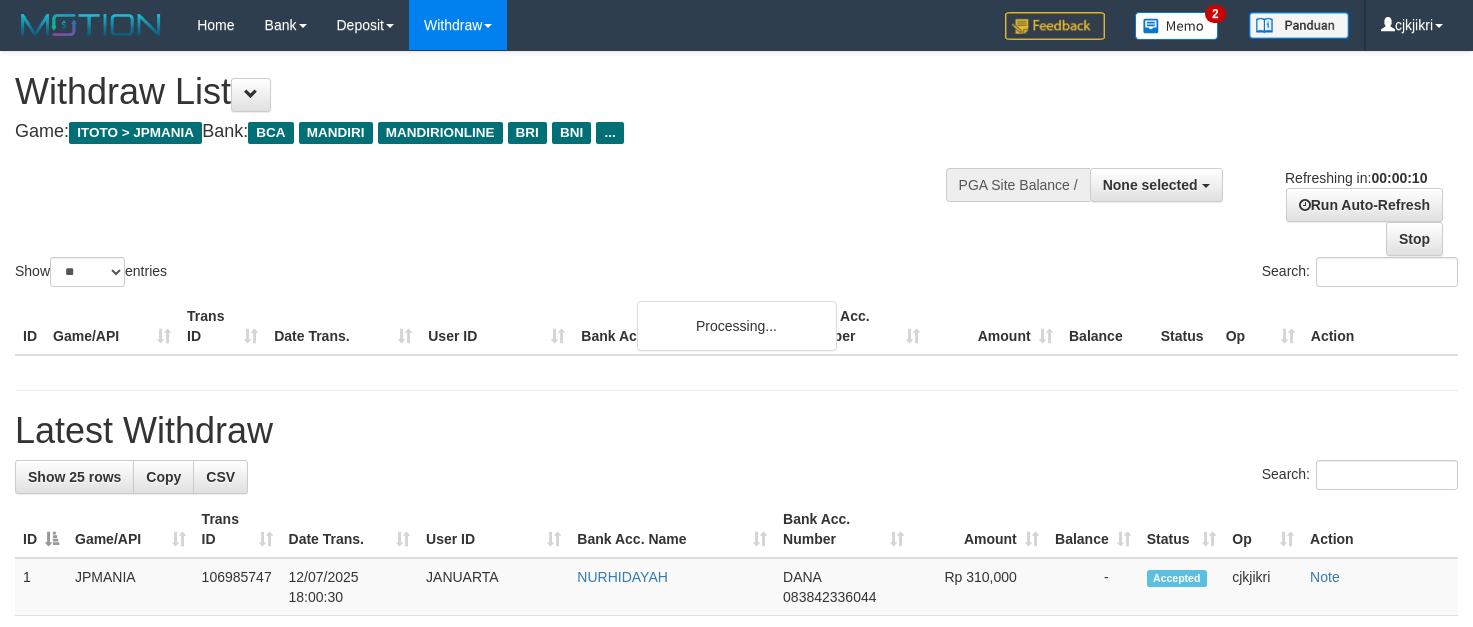 select 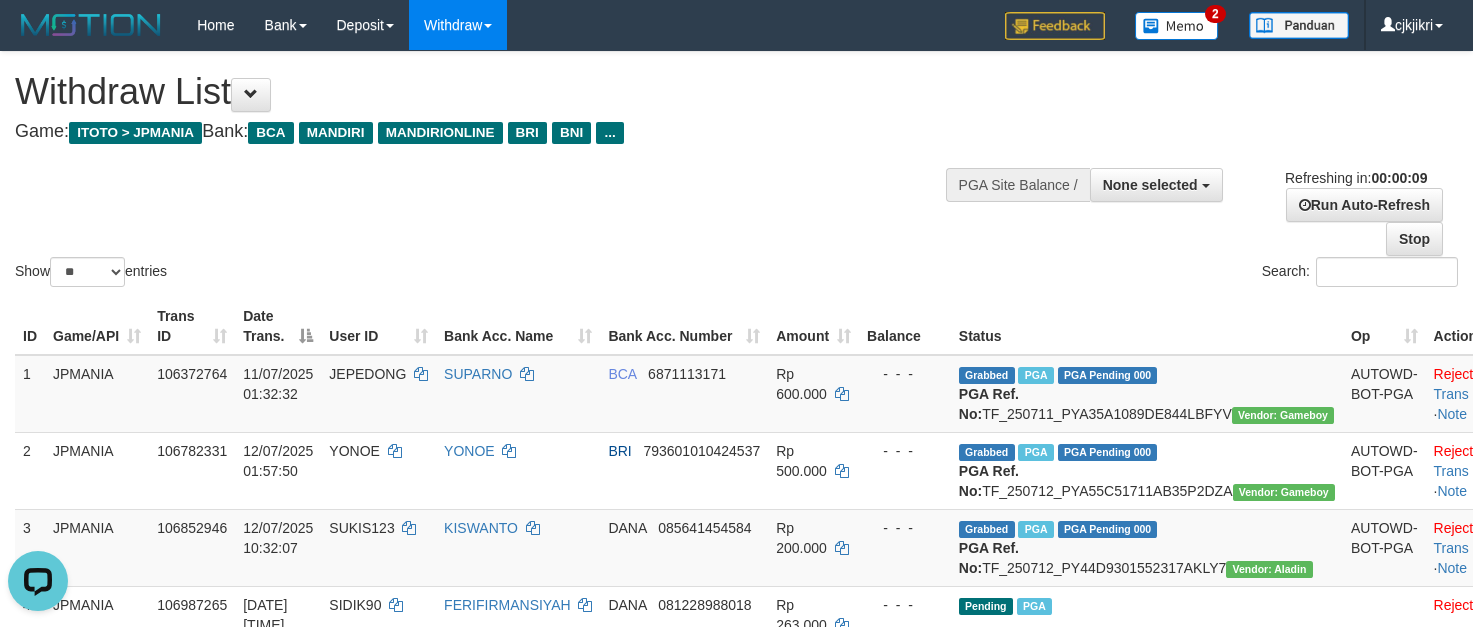 scroll, scrollTop: 0, scrollLeft: 0, axis: both 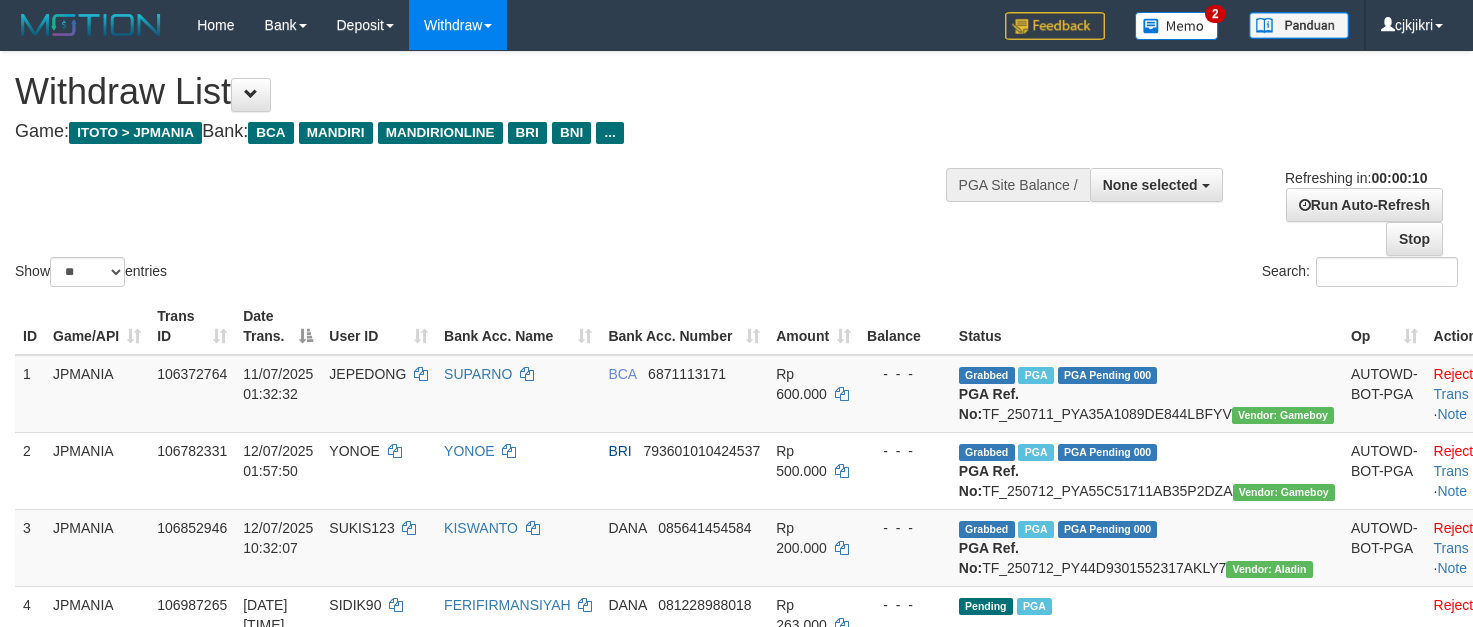 select 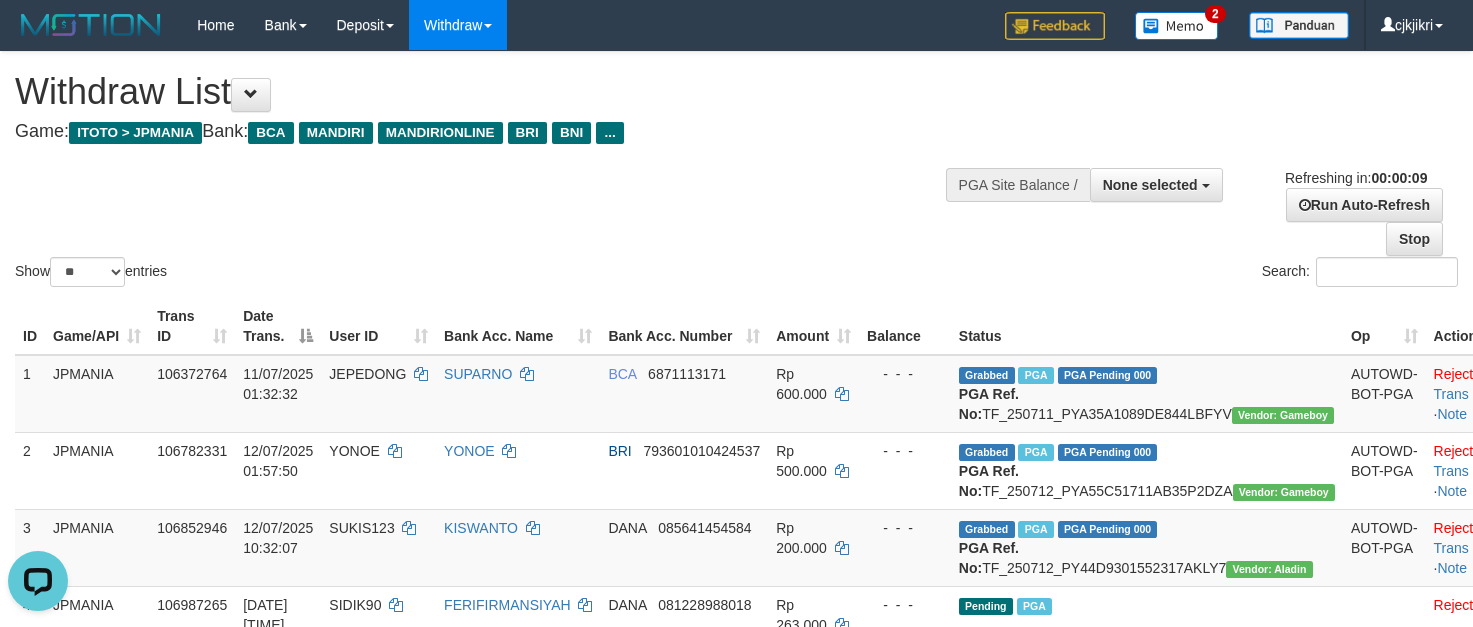 scroll, scrollTop: 0, scrollLeft: 0, axis: both 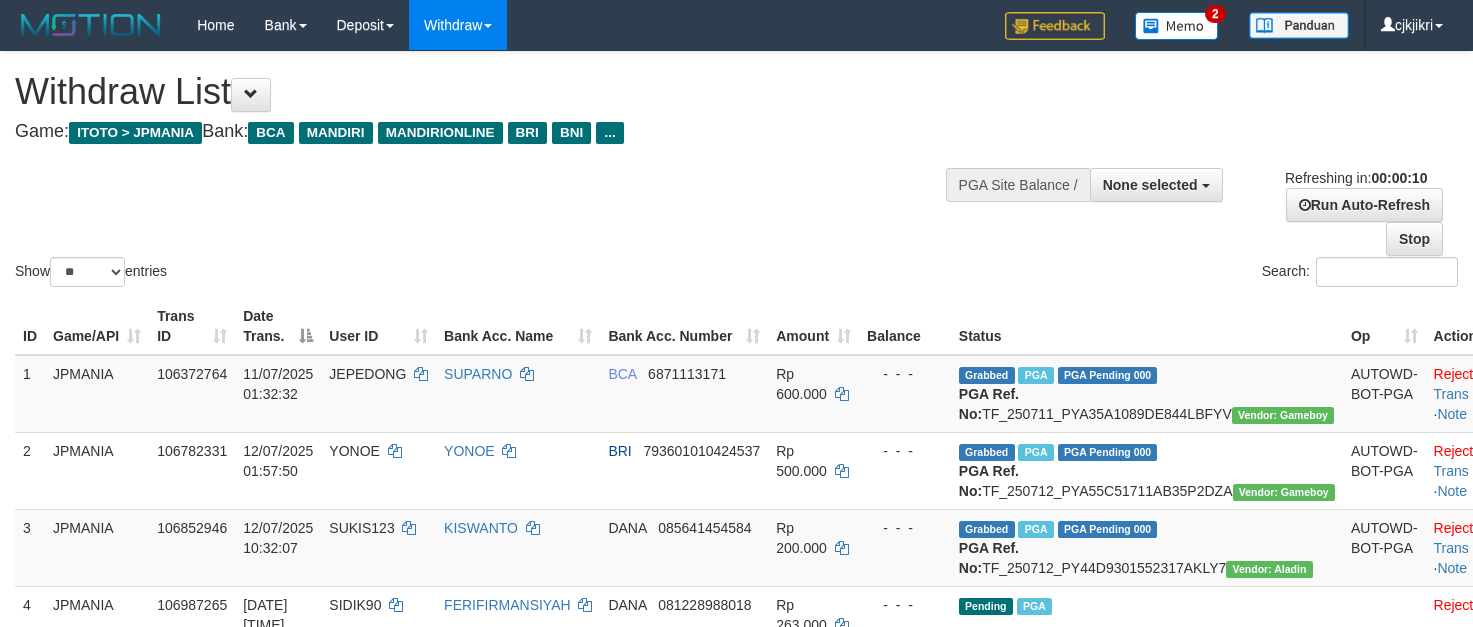 select 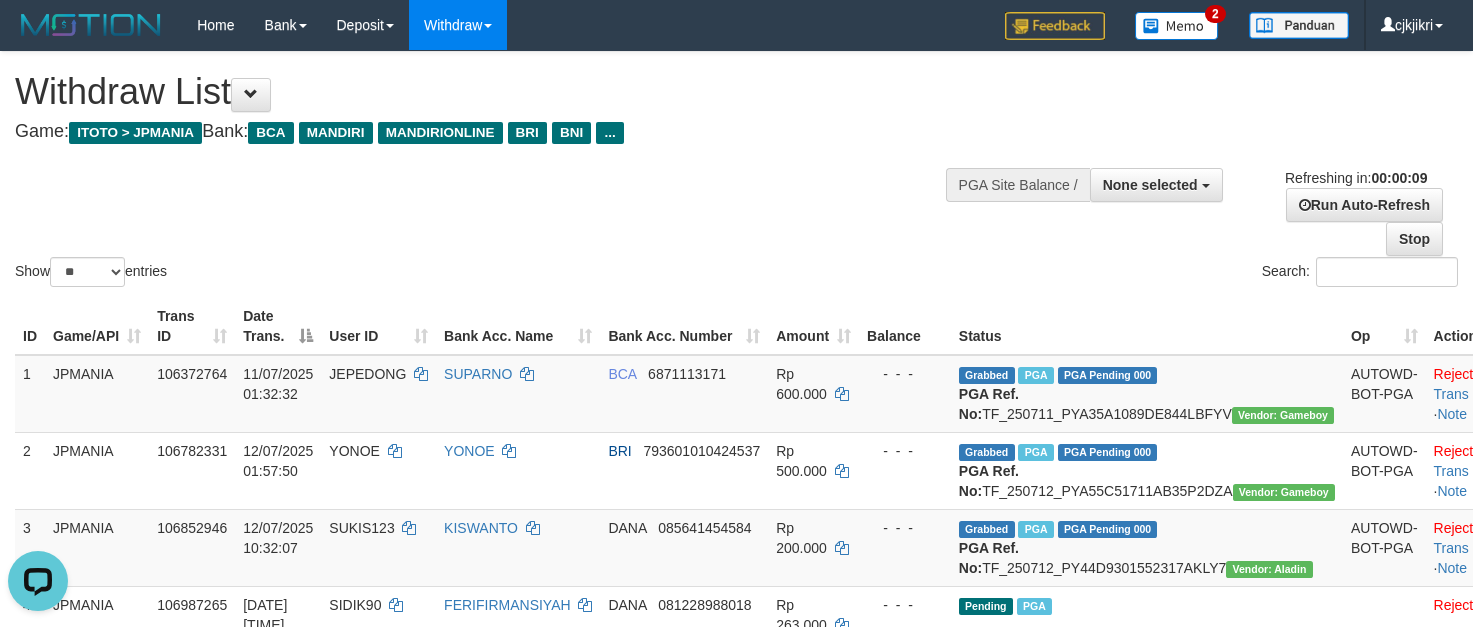 scroll, scrollTop: 0, scrollLeft: 0, axis: both 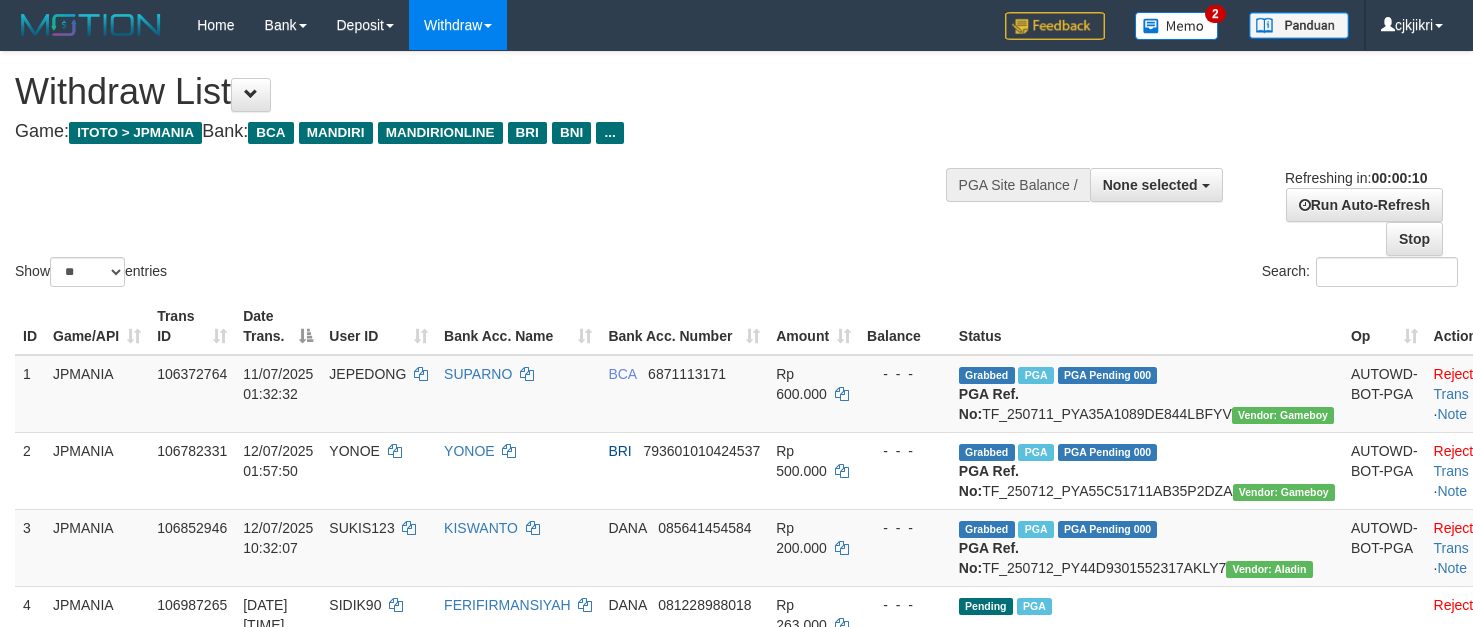 select 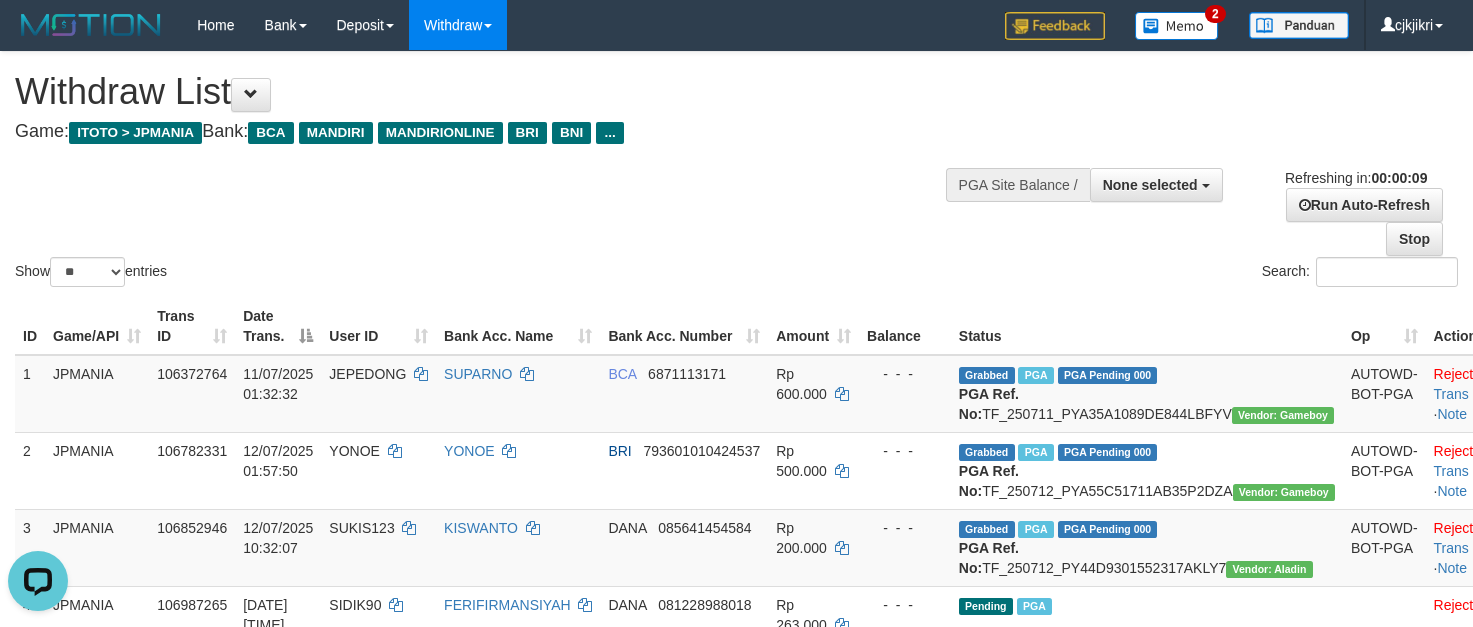scroll, scrollTop: 0, scrollLeft: 0, axis: both 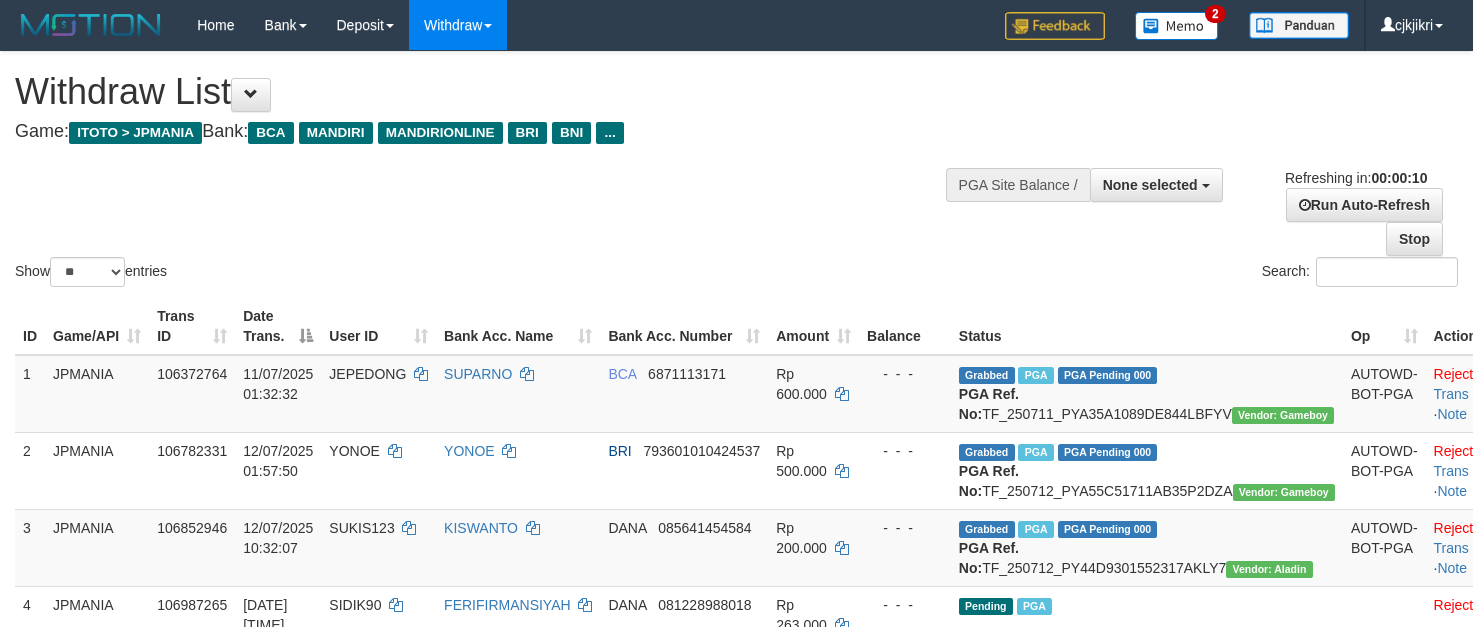 select 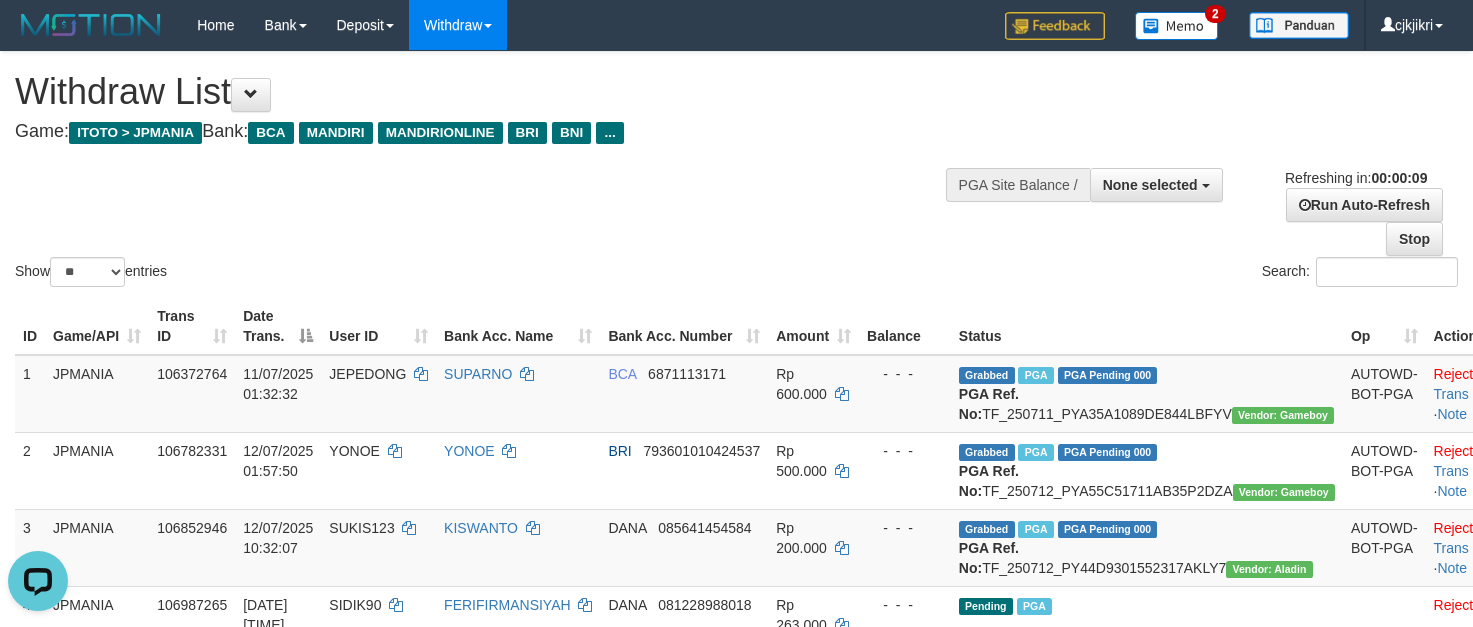 scroll, scrollTop: 0, scrollLeft: 0, axis: both 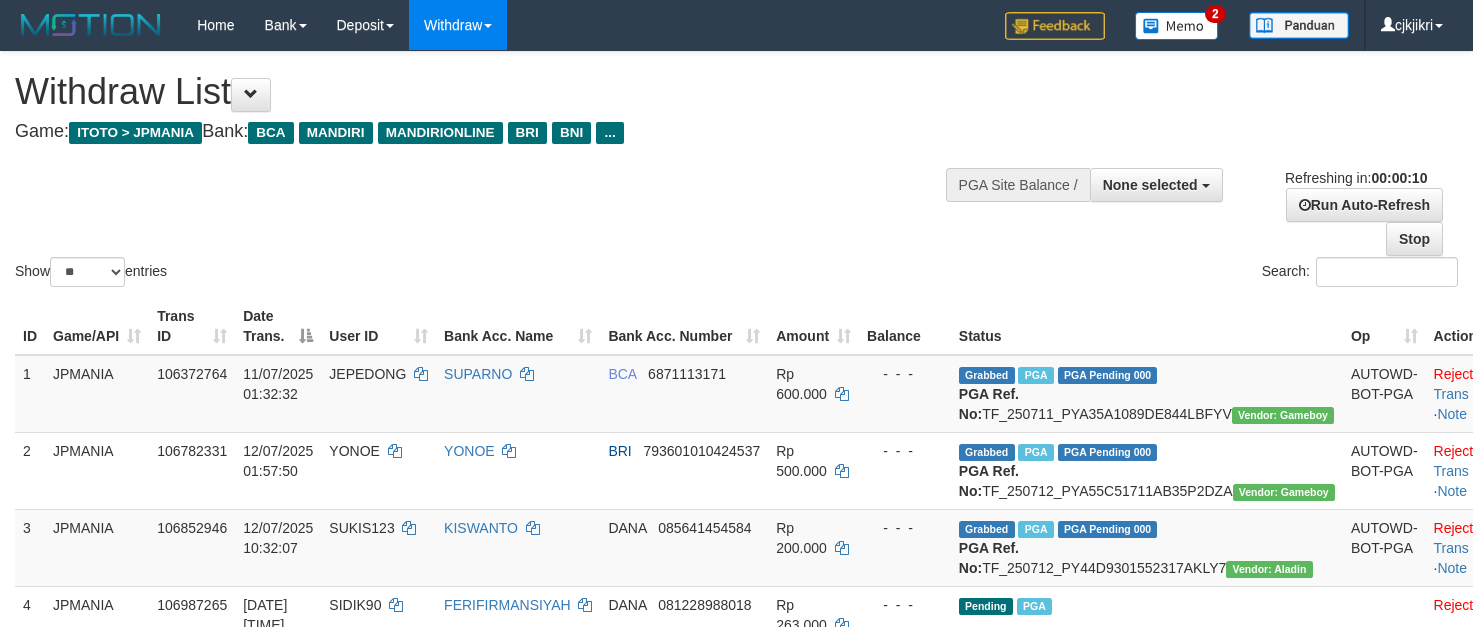 select 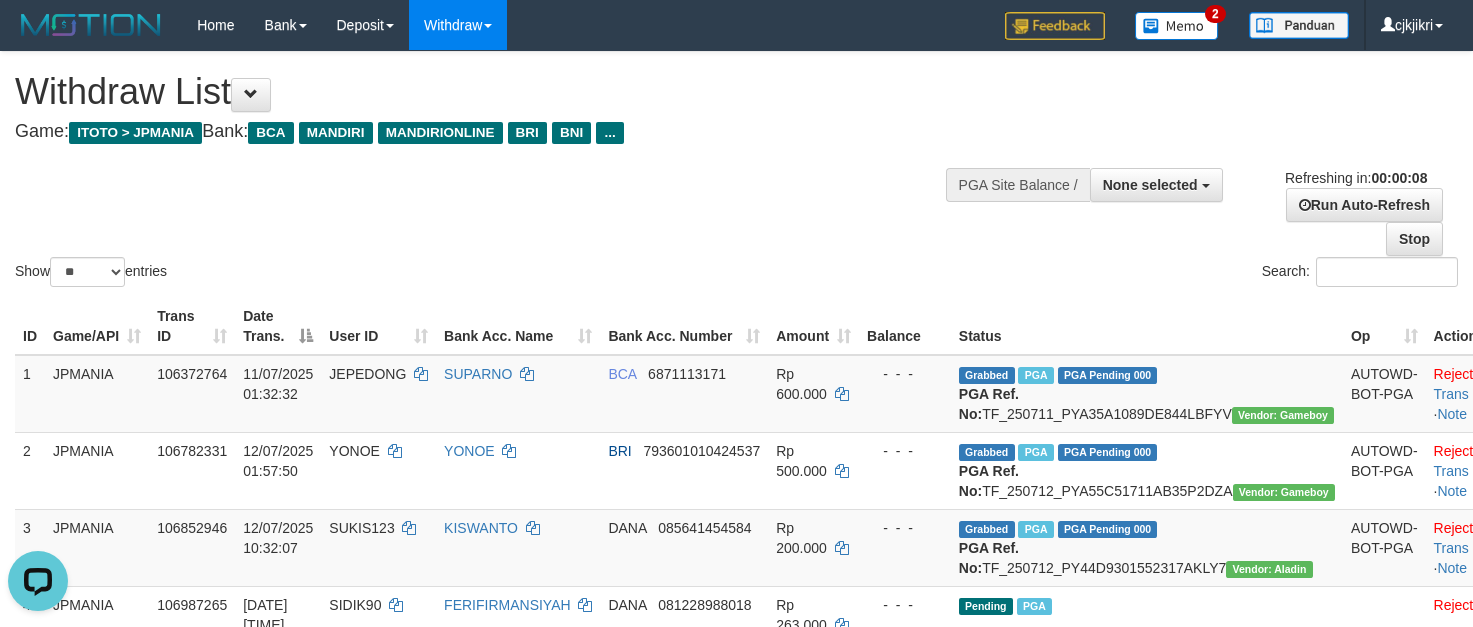 scroll, scrollTop: 0, scrollLeft: 0, axis: both 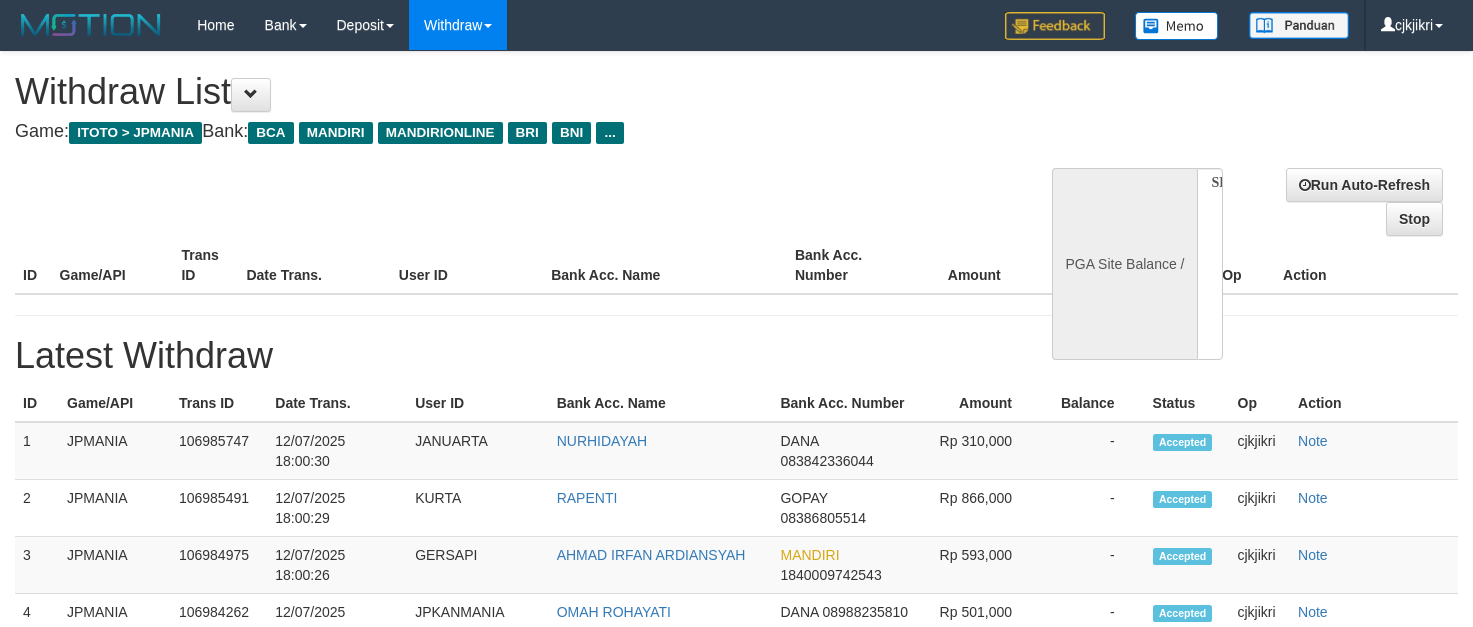 select 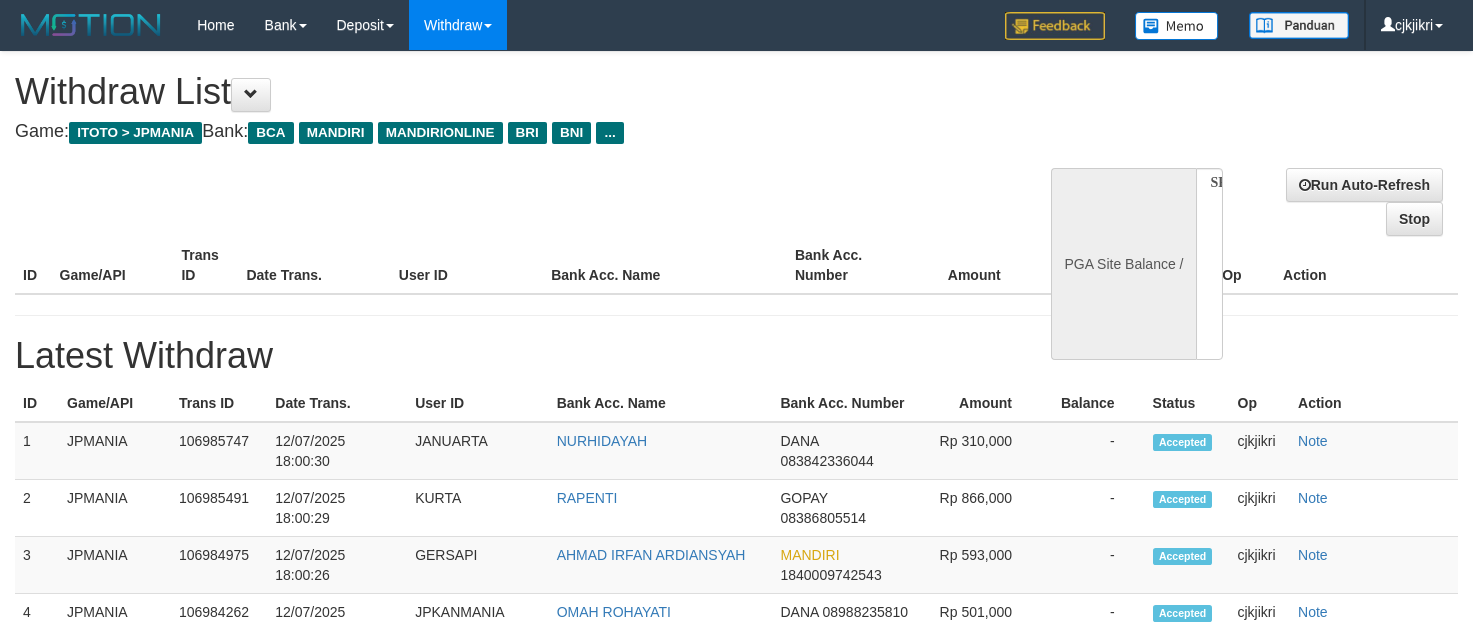 scroll, scrollTop: 0, scrollLeft: 0, axis: both 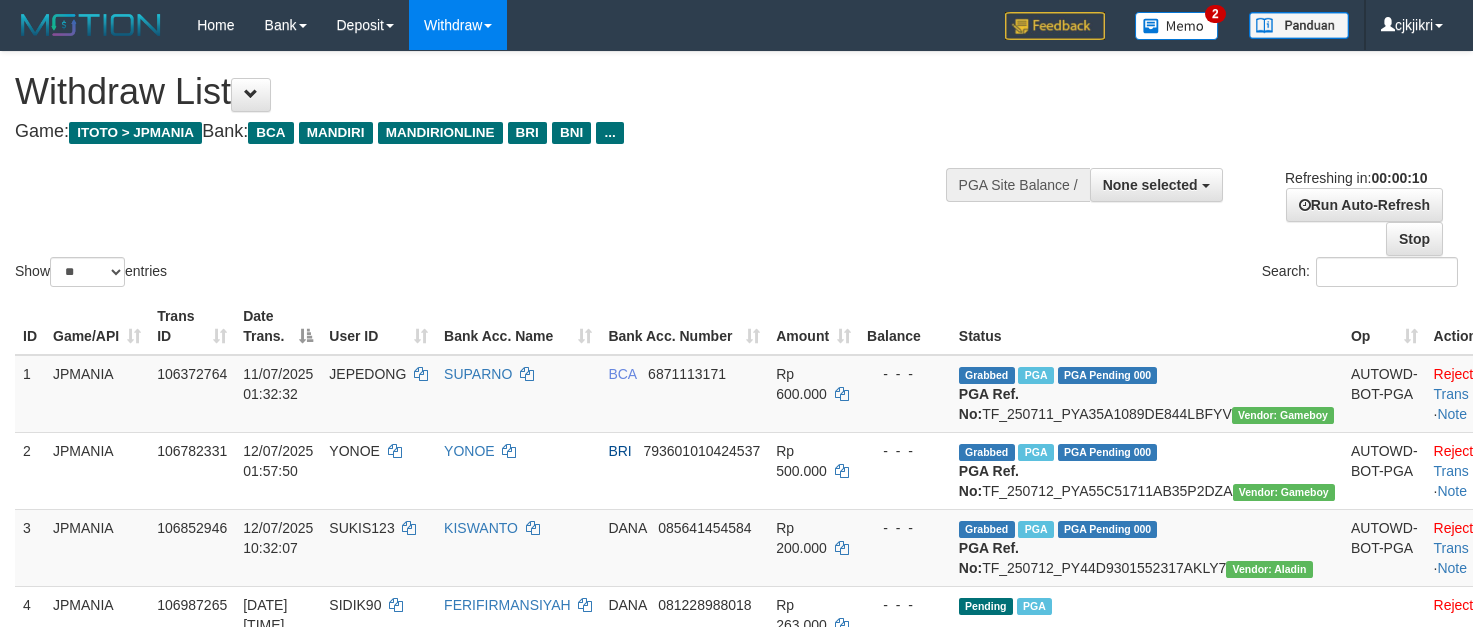 select 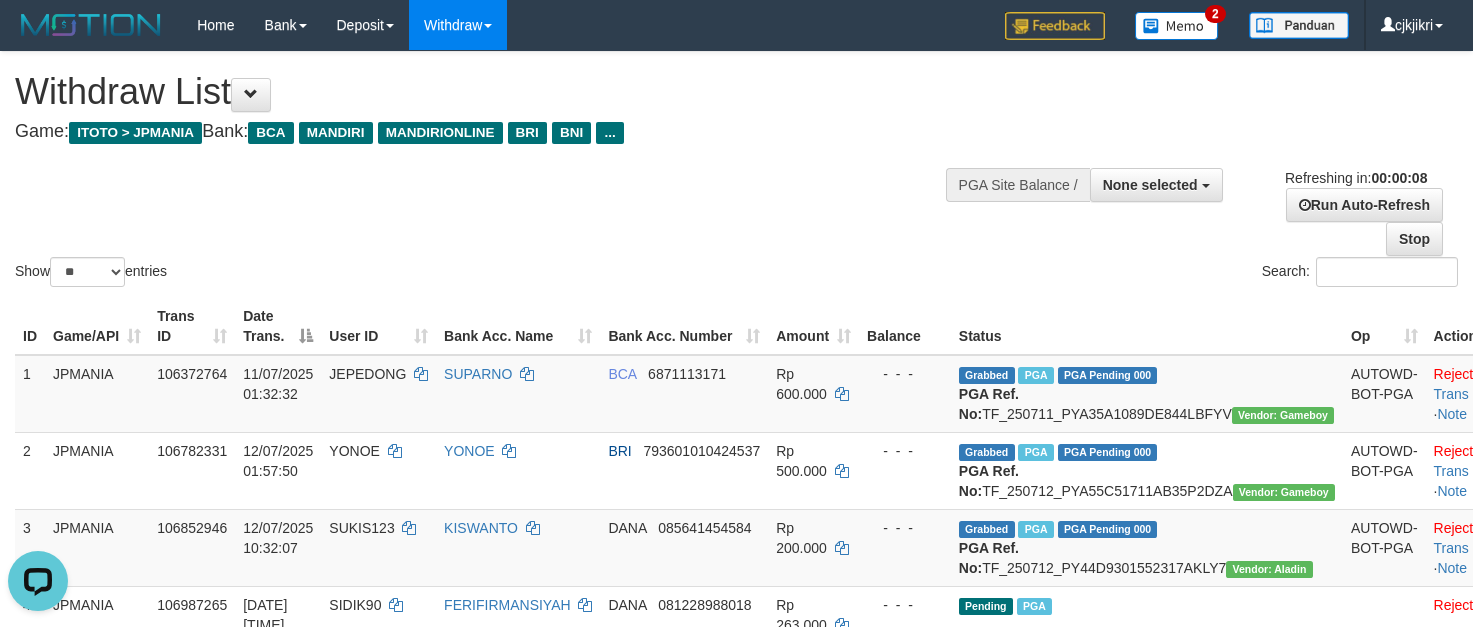 scroll, scrollTop: 0, scrollLeft: 0, axis: both 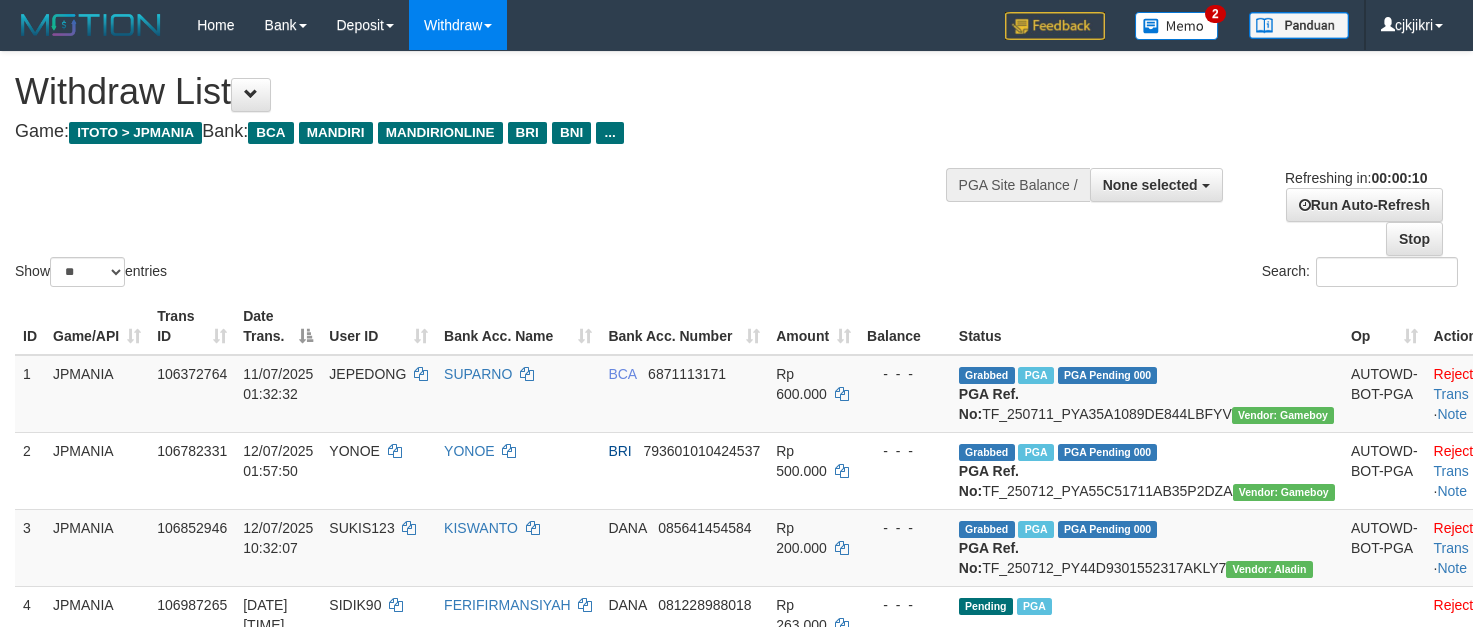 select 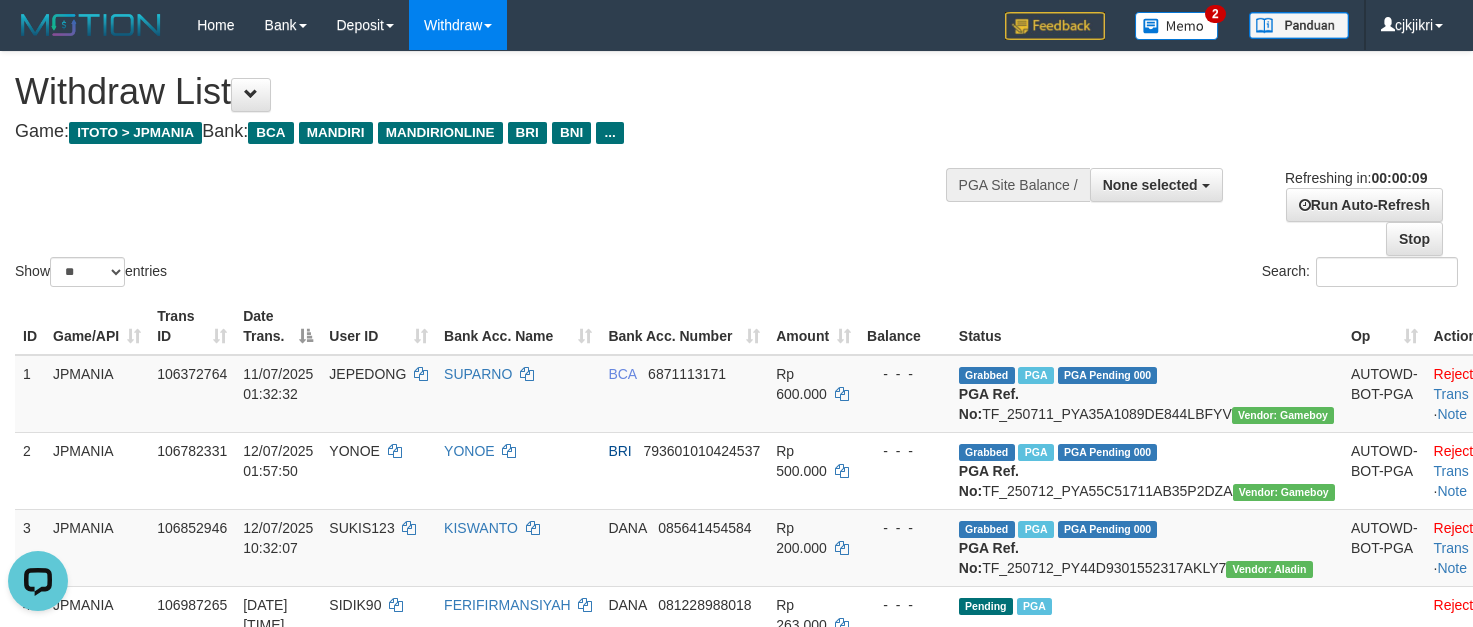 scroll, scrollTop: 0, scrollLeft: 0, axis: both 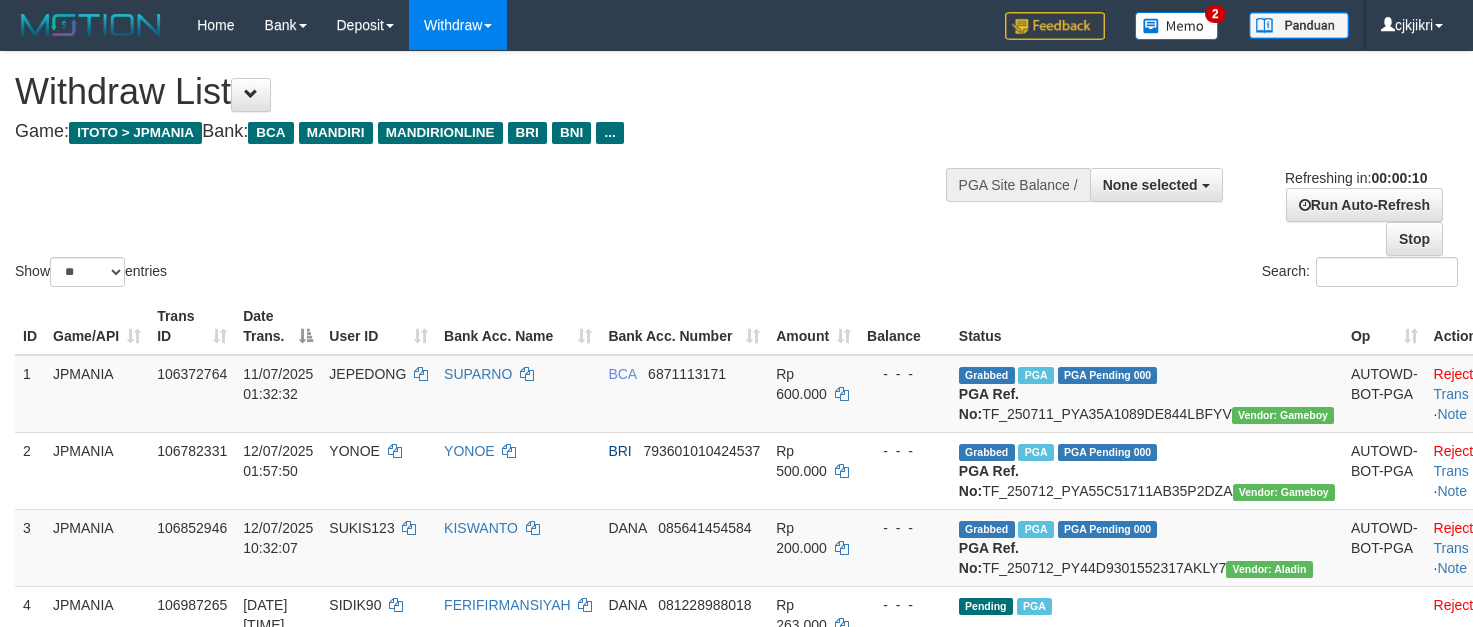 select 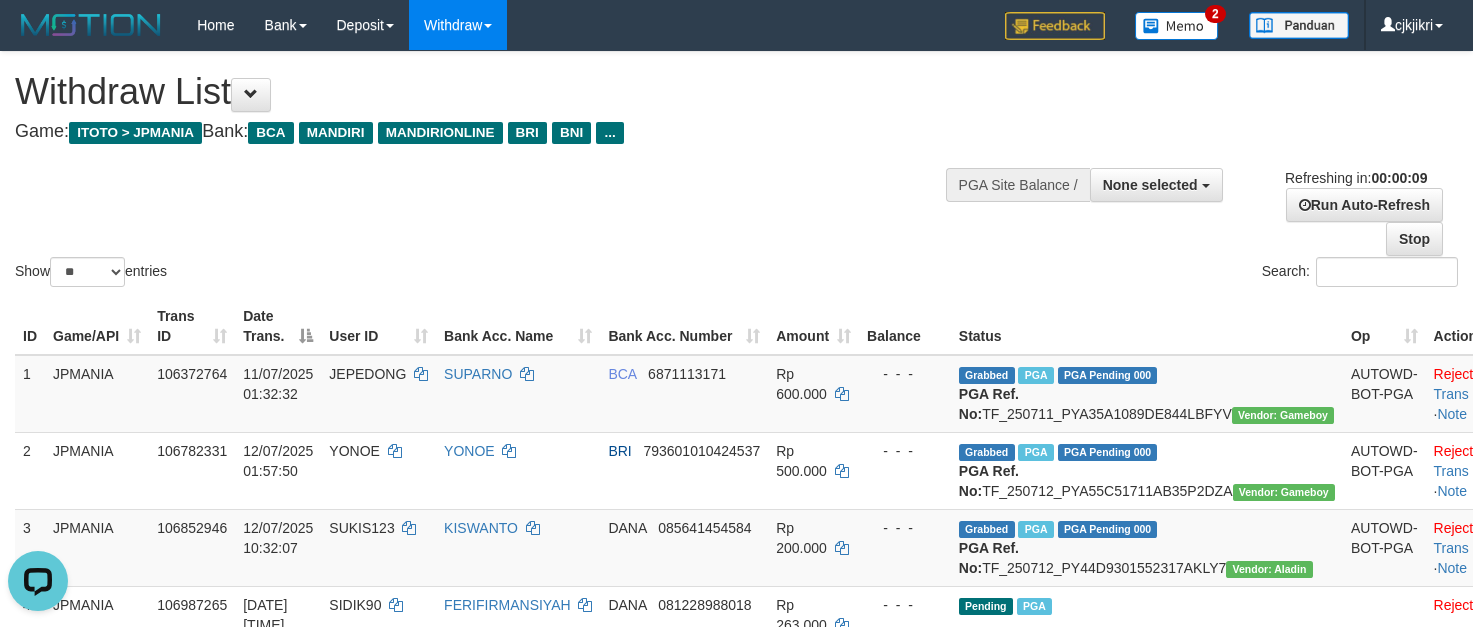 scroll, scrollTop: 0, scrollLeft: 0, axis: both 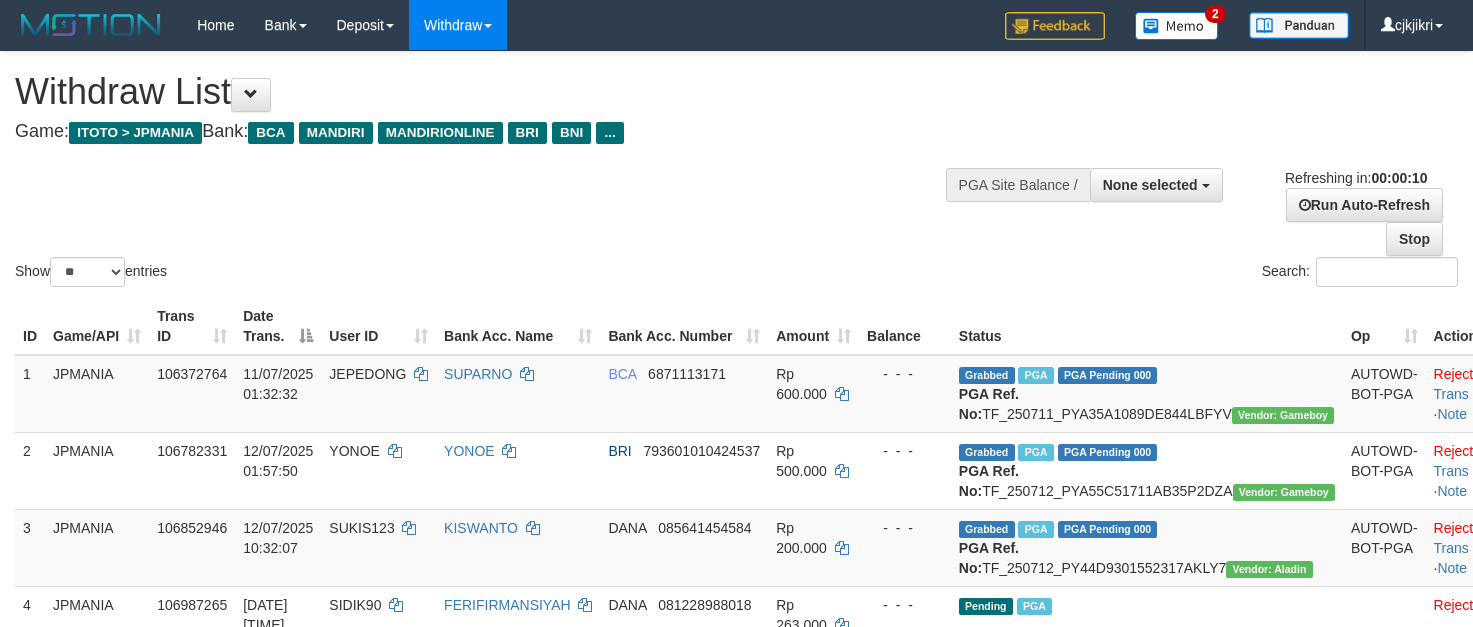 select 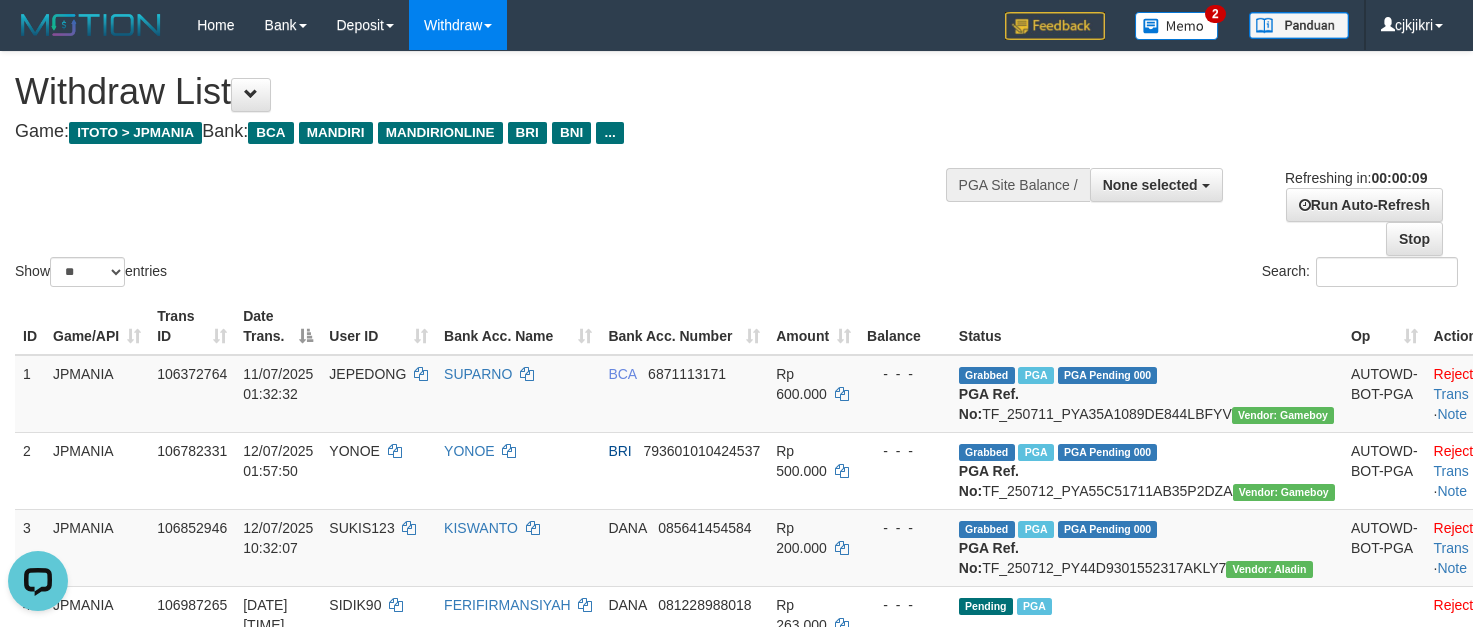 scroll, scrollTop: 0, scrollLeft: 0, axis: both 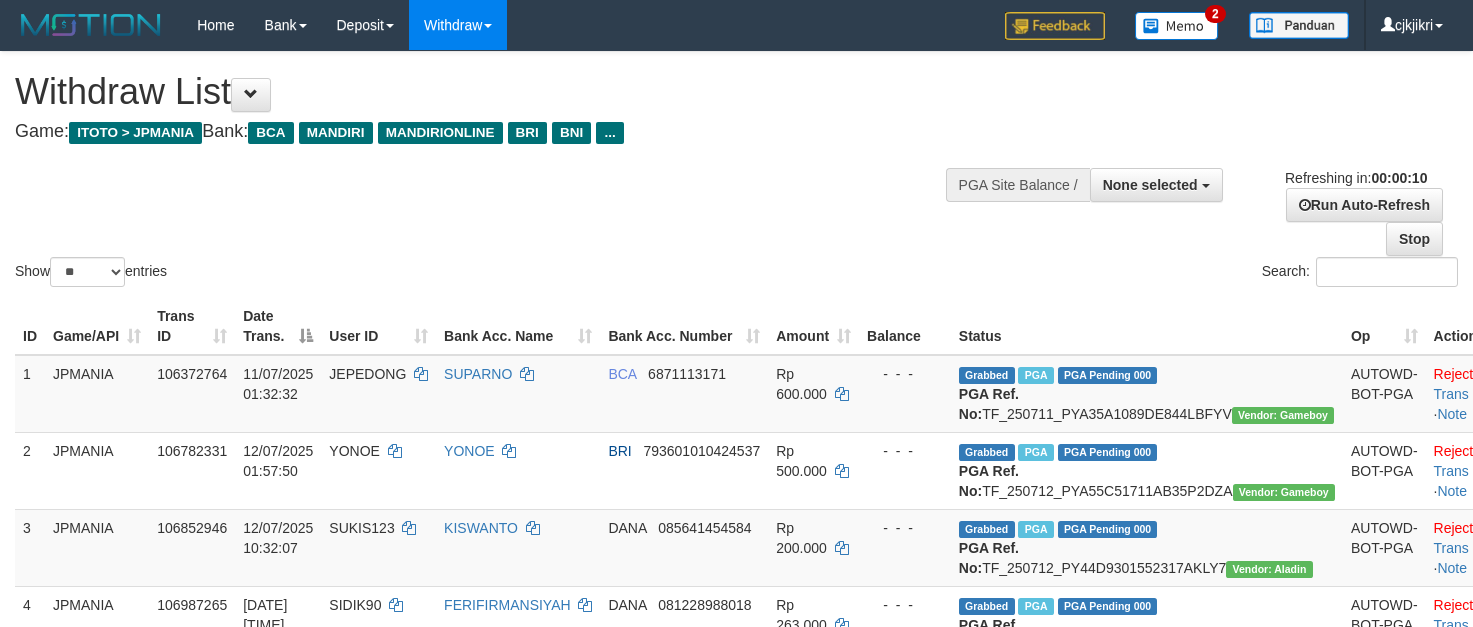 select 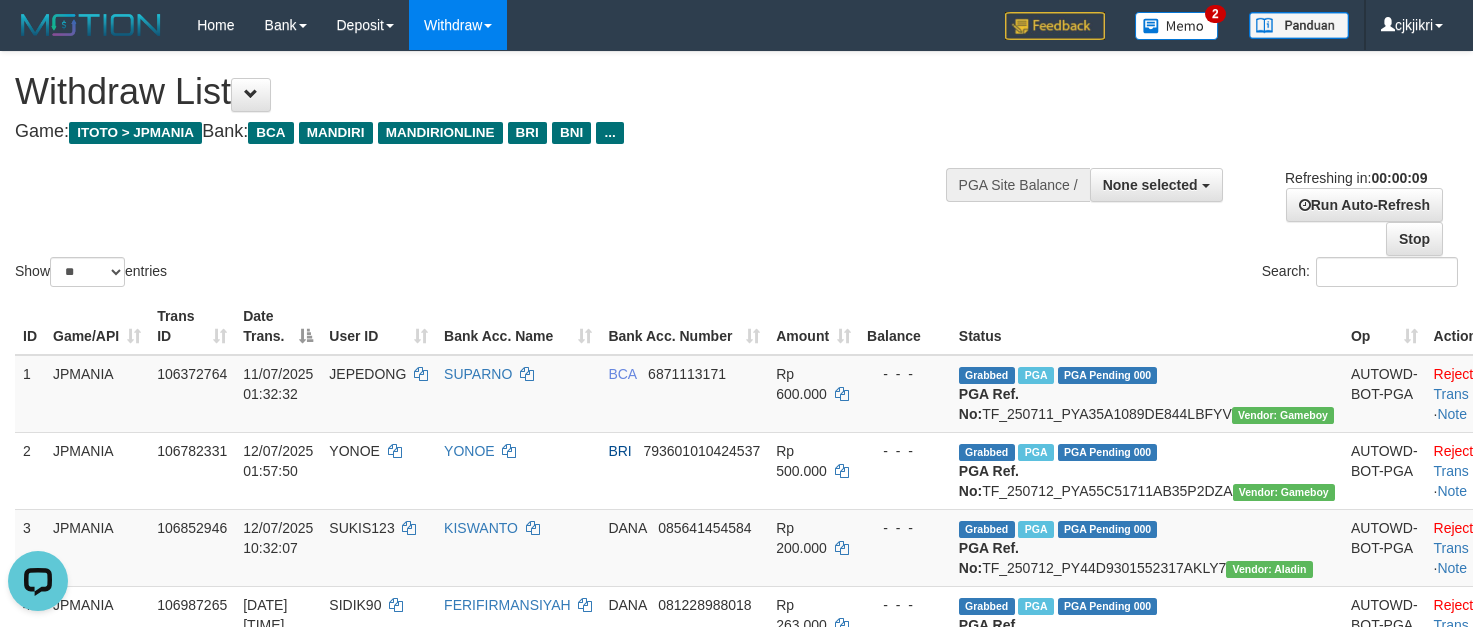 scroll, scrollTop: 0, scrollLeft: 0, axis: both 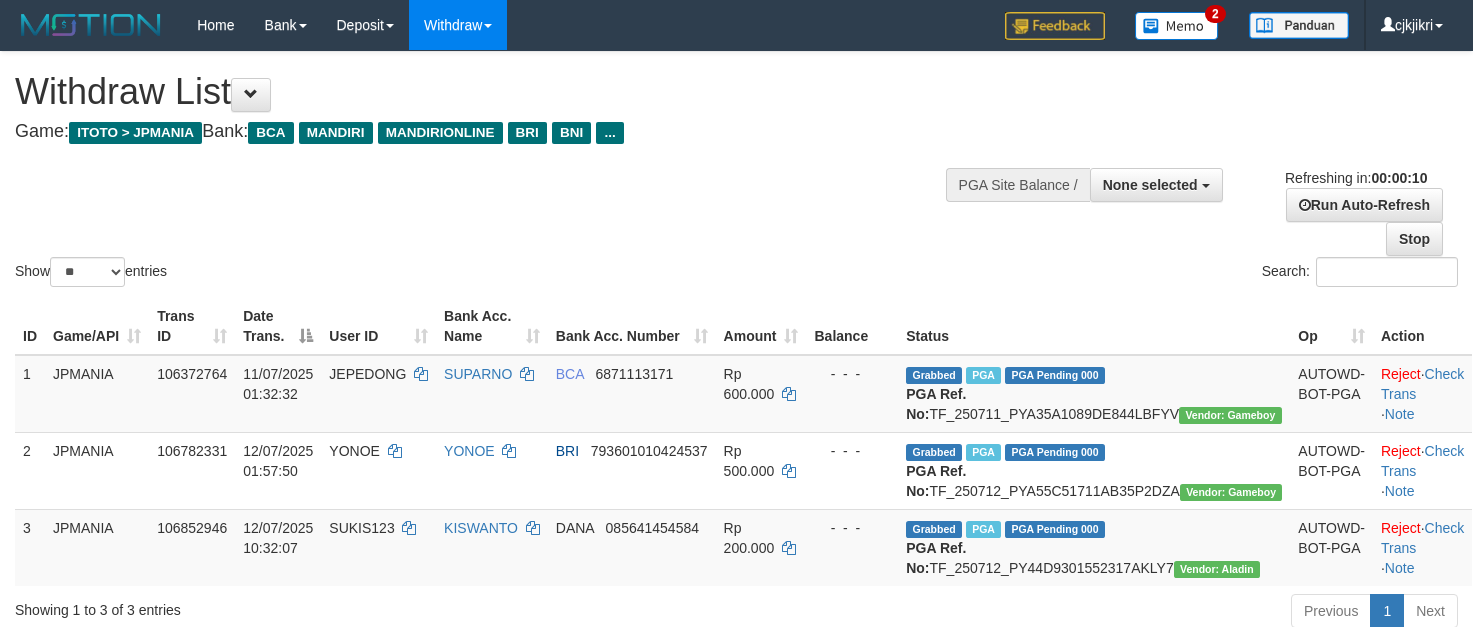 select 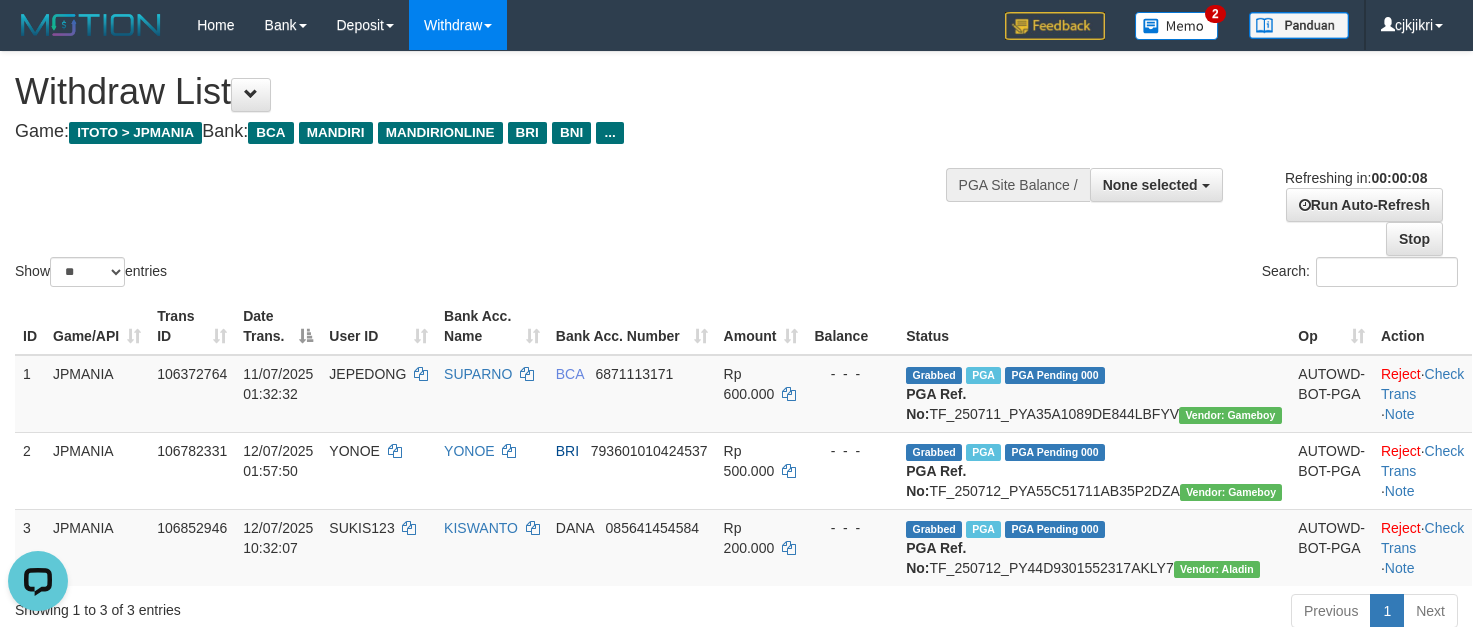 scroll, scrollTop: 0, scrollLeft: 0, axis: both 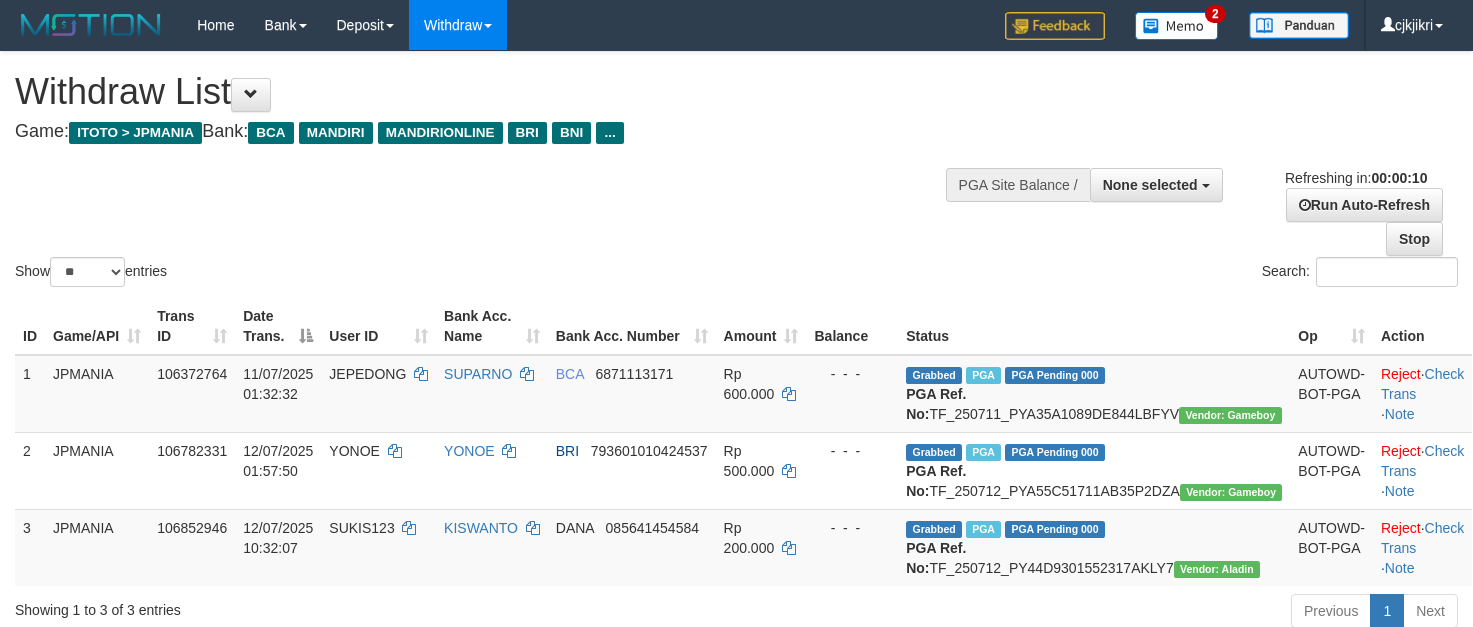 select 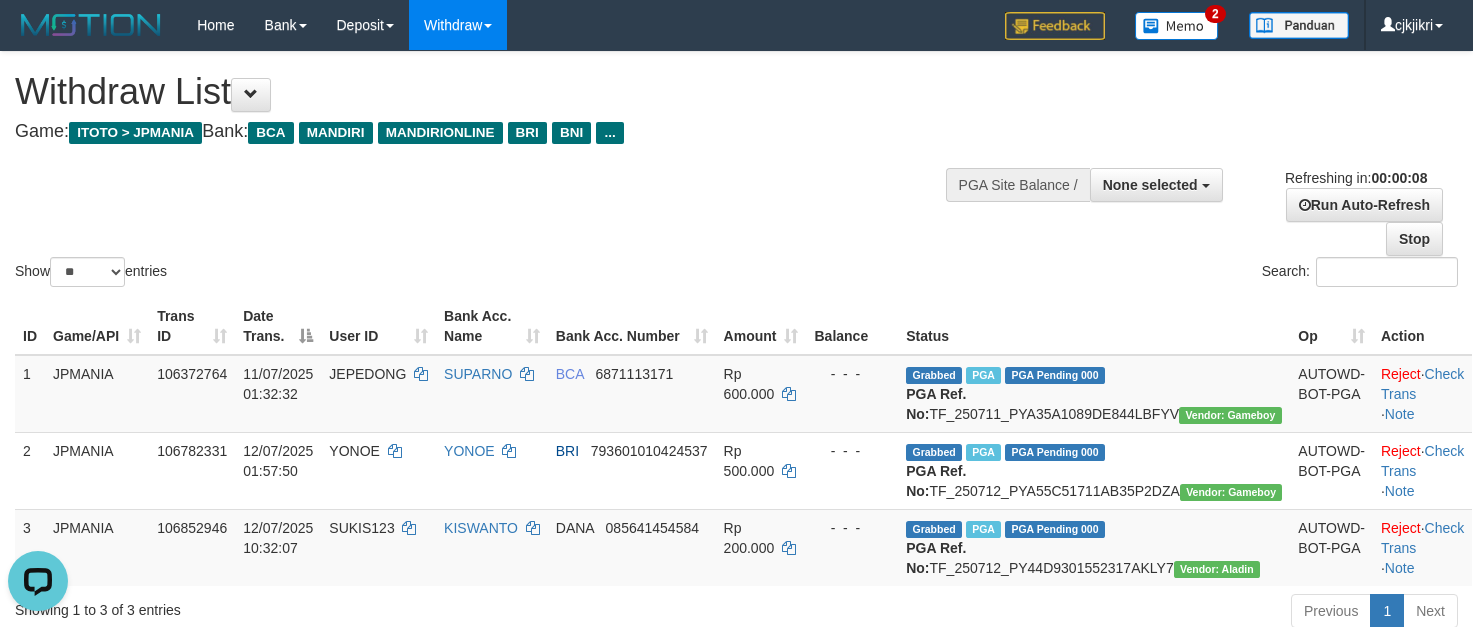 scroll, scrollTop: 0, scrollLeft: 0, axis: both 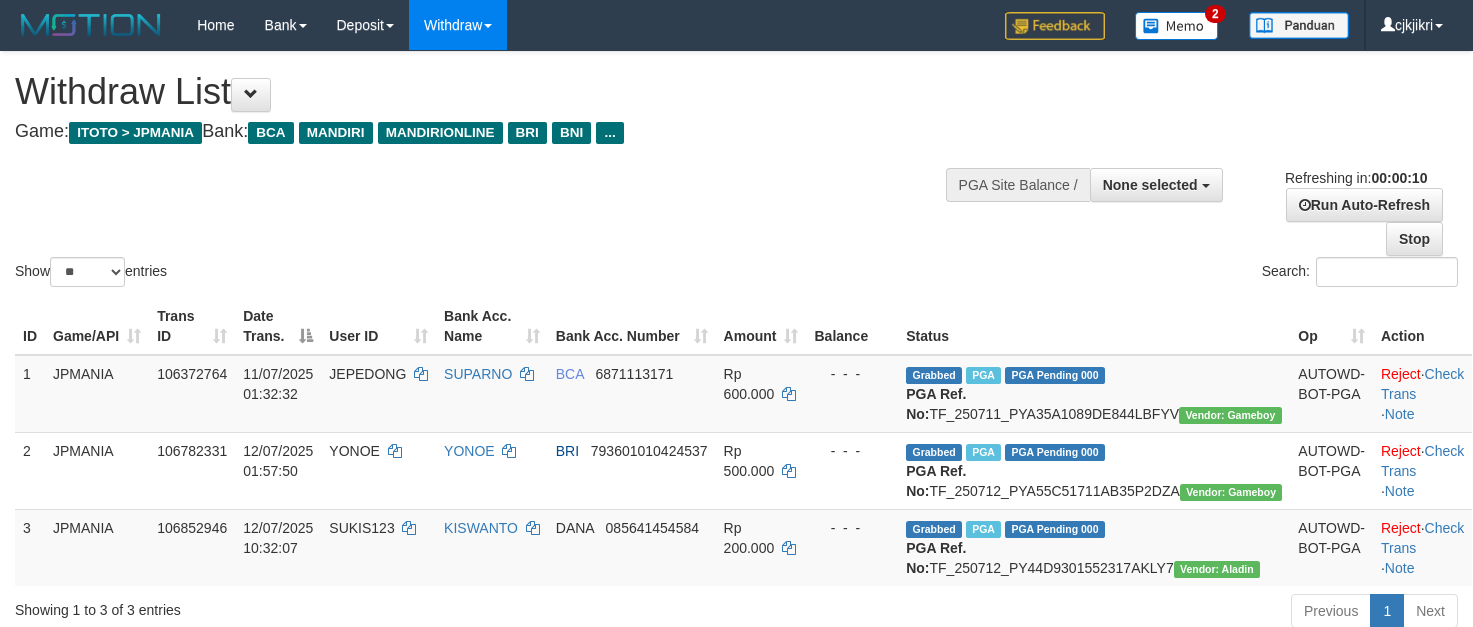 select 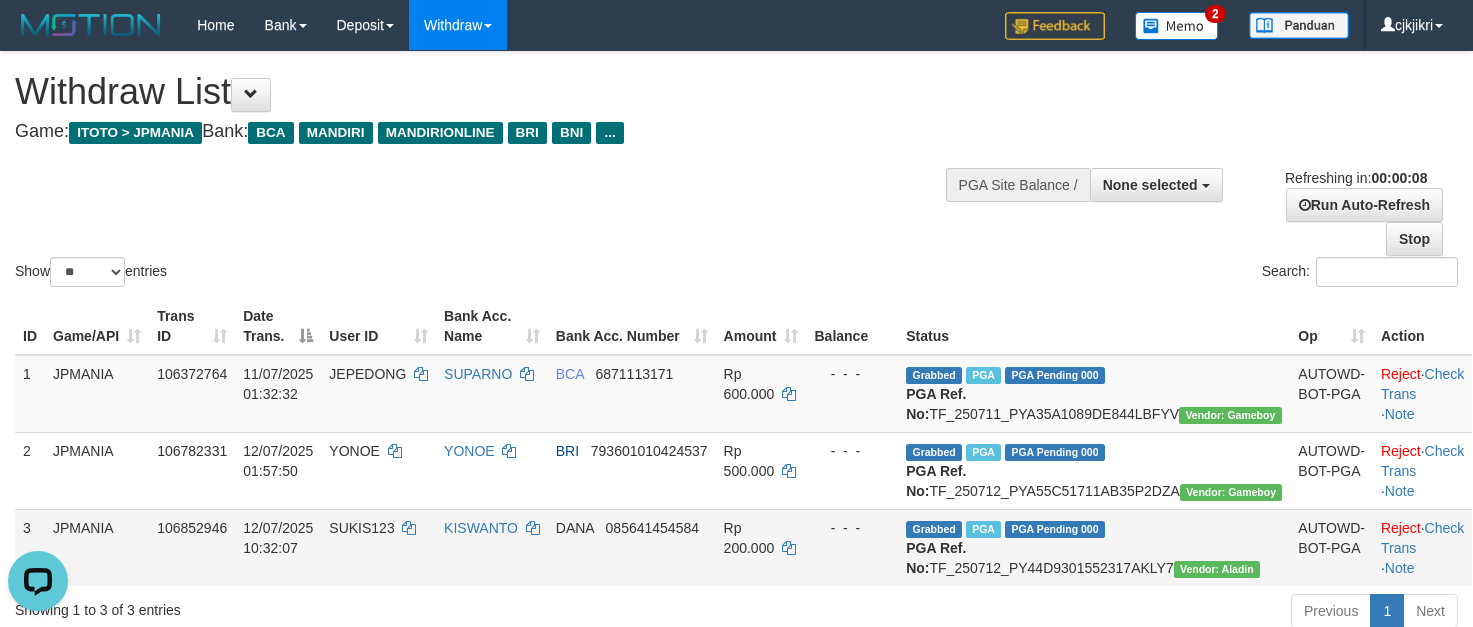 scroll, scrollTop: 0, scrollLeft: 0, axis: both 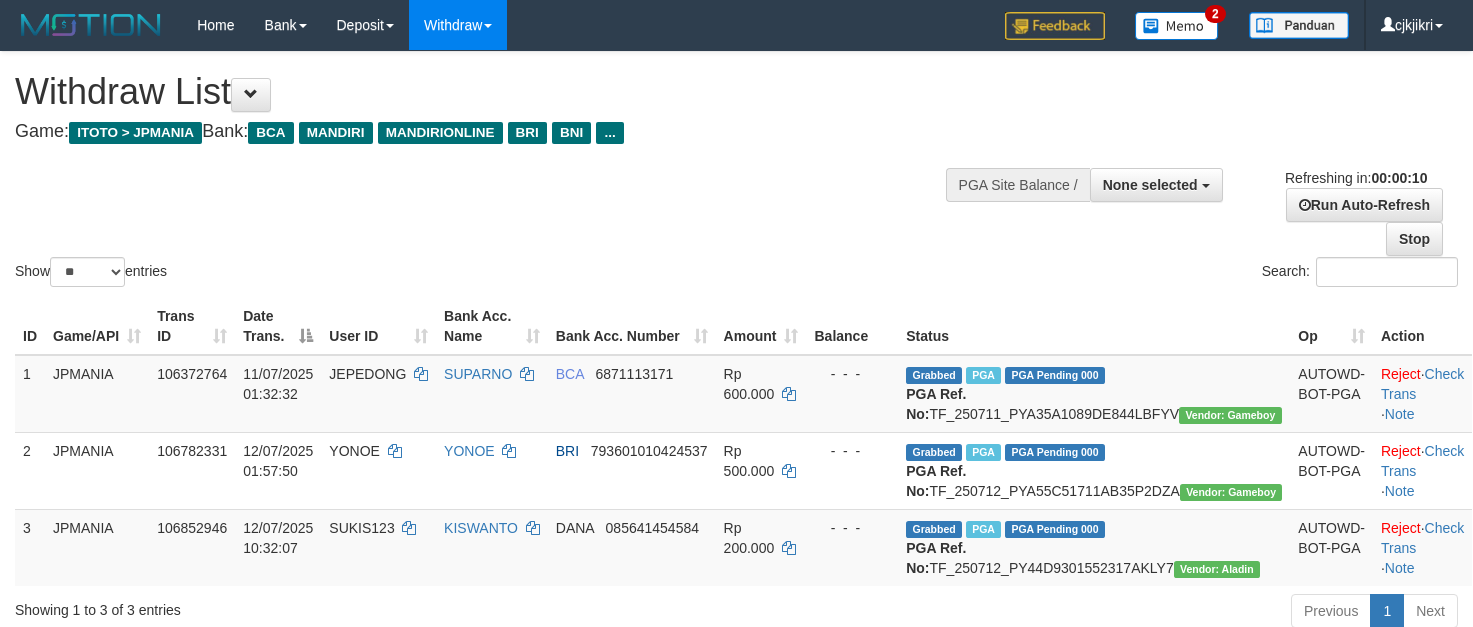 select 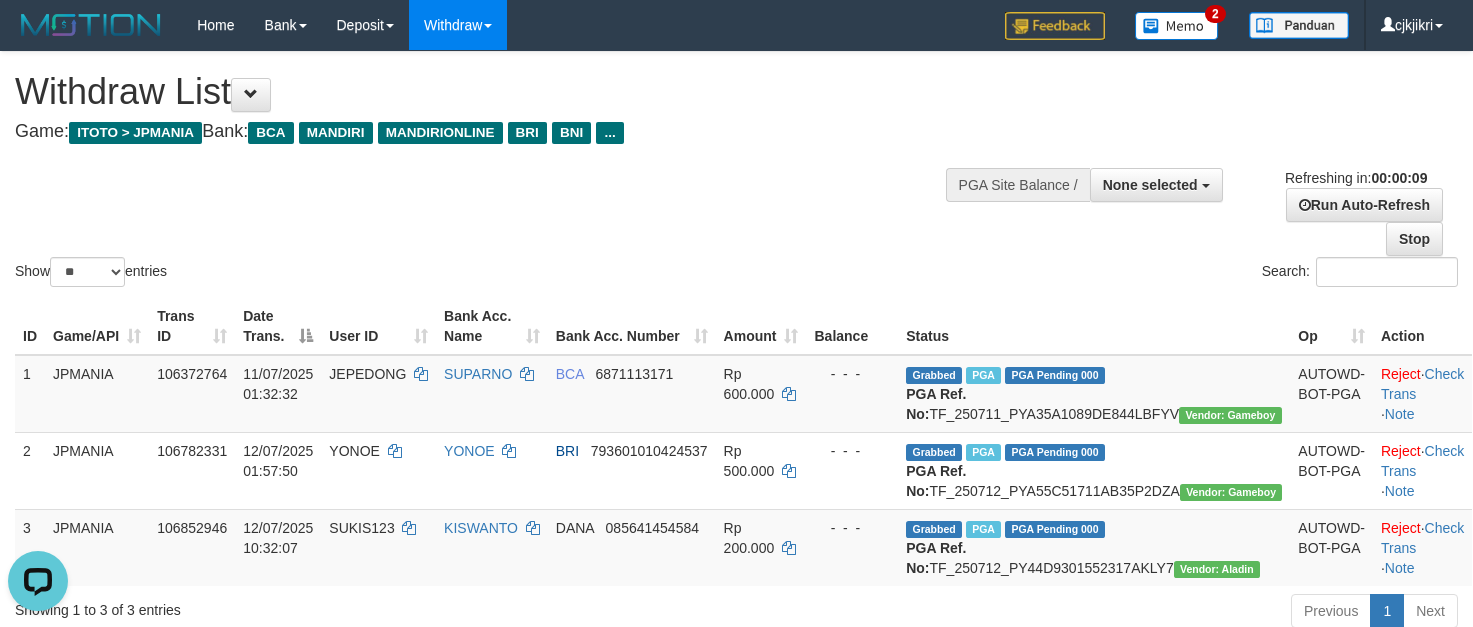 scroll, scrollTop: 0, scrollLeft: 0, axis: both 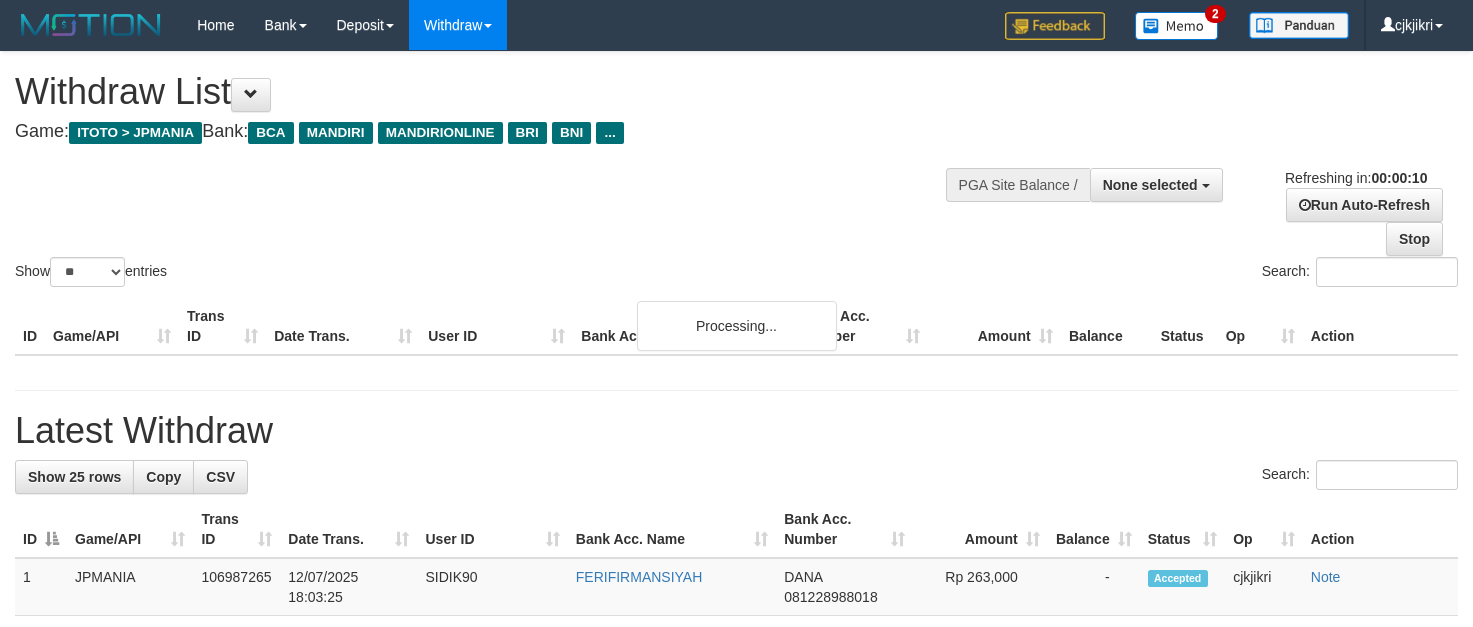 select 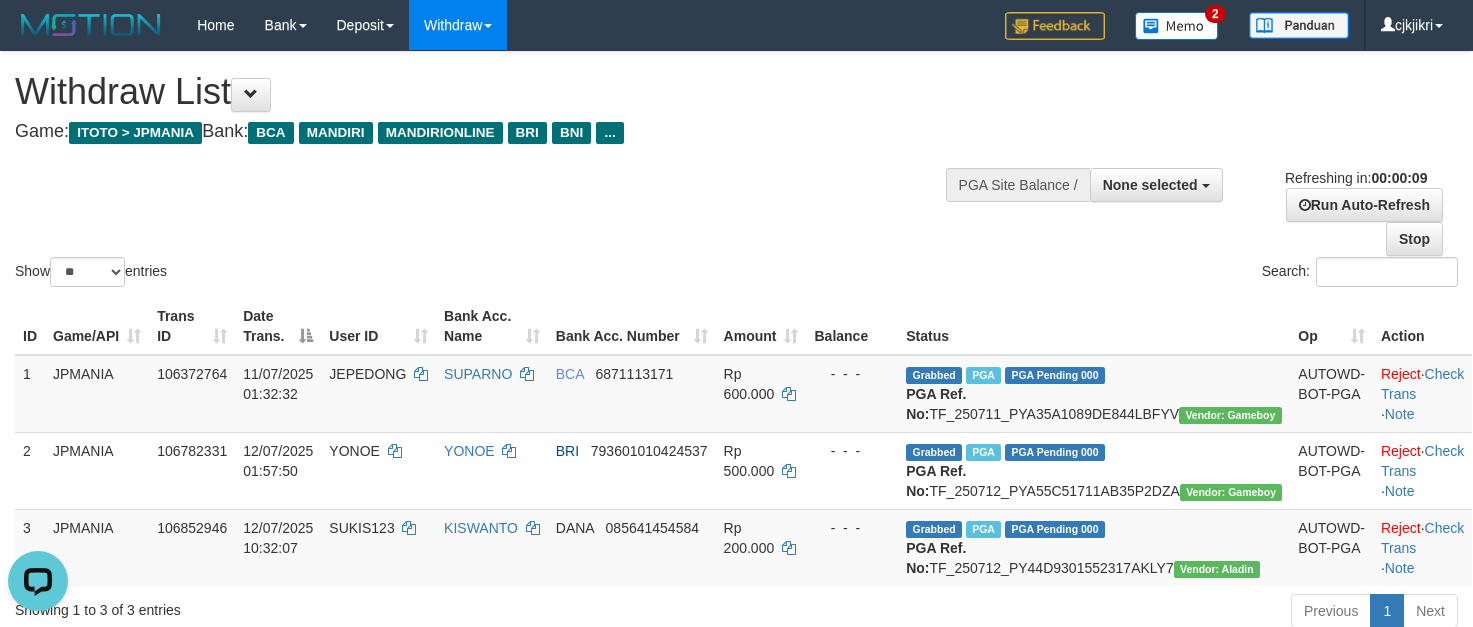 scroll, scrollTop: 0, scrollLeft: 0, axis: both 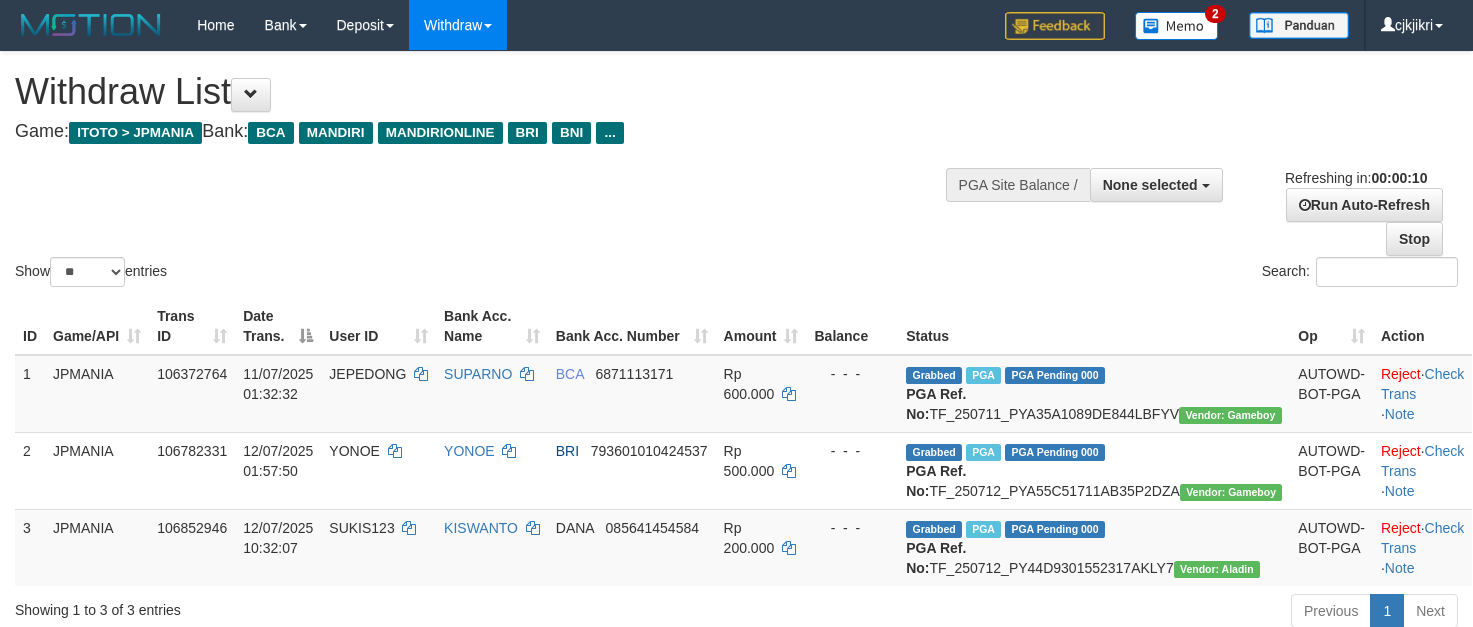 select 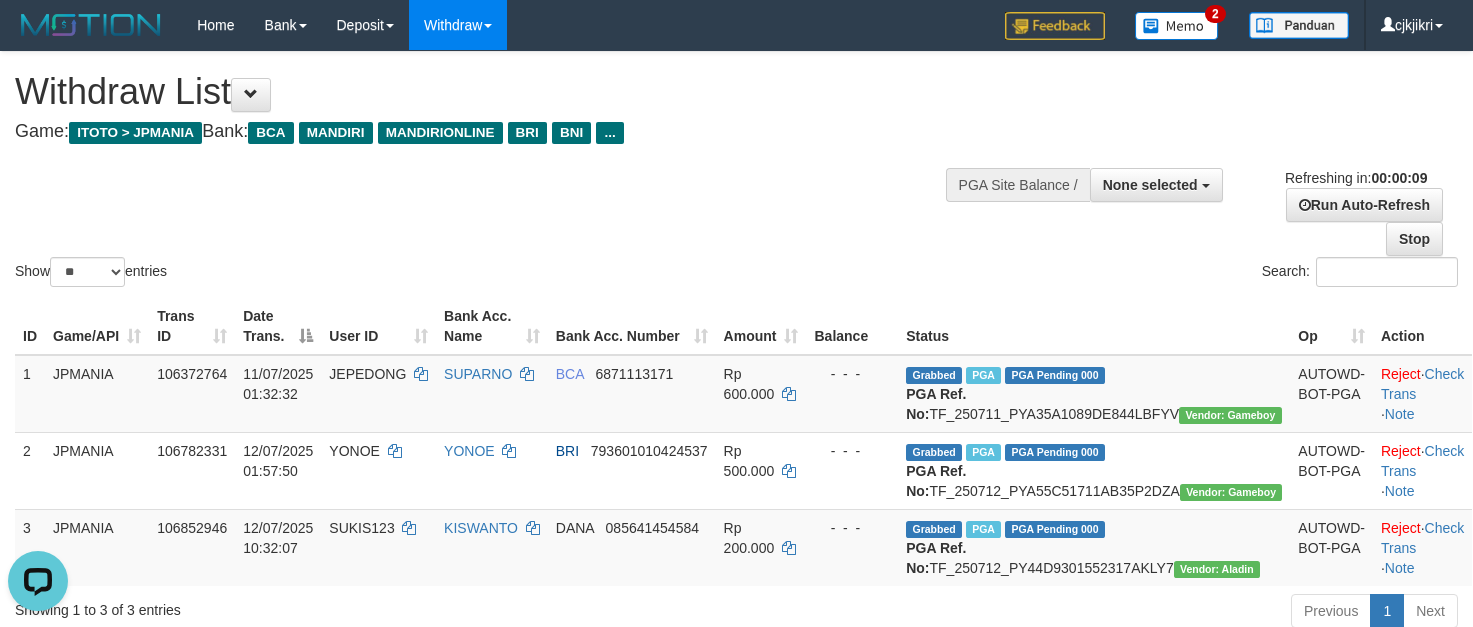 scroll, scrollTop: 0, scrollLeft: 0, axis: both 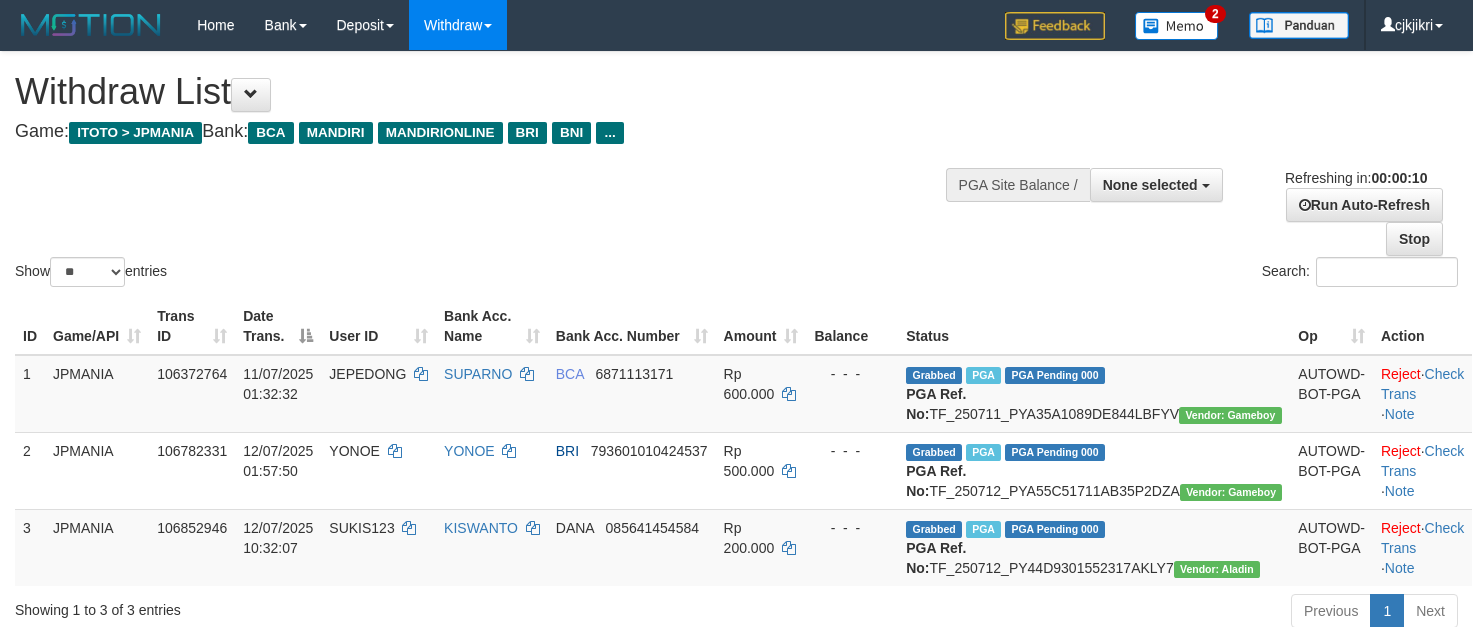 select 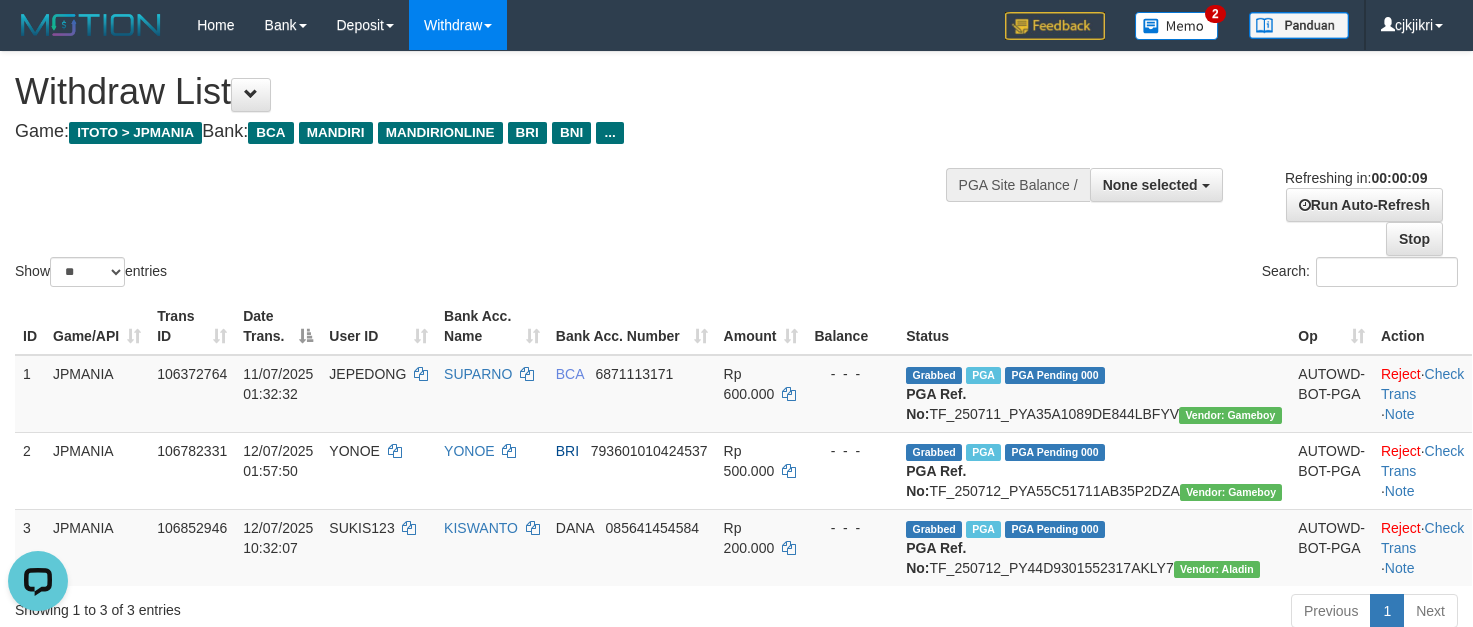 scroll, scrollTop: 0, scrollLeft: 0, axis: both 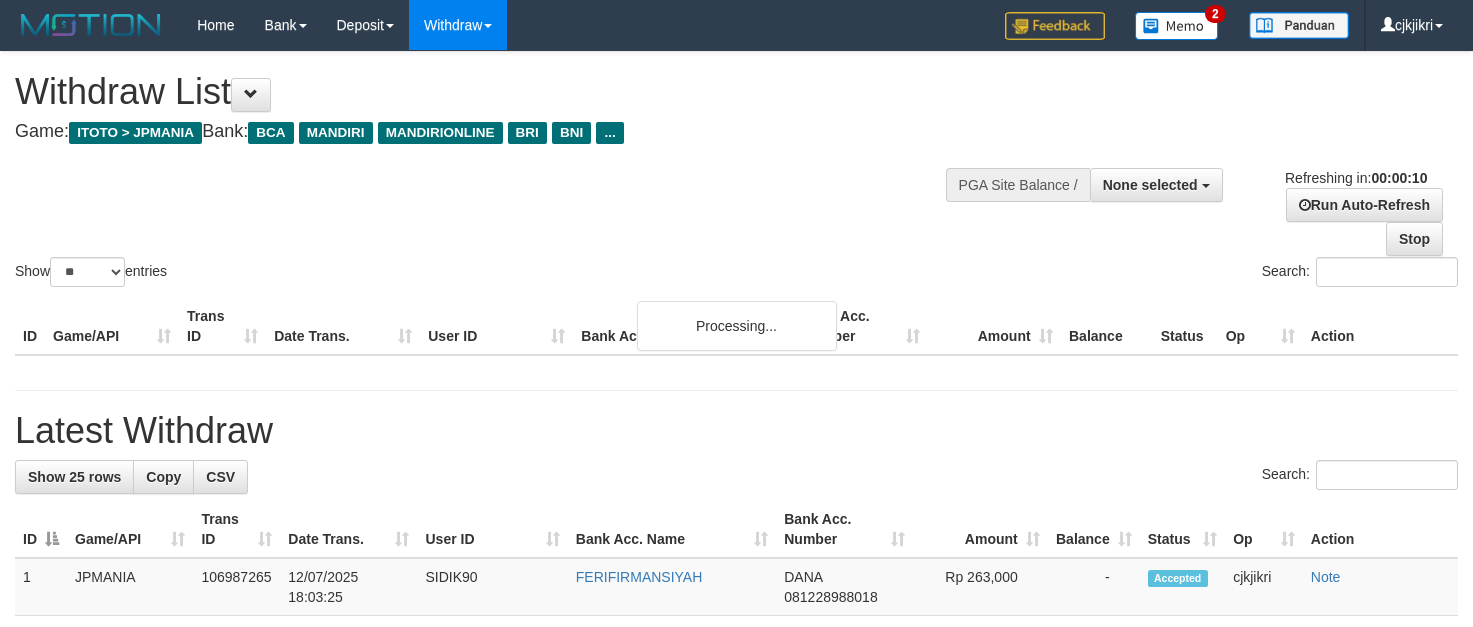 select 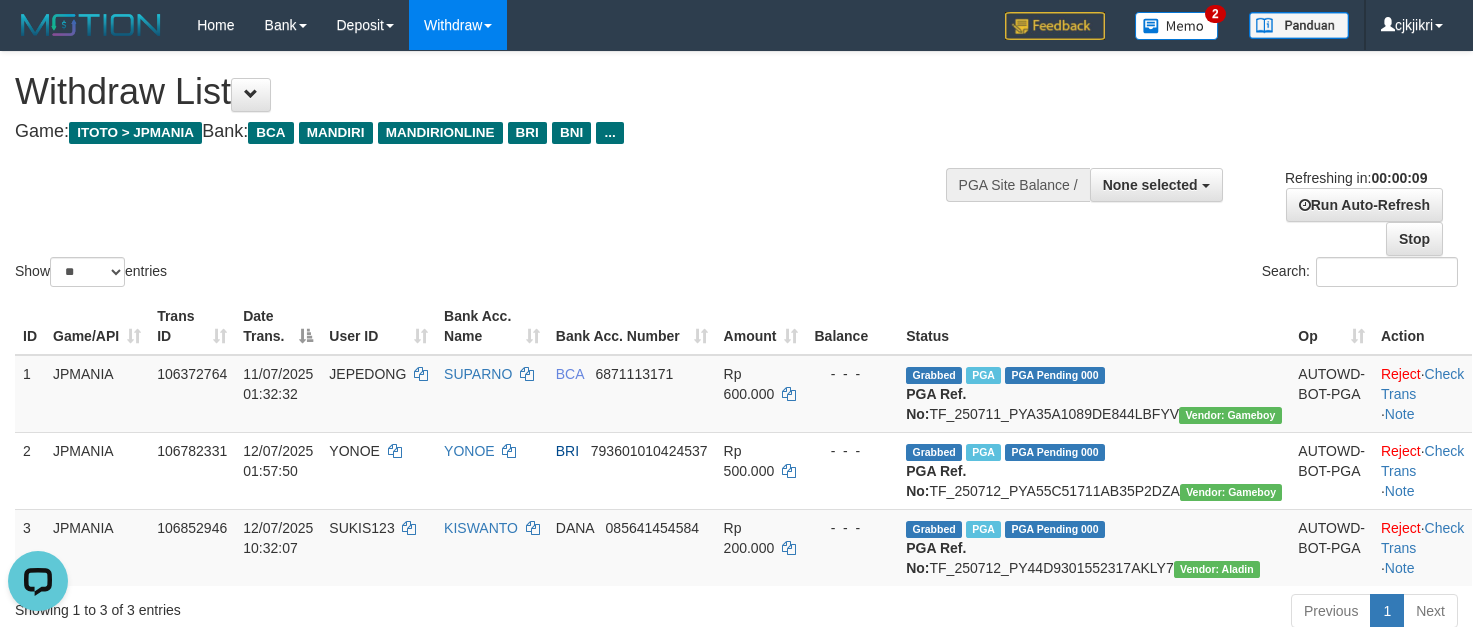 scroll, scrollTop: 0, scrollLeft: 0, axis: both 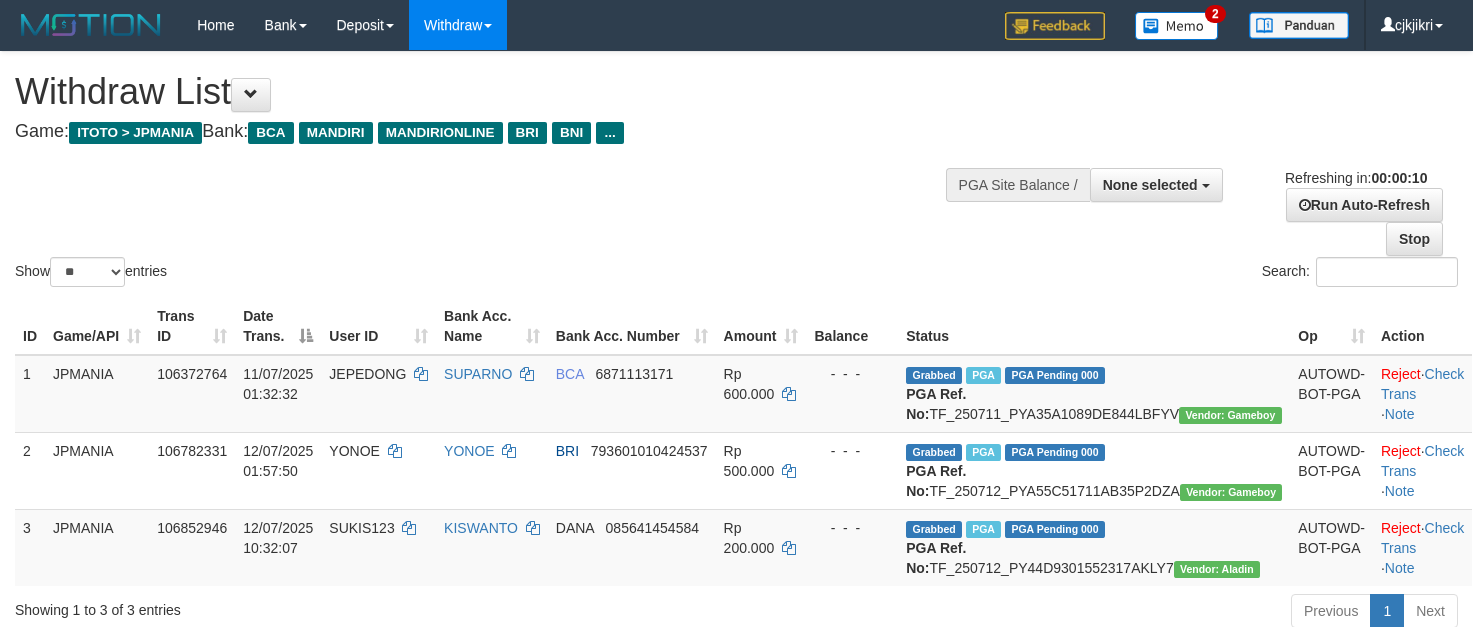 select 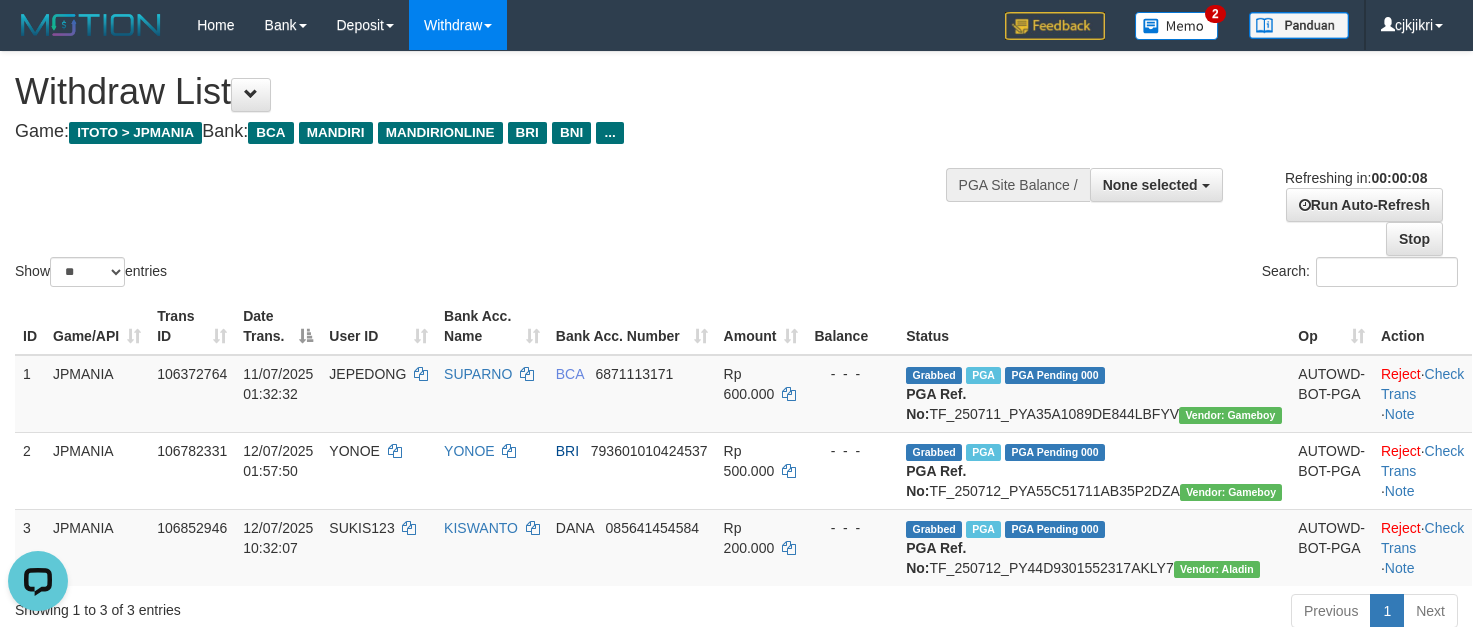 scroll, scrollTop: 0, scrollLeft: 0, axis: both 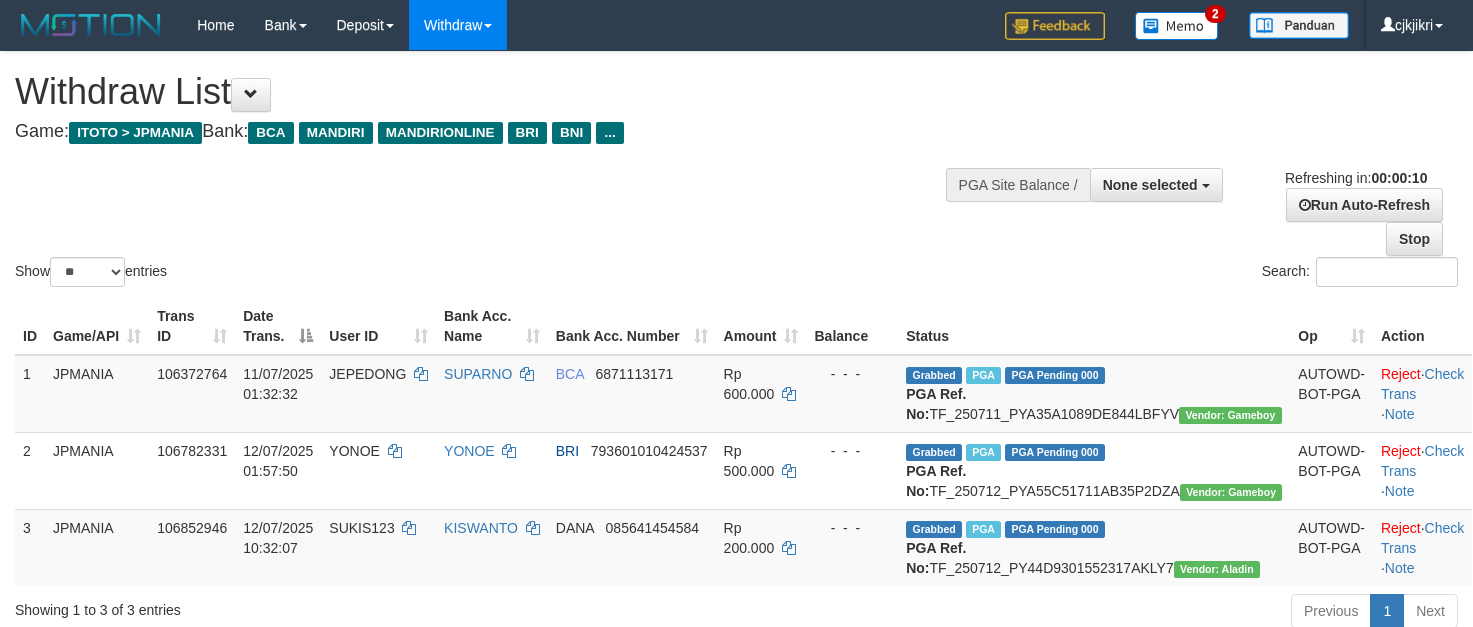 select 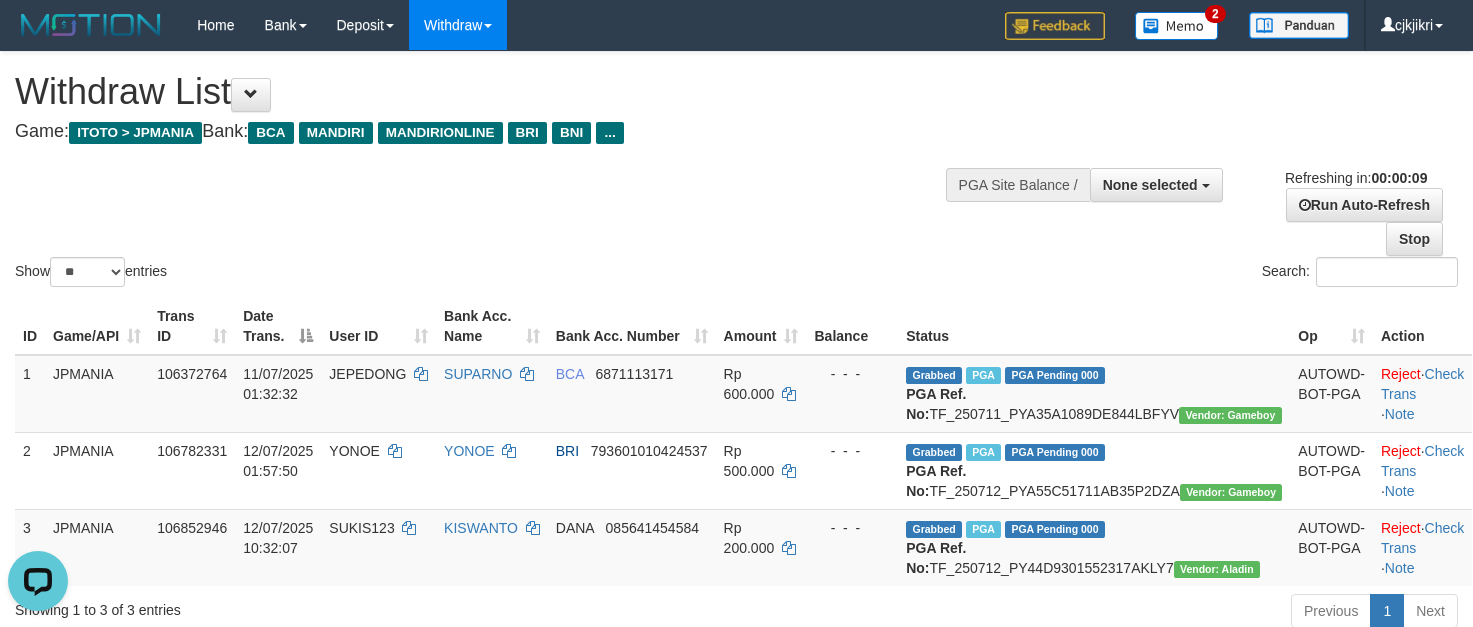 scroll, scrollTop: 0, scrollLeft: 0, axis: both 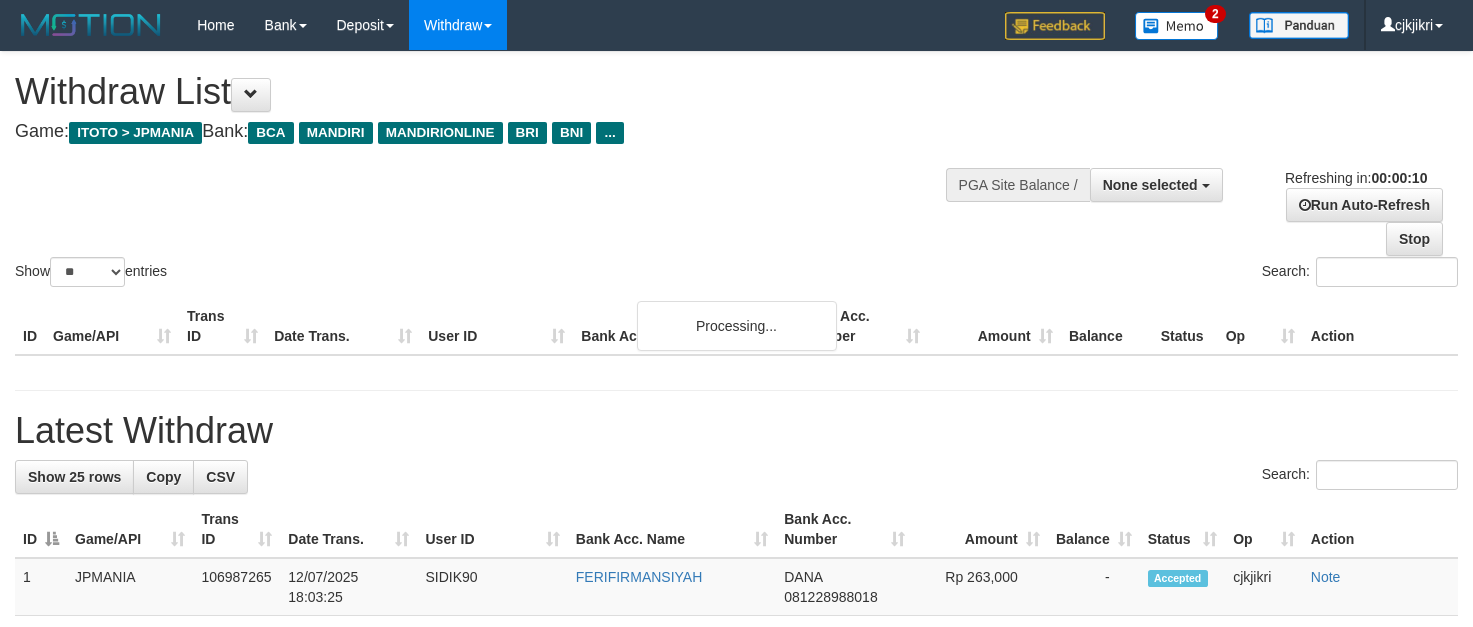 select 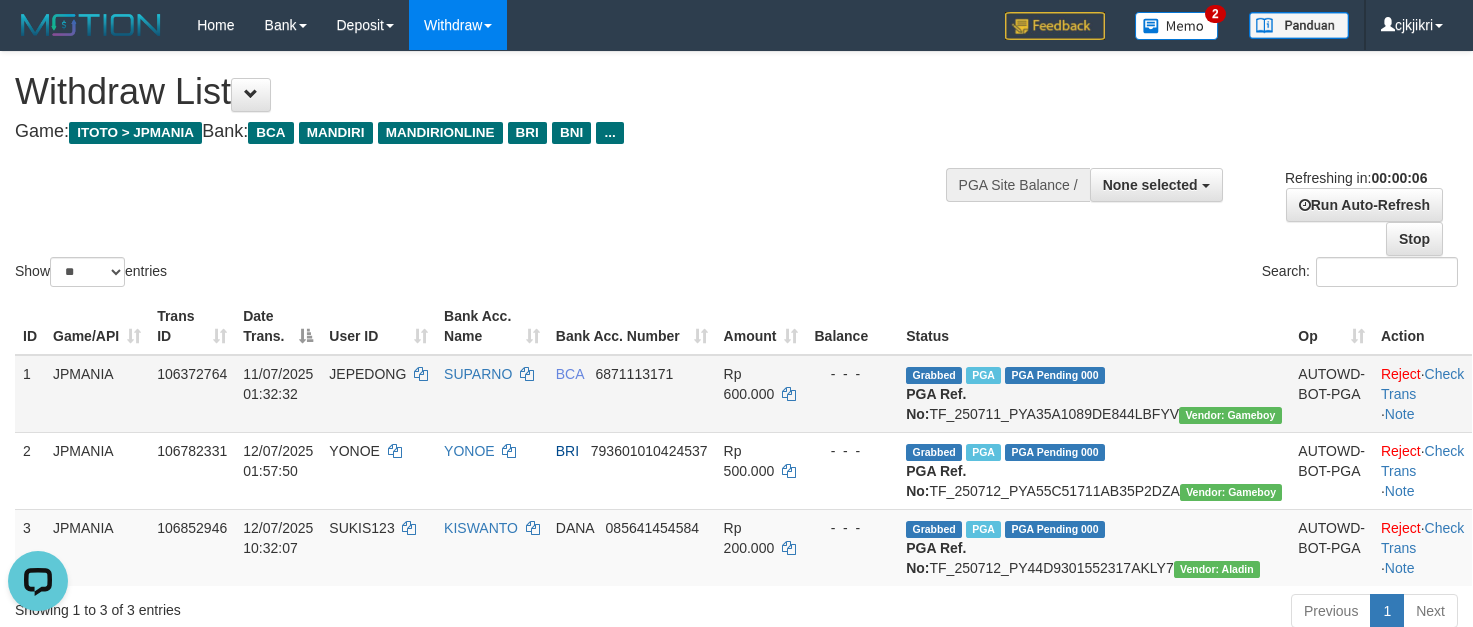 scroll, scrollTop: 0, scrollLeft: 0, axis: both 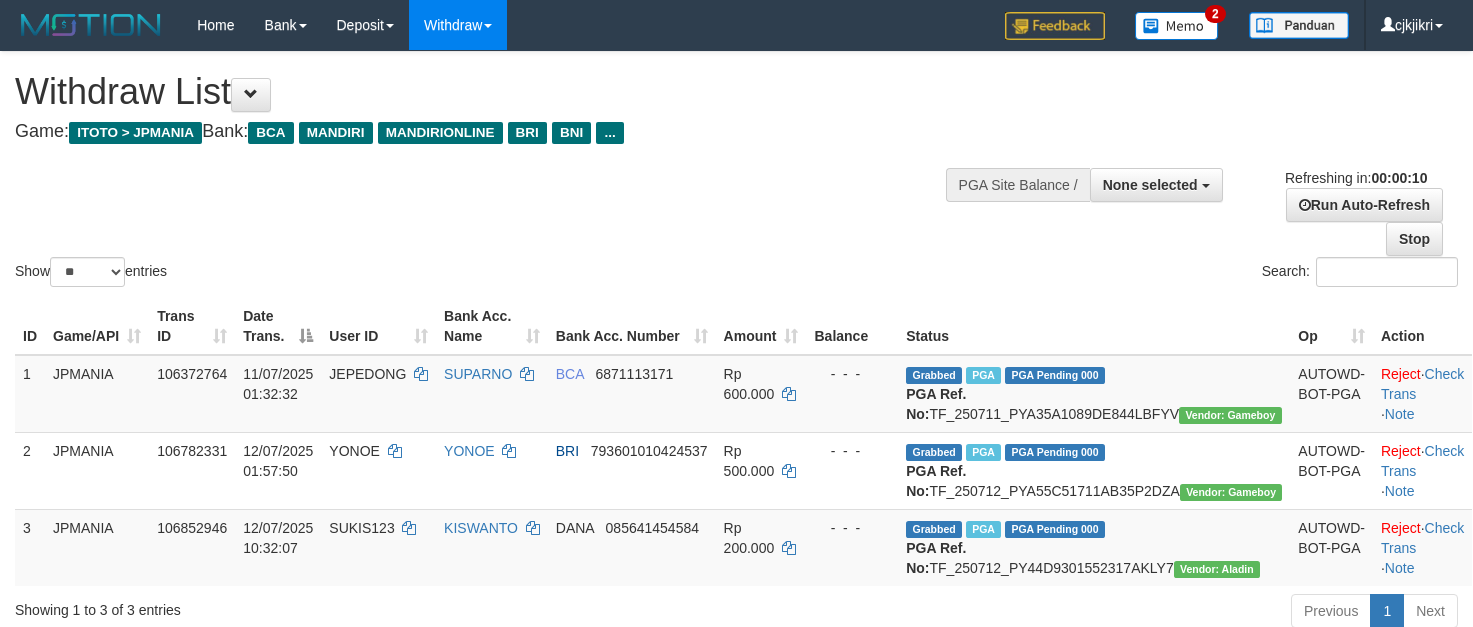 select 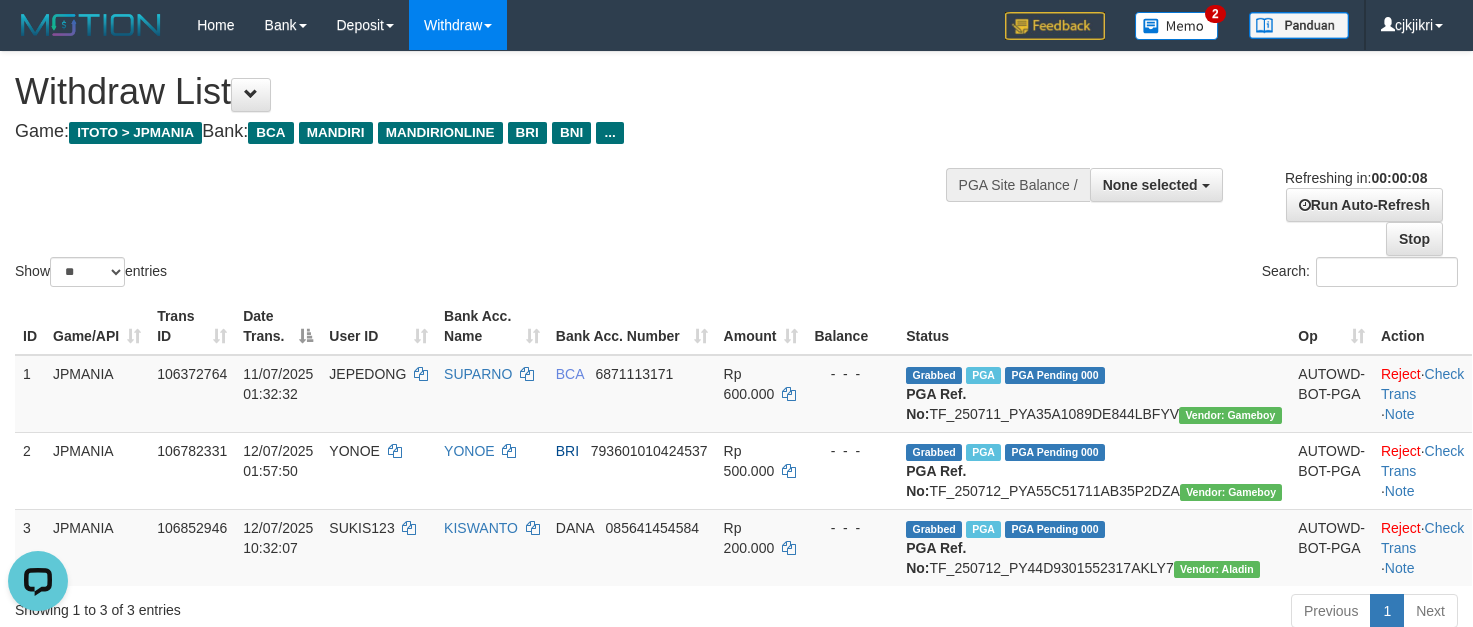 scroll, scrollTop: 0, scrollLeft: 0, axis: both 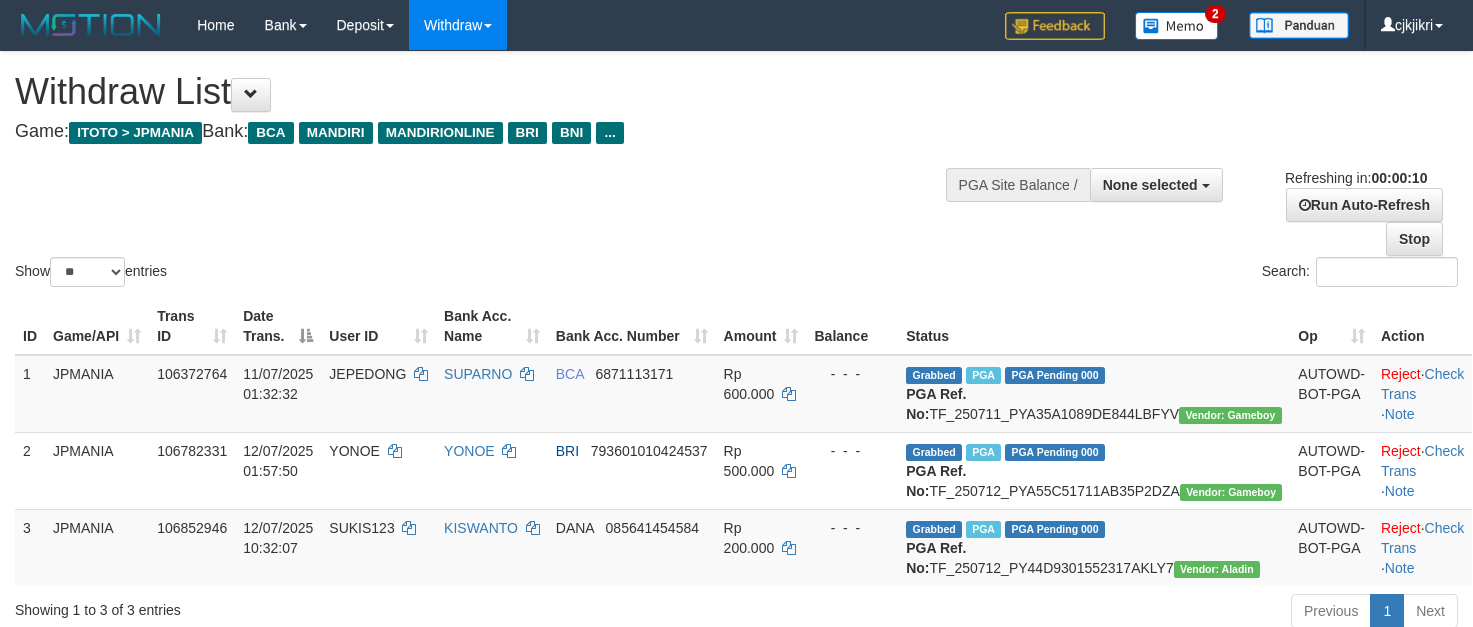 select 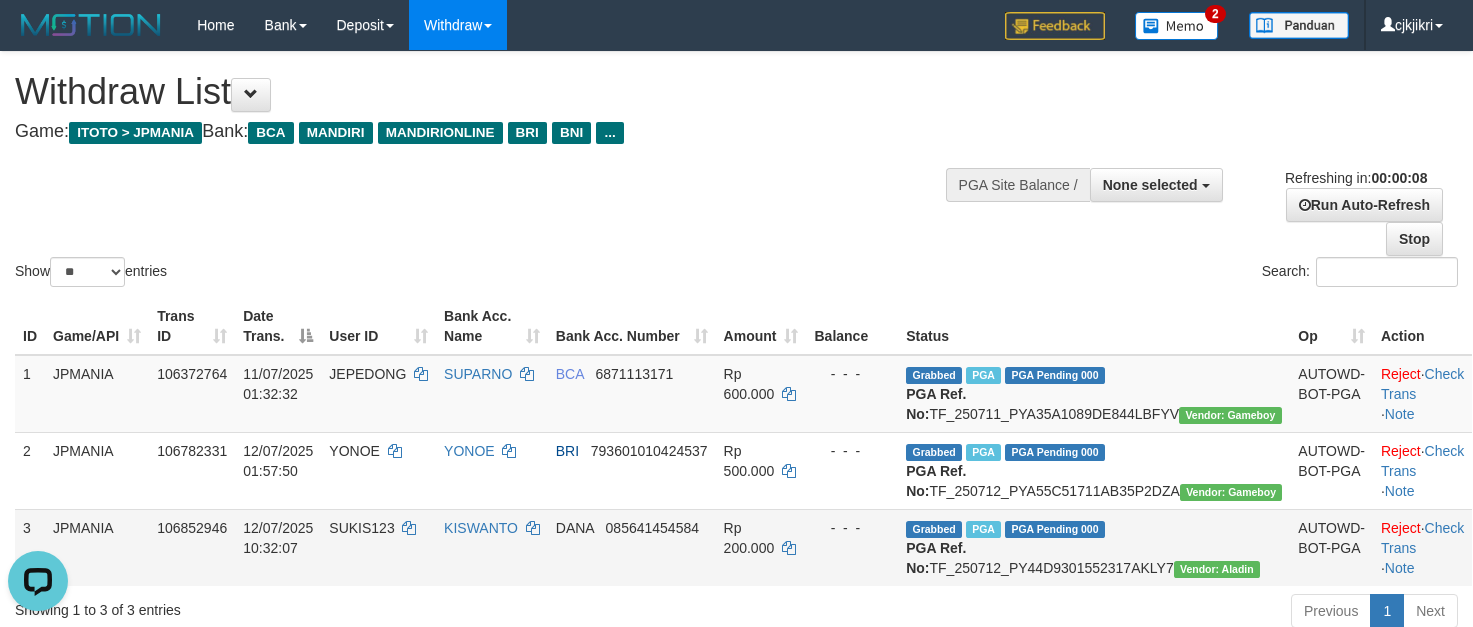 scroll, scrollTop: 0, scrollLeft: 0, axis: both 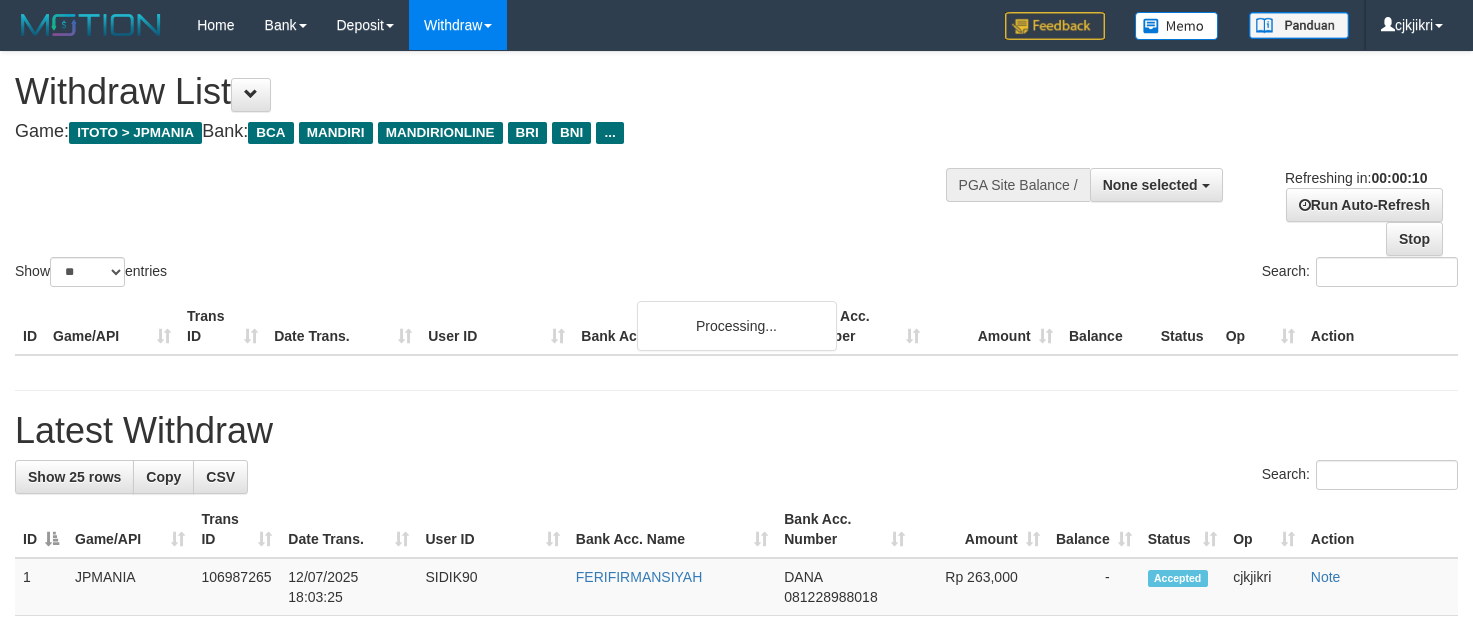select 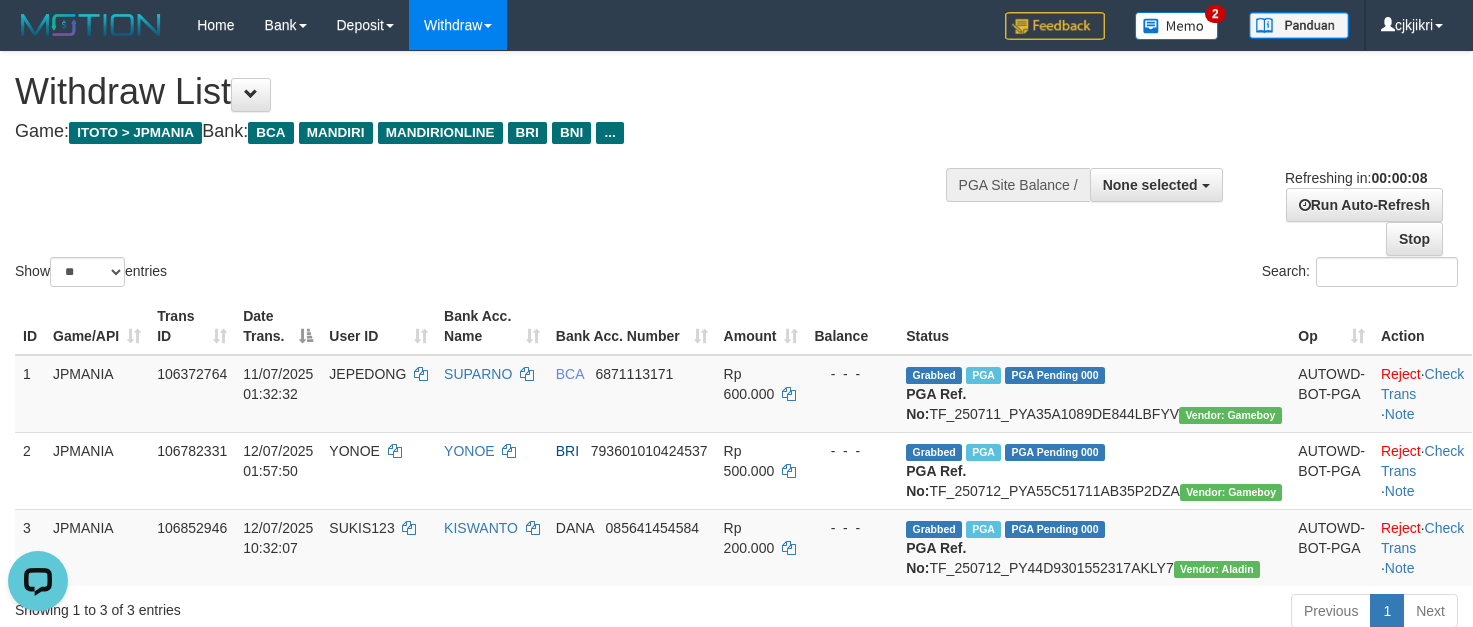 scroll, scrollTop: 0, scrollLeft: 0, axis: both 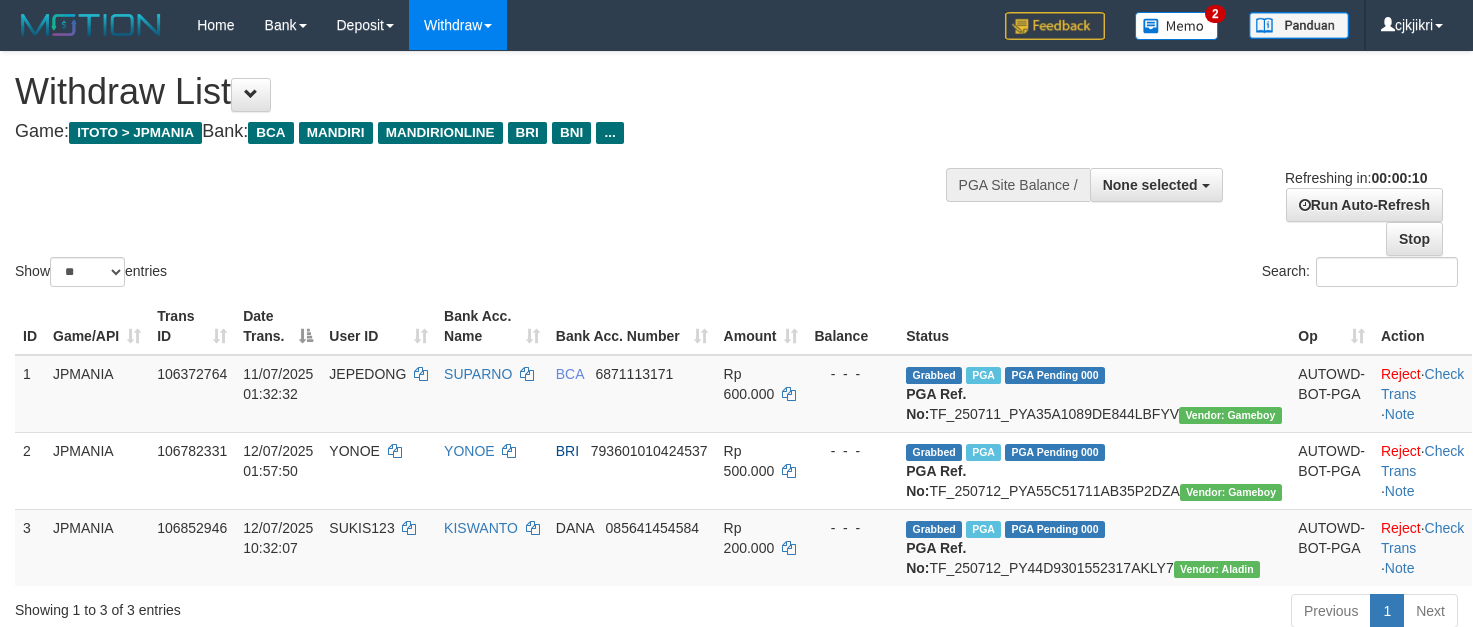 select 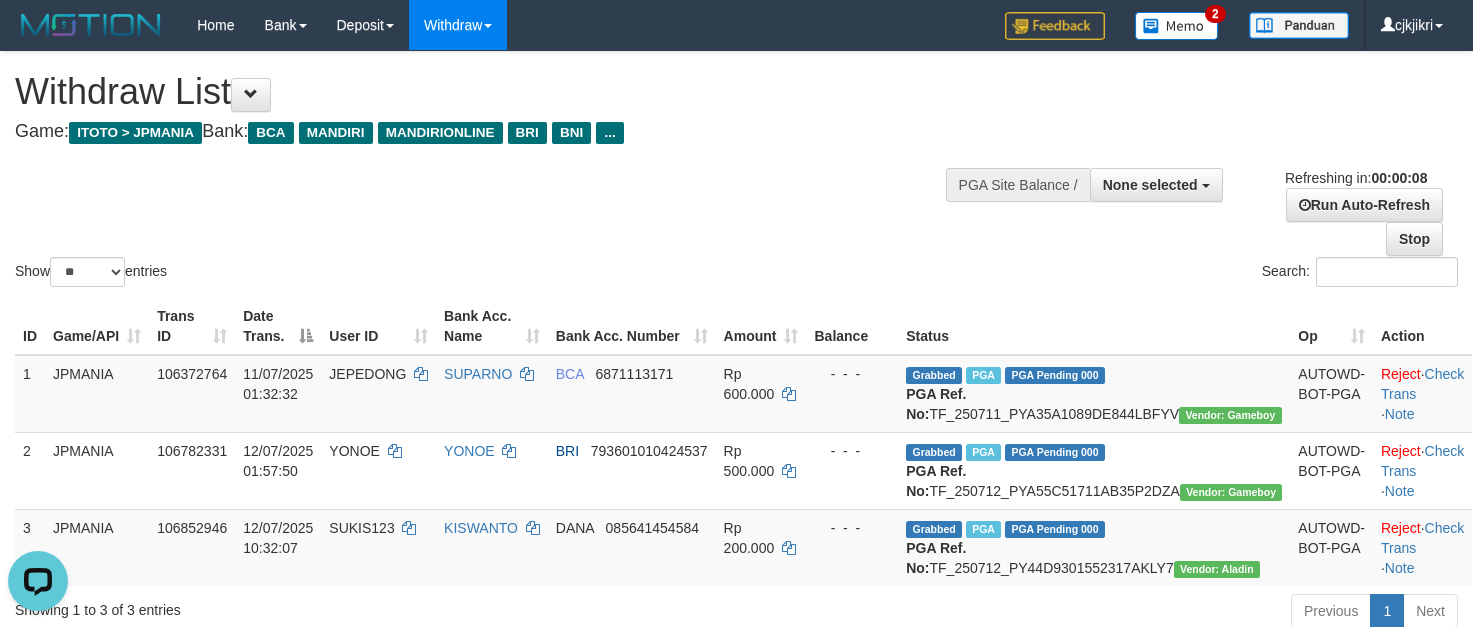 scroll, scrollTop: 0, scrollLeft: 0, axis: both 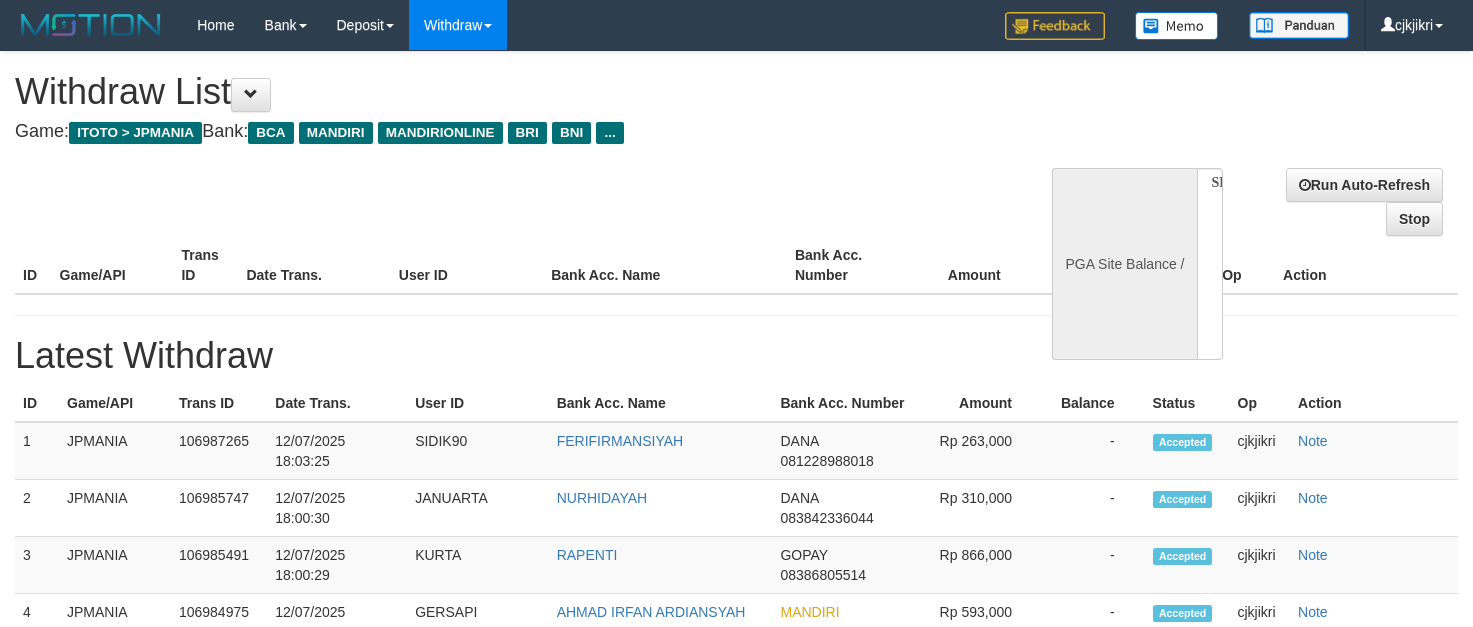 select 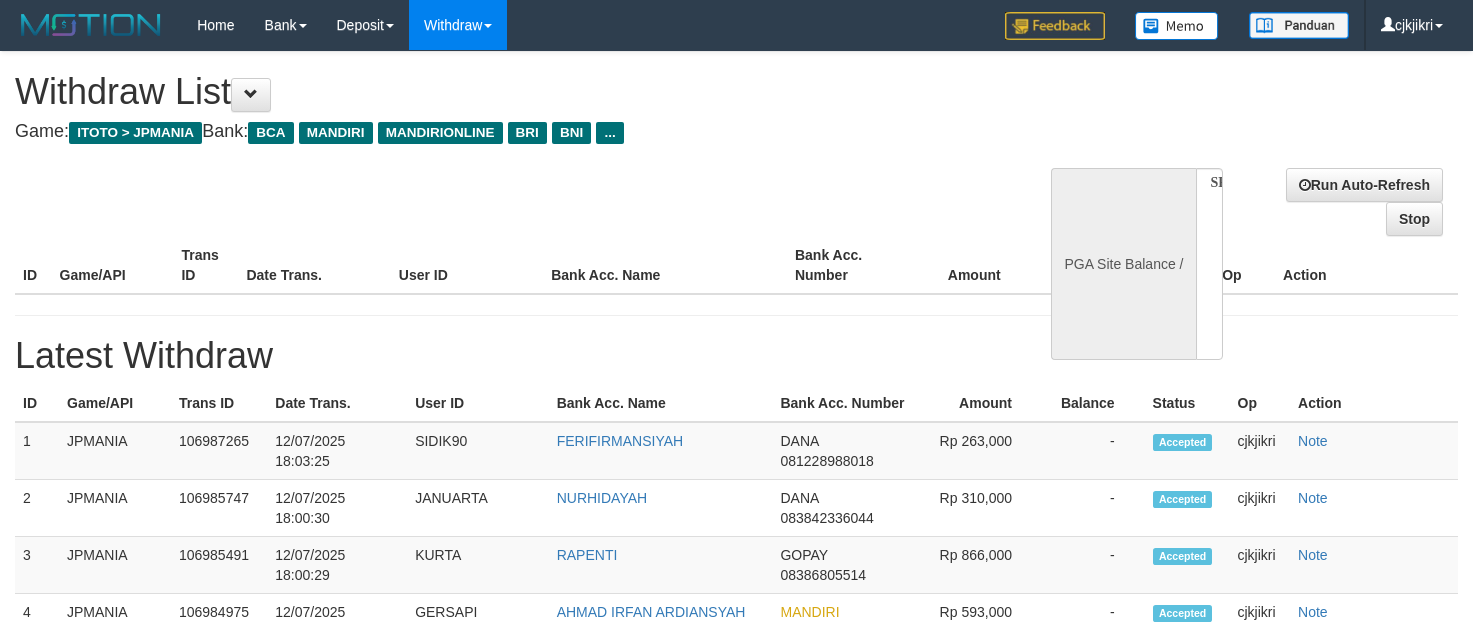 scroll, scrollTop: 0, scrollLeft: 0, axis: both 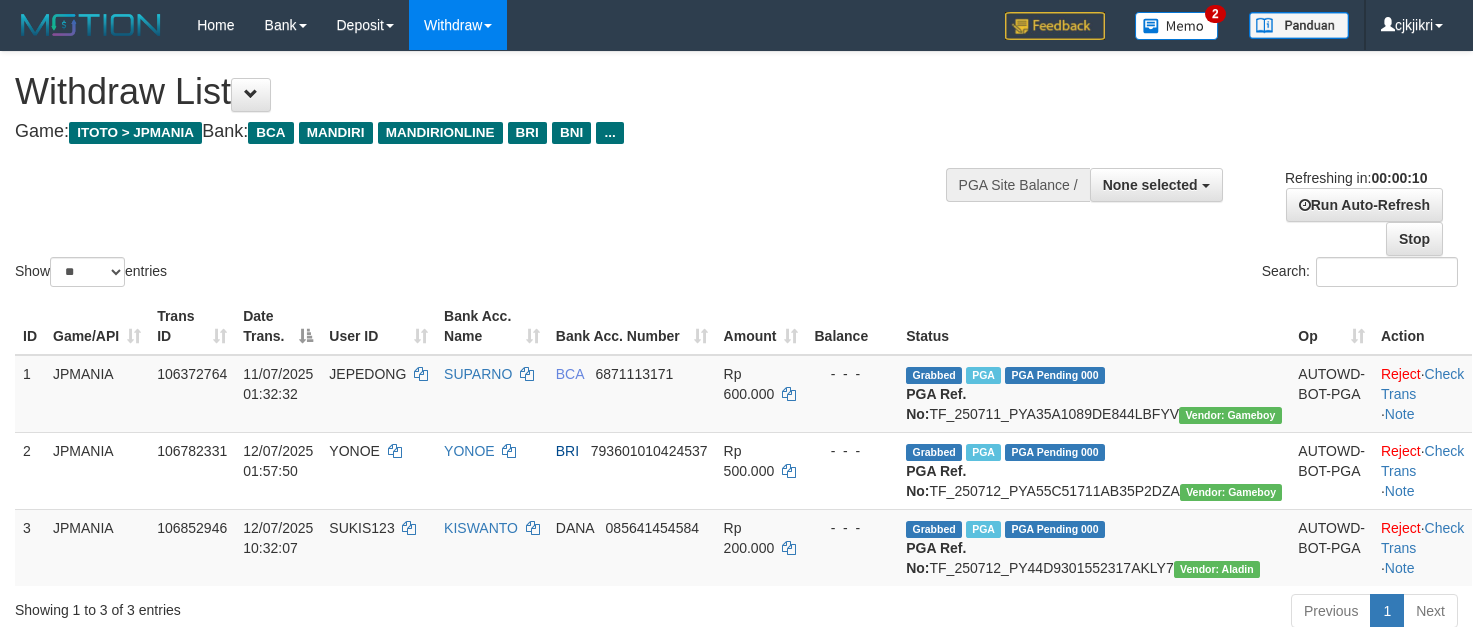 select 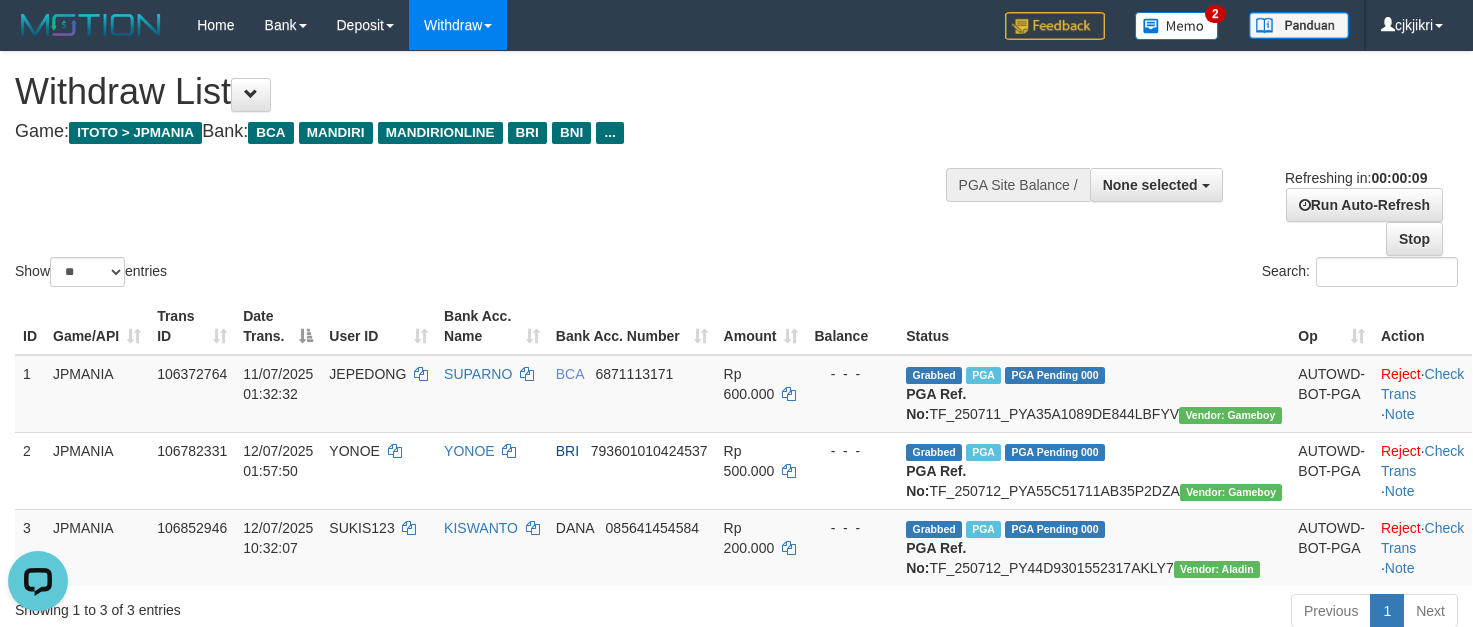 scroll, scrollTop: 0, scrollLeft: 0, axis: both 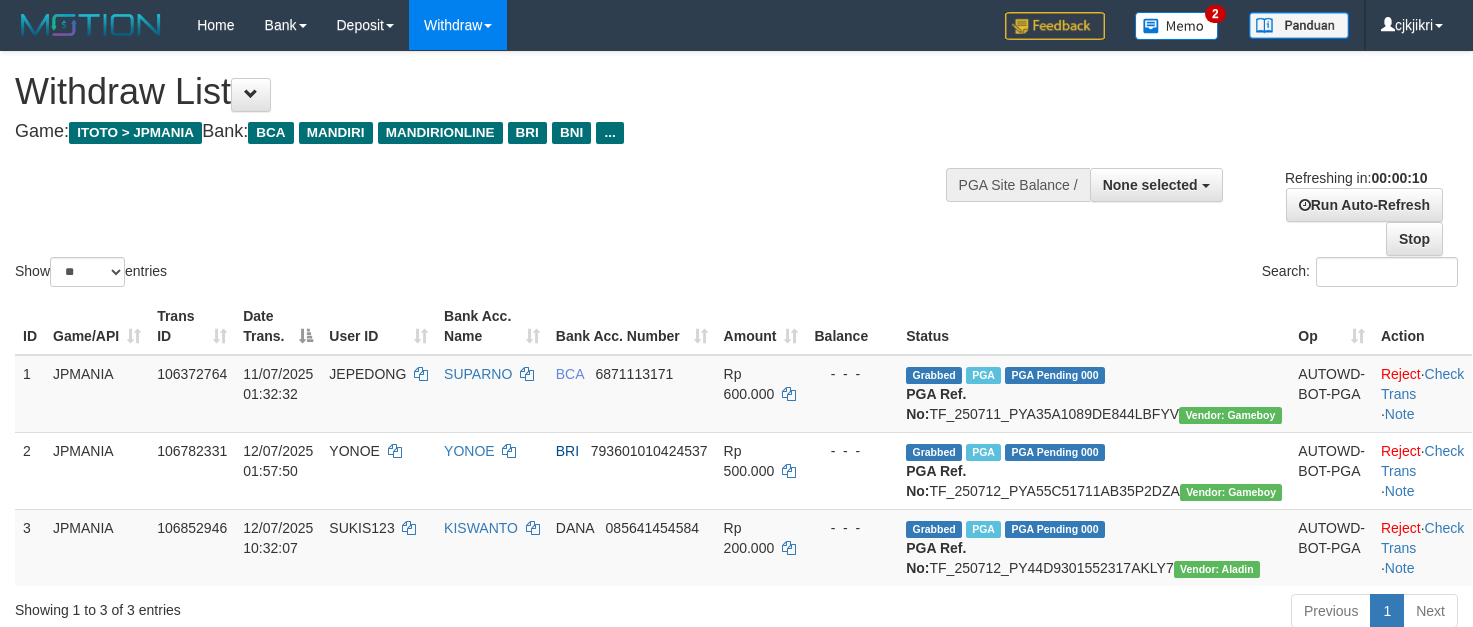 select 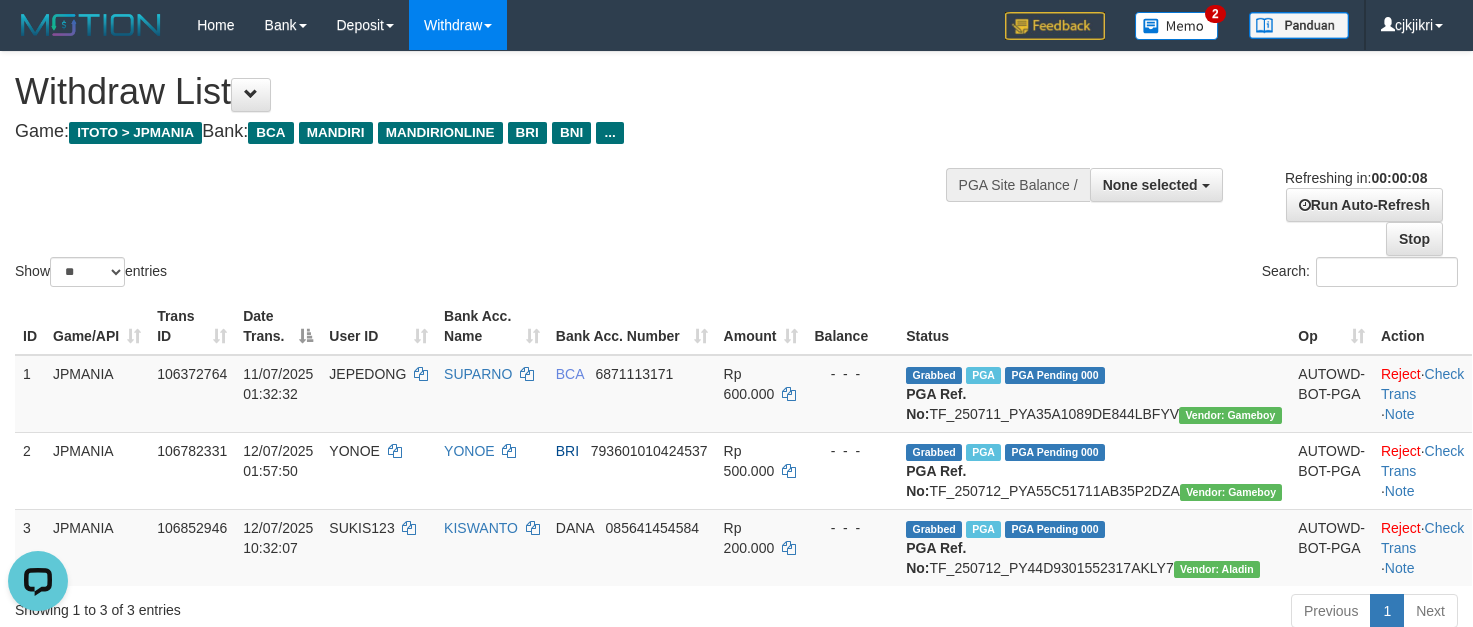 scroll, scrollTop: 0, scrollLeft: 0, axis: both 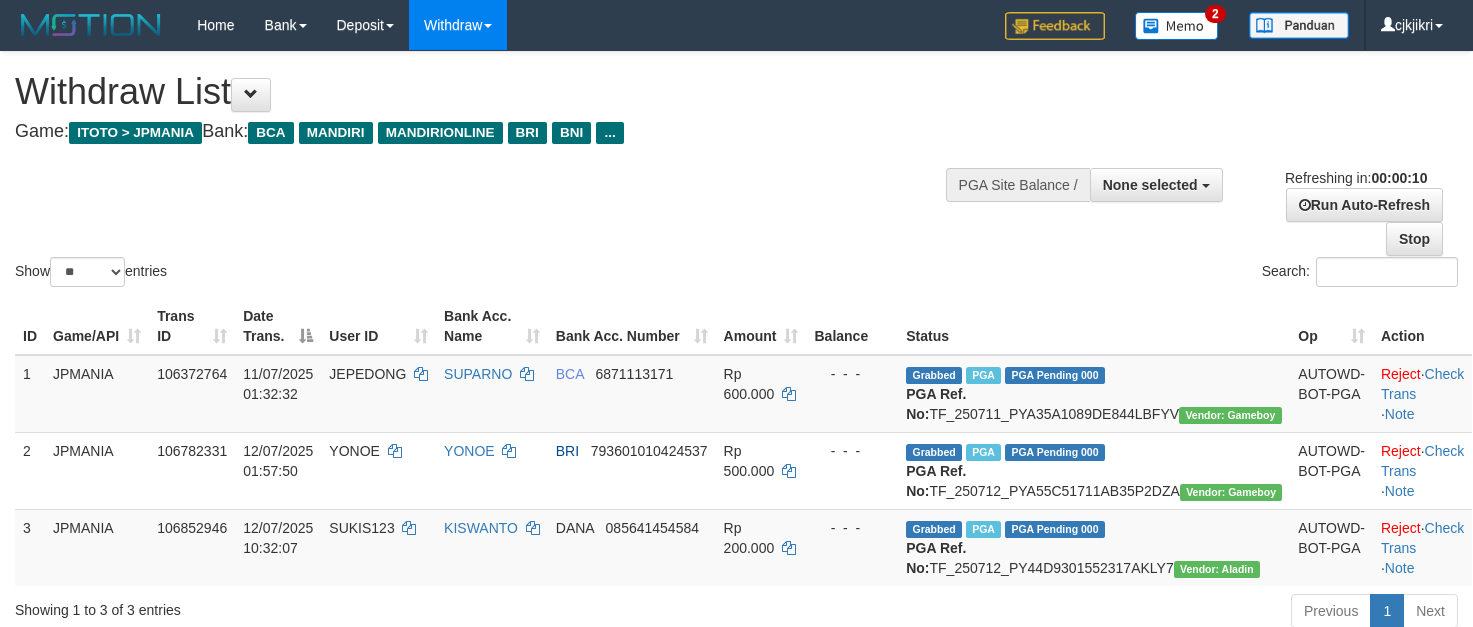 select 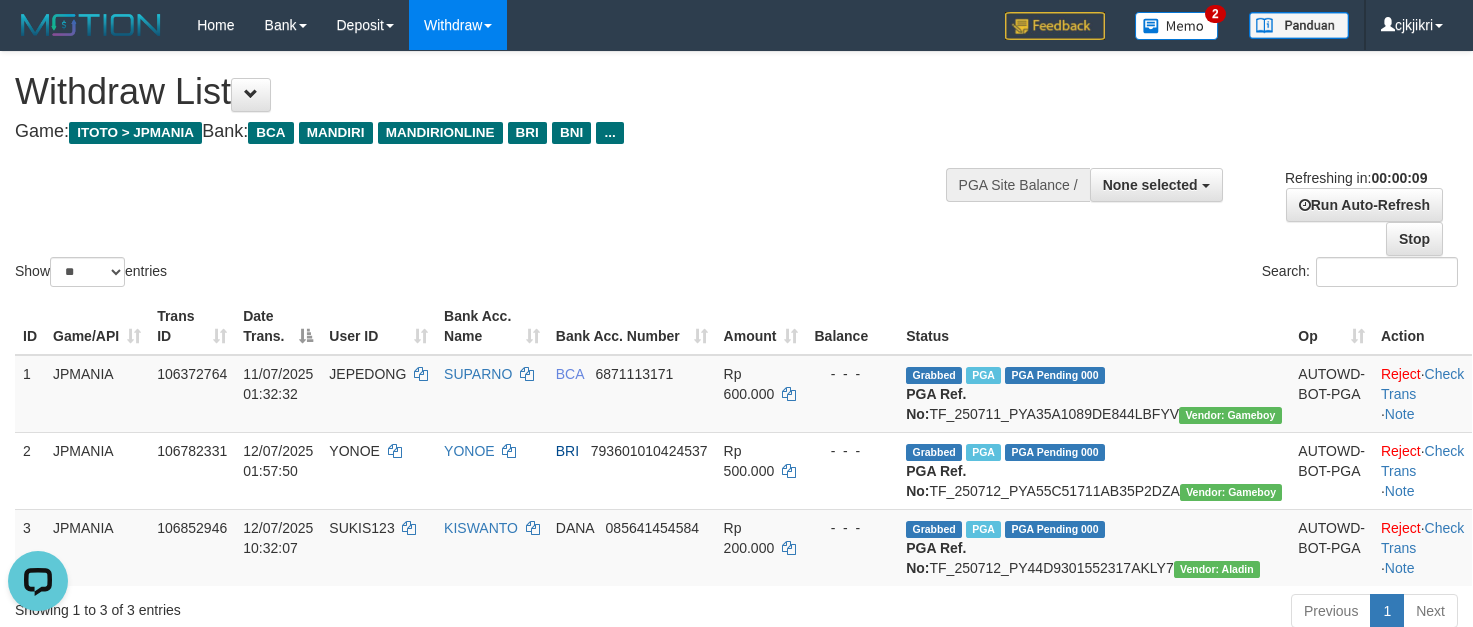 scroll, scrollTop: 0, scrollLeft: 0, axis: both 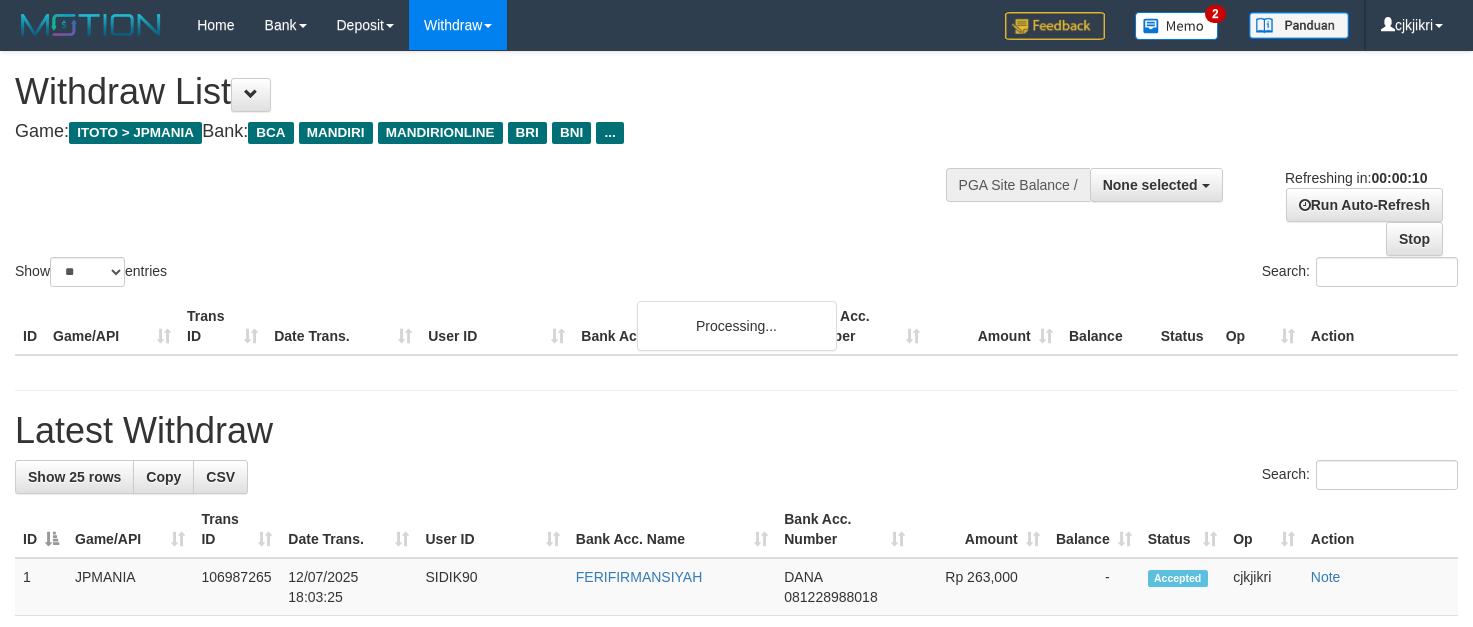 select 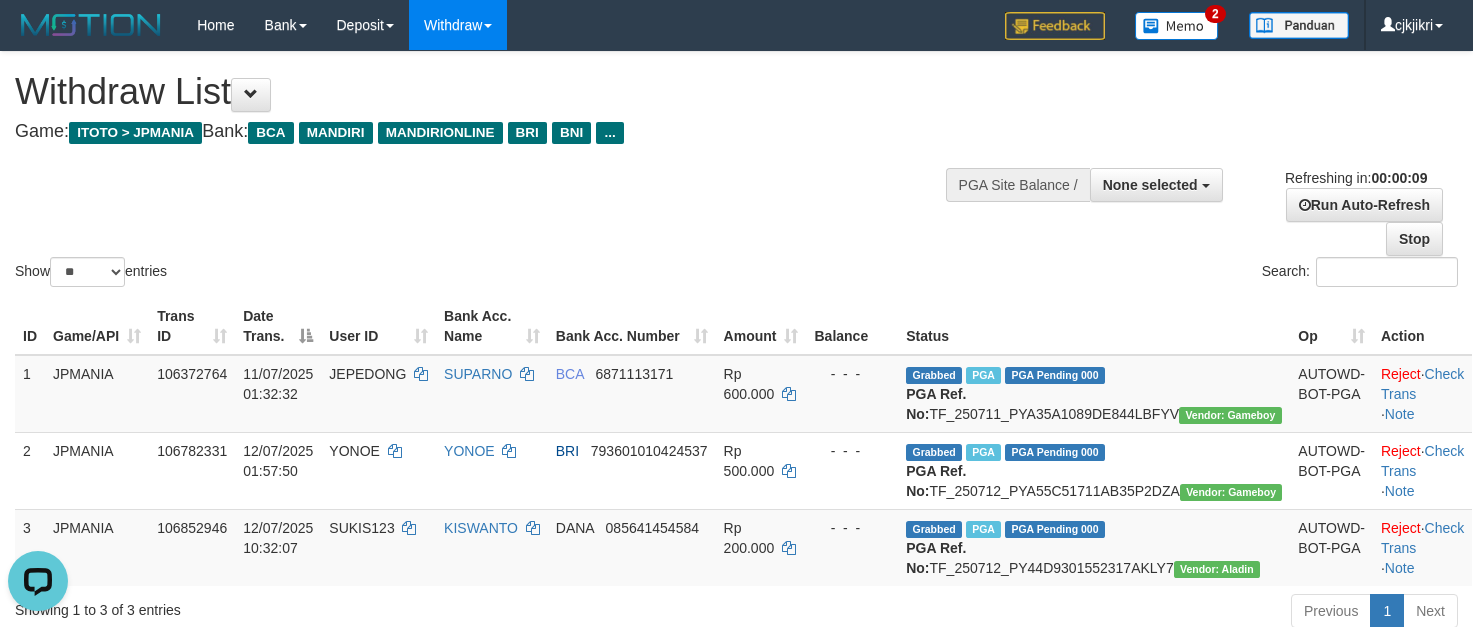 scroll, scrollTop: 0, scrollLeft: 0, axis: both 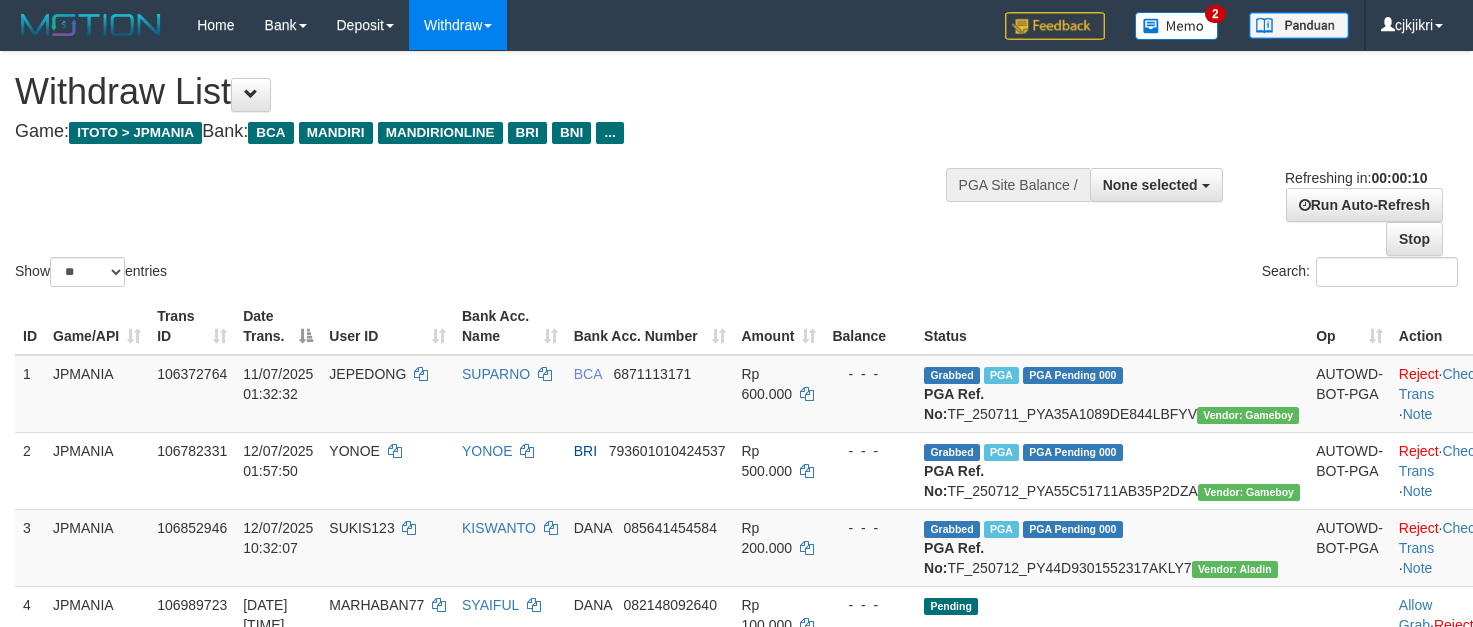 select 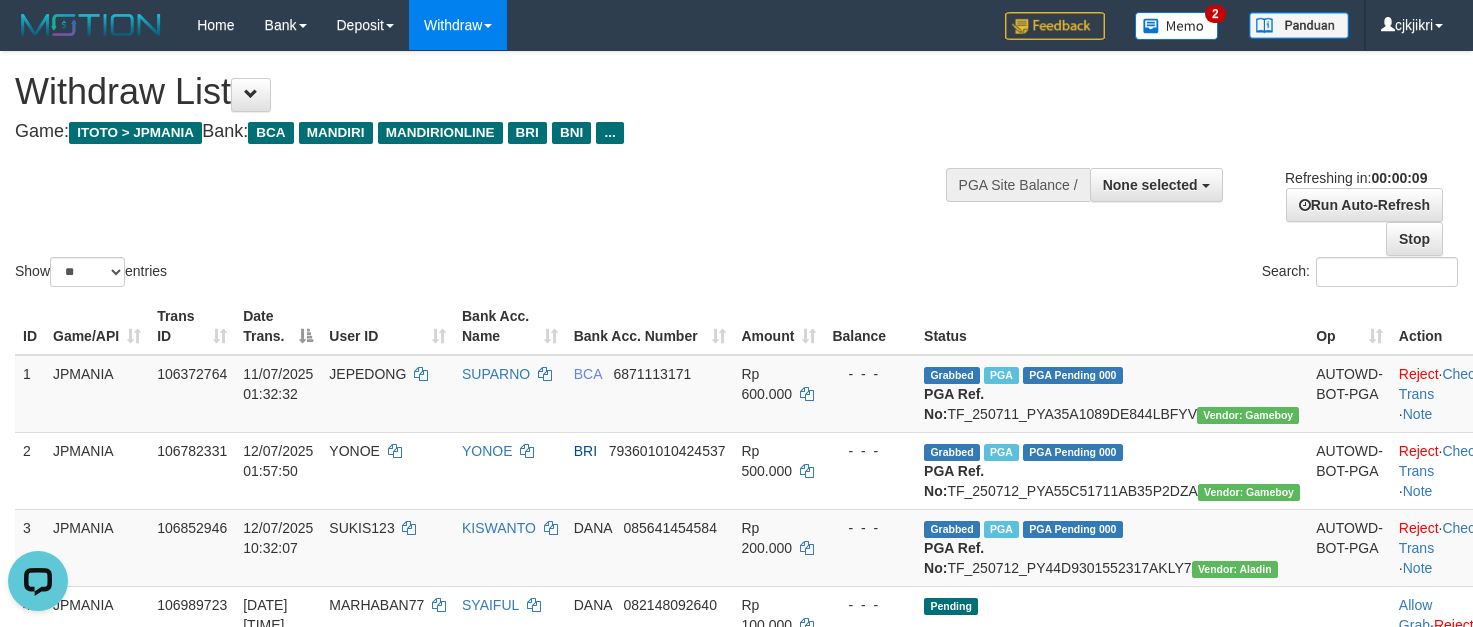 scroll, scrollTop: 0, scrollLeft: 0, axis: both 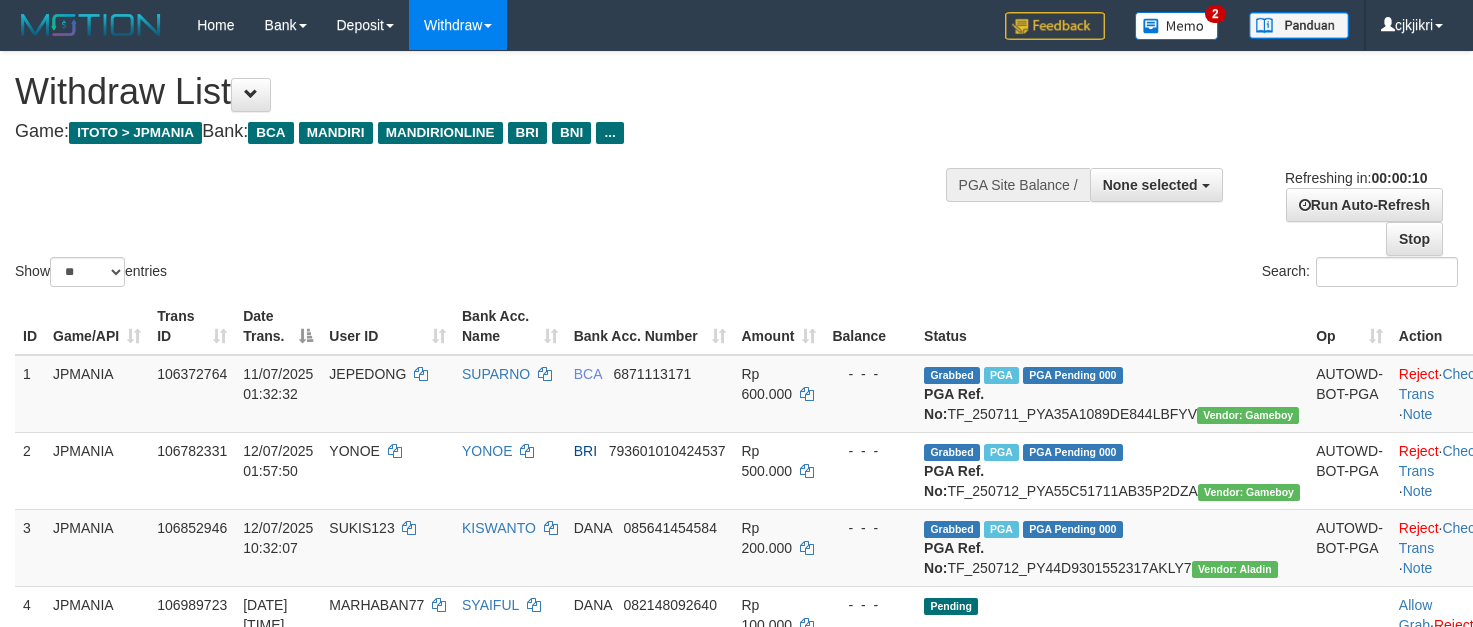 select 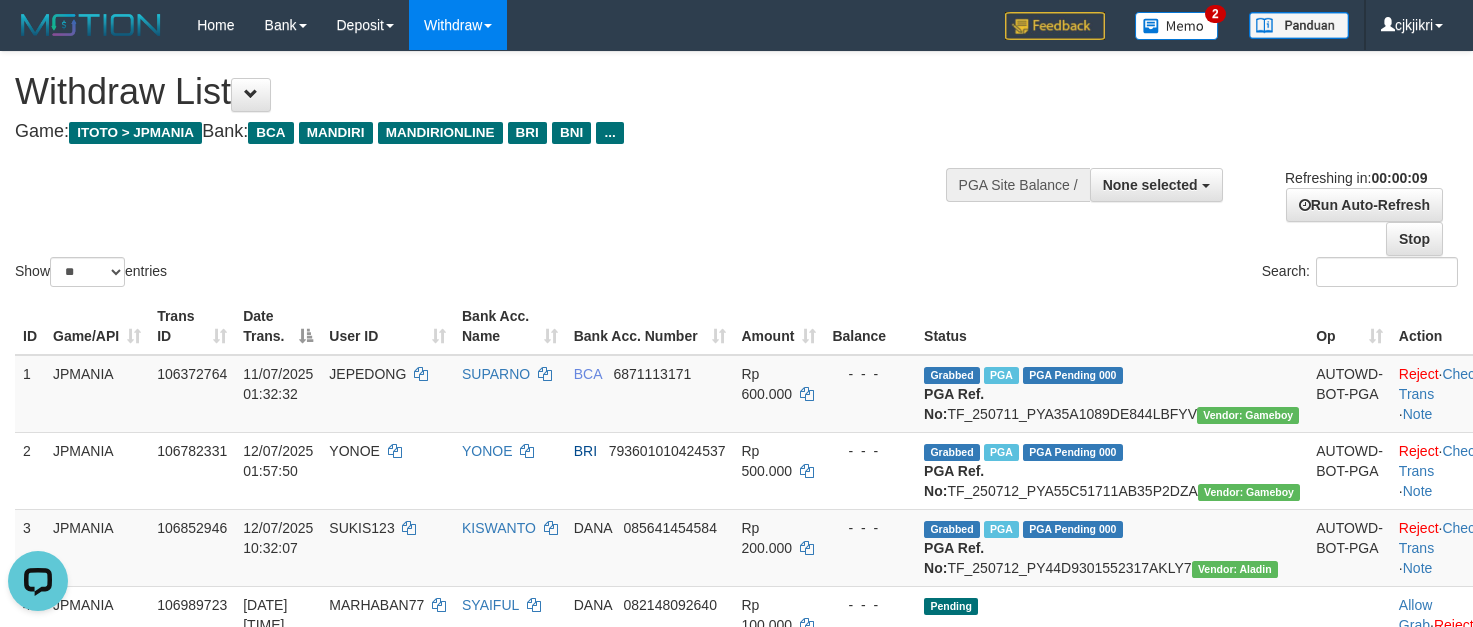 scroll, scrollTop: 0, scrollLeft: 0, axis: both 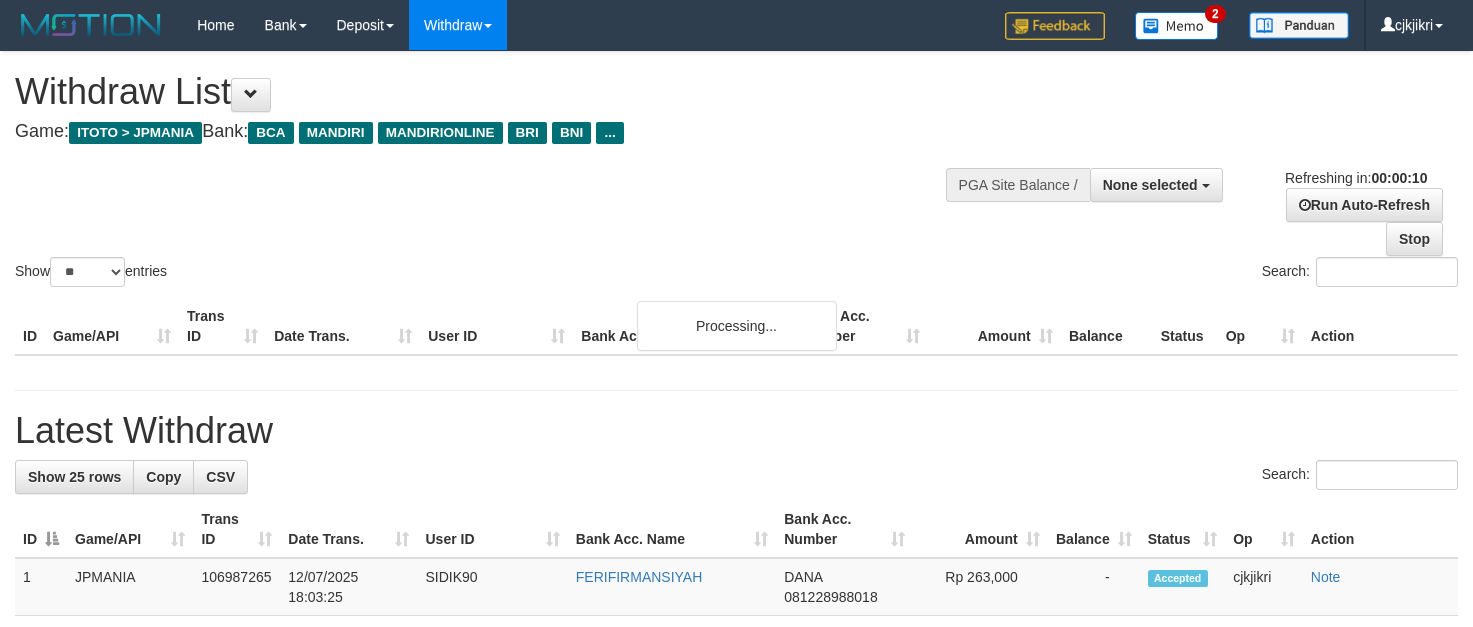 select 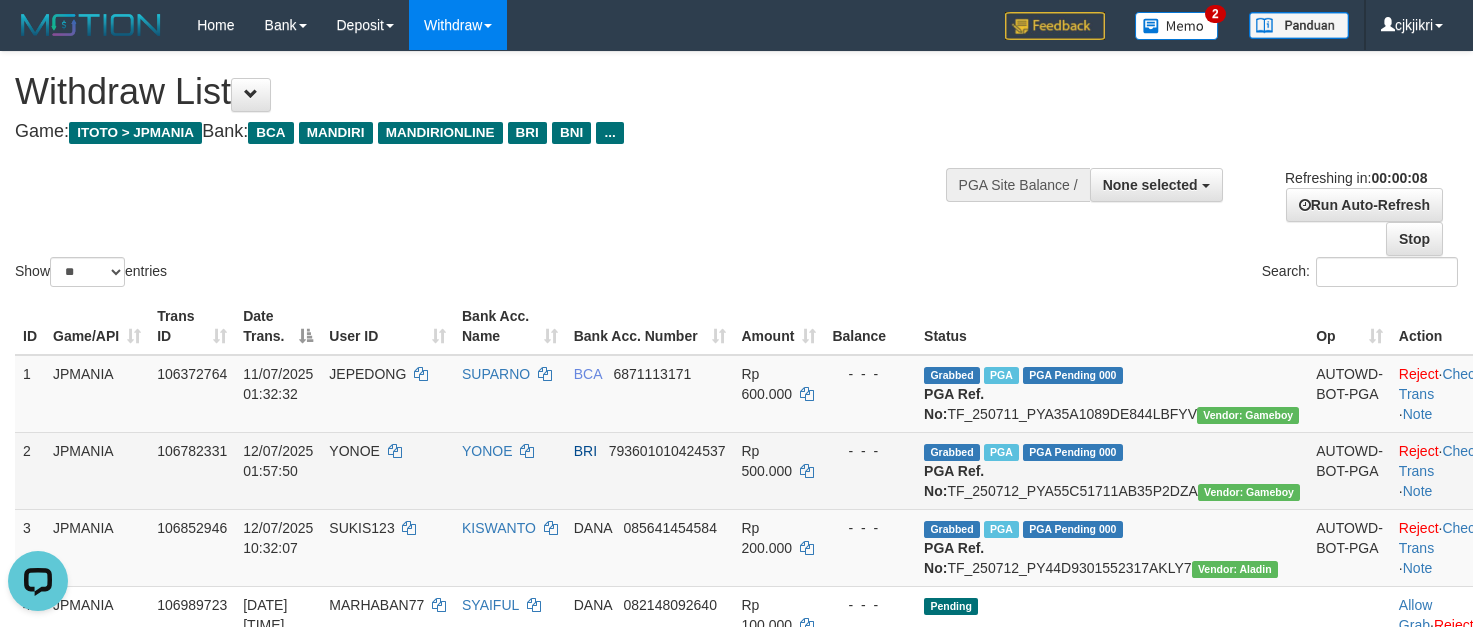 scroll, scrollTop: 0, scrollLeft: 0, axis: both 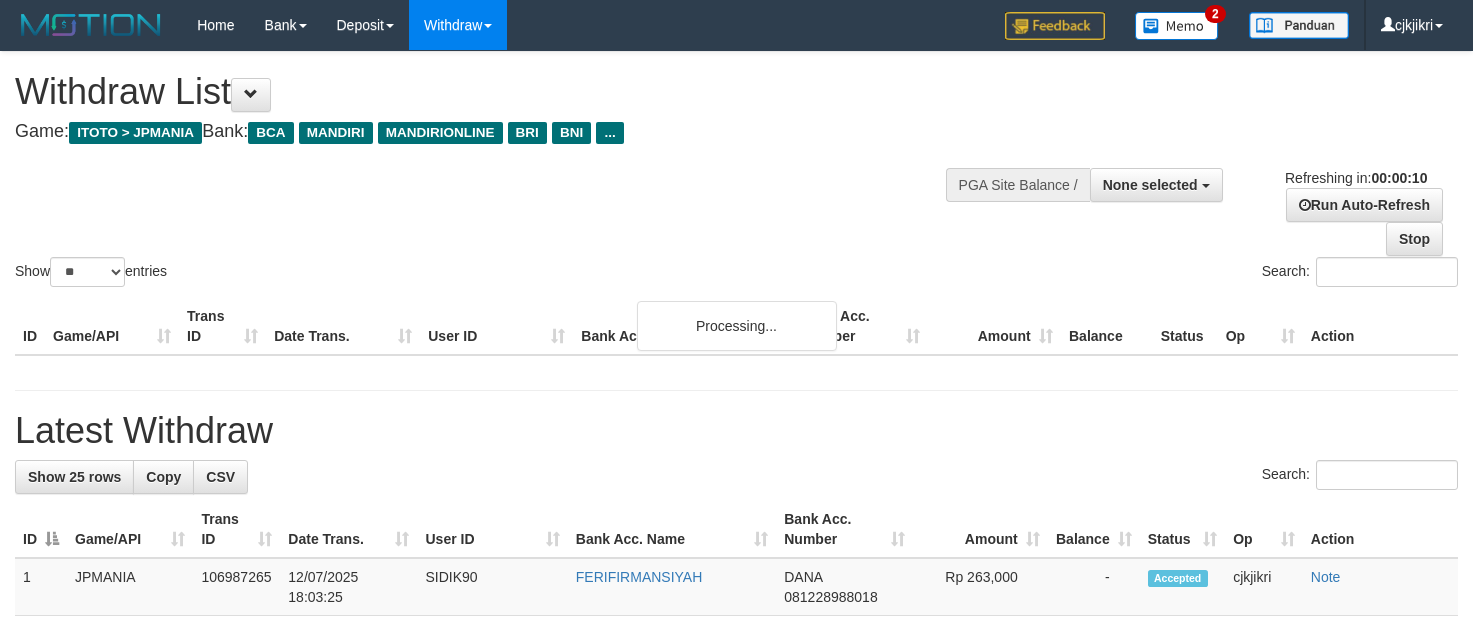 select 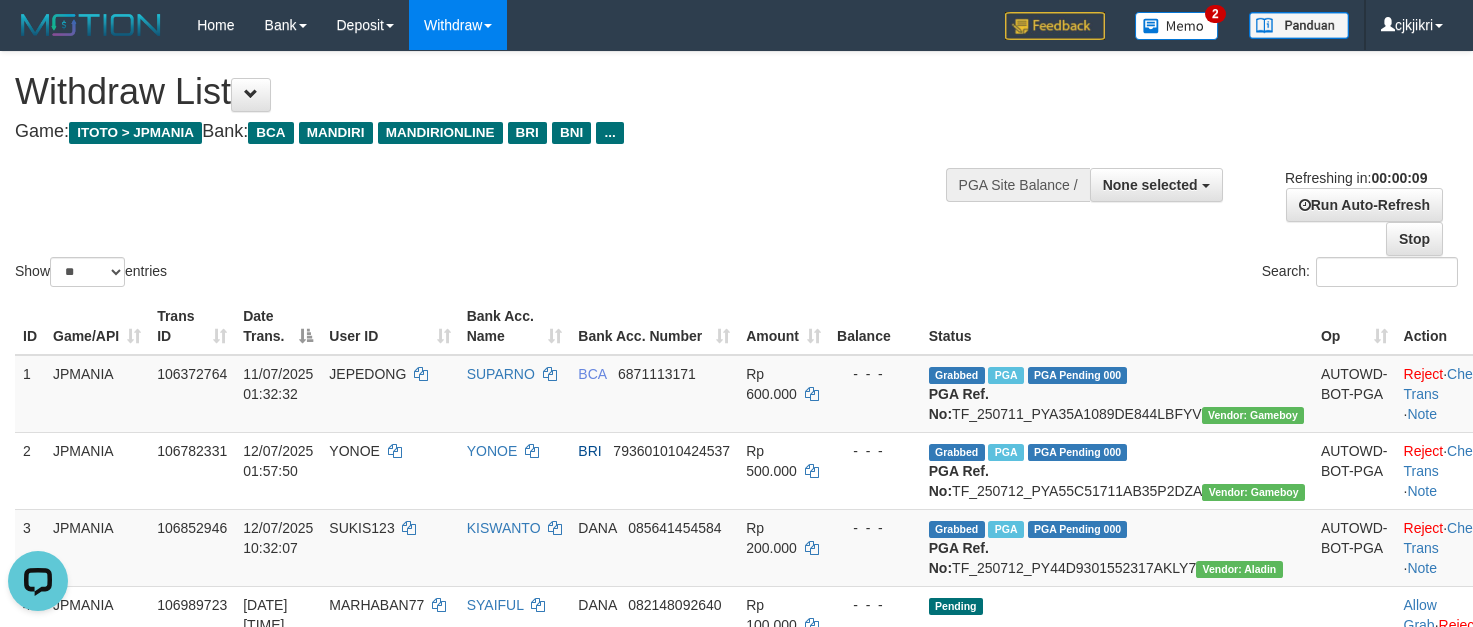 scroll, scrollTop: 0, scrollLeft: 0, axis: both 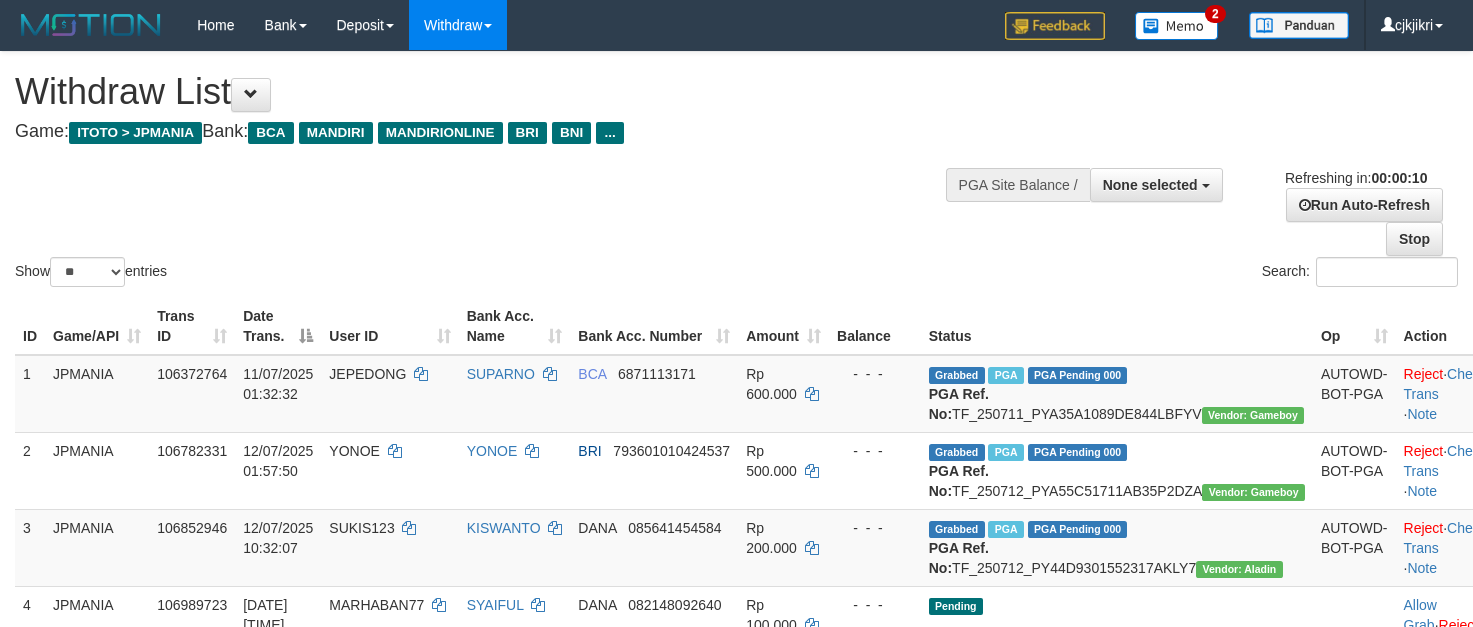 select 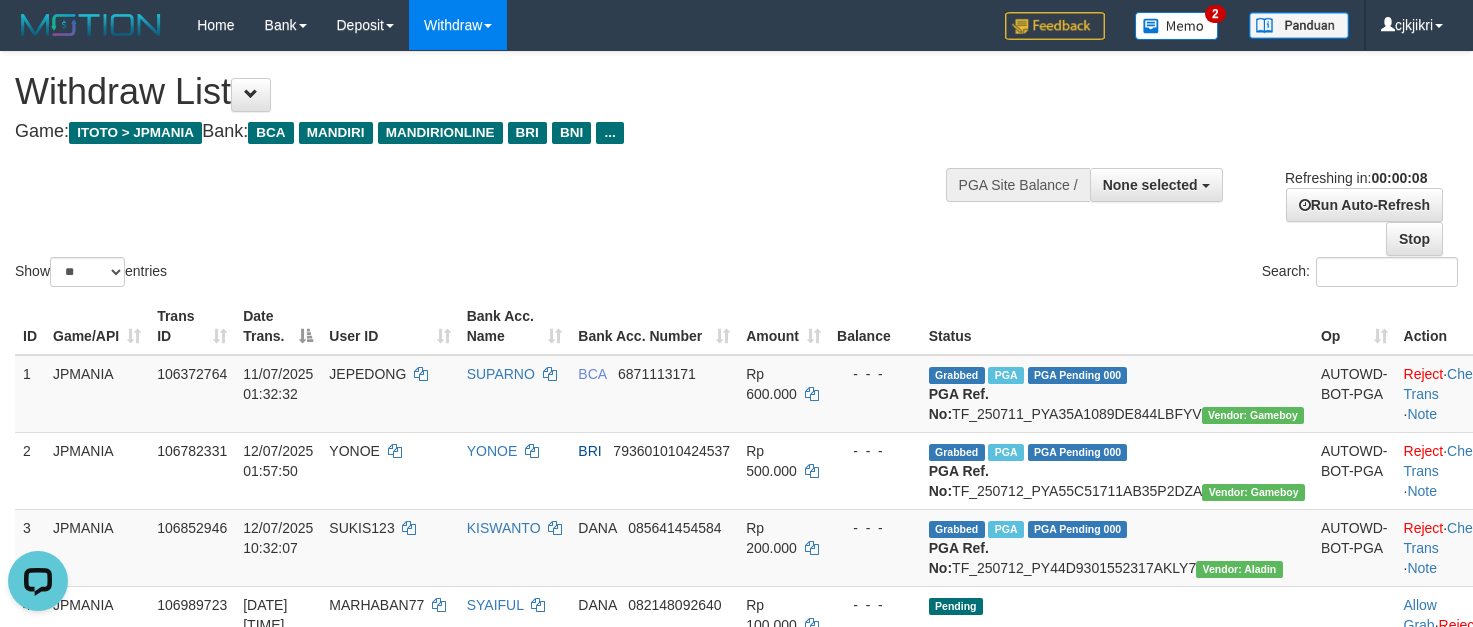 scroll, scrollTop: 0, scrollLeft: 0, axis: both 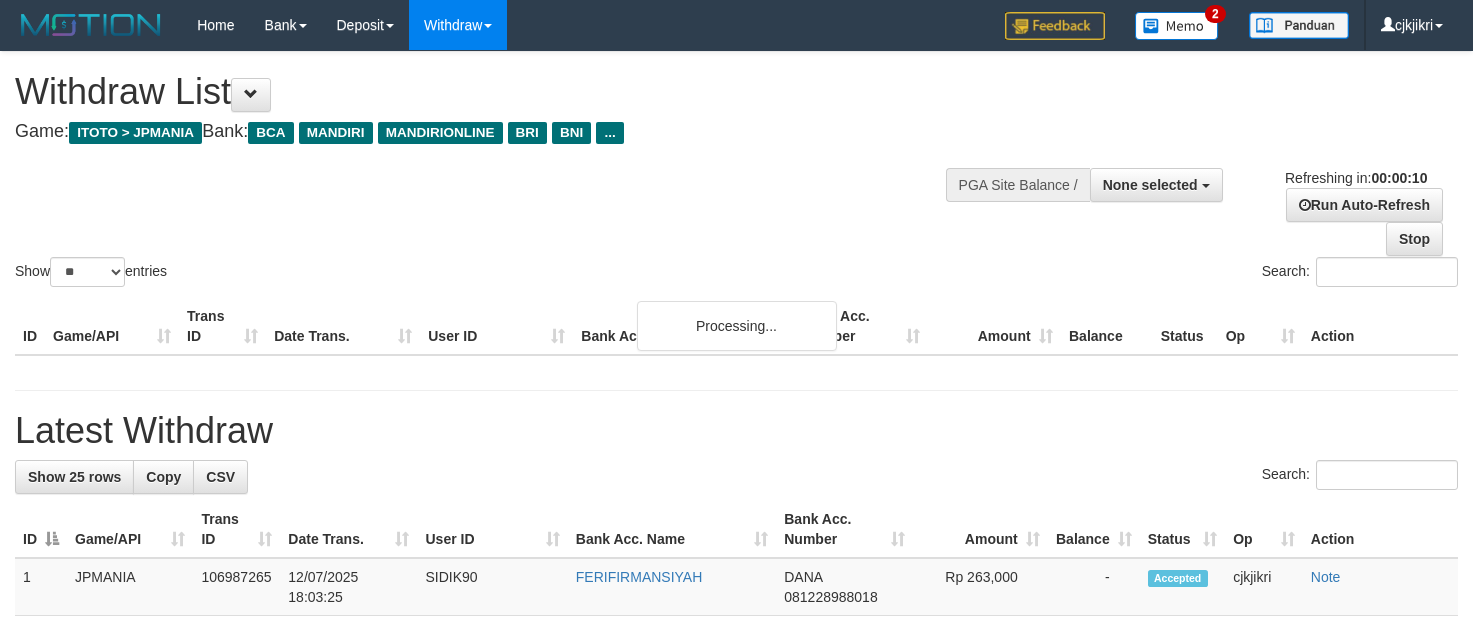 select 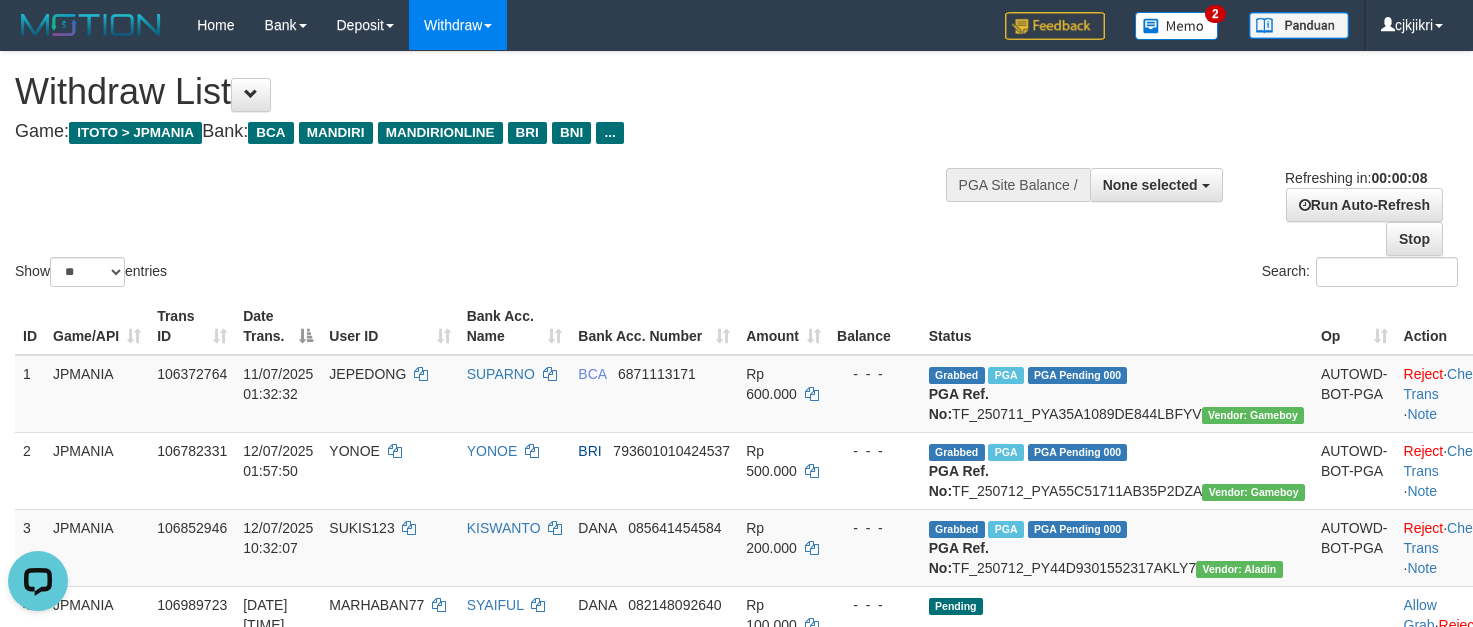 scroll, scrollTop: 0, scrollLeft: 0, axis: both 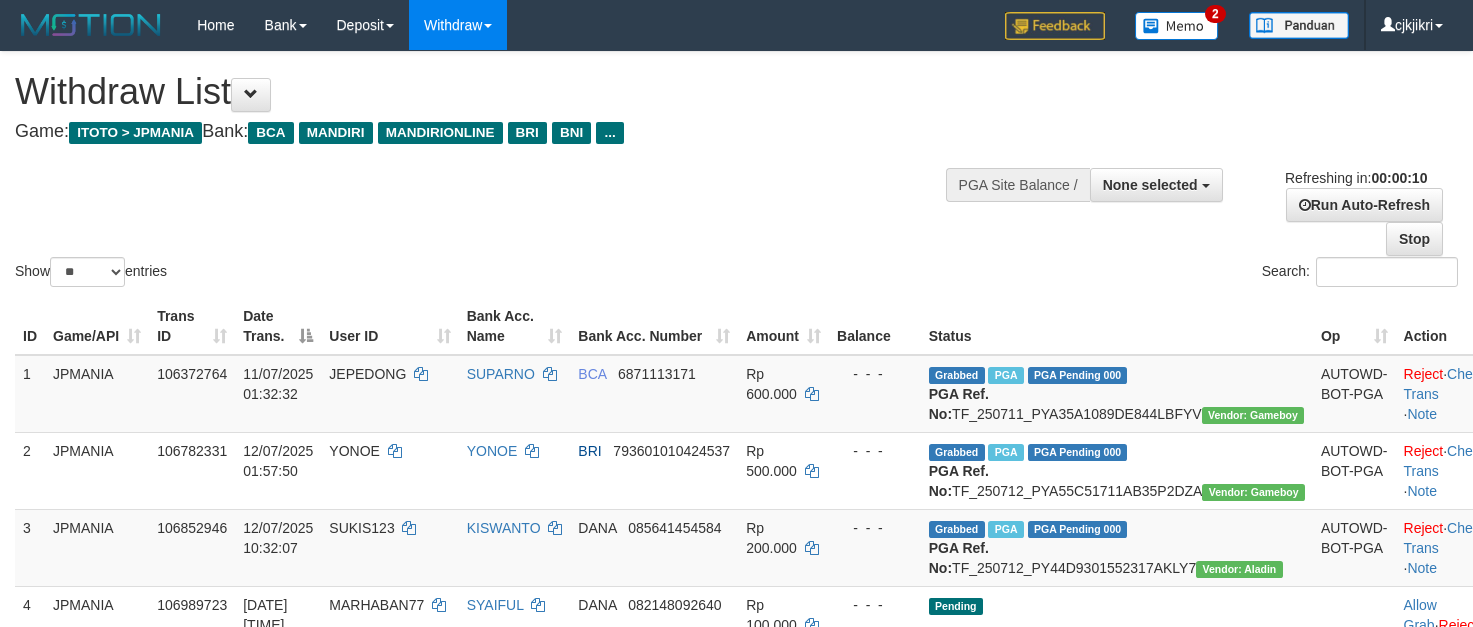 select 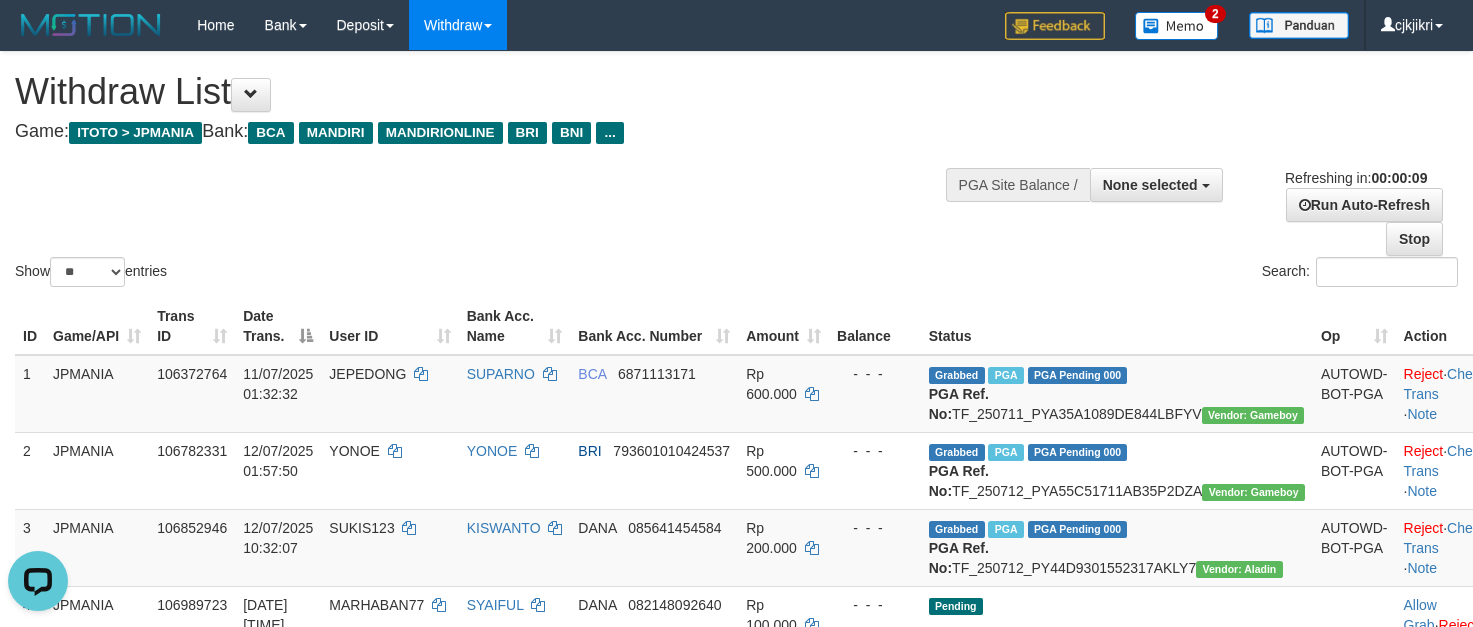 scroll, scrollTop: 0, scrollLeft: 0, axis: both 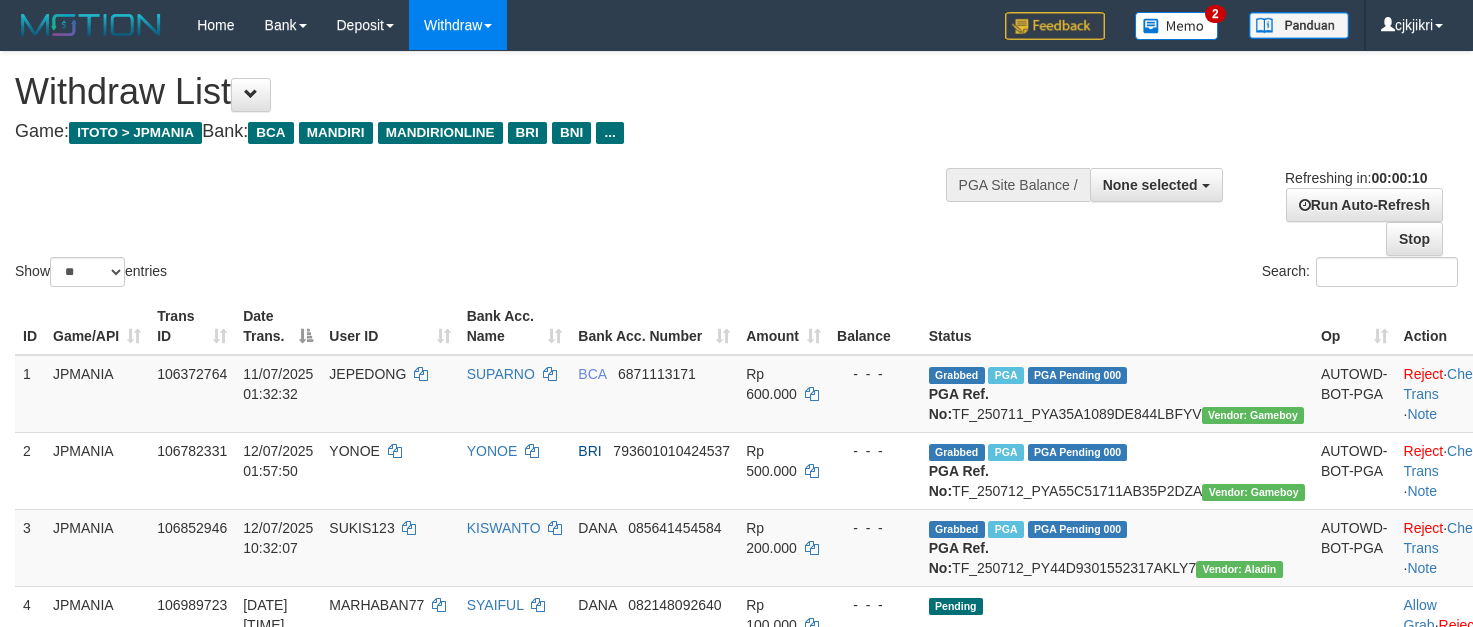 select 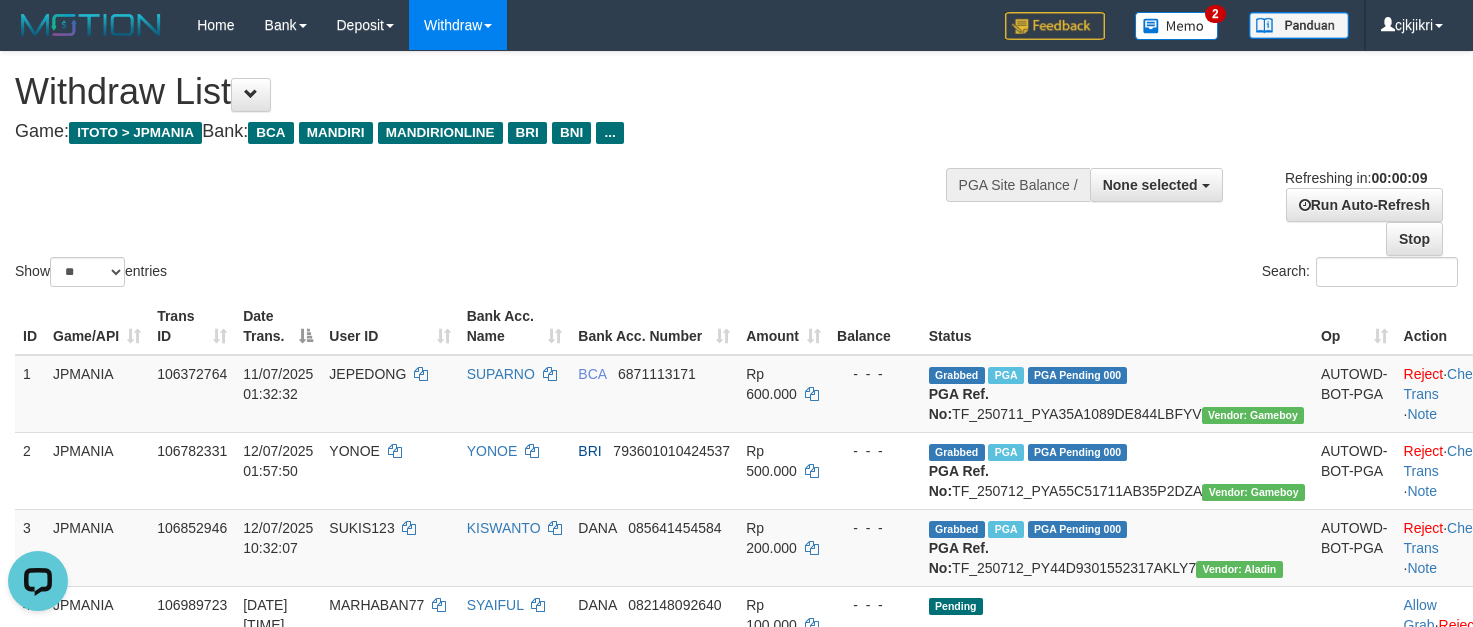 scroll, scrollTop: 0, scrollLeft: 0, axis: both 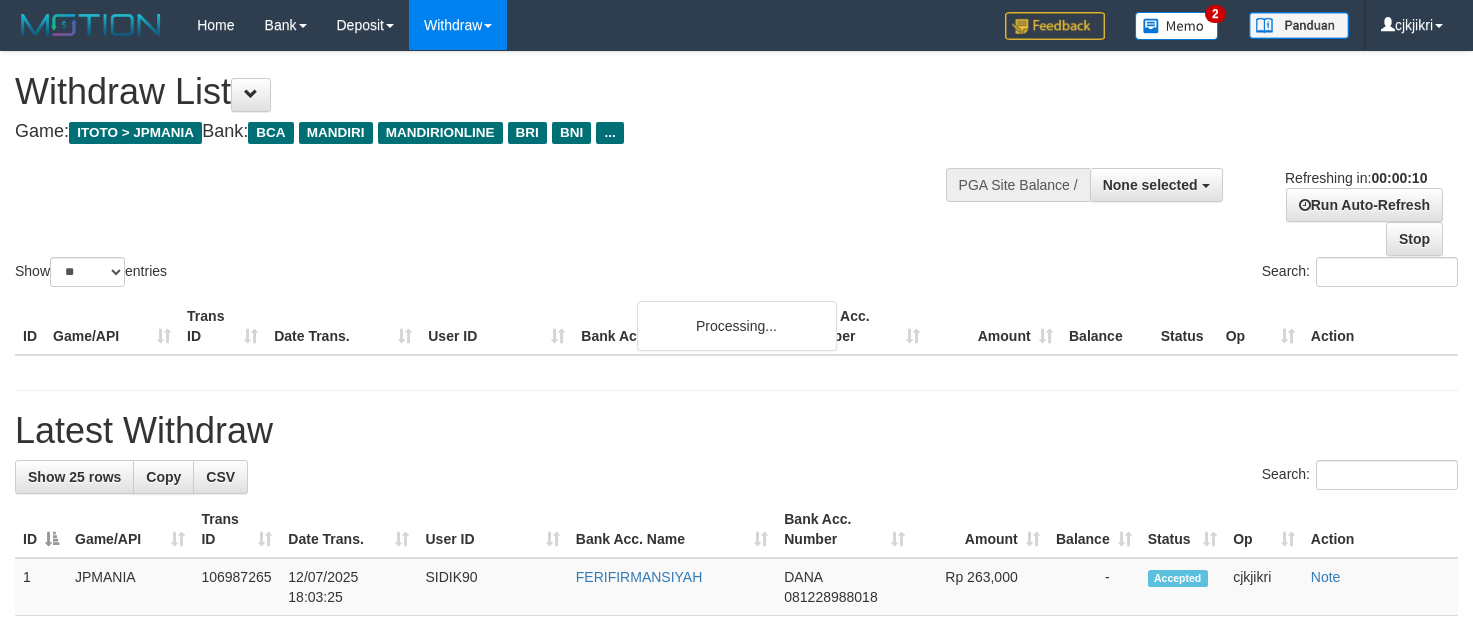 select 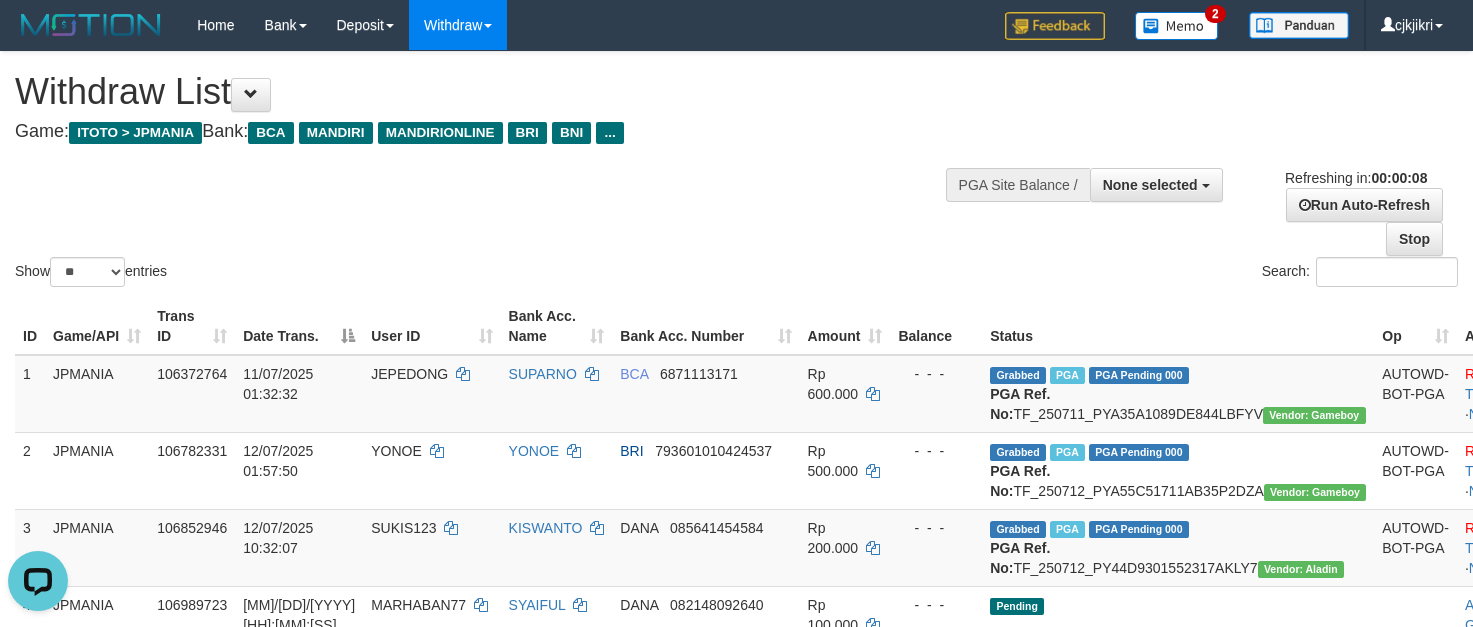 scroll, scrollTop: 0, scrollLeft: 0, axis: both 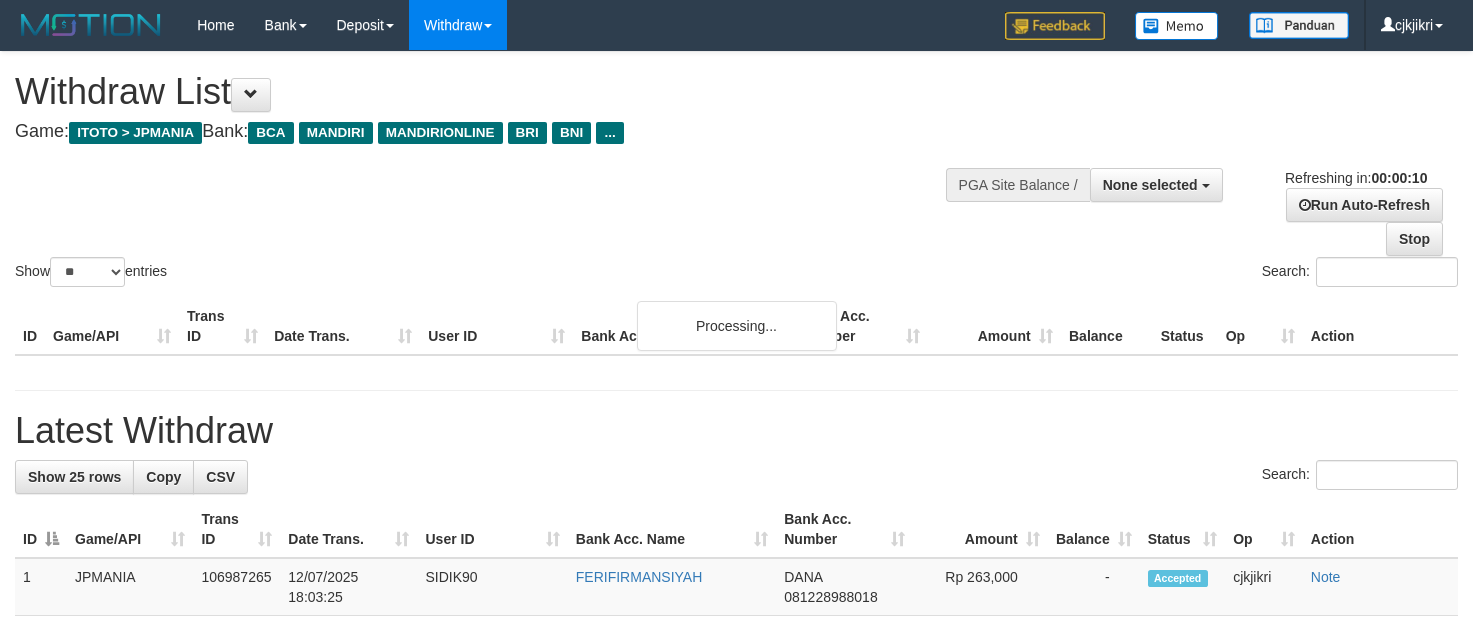 select 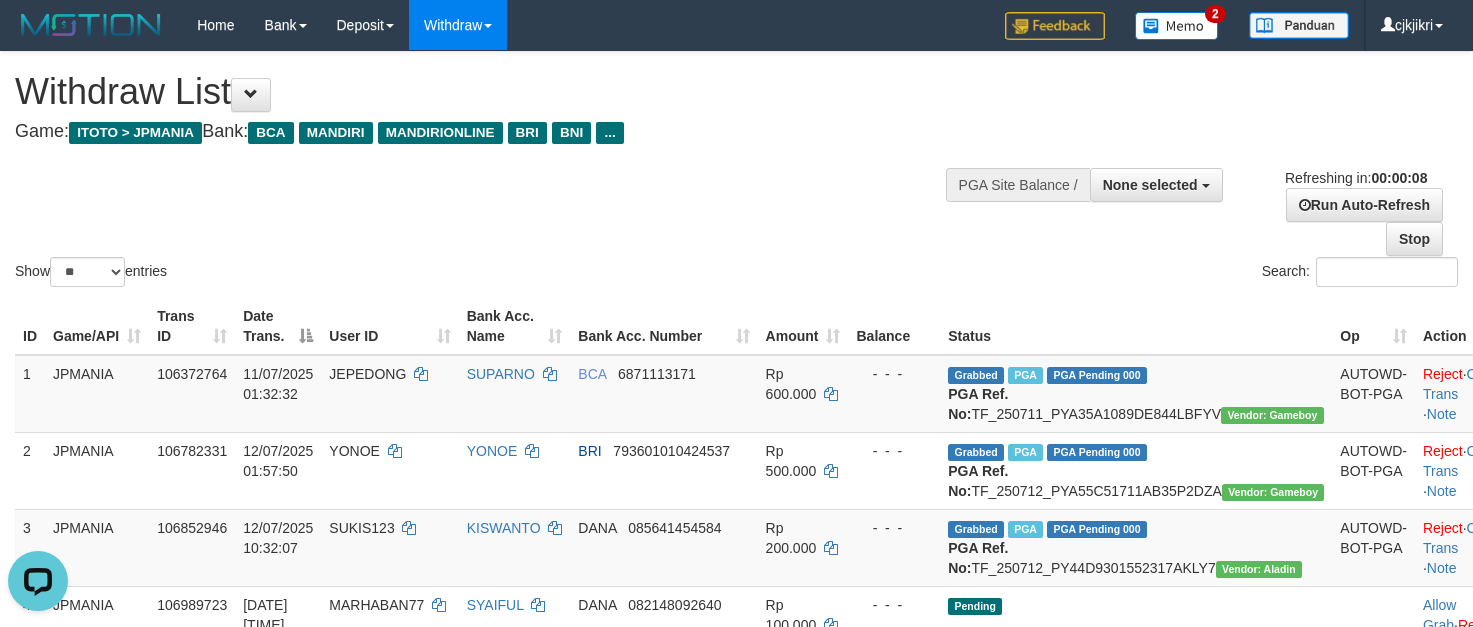 scroll, scrollTop: 0, scrollLeft: 0, axis: both 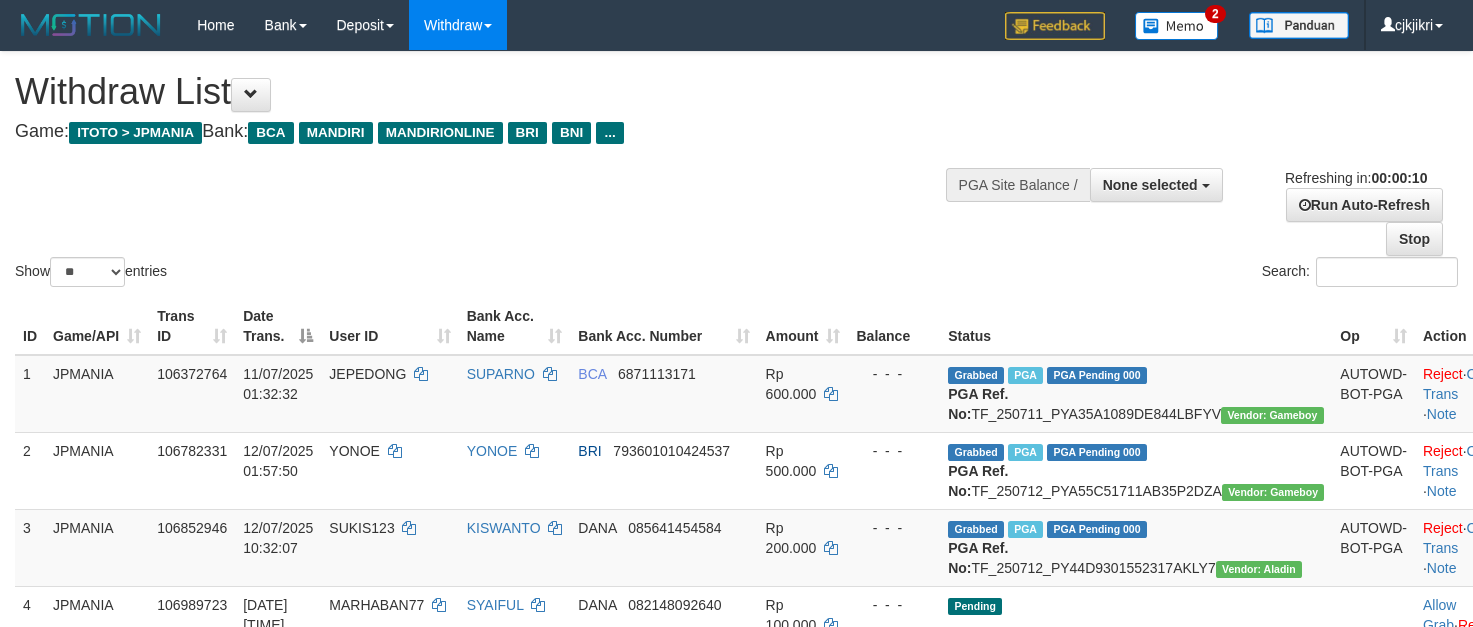 select 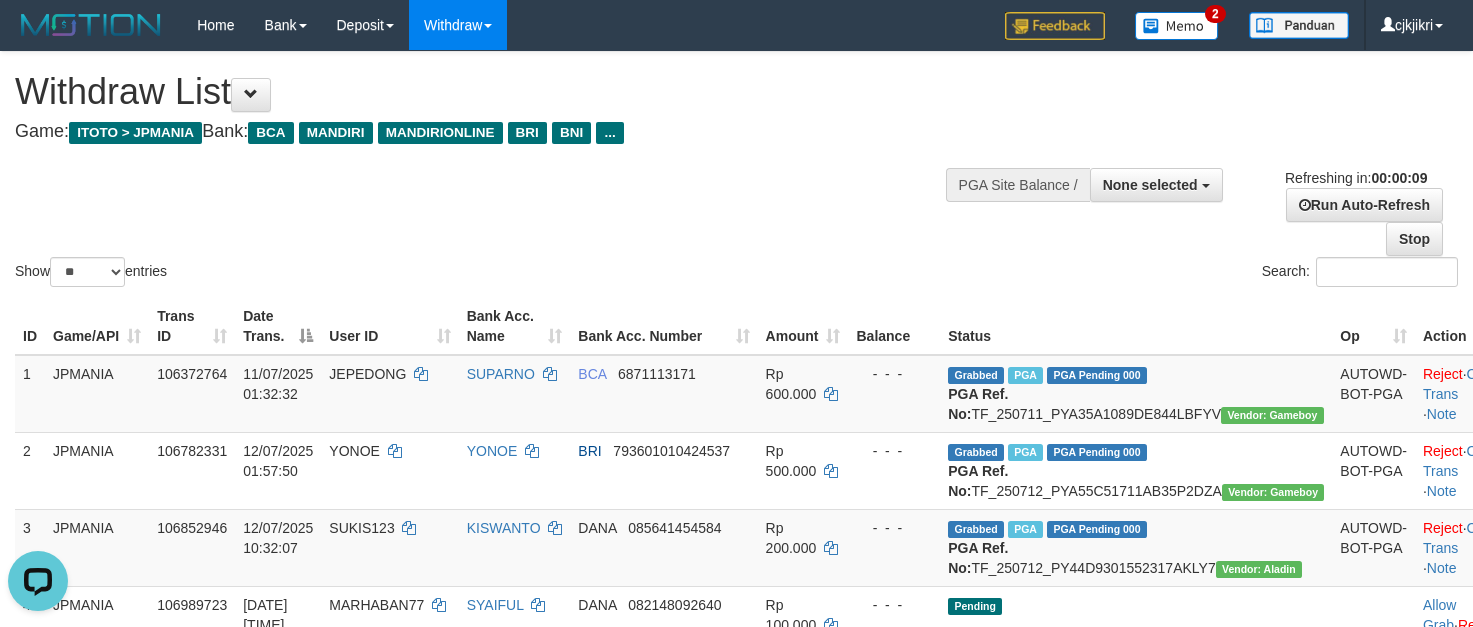 scroll, scrollTop: 0, scrollLeft: 0, axis: both 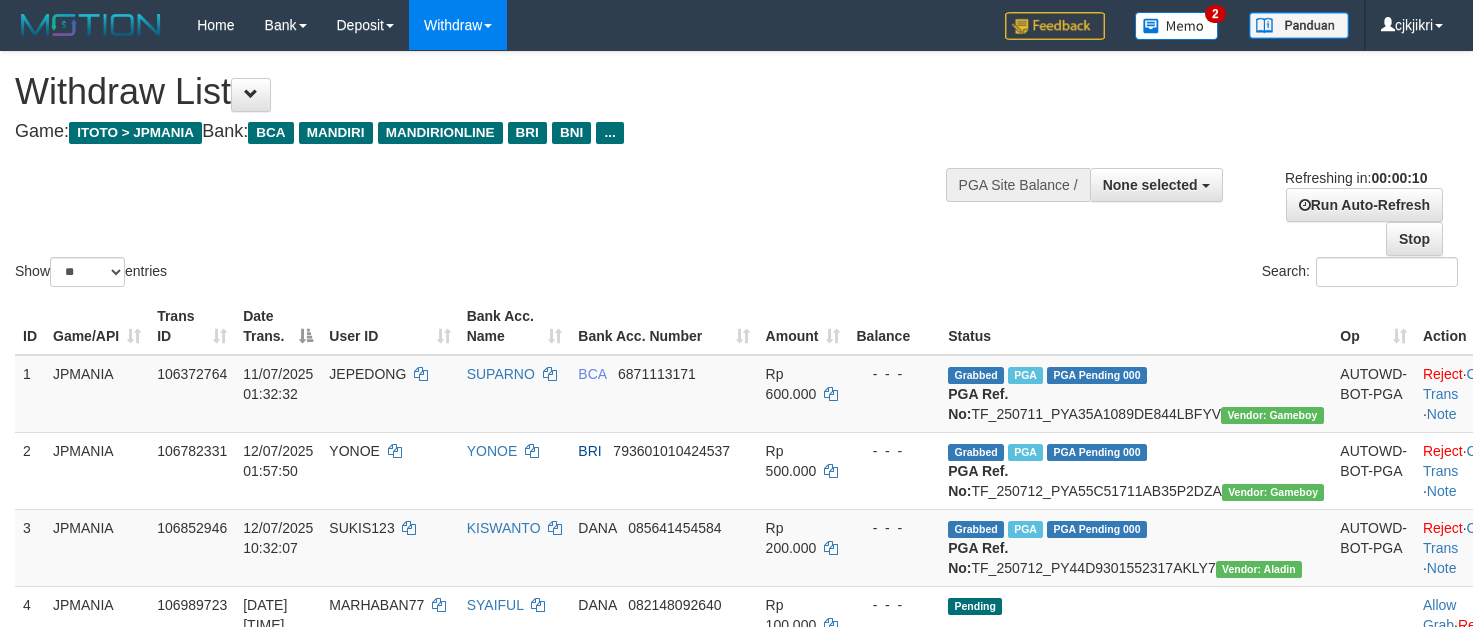 select 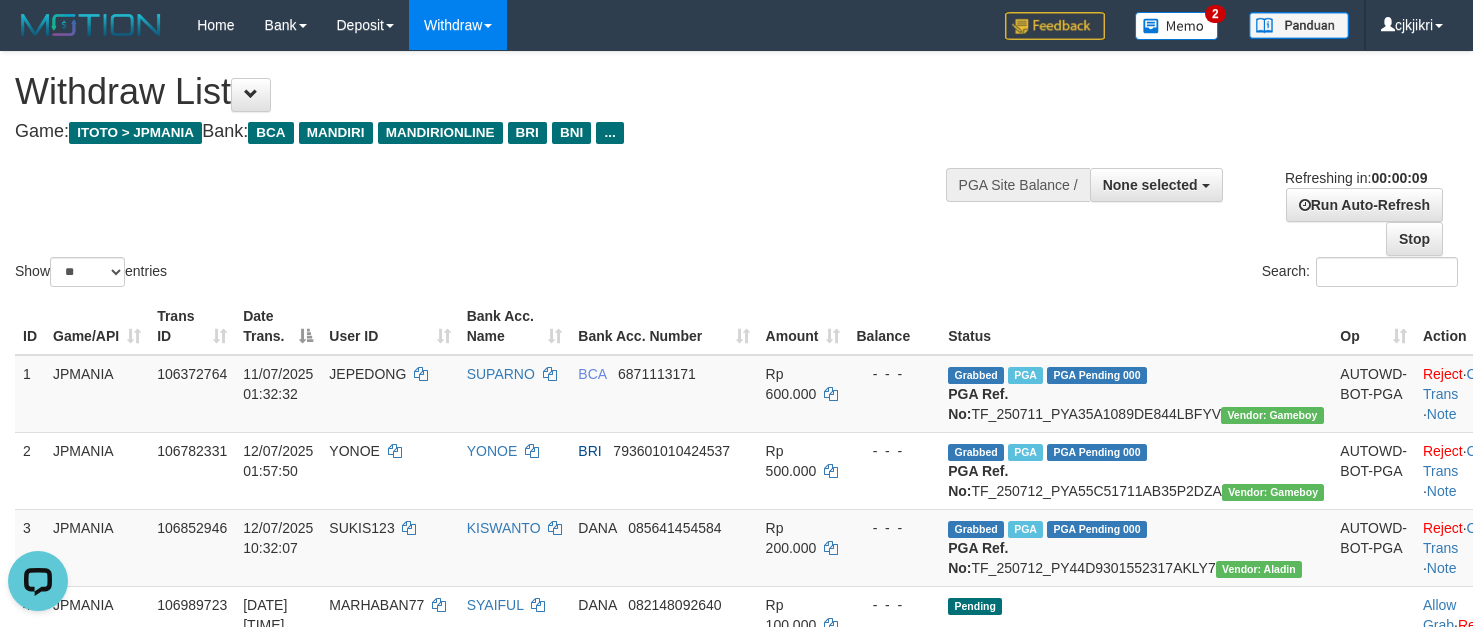 scroll, scrollTop: 0, scrollLeft: 0, axis: both 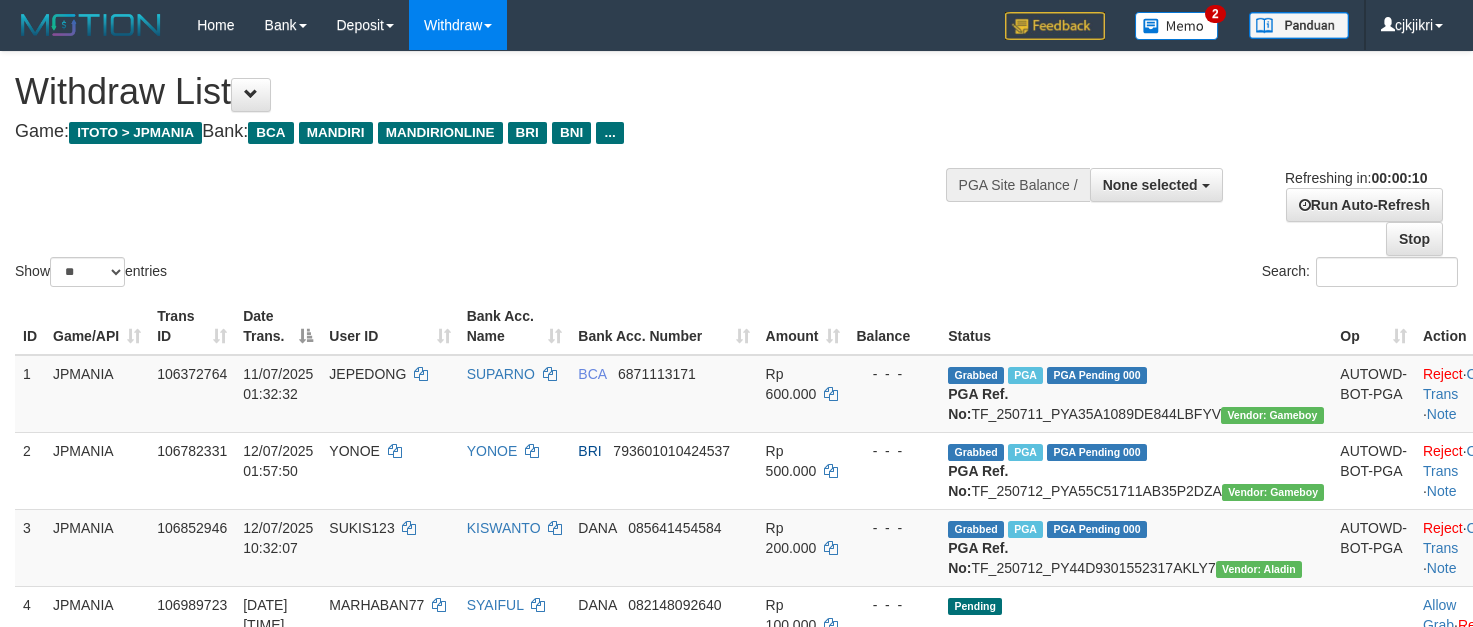 select 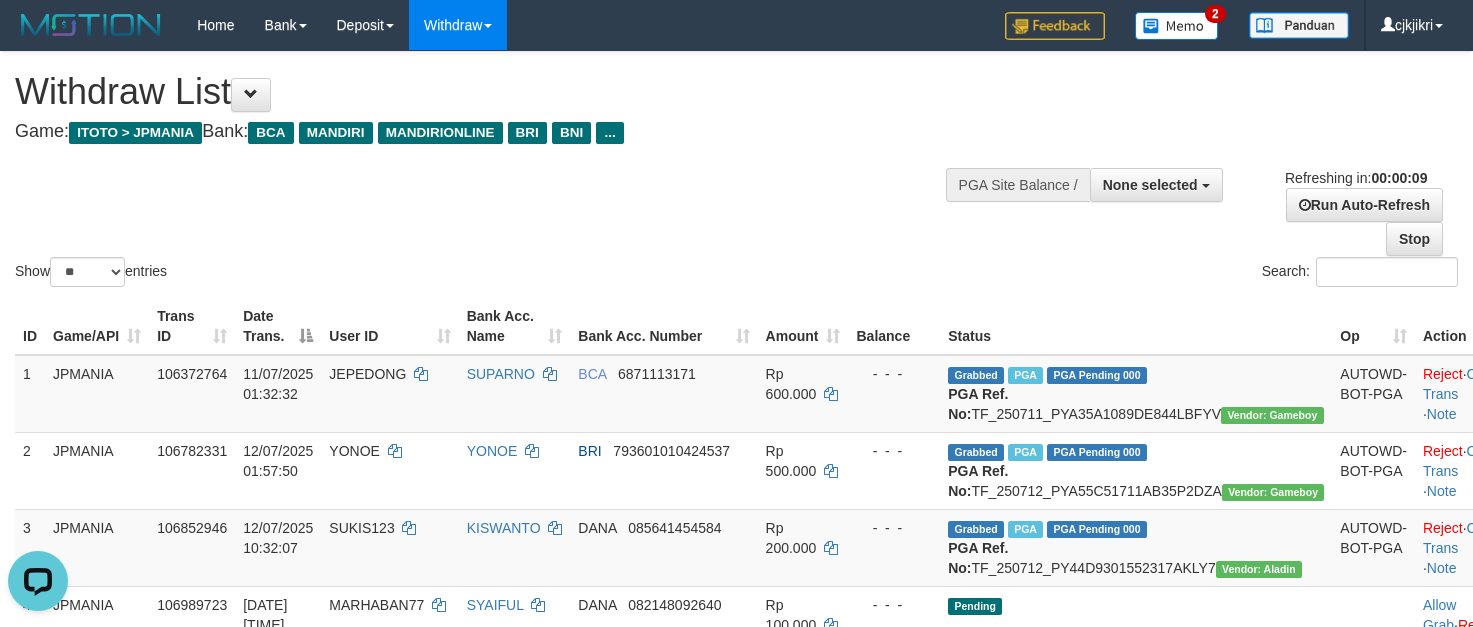 scroll, scrollTop: 0, scrollLeft: 0, axis: both 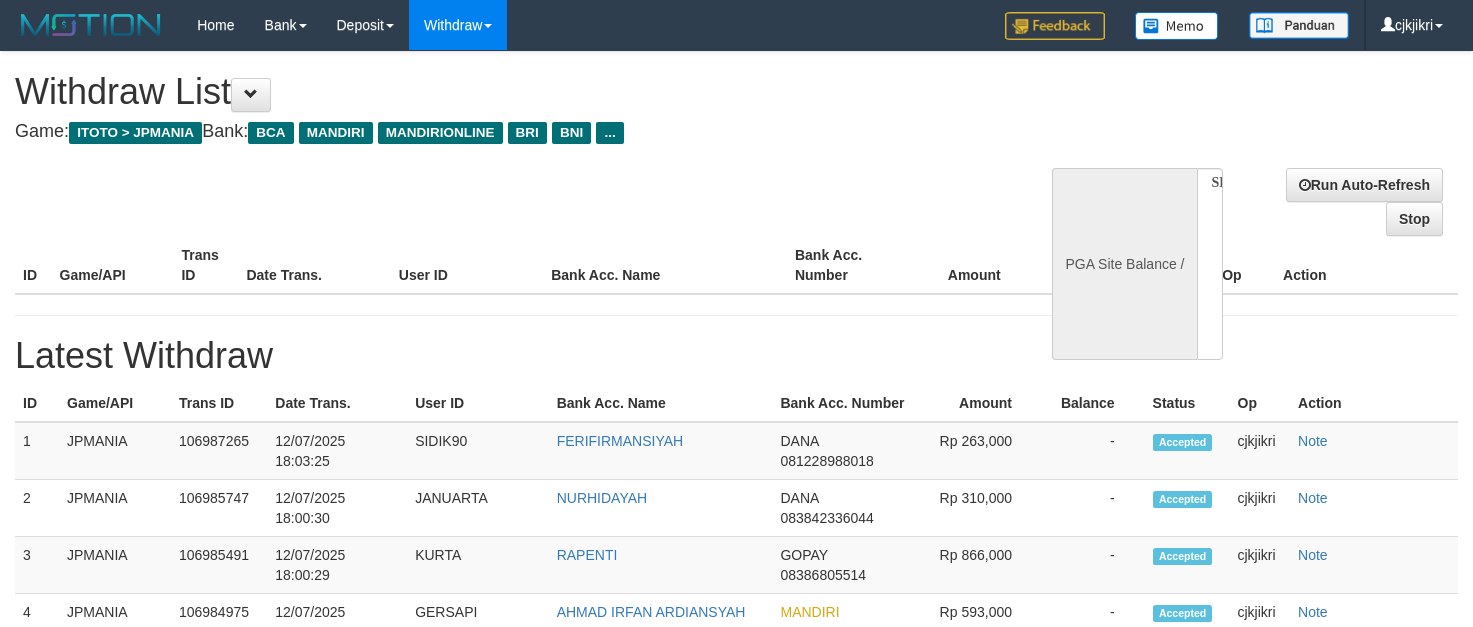 select 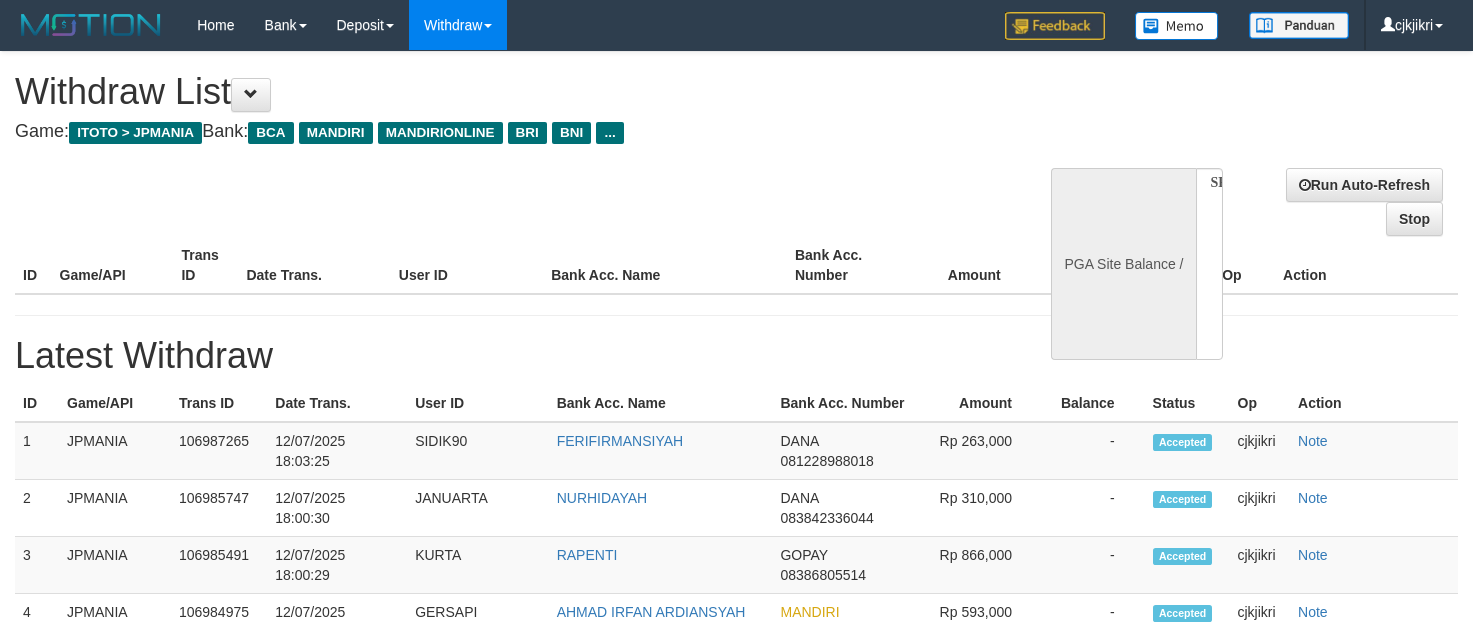 scroll, scrollTop: 0, scrollLeft: 0, axis: both 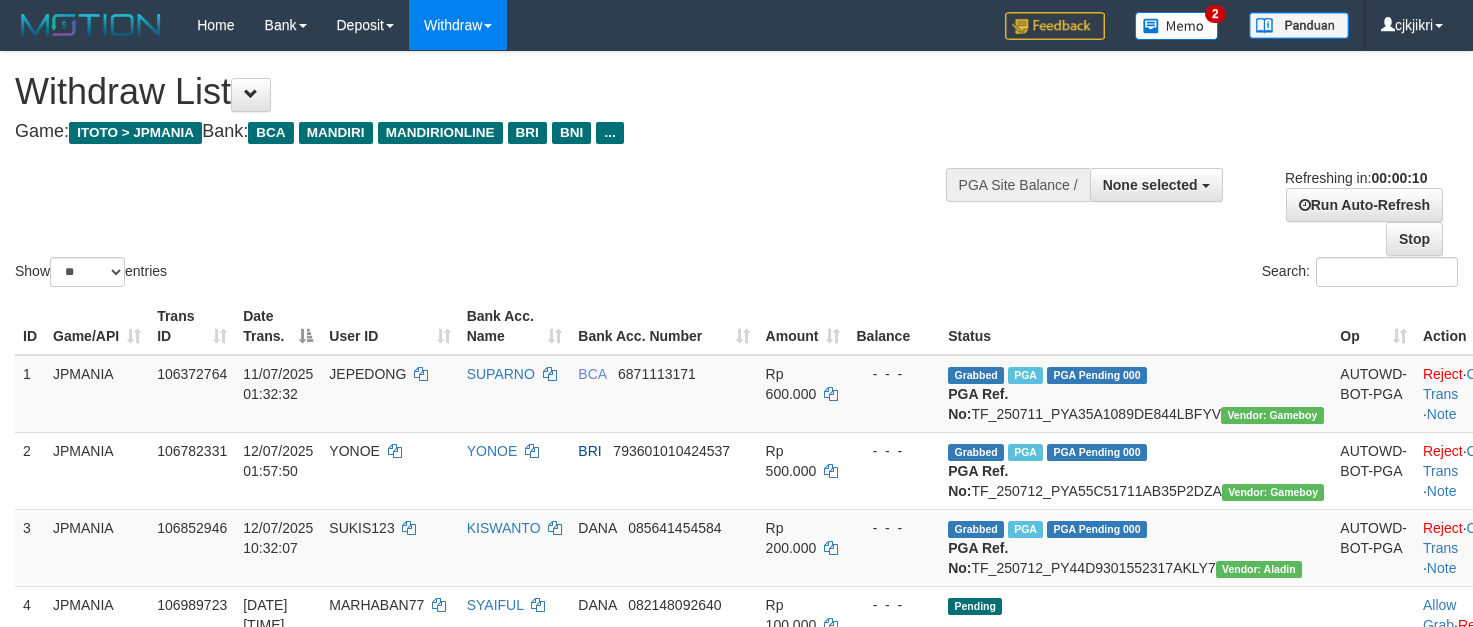 select 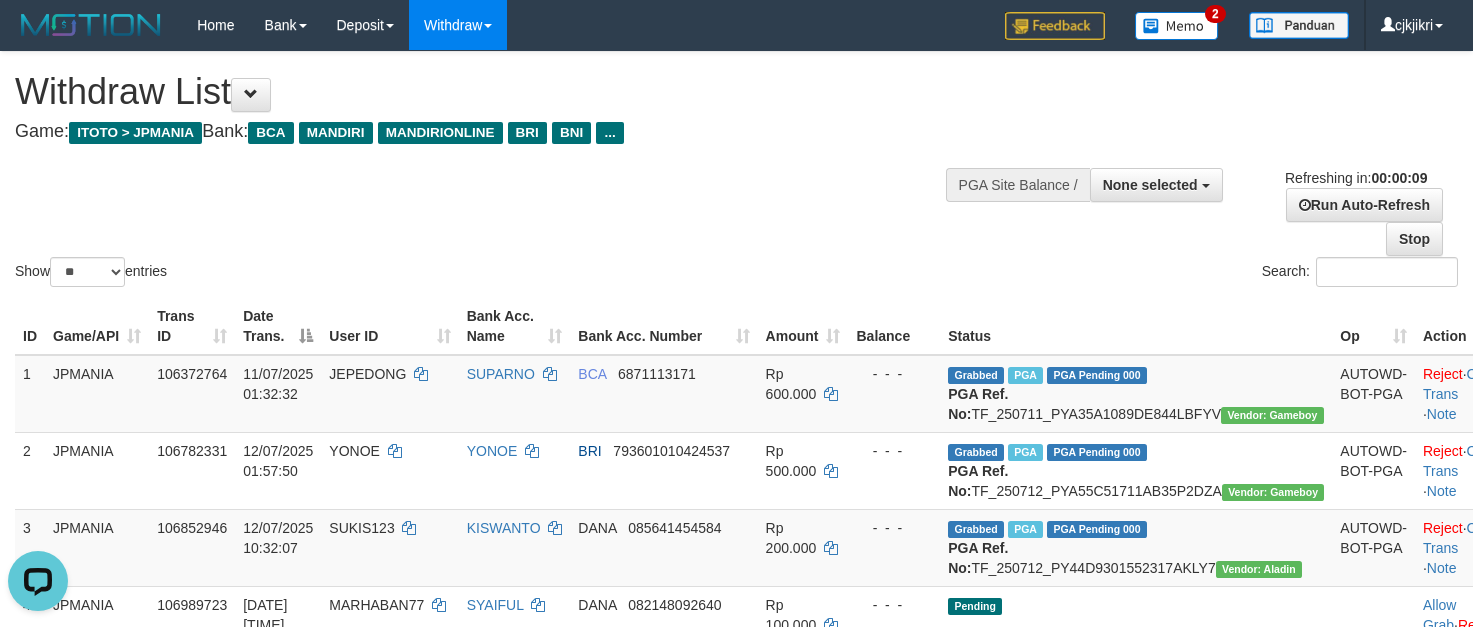 scroll, scrollTop: 0, scrollLeft: 0, axis: both 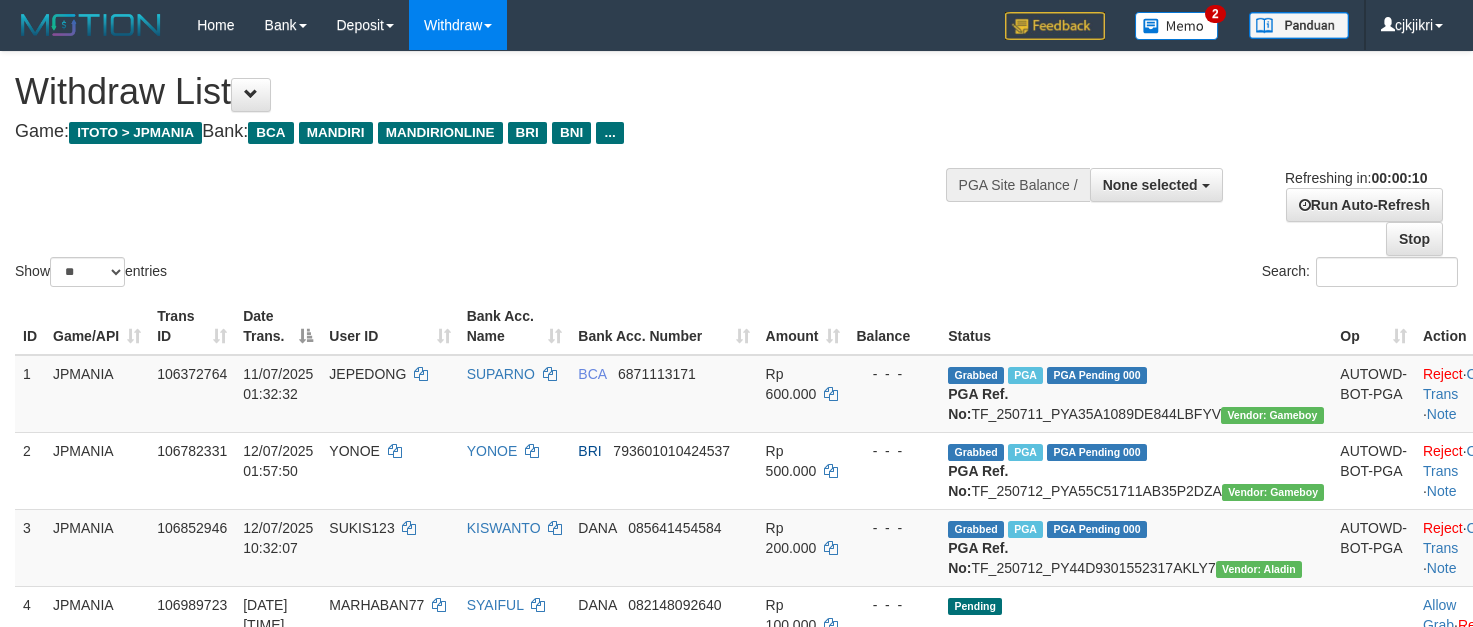 select 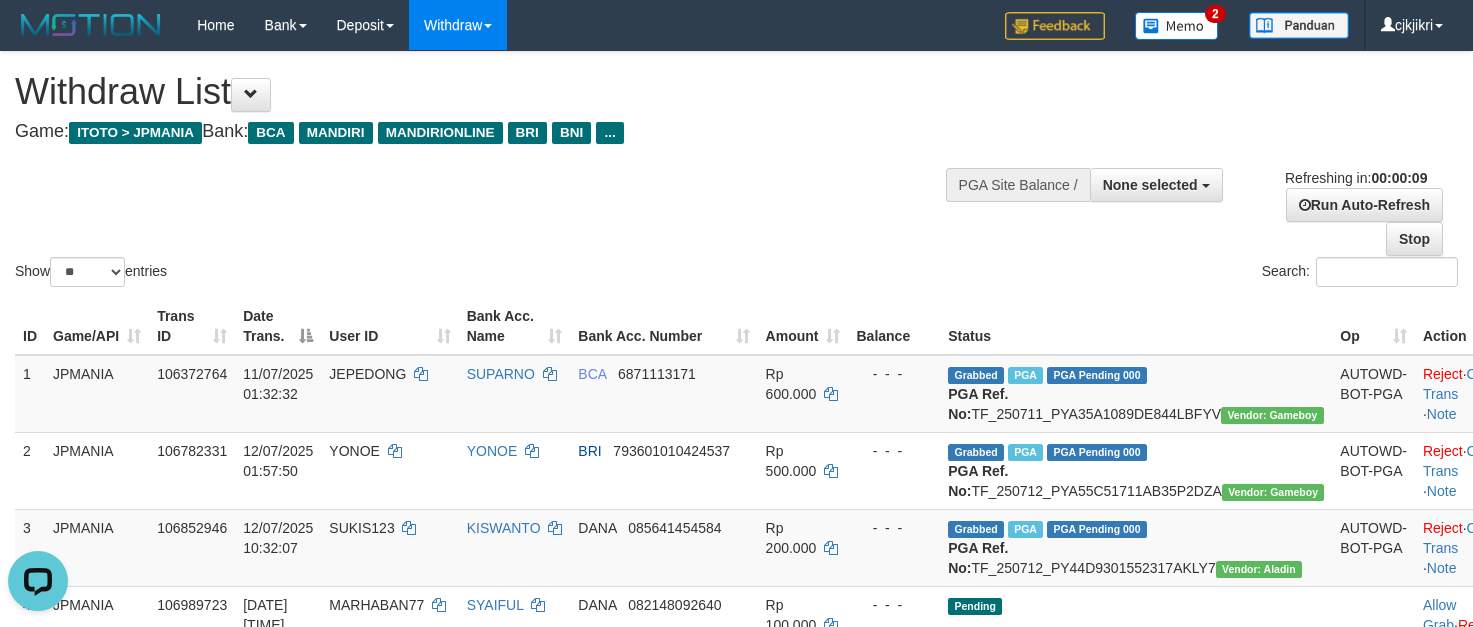 scroll, scrollTop: 0, scrollLeft: 0, axis: both 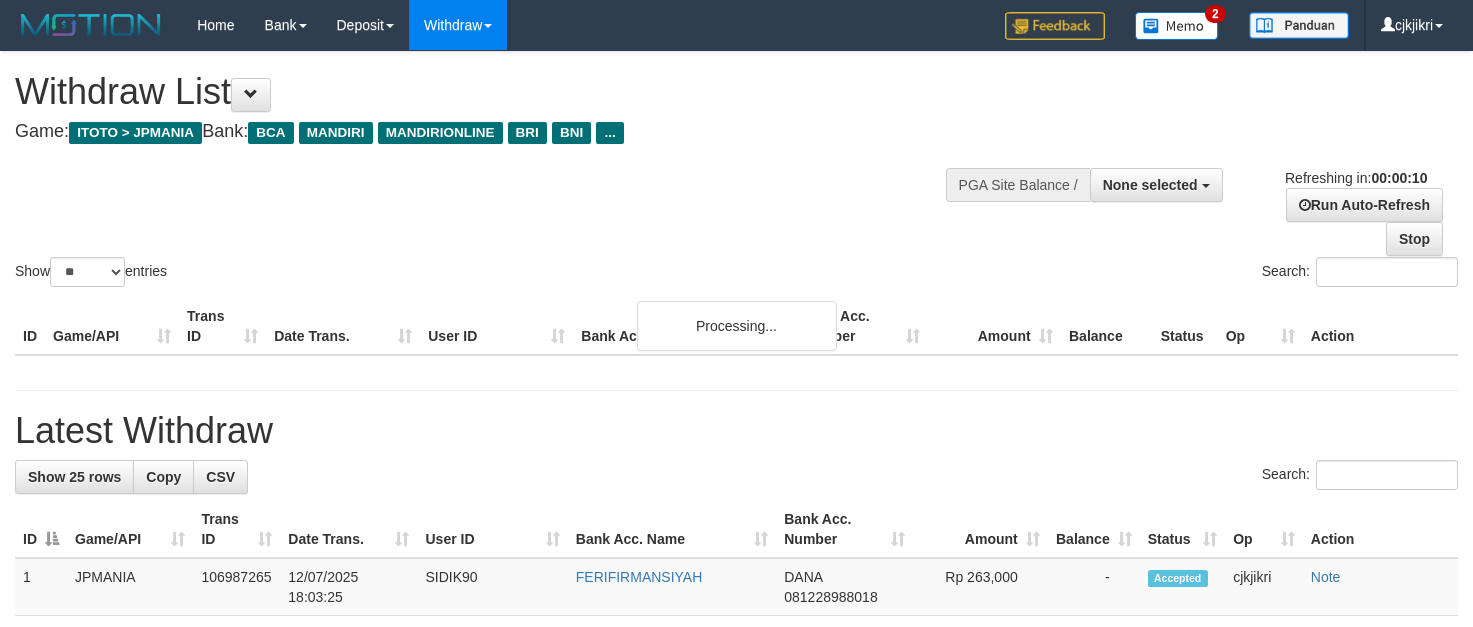 select 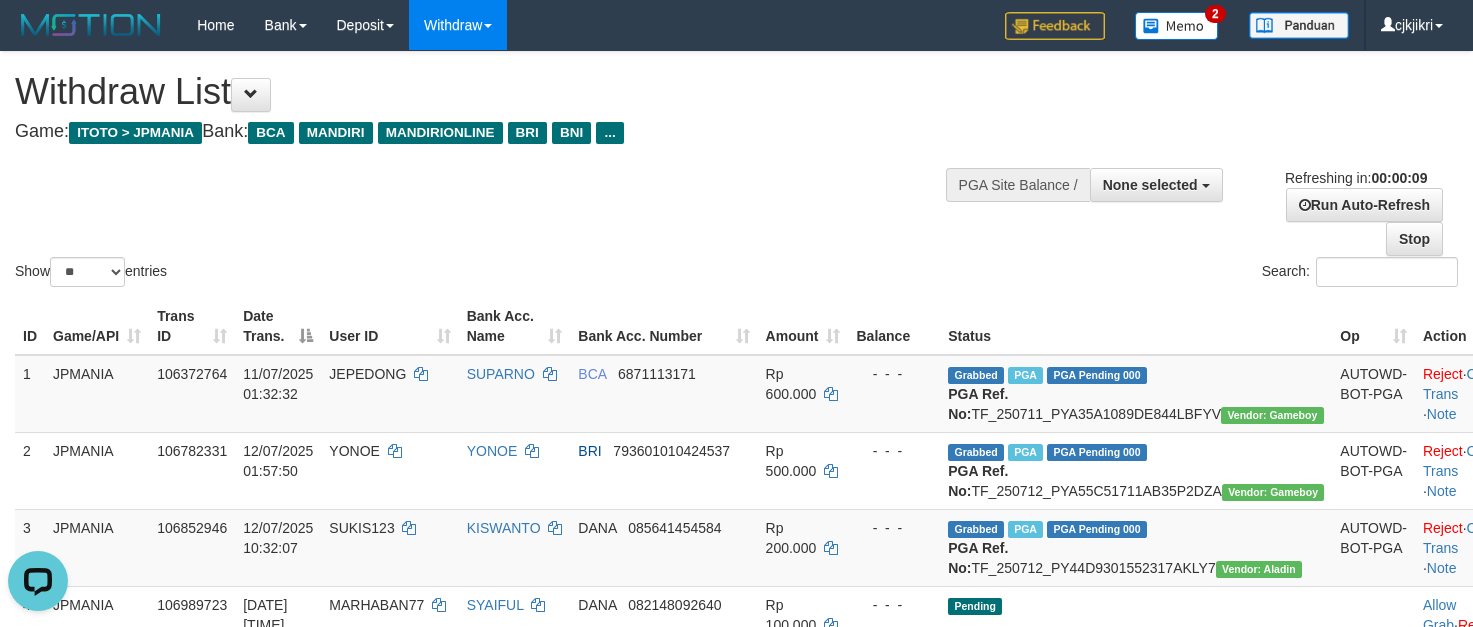 scroll, scrollTop: 0, scrollLeft: 0, axis: both 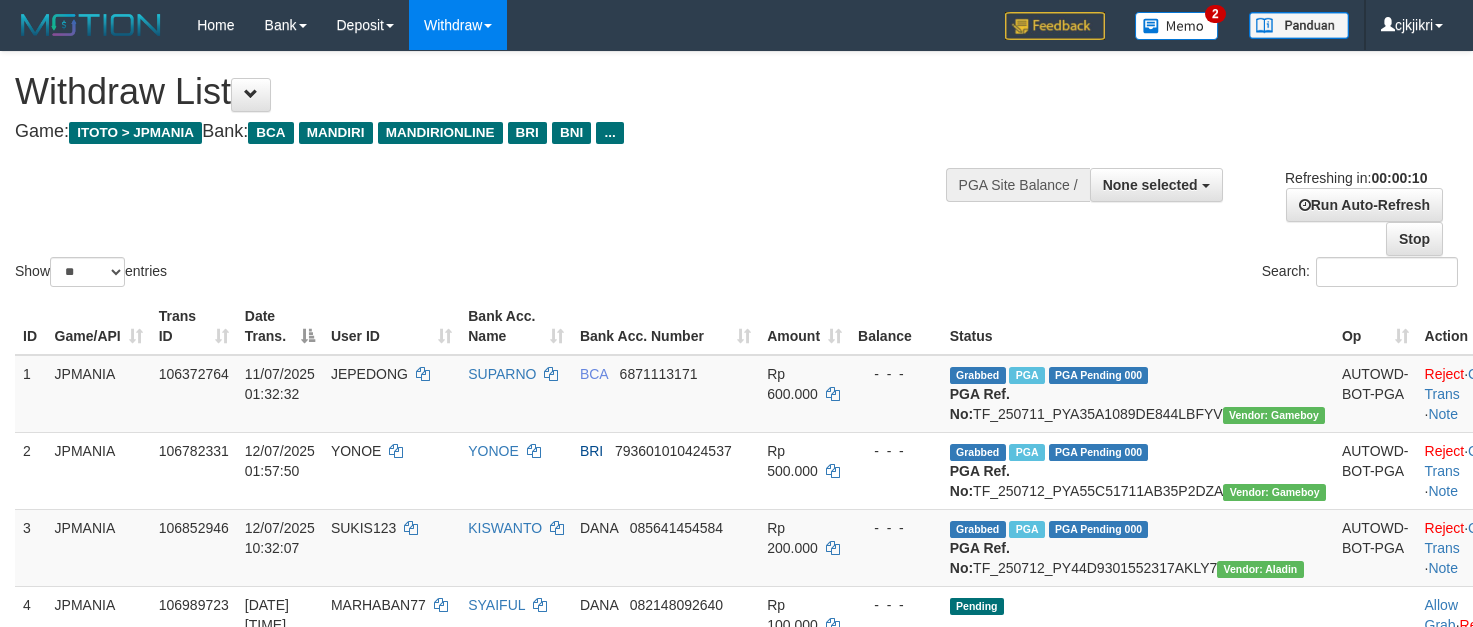 select 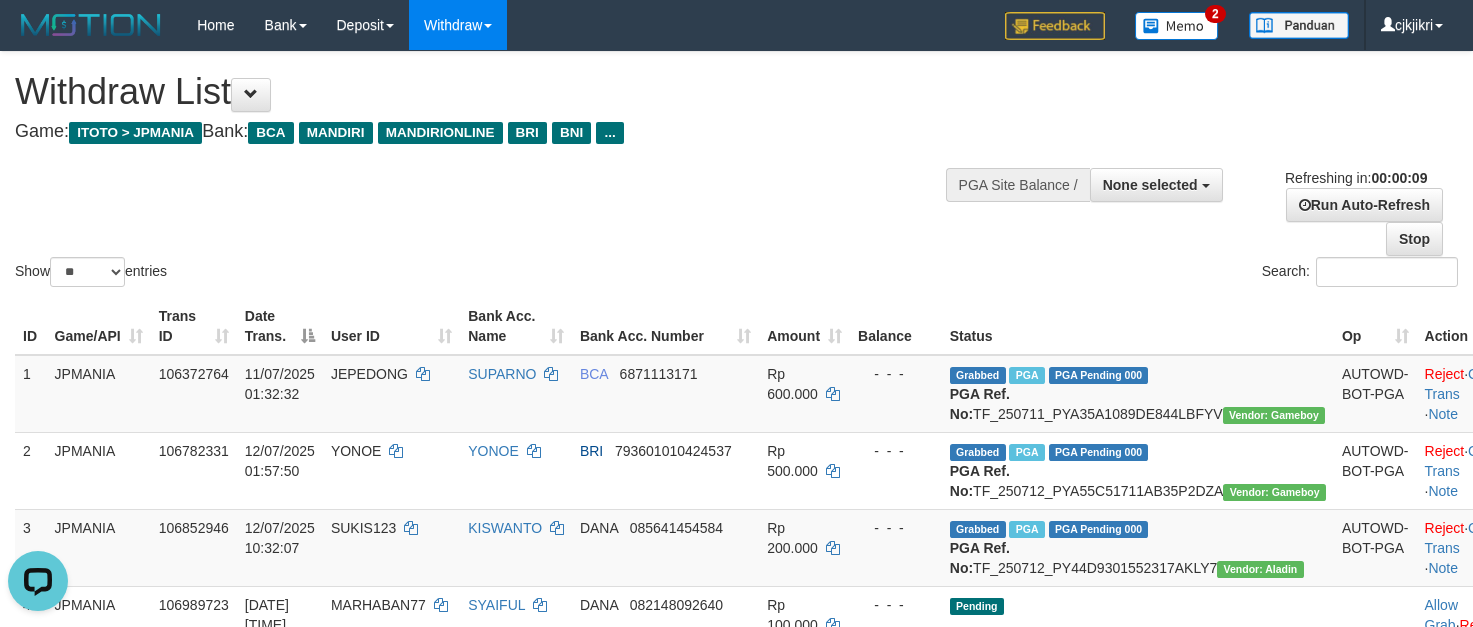 scroll, scrollTop: 0, scrollLeft: 0, axis: both 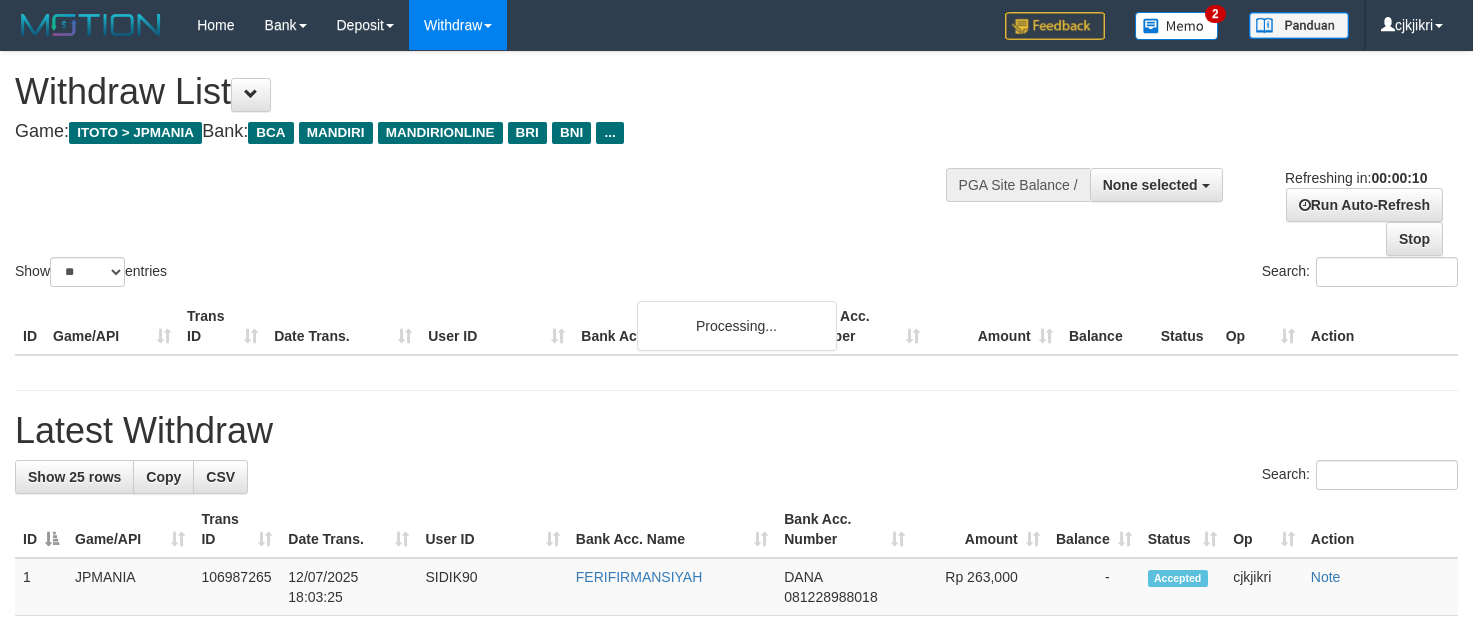 select 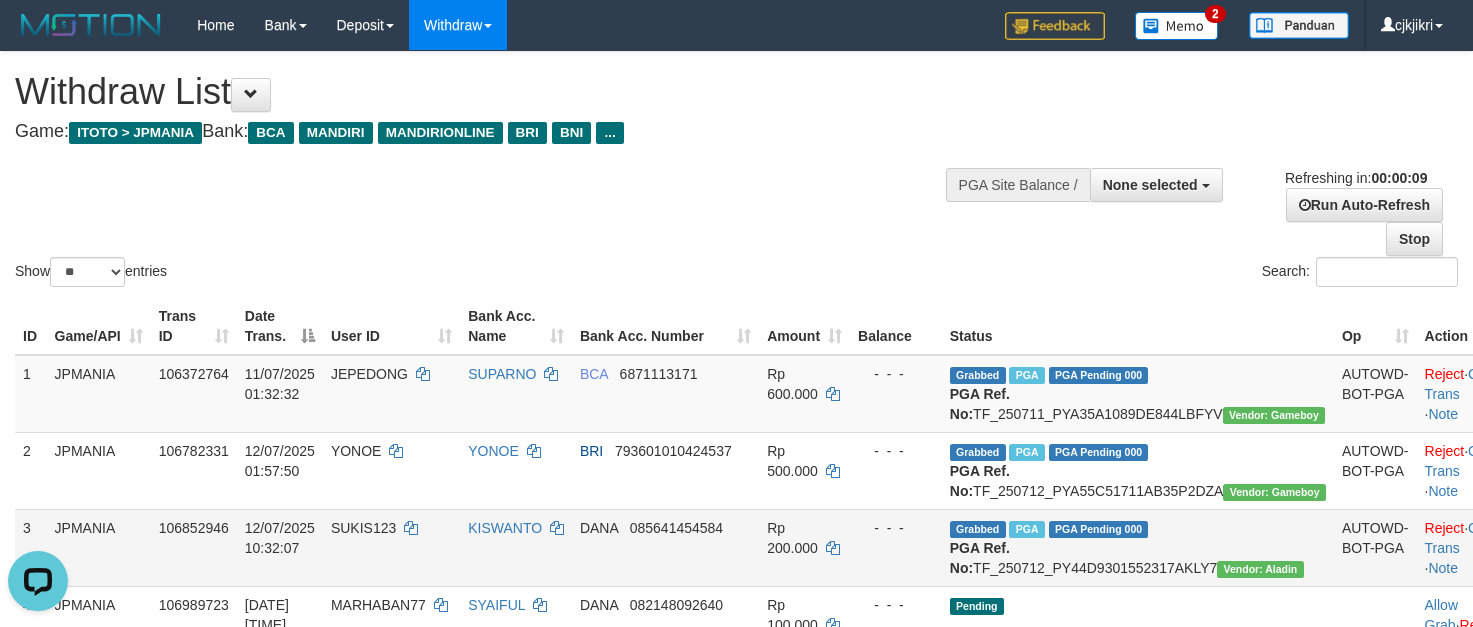 scroll, scrollTop: 0, scrollLeft: 0, axis: both 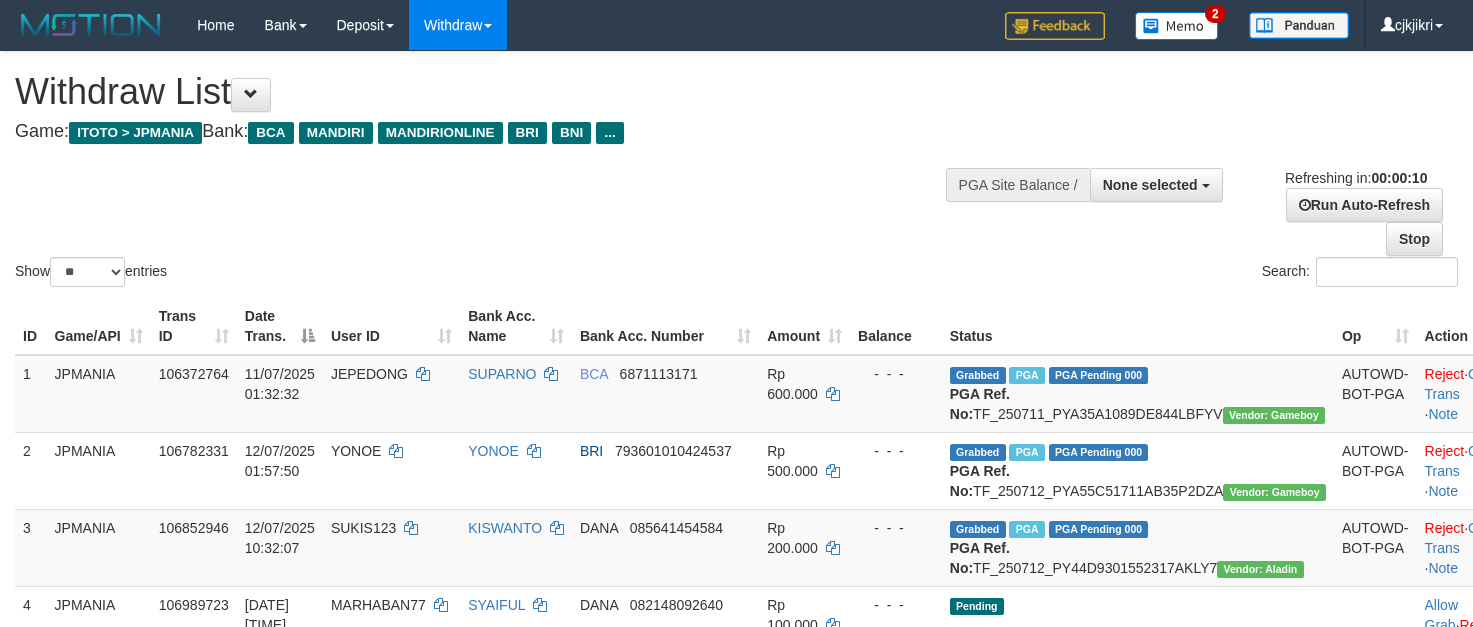 select 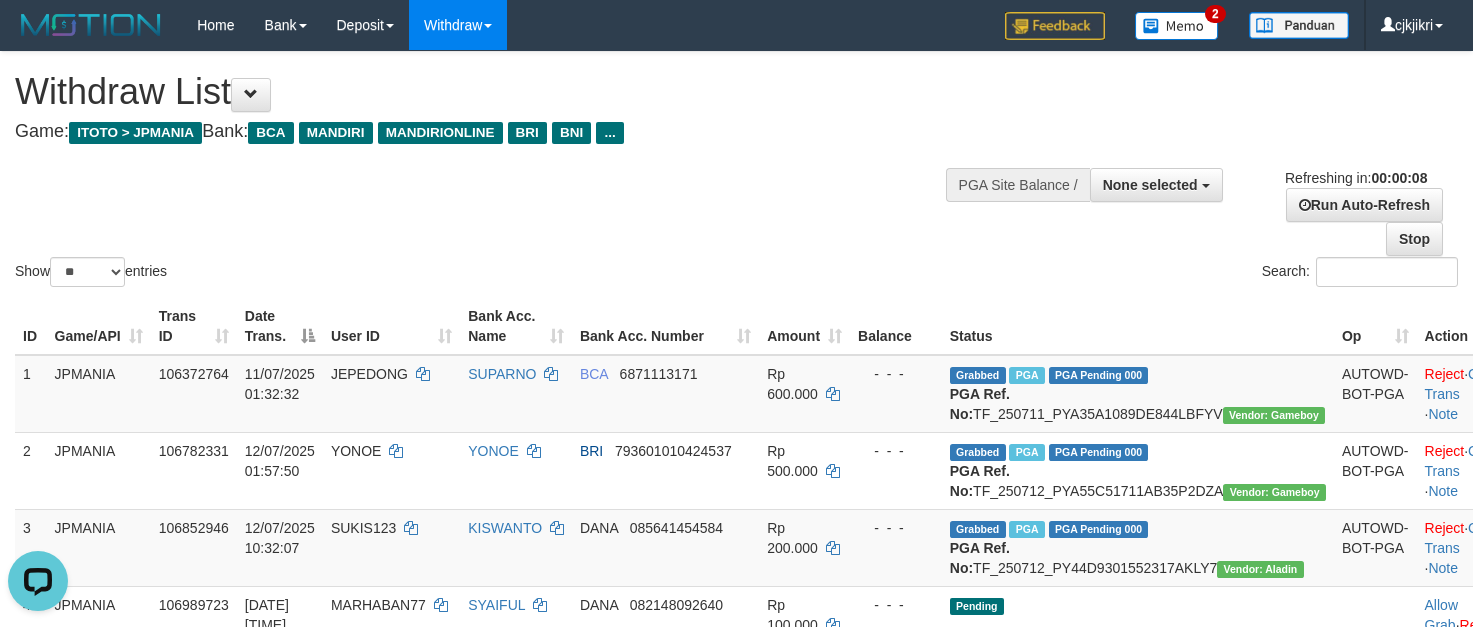 scroll, scrollTop: 0, scrollLeft: 0, axis: both 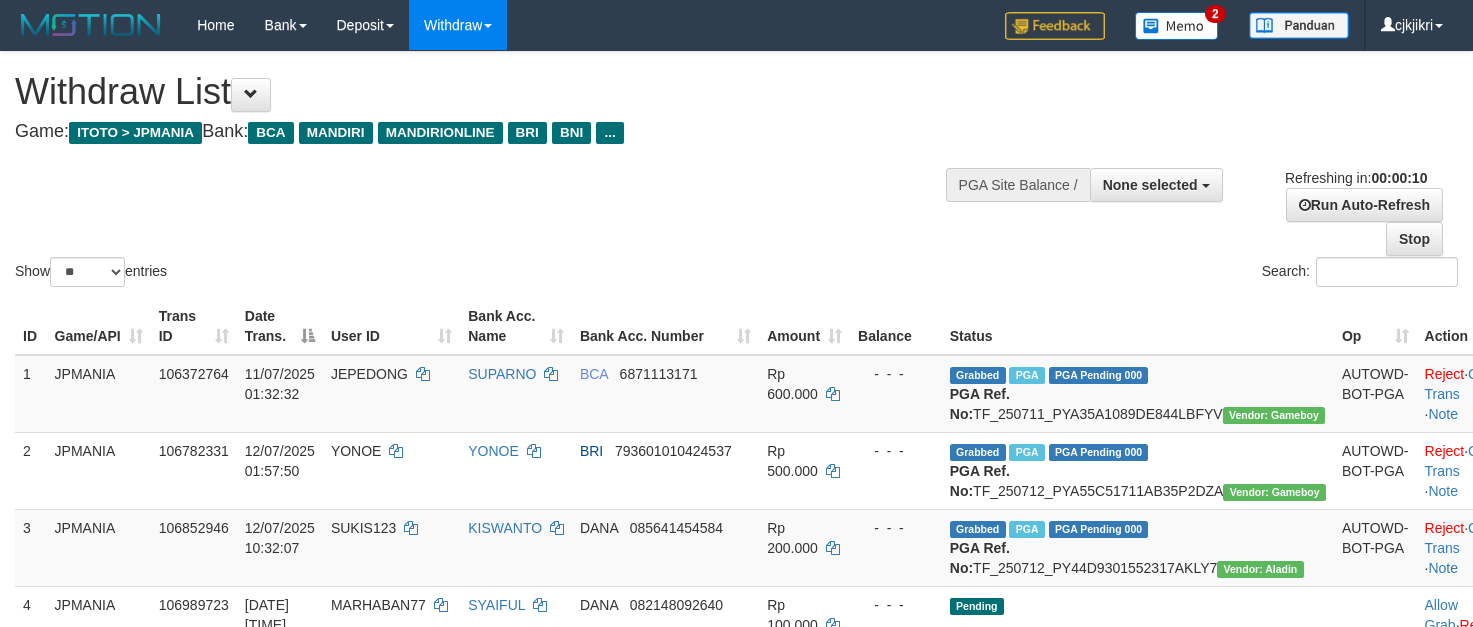 select 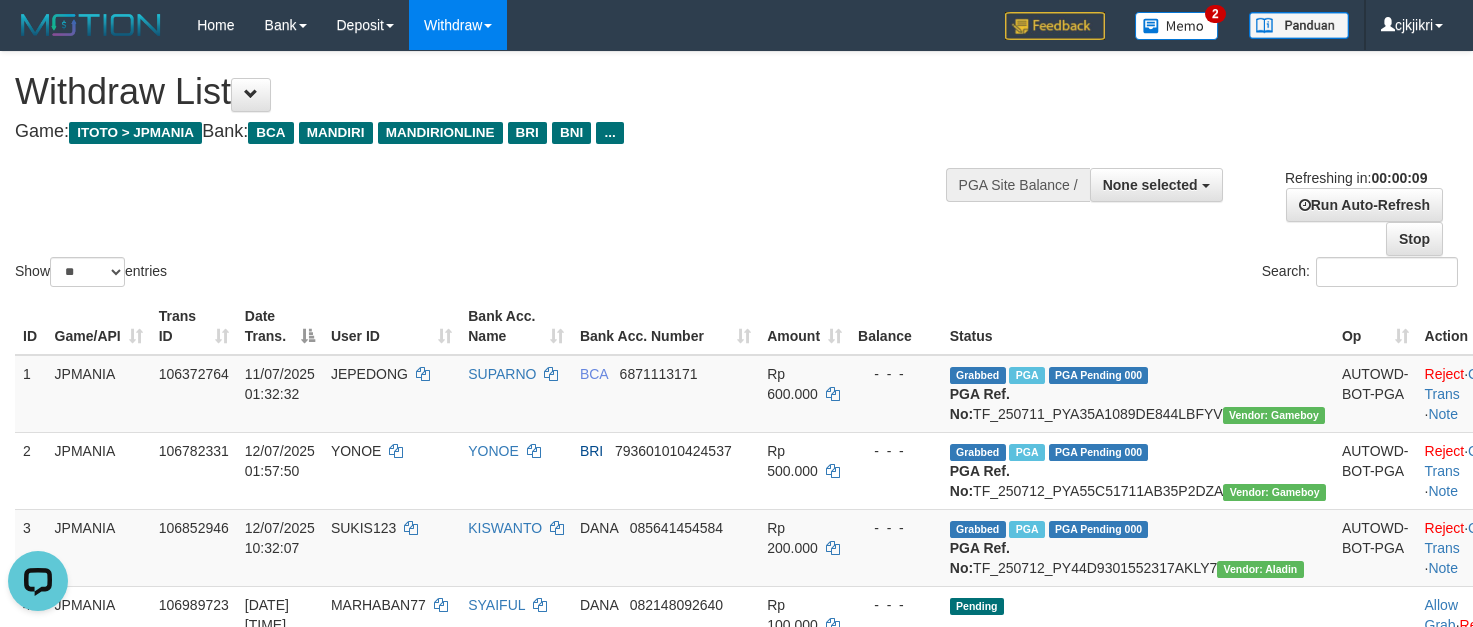 scroll, scrollTop: 0, scrollLeft: 0, axis: both 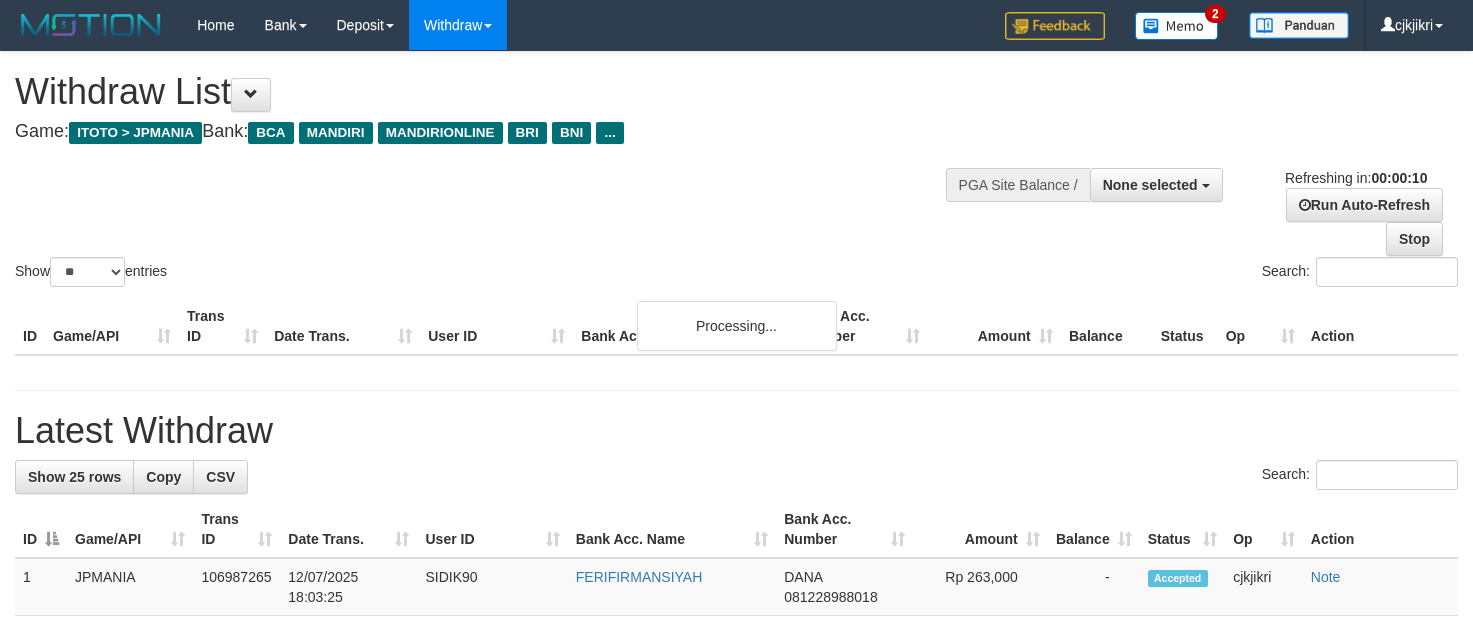 select 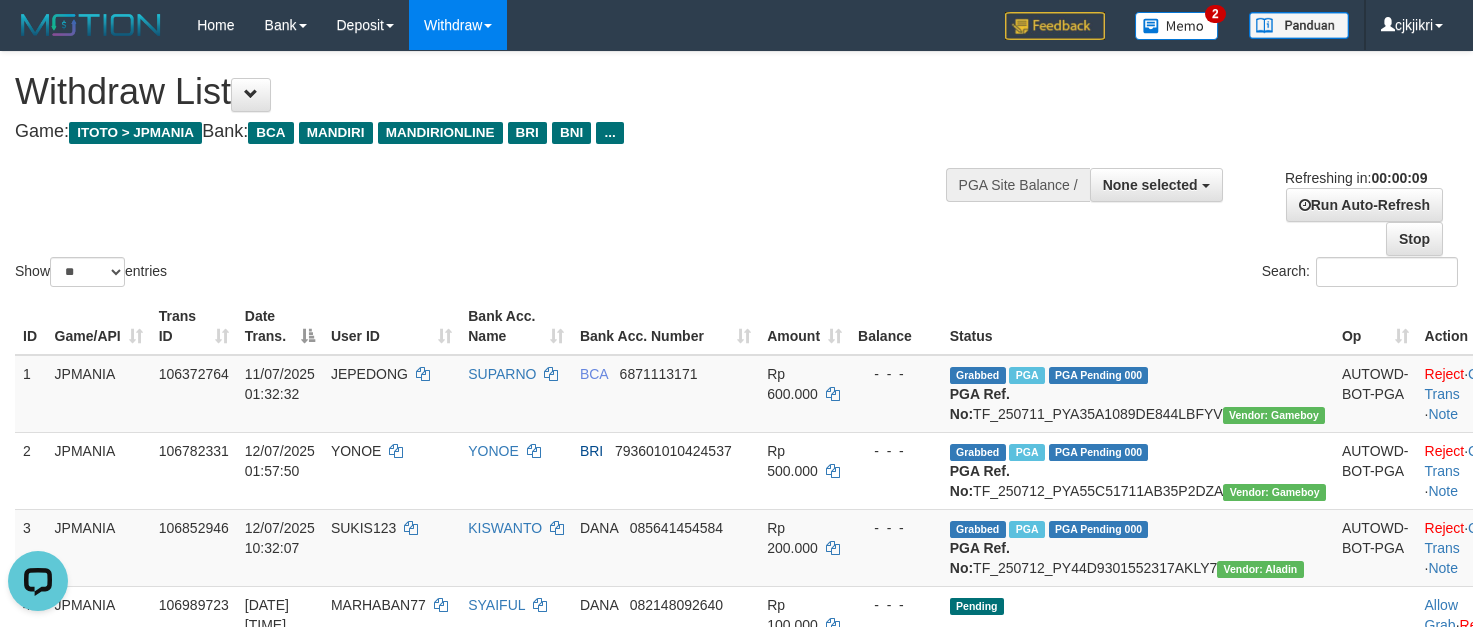 scroll, scrollTop: 0, scrollLeft: 0, axis: both 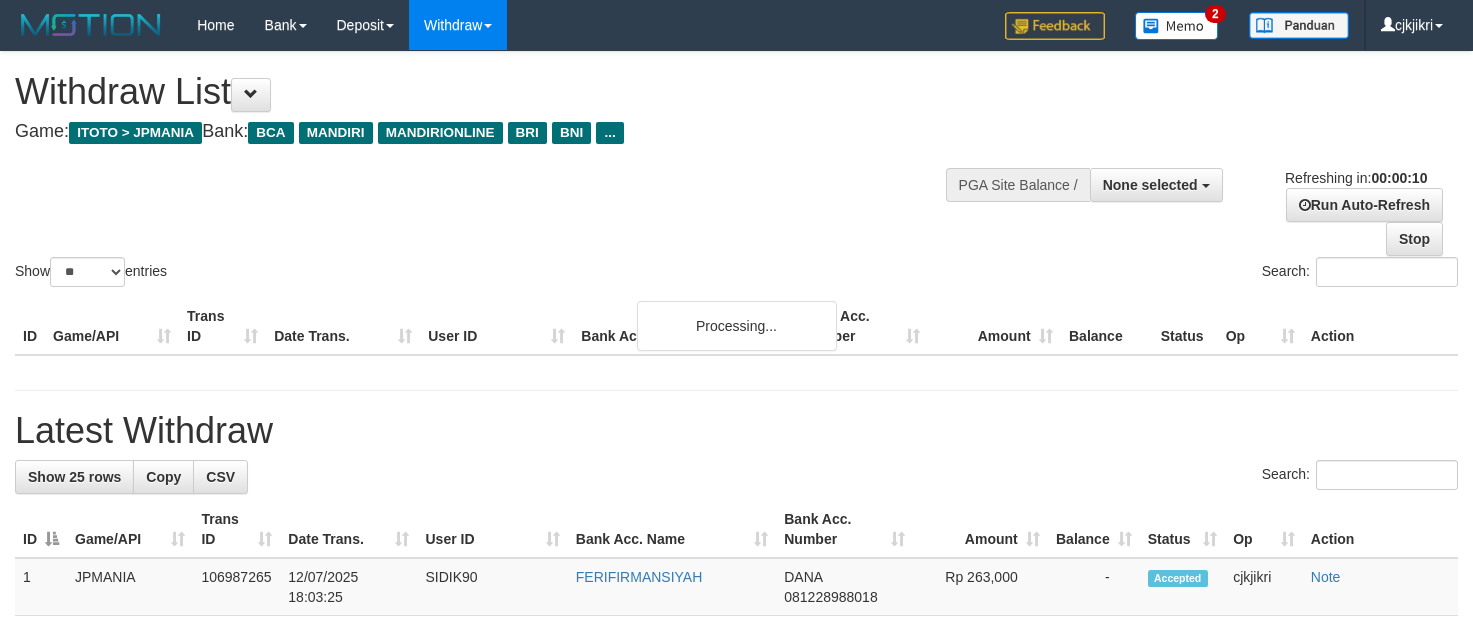 select 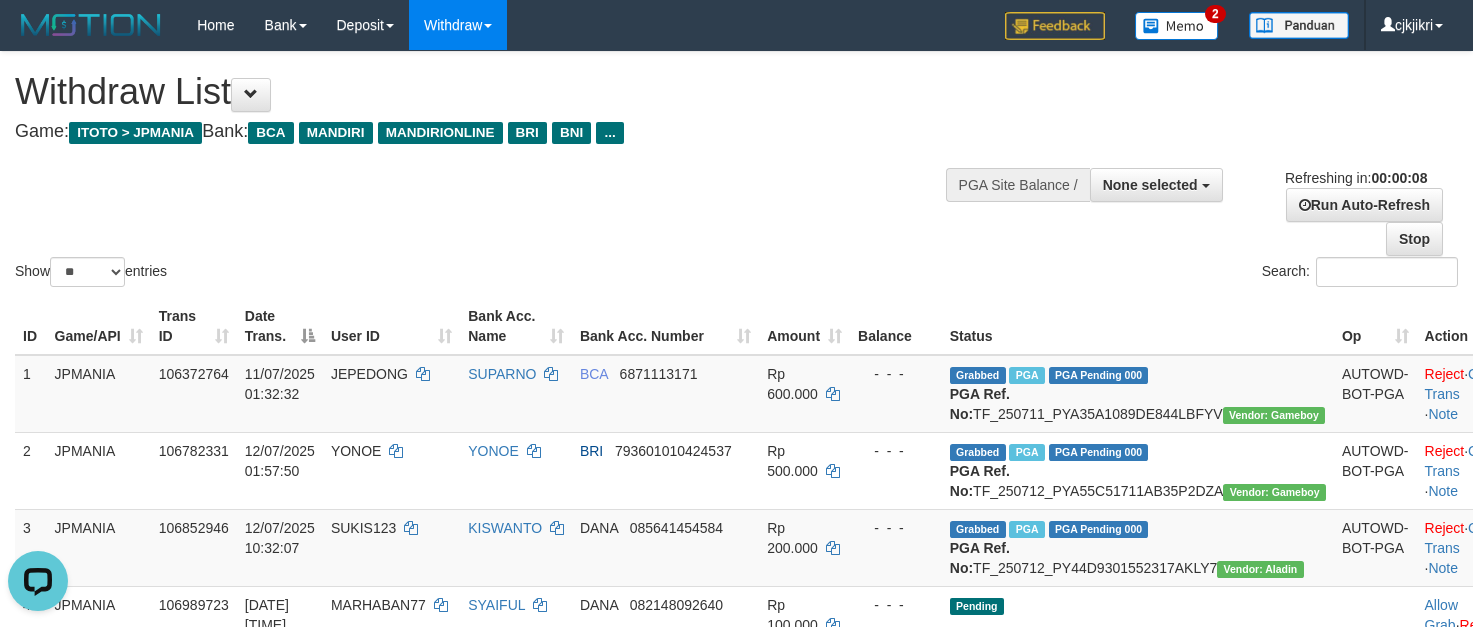 scroll, scrollTop: 0, scrollLeft: 0, axis: both 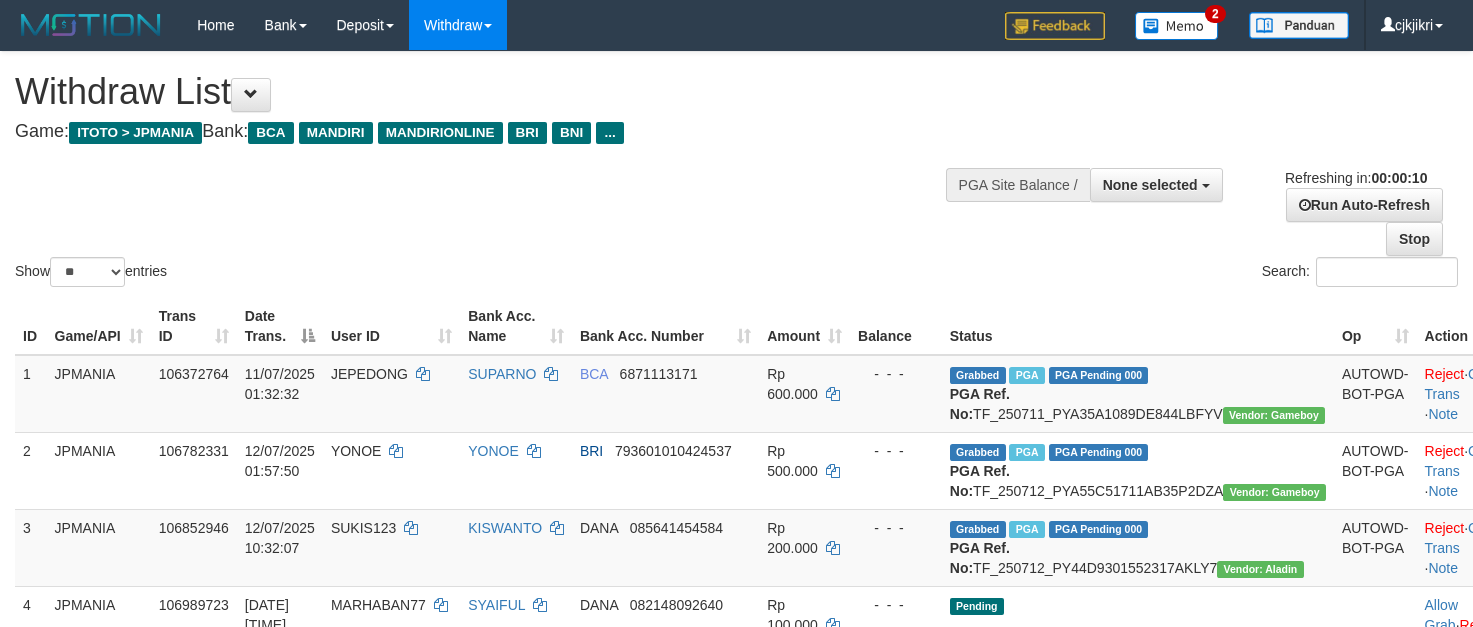 select 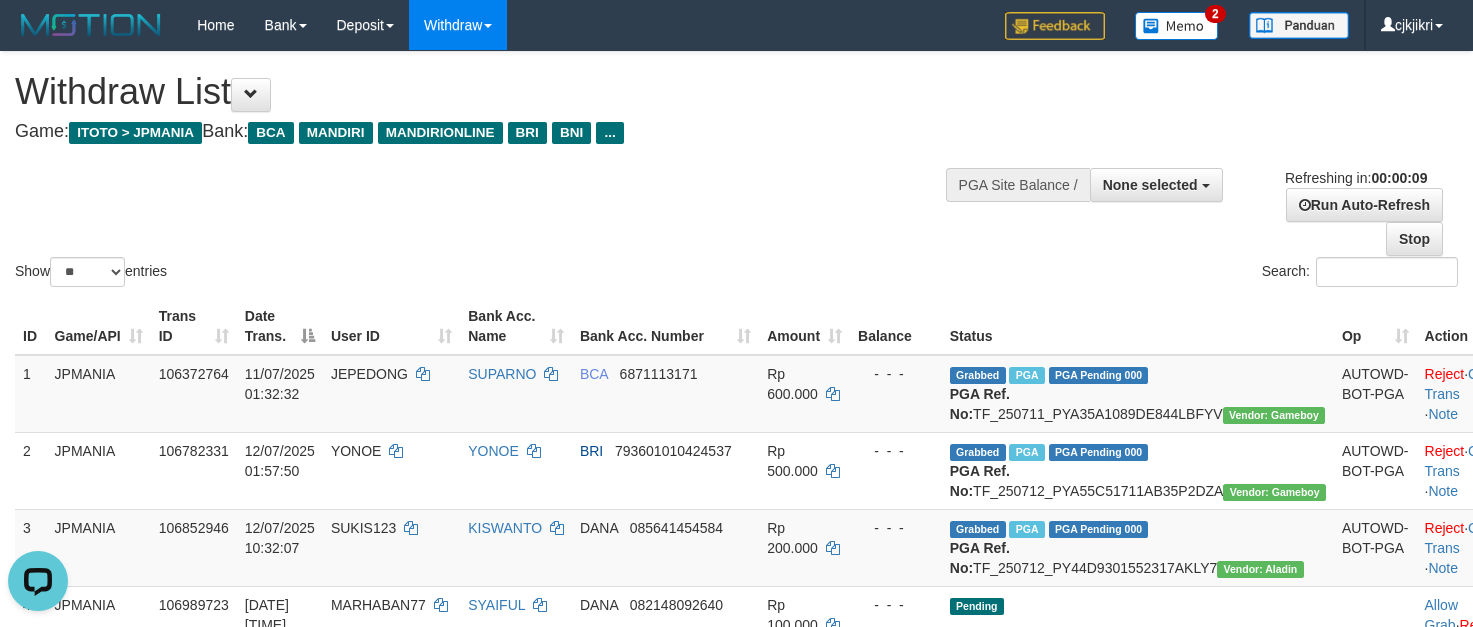 scroll, scrollTop: 0, scrollLeft: 0, axis: both 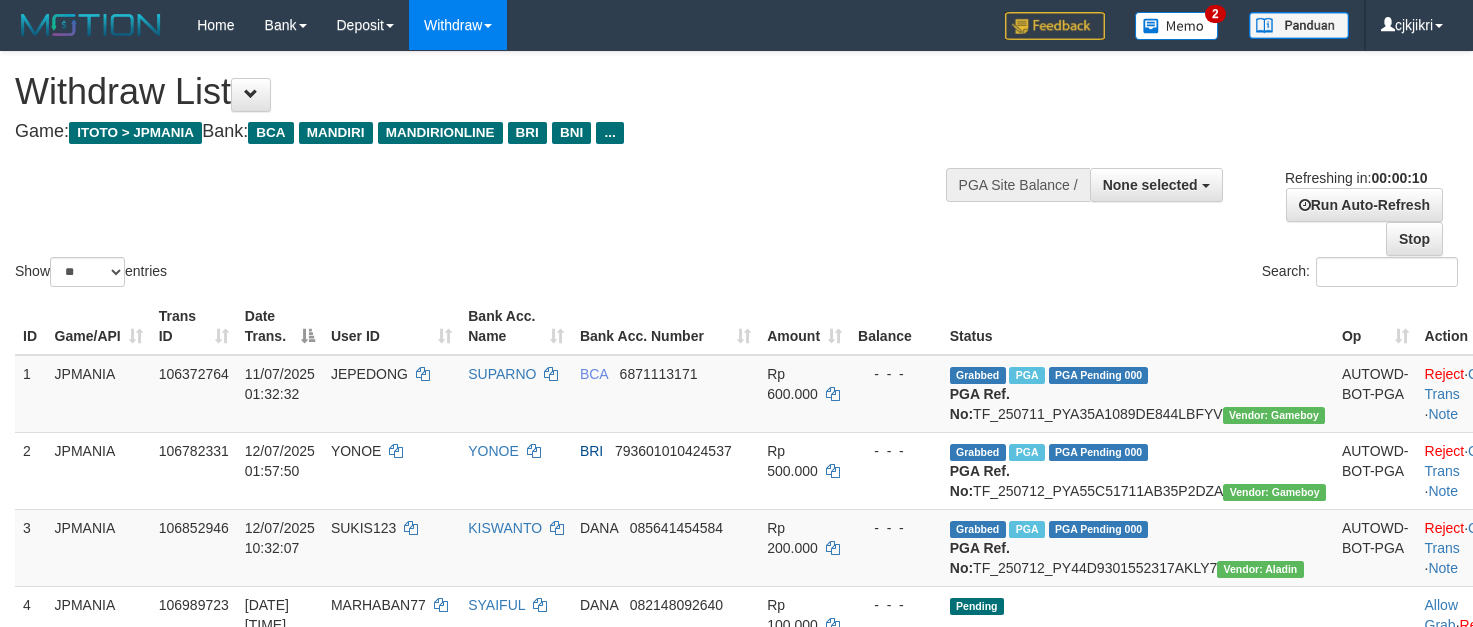 select 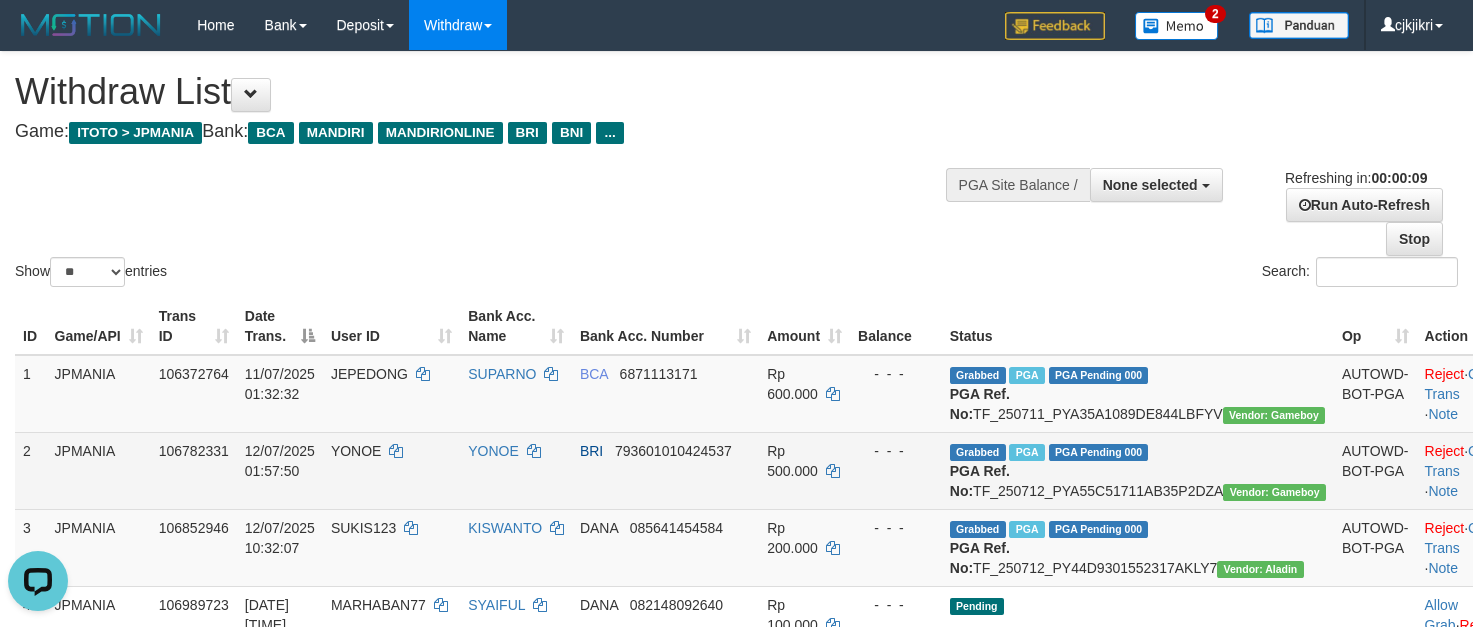 scroll, scrollTop: 0, scrollLeft: 0, axis: both 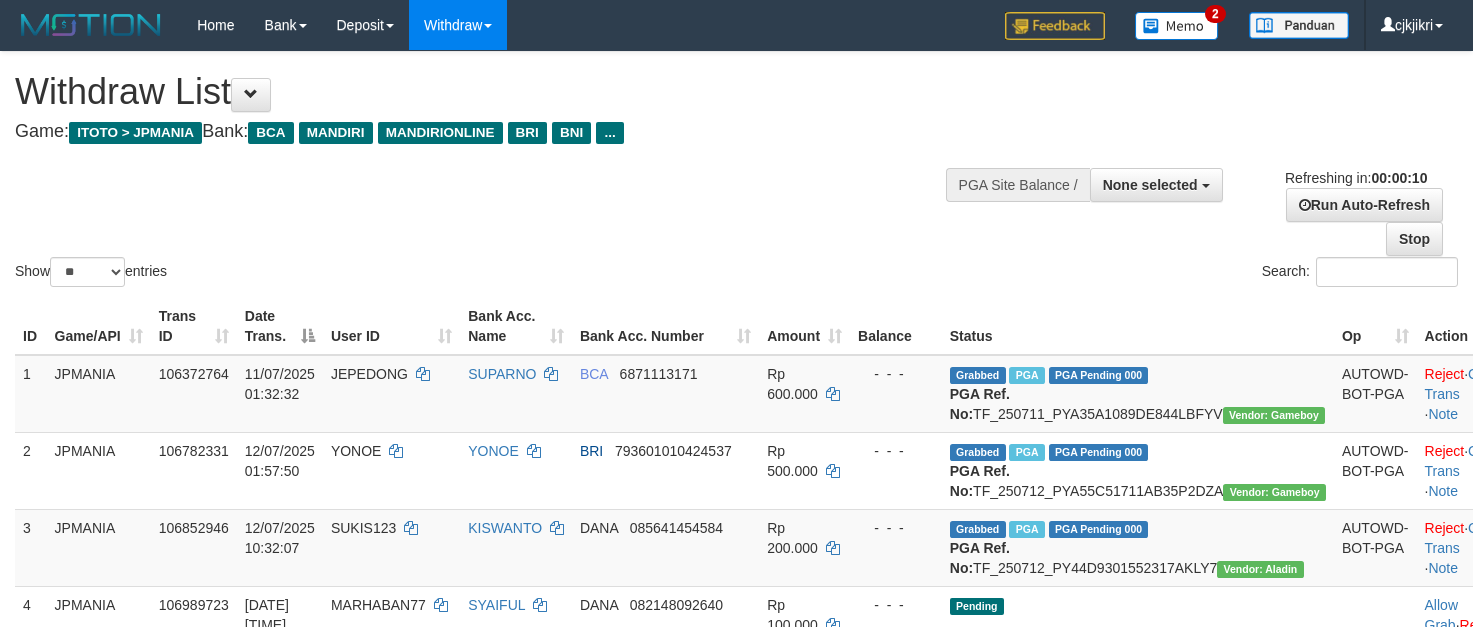select 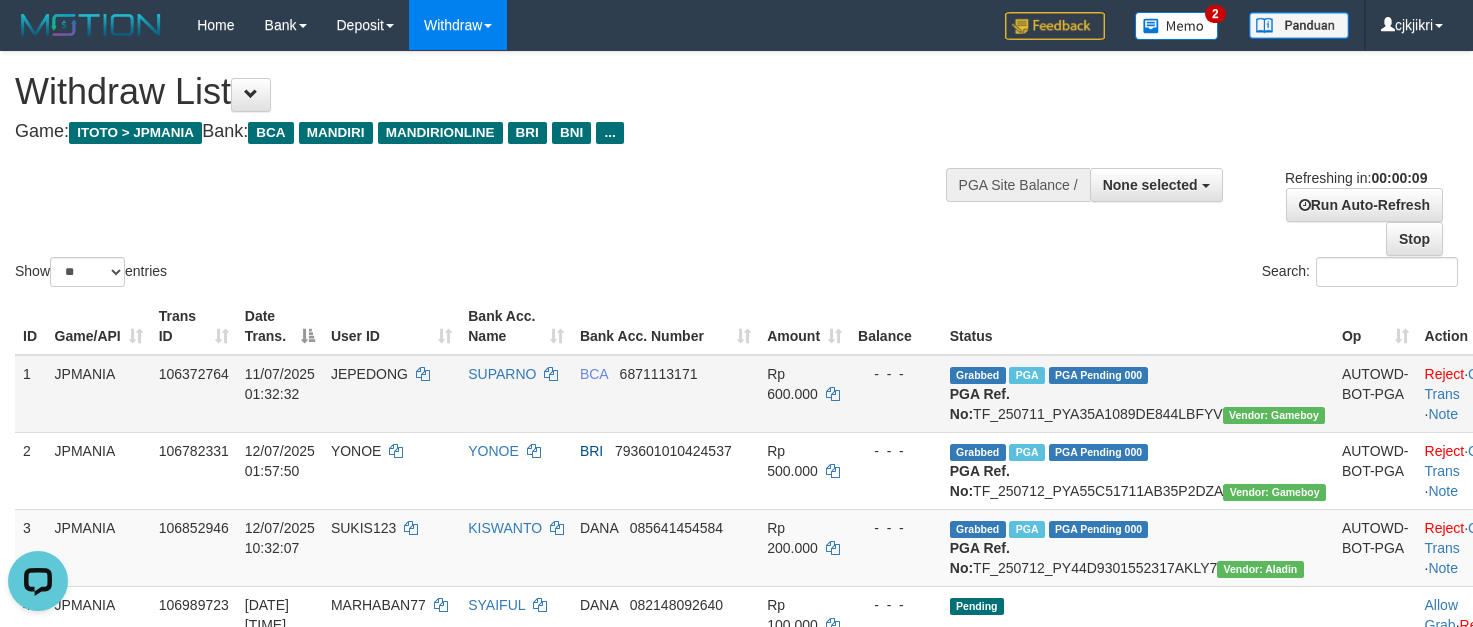 scroll, scrollTop: 0, scrollLeft: 0, axis: both 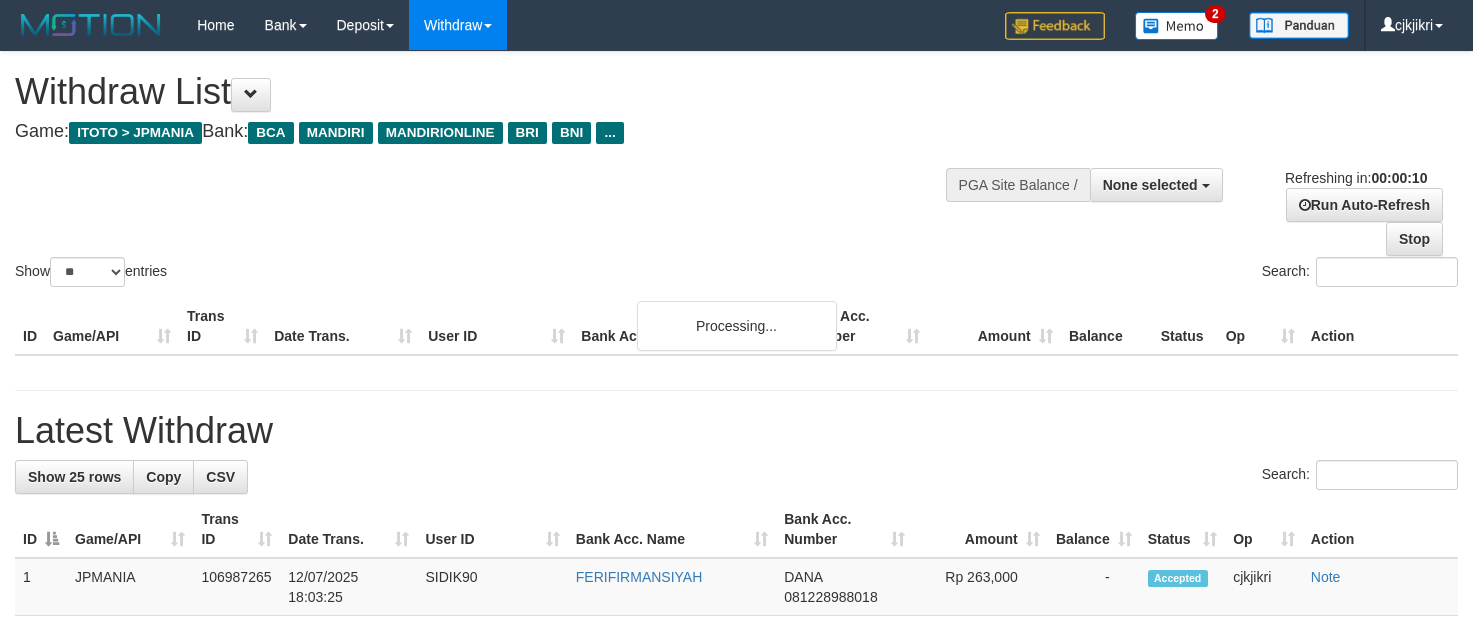 select 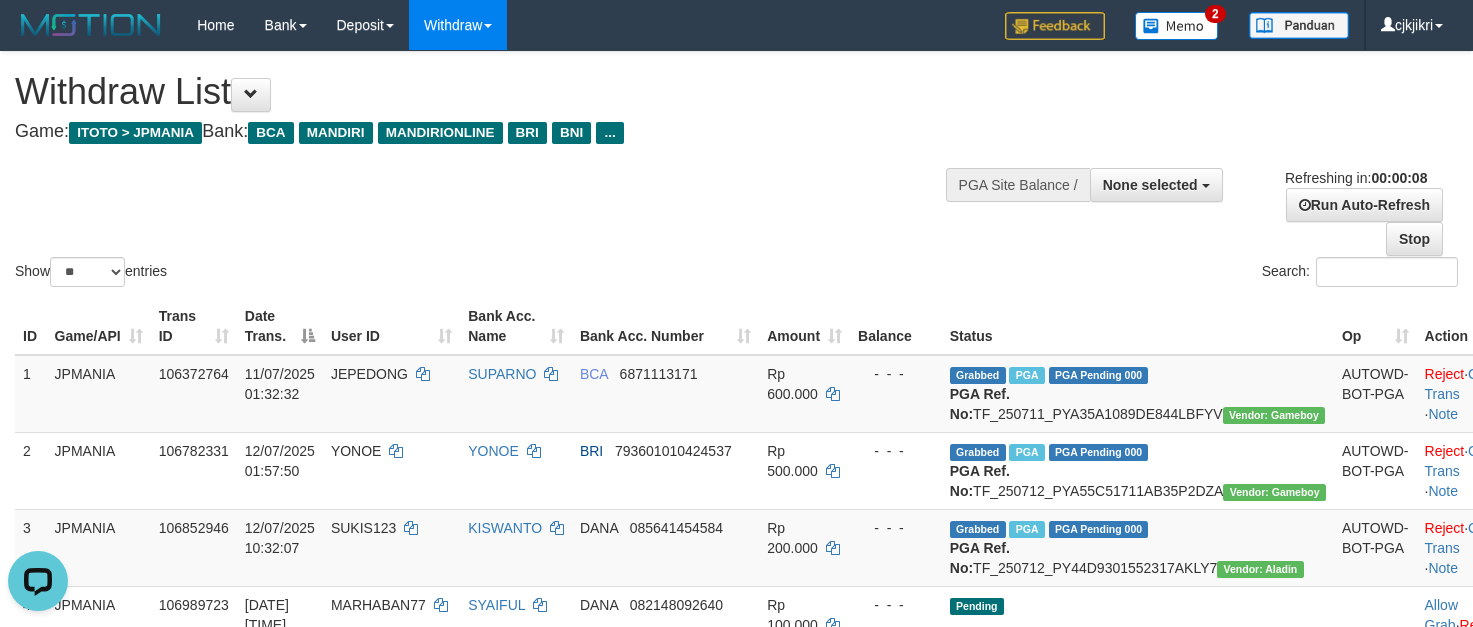 scroll, scrollTop: 0, scrollLeft: 0, axis: both 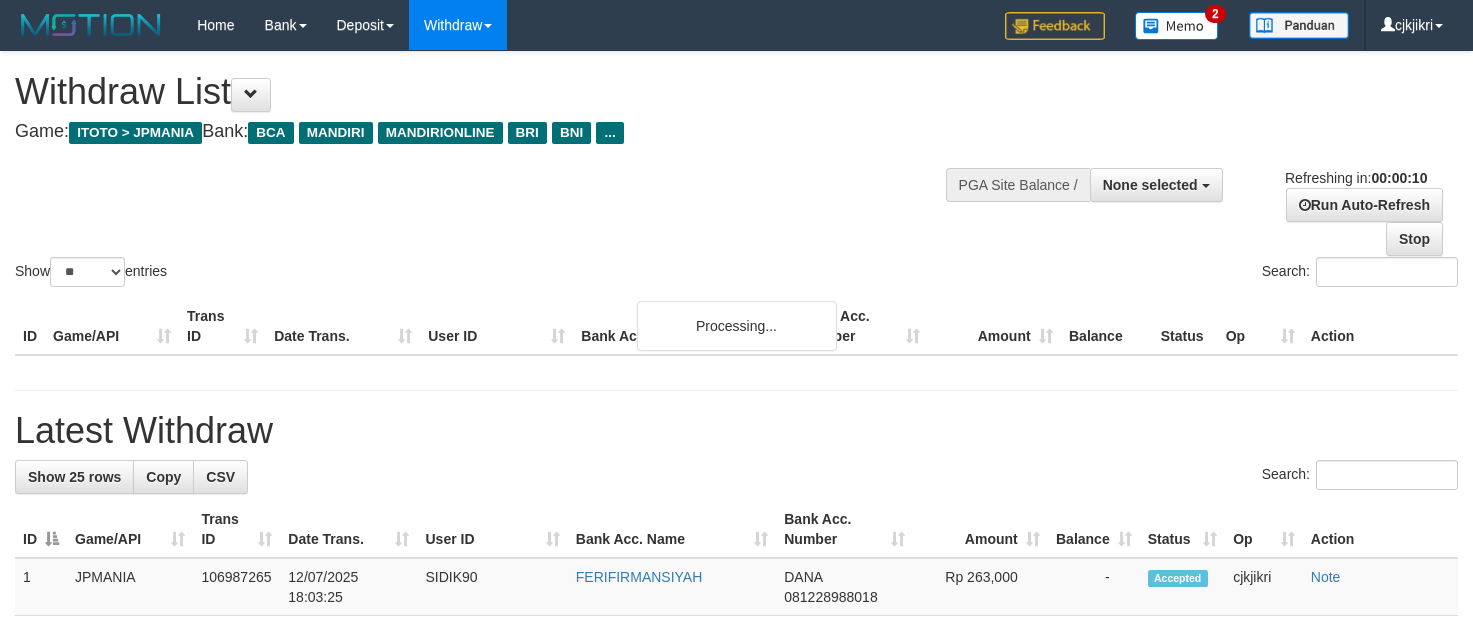 select 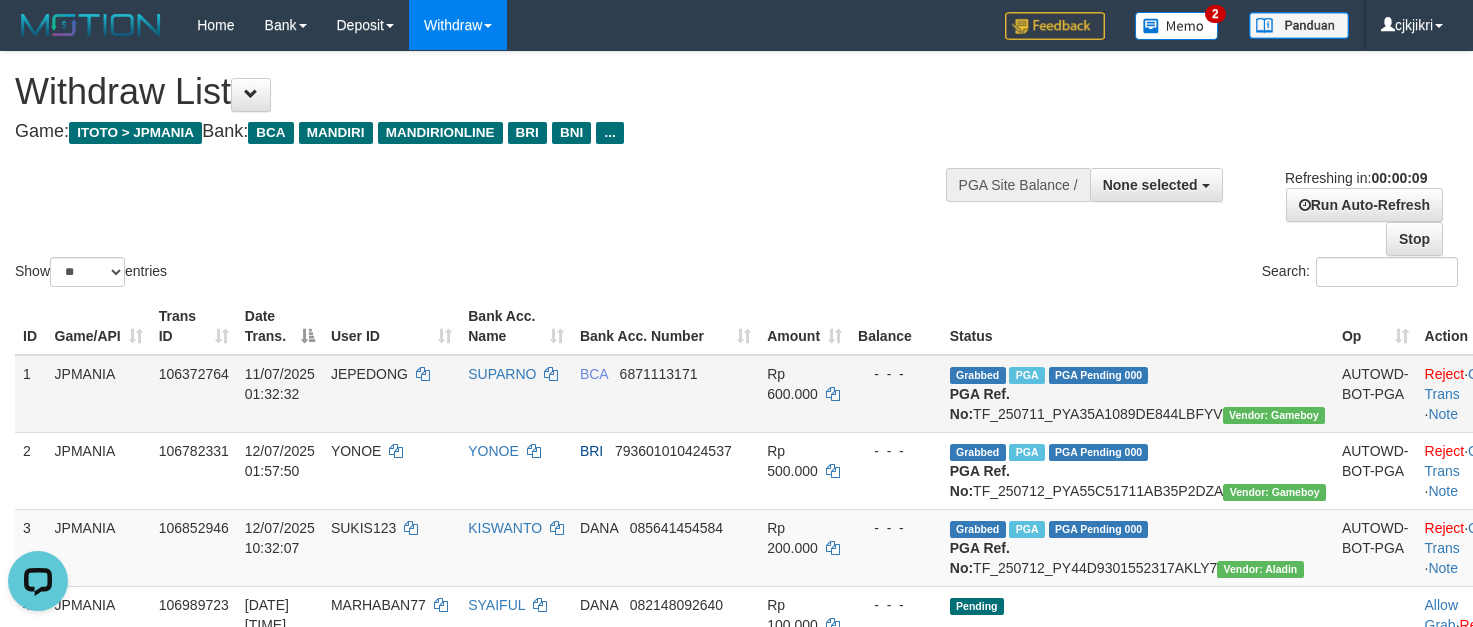scroll, scrollTop: 0, scrollLeft: 0, axis: both 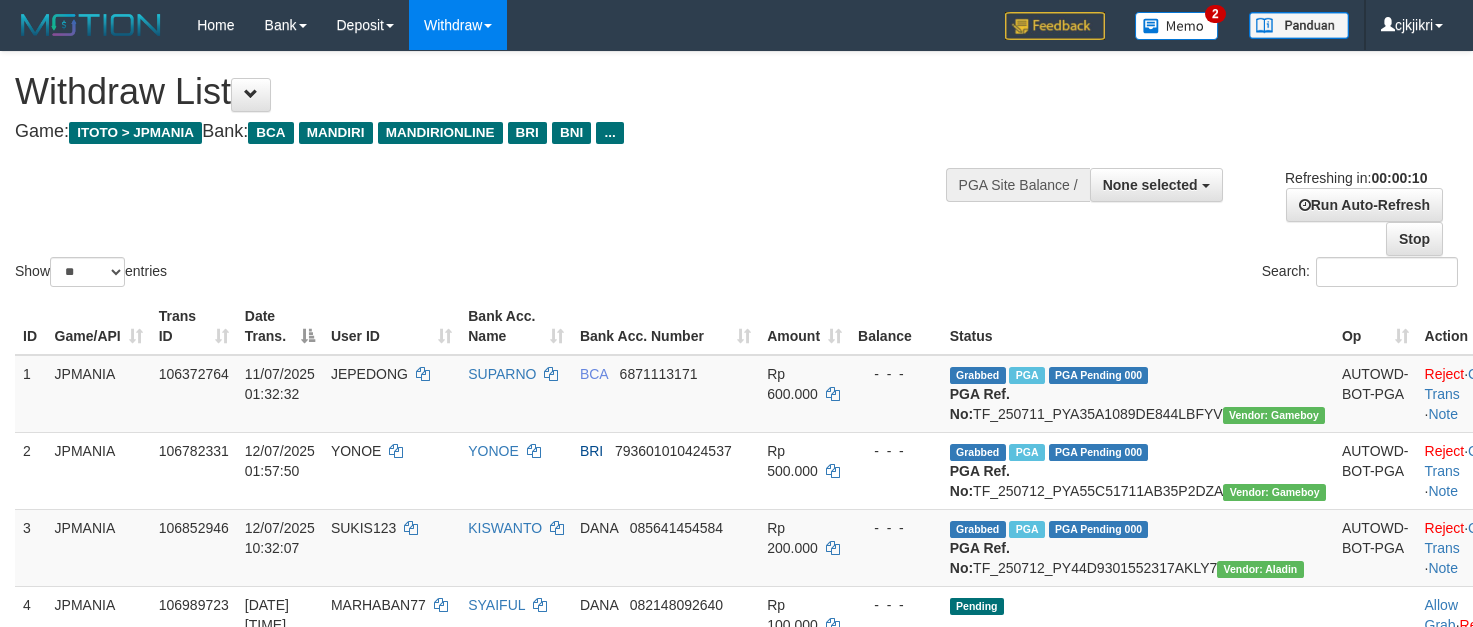 select 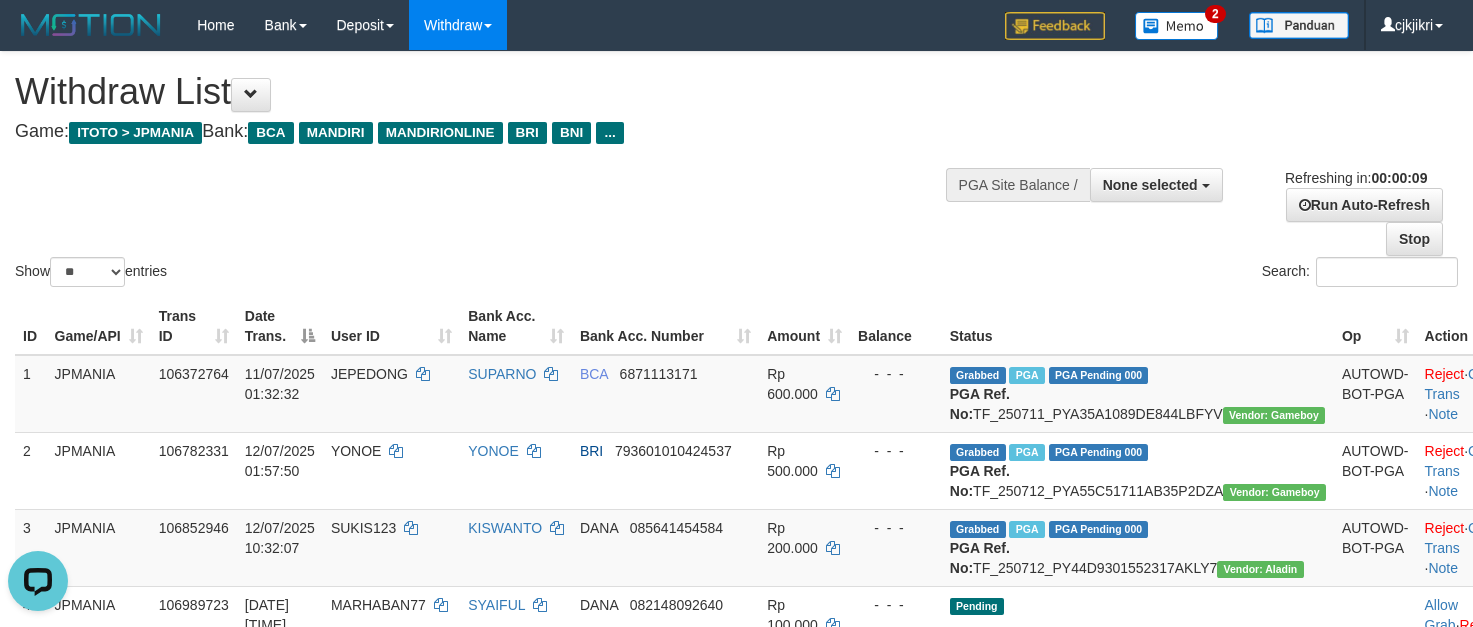 scroll, scrollTop: 0, scrollLeft: 0, axis: both 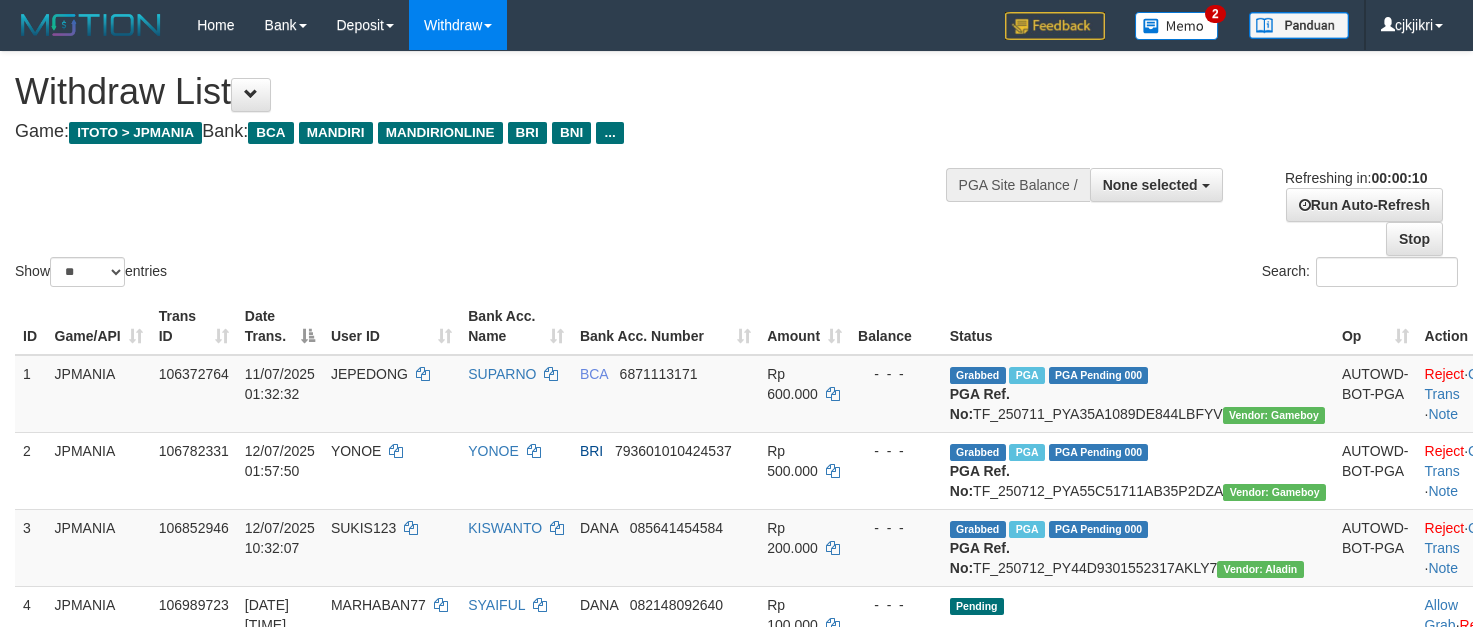 select 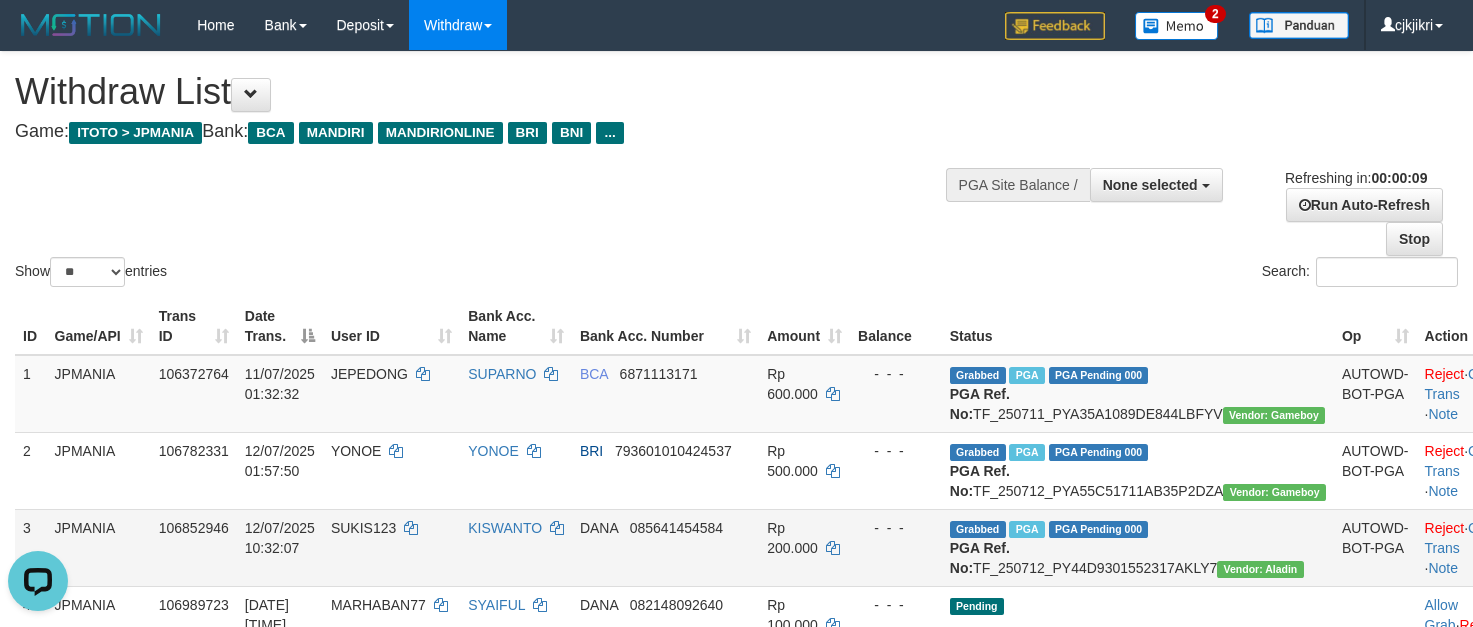 scroll, scrollTop: 0, scrollLeft: 0, axis: both 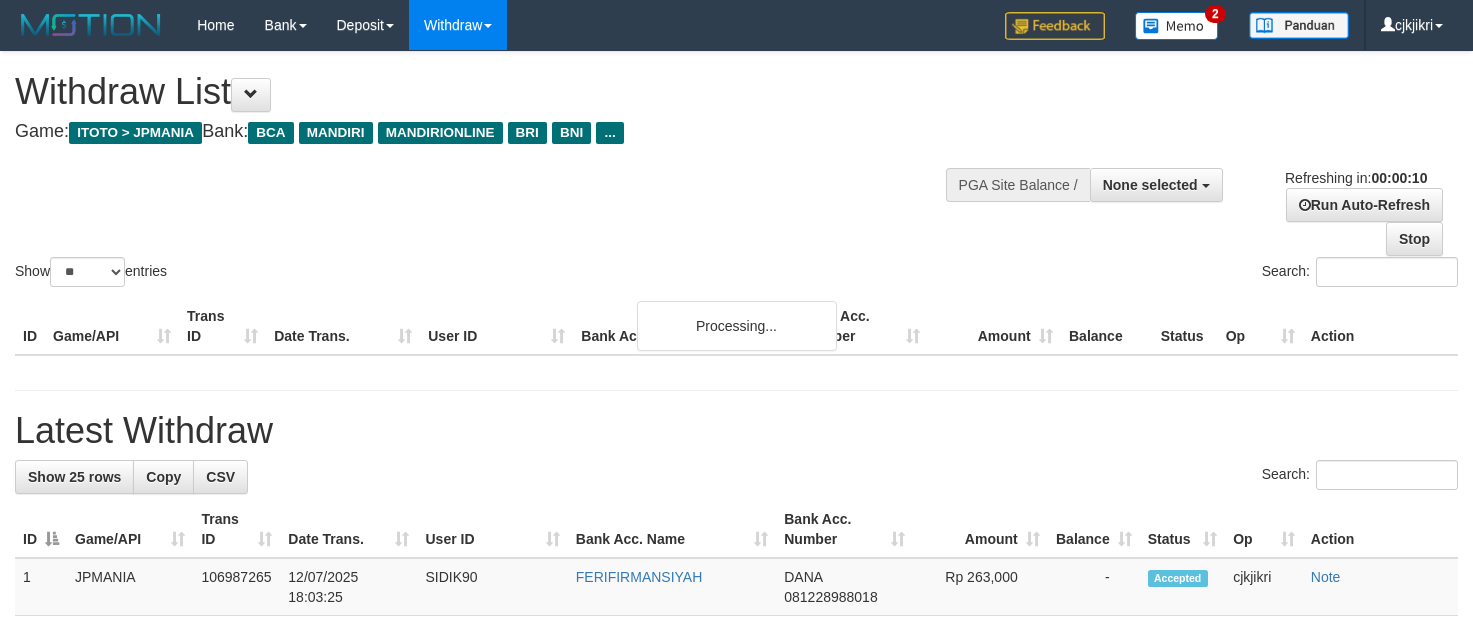 select 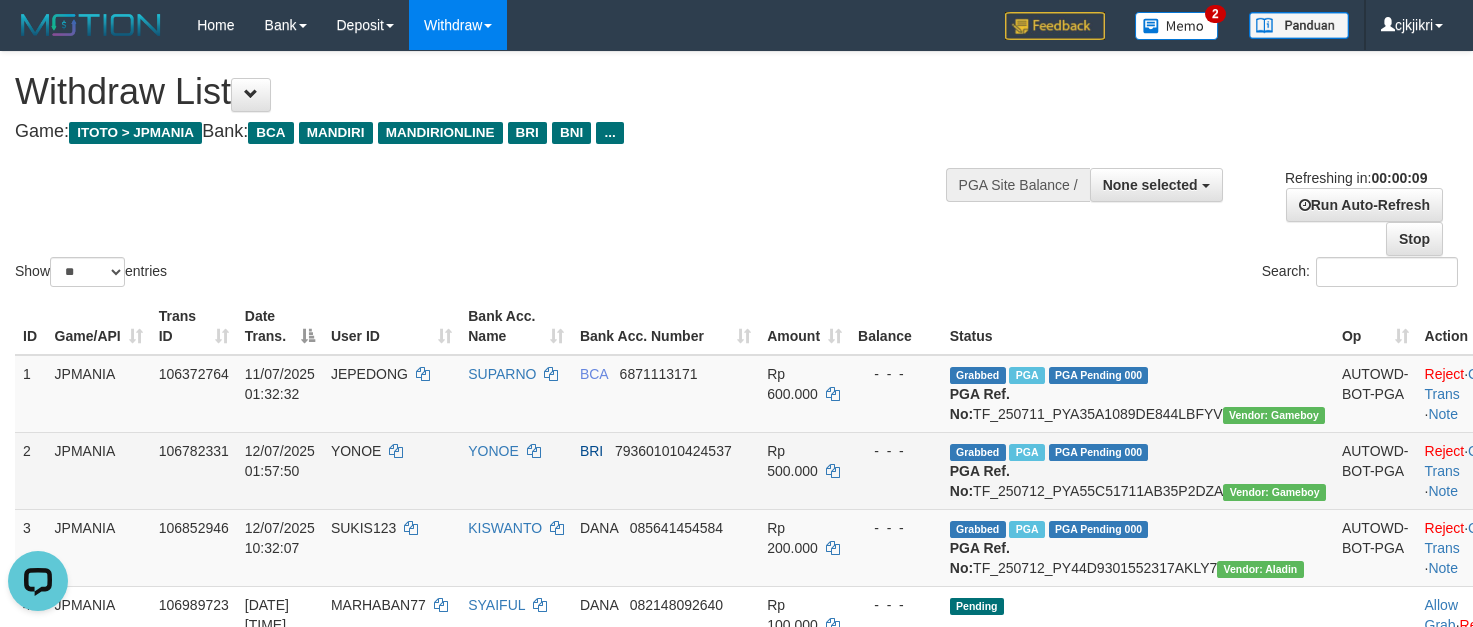 scroll, scrollTop: 0, scrollLeft: 0, axis: both 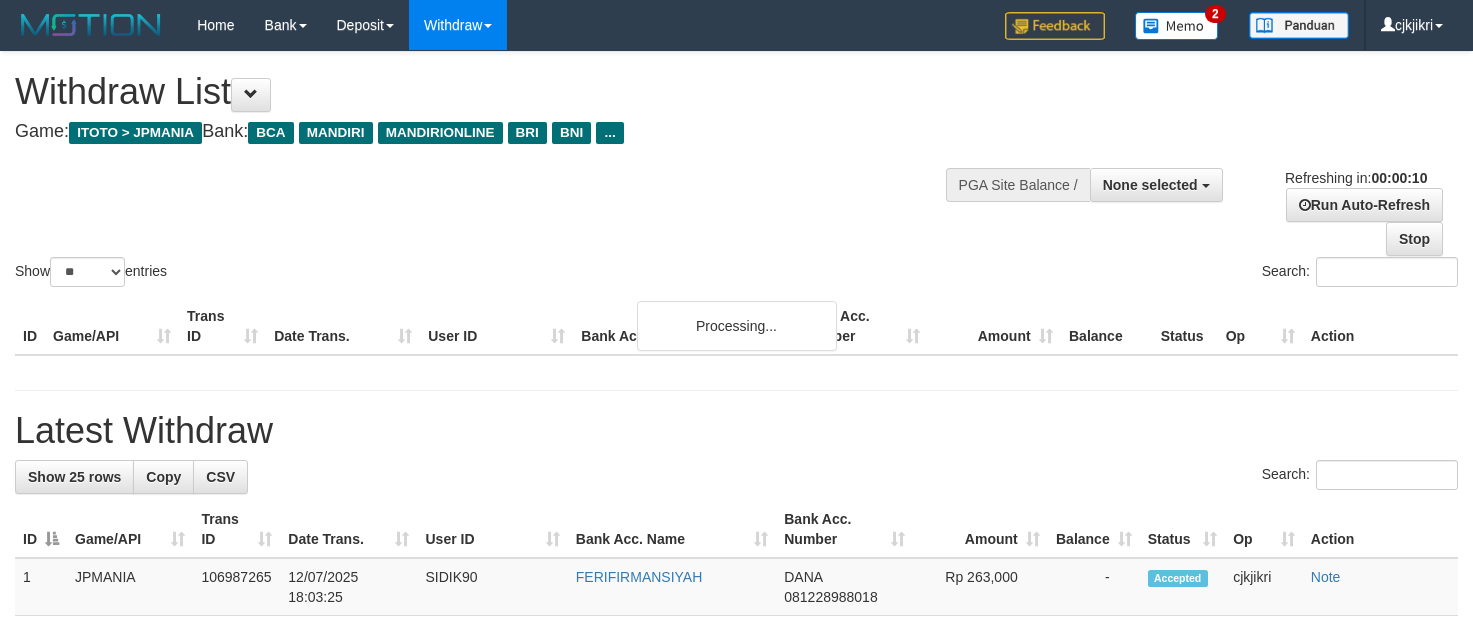 select 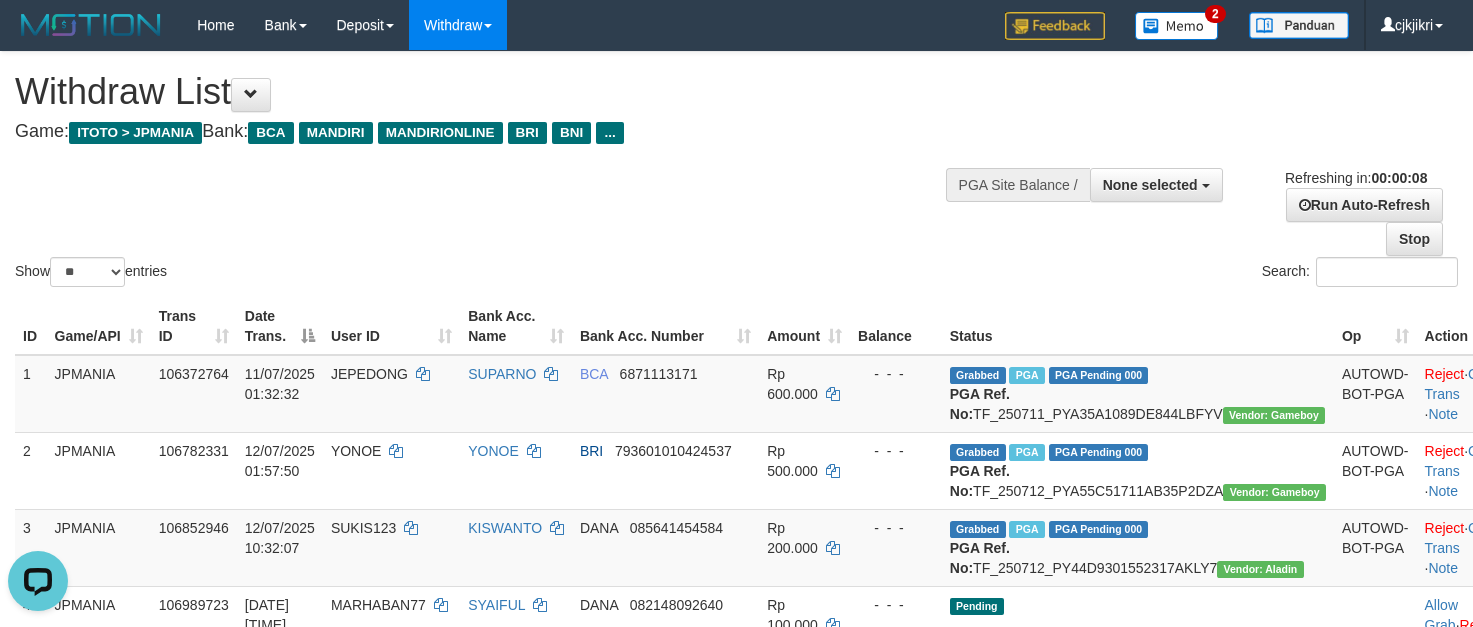 scroll, scrollTop: 0, scrollLeft: 0, axis: both 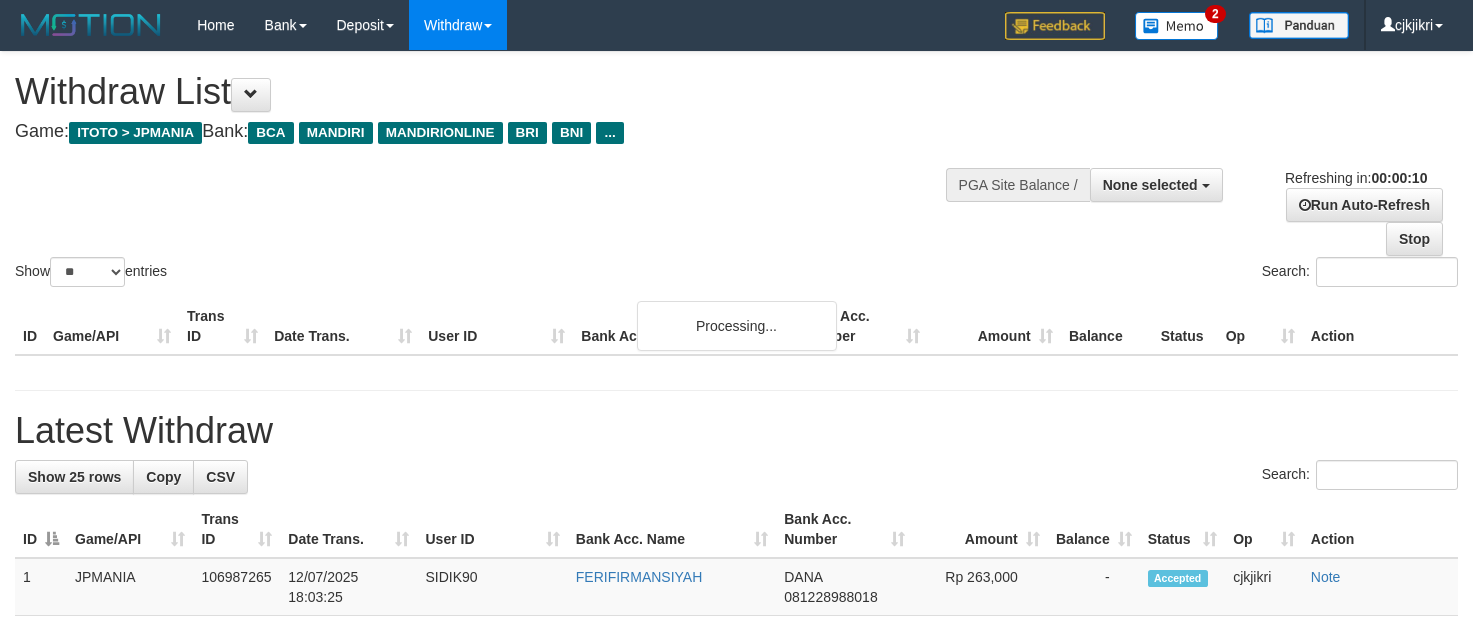 select 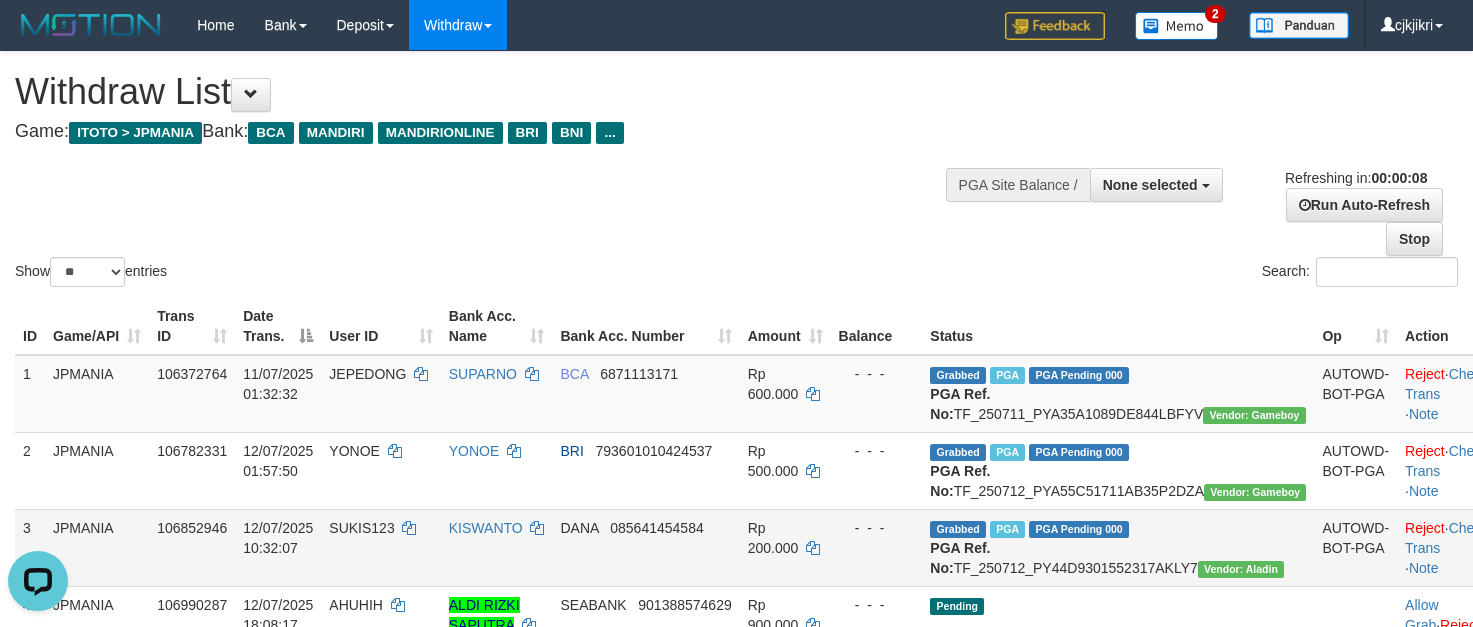 scroll, scrollTop: 0, scrollLeft: 0, axis: both 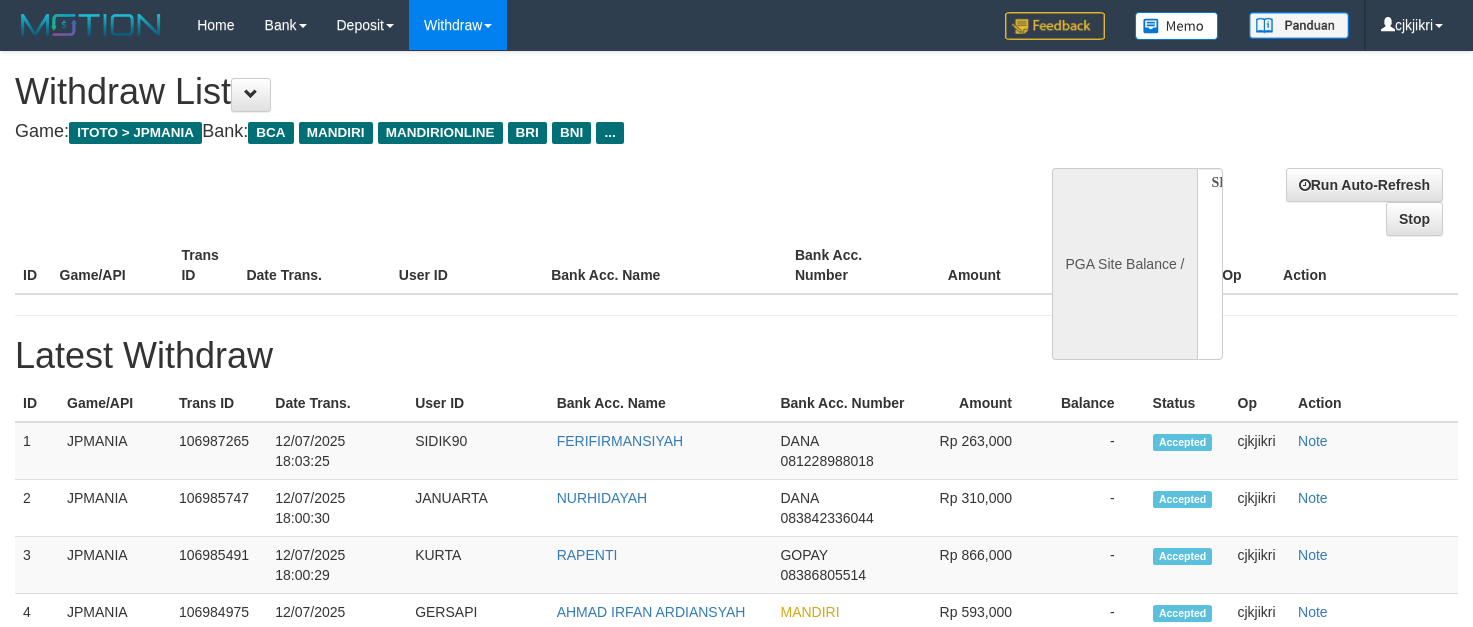 select 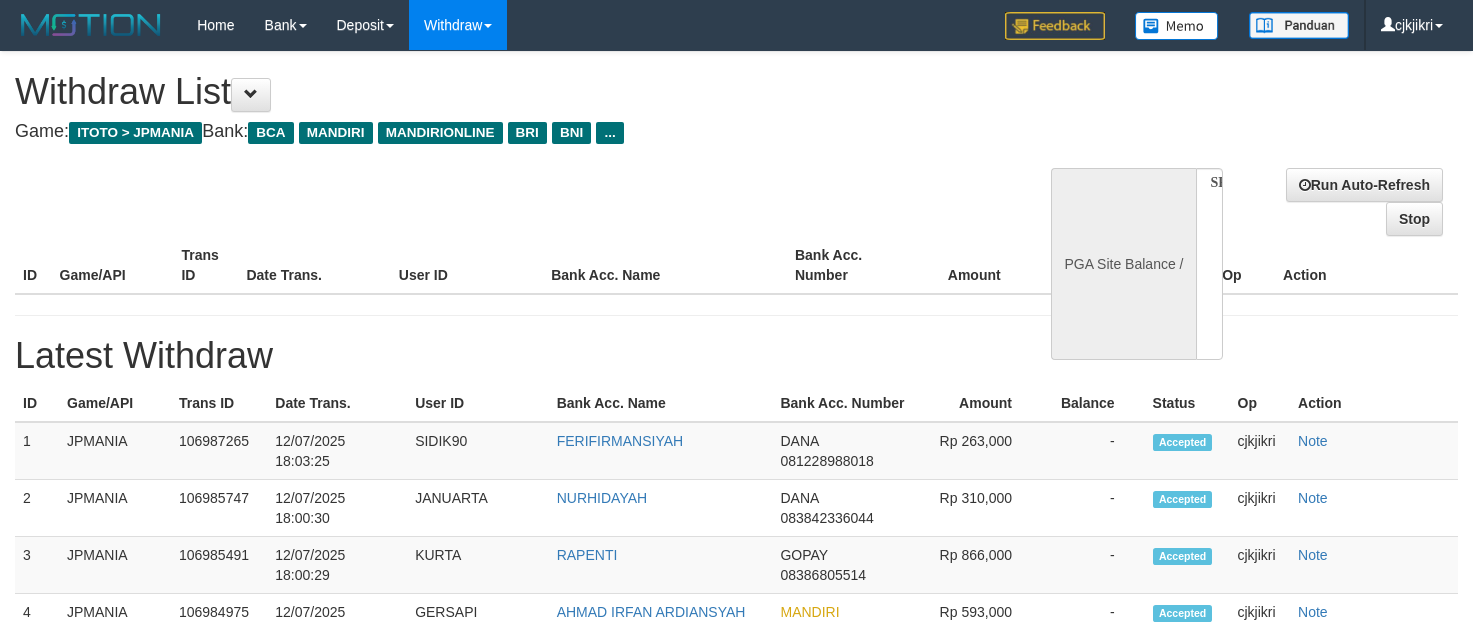 scroll, scrollTop: 0, scrollLeft: 0, axis: both 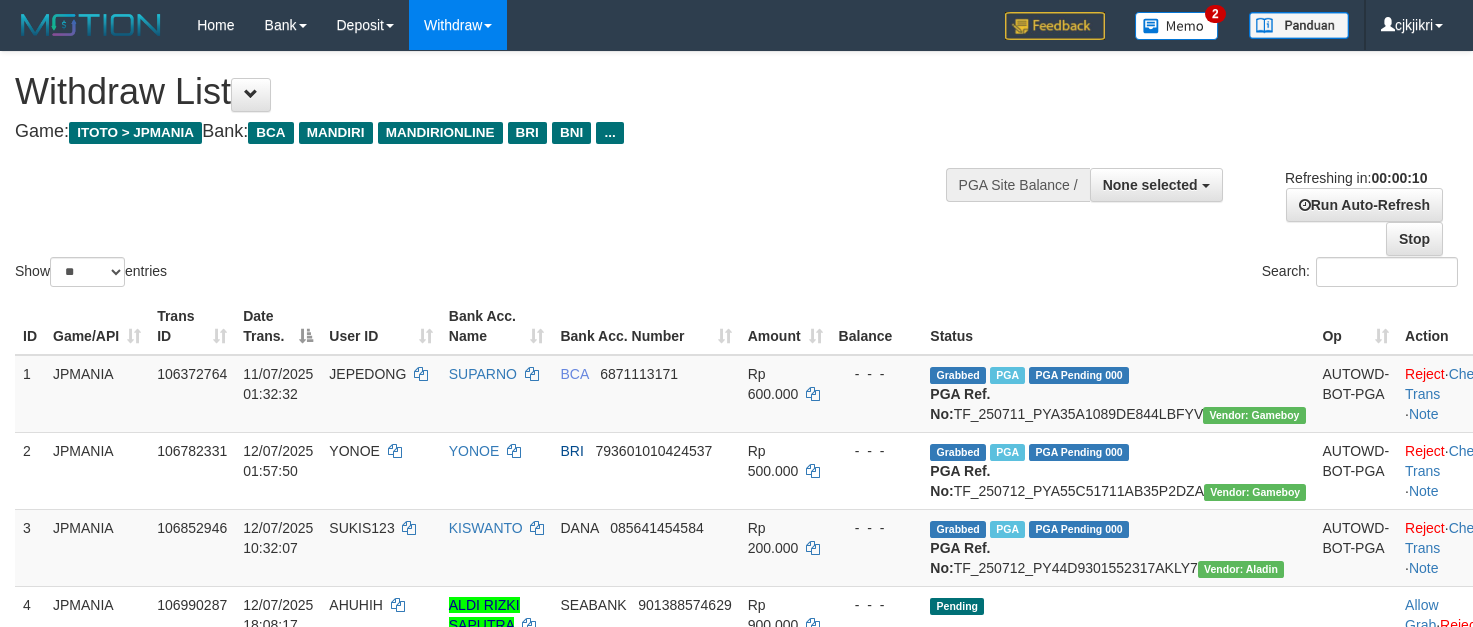 select 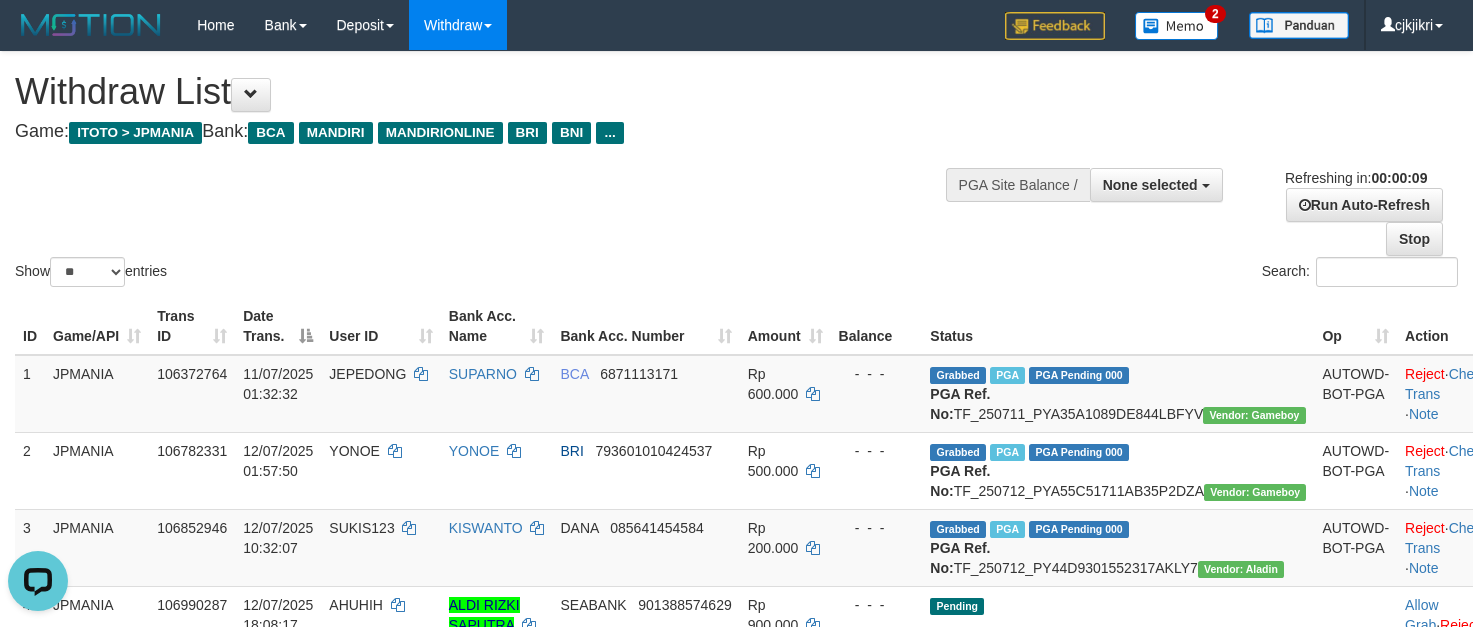 scroll, scrollTop: 0, scrollLeft: 0, axis: both 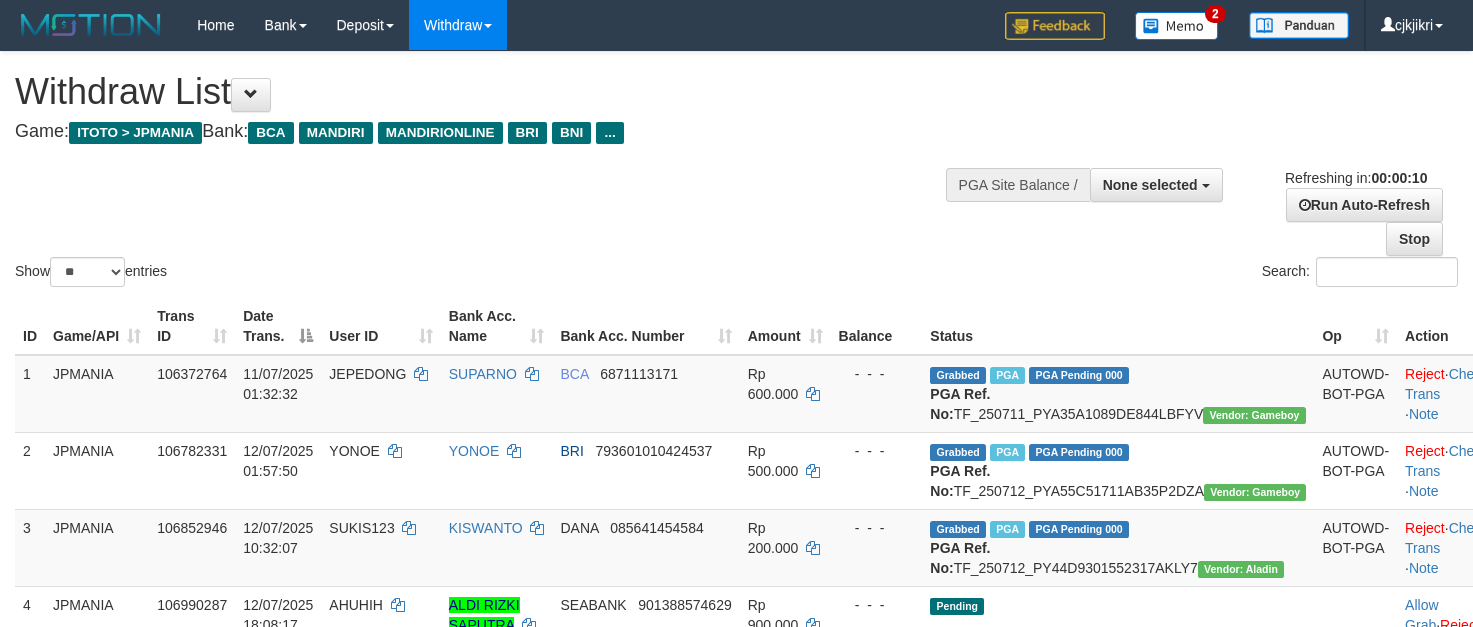 select 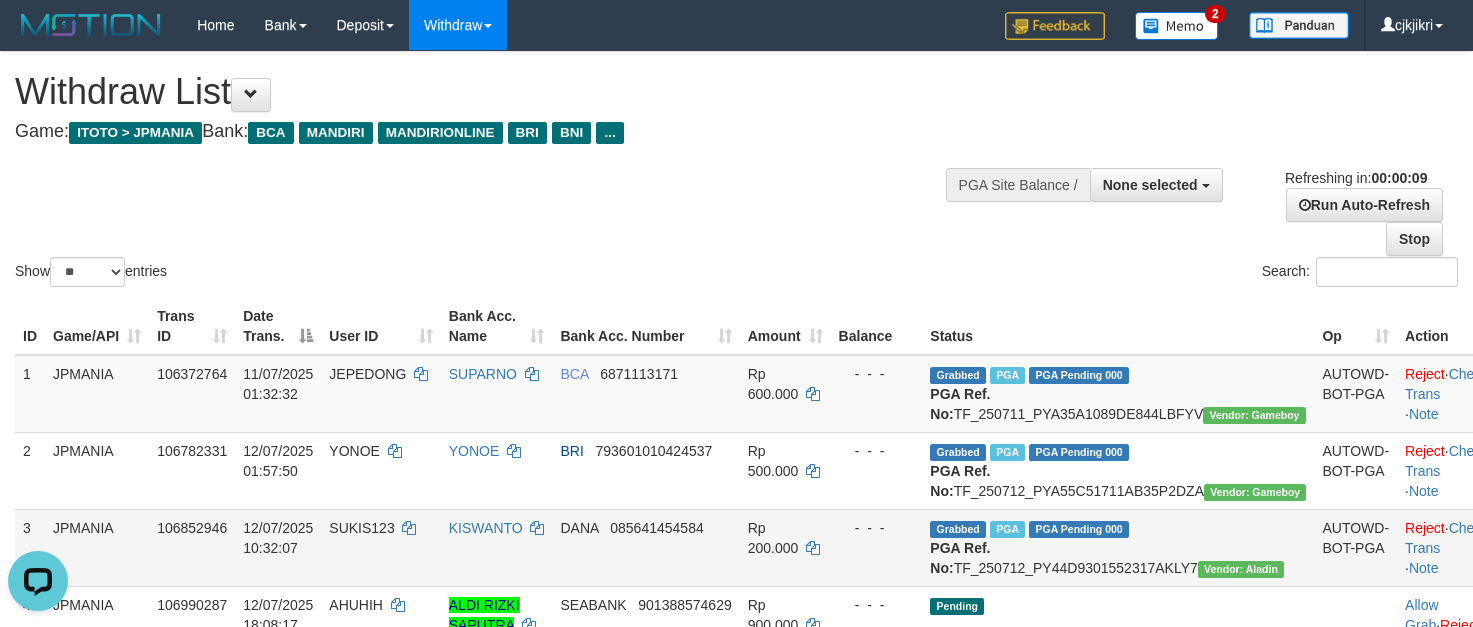 scroll, scrollTop: 0, scrollLeft: 0, axis: both 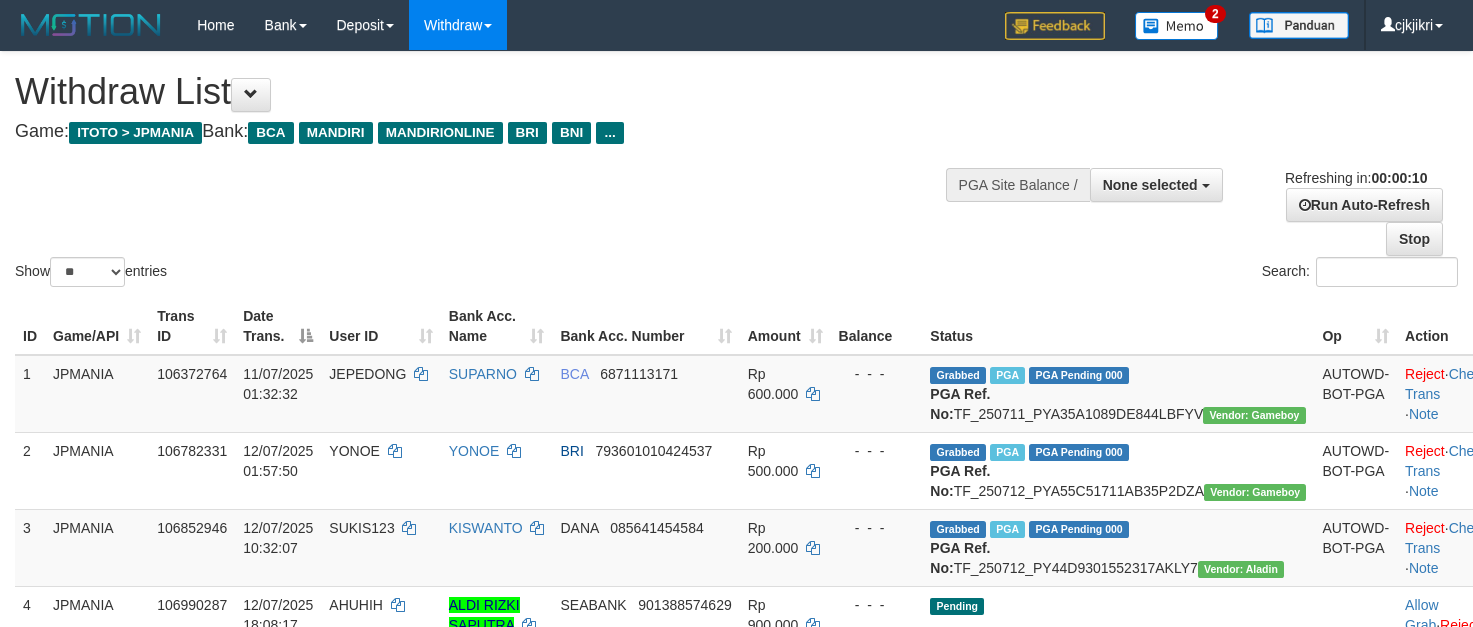 select 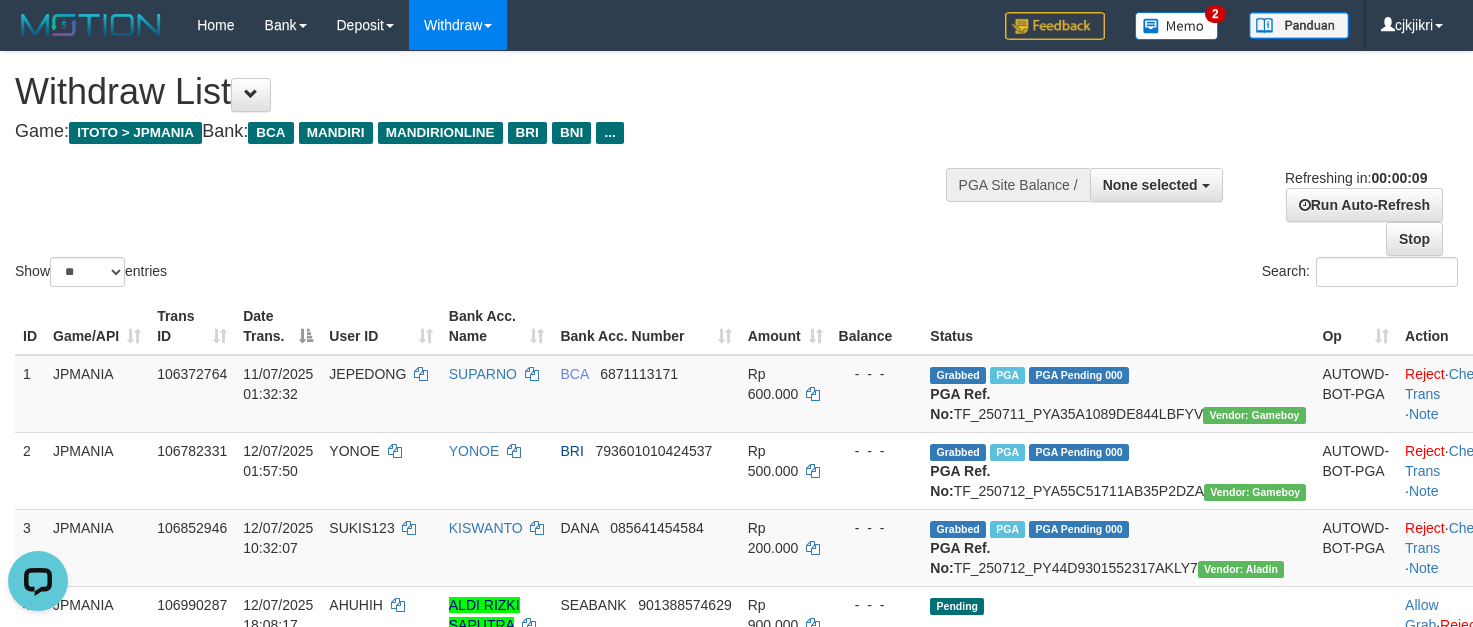 scroll, scrollTop: 0, scrollLeft: 0, axis: both 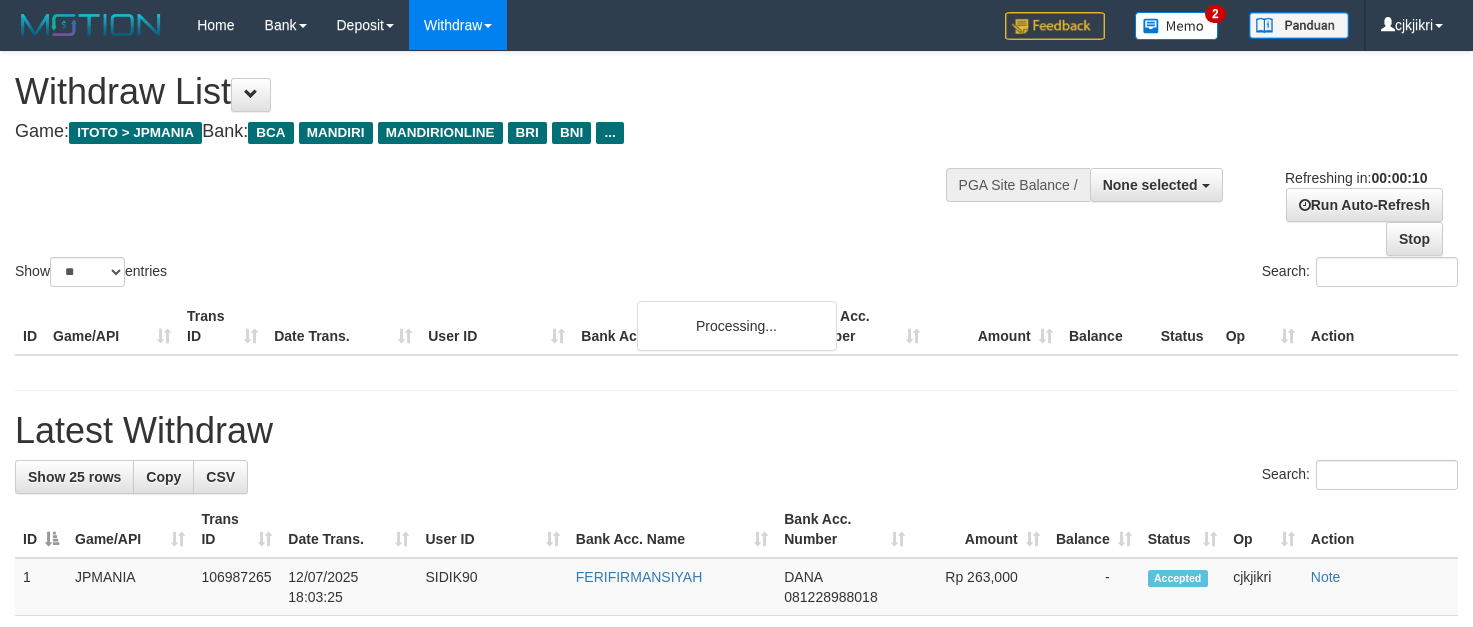 select 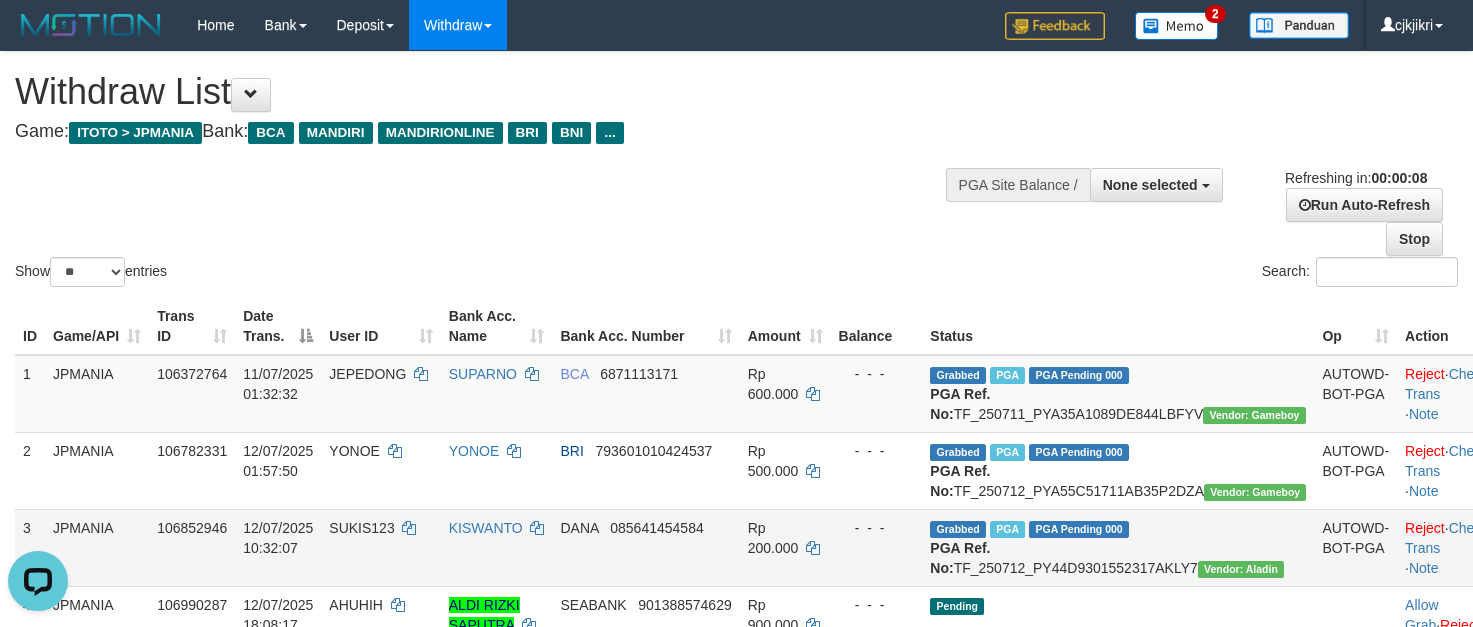 scroll, scrollTop: 0, scrollLeft: 0, axis: both 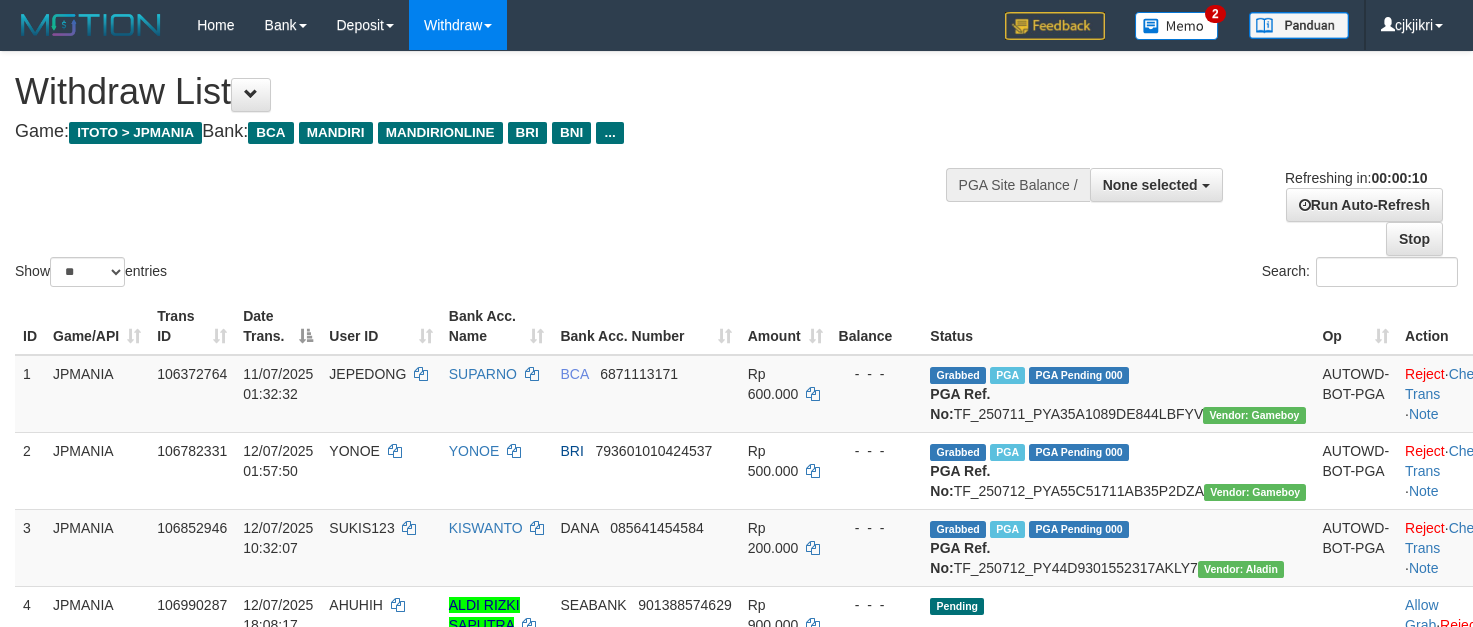 select 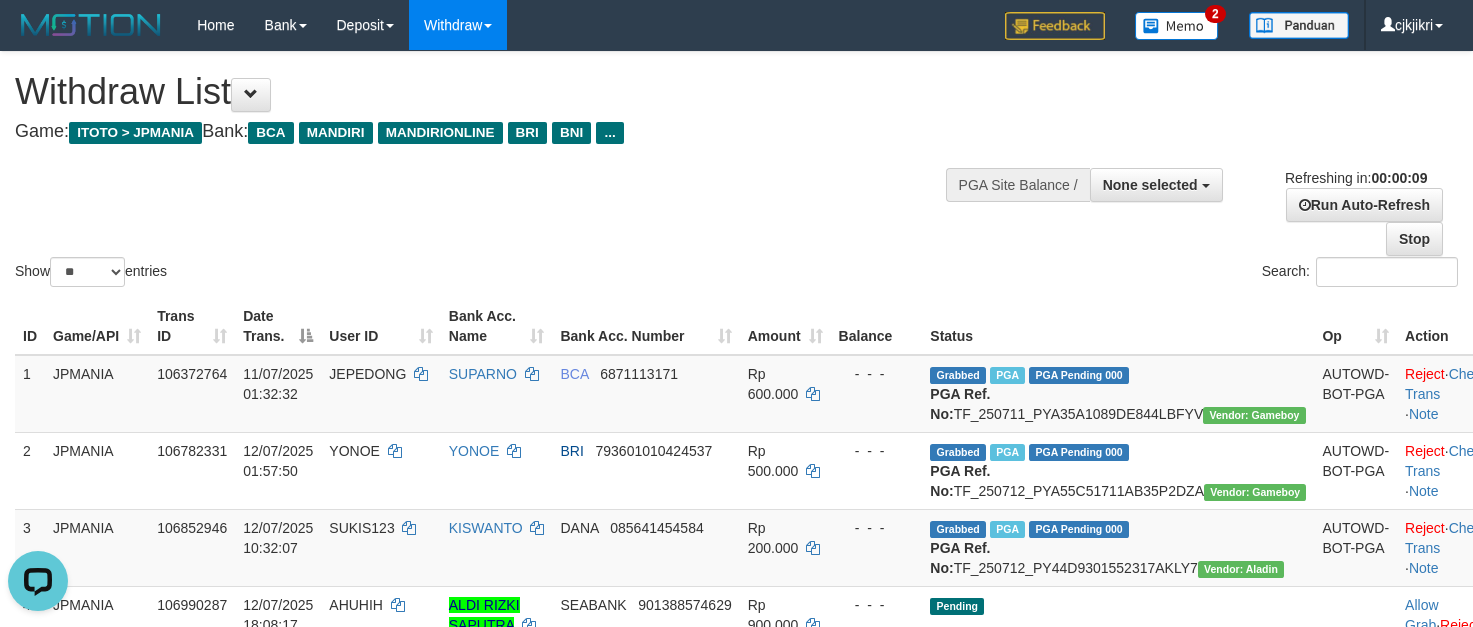 scroll, scrollTop: 0, scrollLeft: 0, axis: both 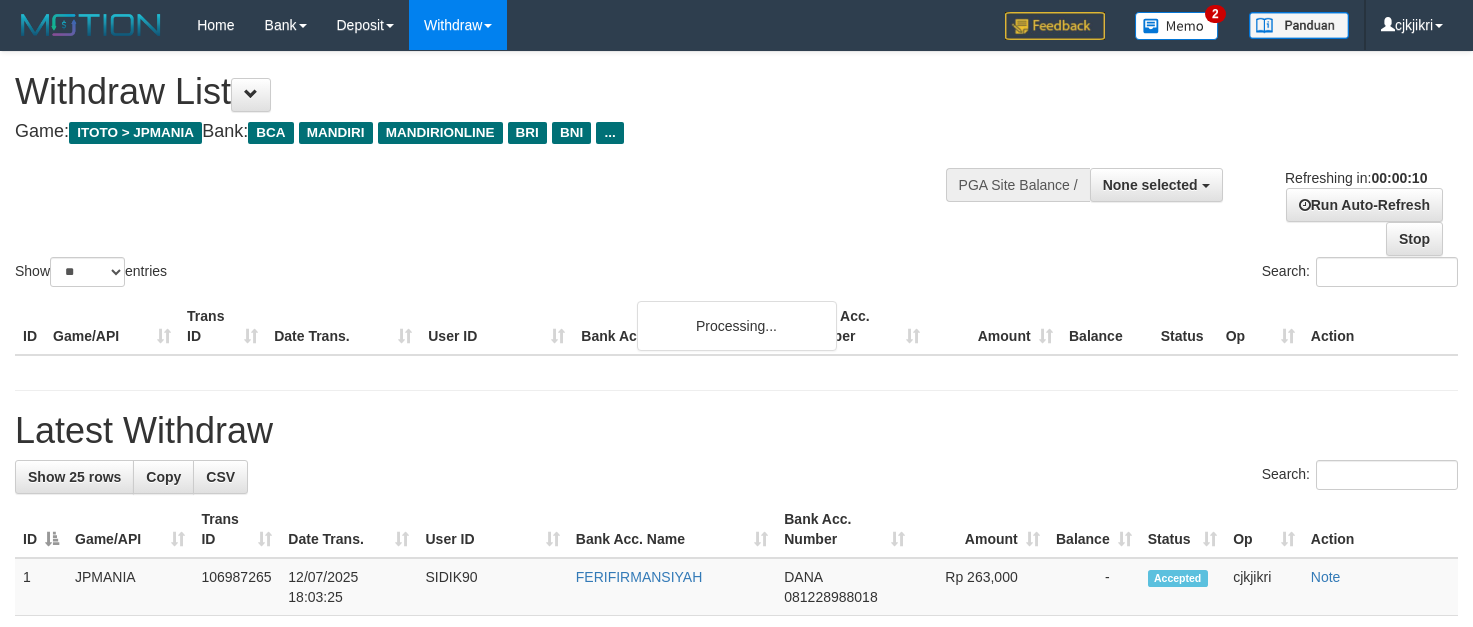 select 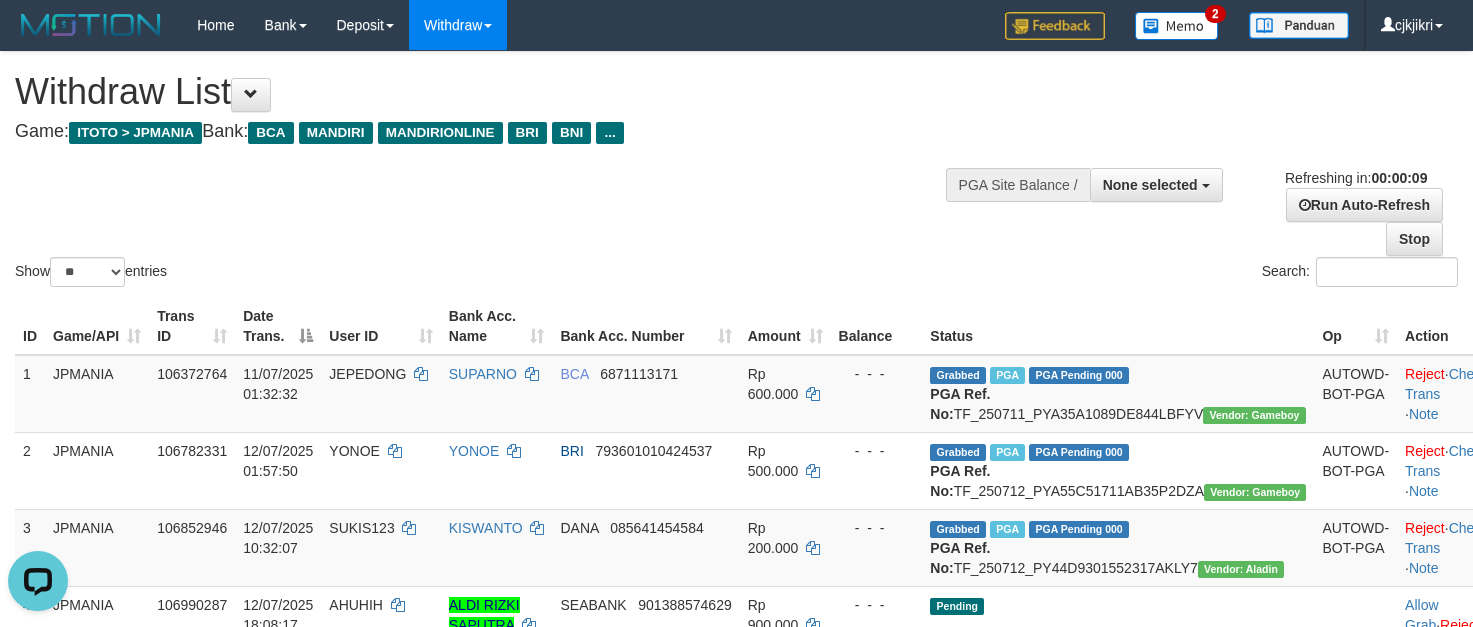 scroll, scrollTop: 0, scrollLeft: 0, axis: both 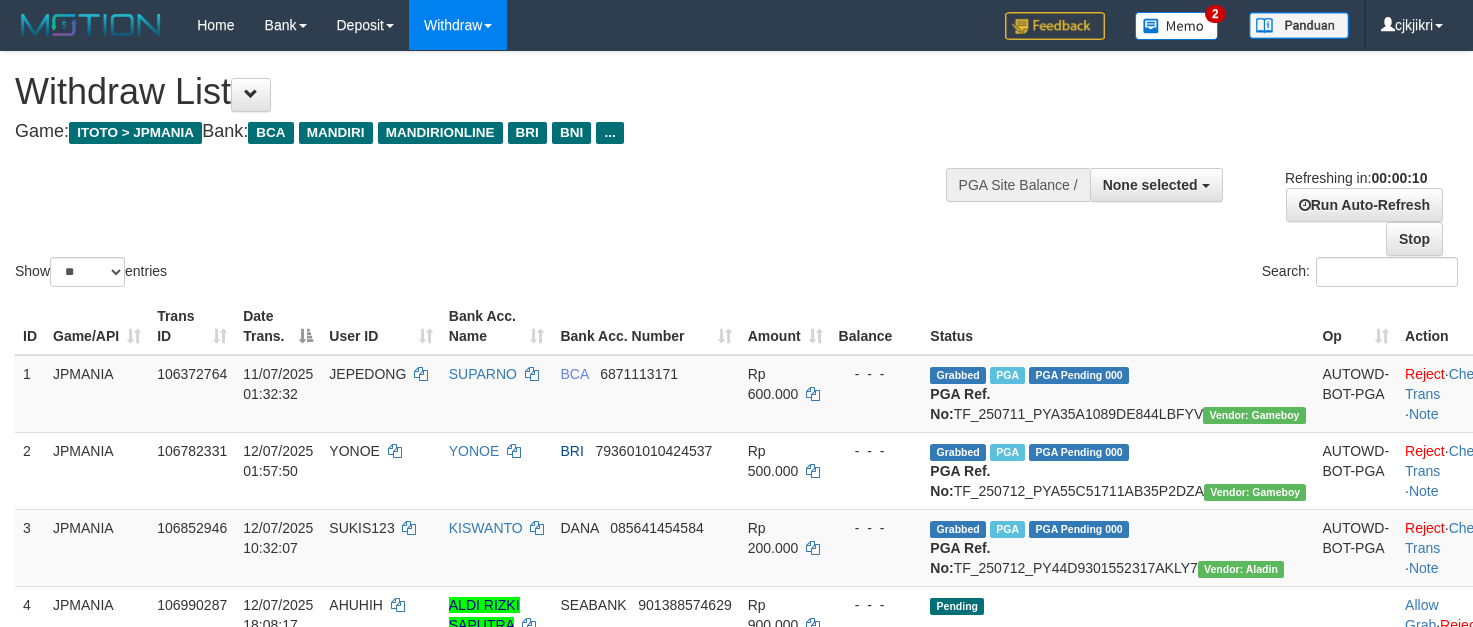 select 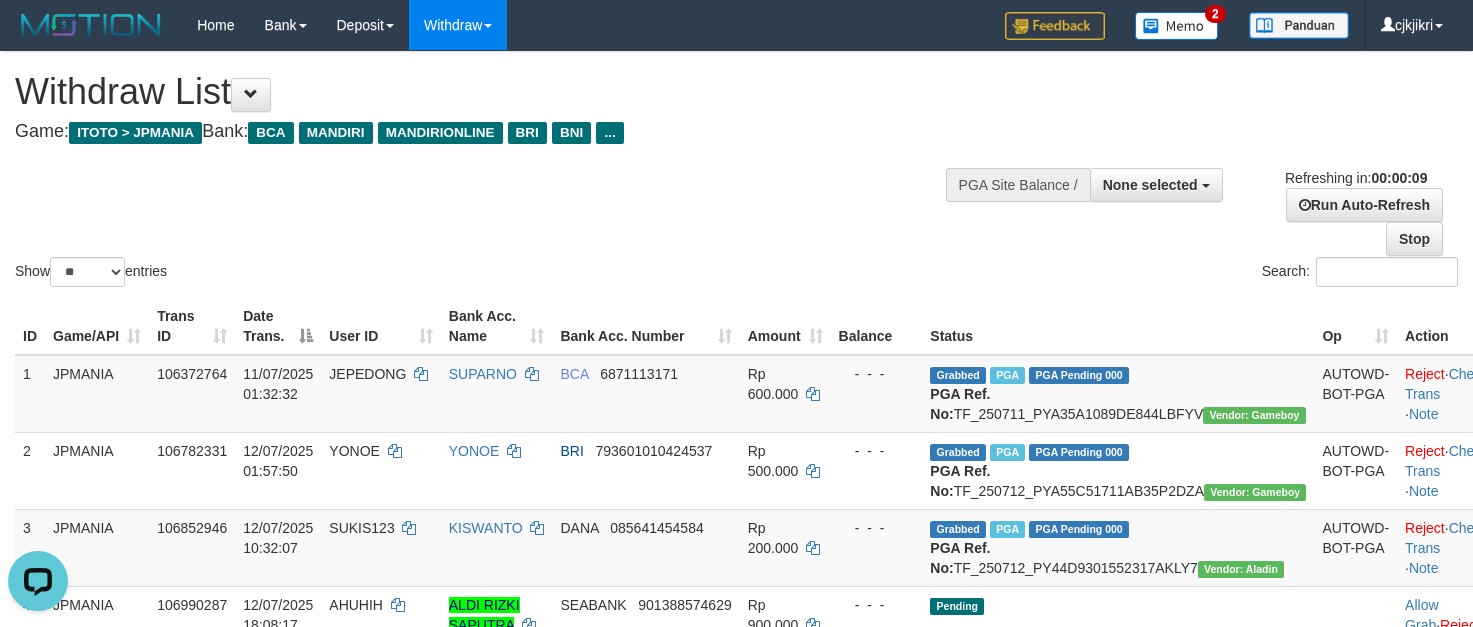 scroll, scrollTop: 0, scrollLeft: 0, axis: both 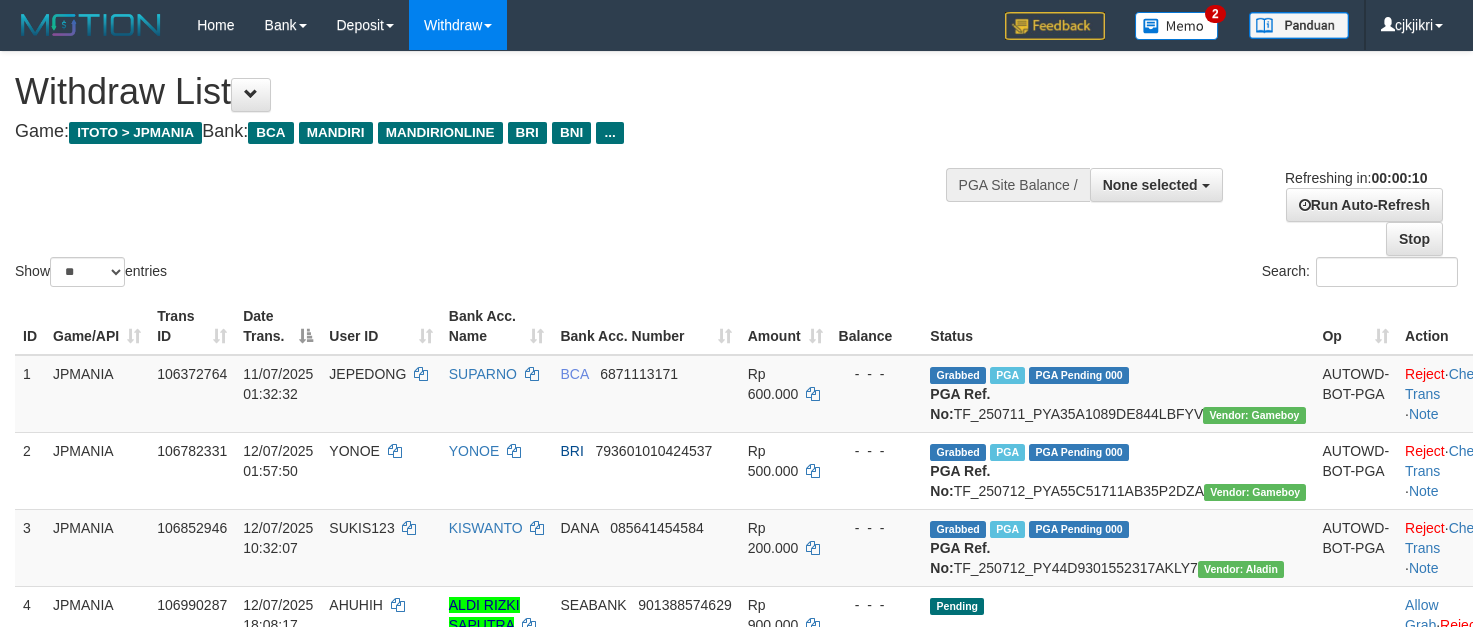 select 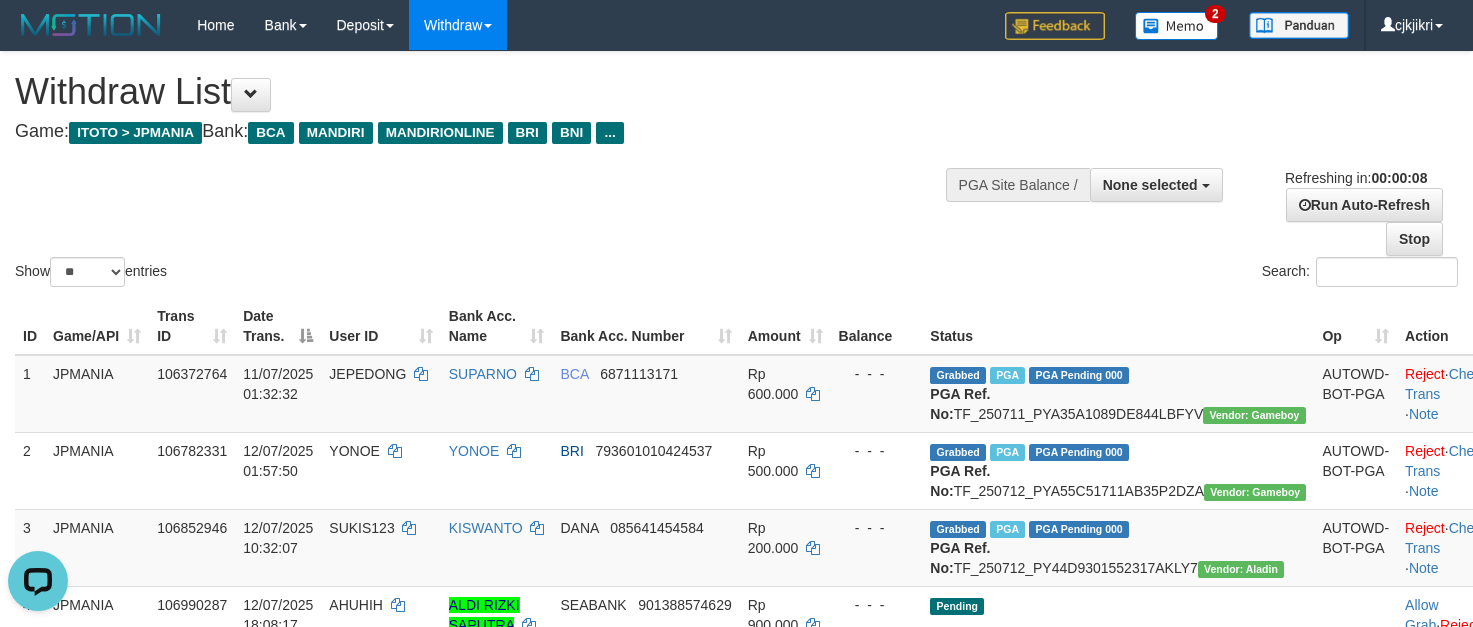 scroll, scrollTop: 0, scrollLeft: 0, axis: both 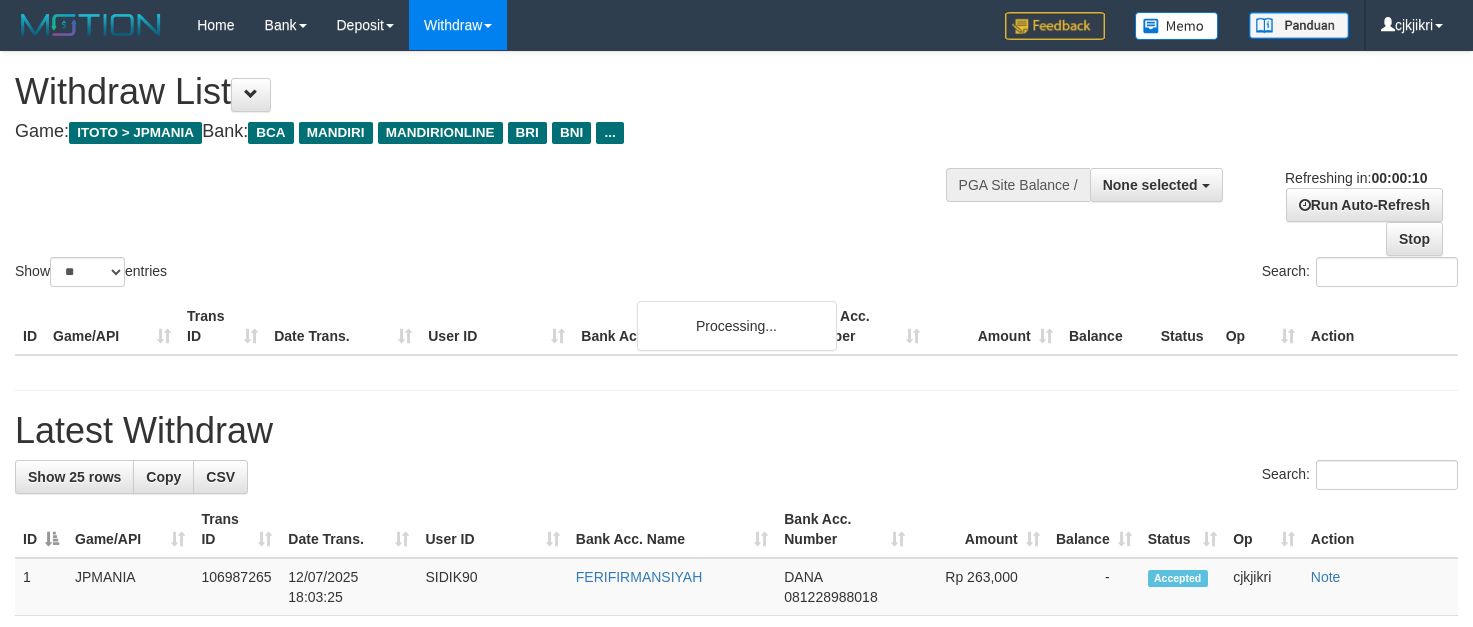 select 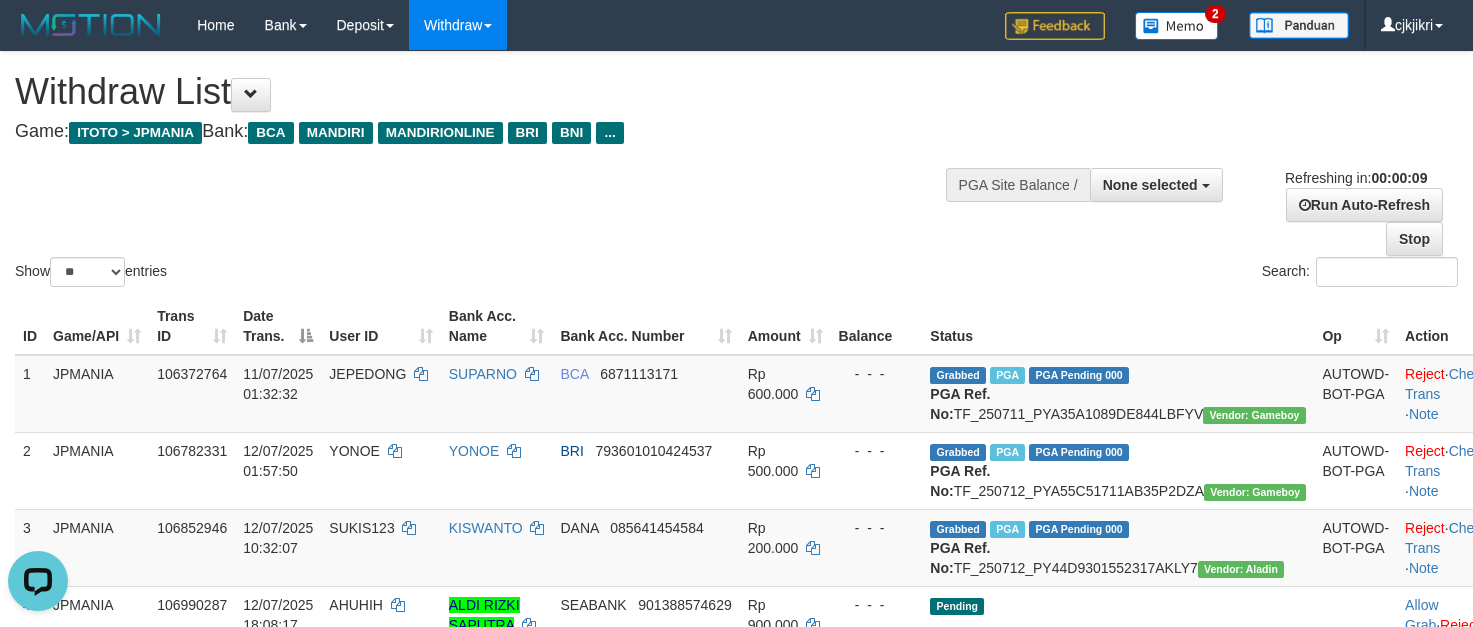 scroll, scrollTop: 0, scrollLeft: 0, axis: both 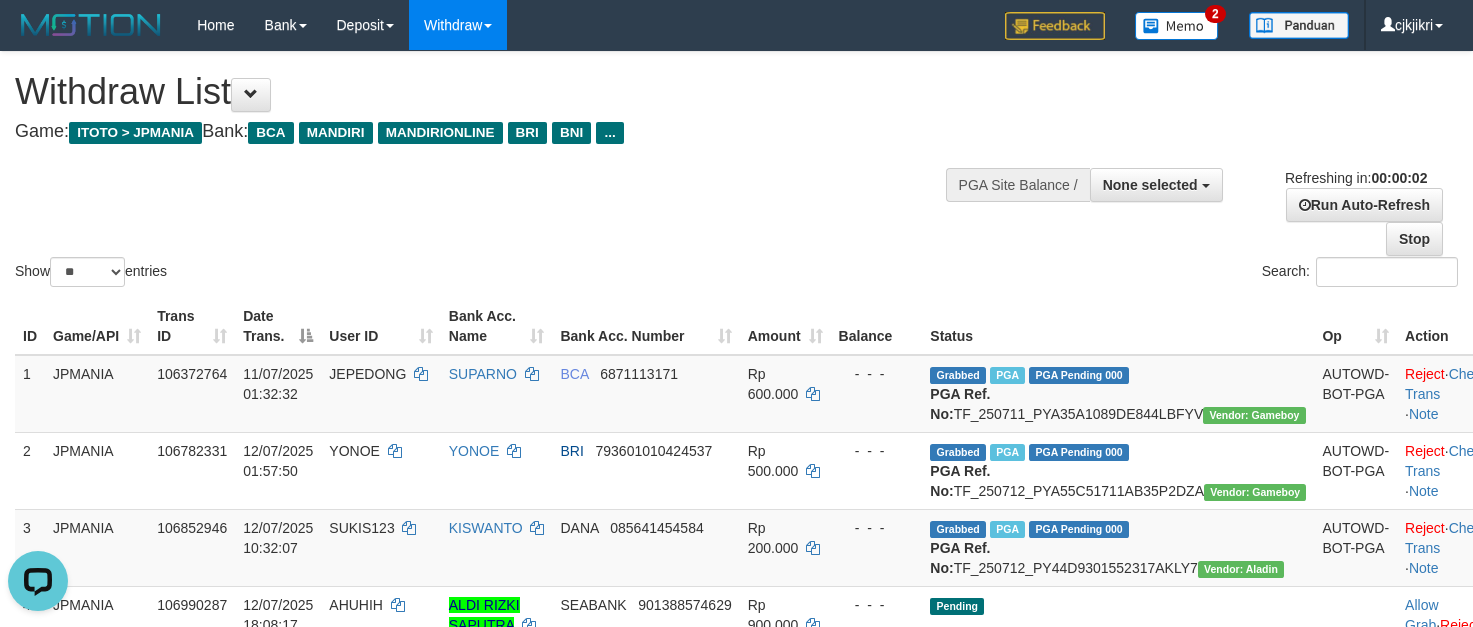 click on "Refreshing in:  00:00:02
Run Auto-Refresh
Stop" at bounding box center [1346, 212] 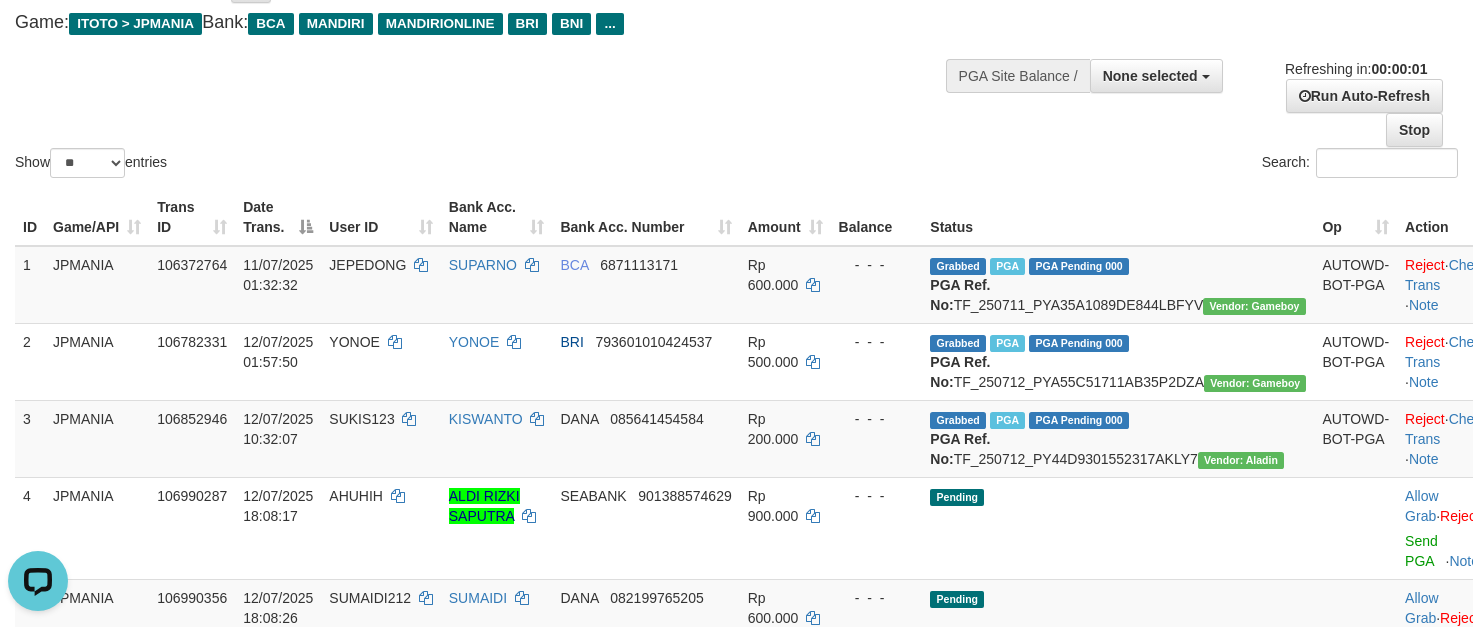 scroll, scrollTop: 0, scrollLeft: 0, axis: both 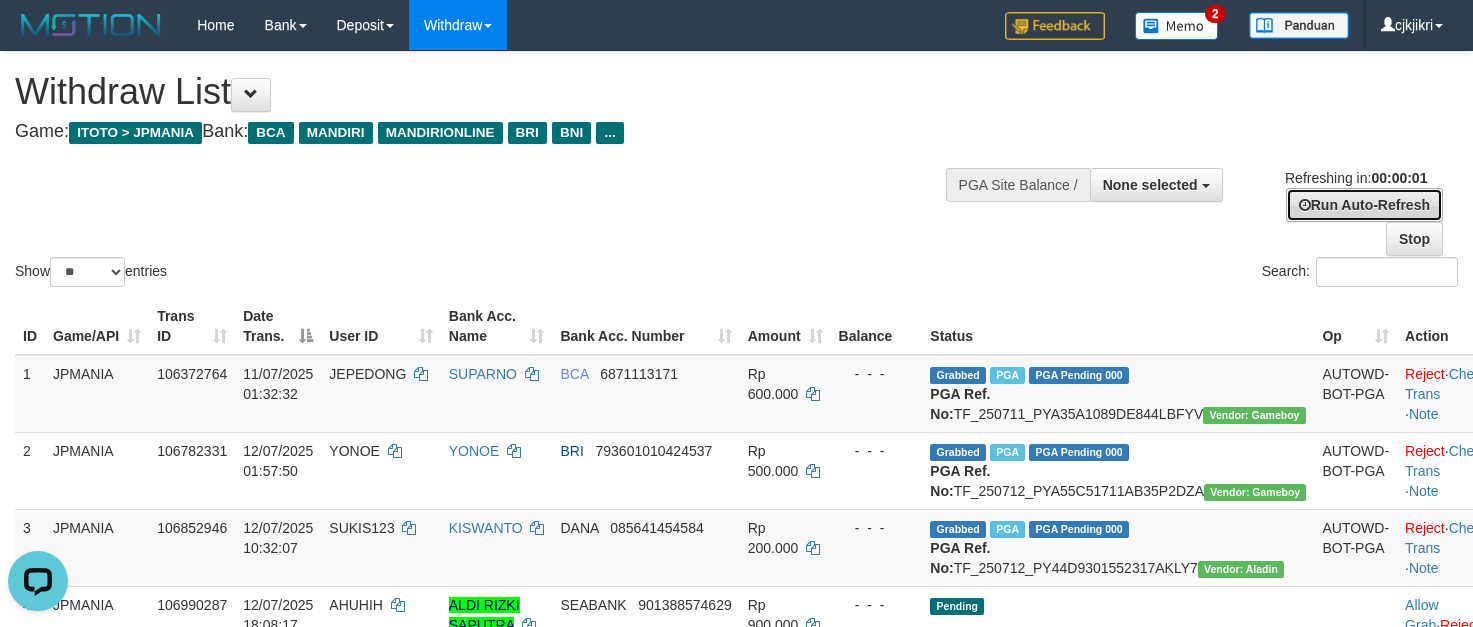 click on "Run Auto-Refresh" at bounding box center (1364, 205) 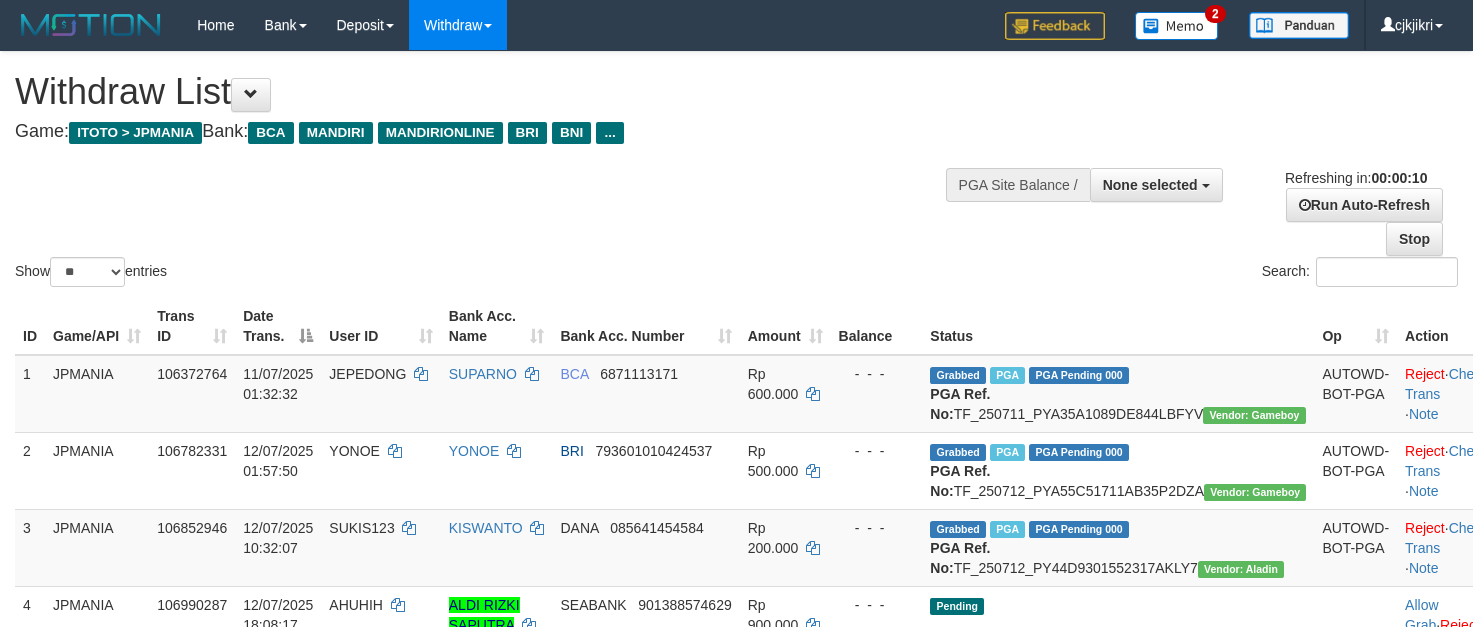 select 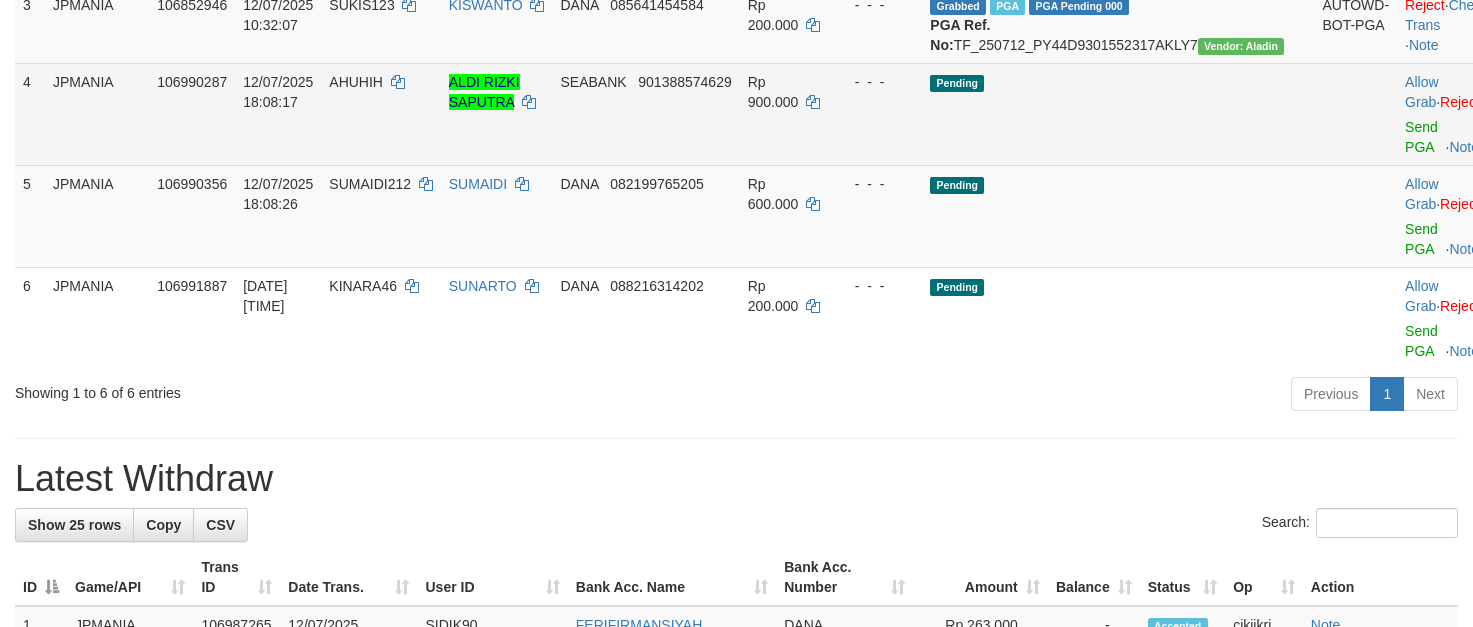 scroll, scrollTop: 450, scrollLeft: 0, axis: vertical 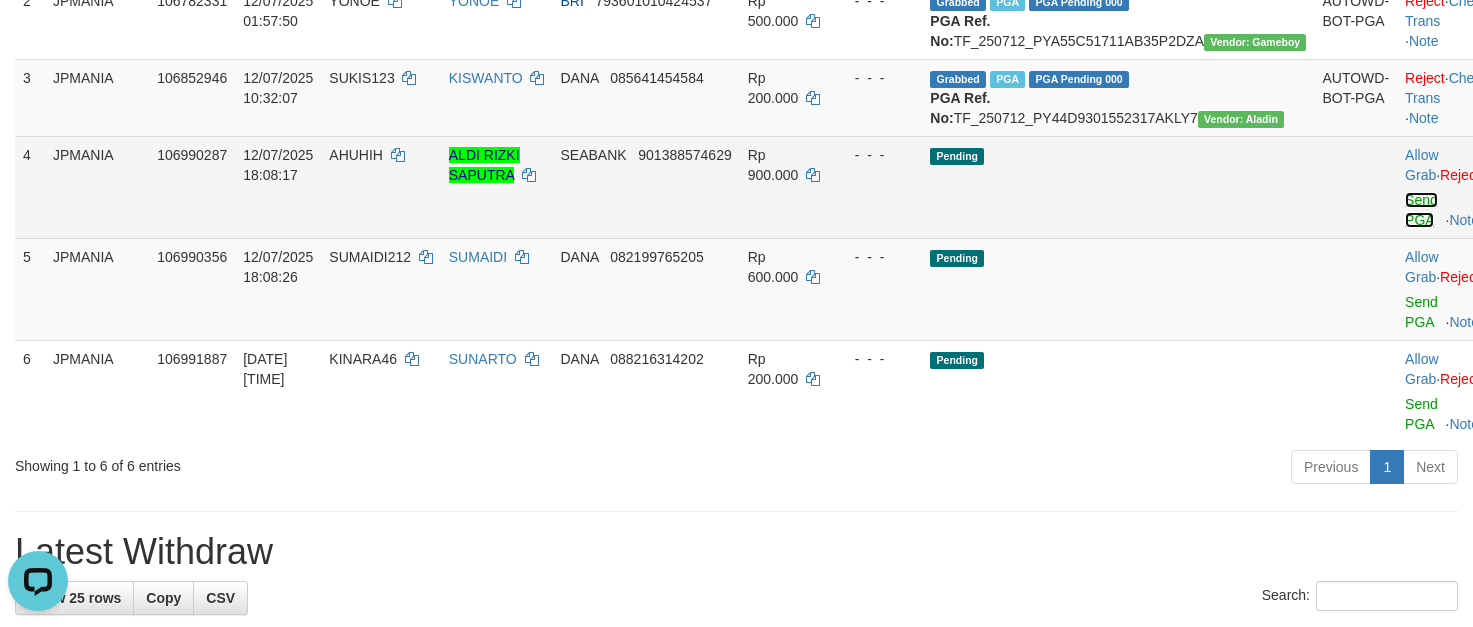 click on "Send PGA" at bounding box center (1421, 210) 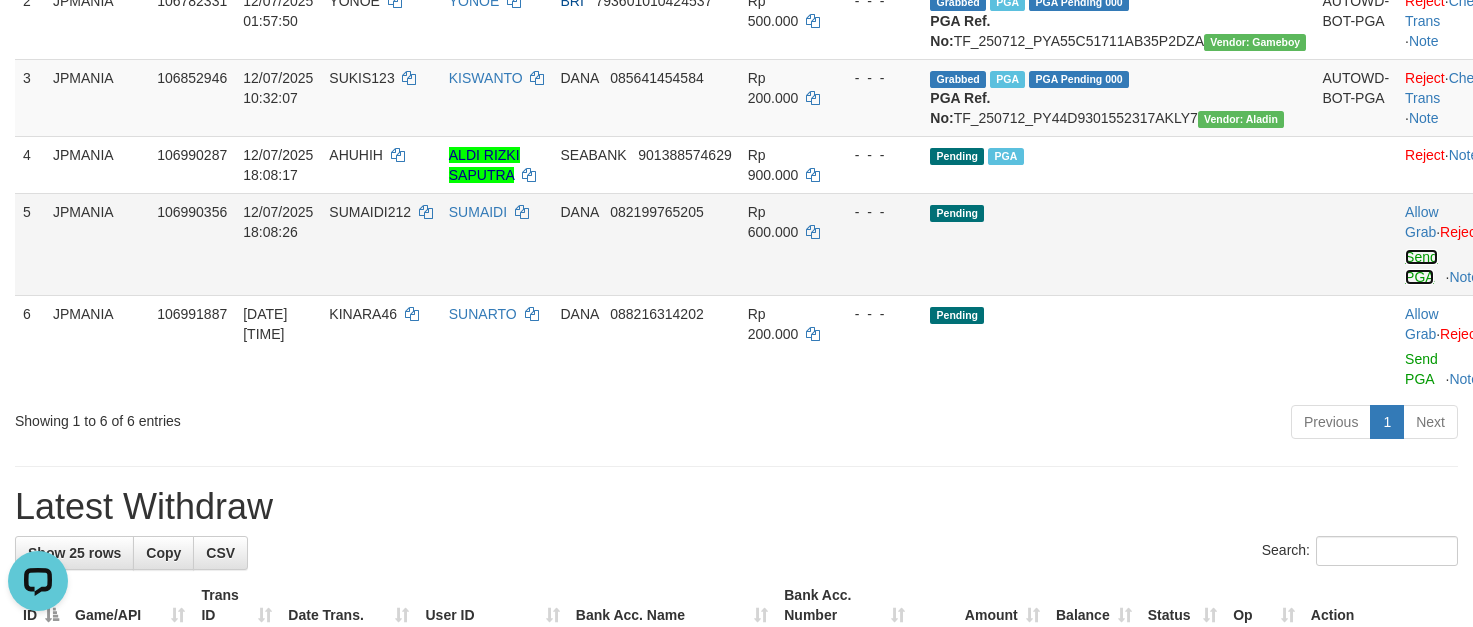 click on "Send PGA" at bounding box center [1421, 267] 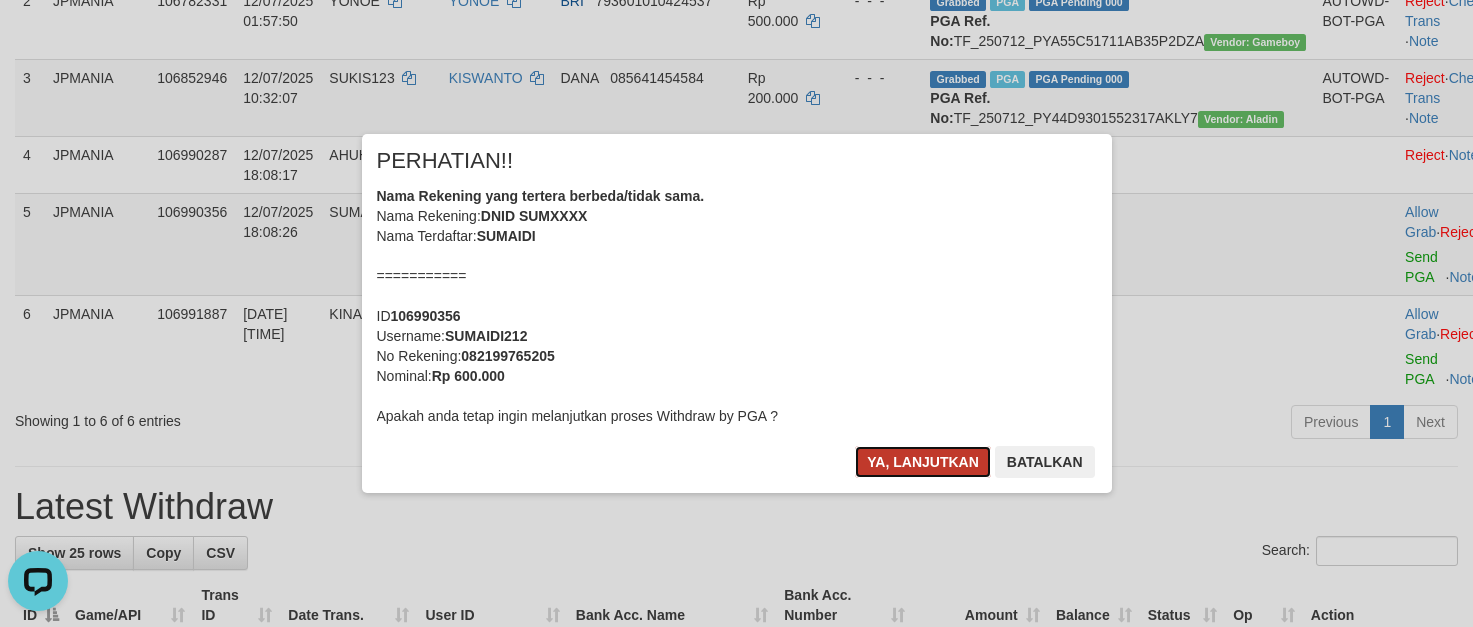 click on "Ya, lanjutkan" at bounding box center [923, 462] 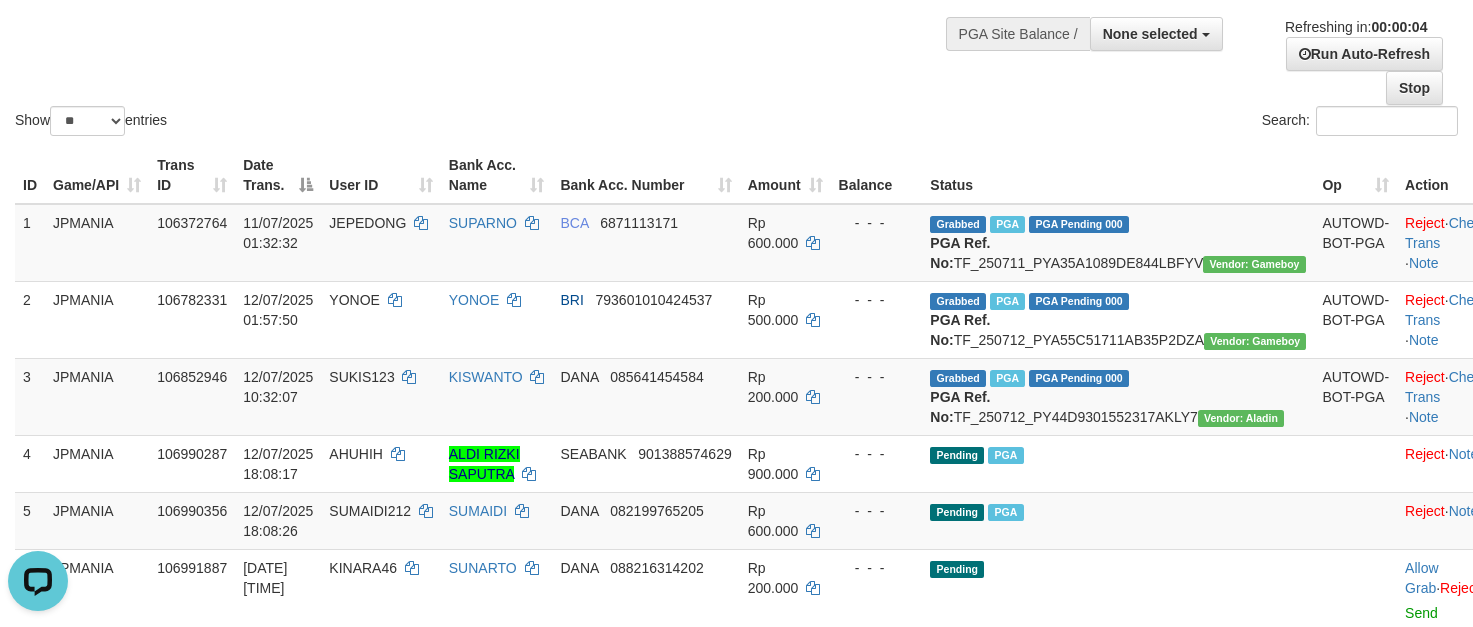 scroll, scrollTop: 0, scrollLeft: 0, axis: both 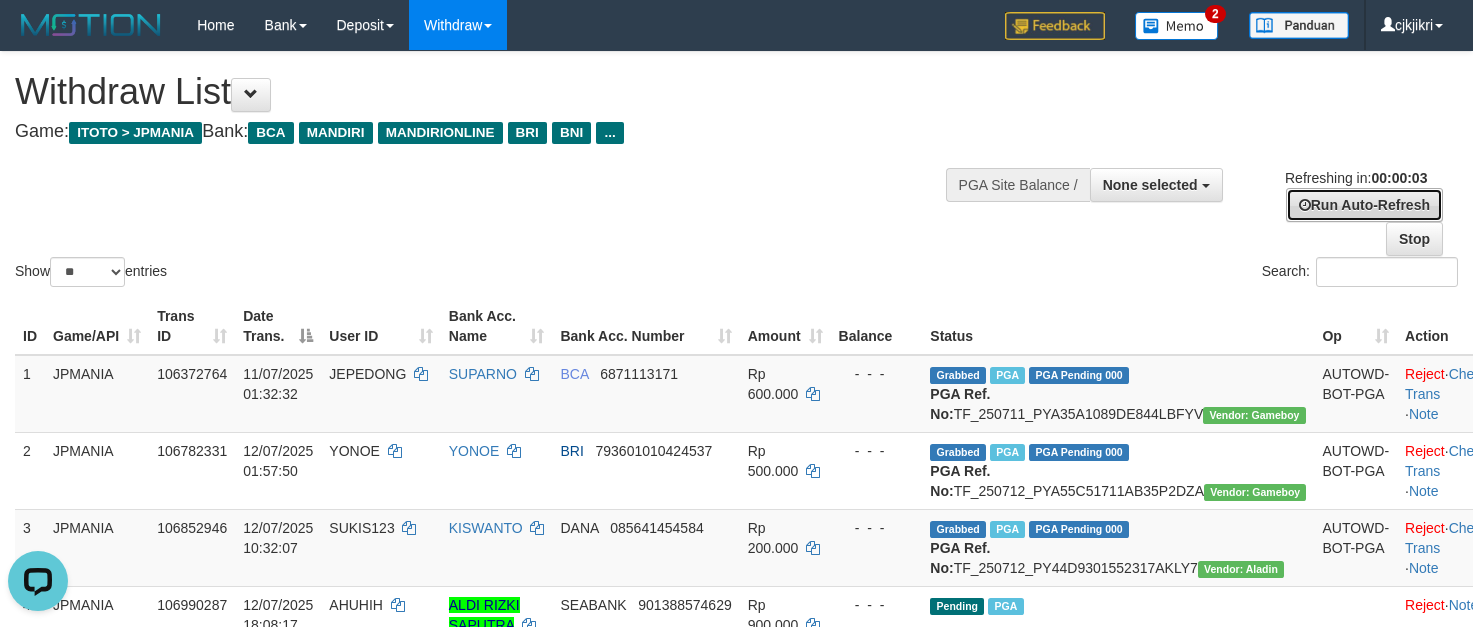 click on "Run Auto-Refresh" at bounding box center (1364, 205) 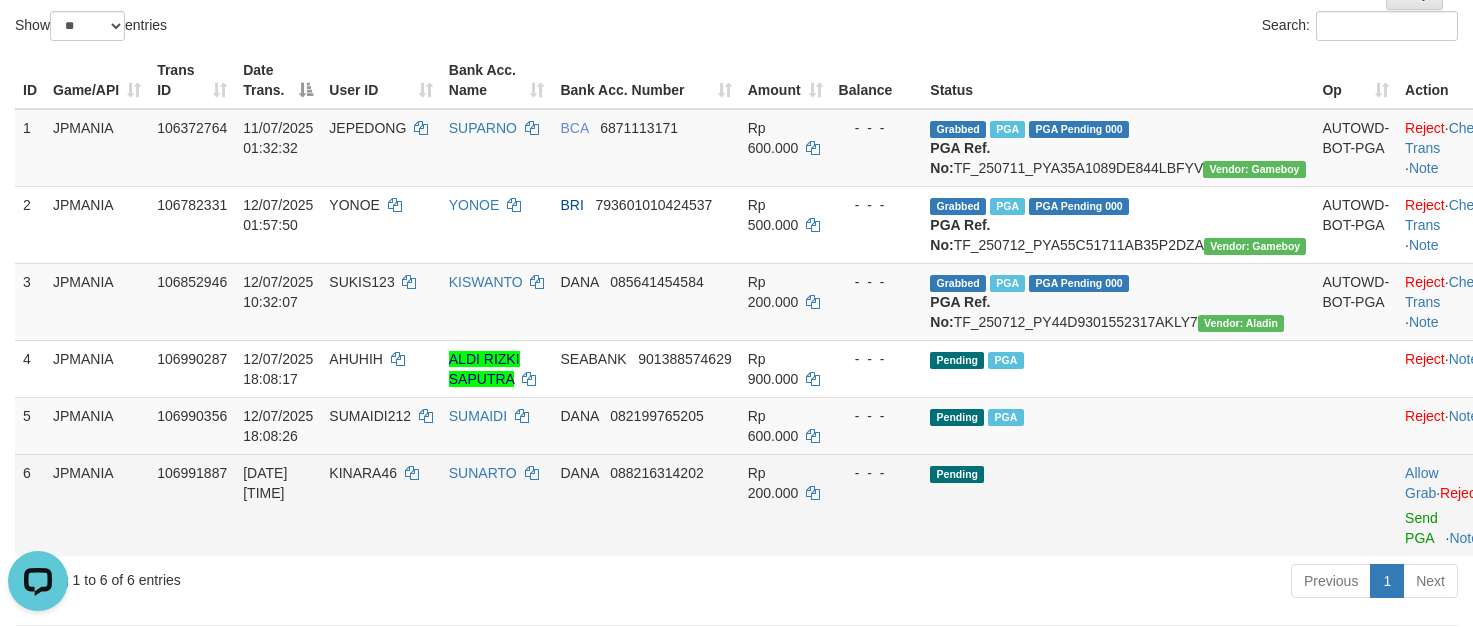 scroll, scrollTop: 600, scrollLeft: 0, axis: vertical 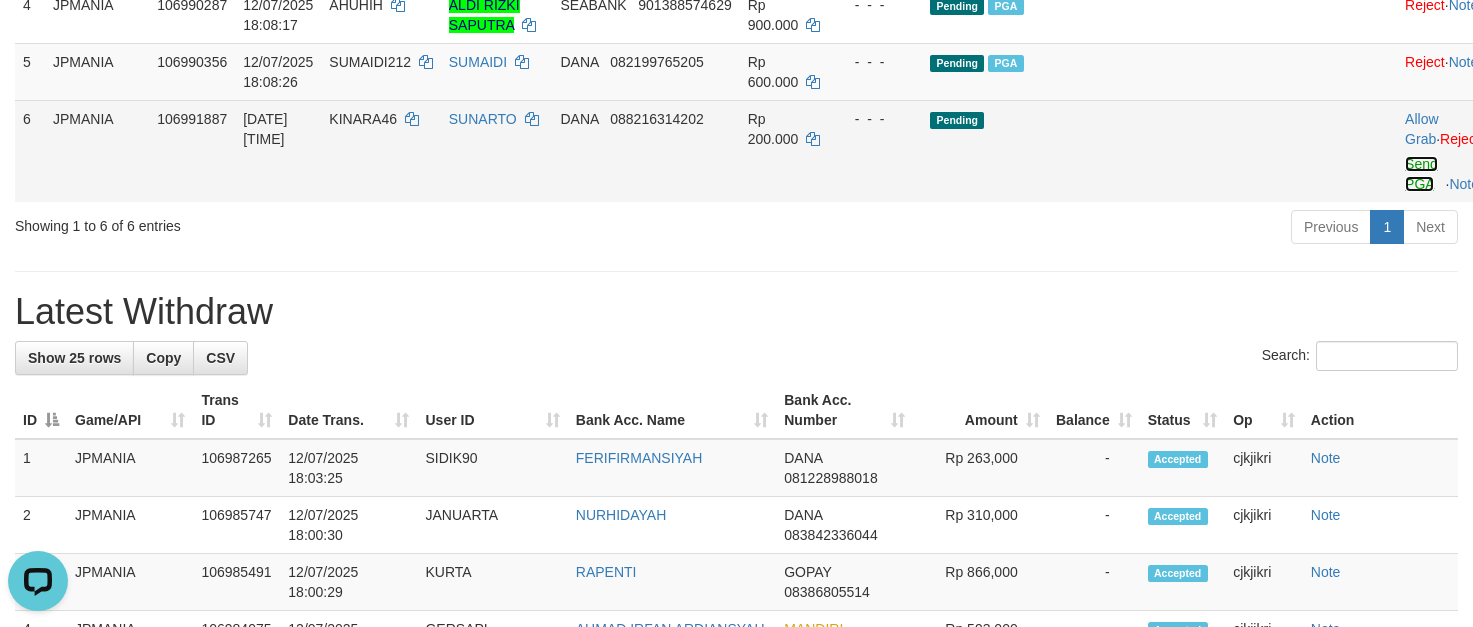 click on "Send PGA" at bounding box center (1421, 174) 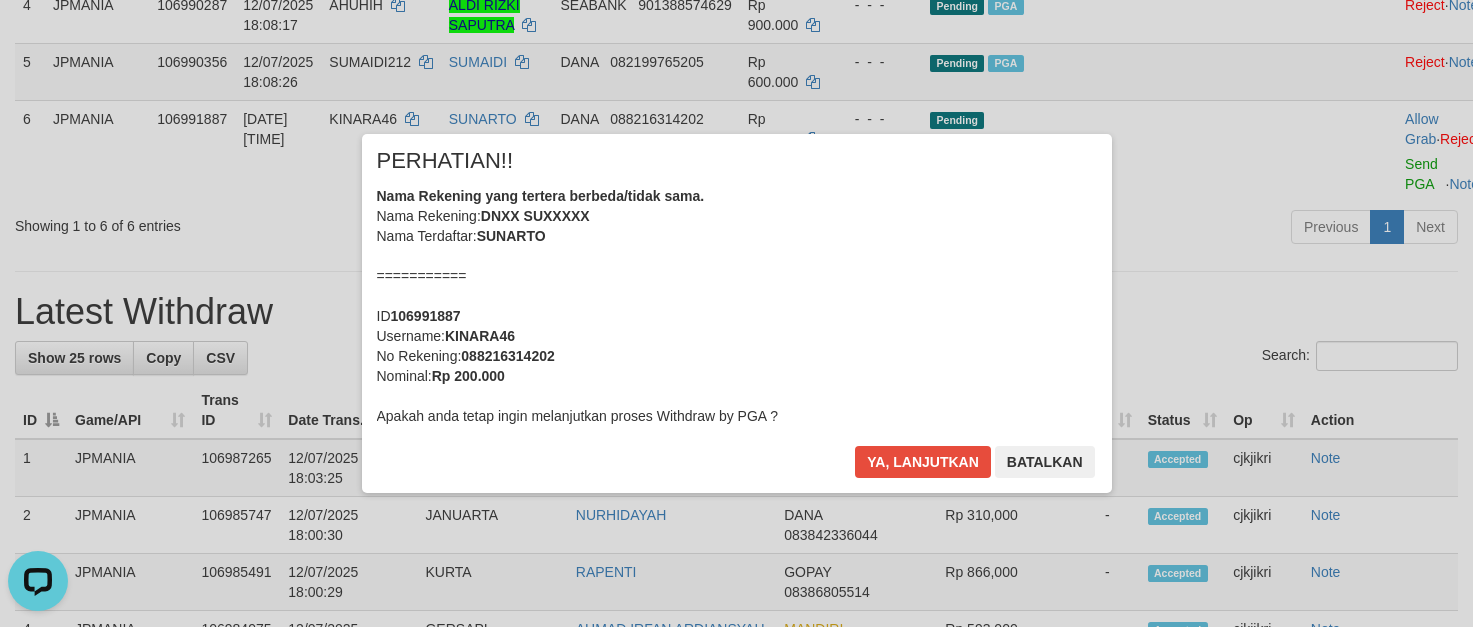 click on "× PERHATIAN!! Nama Rekening yang tertera berbeda/tidak sama. Nama Rekening:  DNXX SUXXXXX Nama Terdaftar:  SUNARTO =========== ID  106991887 Username:  KINARA46 No Rekening:  088216314202 Nominal:  Rp 200.000 Apakah anda tetap ingin melanjutkan proses Withdraw by PGA ? Ya, lanjutkan Batalkan" at bounding box center (737, 313) 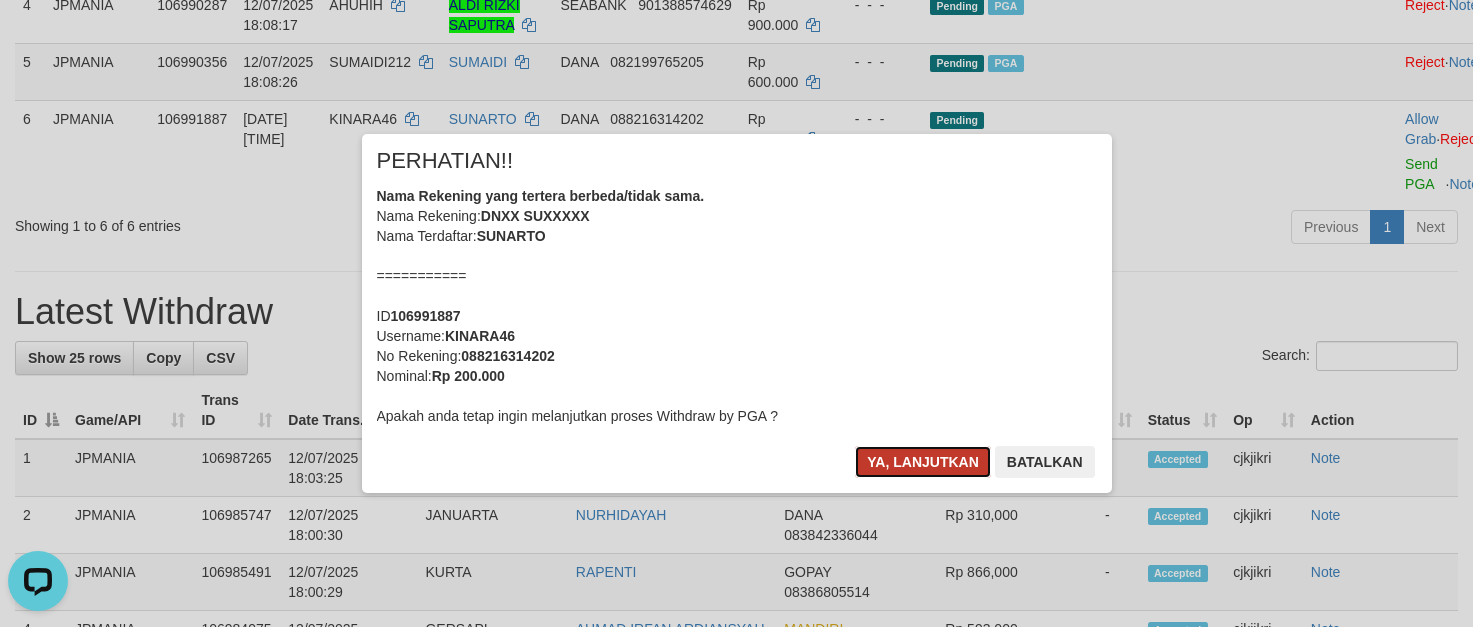 click on "Ya, lanjutkan" at bounding box center [923, 462] 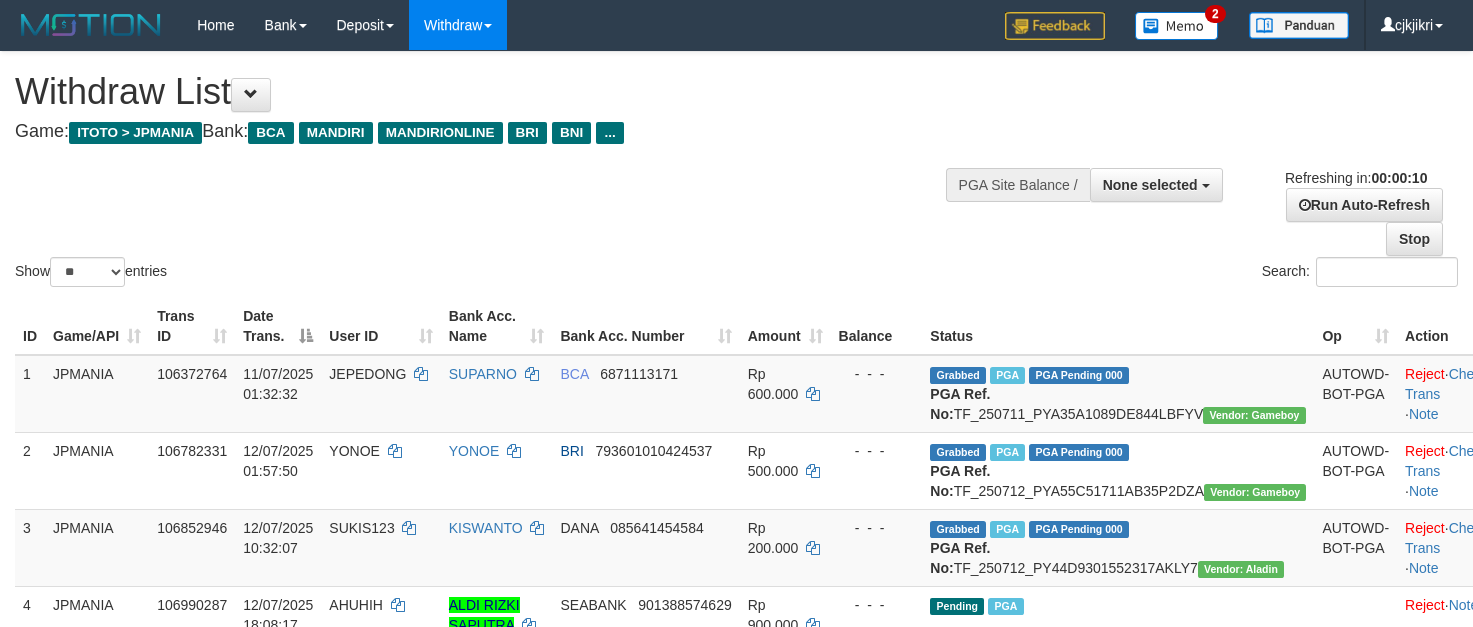 select 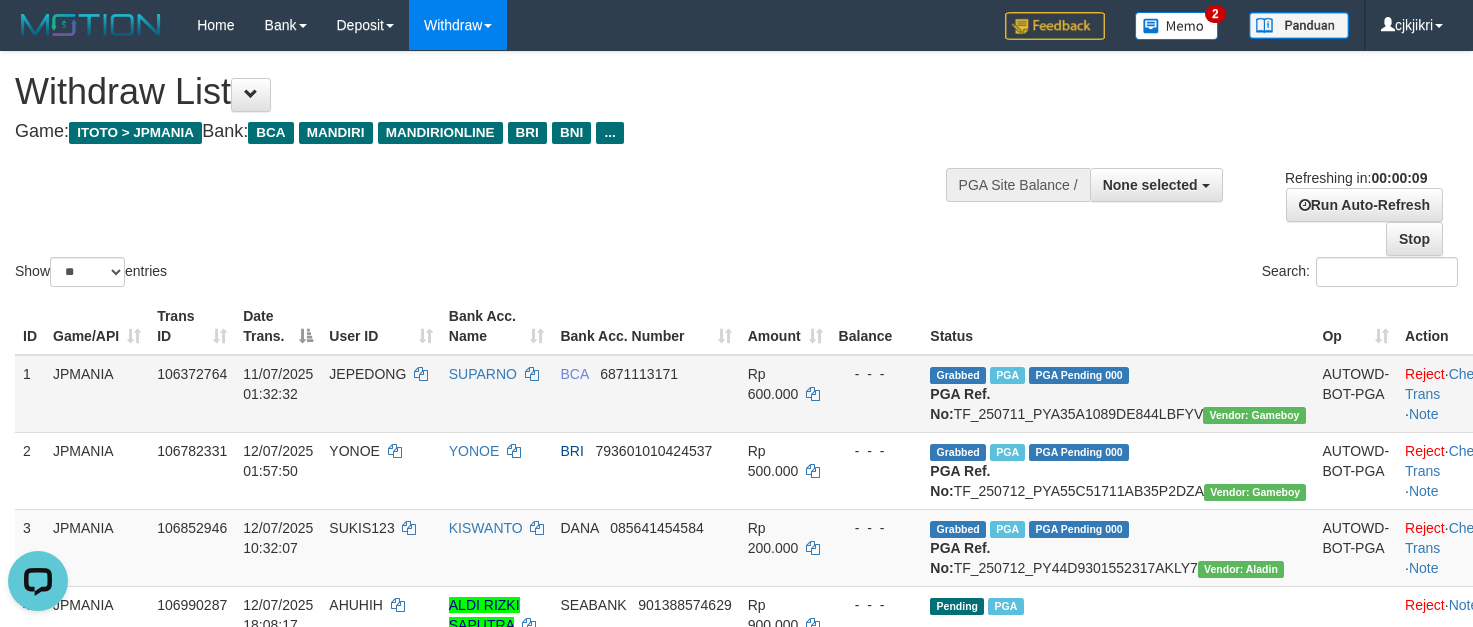 scroll, scrollTop: 0, scrollLeft: 0, axis: both 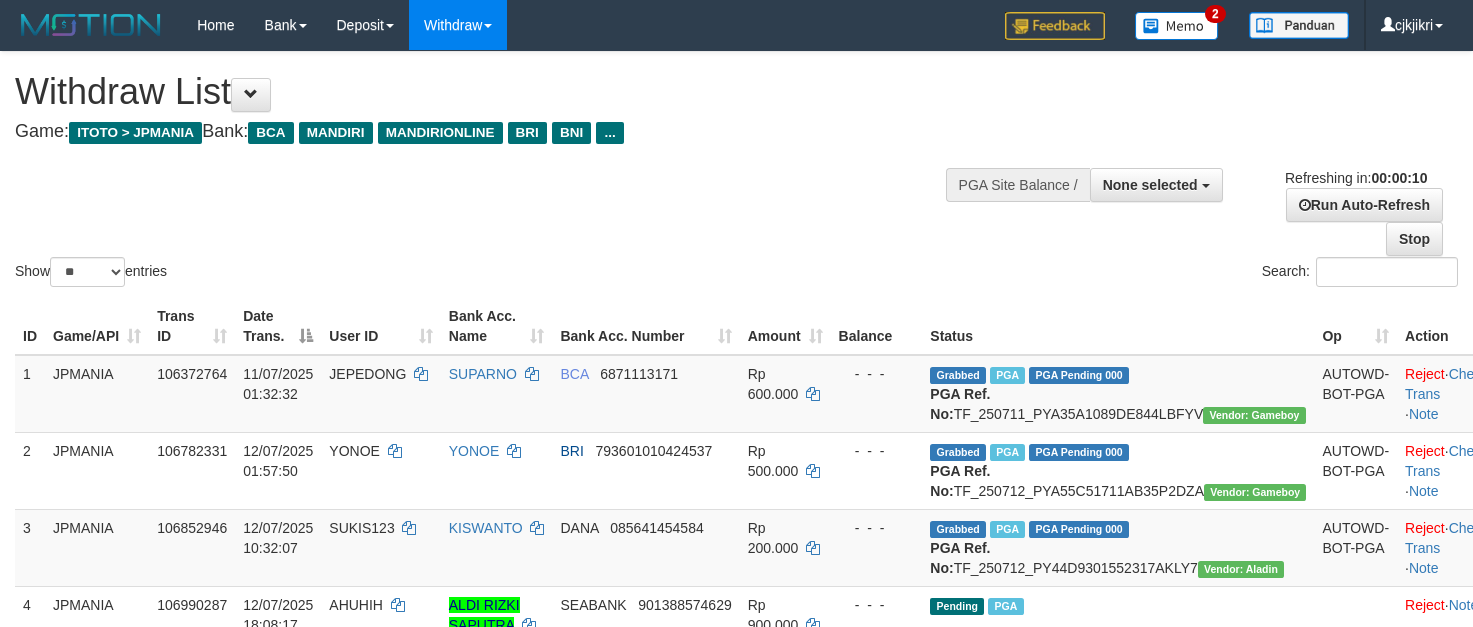 select 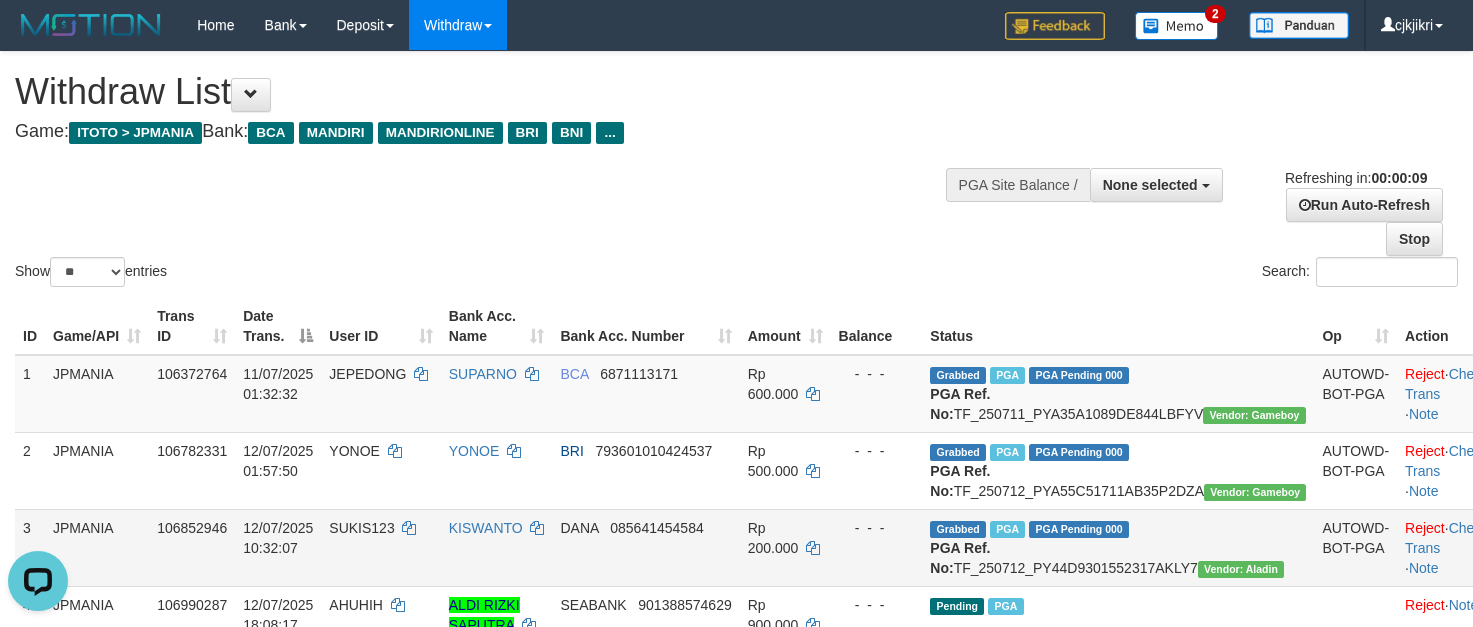 scroll, scrollTop: 0, scrollLeft: 0, axis: both 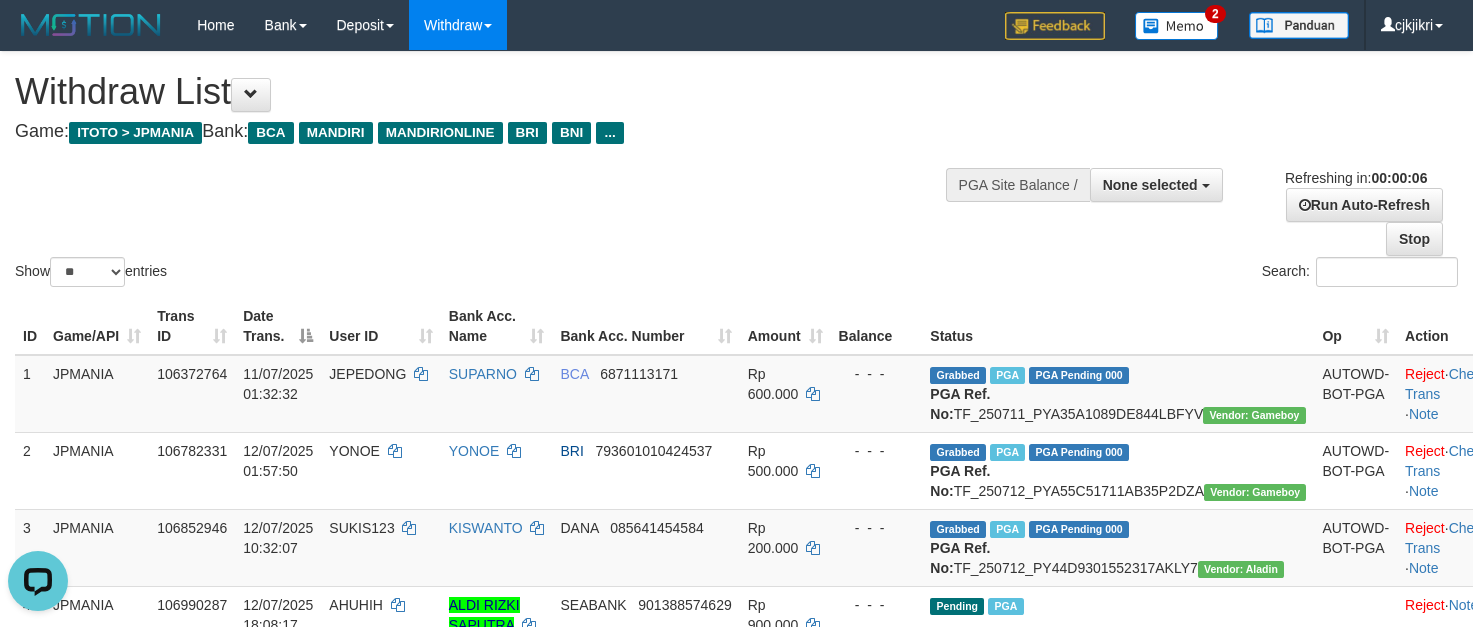 click on "Show  ** ** ** ***  entries Search:" at bounding box center [736, 171] 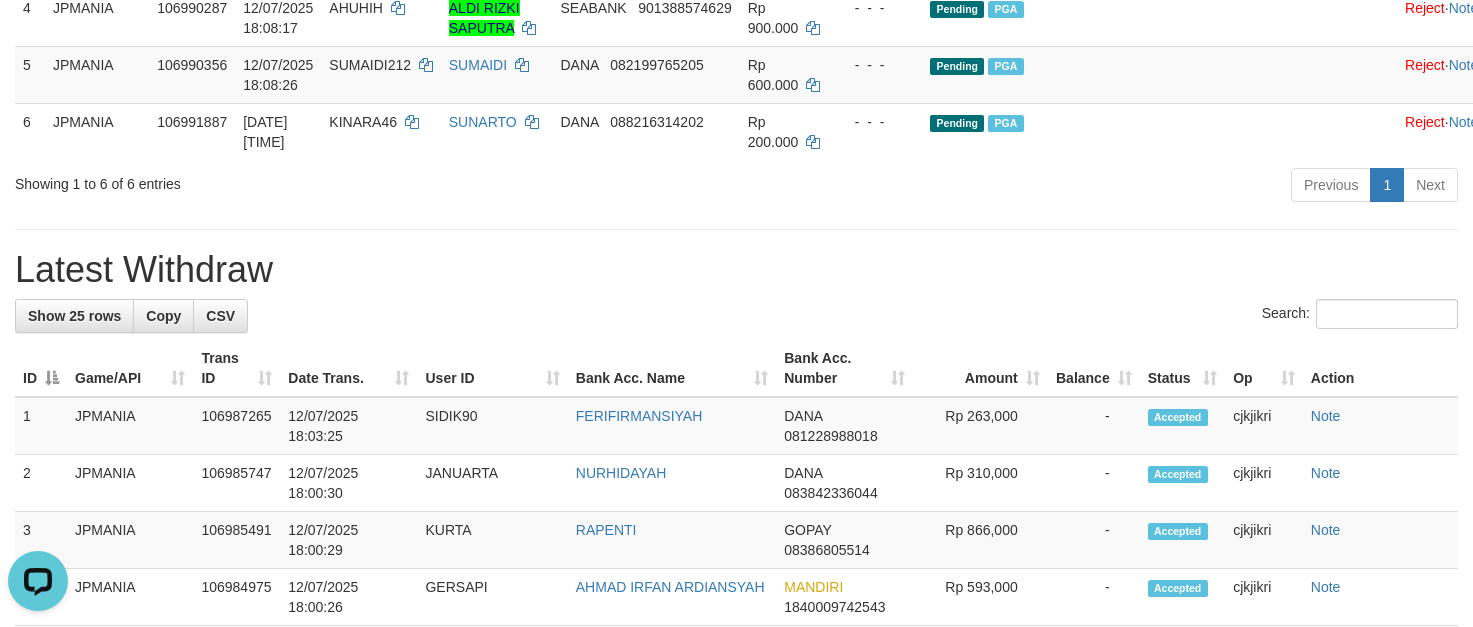 scroll, scrollTop: 600, scrollLeft: 0, axis: vertical 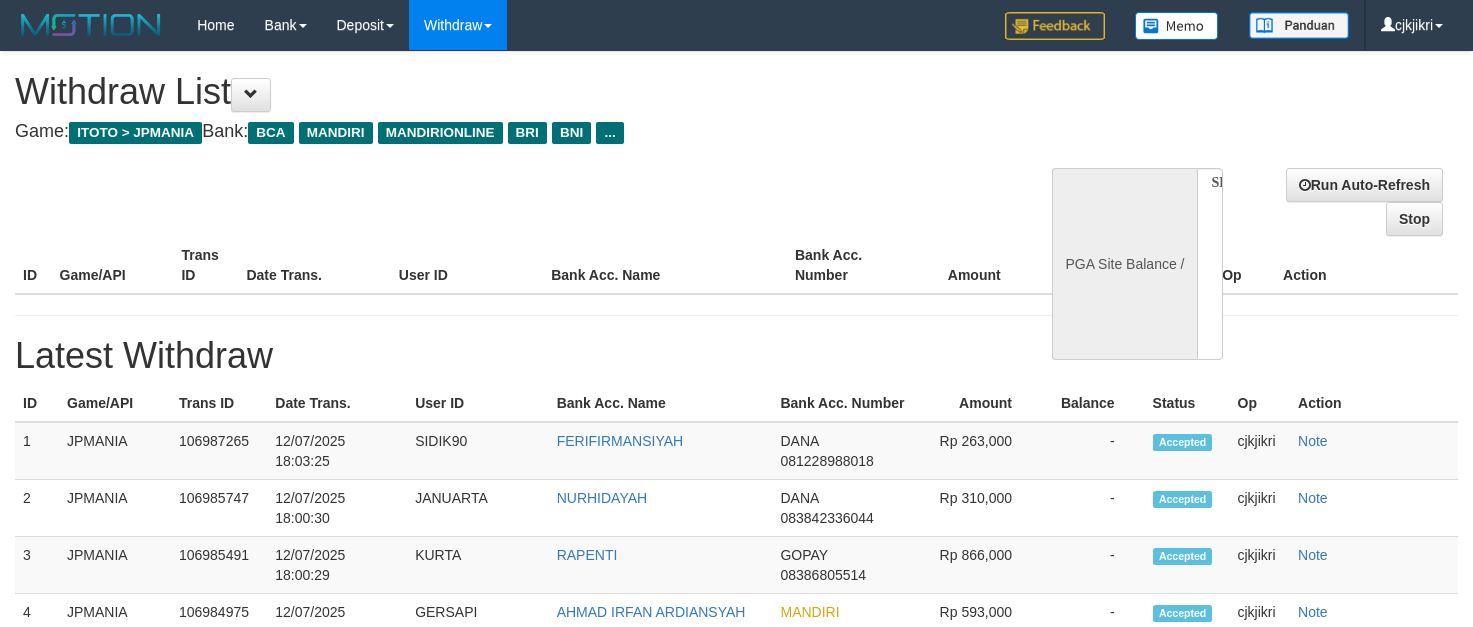 select 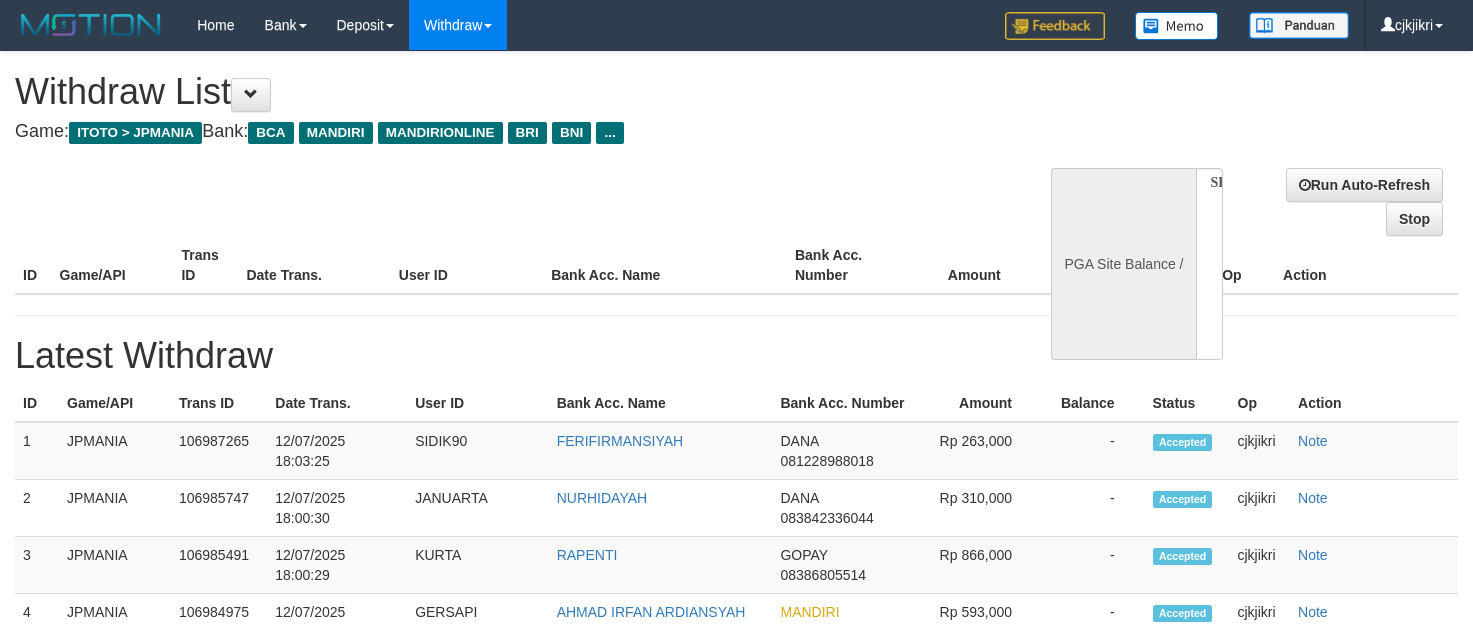 scroll, scrollTop: 0, scrollLeft: 0, axis: both 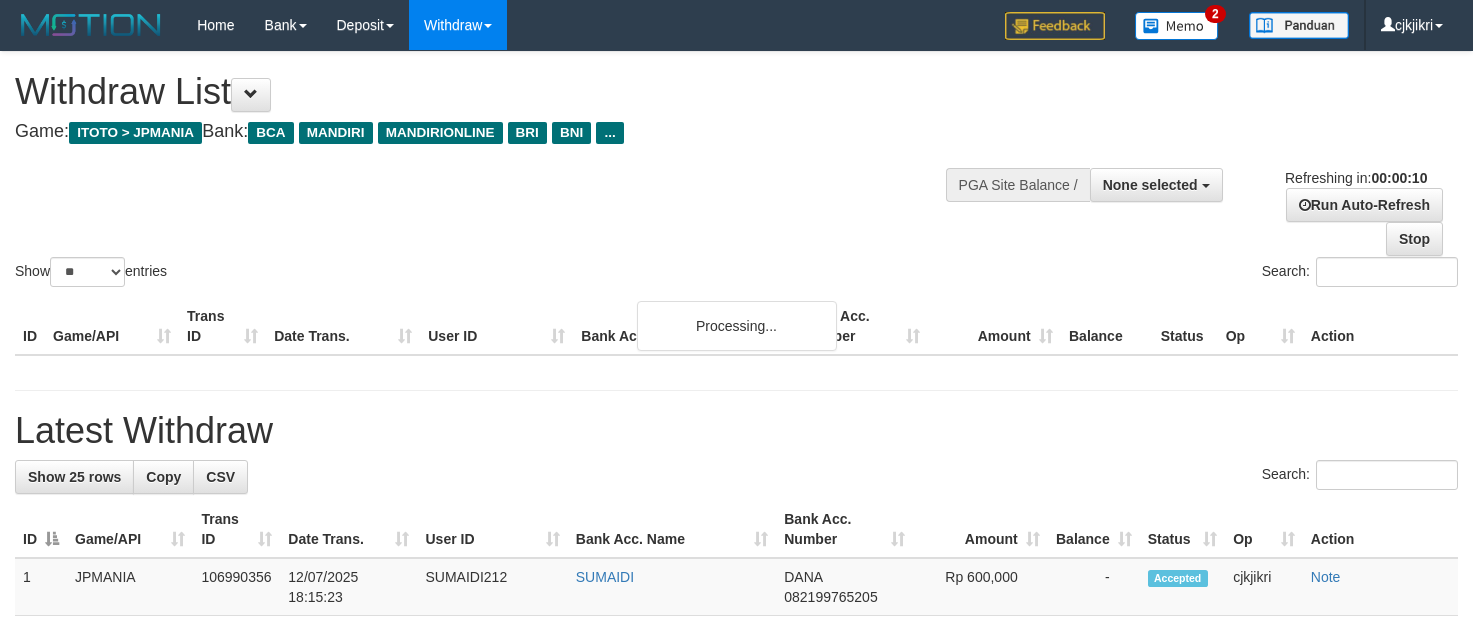 select 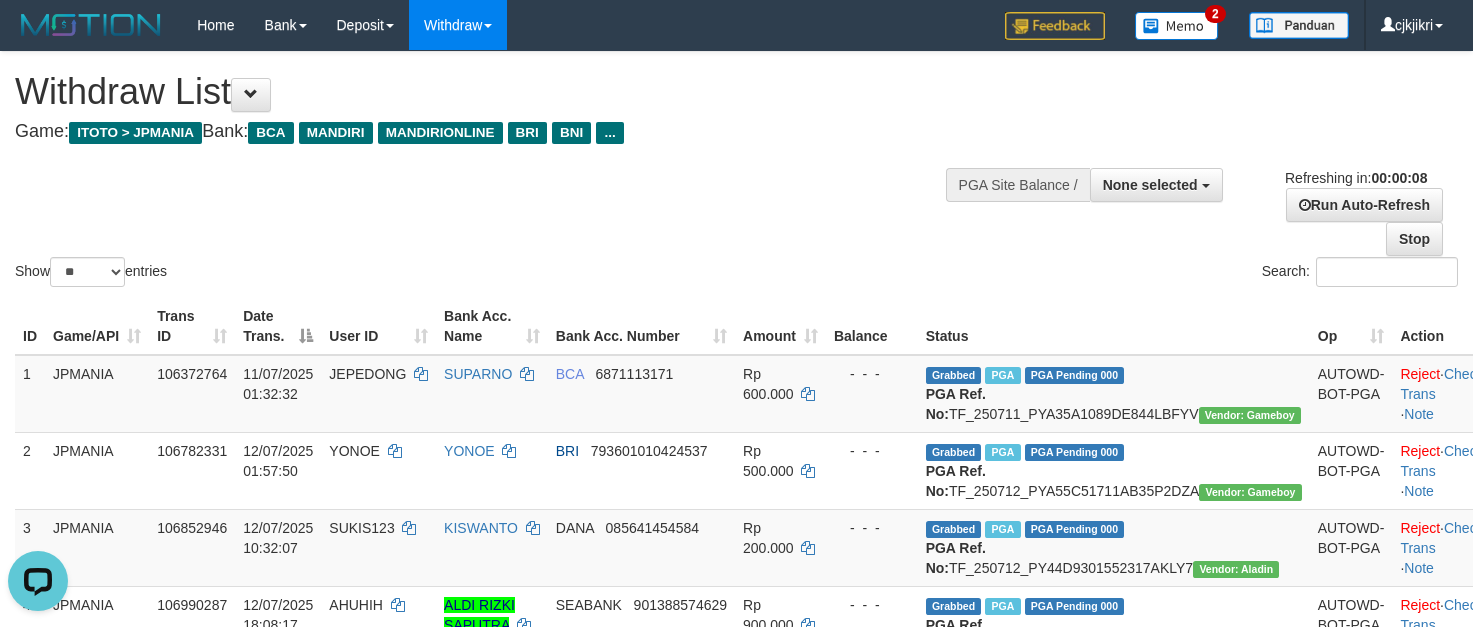 scroll, scrollTop: 0, scrollLeft: 0, axis: both 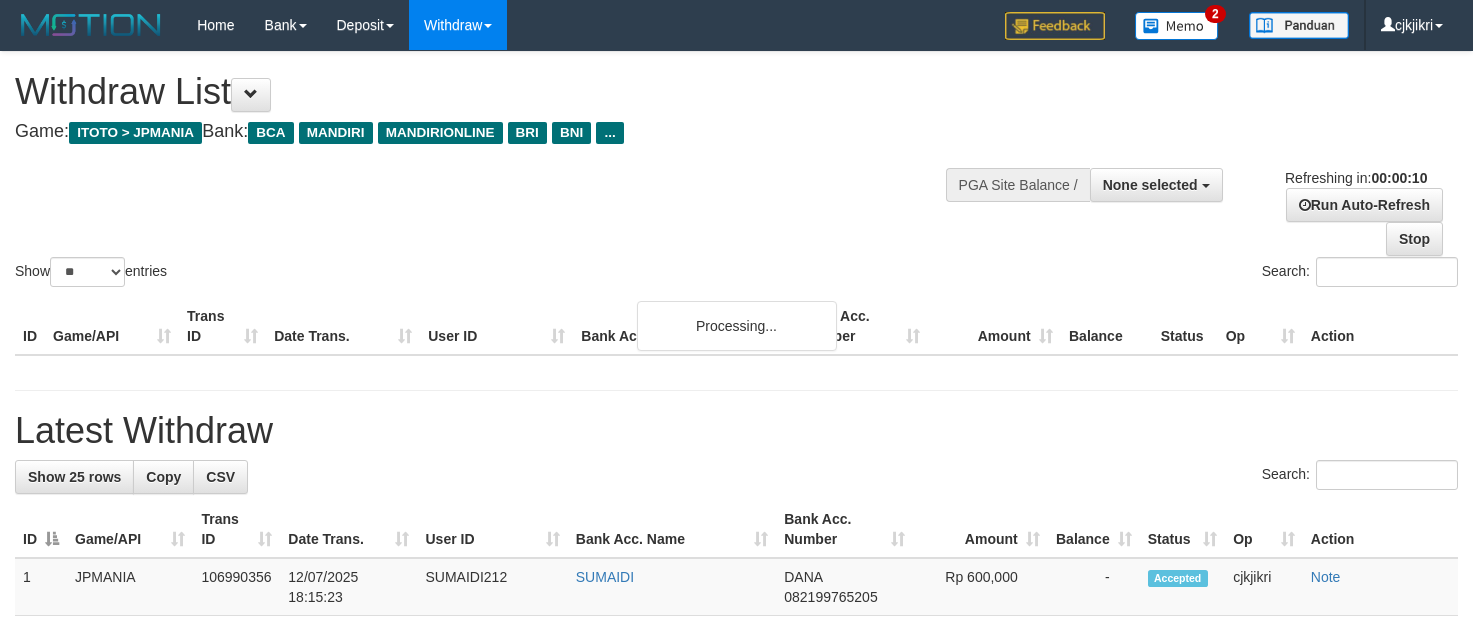 select 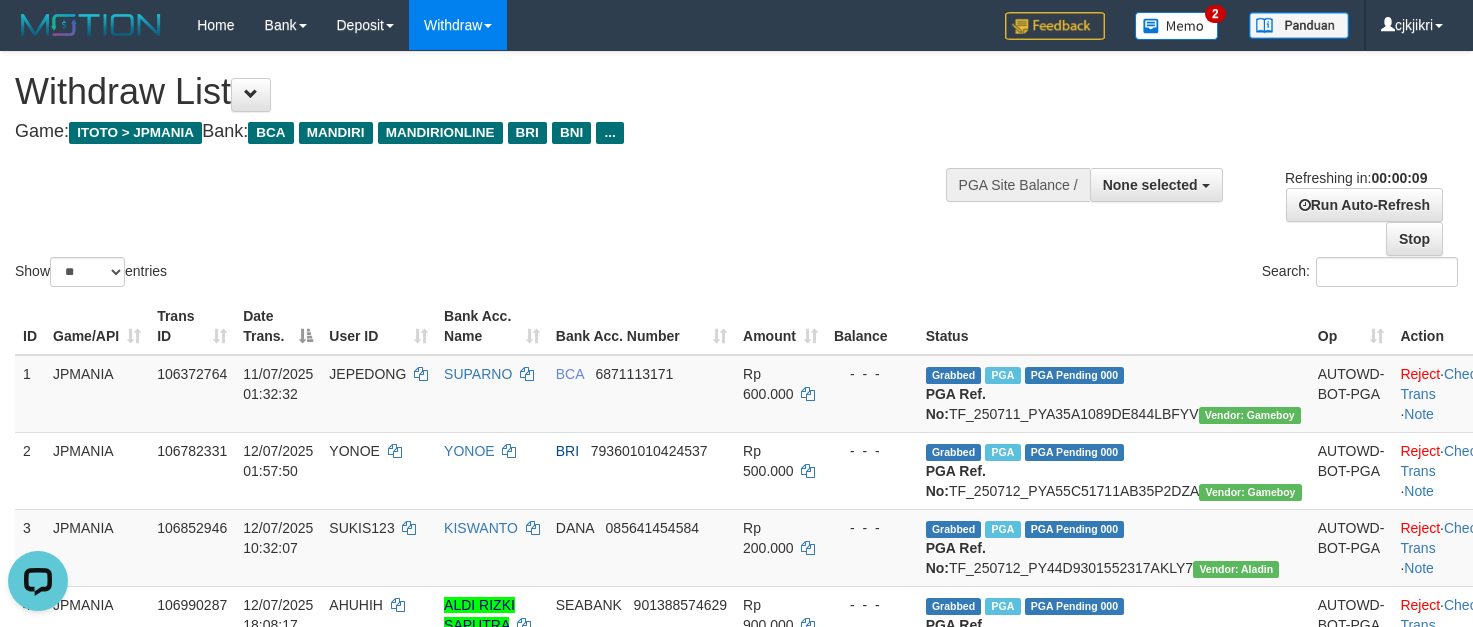 scroll, scrollTop: 0, scrollLeft: 0, axis: both 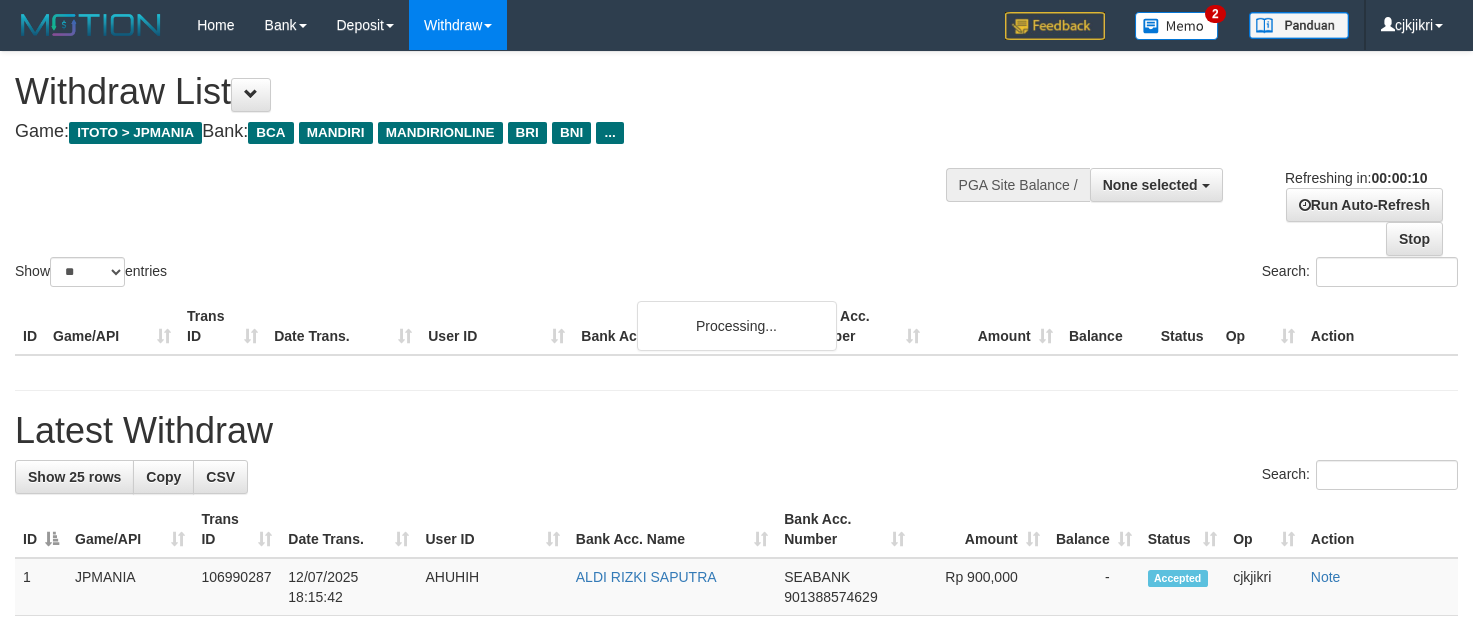 select 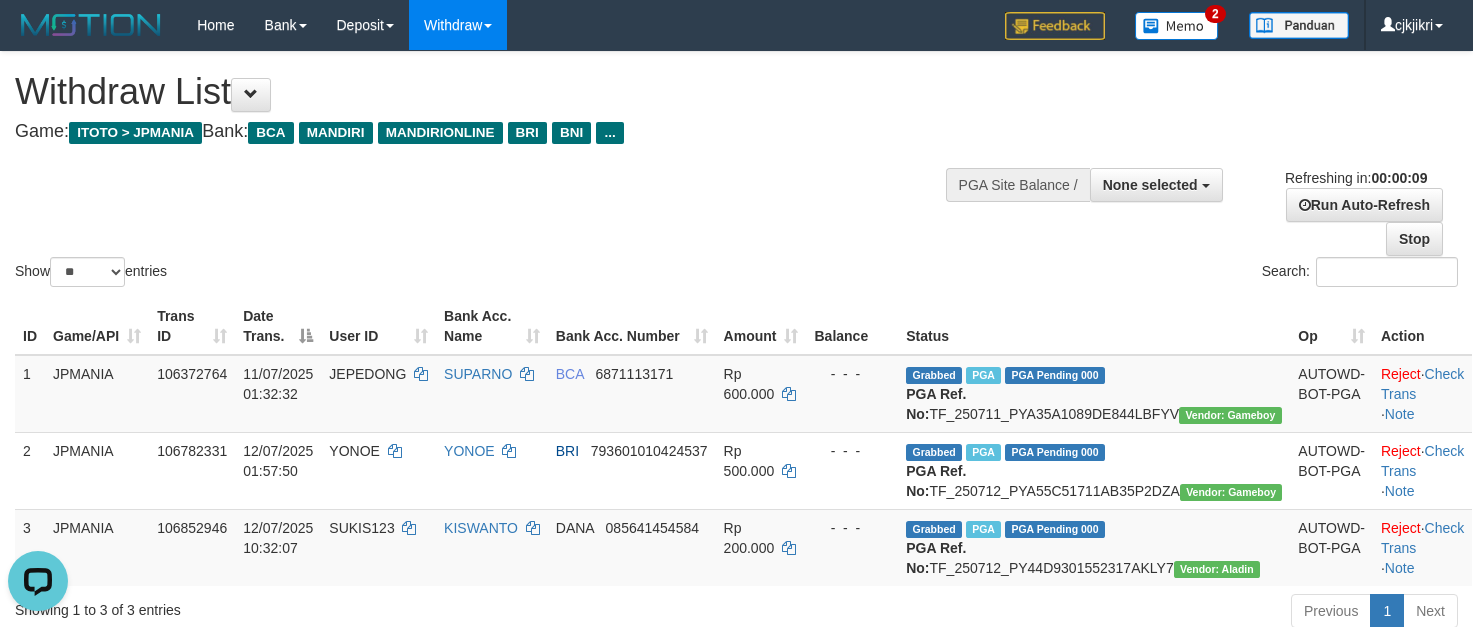 scroll, scrollTop: 0, scrollLeft: 0, axis: both 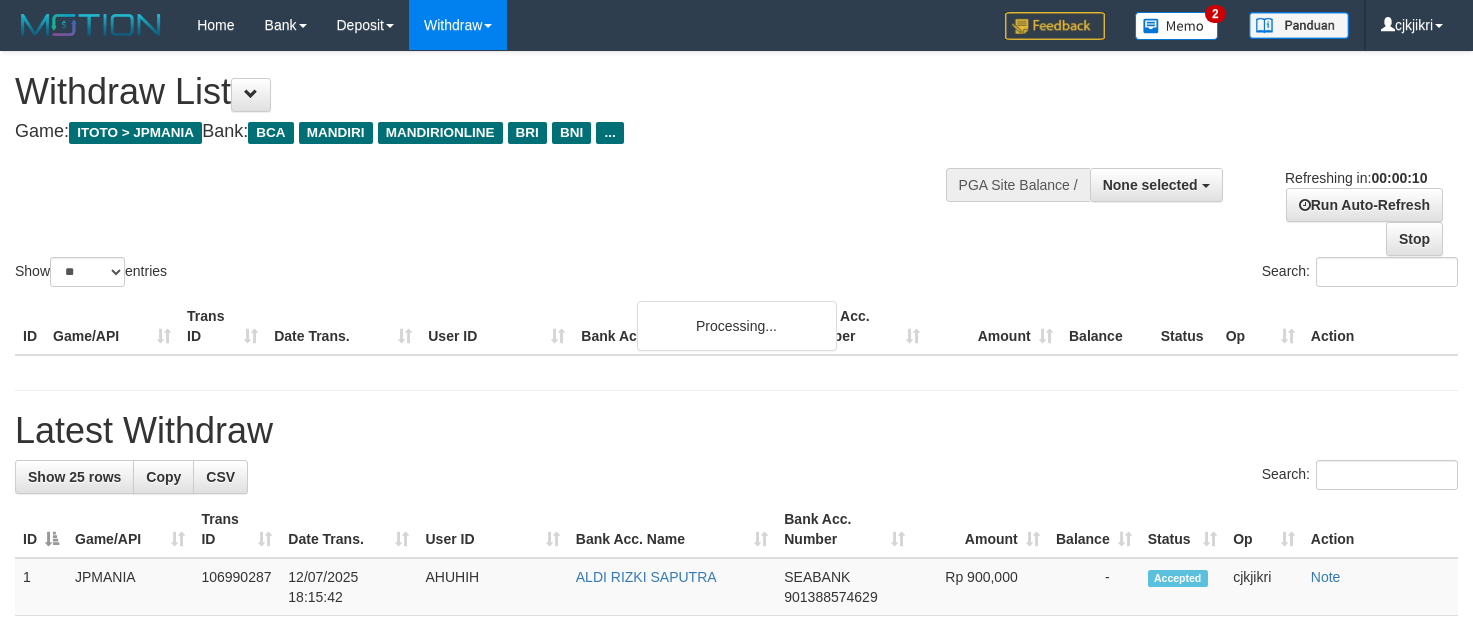 select 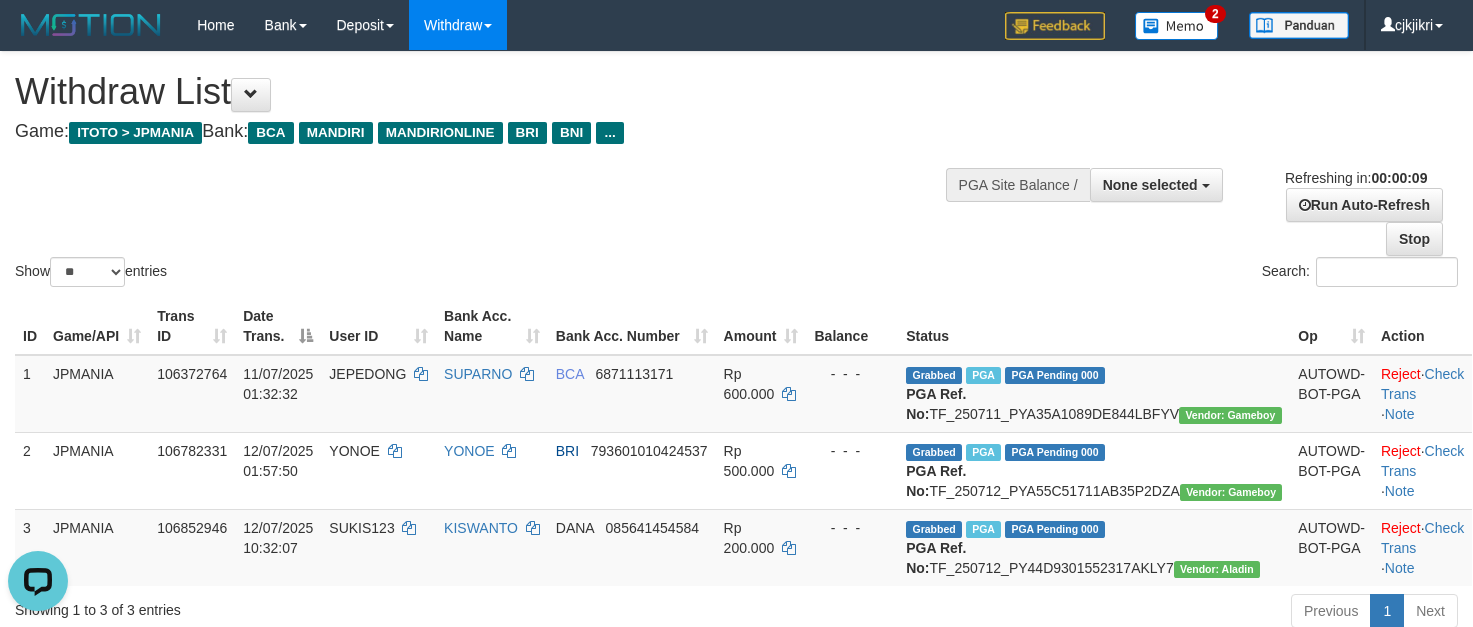 scroll, scrollTop: 0, scrollLeft: 0, axis: both 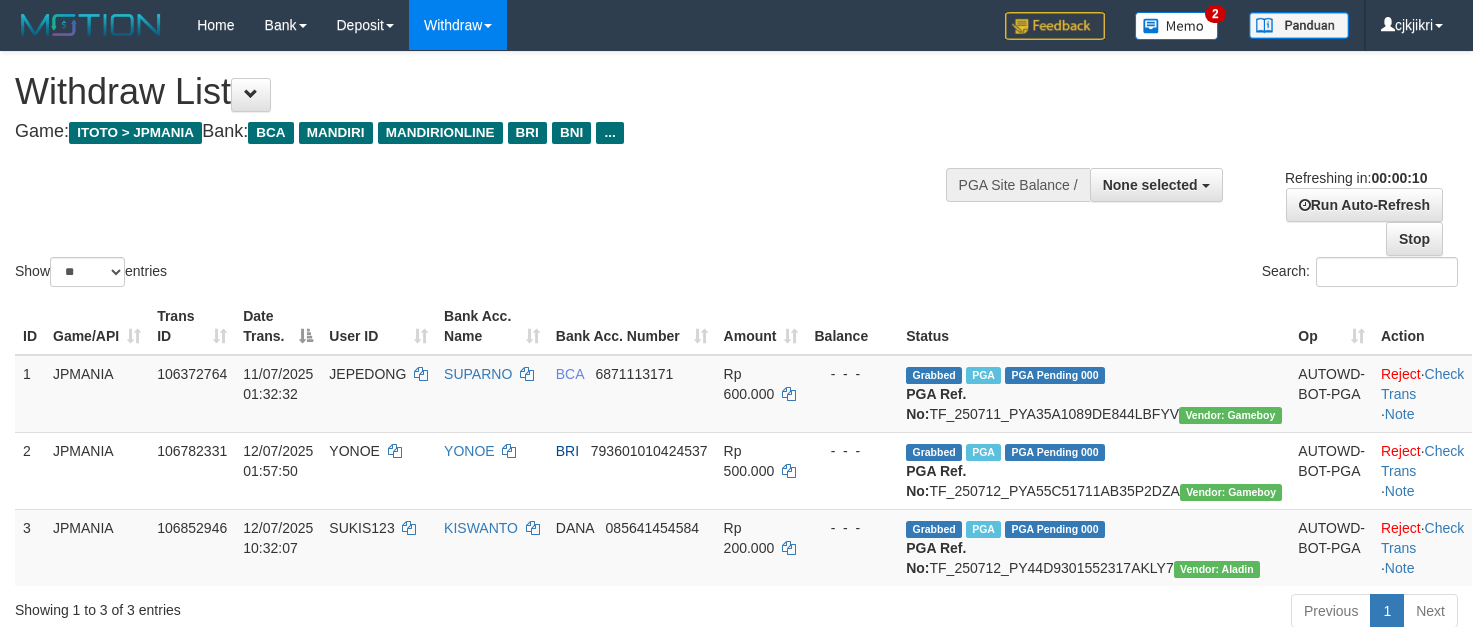 select 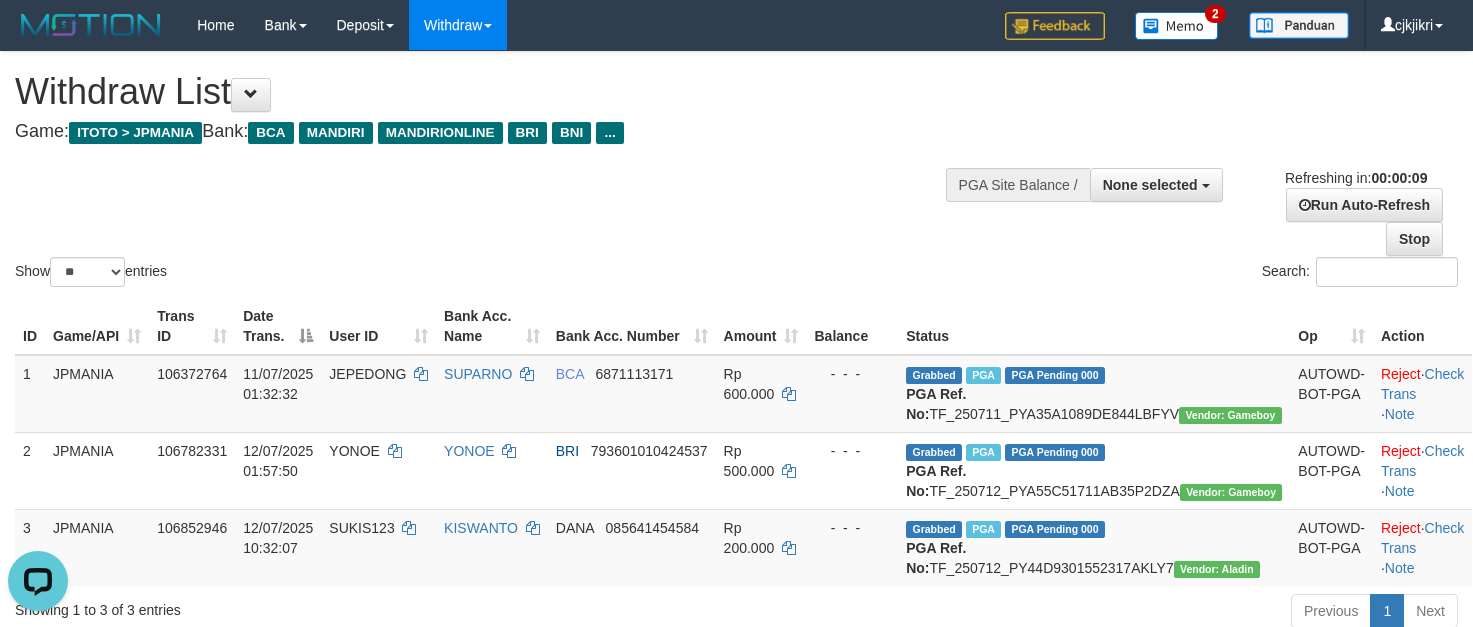 scroll, scrollTop: 0, scrollLeft: 0, axis: both 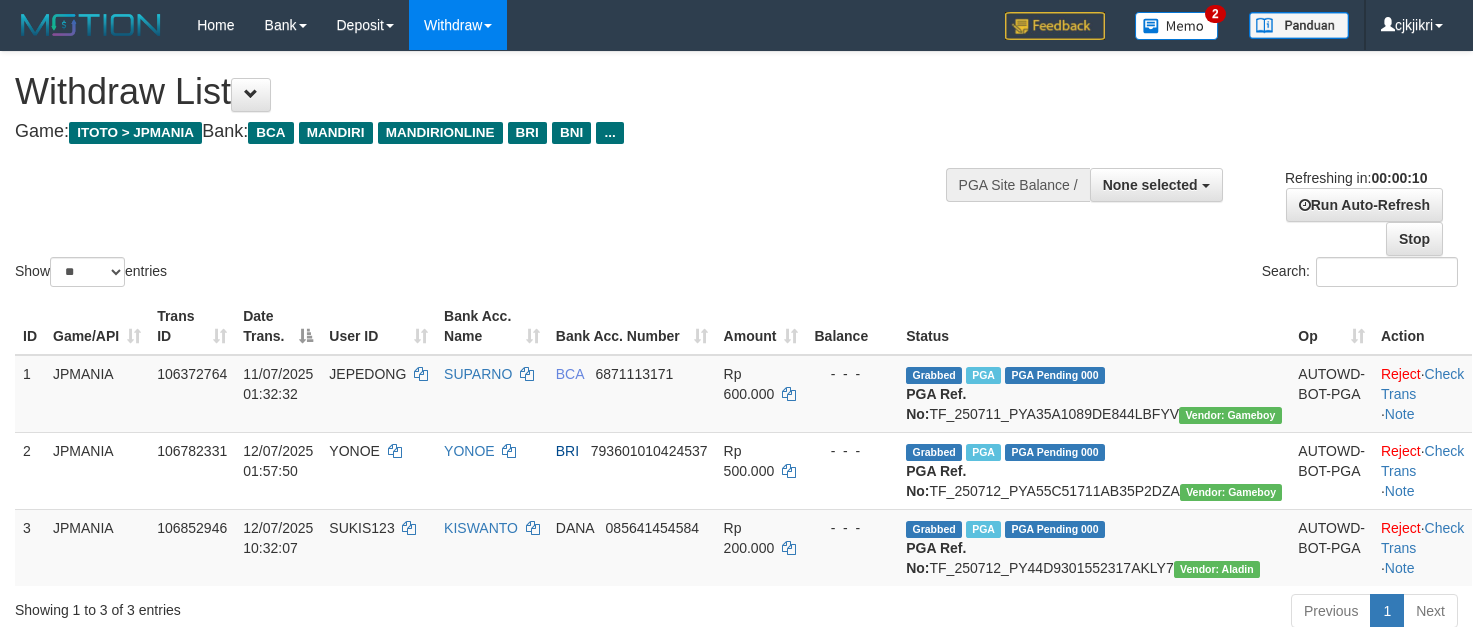 select 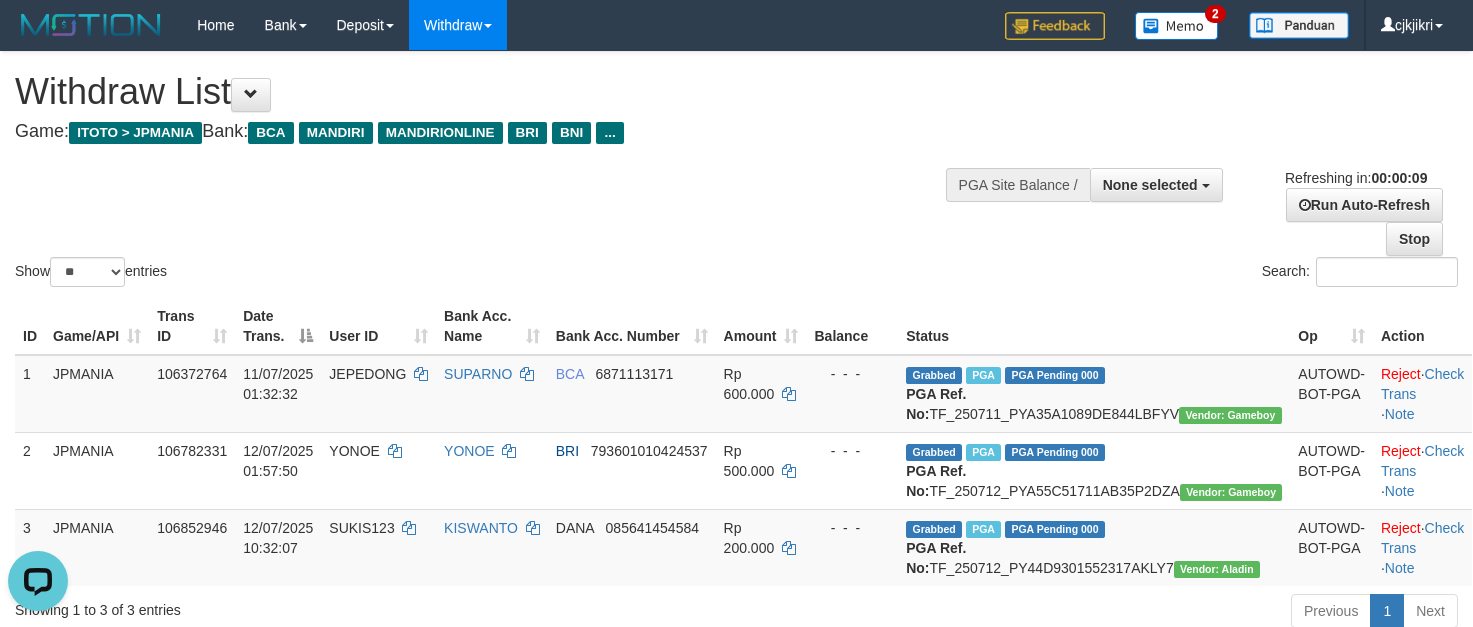 scroll, scrollTop: 0, scrollLeft: 0, axis: both 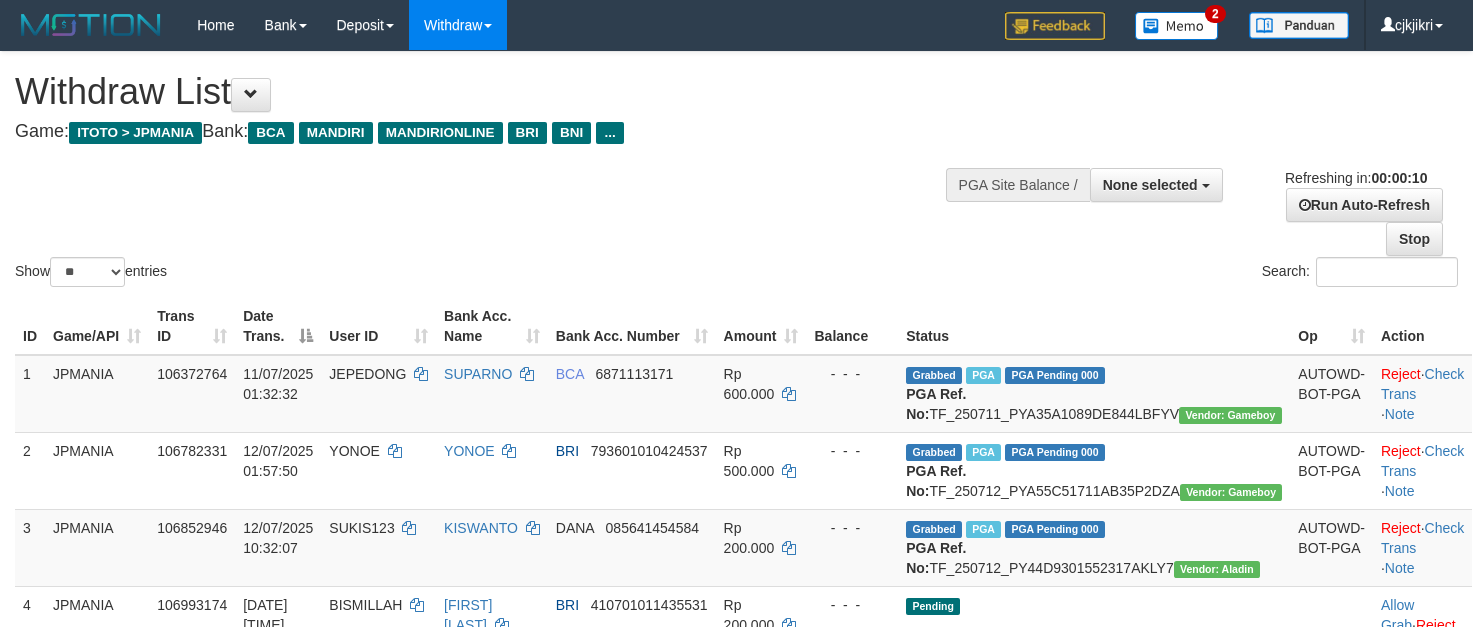 select 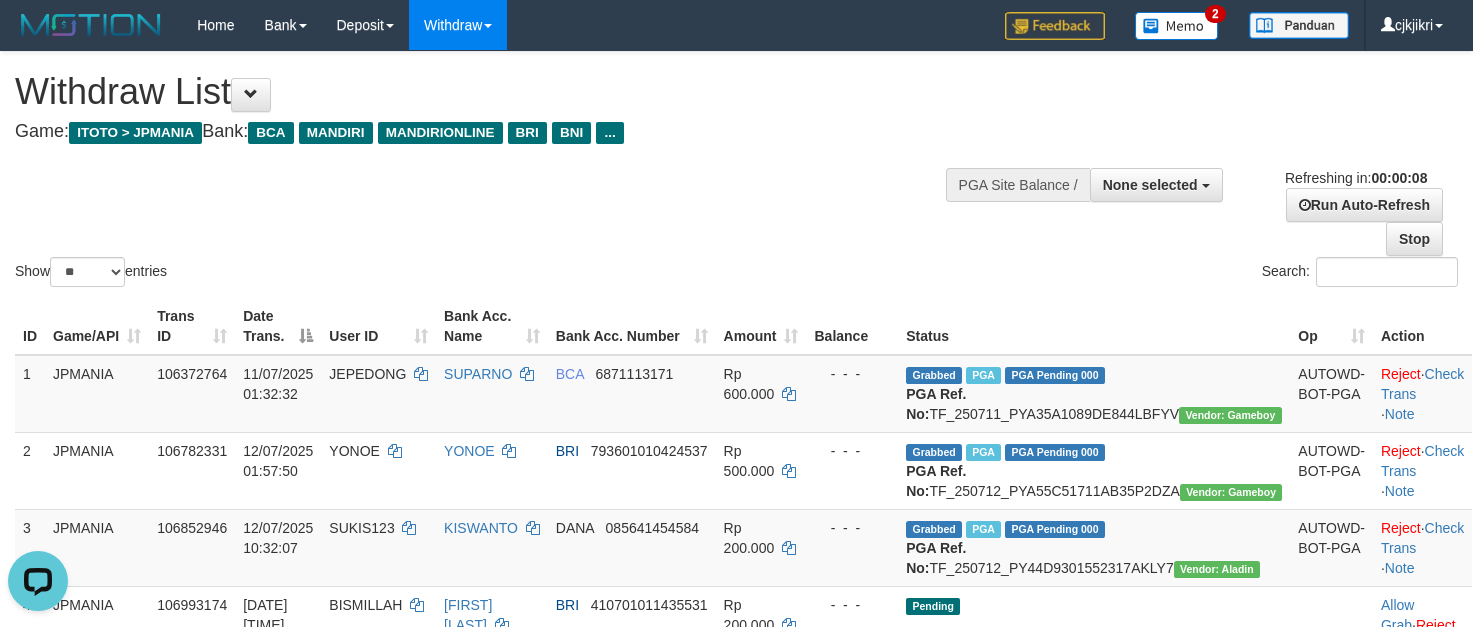 scroll, scrollTop: 0, scrollLeft: 0, axis: both 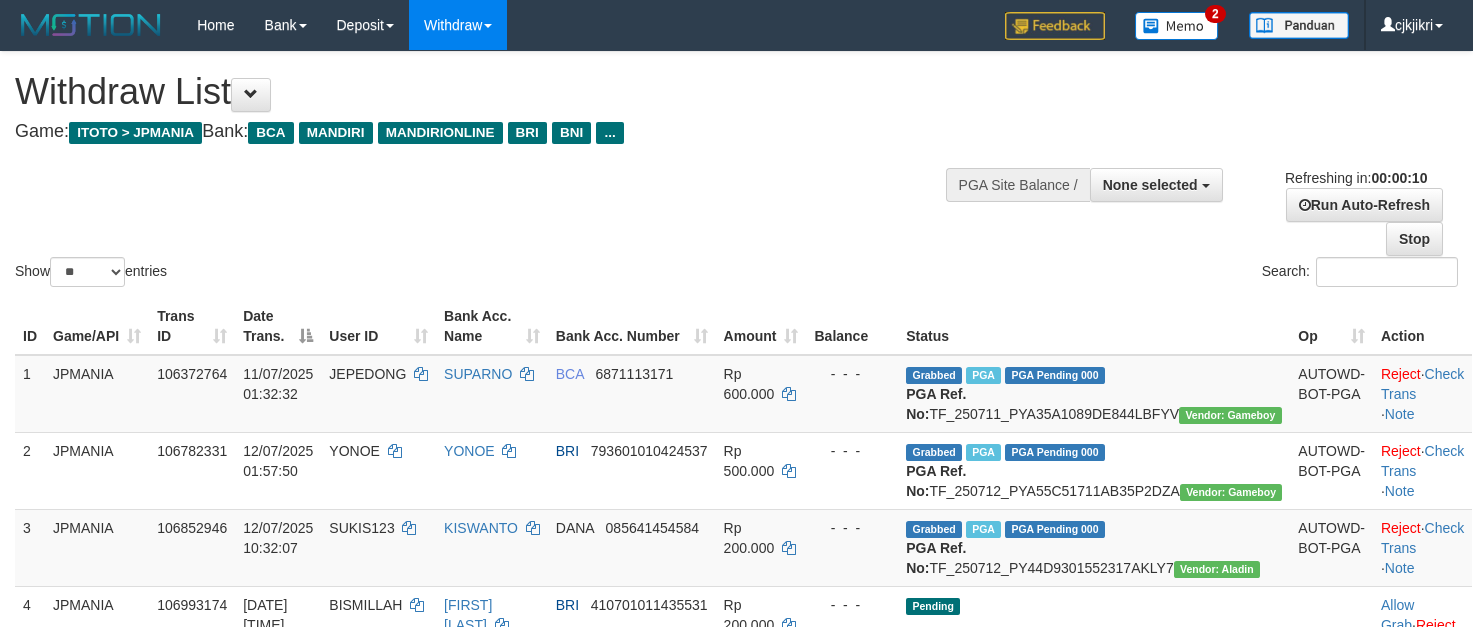 select 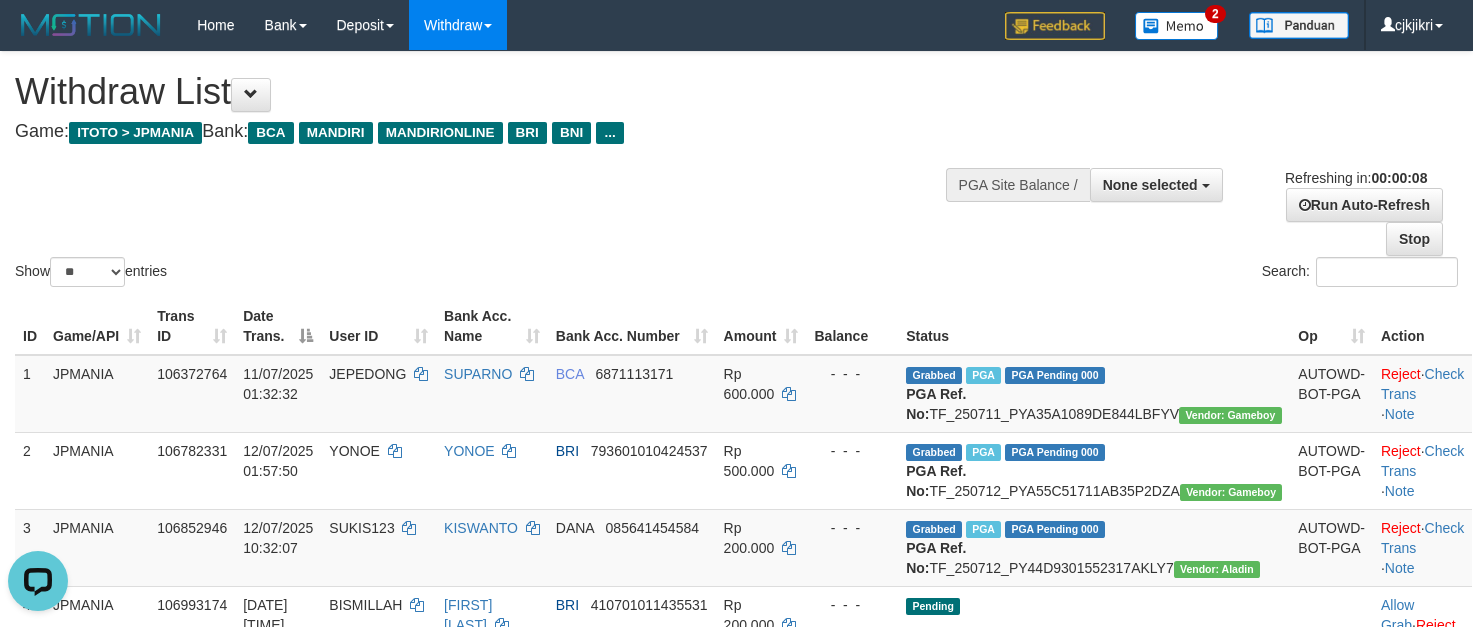 scroll, scrollTop: 0, scrollLeft: 0, axis: both 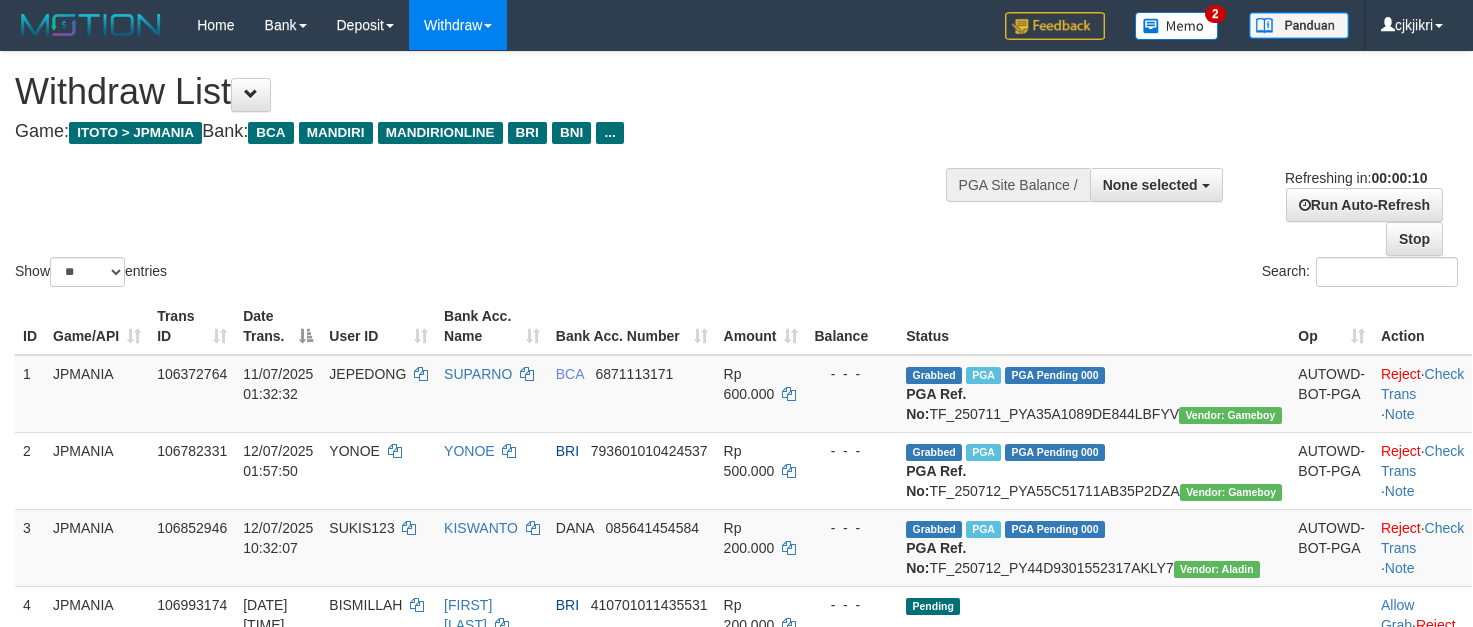 select 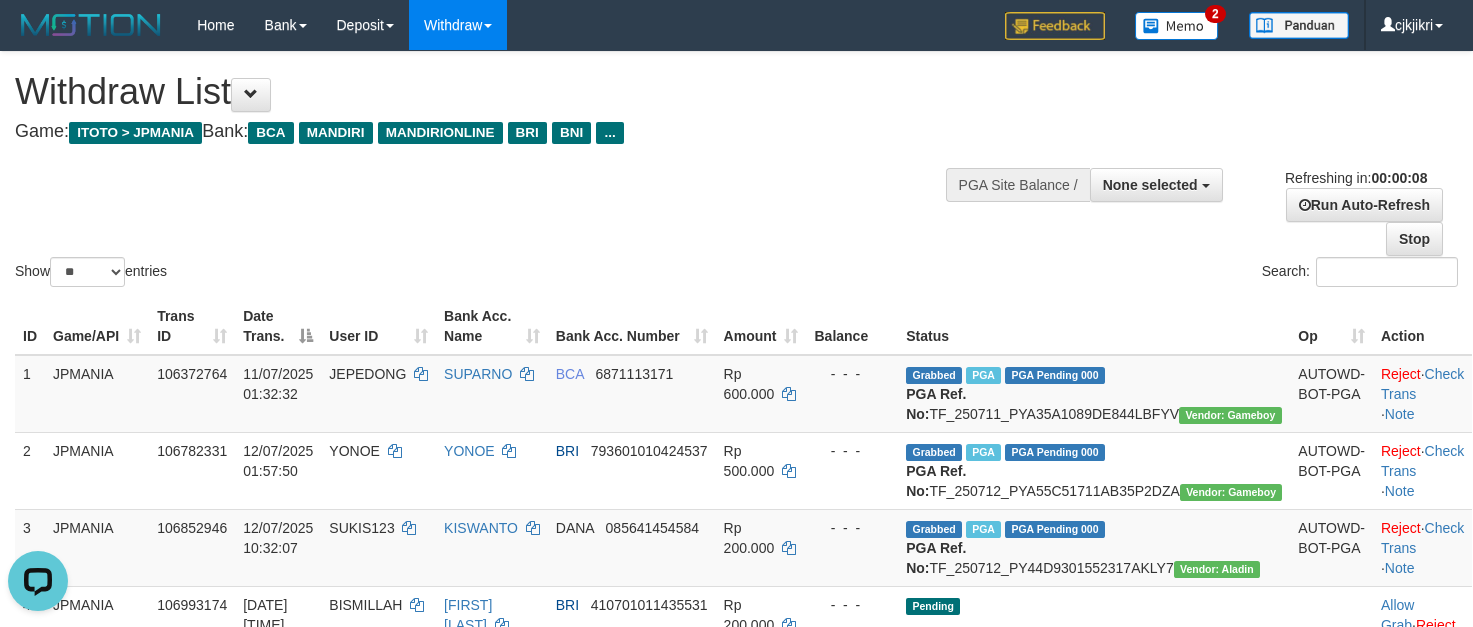 scroll, scrollTop: 0, scrollLeft: 0, axis: both 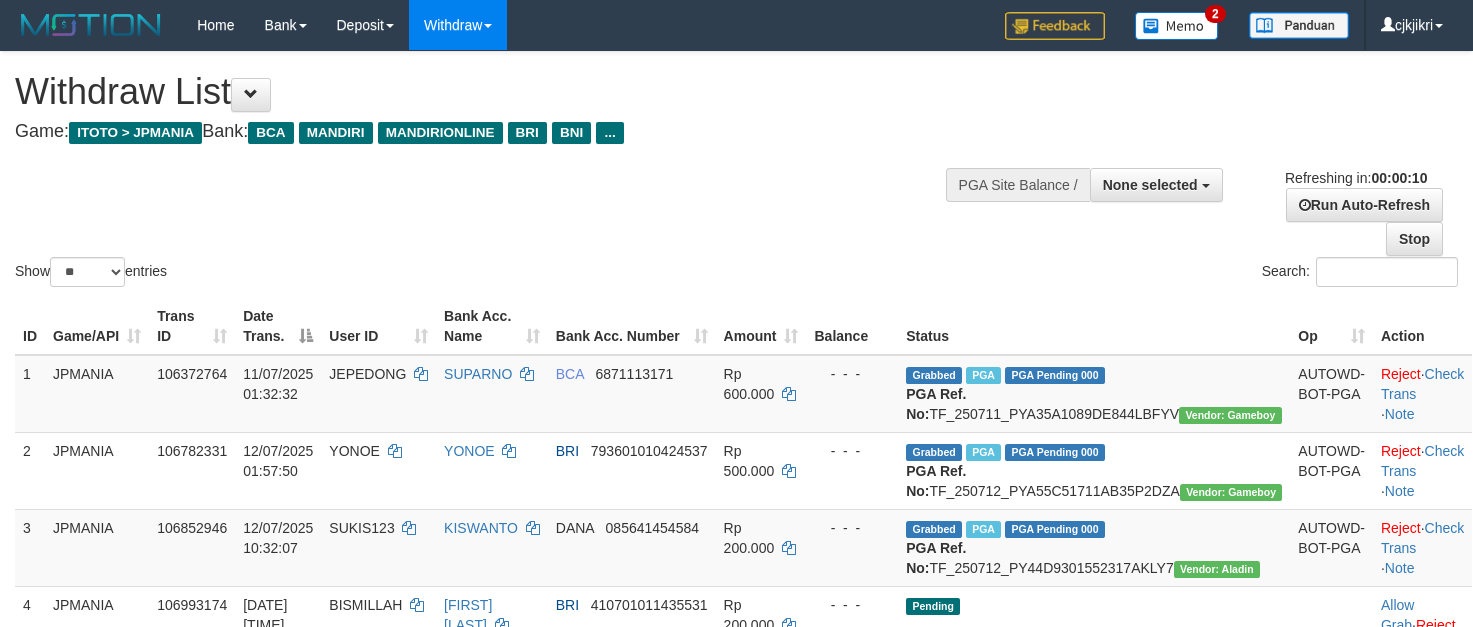 select 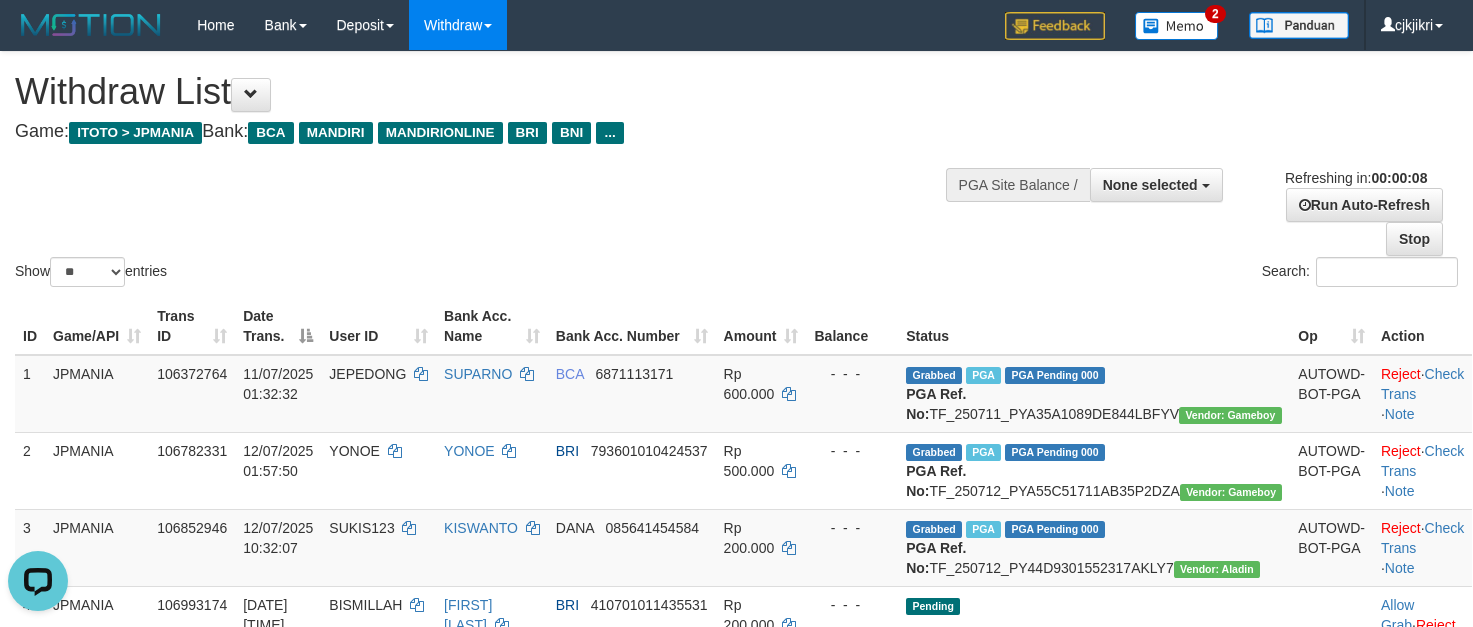 scroll, scrollTop: 0, scrollLeft: 0, axis: both 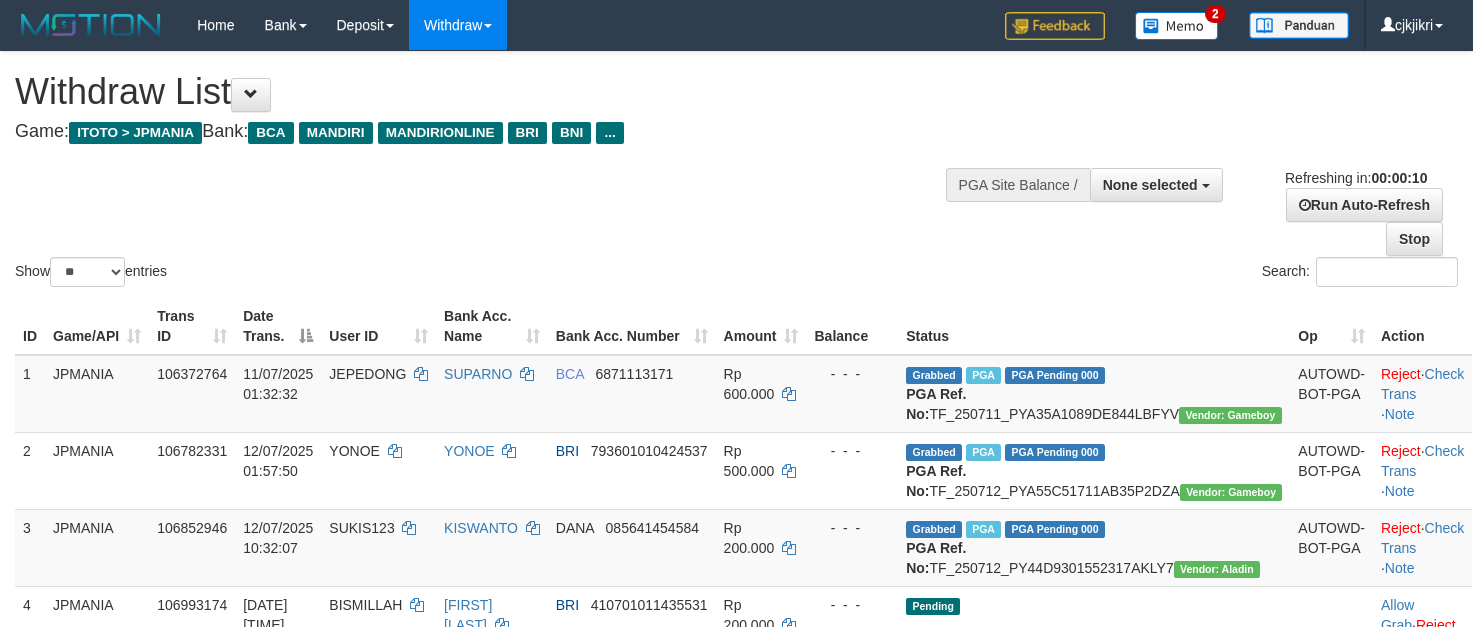 select 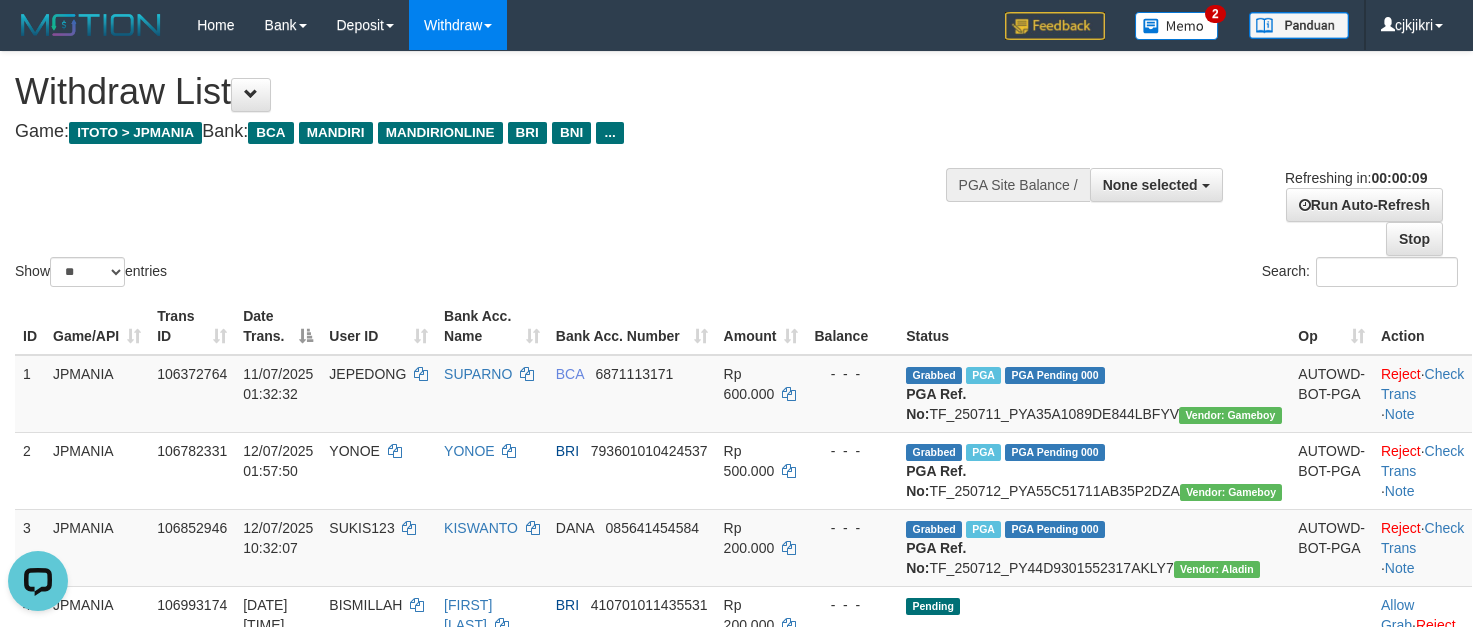 scroll, scrollTop: 0, scrollLeft: 0, axis: both 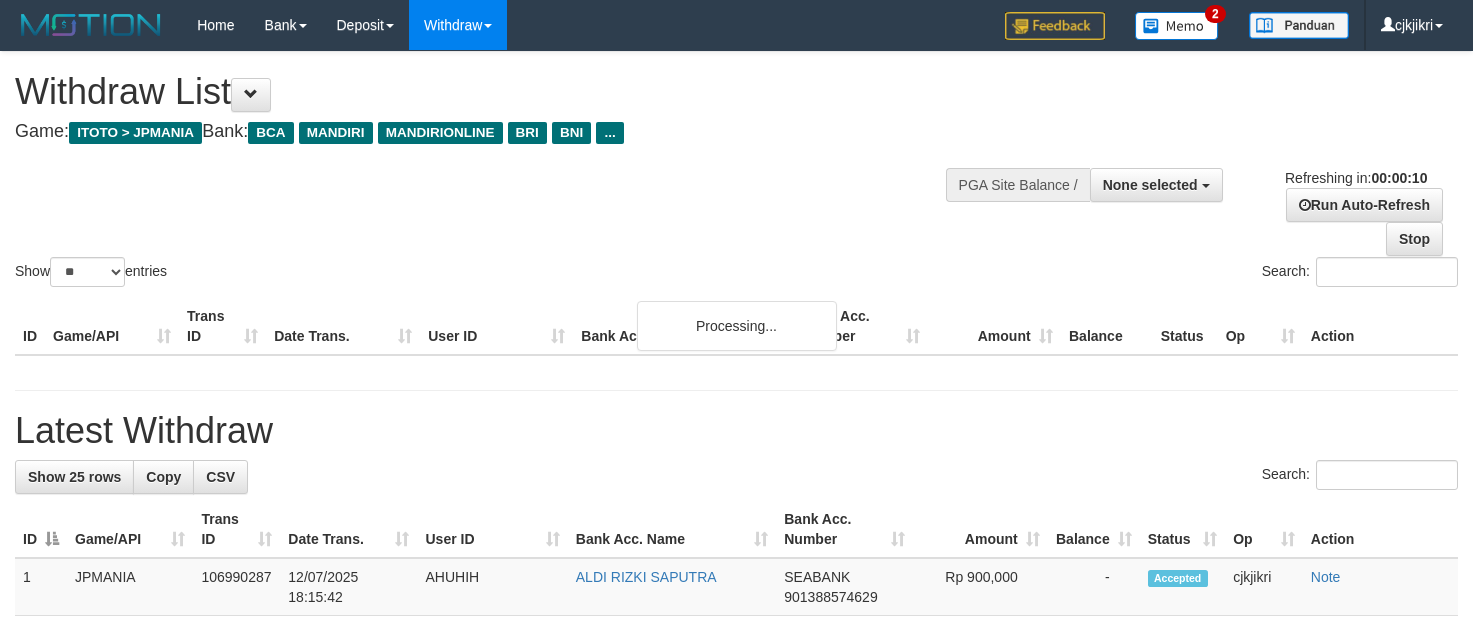select 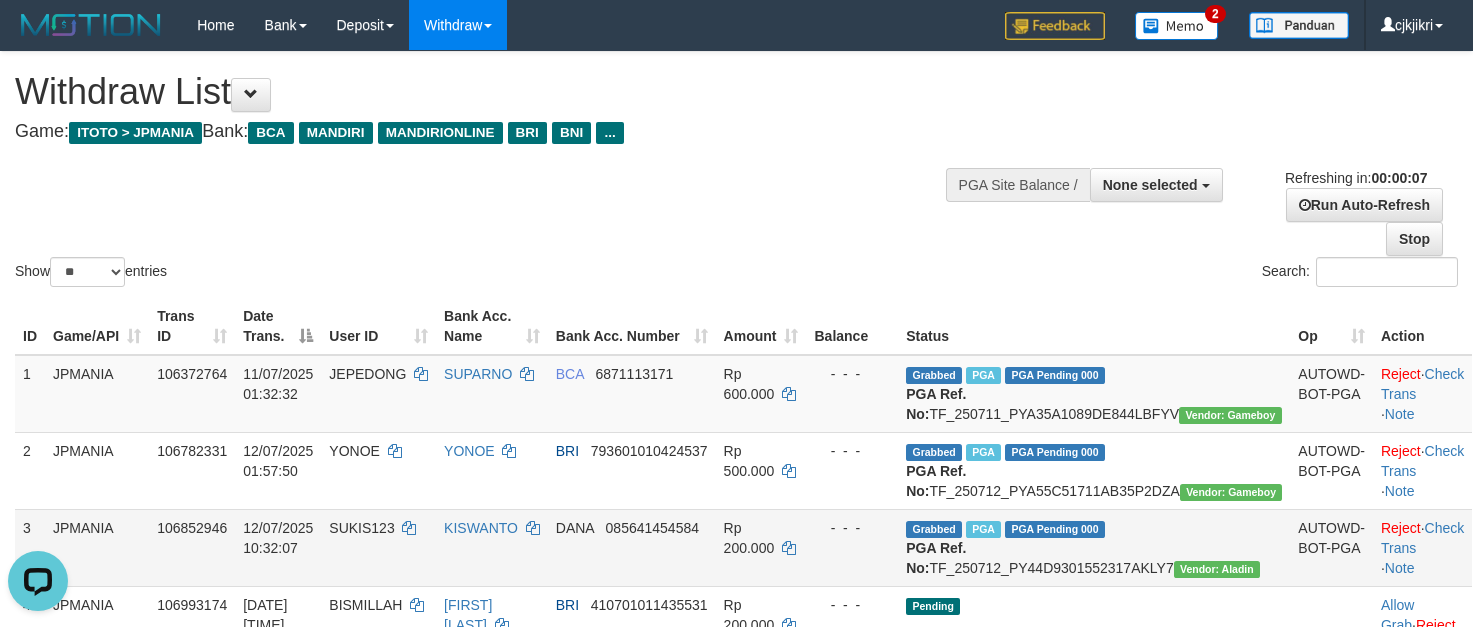 scroll, scrollTop: 0, scrollLeft: 0, axis: both 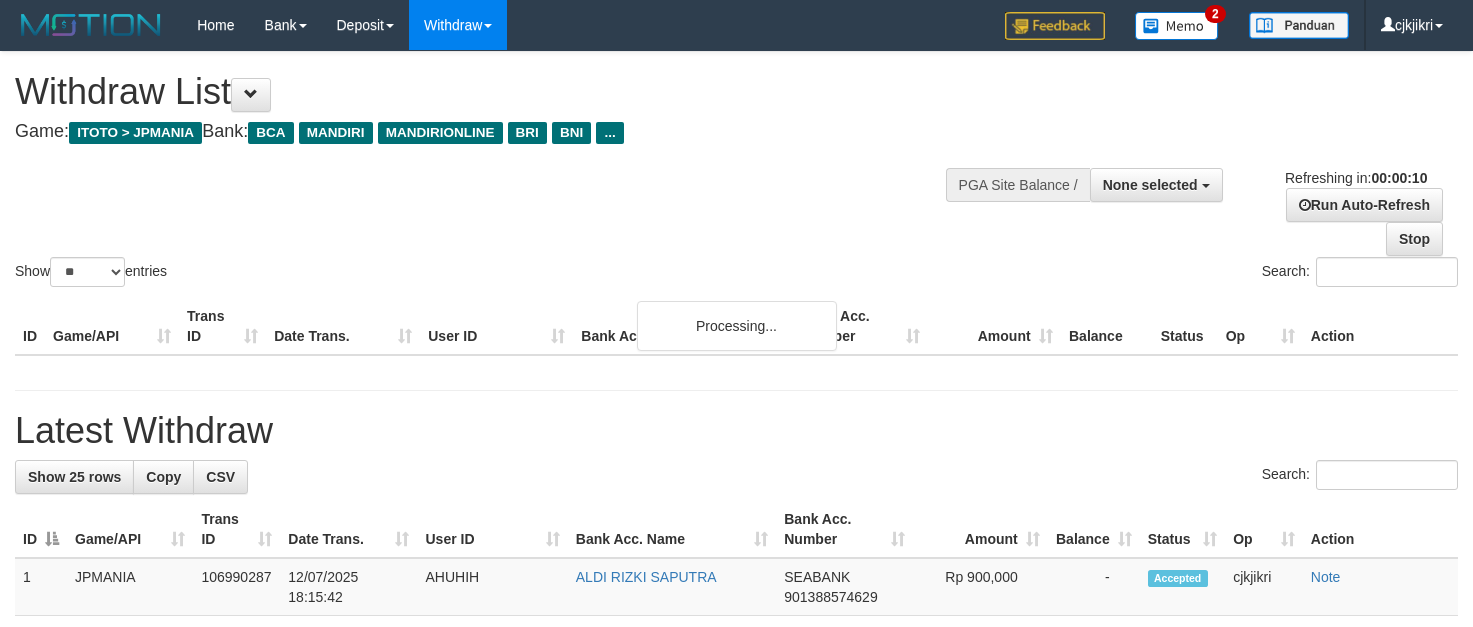 select 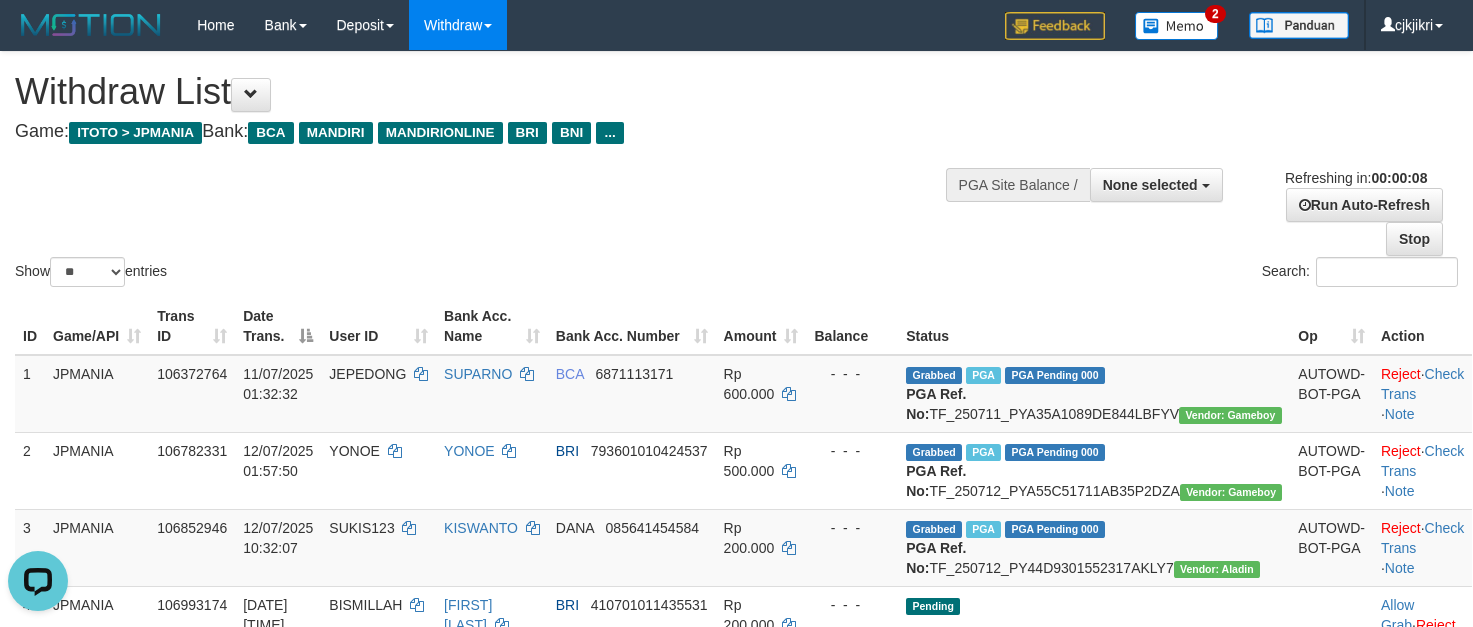 scroll, scrollTop: 0, scrollLeft: 0, axis: both 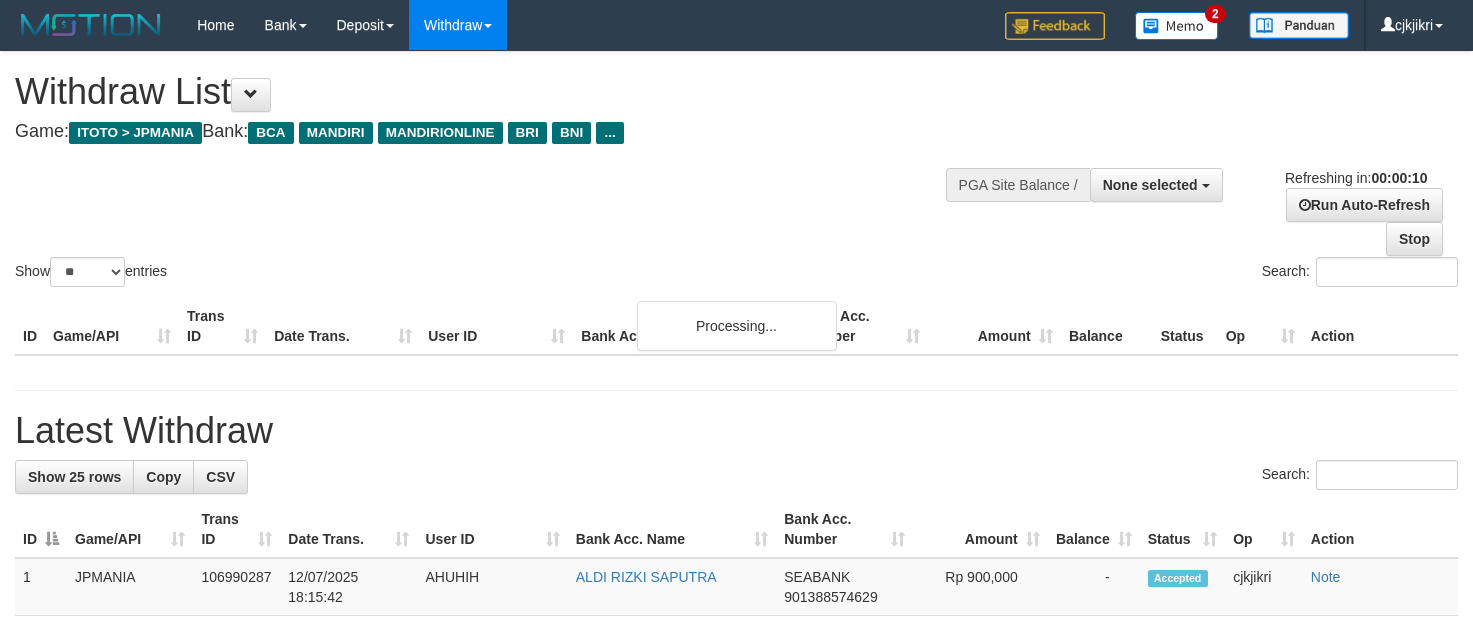 select 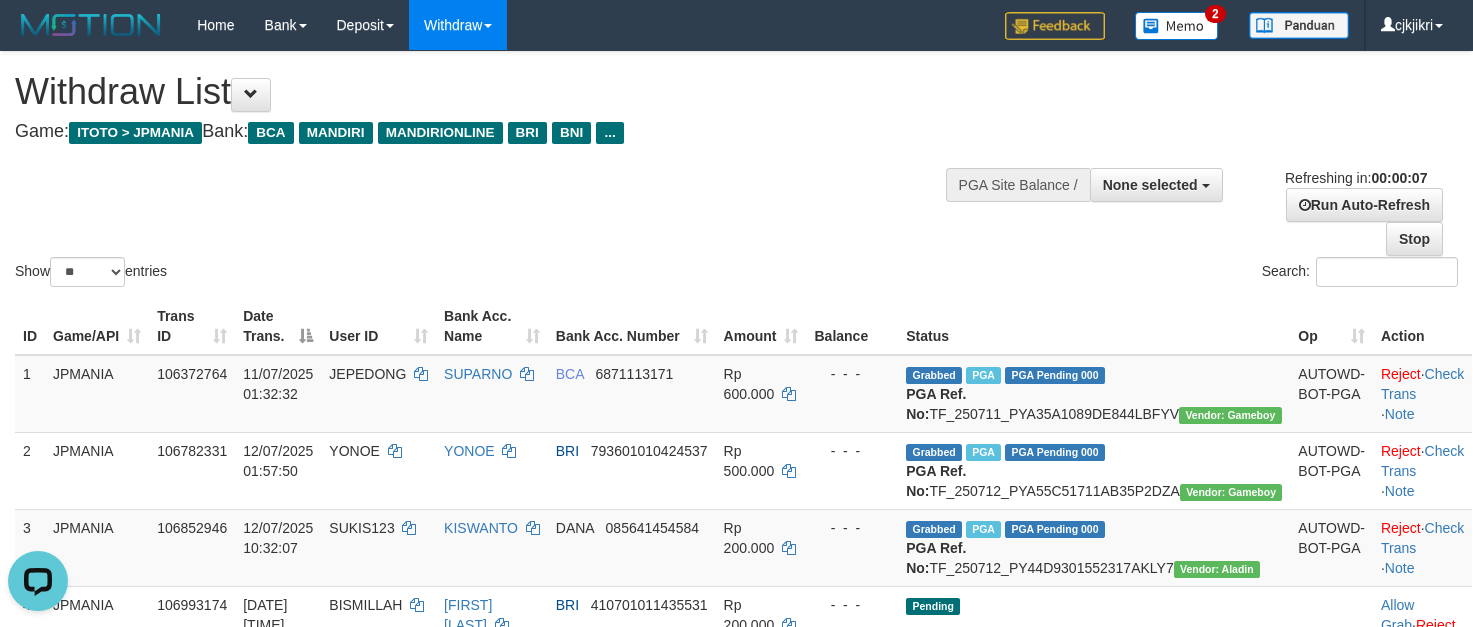 scroll, scrollTop: 0, scrollLeft: 0, axis: both 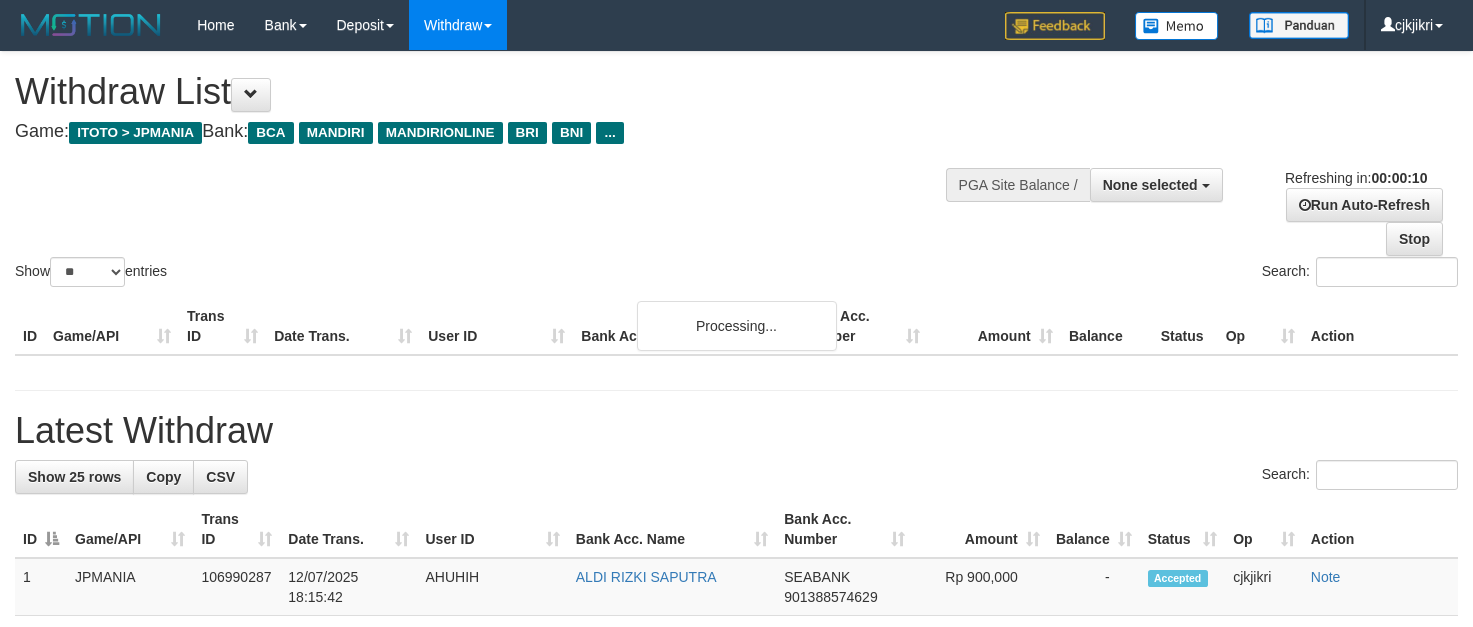 select 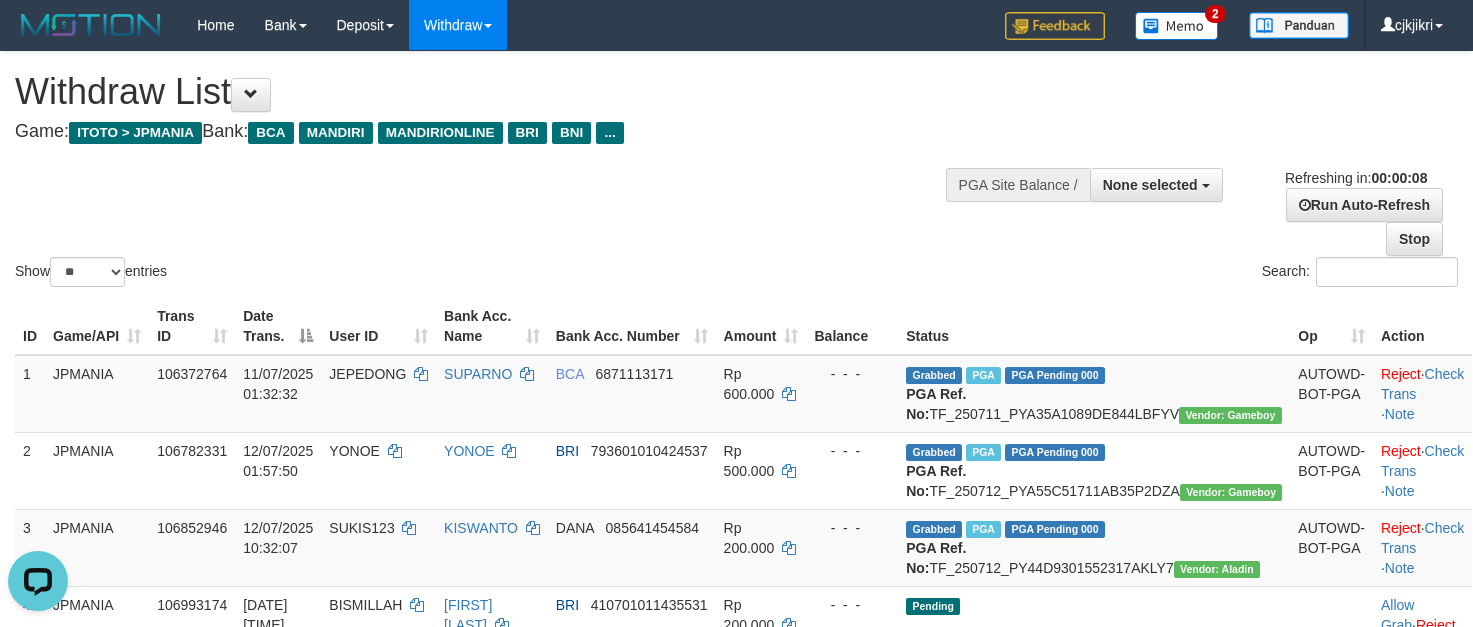 scroll, scrollTop: 0, scrollLeft: 0, axis: both 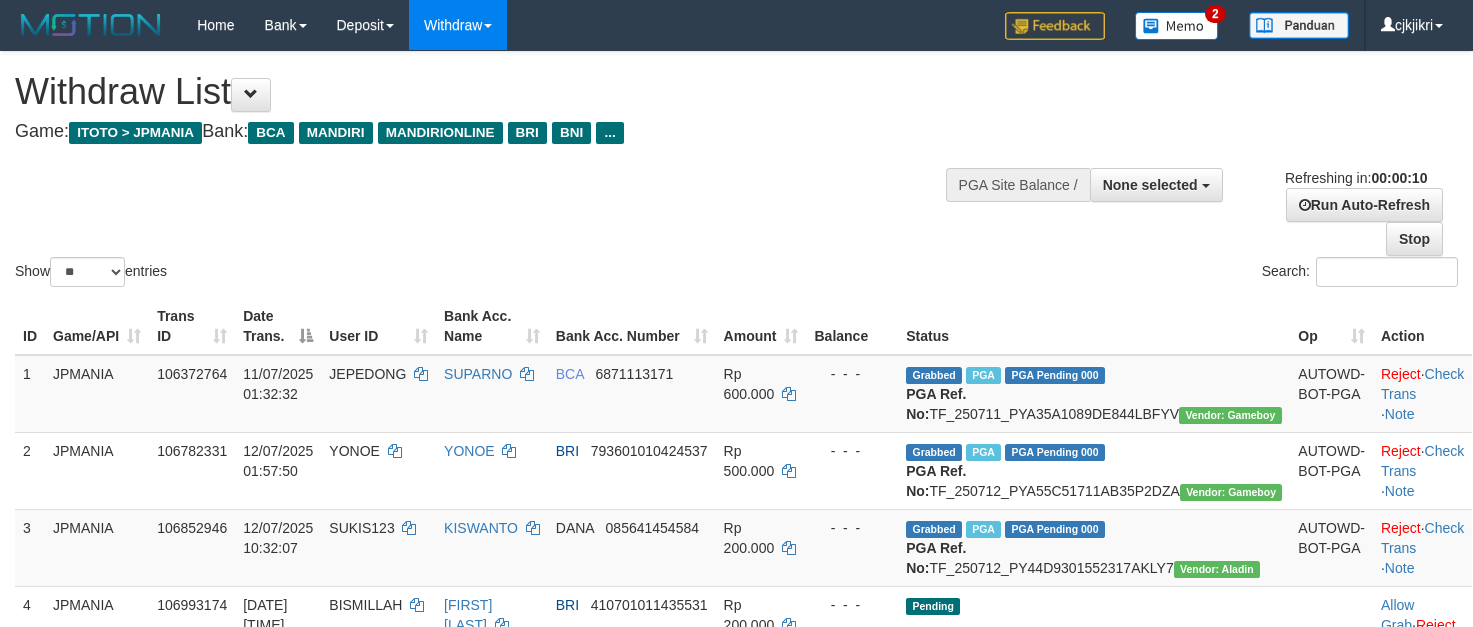 select 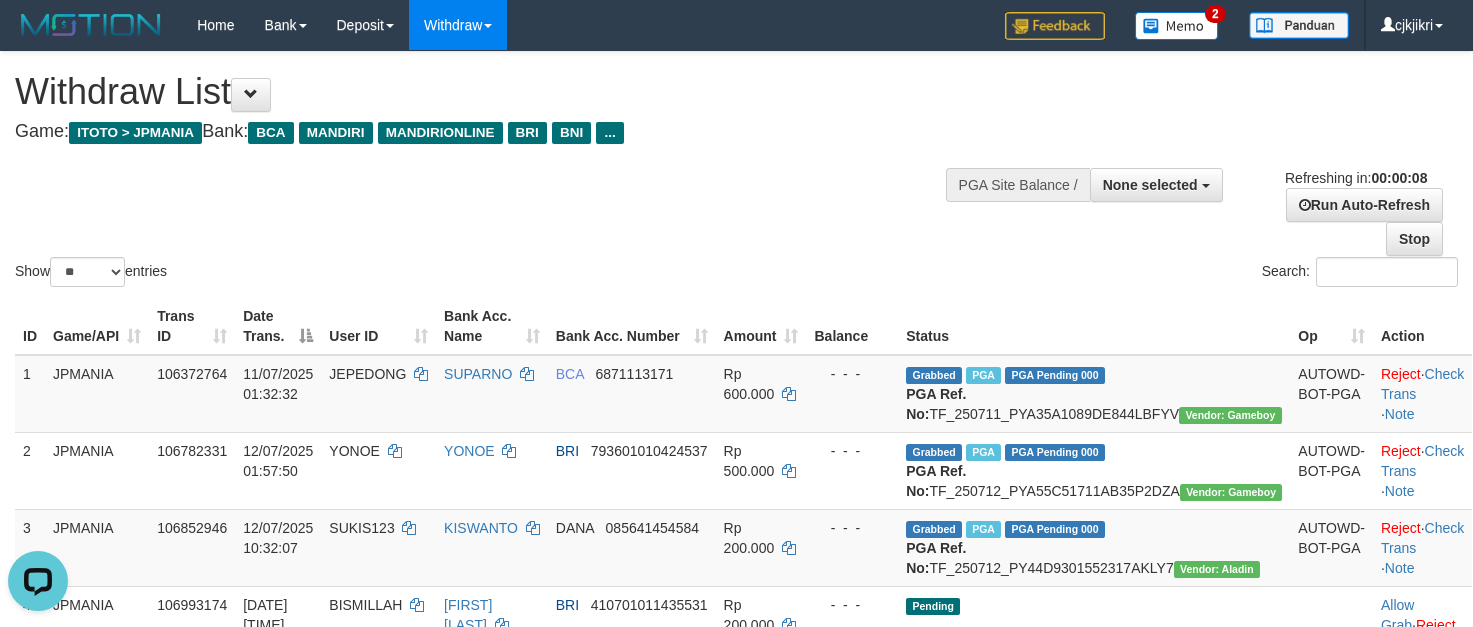 scroll, scrollTop: 0, scrollLeft: 0, axis: both 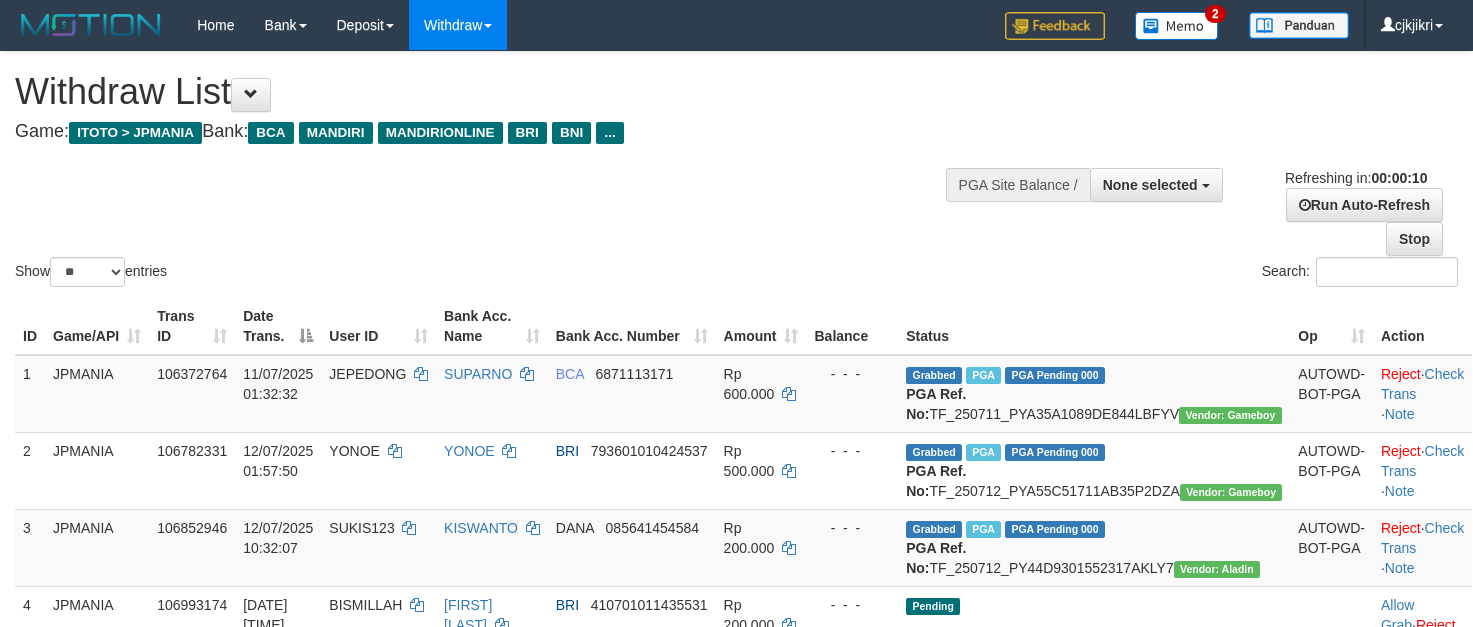 select 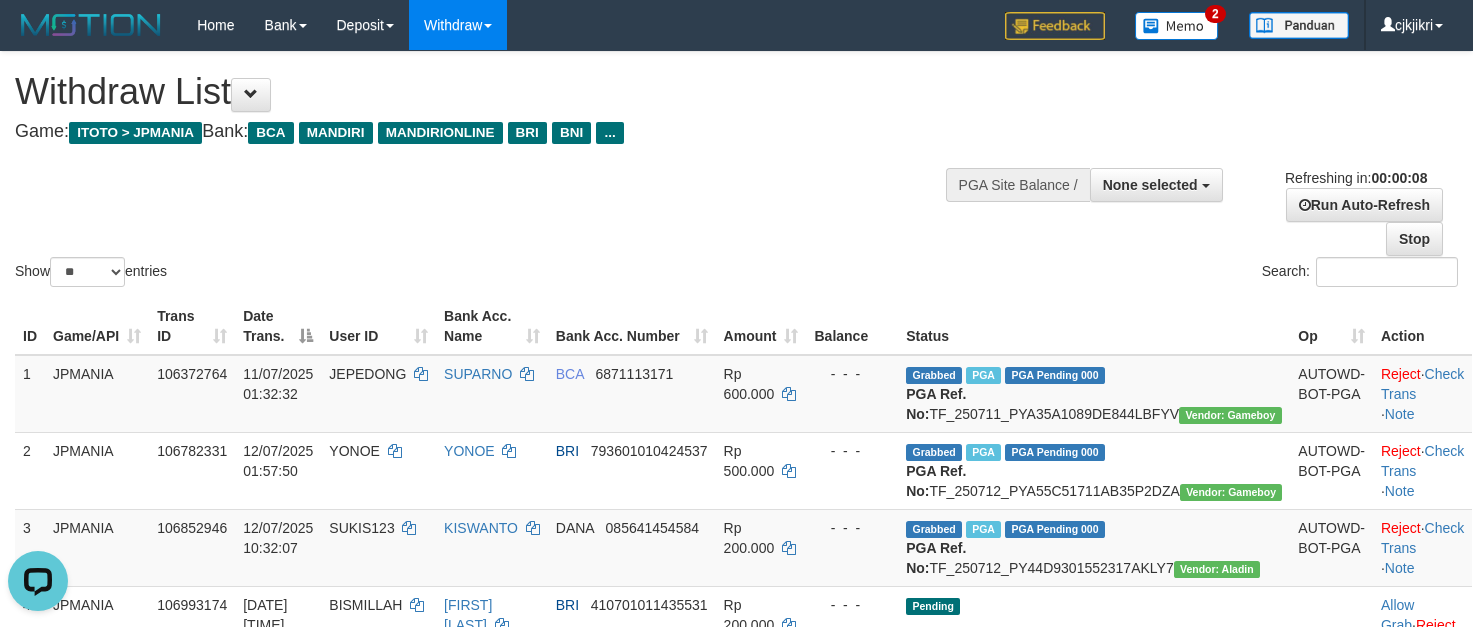 scroll, scrollTop: 0, scrollLeft: 0, axis: both 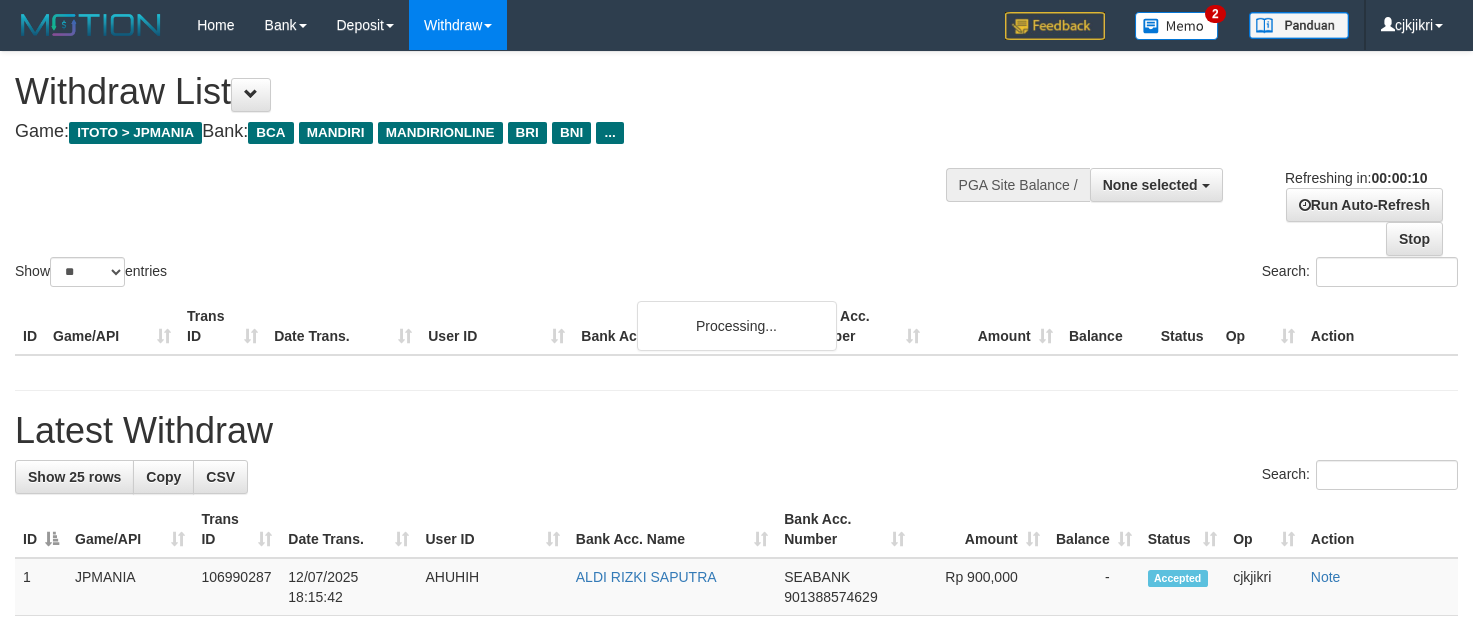 select 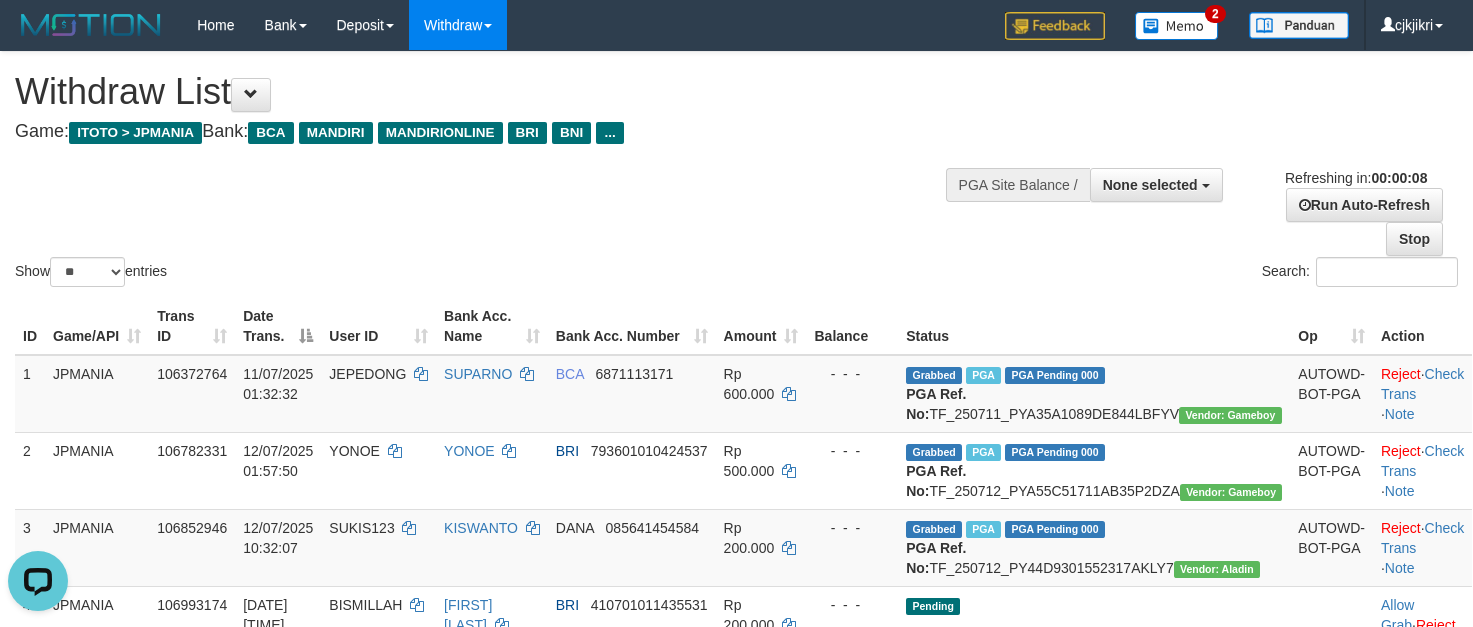 scroll, scrollTop: 0, scrollLeft: 0, axis: both 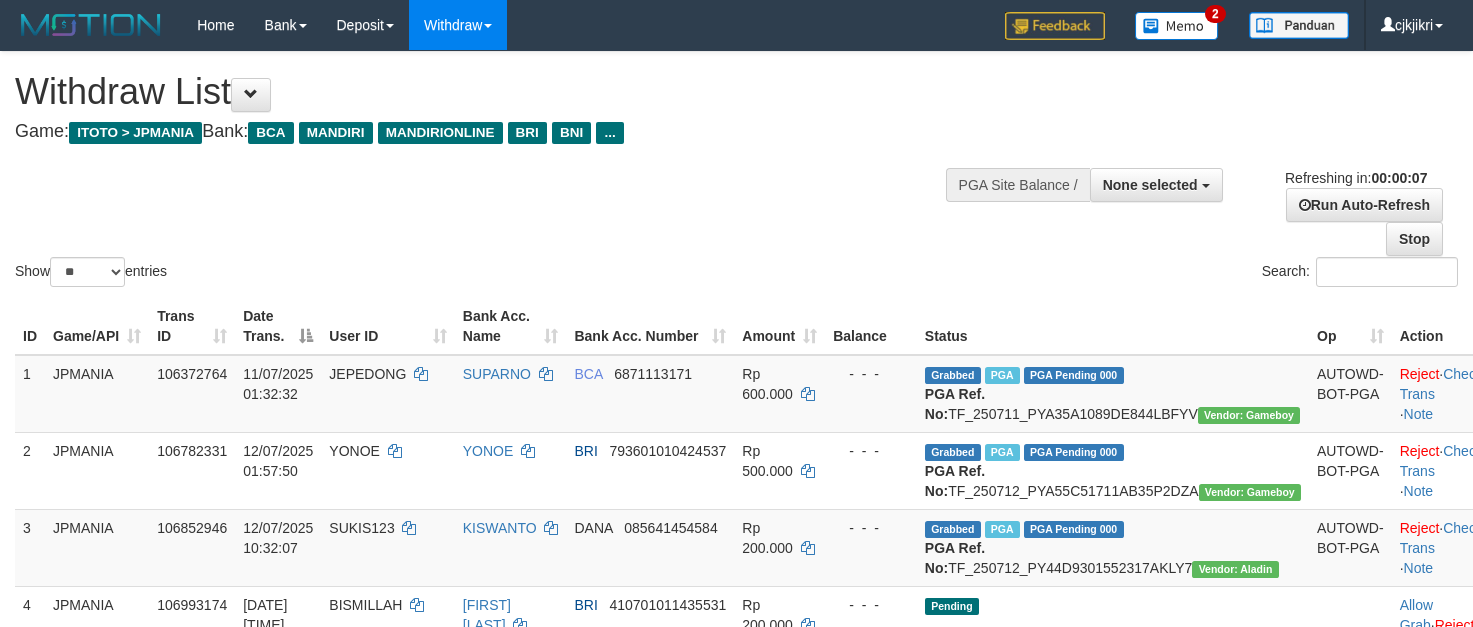 select 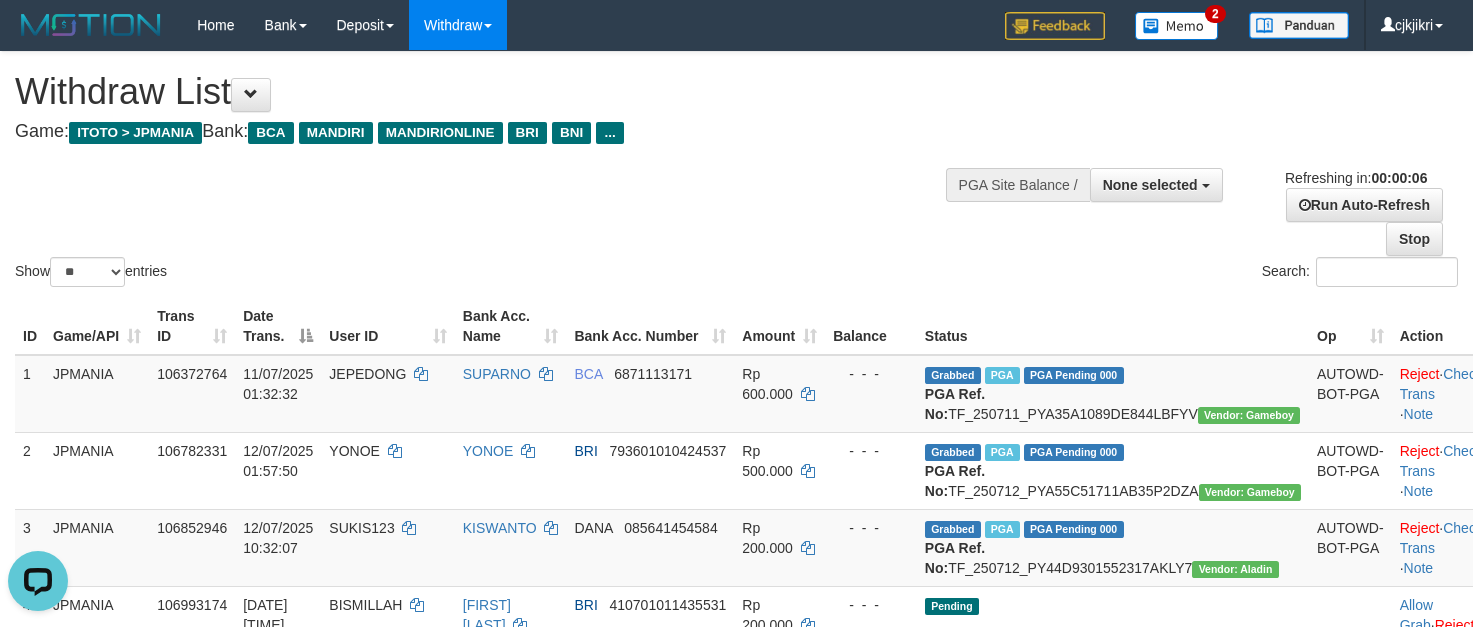 scroll, scrollTop: 0, scrollLeft: 0, axis: both 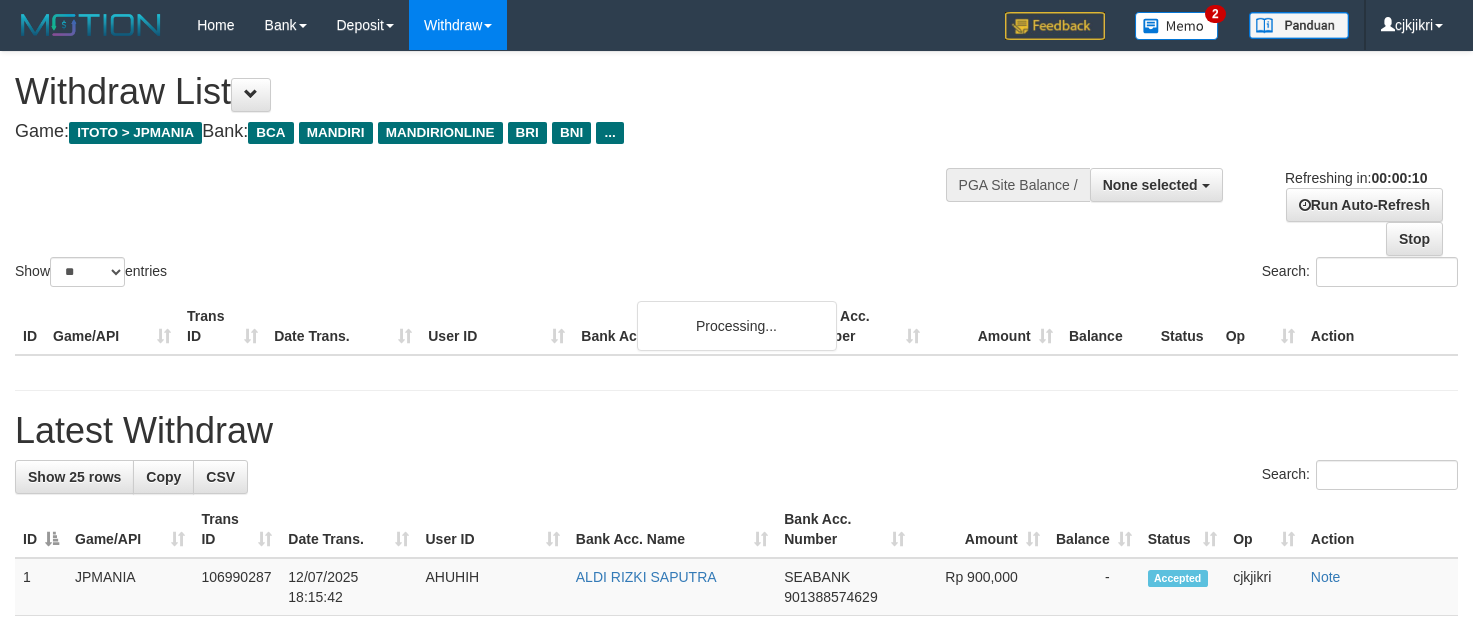 select 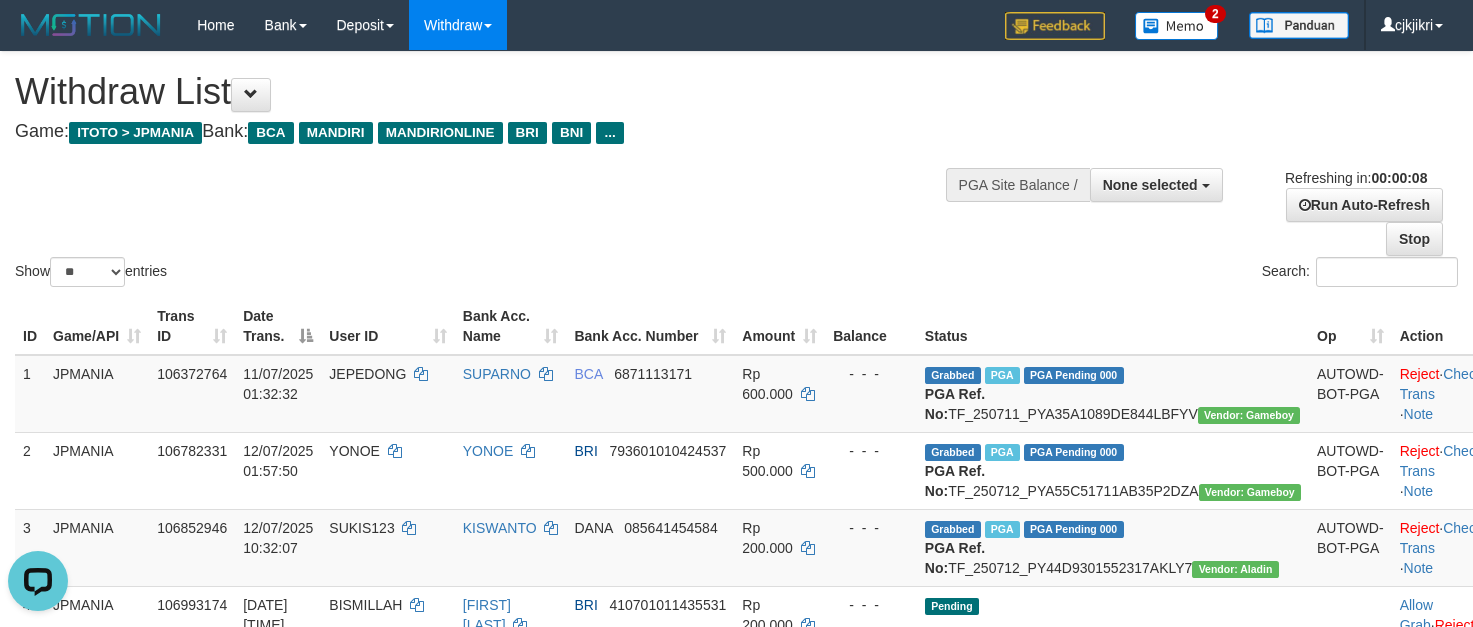 scroll, scrollTop: 0, scrollLeft: 0, axis: both 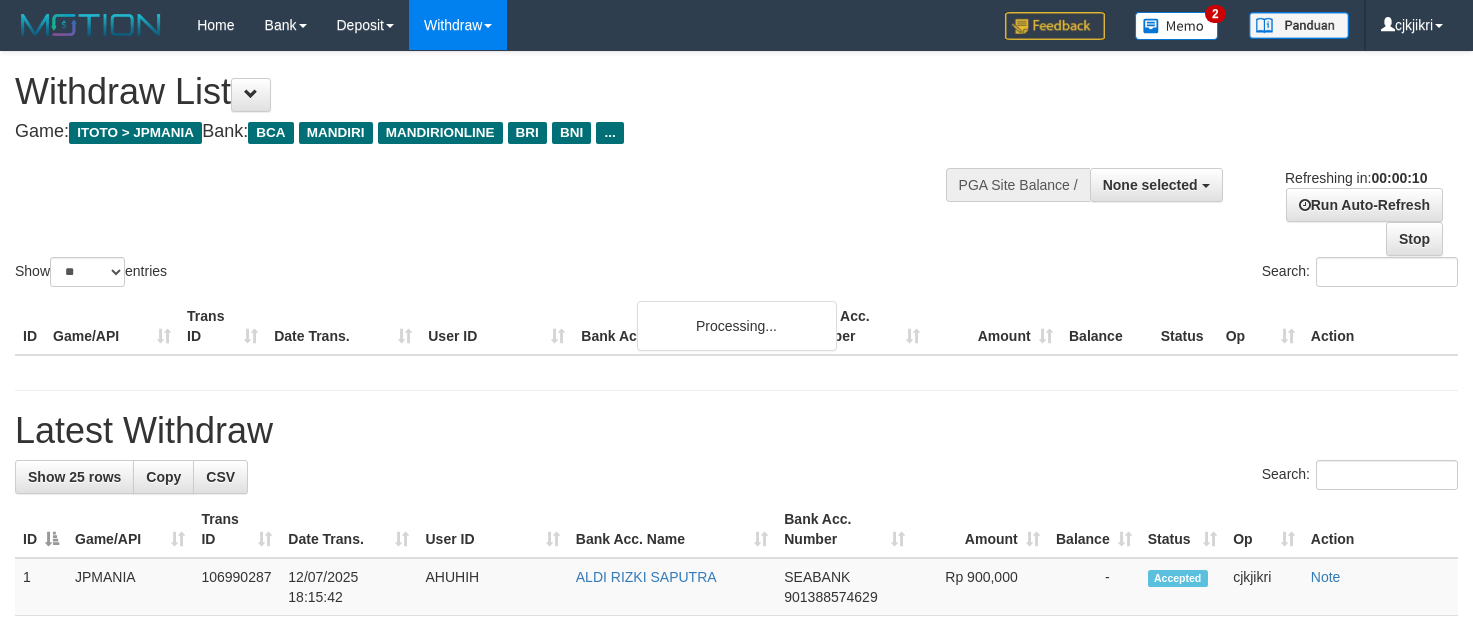 select 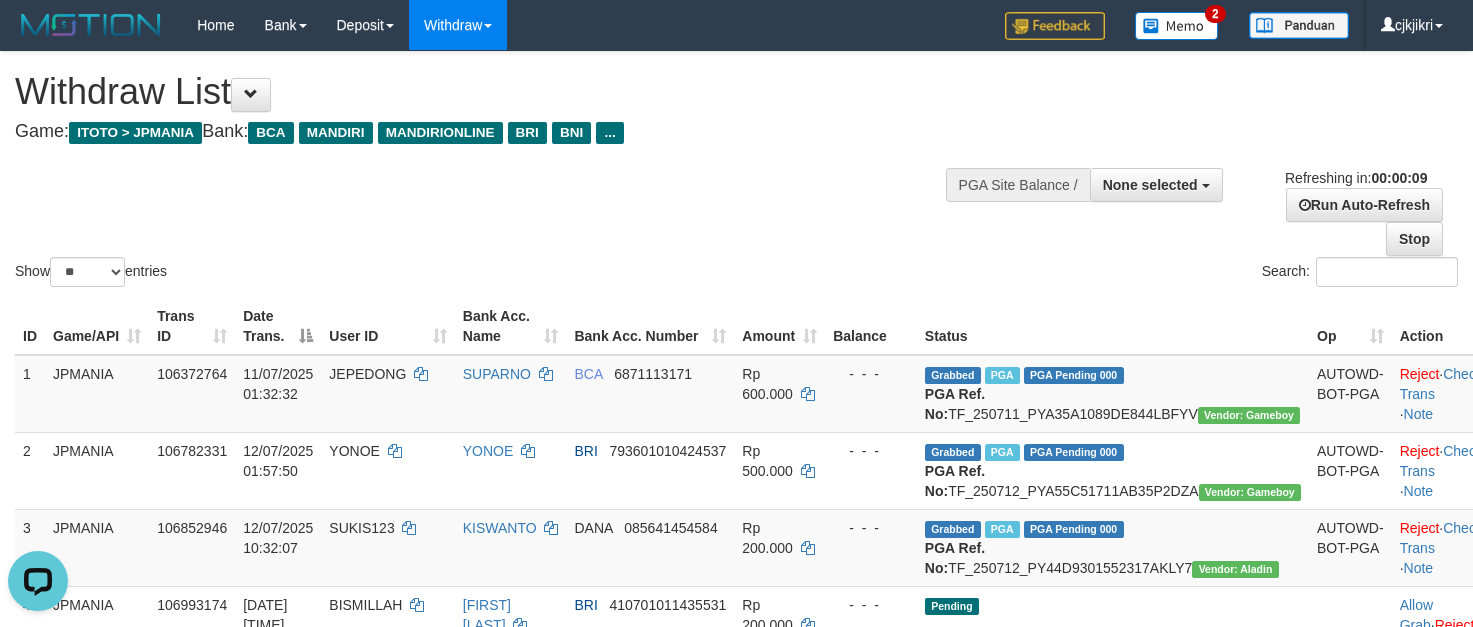 scroll, scrollTop: 0, scrollLeft: 0, axis: both 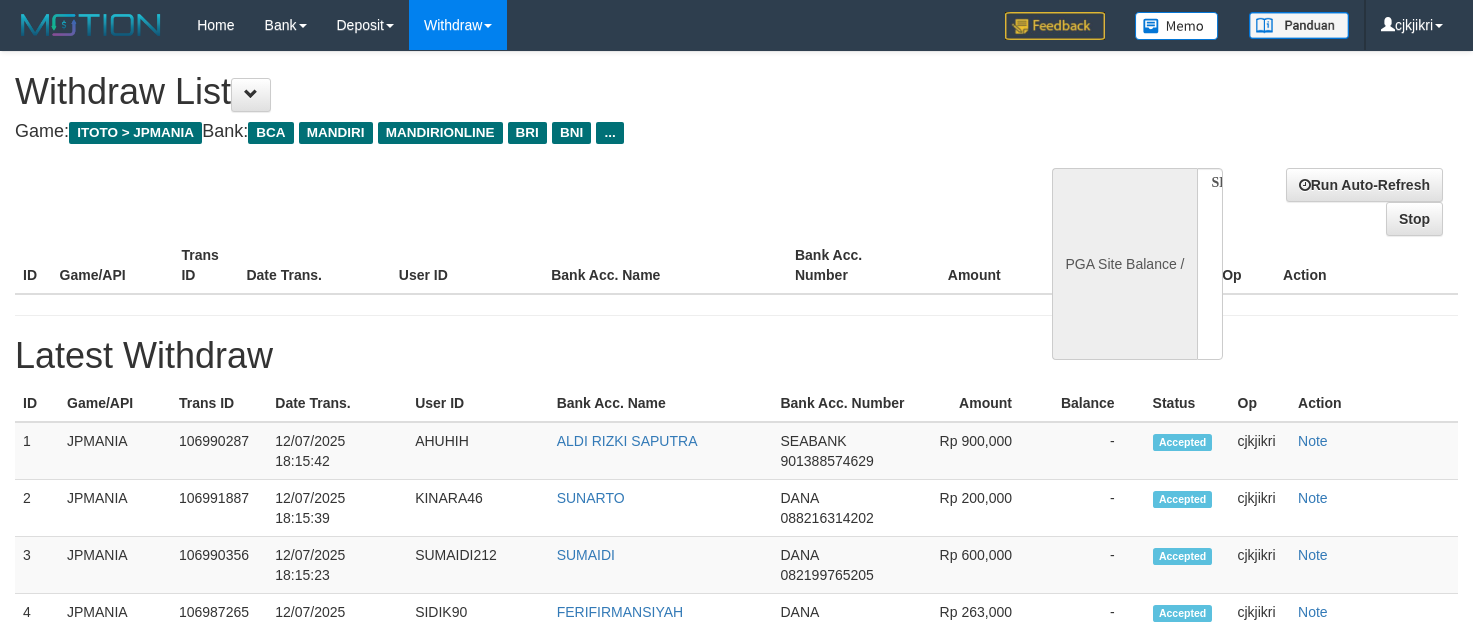 select 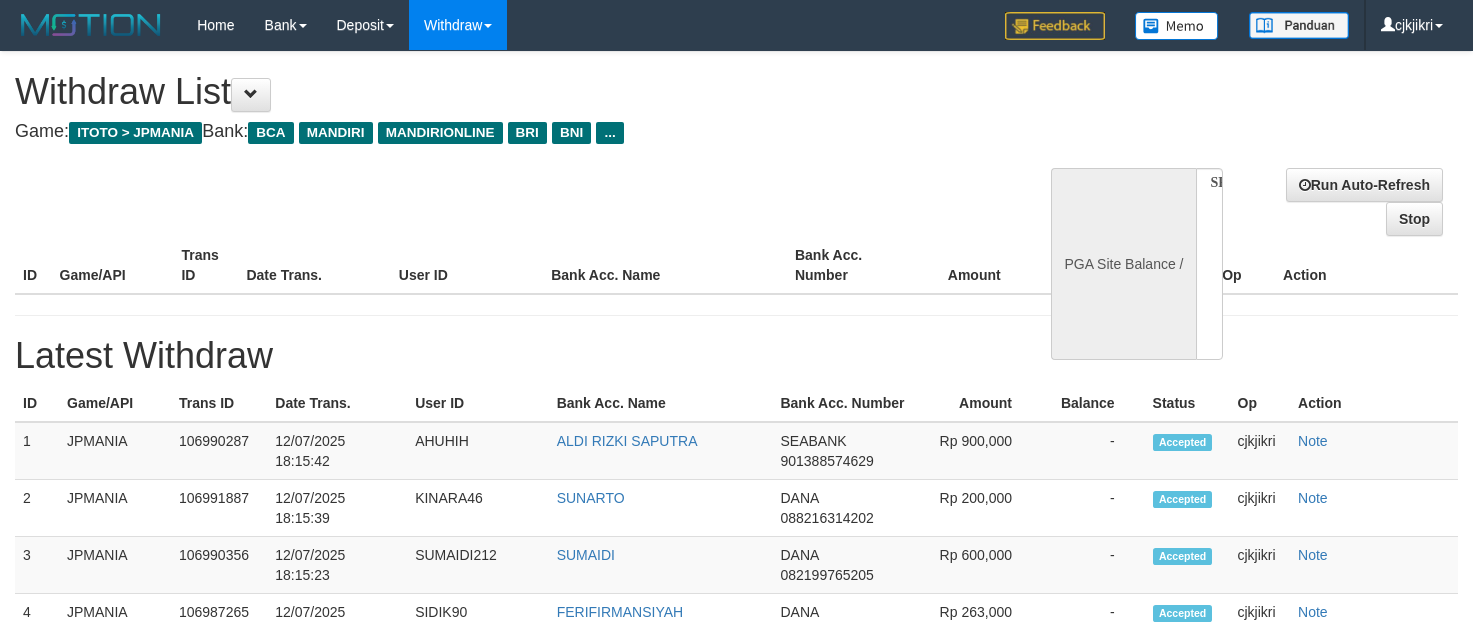 scroll, scrollTop: 0, scrollLeft: 0, axis: both 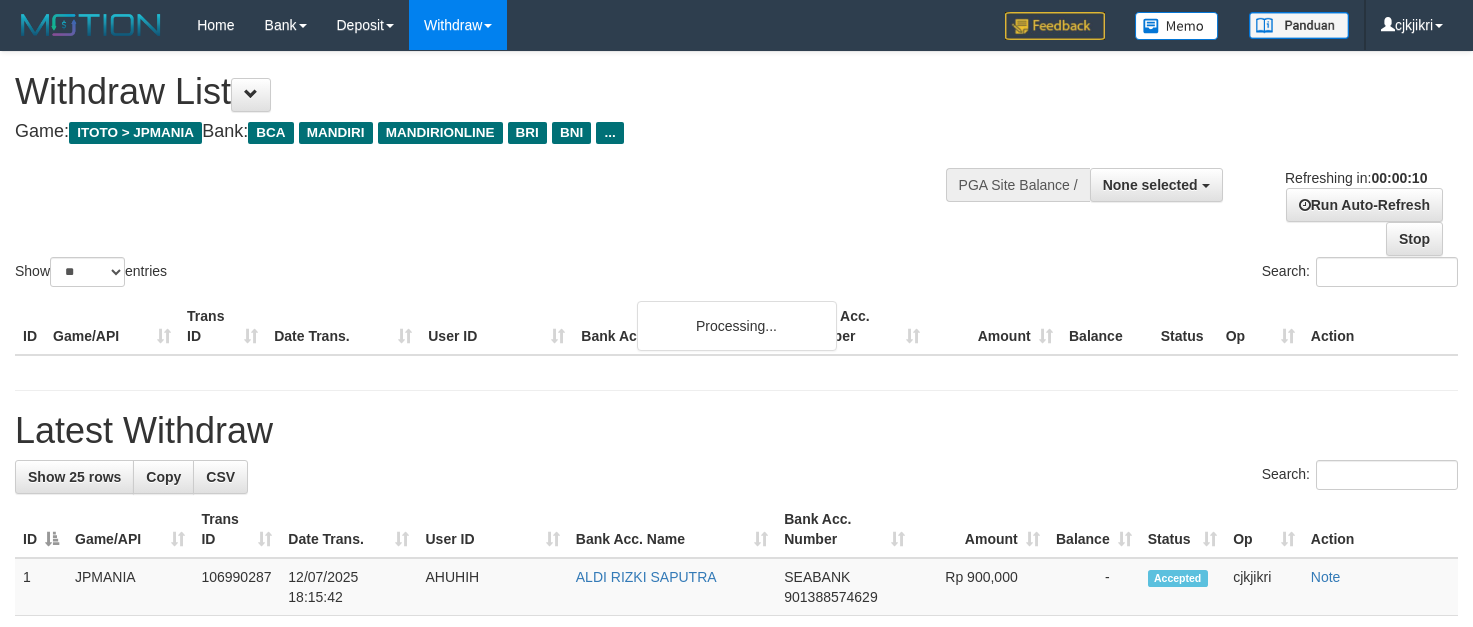 select 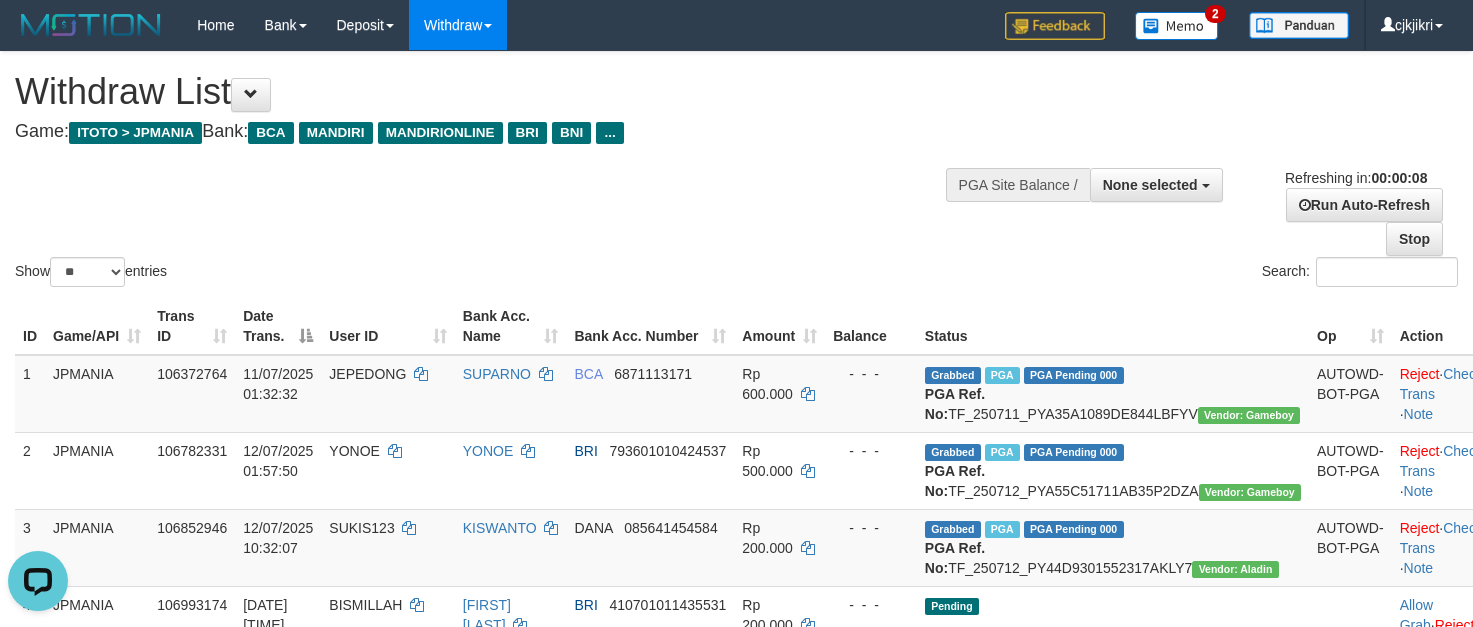 scroll, scrollTop: 0, scrollLeft: 0, axis: both 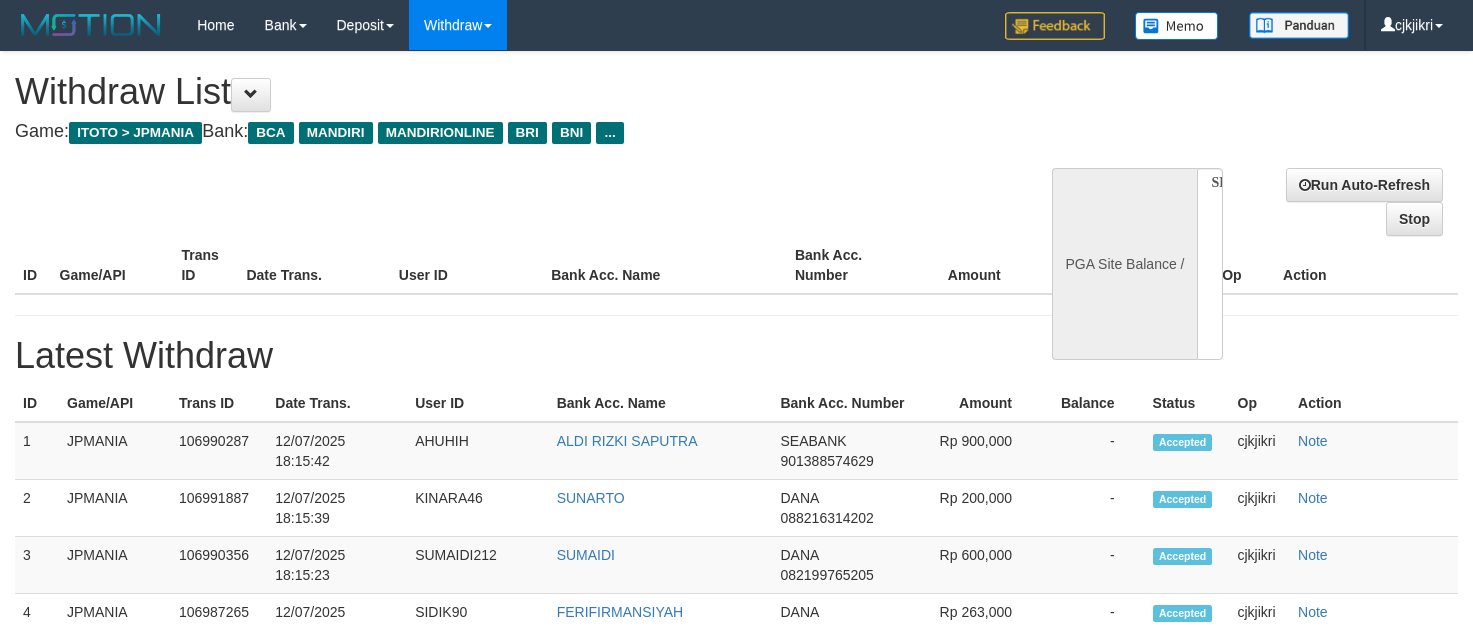 select 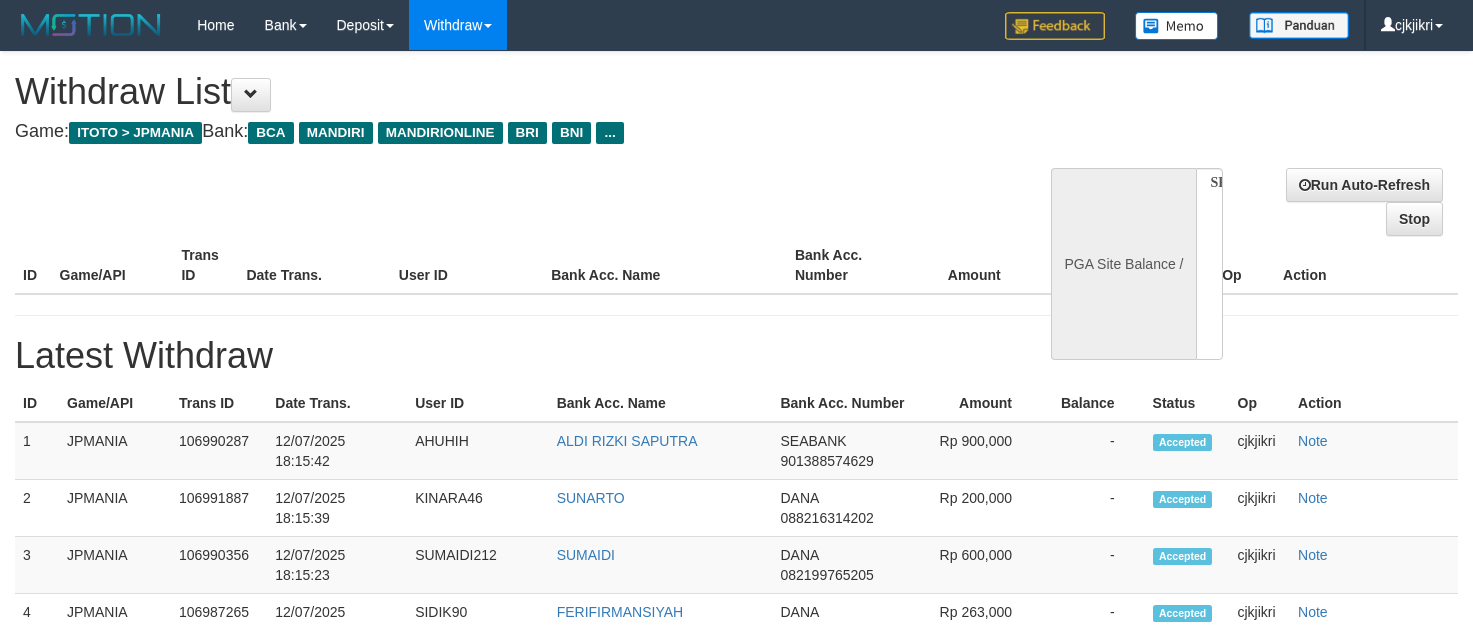 scroll, scrollTop: 0, scrollLeft: 0, axis: both 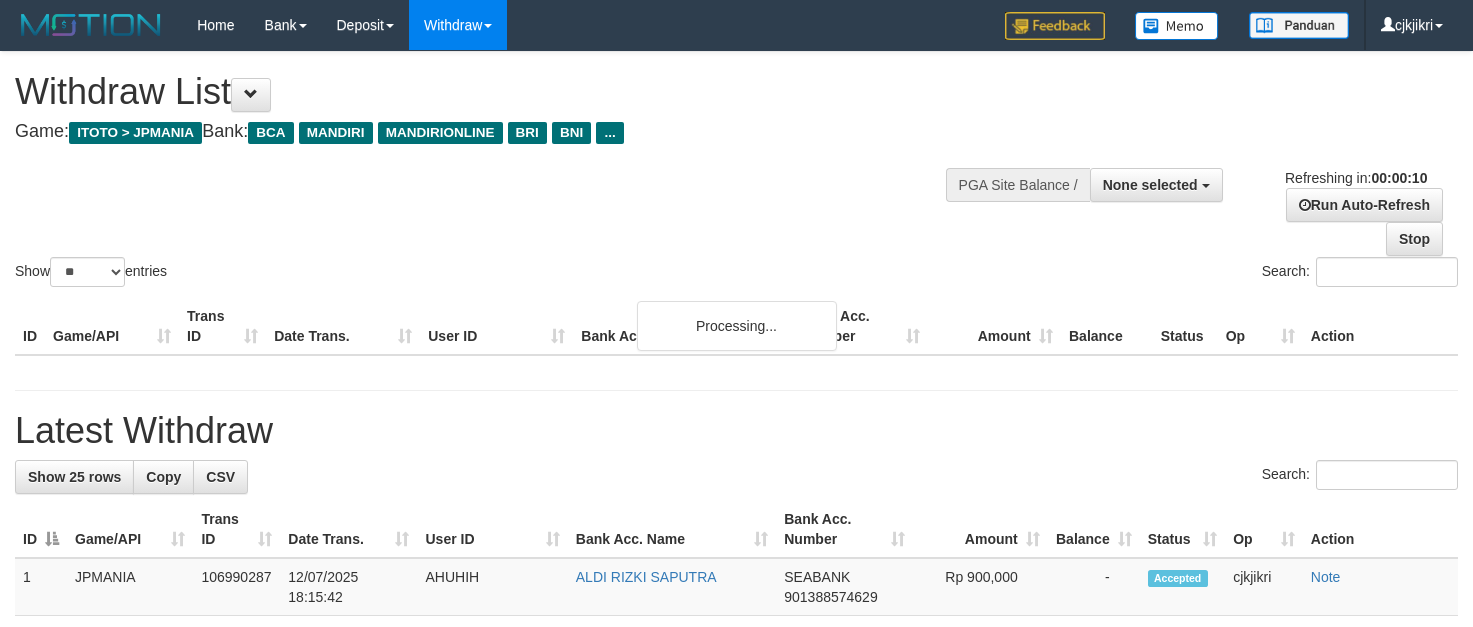 select 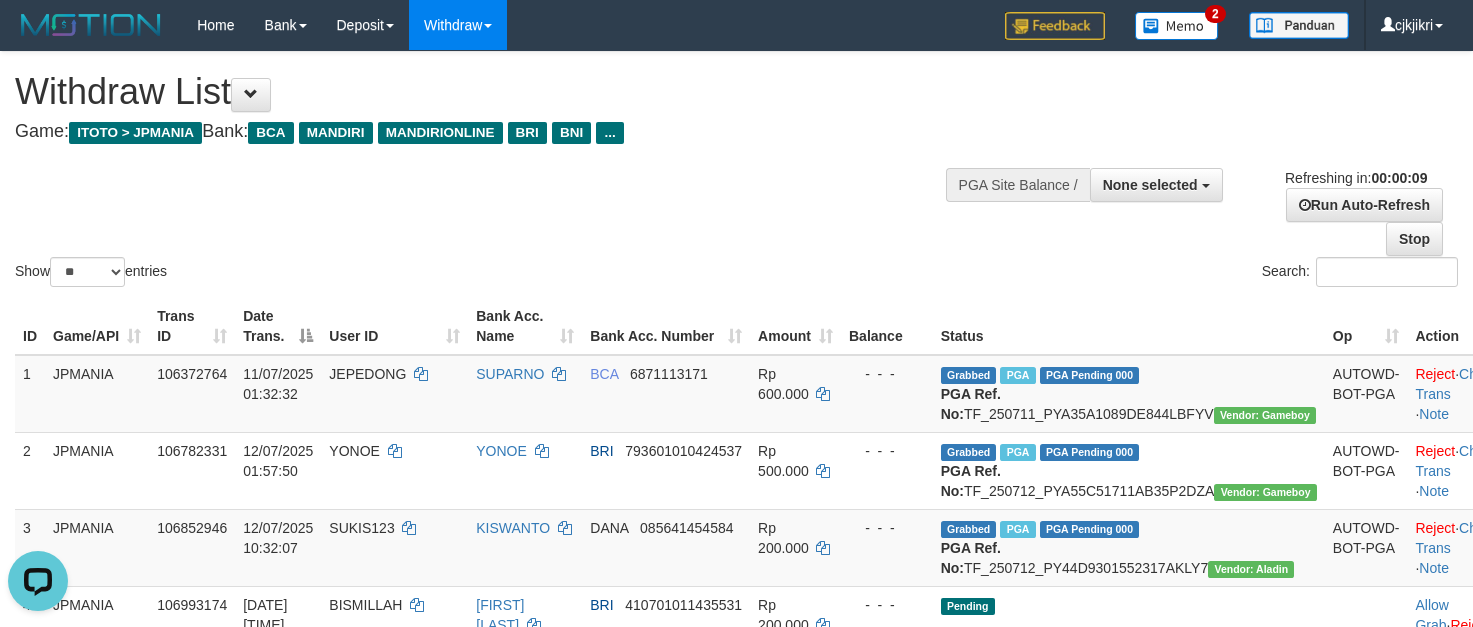 scroll, scrollTop: 0, scrollLeft: 0, axis: both 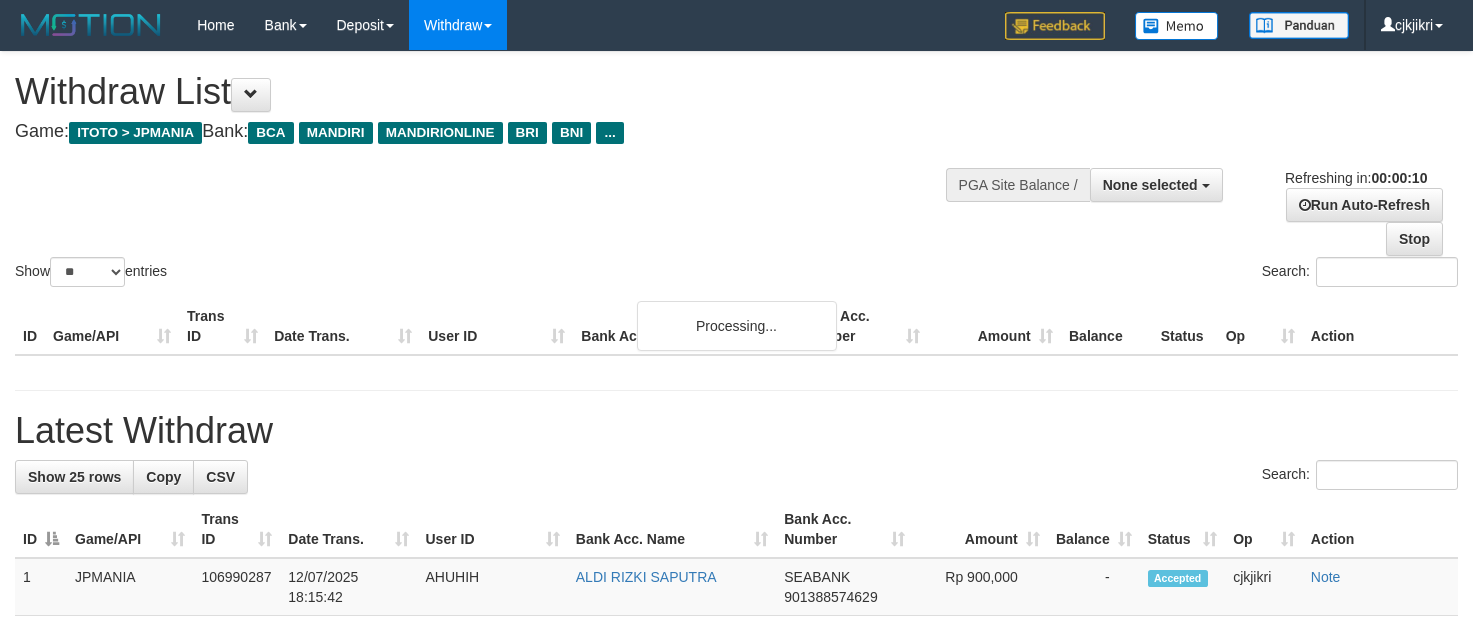 select 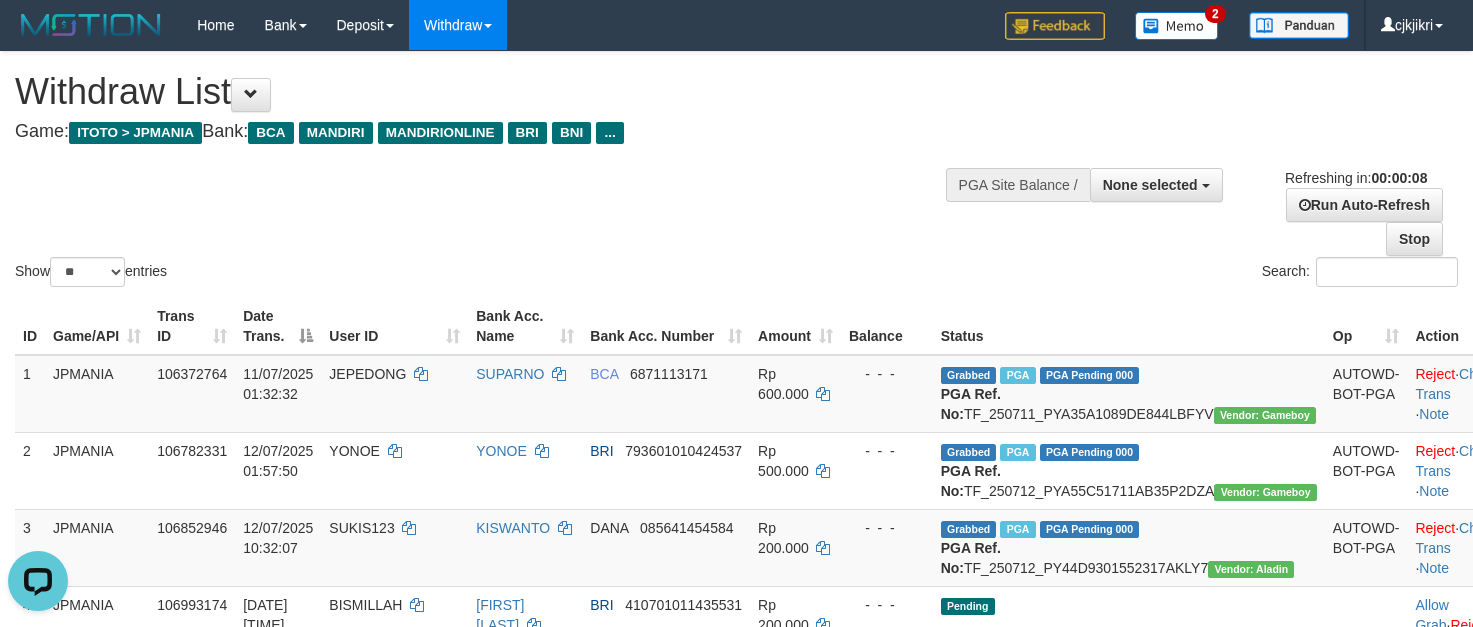 scroll, scrollTop: 0, scrollLeft: 0, axis: both 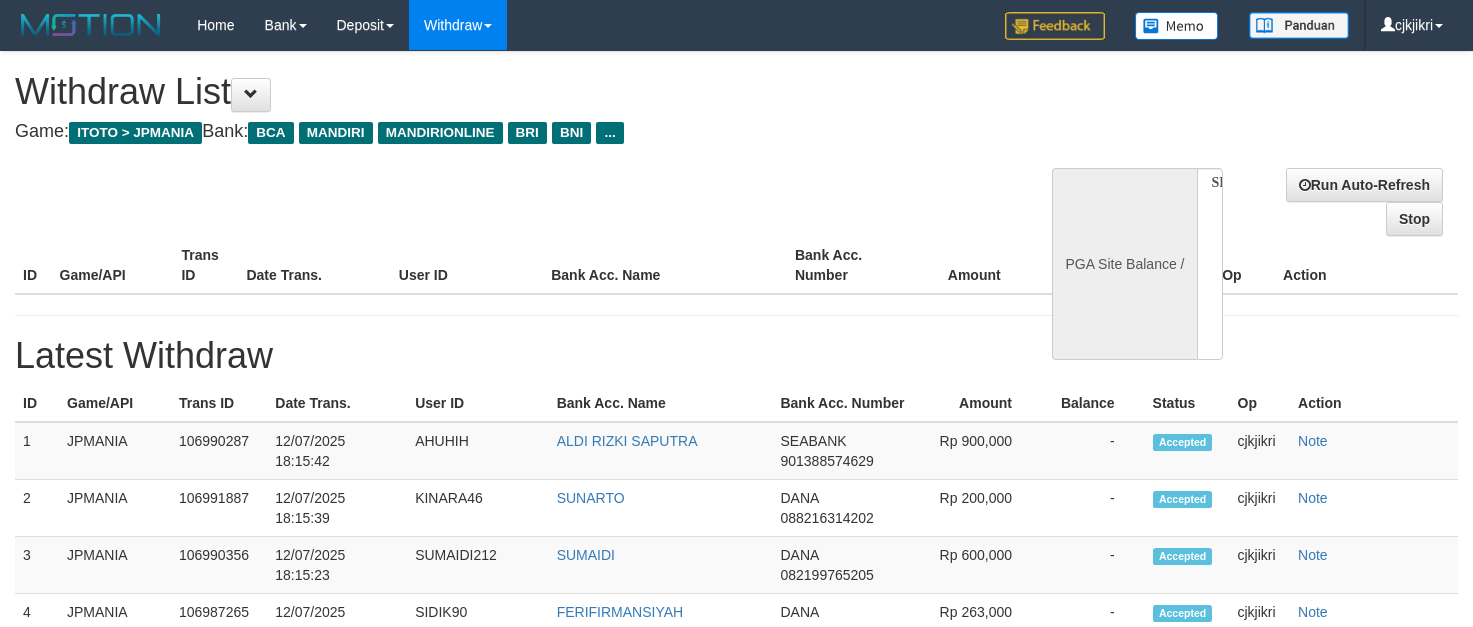 select 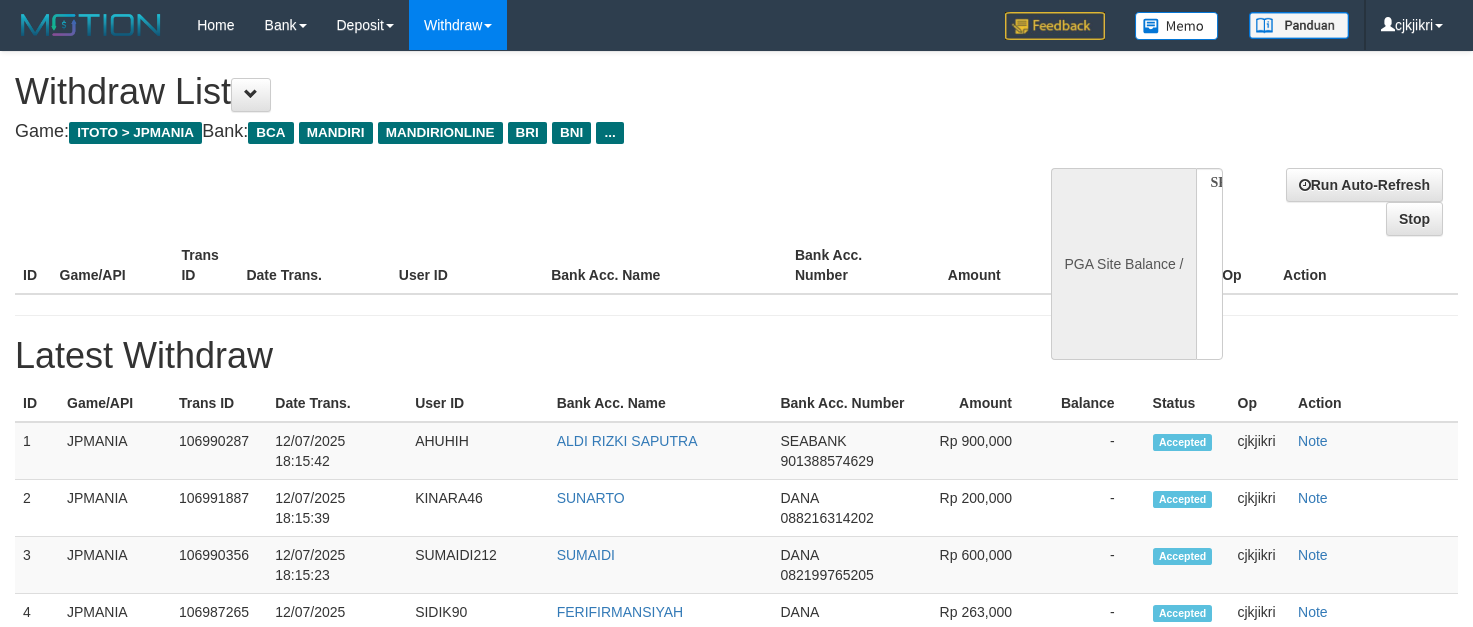 scroll, scrollTop: 0, scrollLeft: 0, axis: both 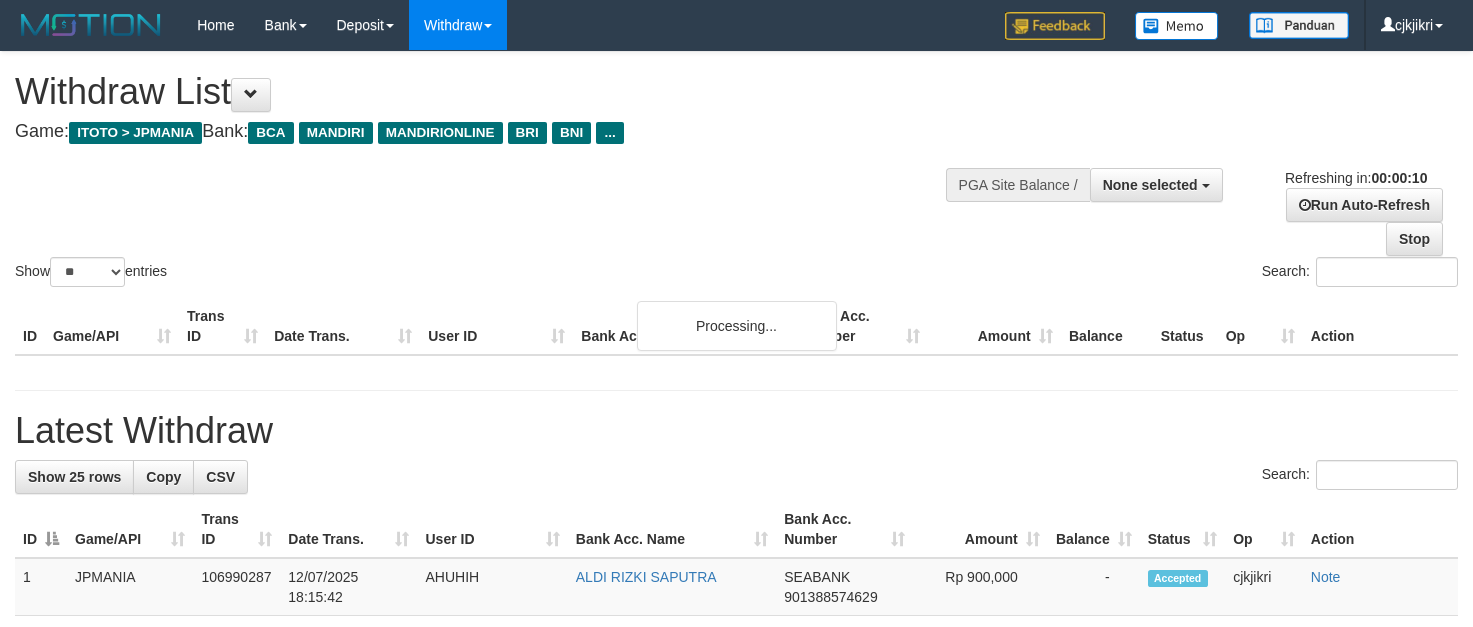 select 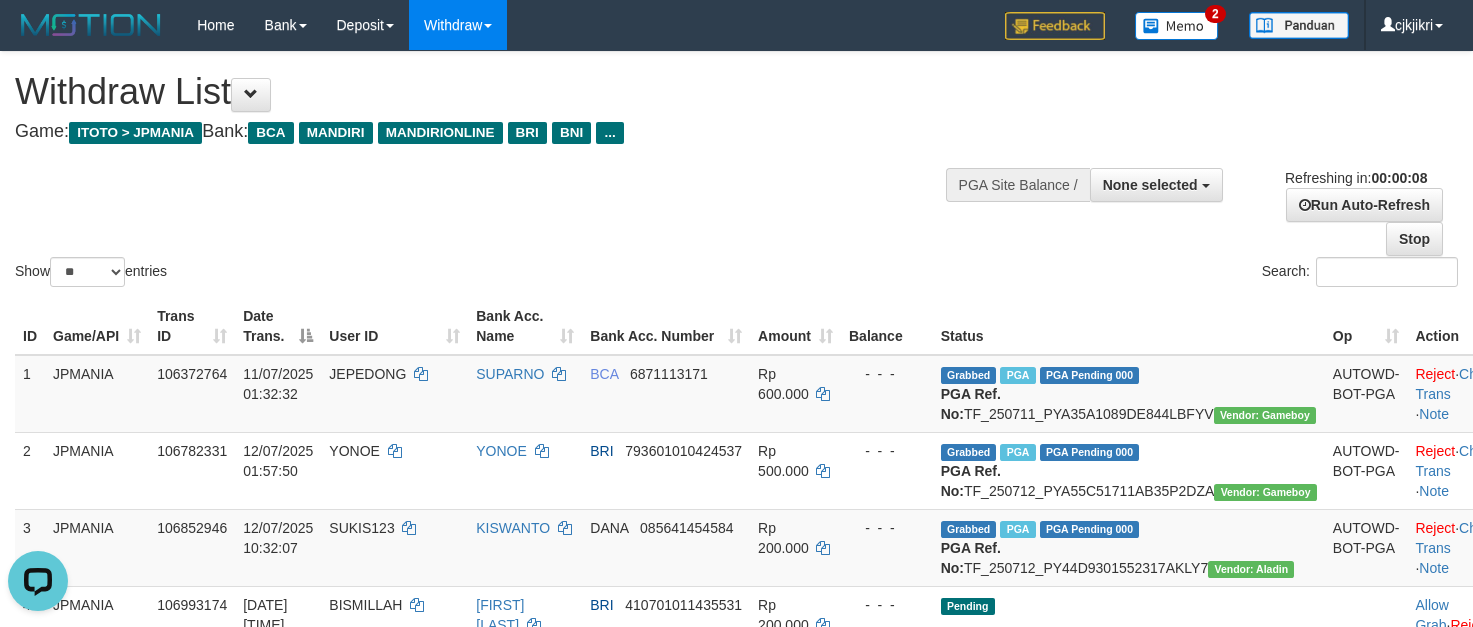 scroll, scrollTop: 0, scrollLeft: 0, axis: both 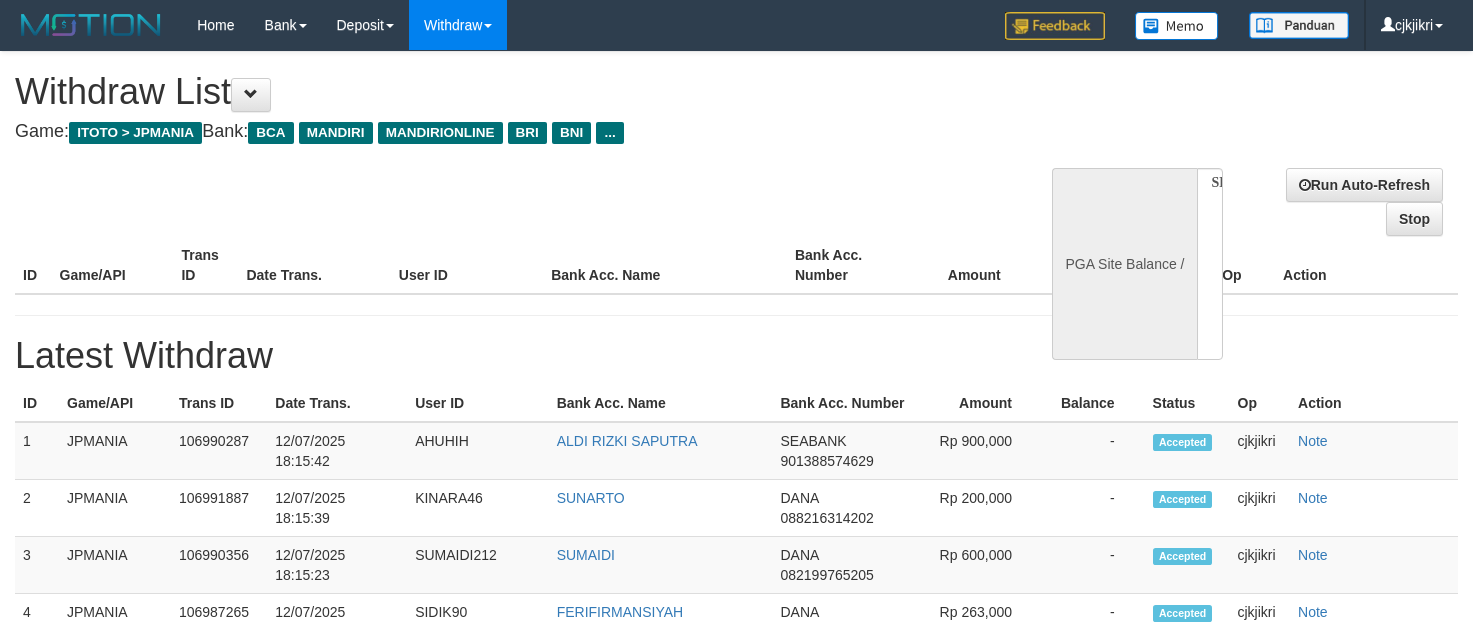 select 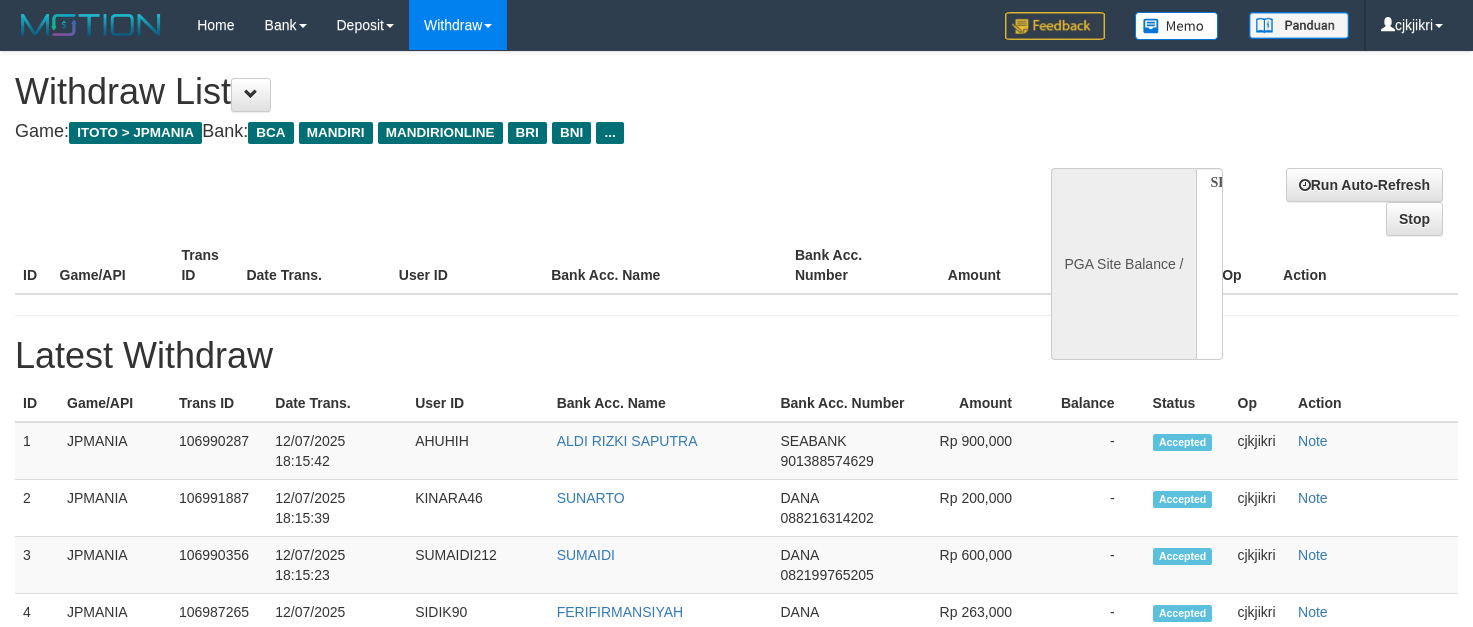 scroll, scrollTop: 0, scrollLeft: 0, axis: both 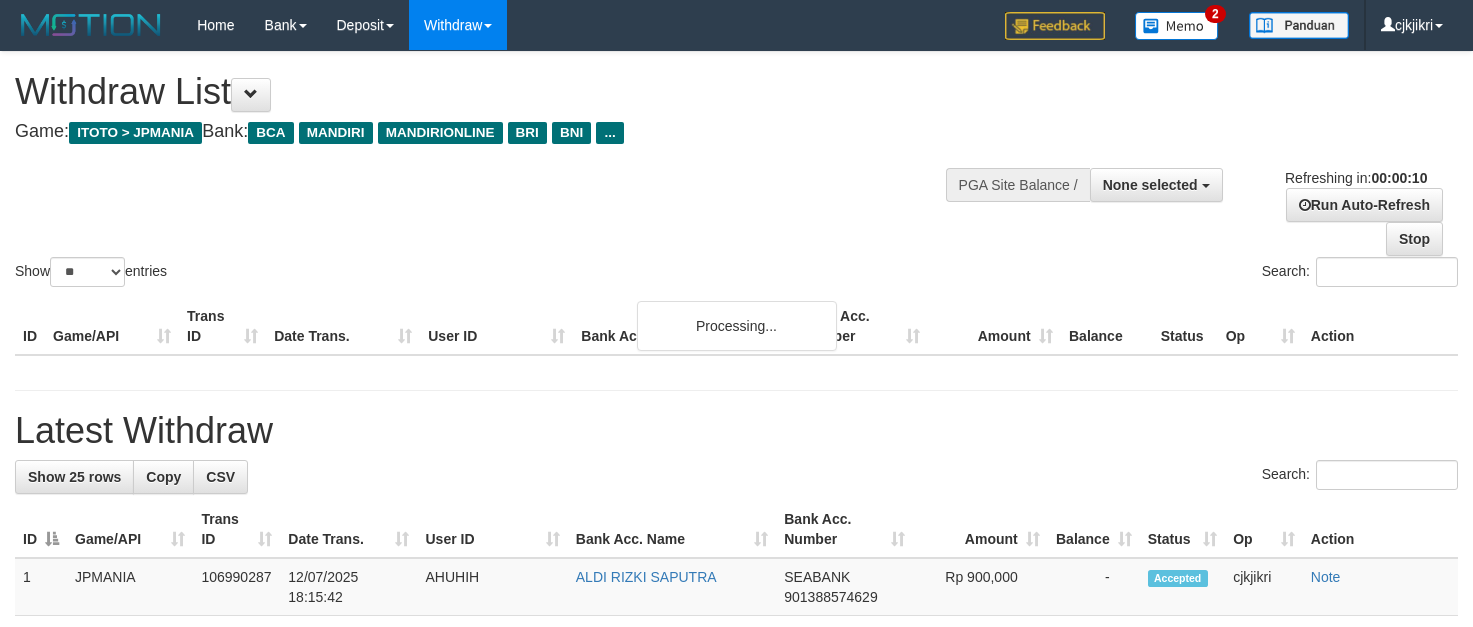 select 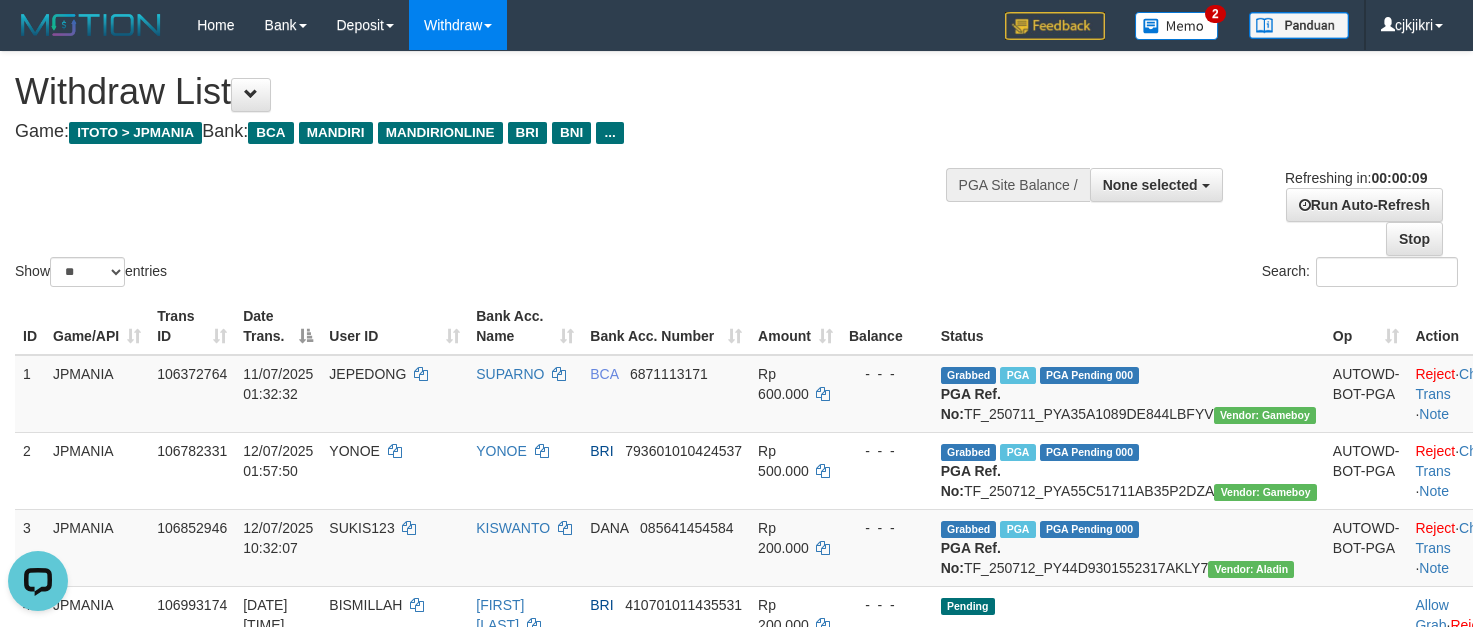 scroll, scrollTop: 0, scrollLeft: 0, axis: both 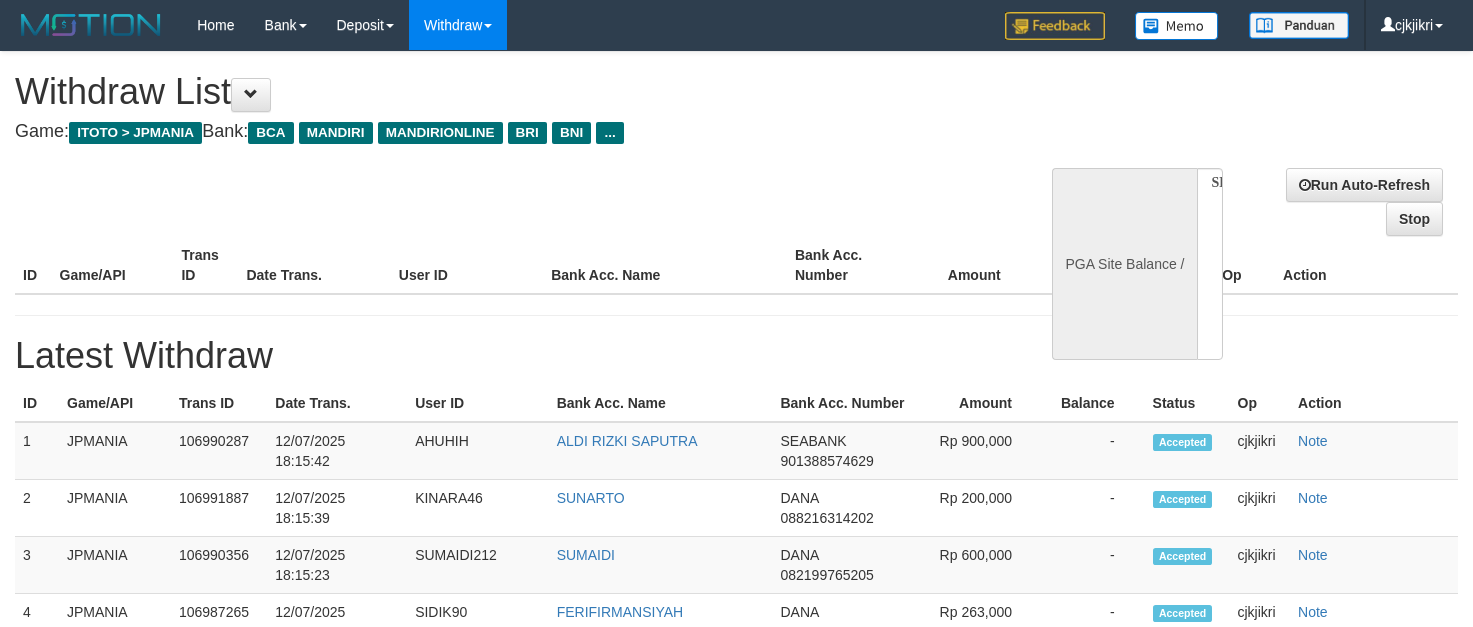 select 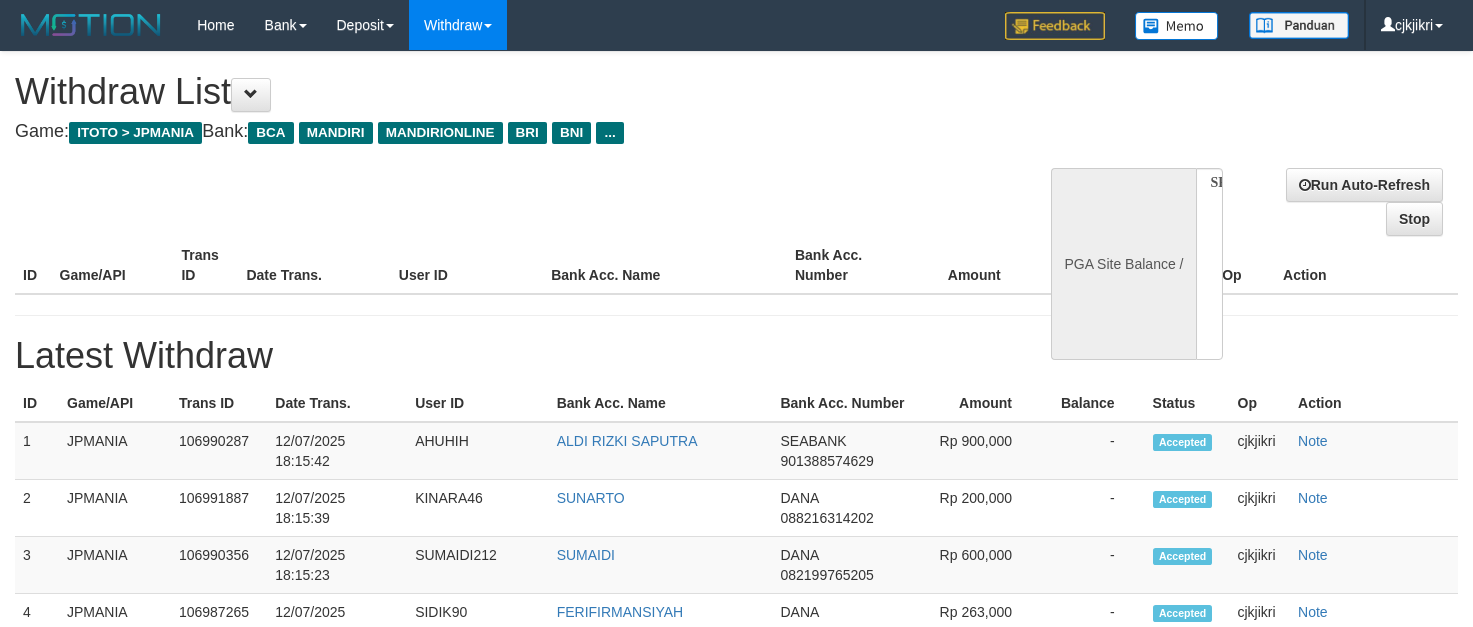 scroll, scrollTop: 0, scrollLeft: 0, axis: both 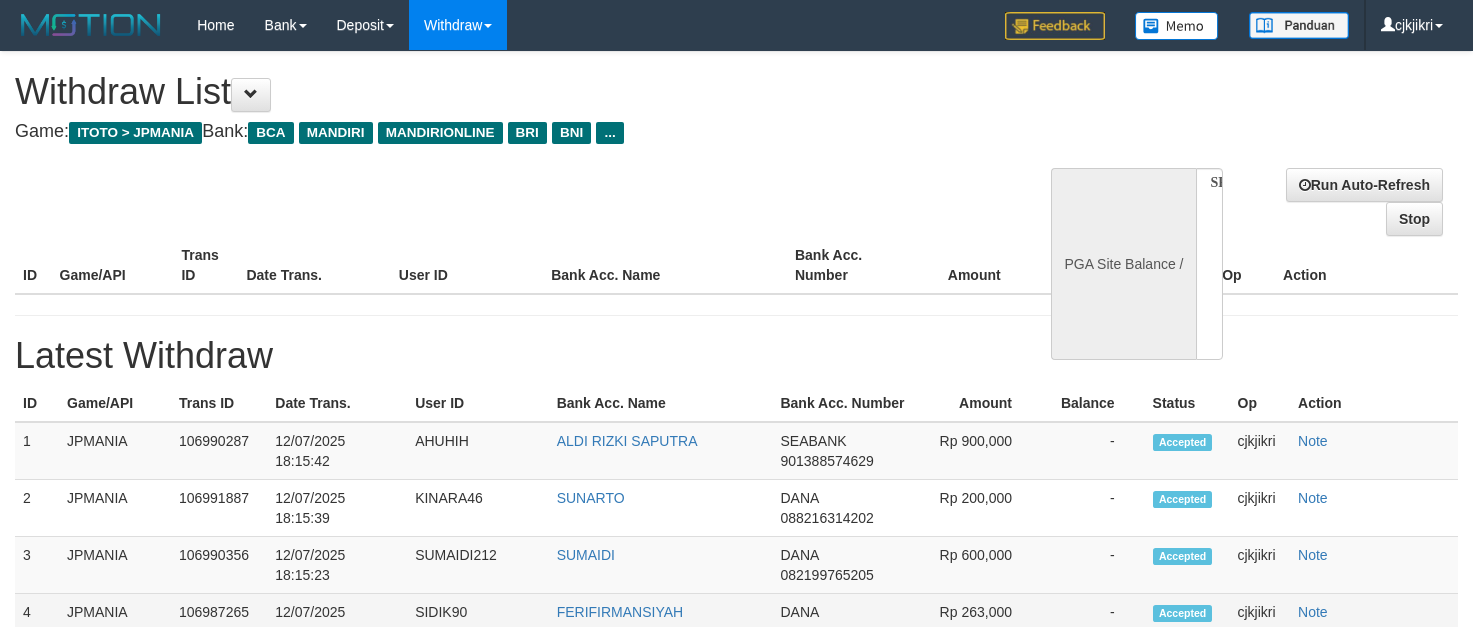 select on "**" 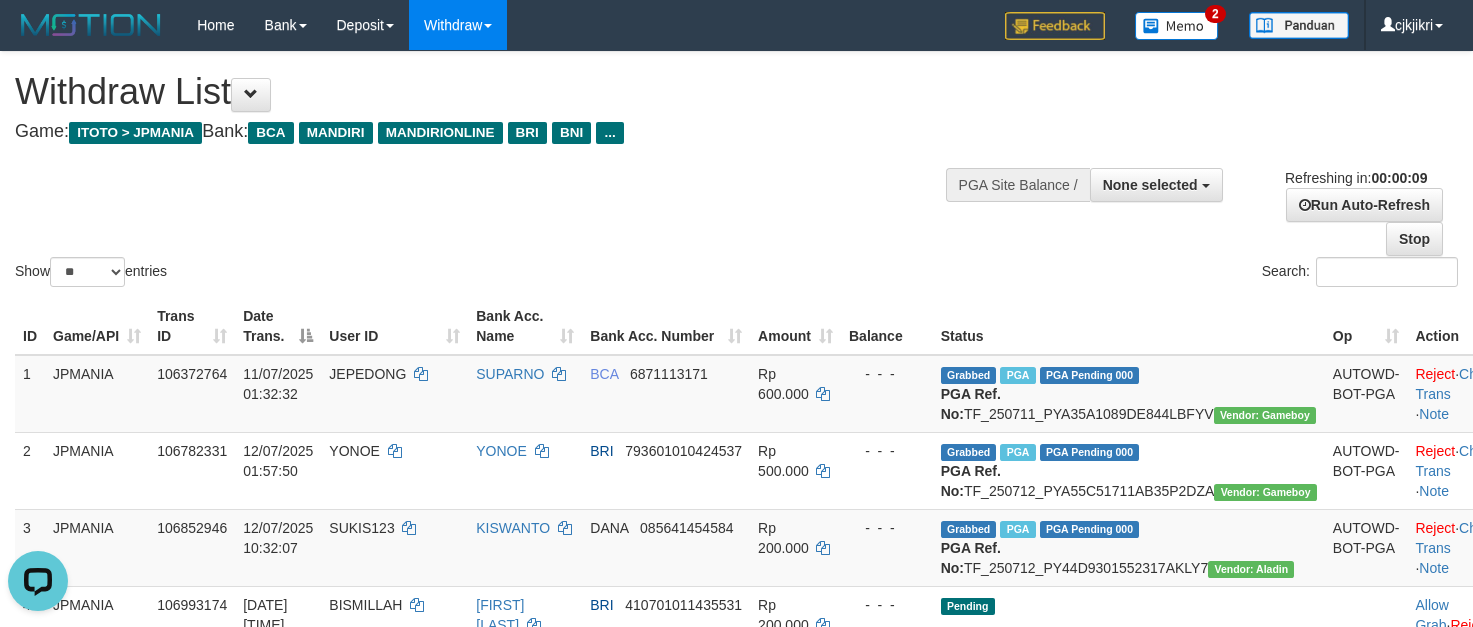 scroll, scrollTop: 0, scrollLeft: 0, axis: both 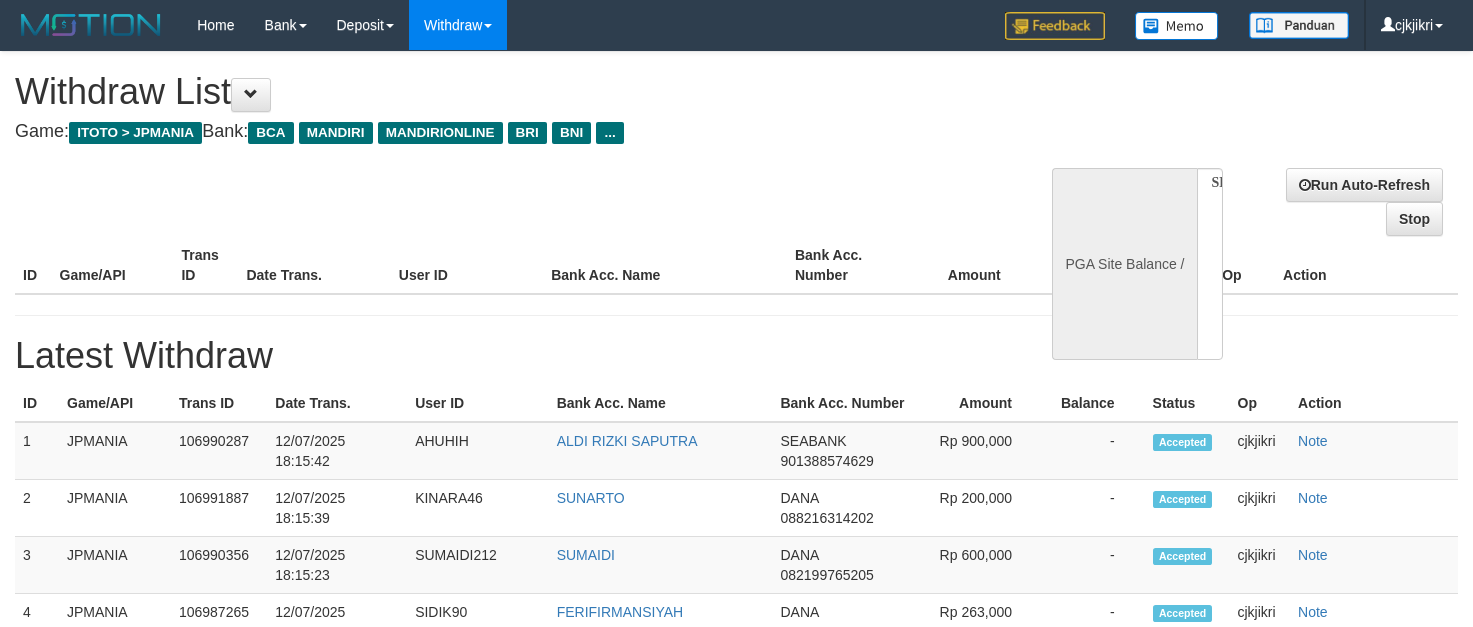 select 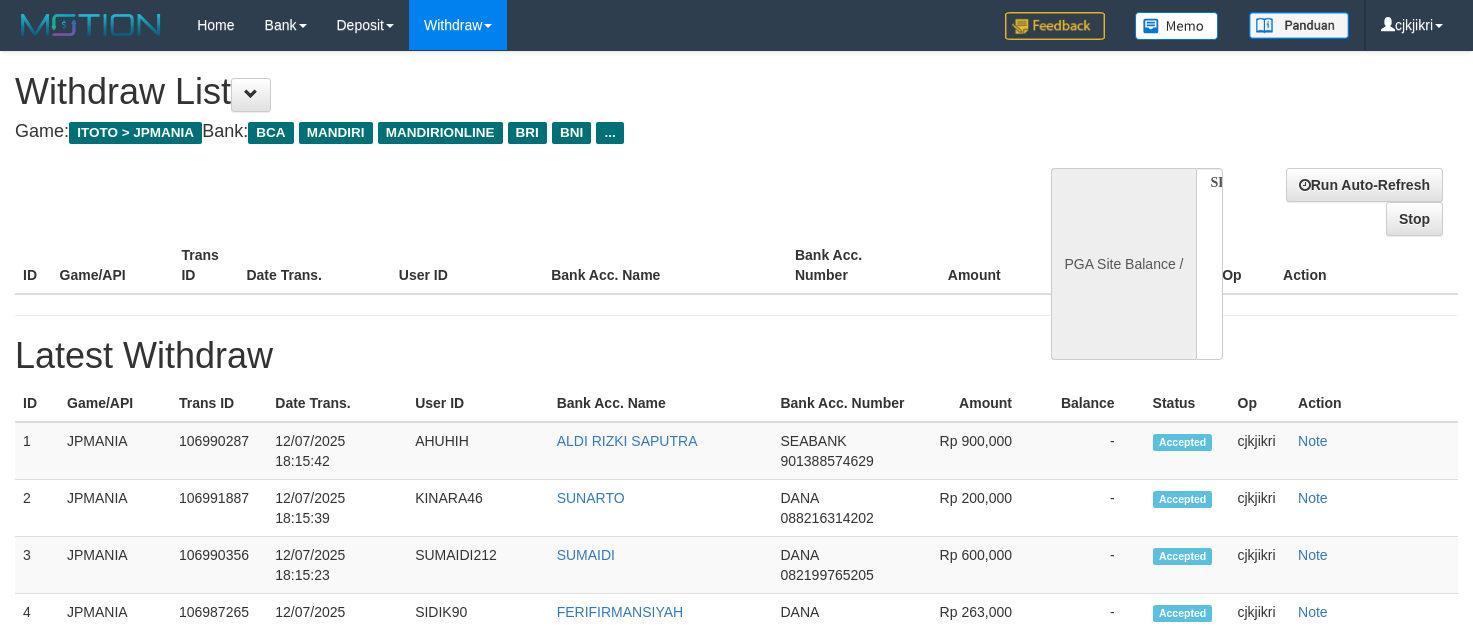 scroll, scrollTop: 0, scrollLeft: 0, axis: both 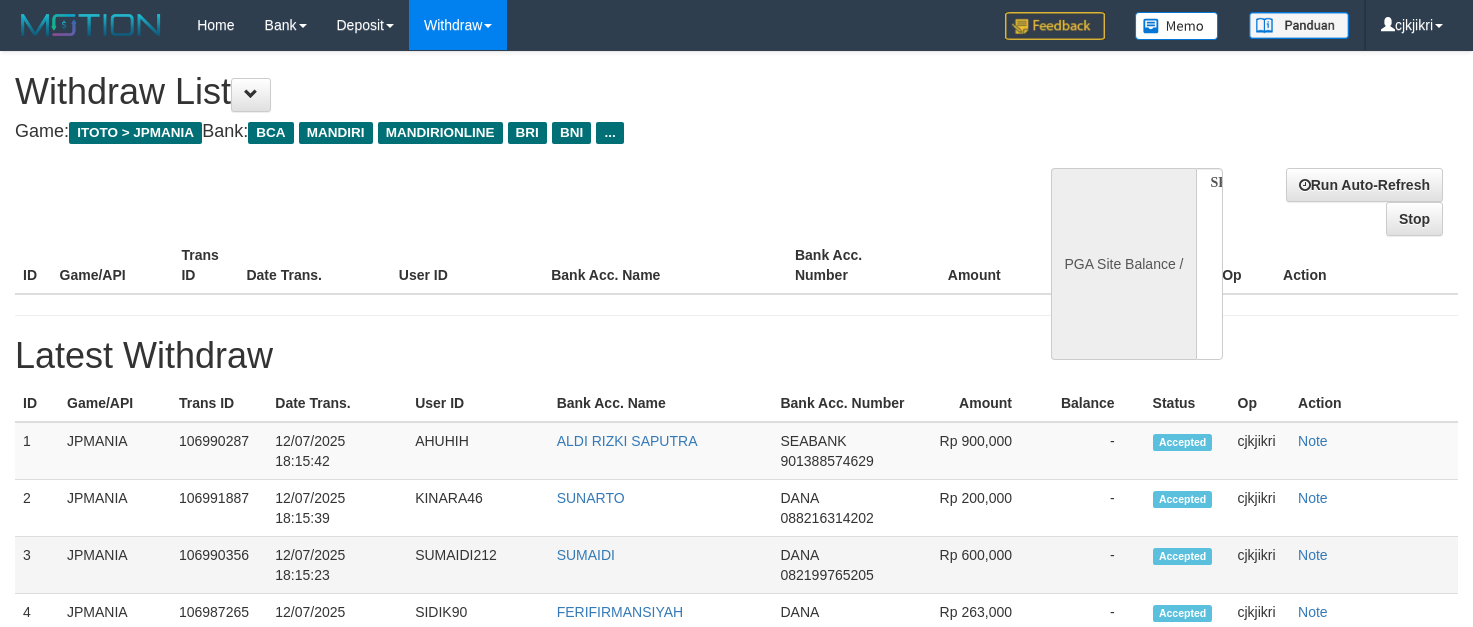 select on "**" 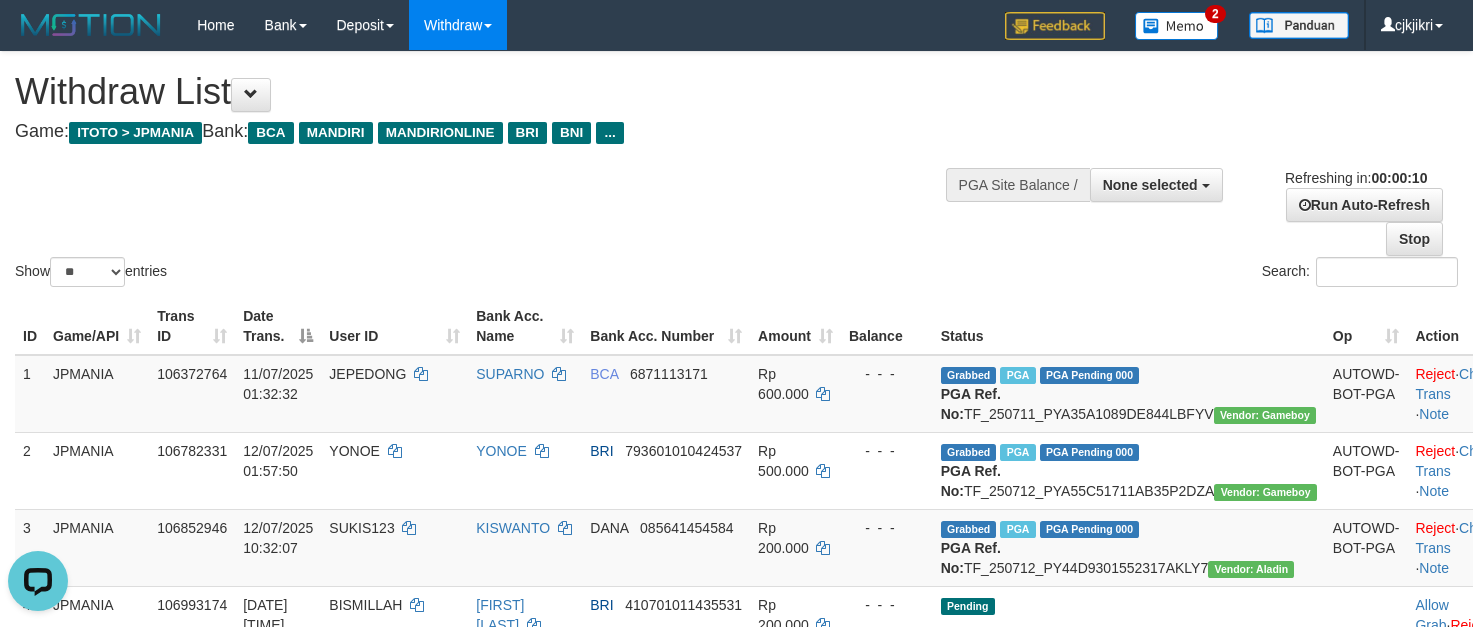 scroll, scrollTop: 0, scrollLeft: 0, axis: both 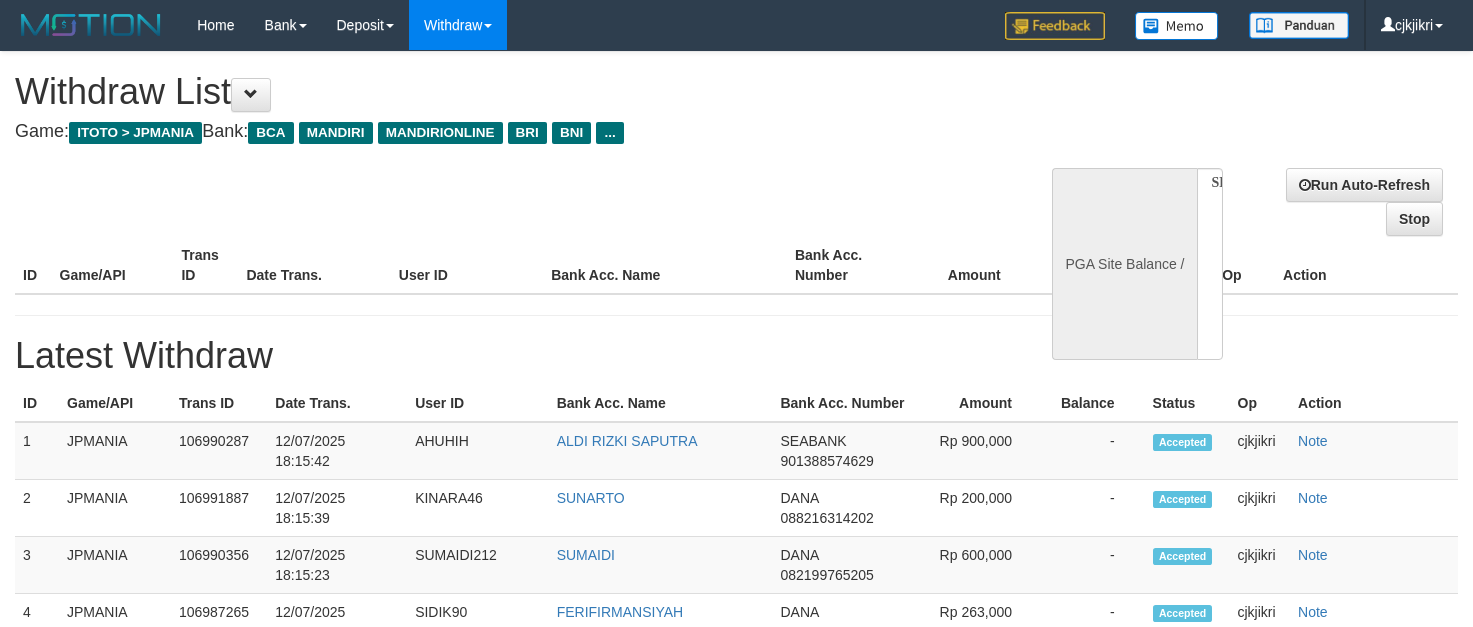 select 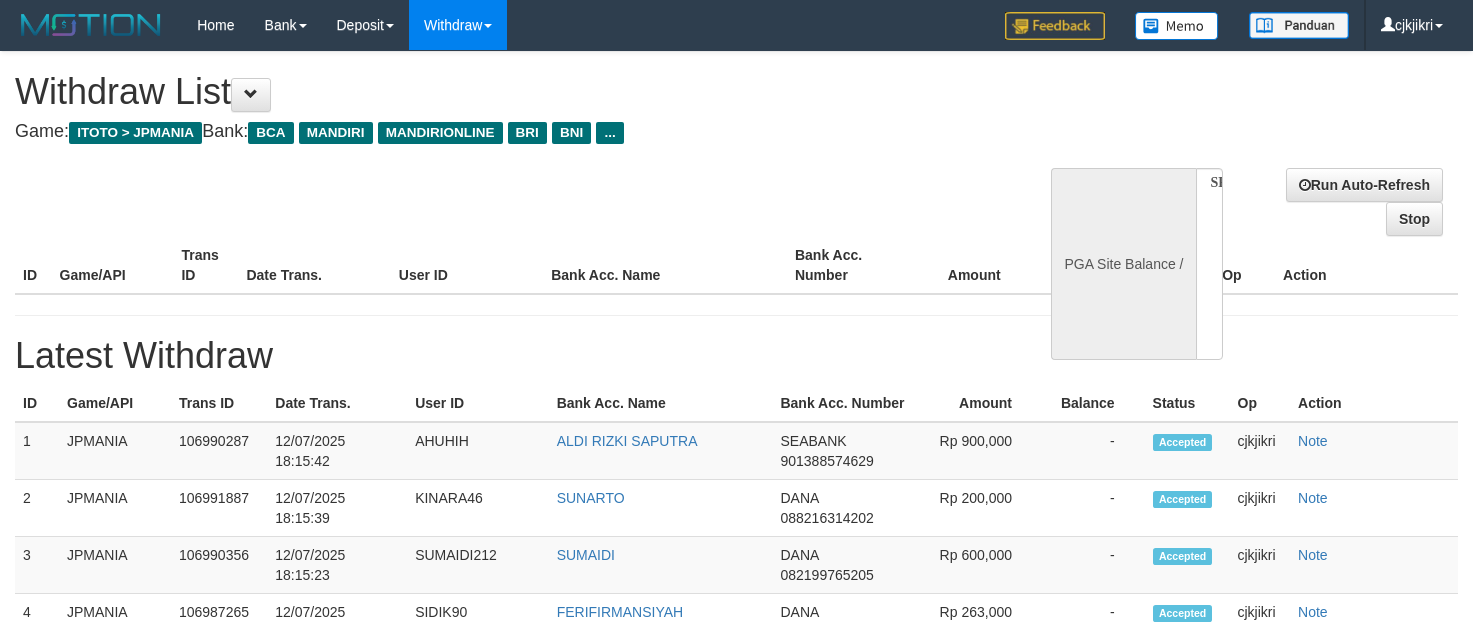 scroll, scrollTop: 0, scrollLeft: 0, axis: both 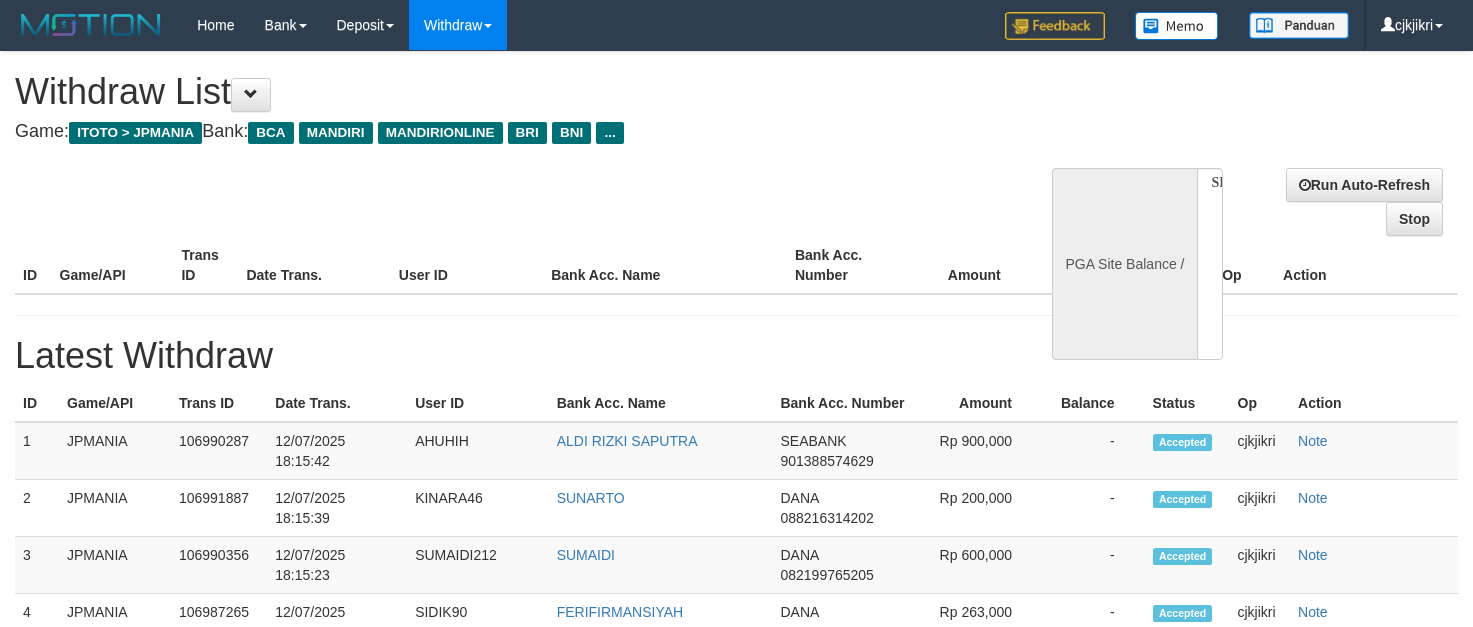 select 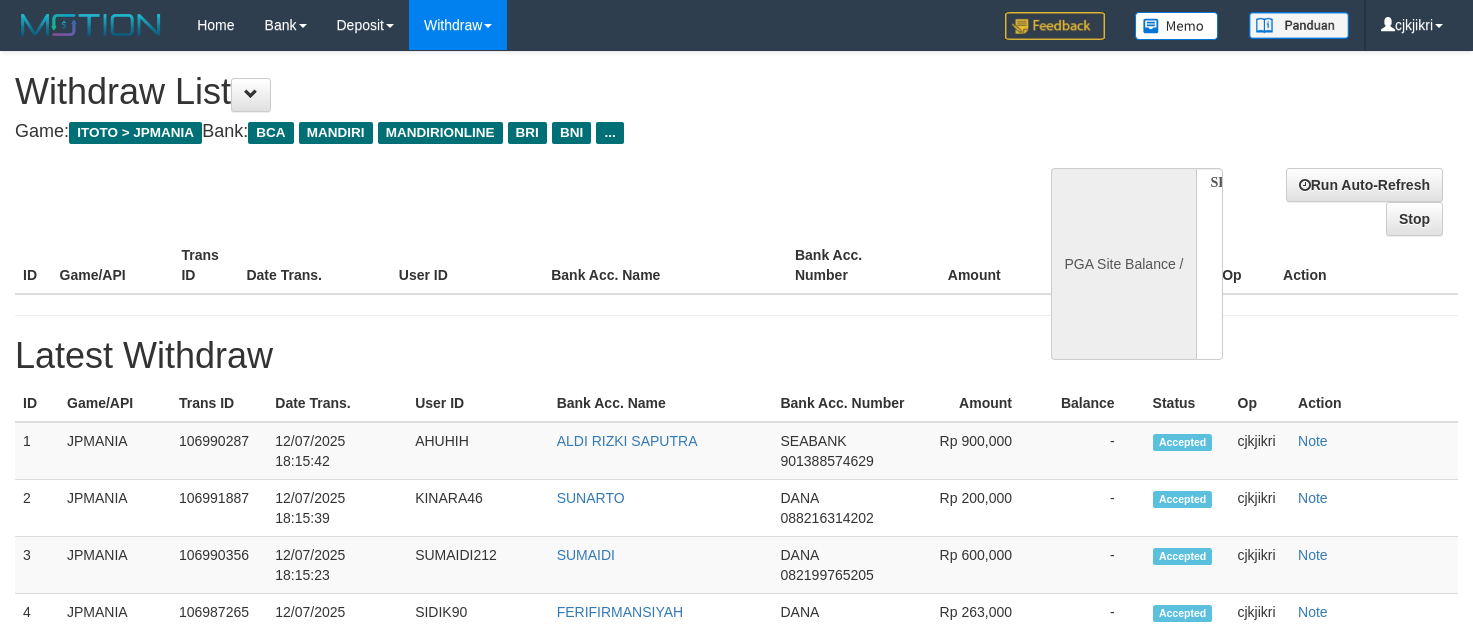 scroll, scrollTop: 0, scrollLeft: 0, axis: both 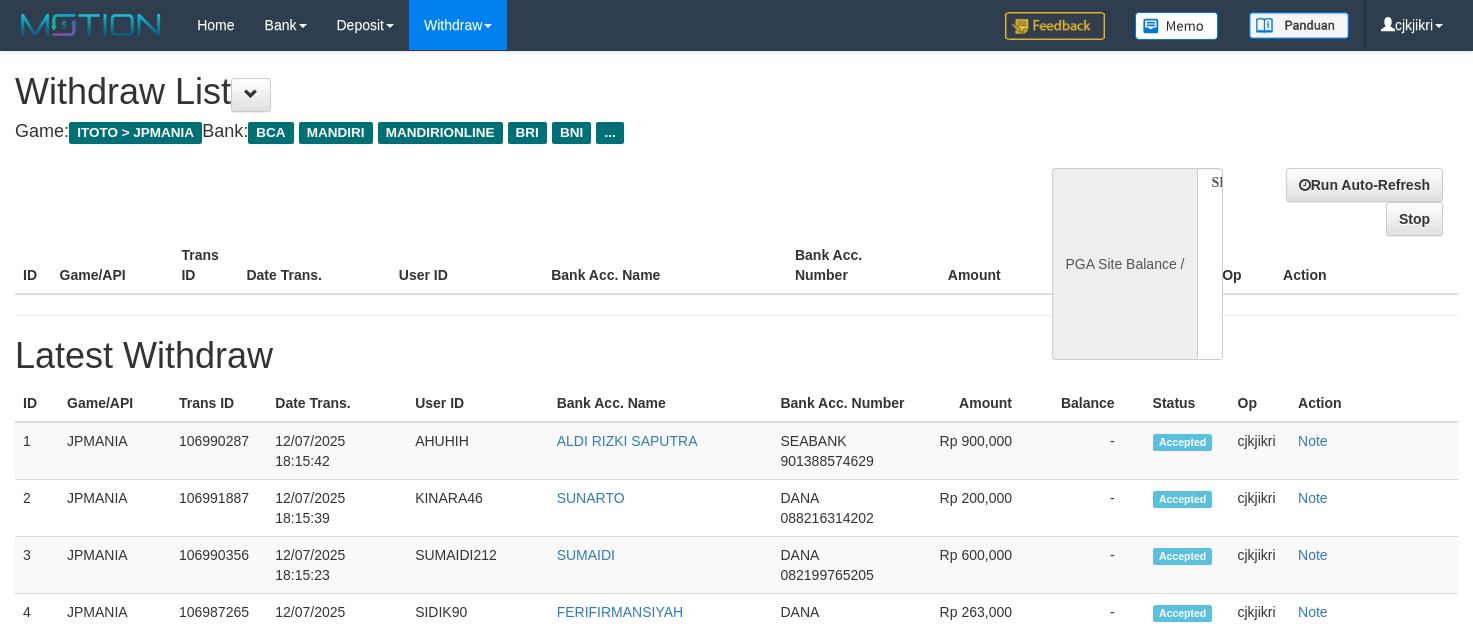 select 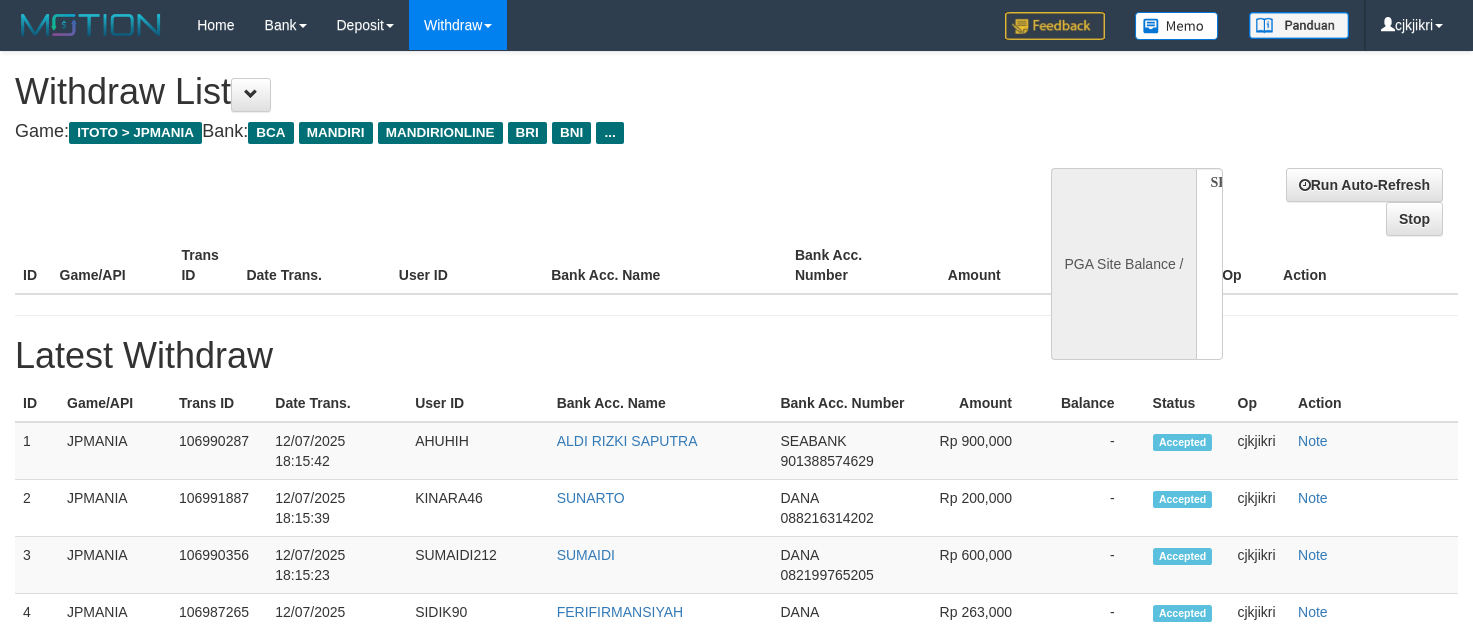 scroll, scrollTop: 0, scrollLeft: 0, axis: both 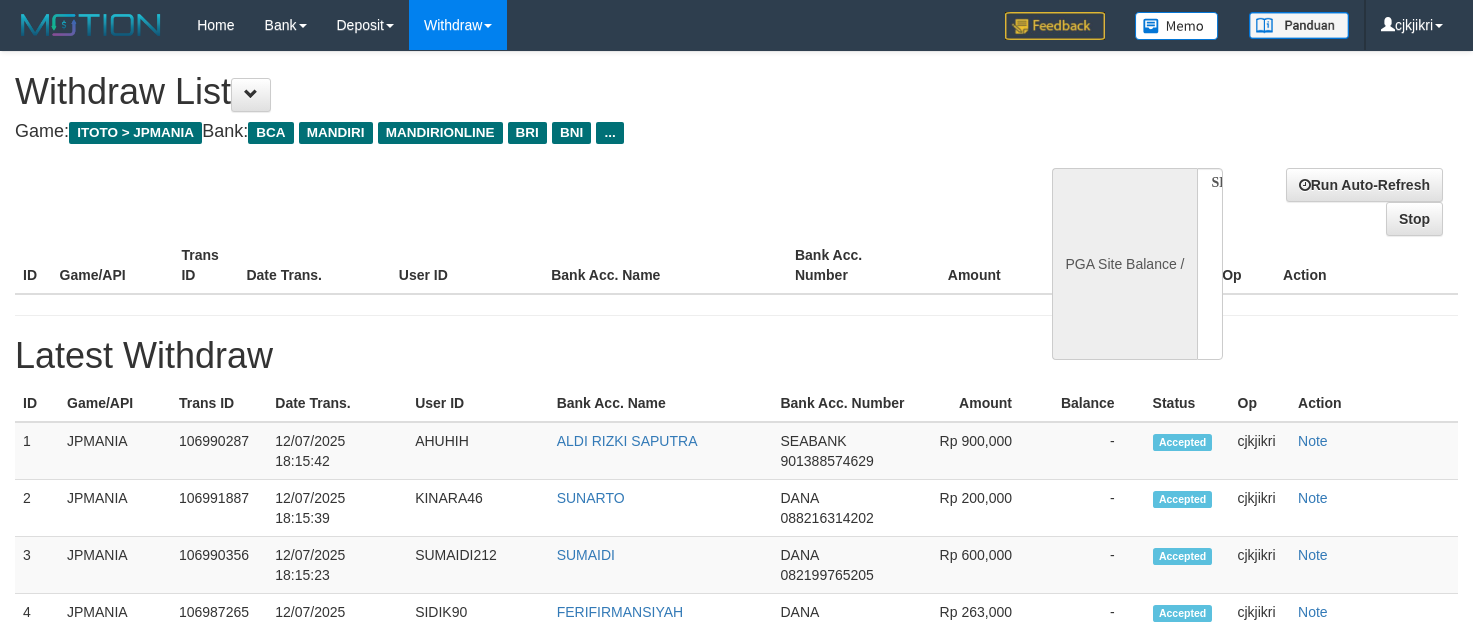 select 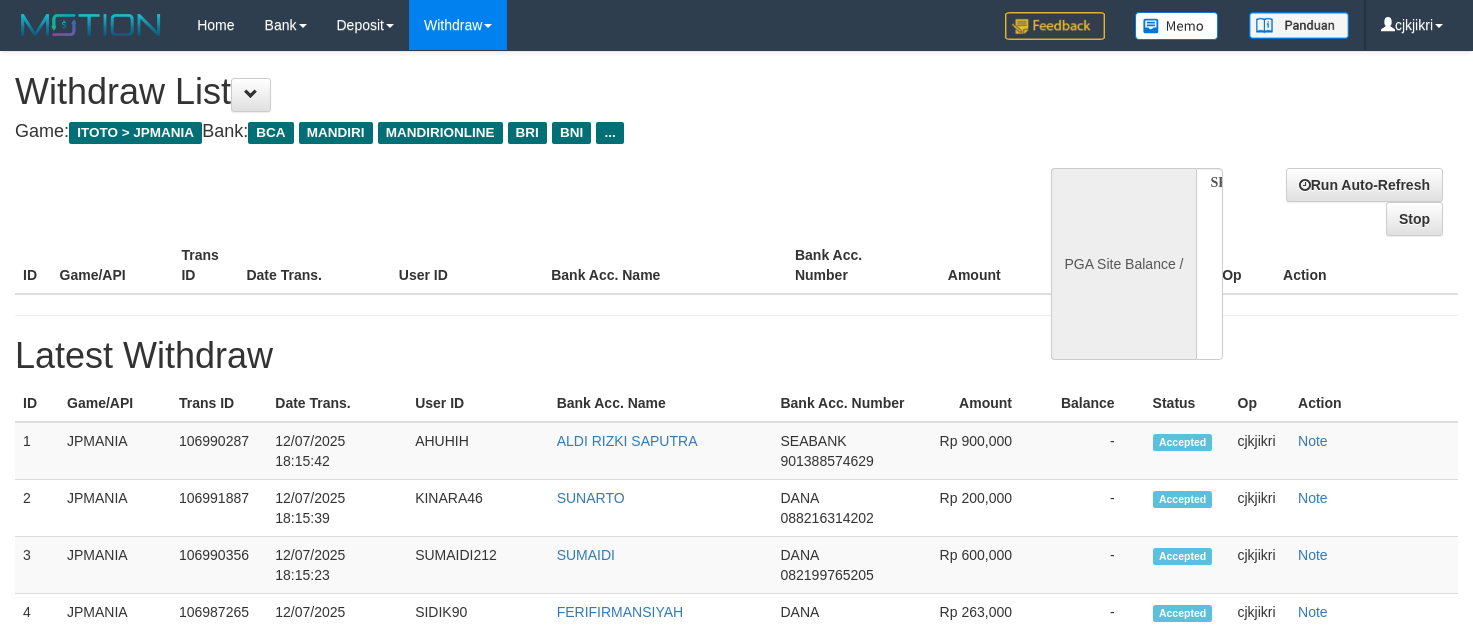 scroll, scrollTop: 0, scrollLeft: 0, axis: both 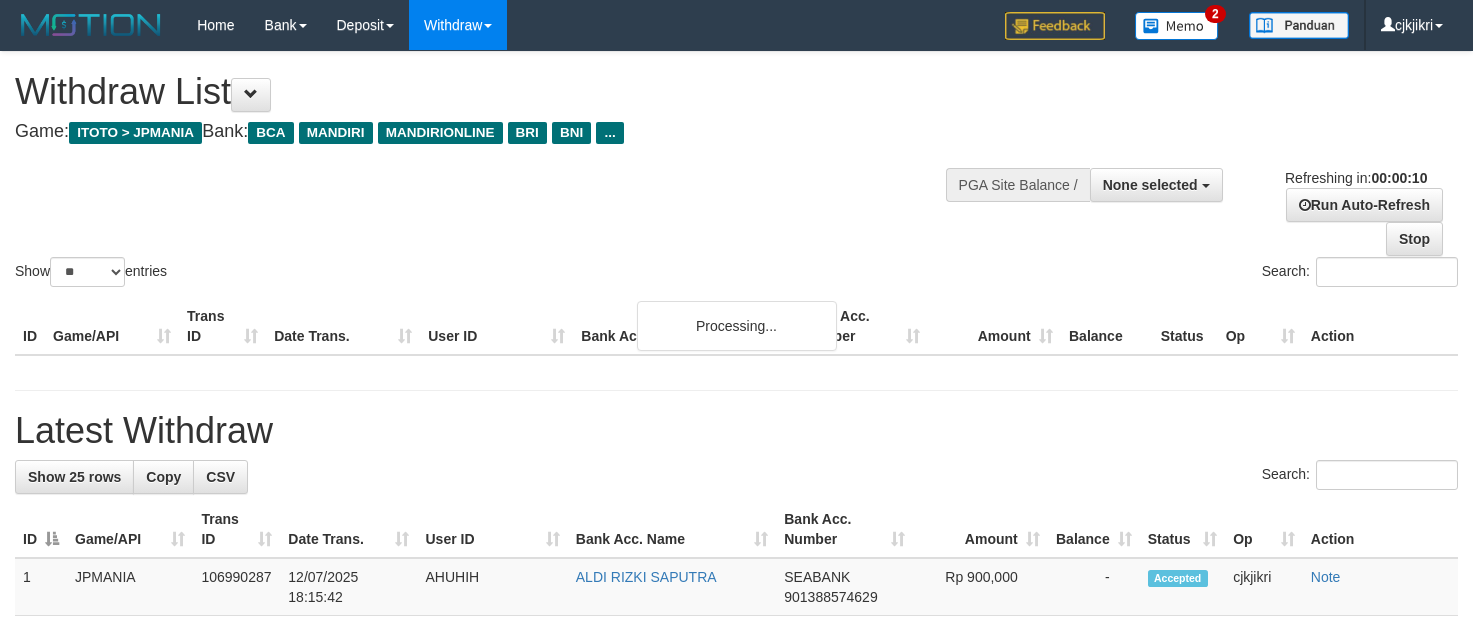 select 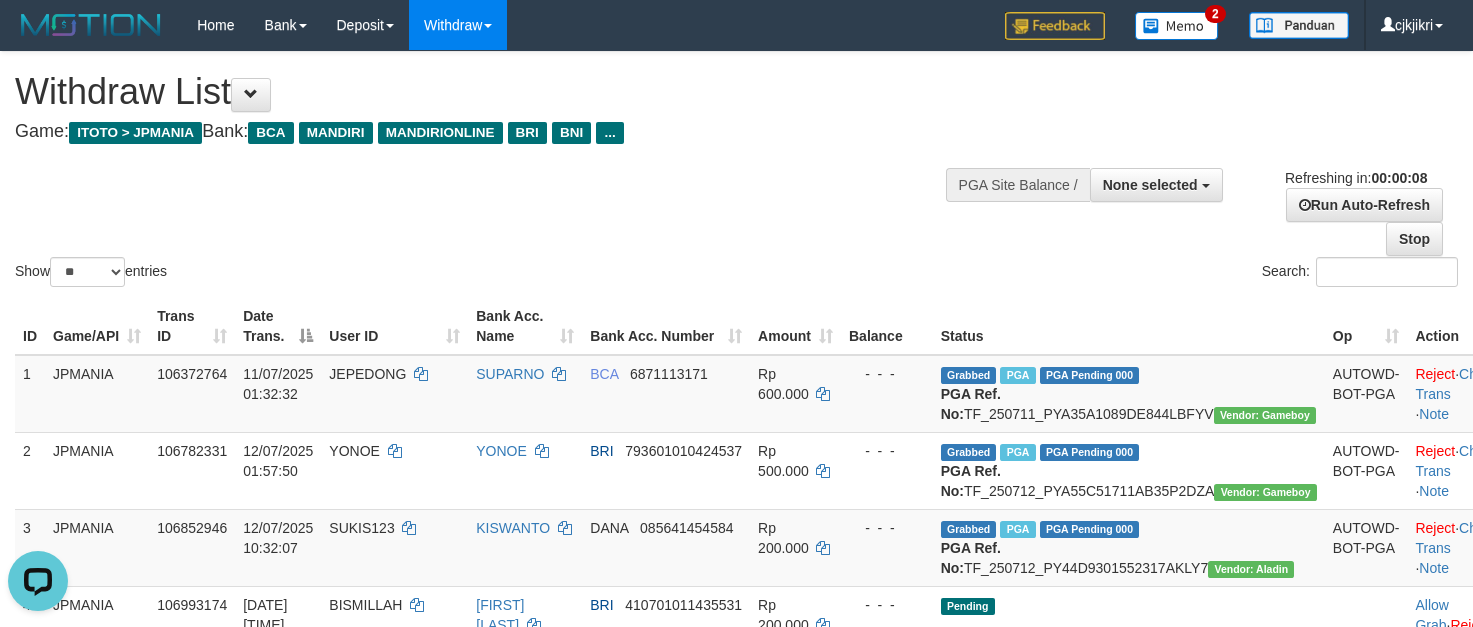 scroll, scrollTop: 0, scrollLeft: 0, axis: both 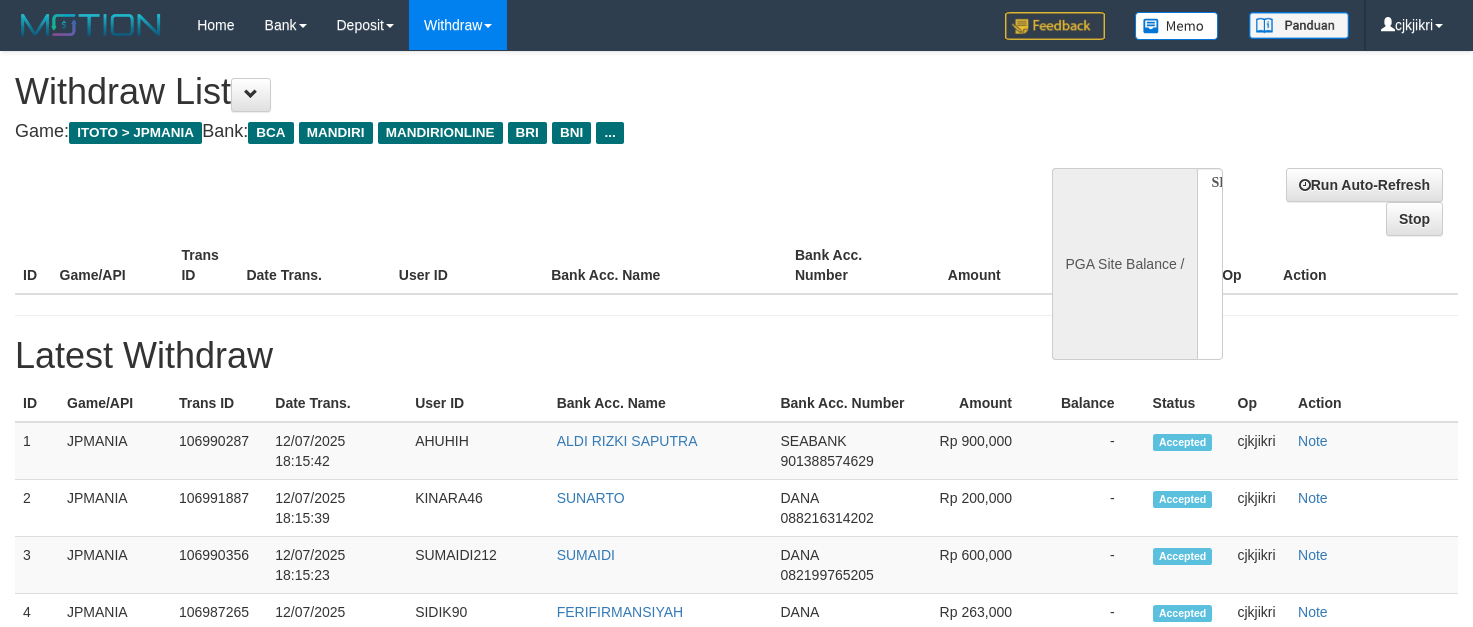 select 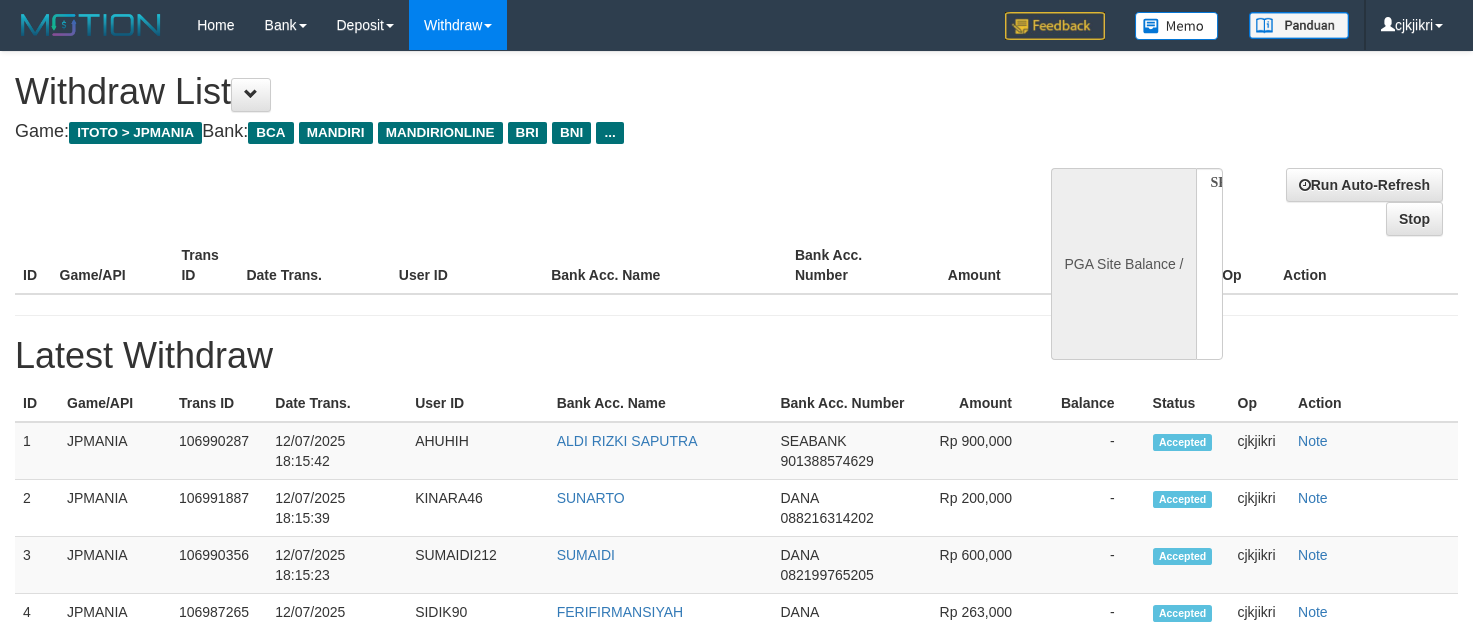scroll, scrollTop: 0, scrollLeft: 0, axis: both 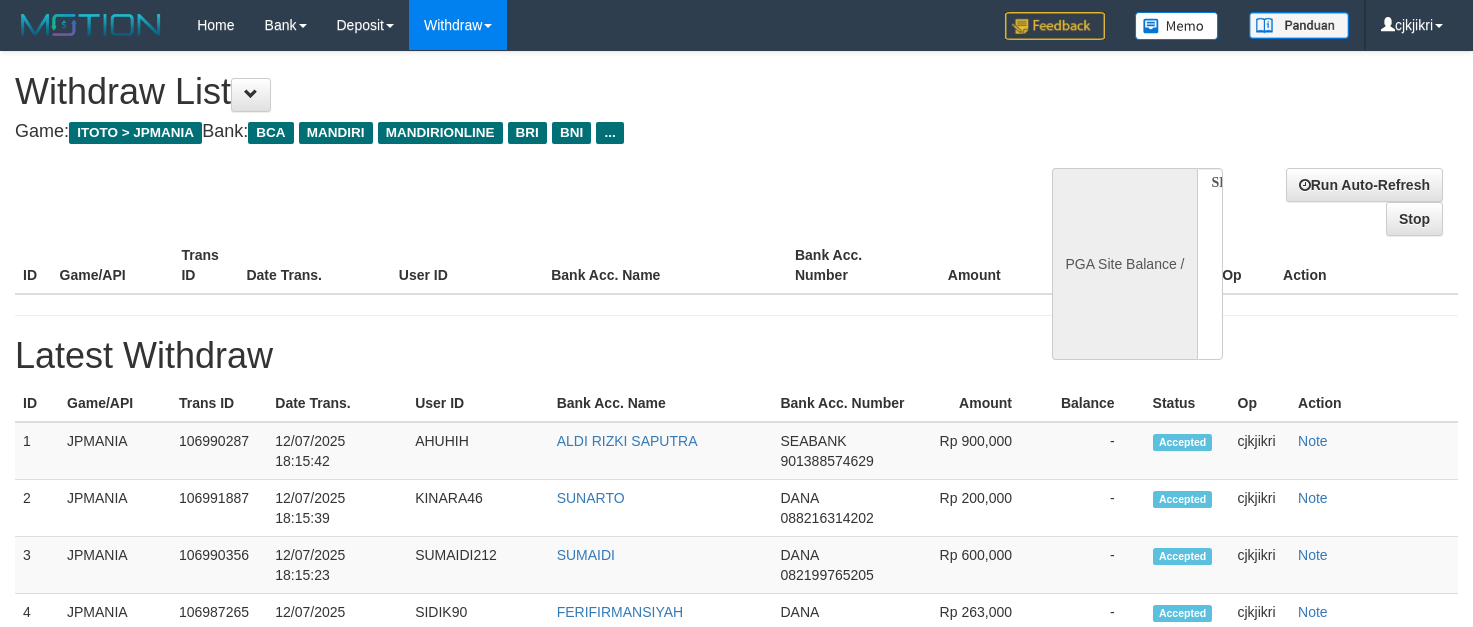 select 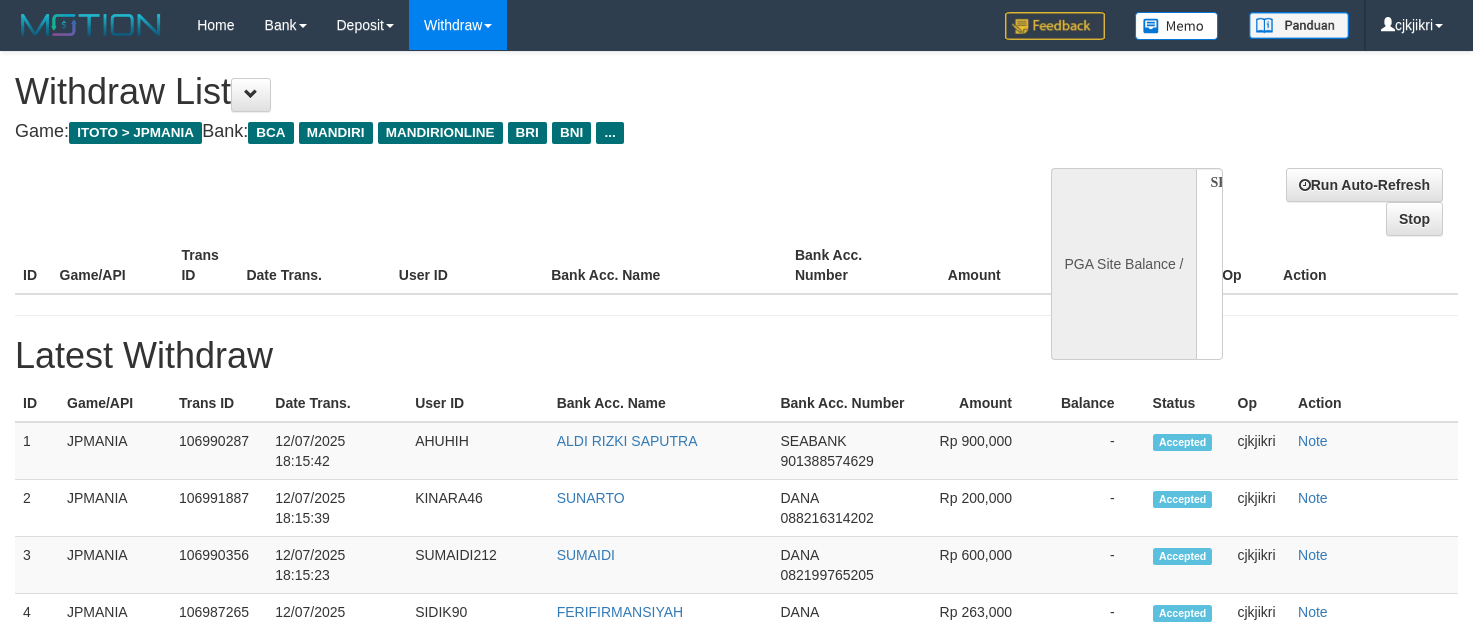 scroll, scrollTop: 0, scrollLeft: 0, axis: both 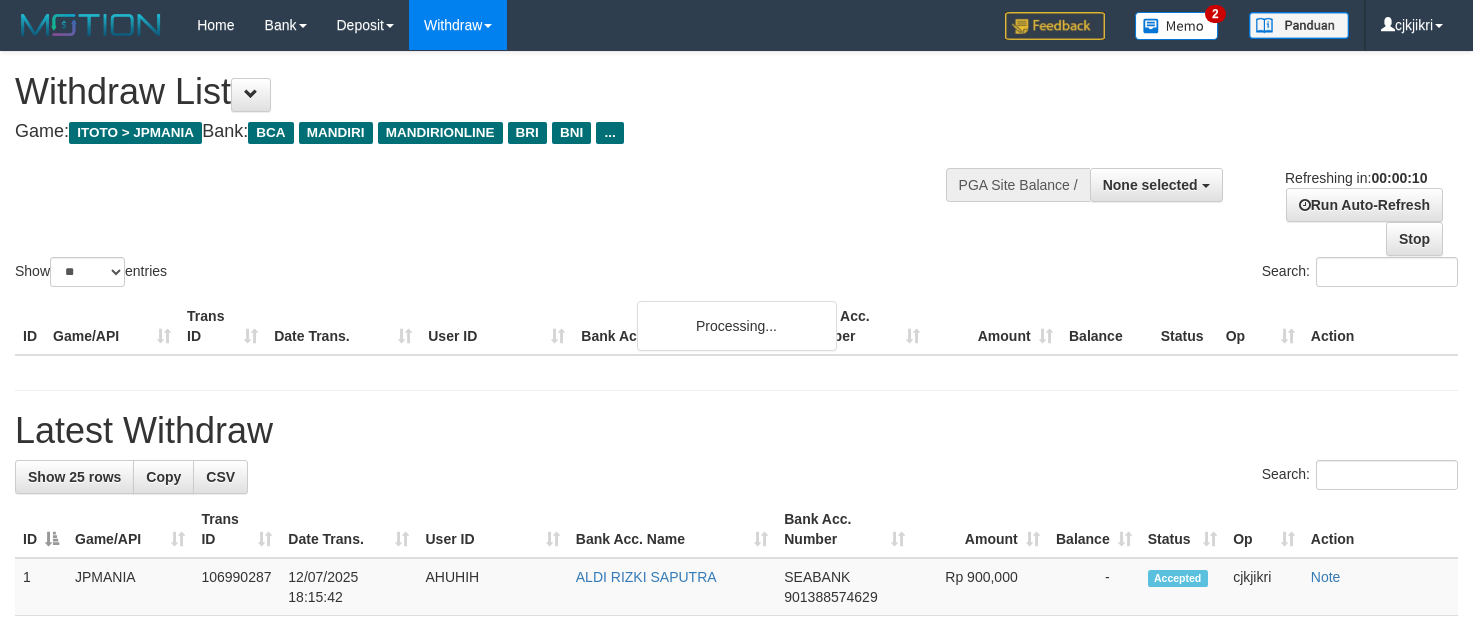 select 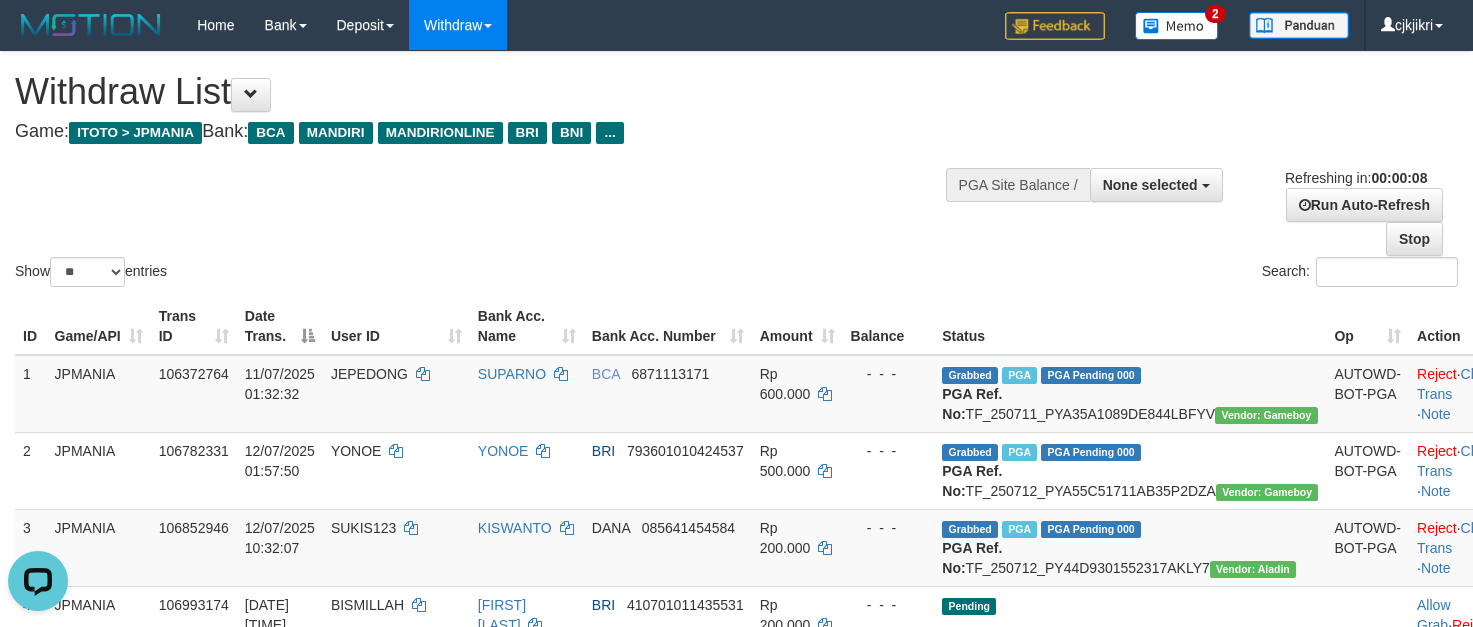 scroll, scrollTop: 0, scrollLeft: 0, axis: both 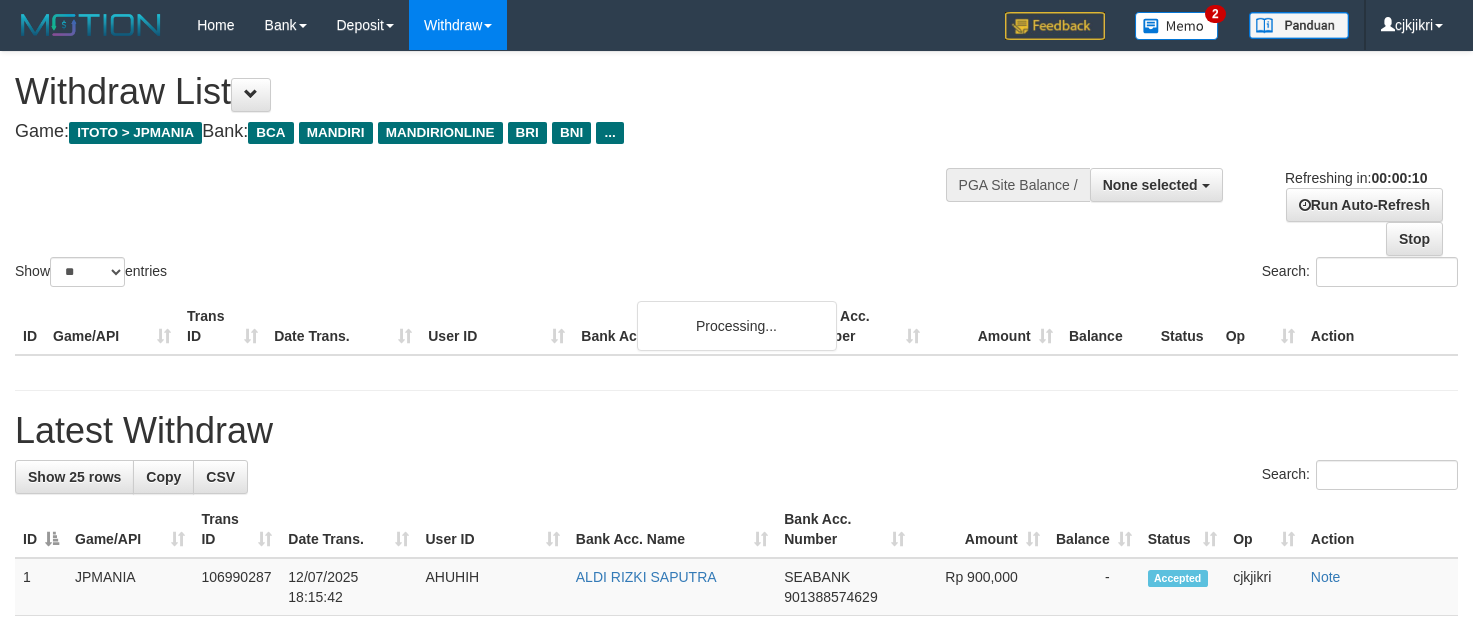 select 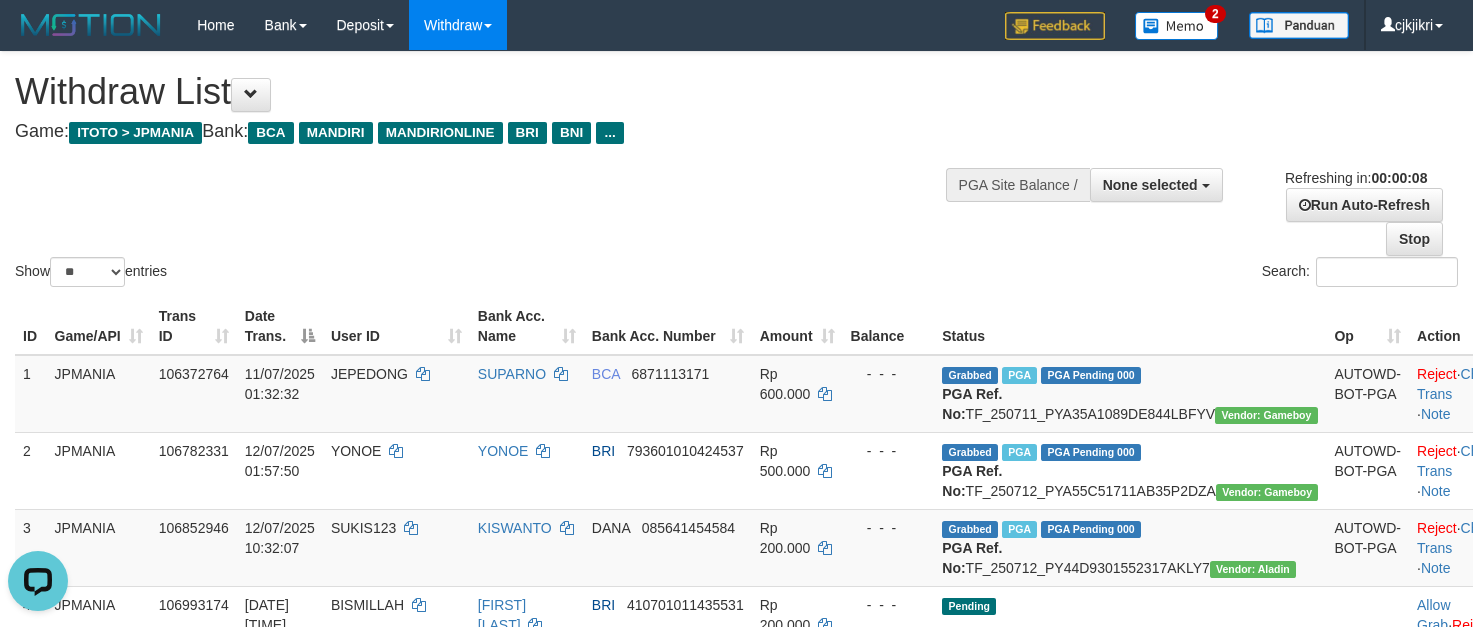 scroll, scrollTop: 0, scrollLeft: 0, axis: both 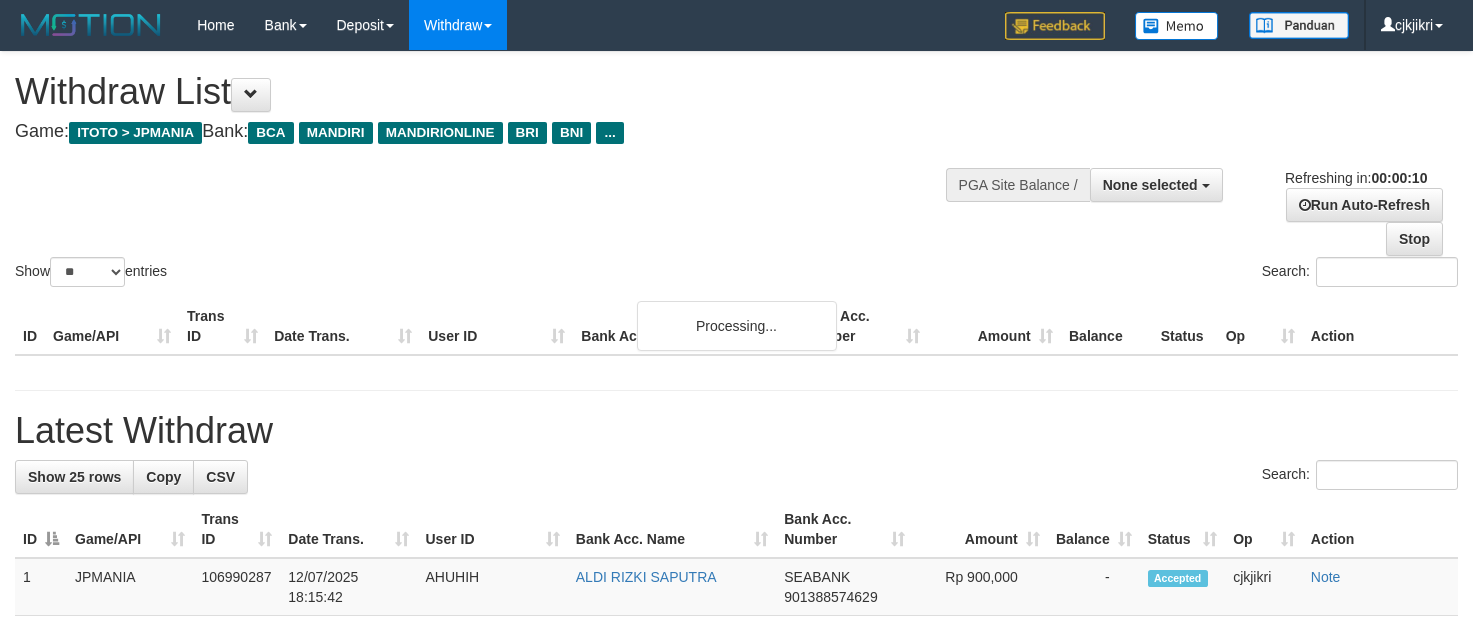 select 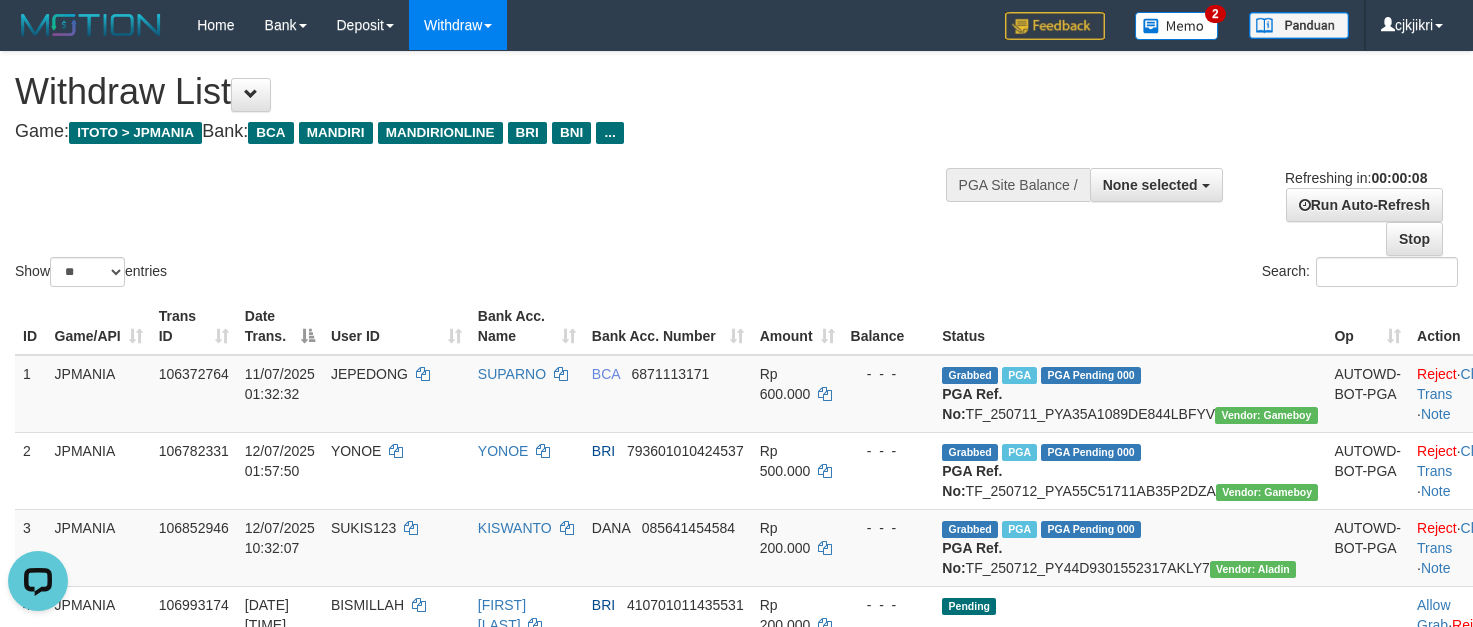 scroll, scrollTop: 0, scrollLeft: 0, axis: both 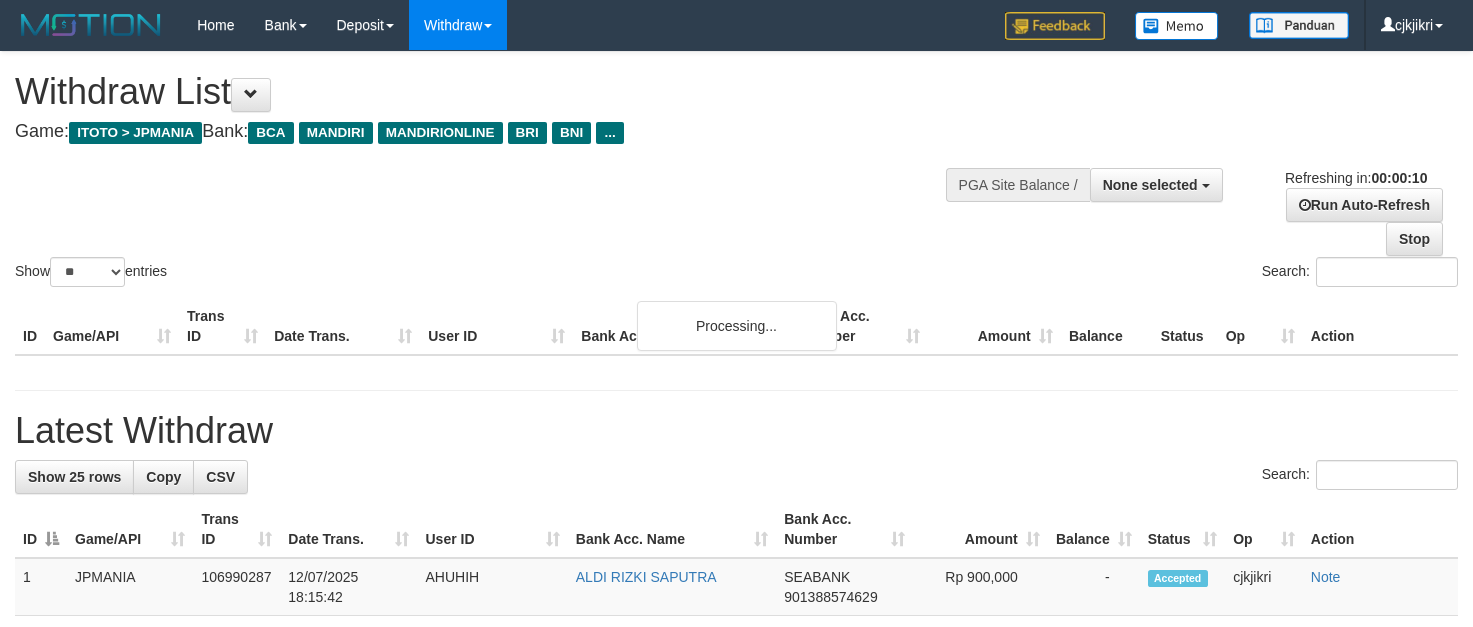 select 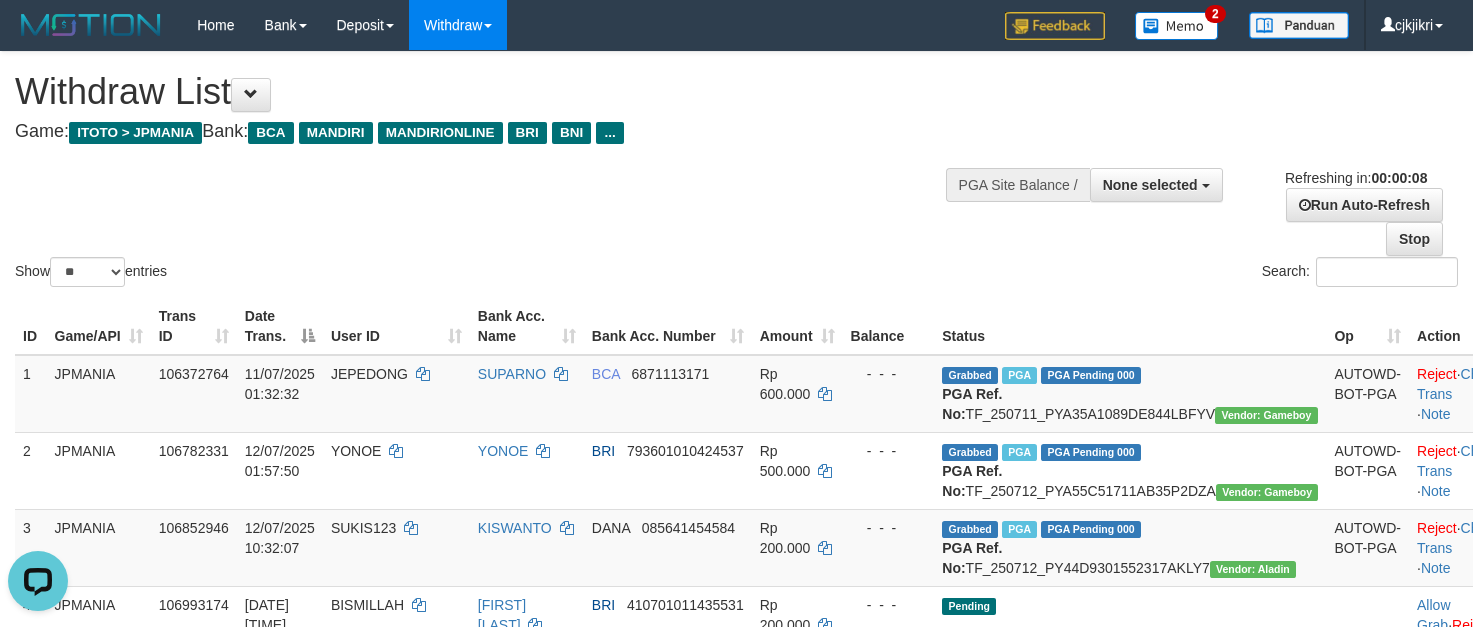 scroll, scrollTop: 0, scrollLeft: 0, axis: both 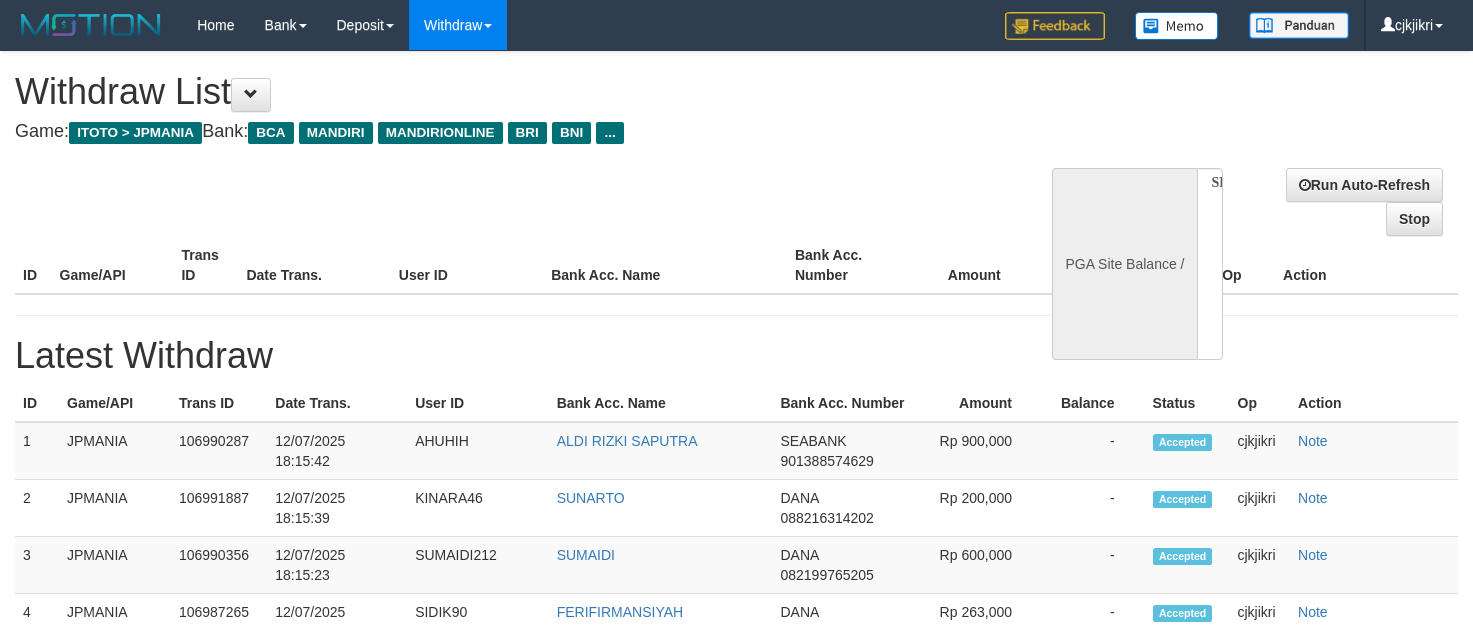 select 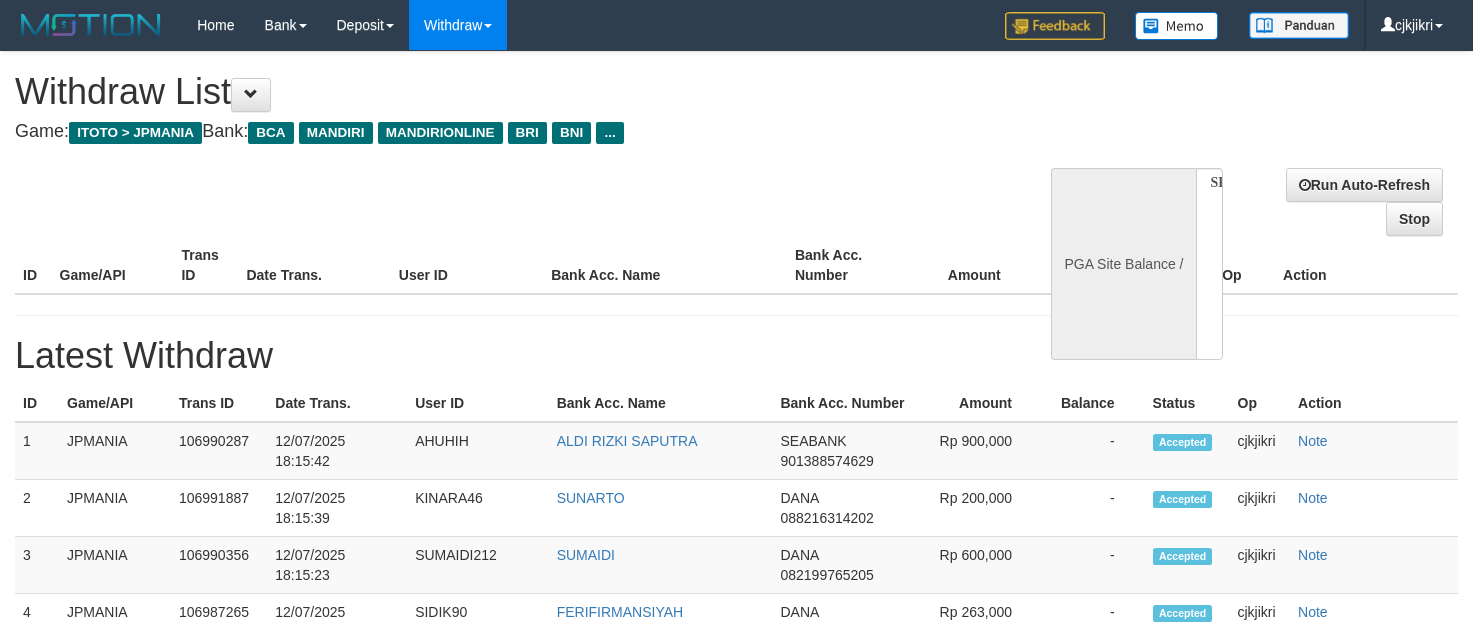 scroll, scrollTop: 0, scrollLeft: 0, axis: both 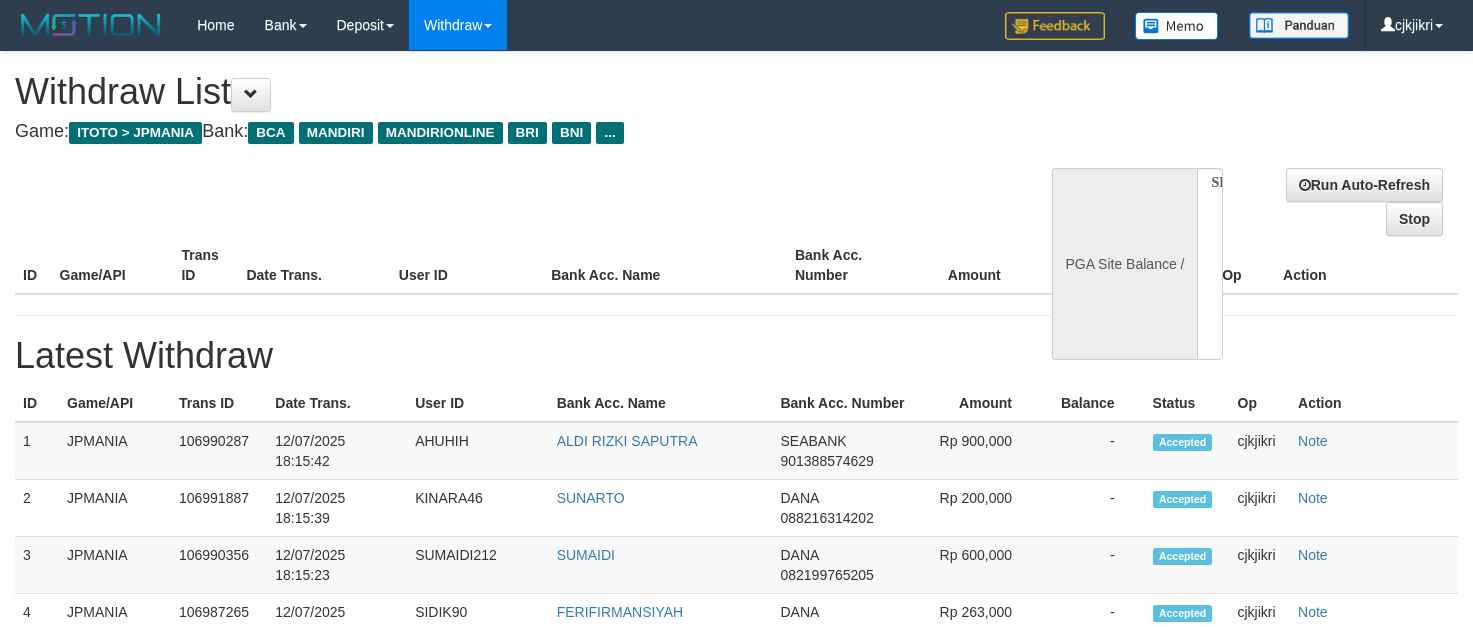 select 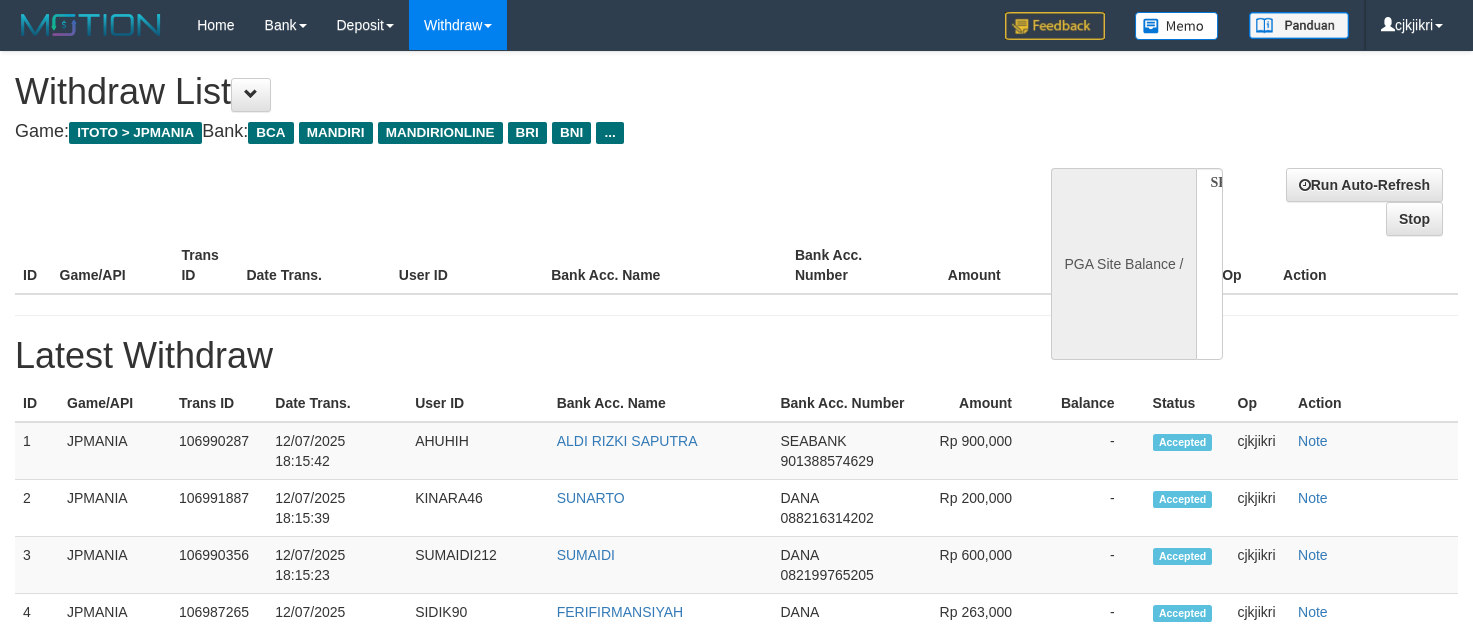 scroll, scrollTop: 0, scrollLeft: 0, axis: both 